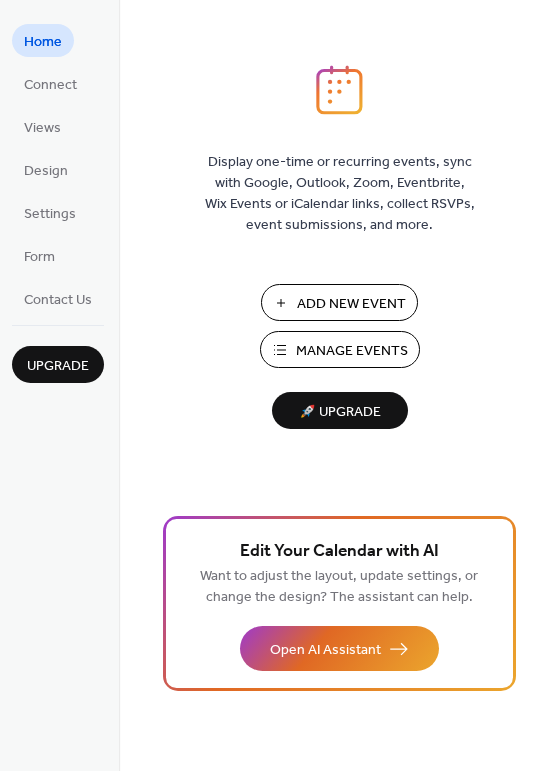 scroll, scrollTop: 0, scrollLeft: 0, axis: both 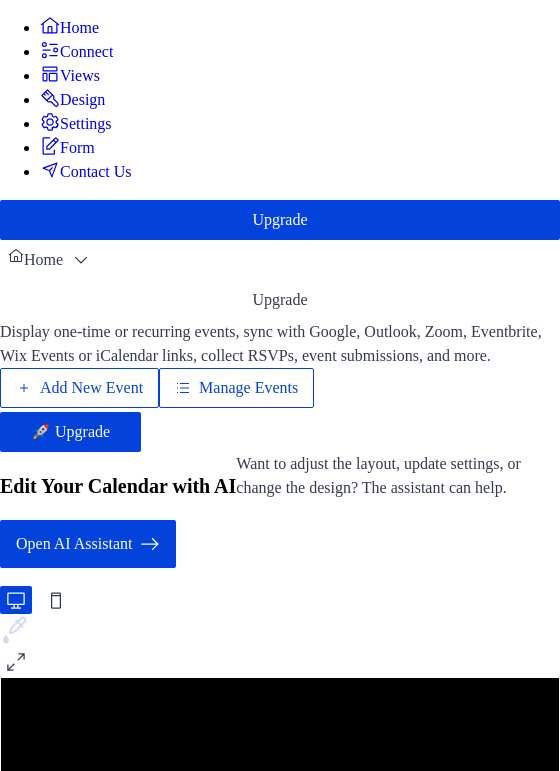 click on "Manage Events" at bounding box center [248, 388] 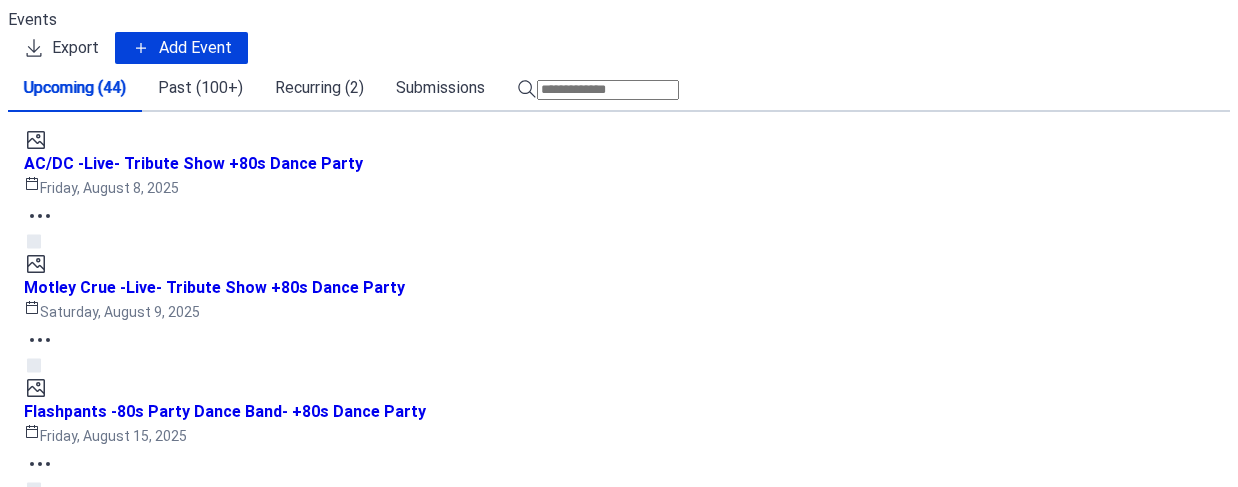 scroll, scrollTop: 0, scrollLeft: 0, axis: both 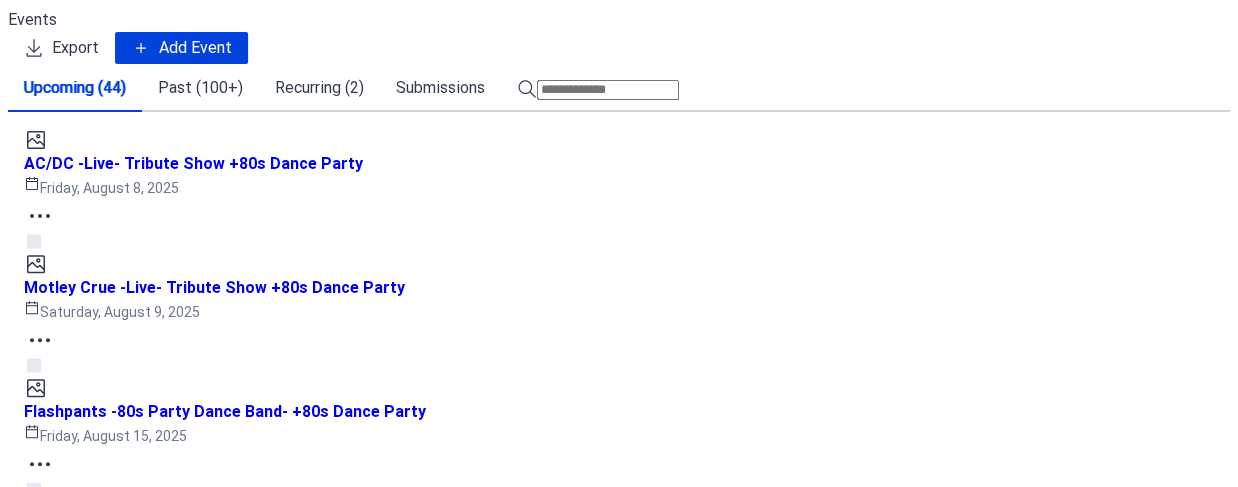 click on "Recurring (2)" at bounding box center [319, 88] 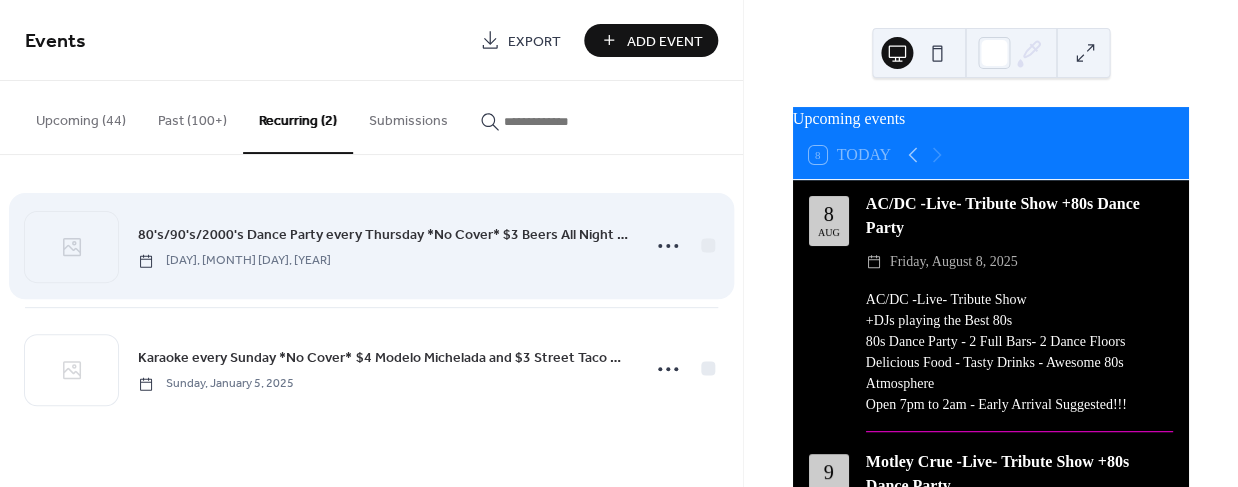 click on "80's/90's/2000's Dance Party every Thursday *No Cover* $3 Beers All Night - College Night" at bounding box center (382, 235) 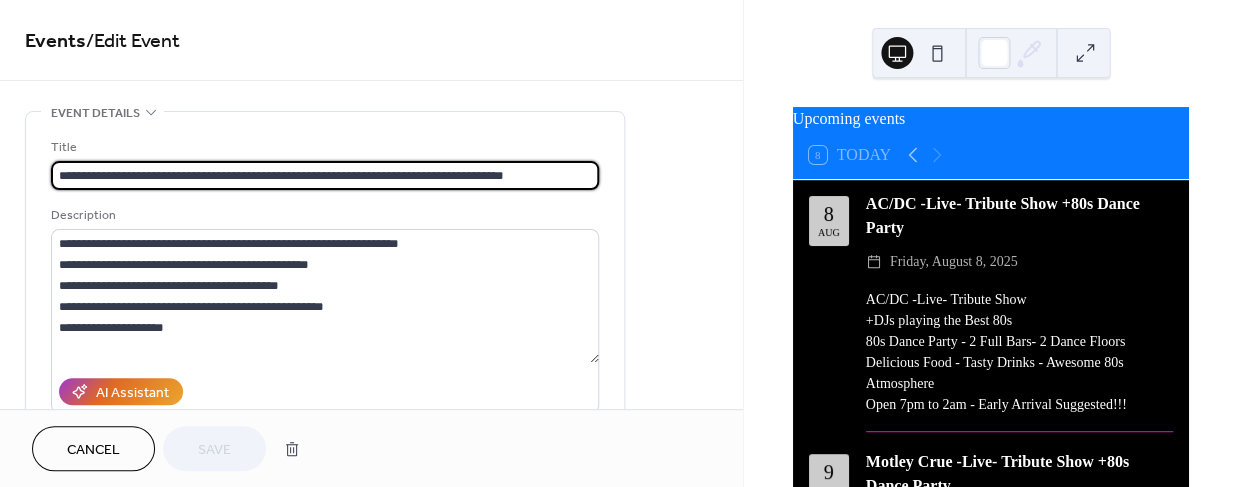 click on "Cancel" at bounding box center [93, 450] 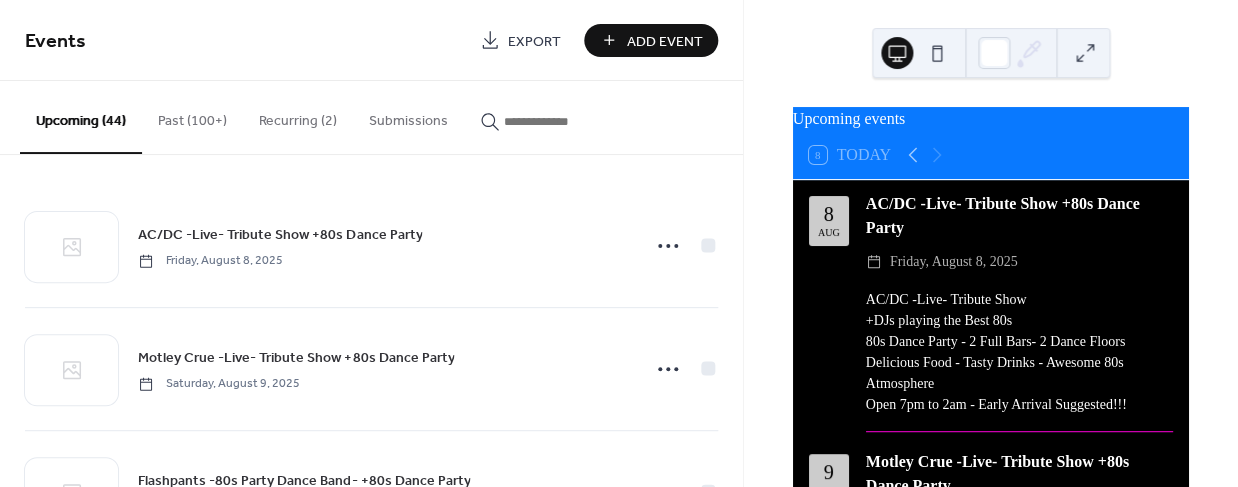 click on "Recurring (2)" at bounding box center [298, 116] 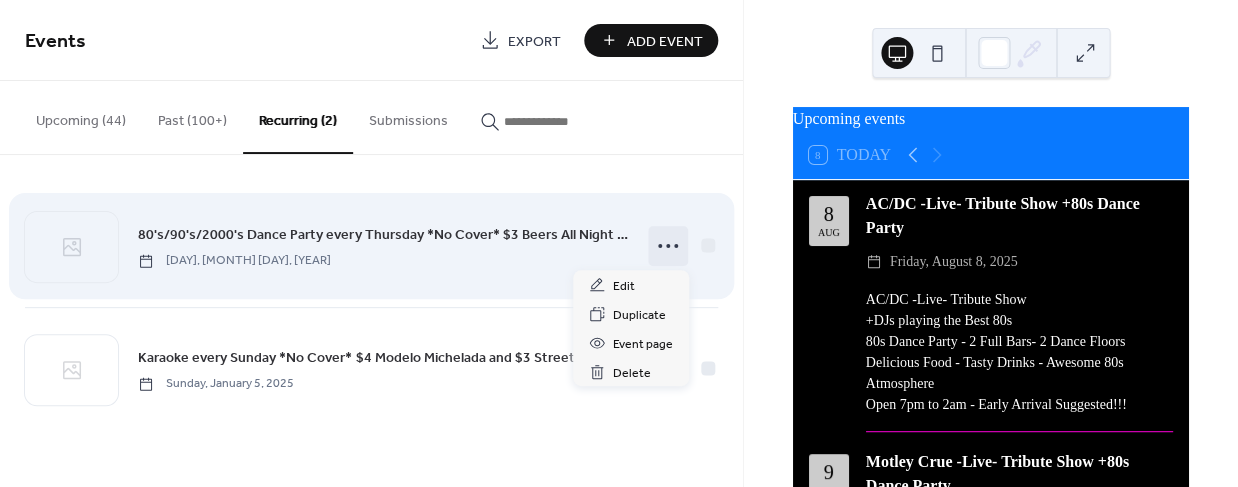 click 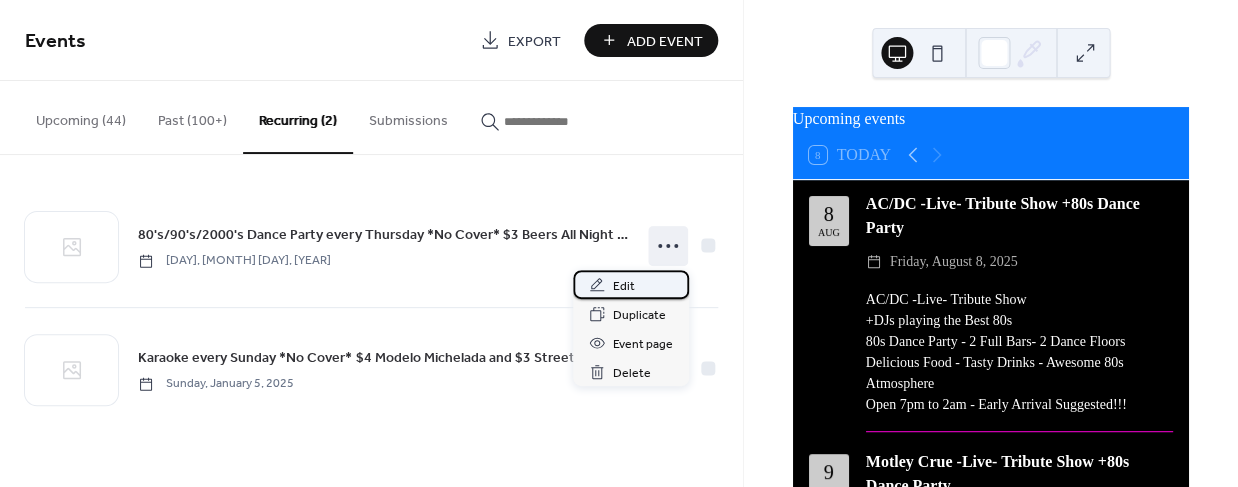 click on "Edit" at bounding box center [624, 286] 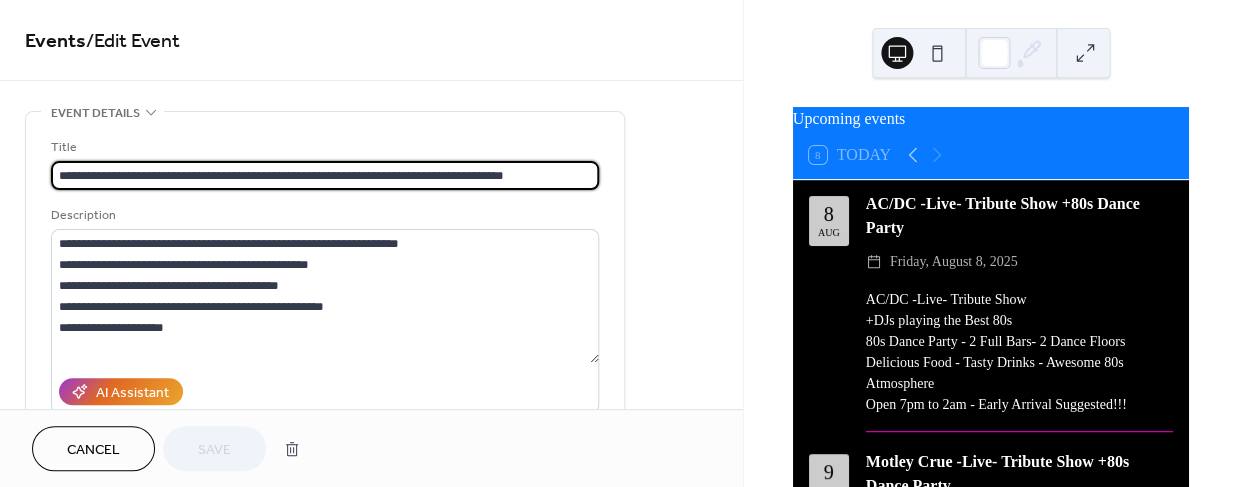 click on "**********" at bounding box center (325, 175) 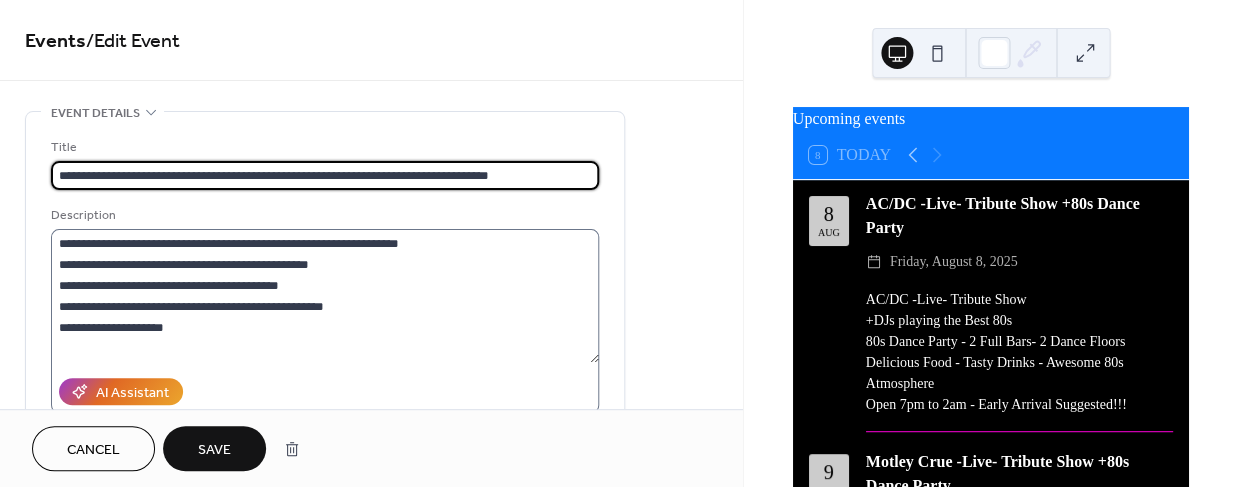 type on "**********" 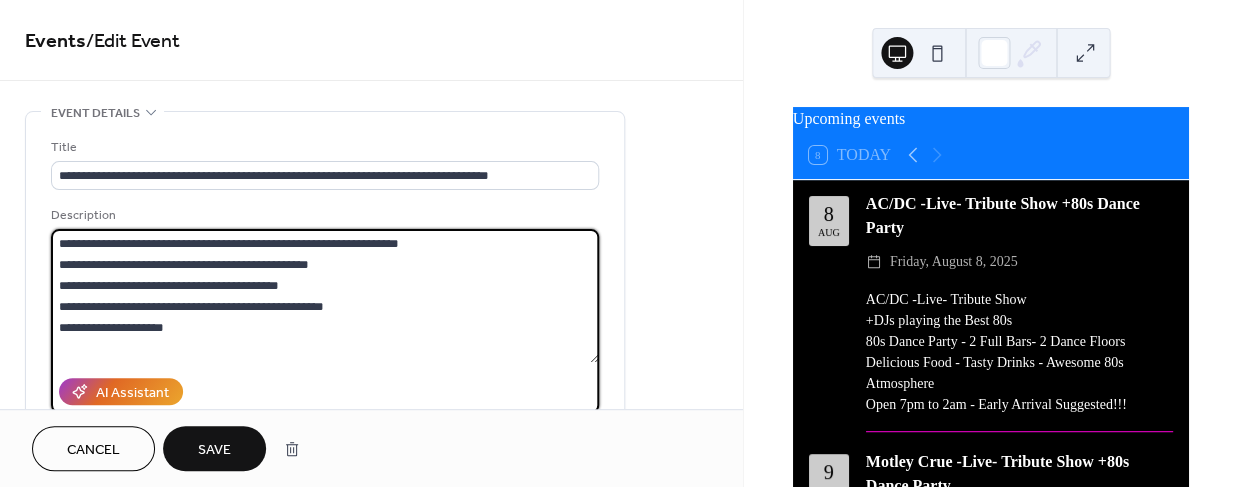 drag, startPoint x: 144, startPoint y: 243, endPoint x: 113, endPoint y: 246, distance: 31.144823 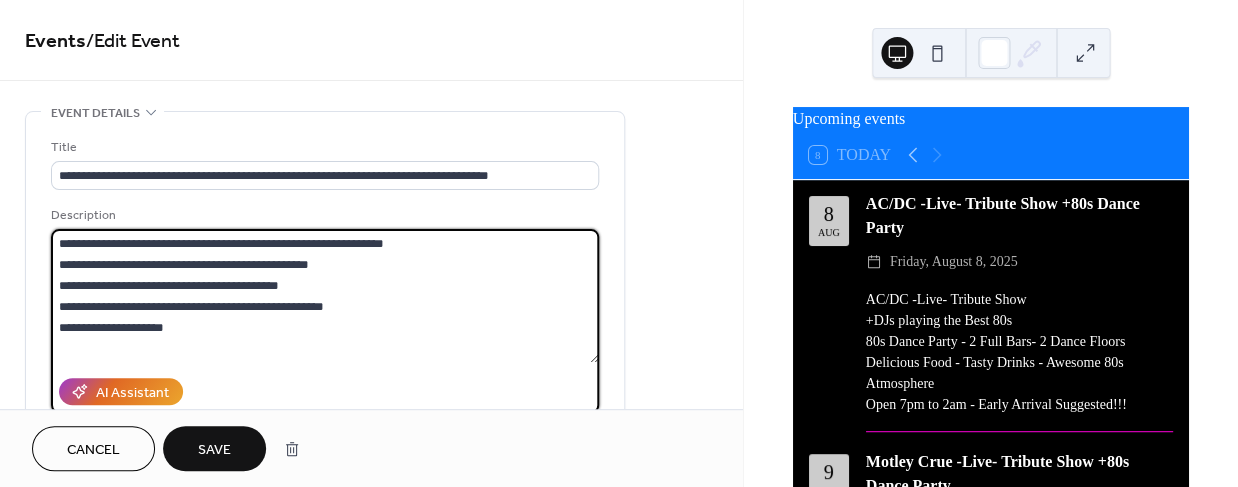 drag, startPoint x: 243, startPoint y: 285, endPoint x: 216, endPoint y: 286, distance: 27.018513 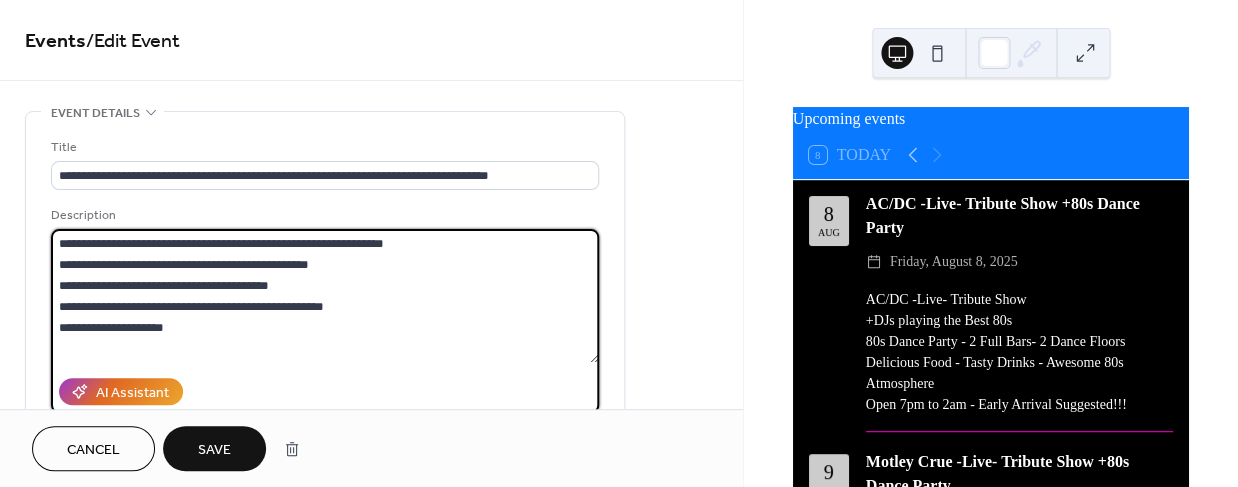 type on "**********" 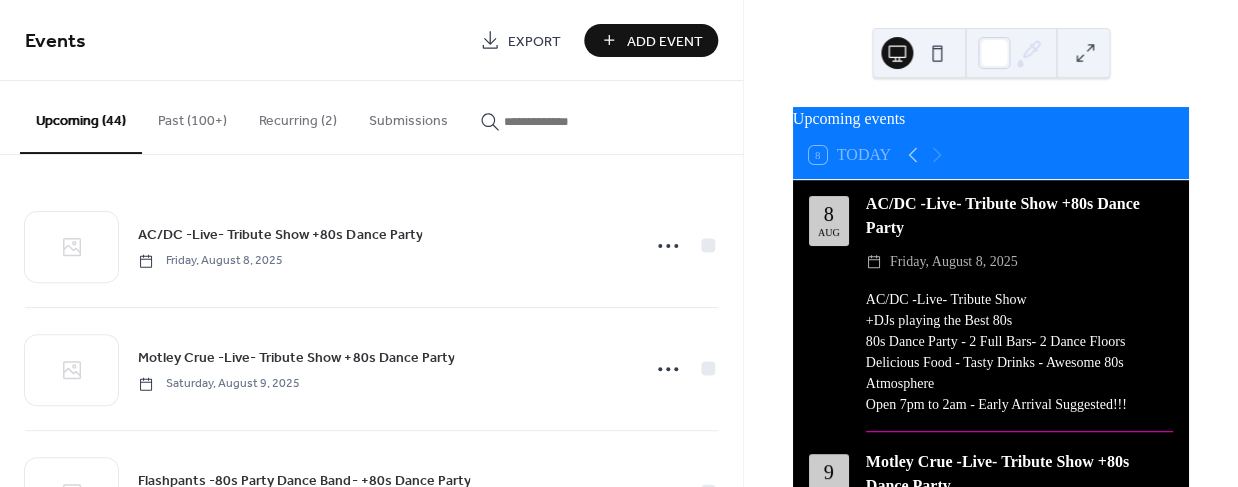 click on "Recurring (2)" at bounding box center (298, 116) 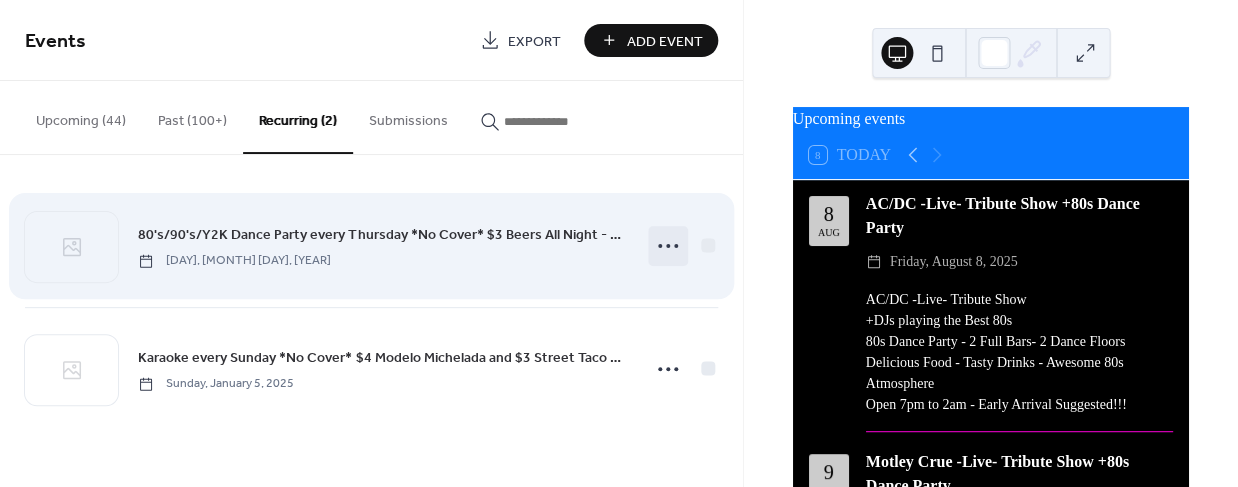 click 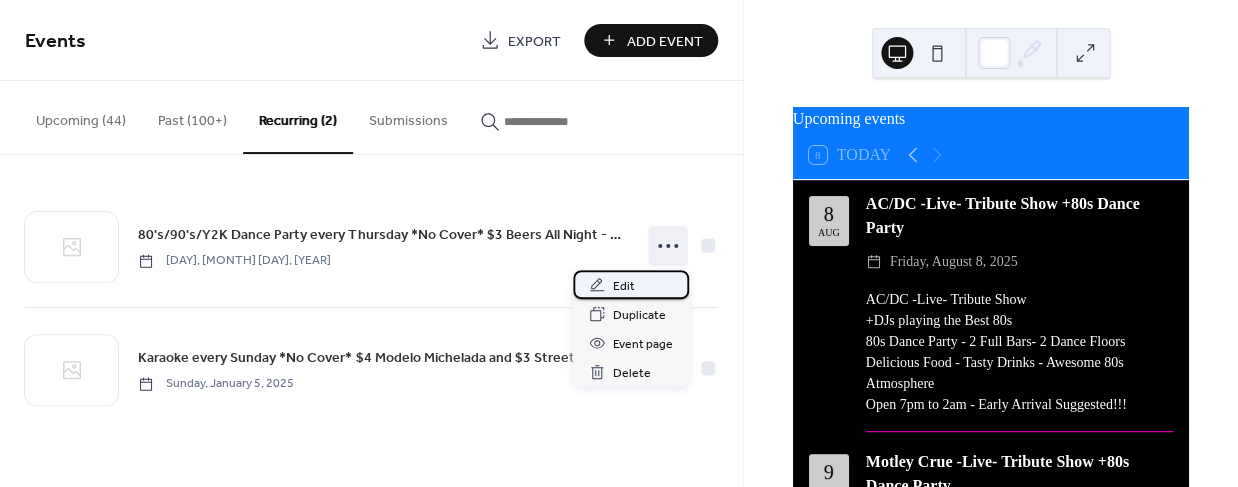 click on "Edit" at bounding box center (624, 286) 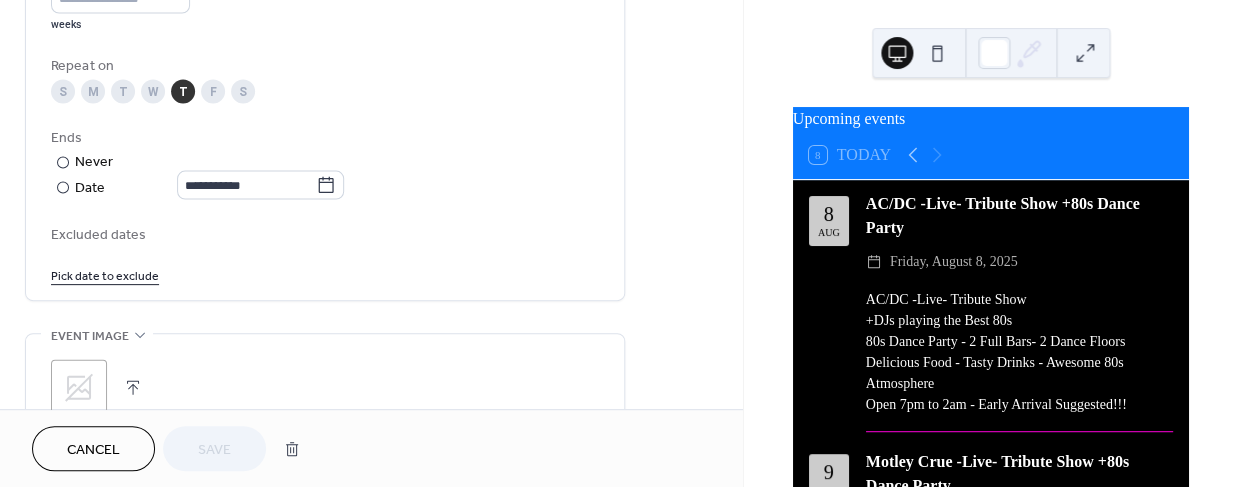 scroll, scrollTop: 1006, scrollLeft: 0, axis: vertical 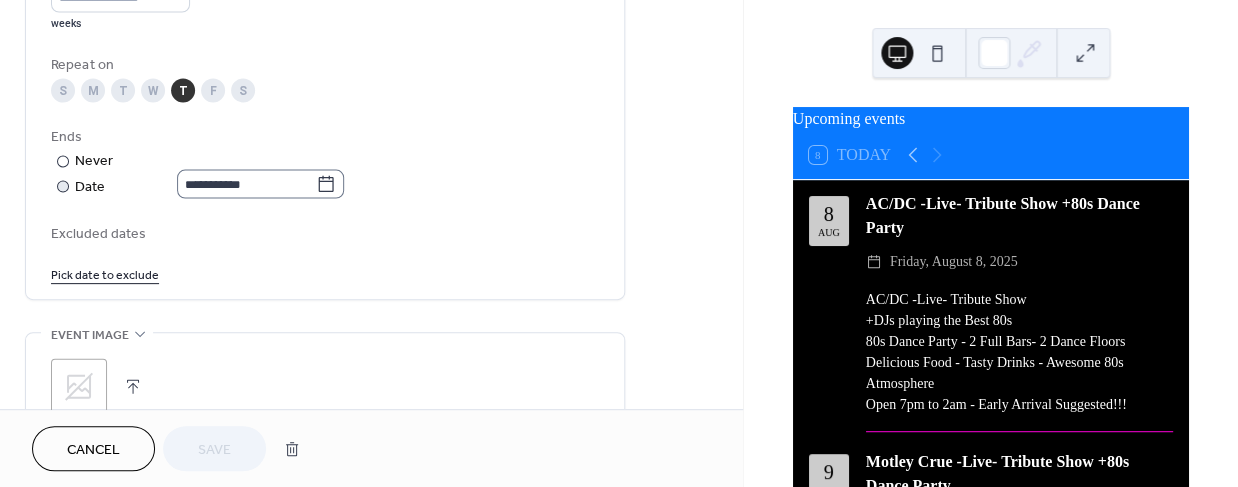 click 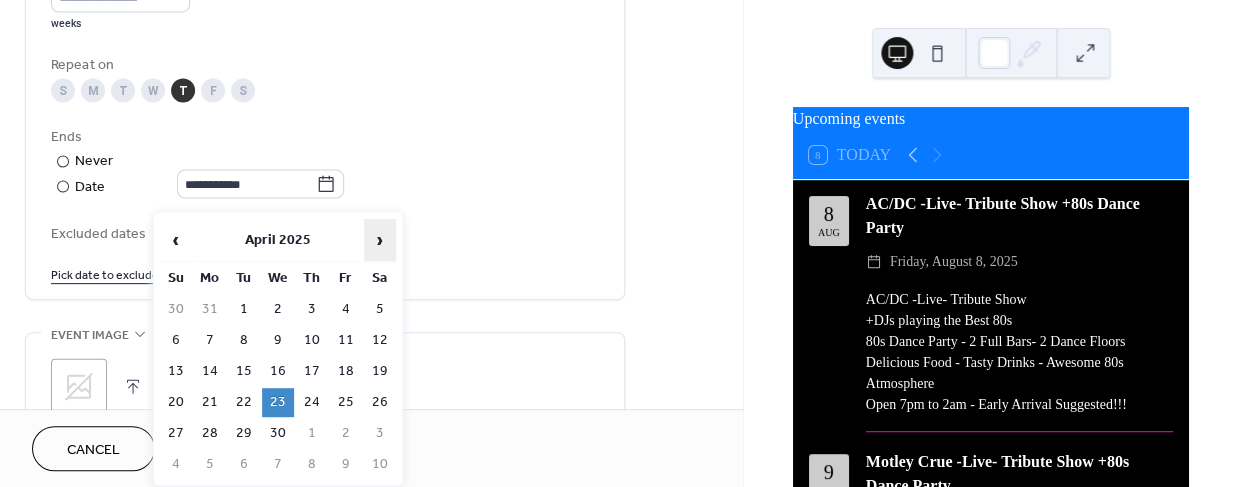 click on "›" at bounding box center (380, 240) 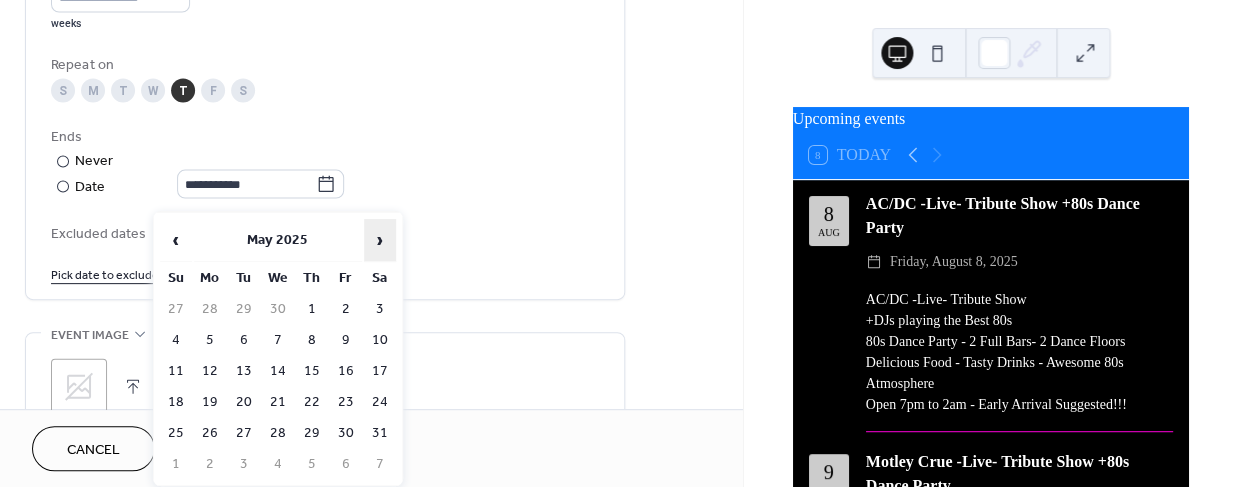 click on "›" at bounding box center [380, 240] 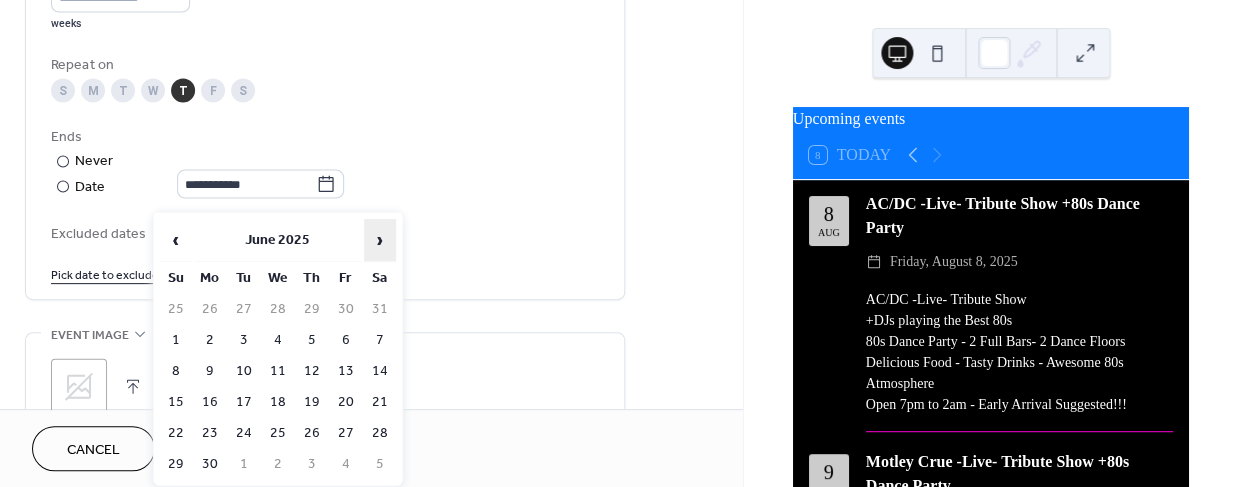 click on "›" at bounding box center (380, 240) 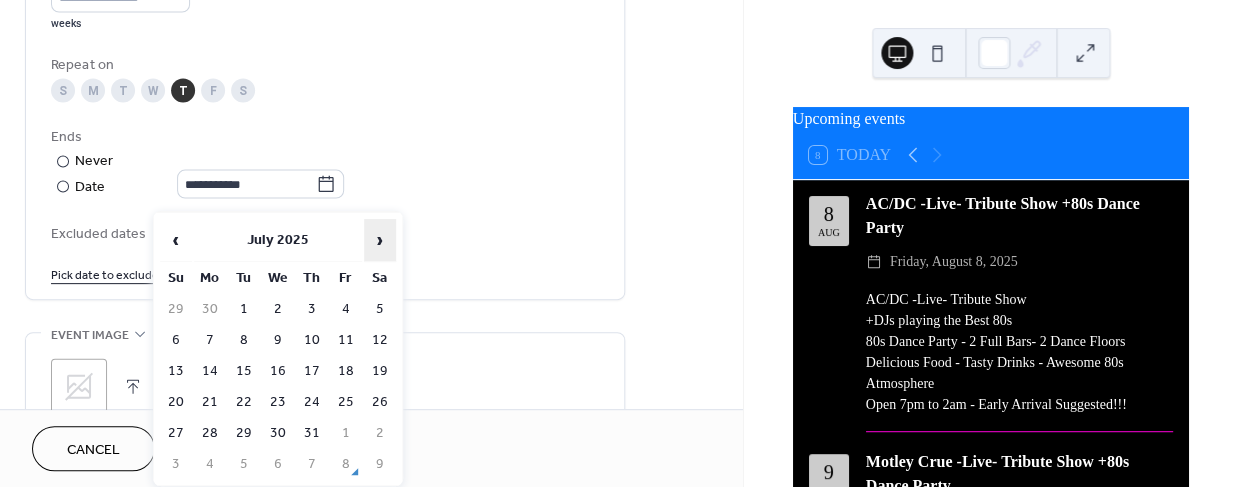 click on "›" at bounding box center (380, 240) 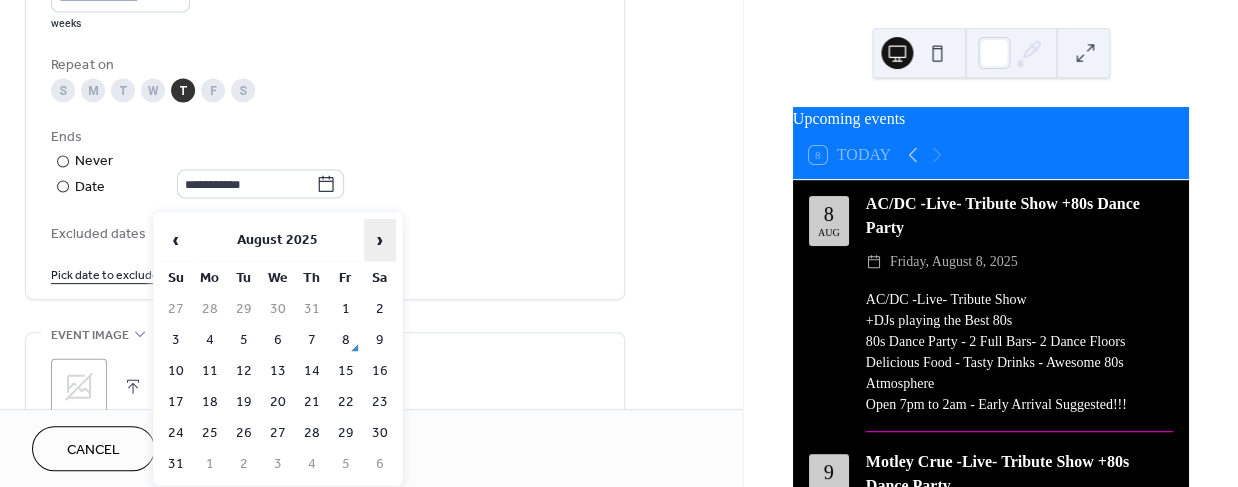 click on "›" at bounding box center (380, 240) 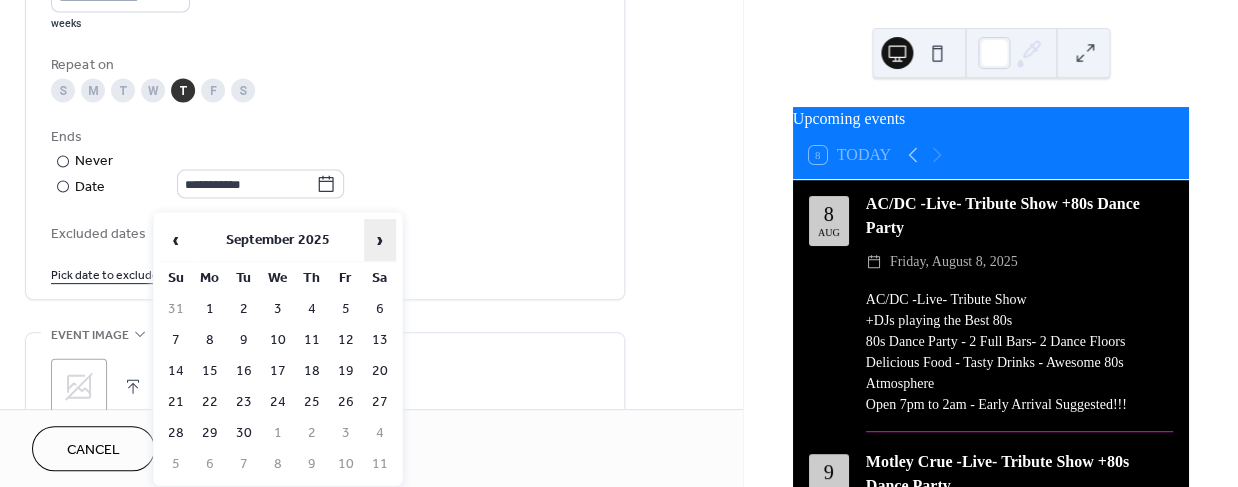 click on "›" at bounding box center (380, 240) 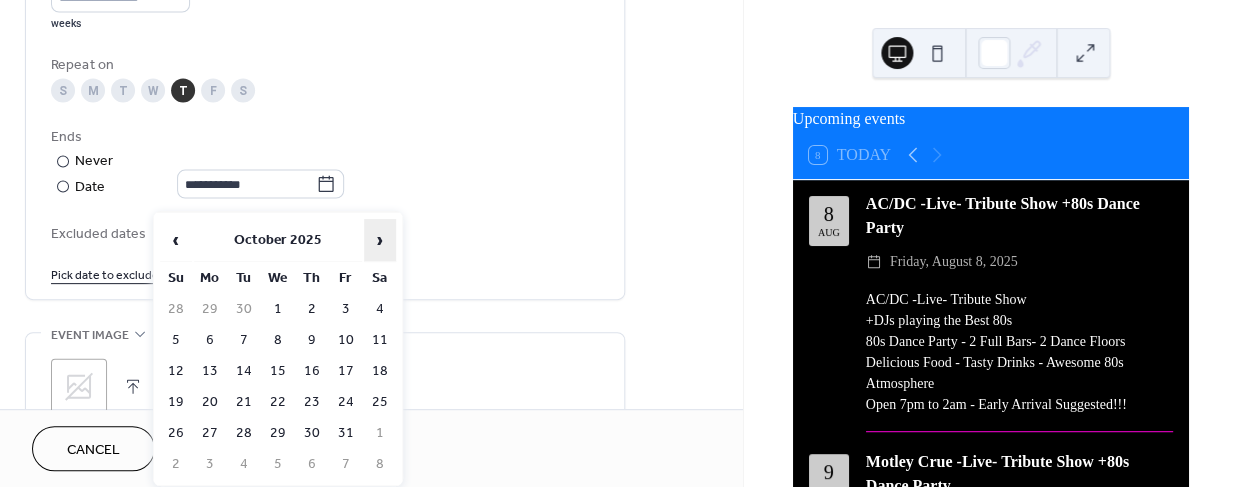 click on "›" at bounding box center (380, 240) 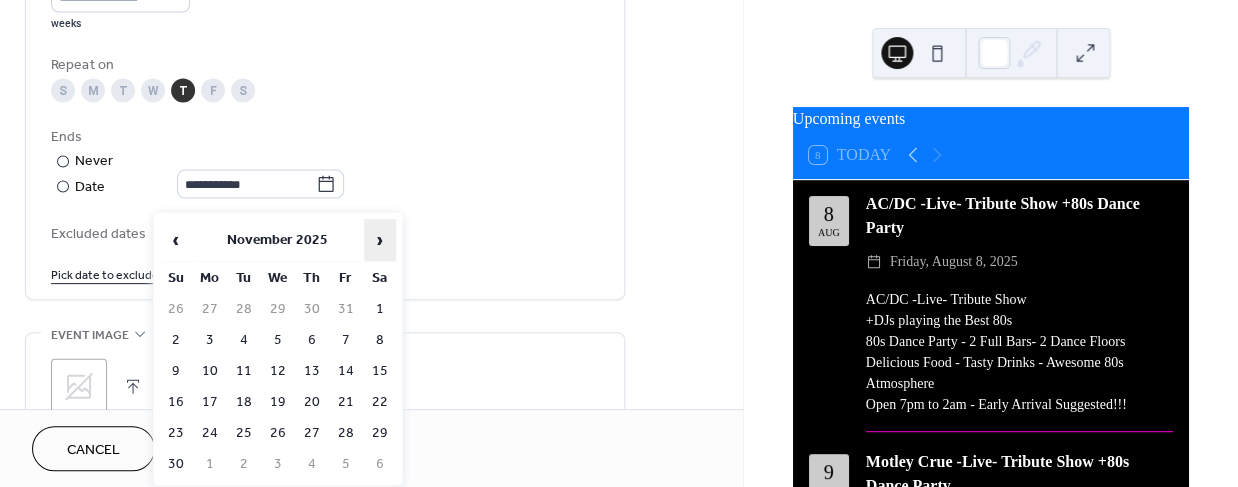 click on "›" at bounding box center [380, 240] 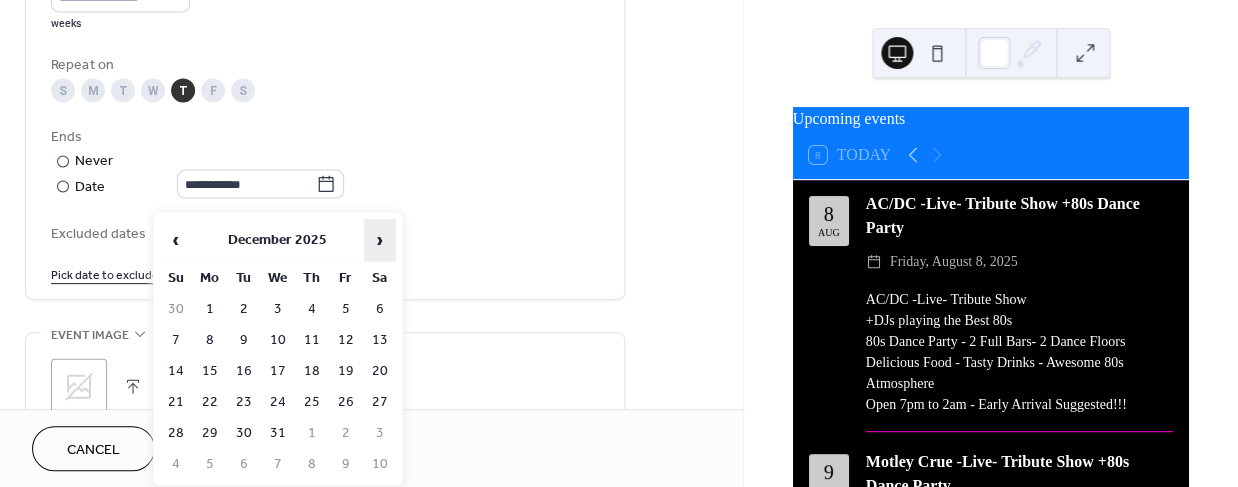 click on "›" at bounding box center [380, 240] 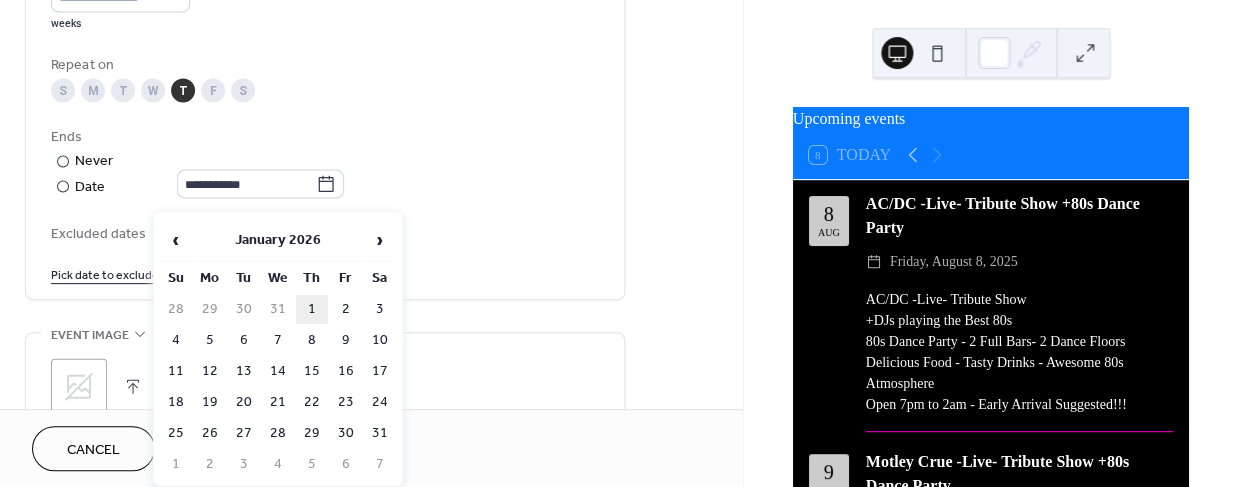 click on "1" at bounding box center (312, 309) 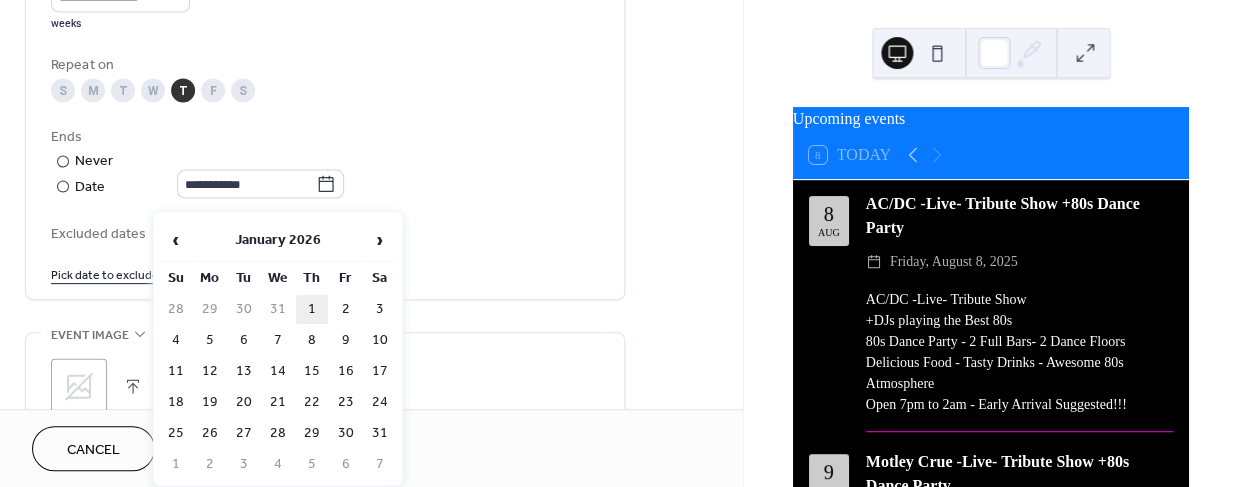 type on "**********" 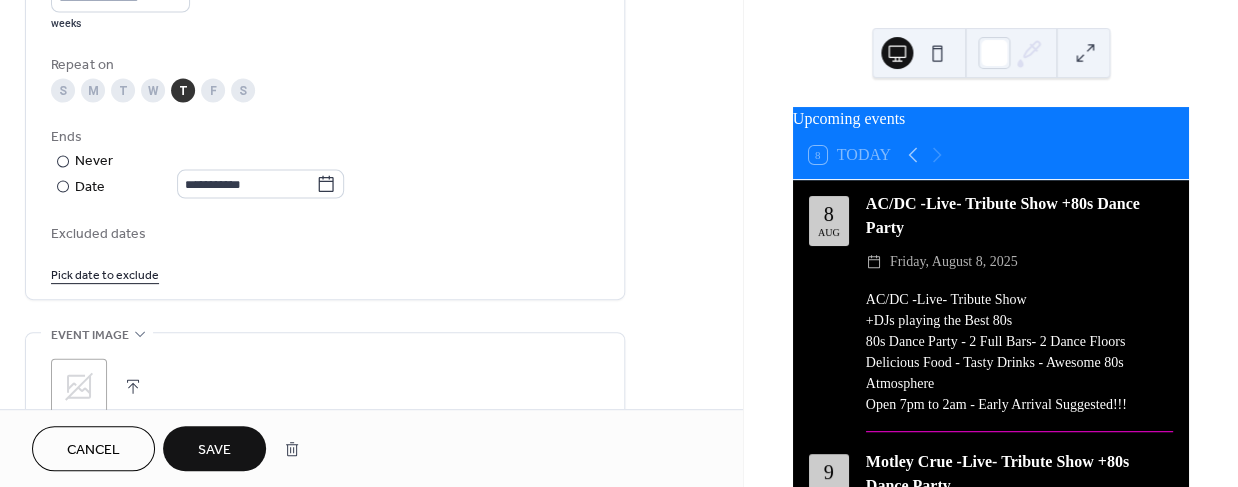 click on "Pick date to exclude" at bounding box center [105, 273] 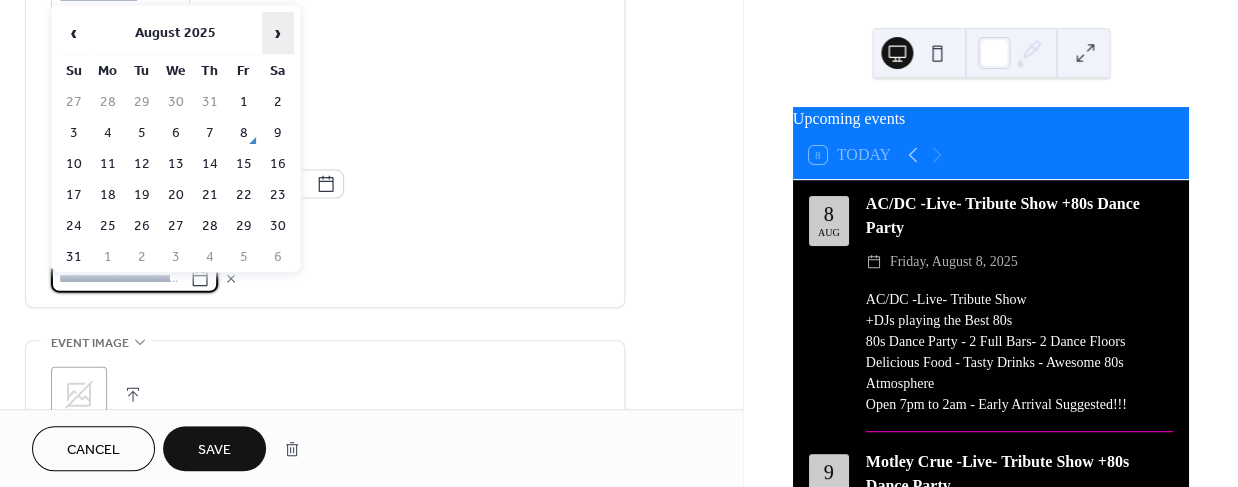 click on "›" at bounding box center (278, 33) 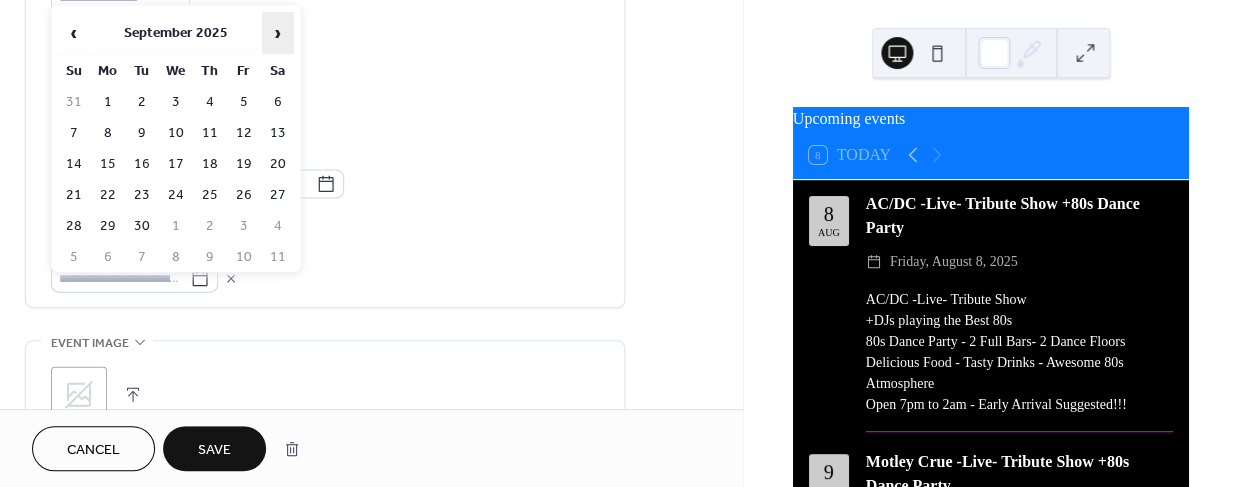 click on "›" at bounding box center (278, 33) 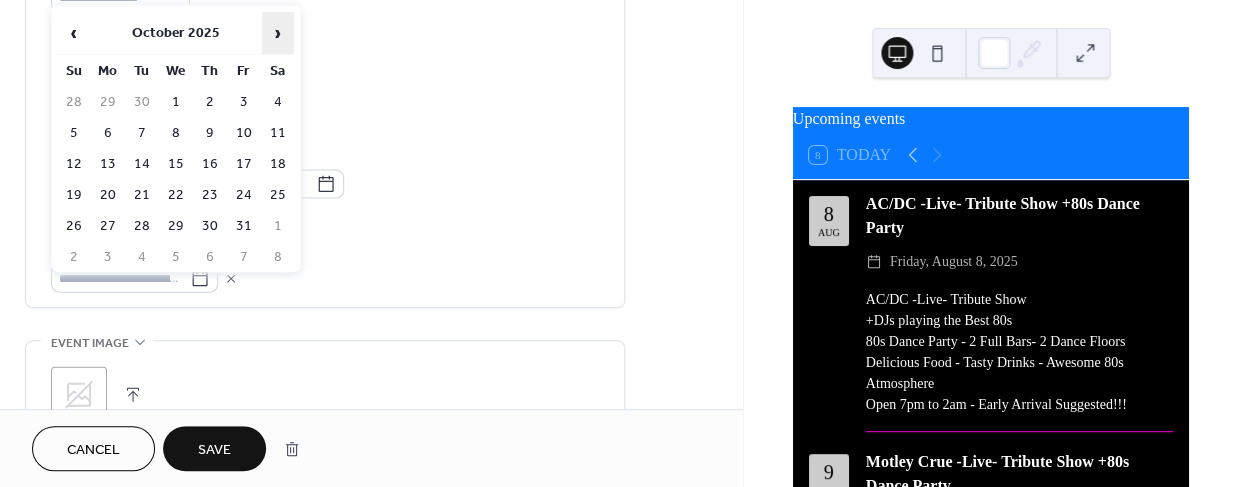 click on "›" at bounding box center [278, 33] 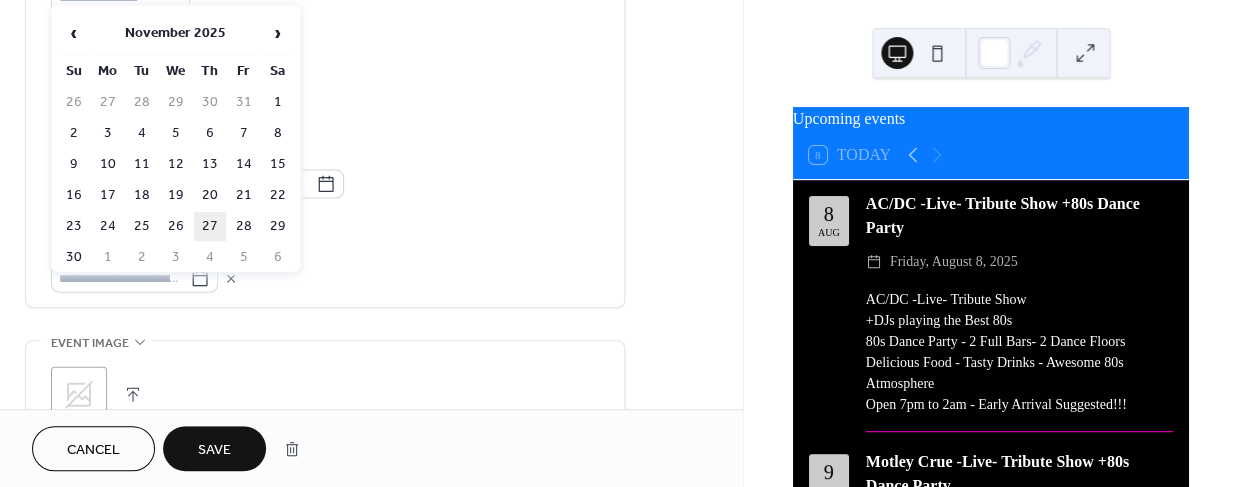 click on "27" at bounding box center [210, 226] 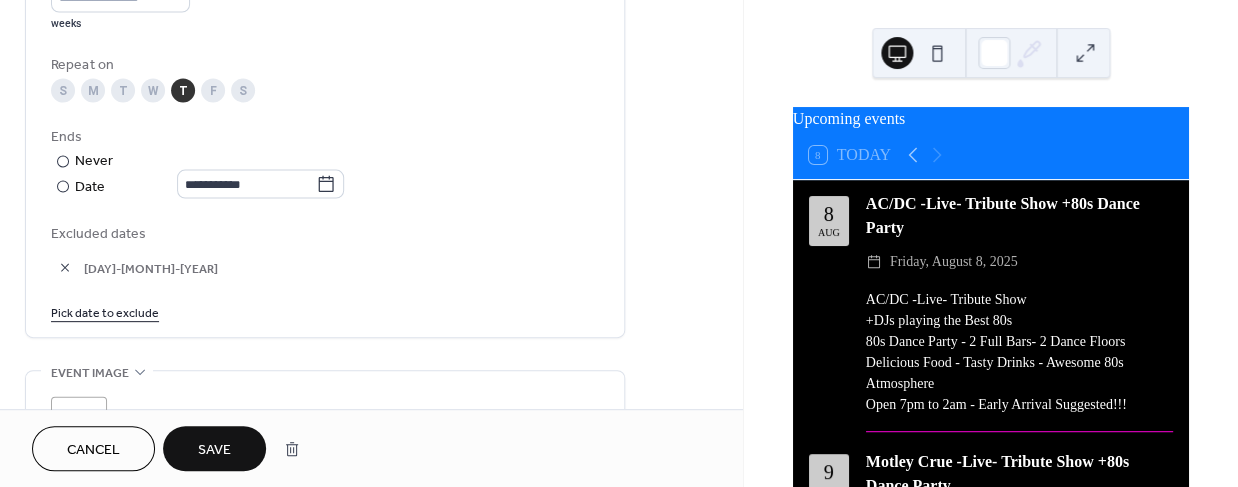 click on "Pick date to exclude" at bounding box center (105, 311) 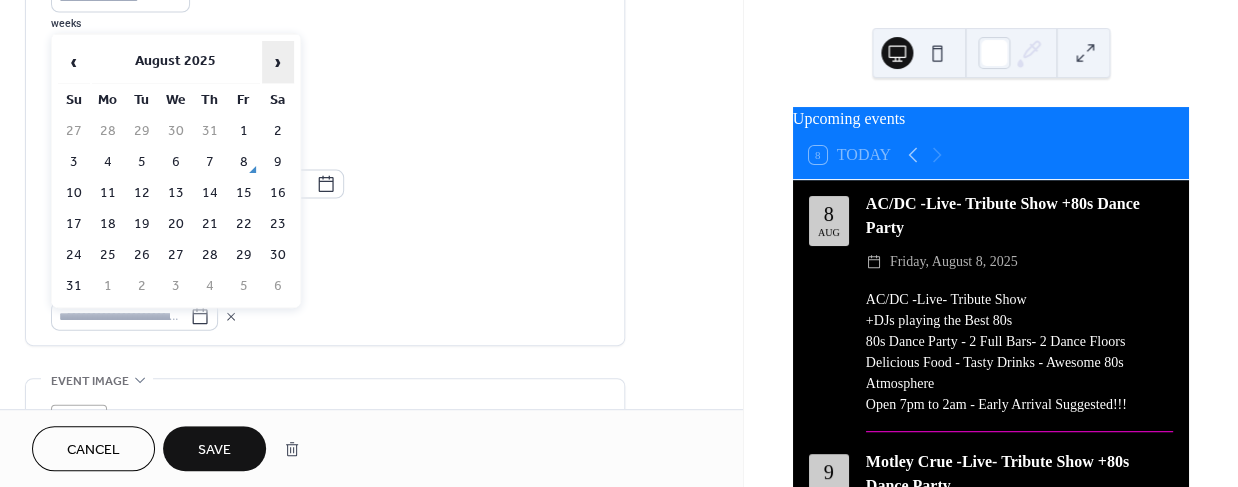 click on "›" at bounding box center (278, 62) 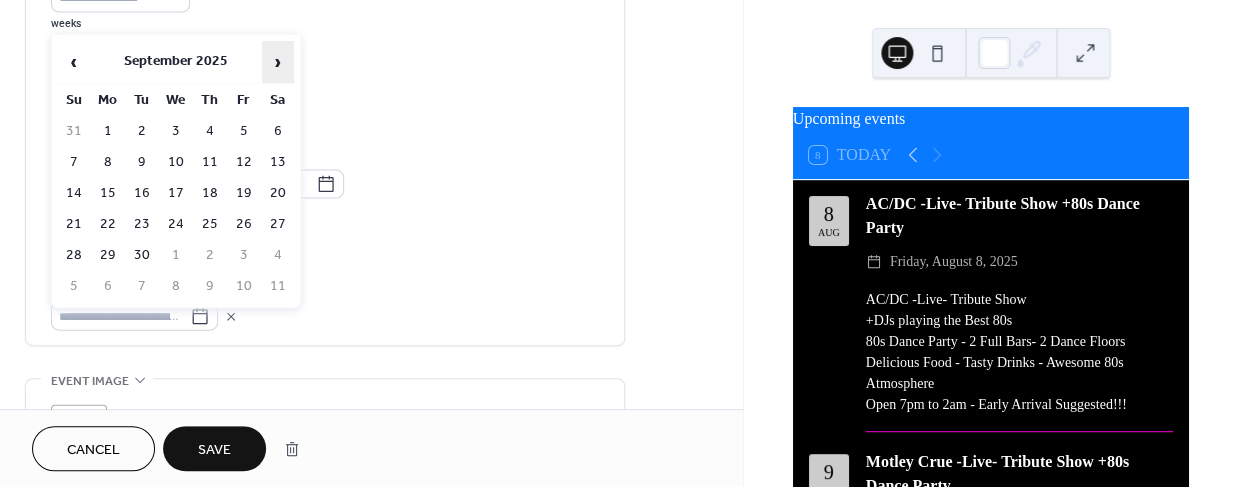 click on "›" at bounding box center [278, 62] 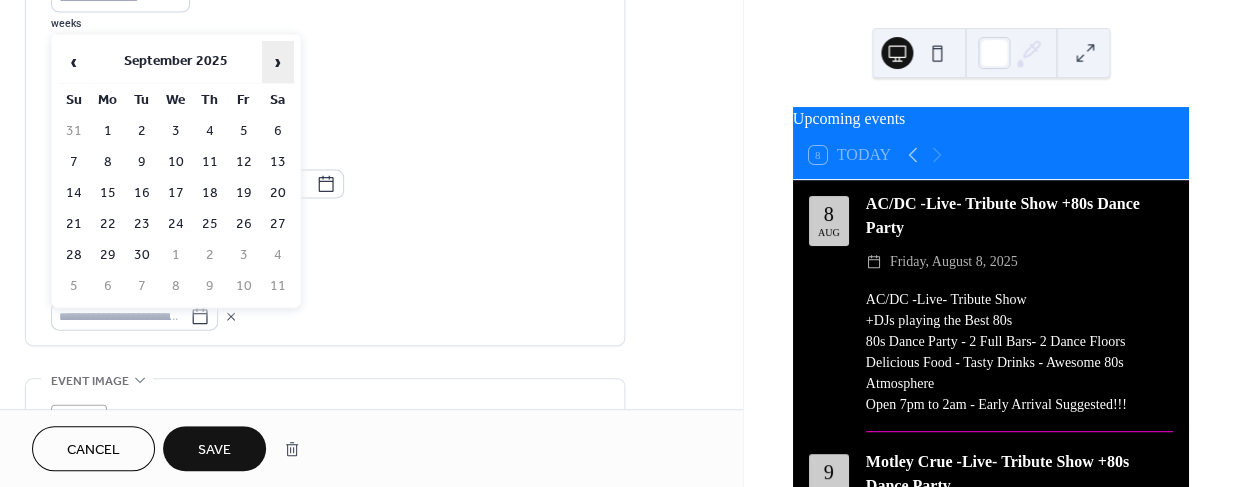 click on "›" at bounding box center [278, 62] 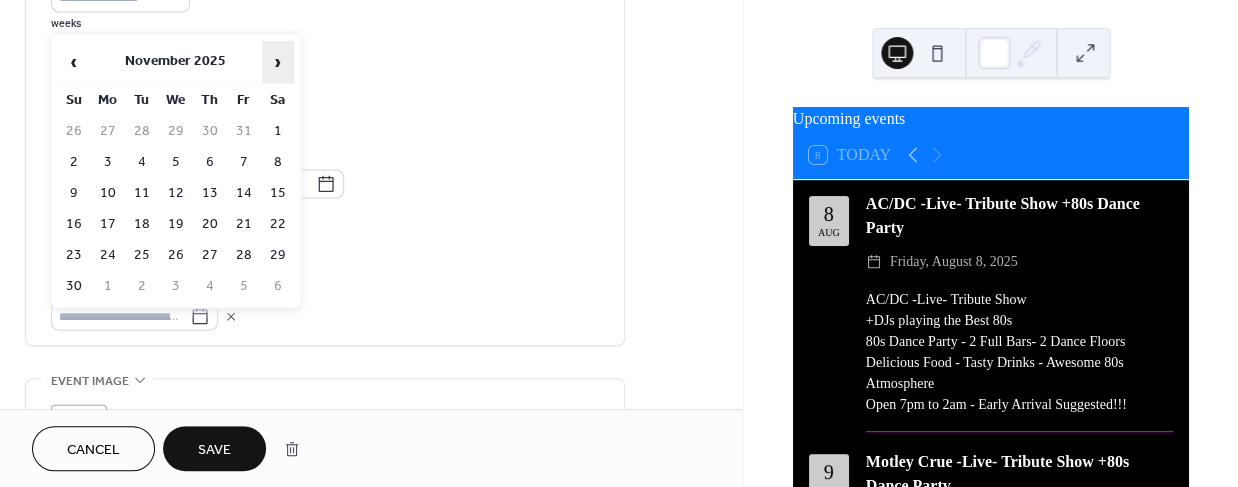 click on "›" at bounding box center [278, 62] 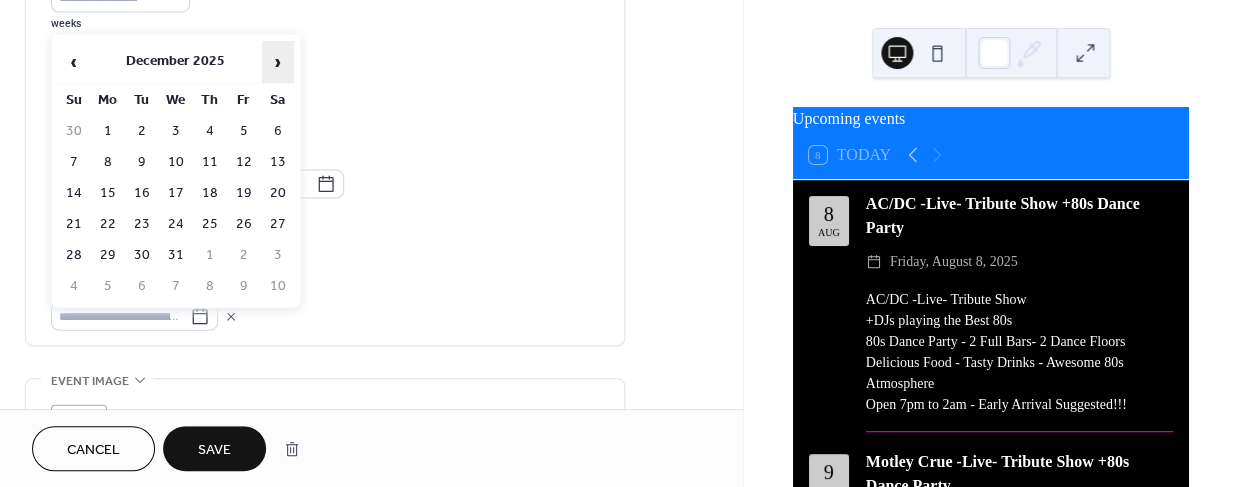 click on "›" at bounding box center (278, 62) 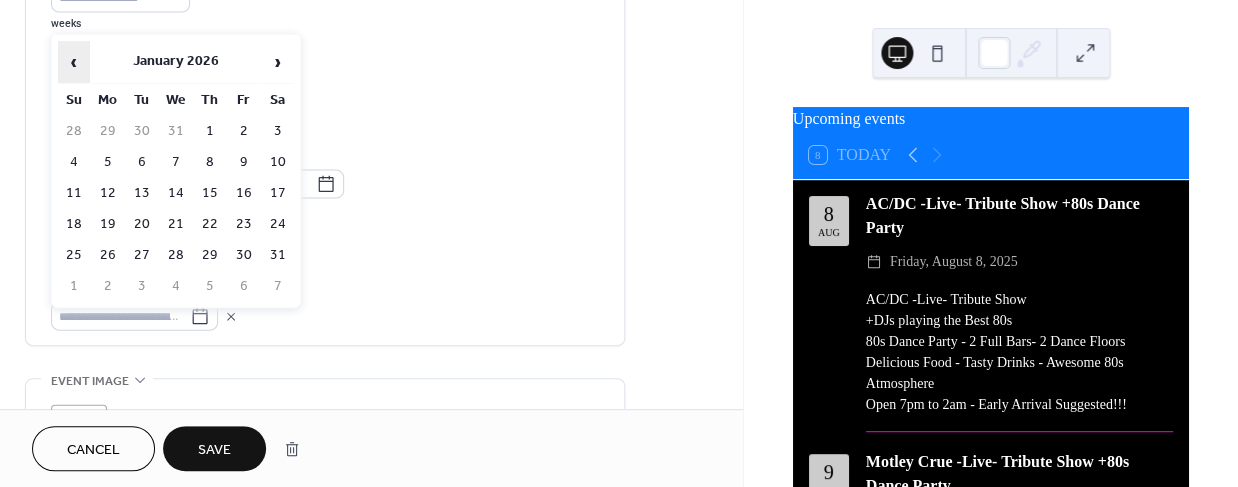 click on "‹" at bounding box center [74, 62] 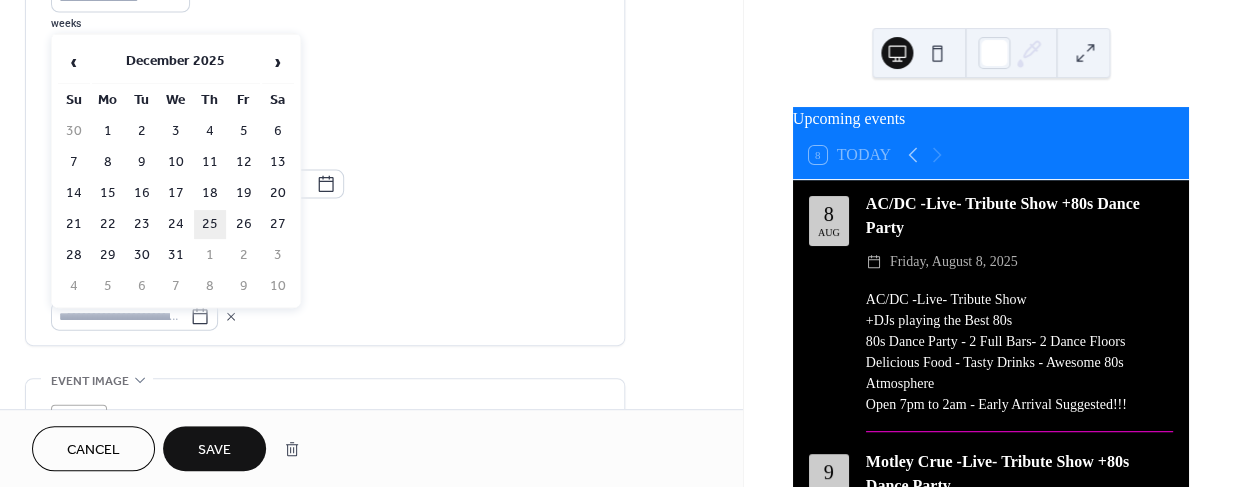 click on "25" at bounding box center (210, 224) 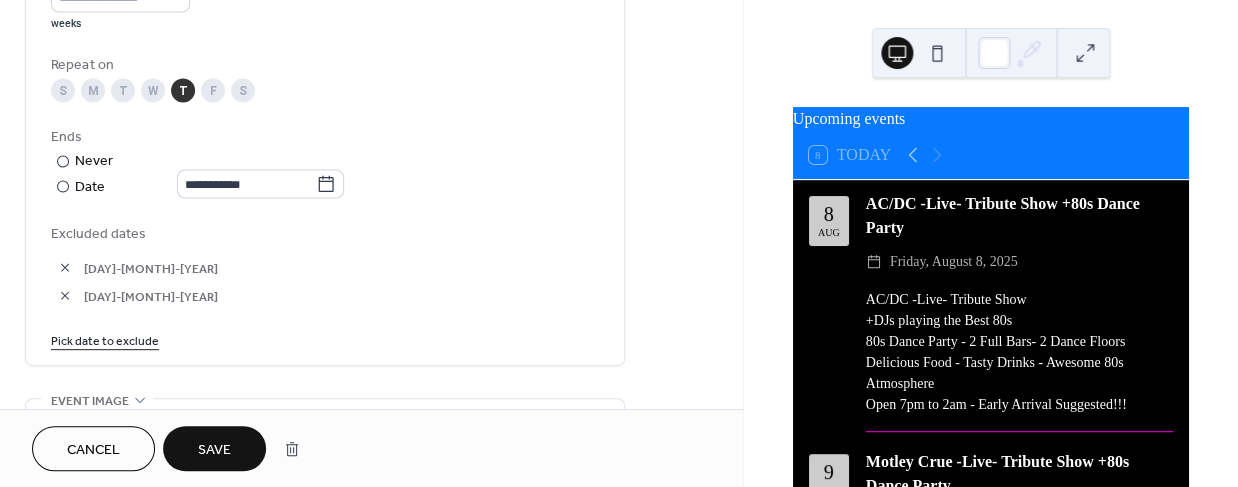 click on "Pick date to exclude" at bounding box center (105, 339) 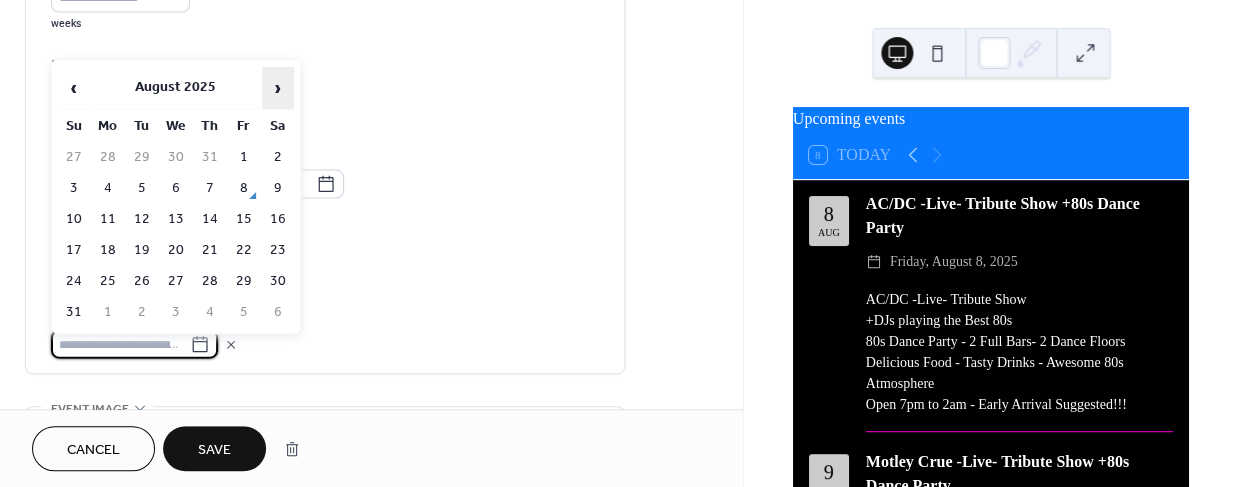 click on "›" at bounding box center [278, 88] 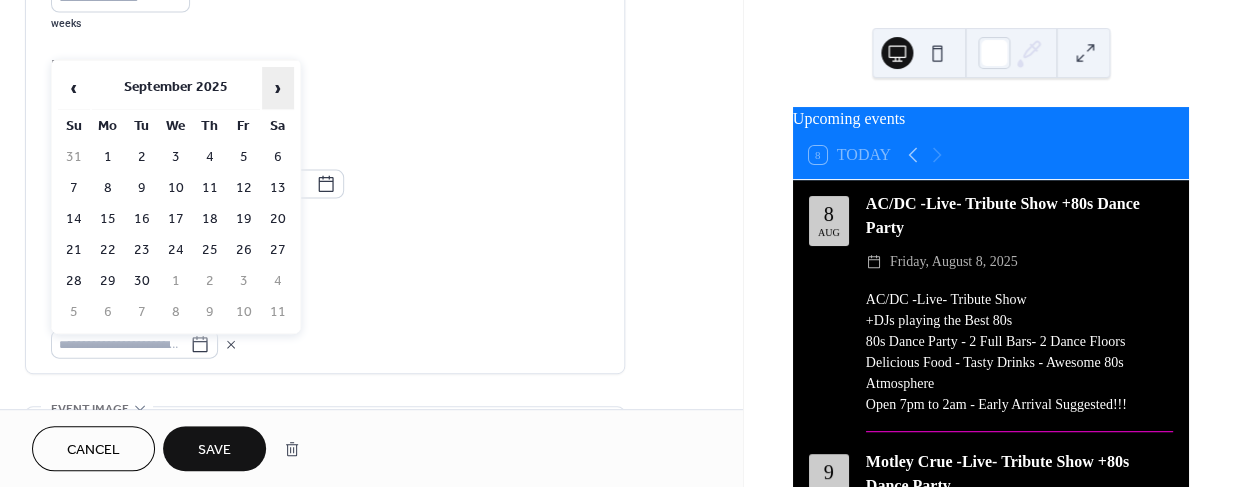 click on "›" at bounding box center [278, 88] 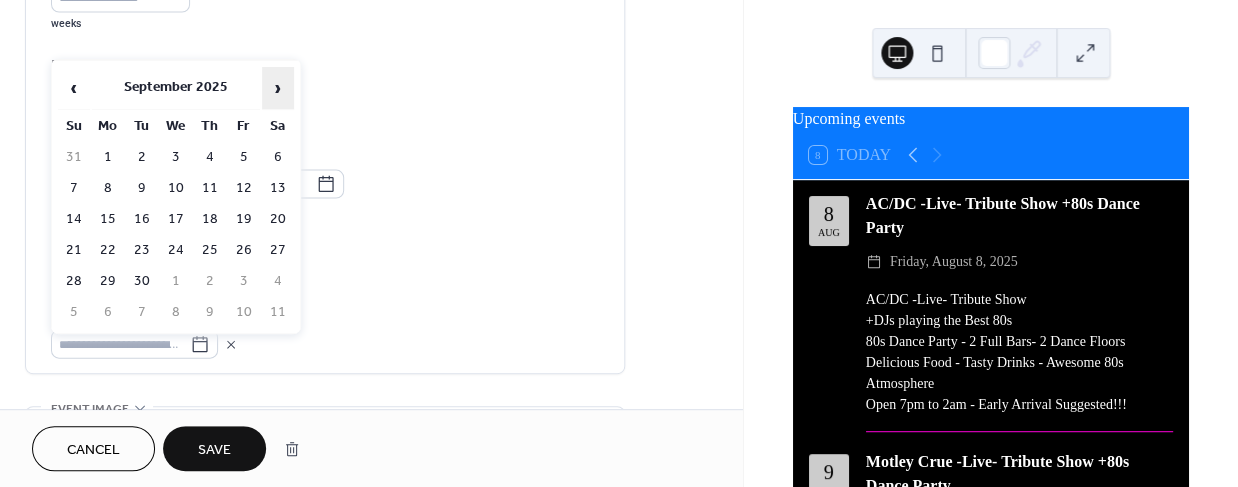 click on "›" at bounding box center [278, 88] 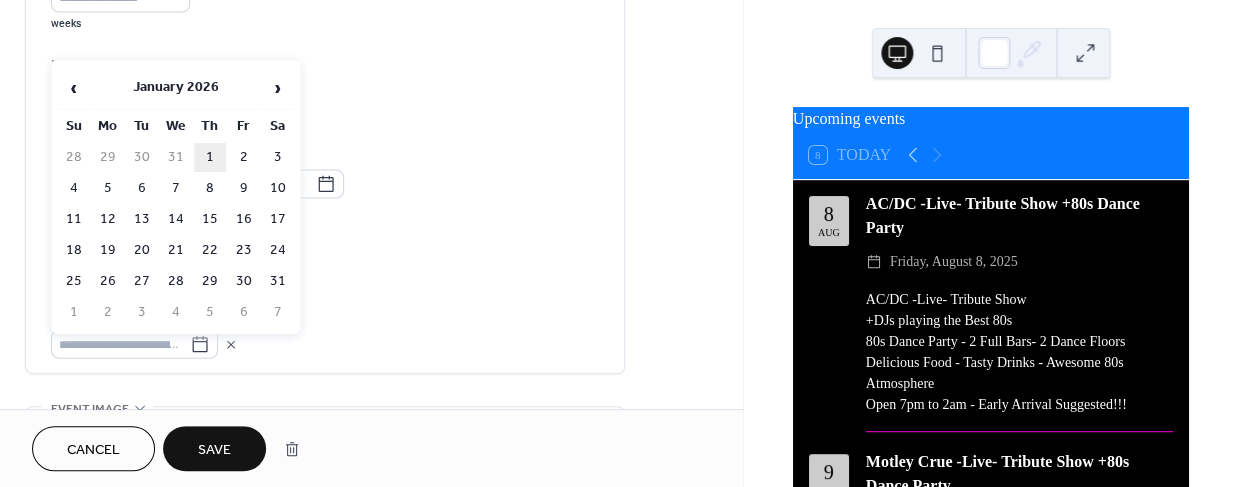 click on "1" at bounding box center (210, 157) 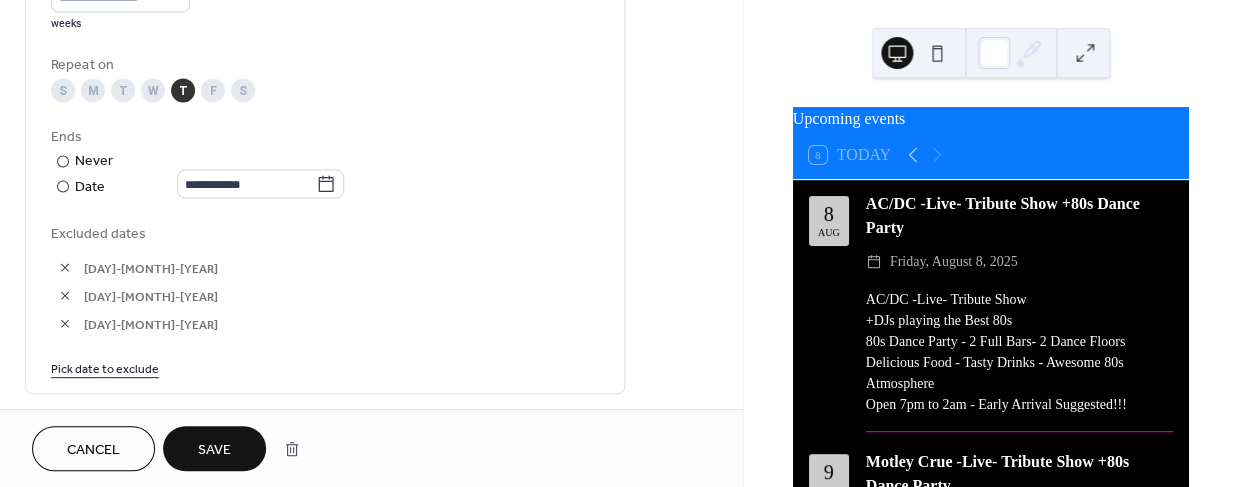 click on "Save" at bounding box center [214, 450] 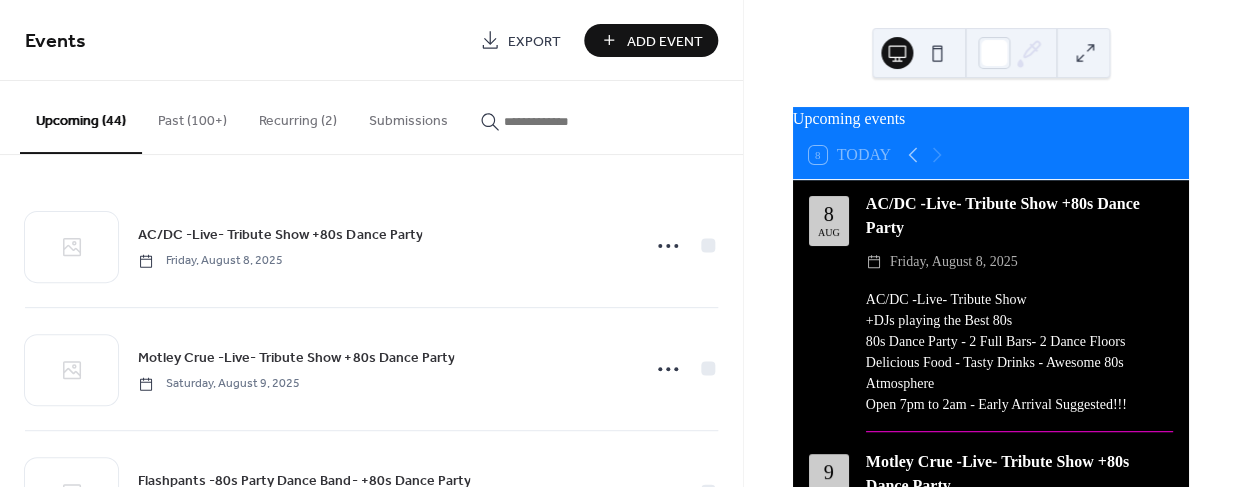 click on "Recurring (2)" at bounding box center [298, 116] 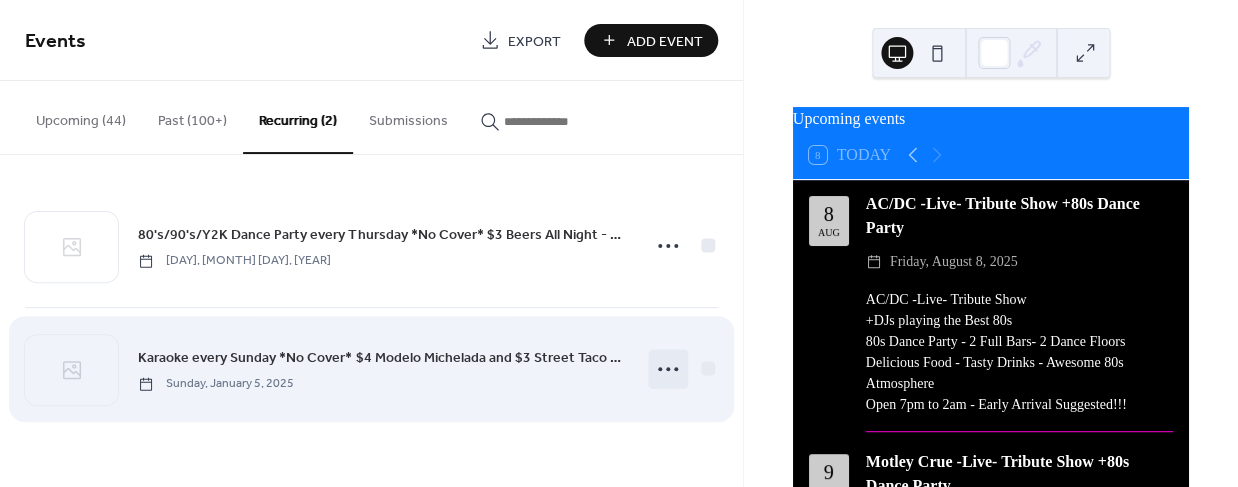click 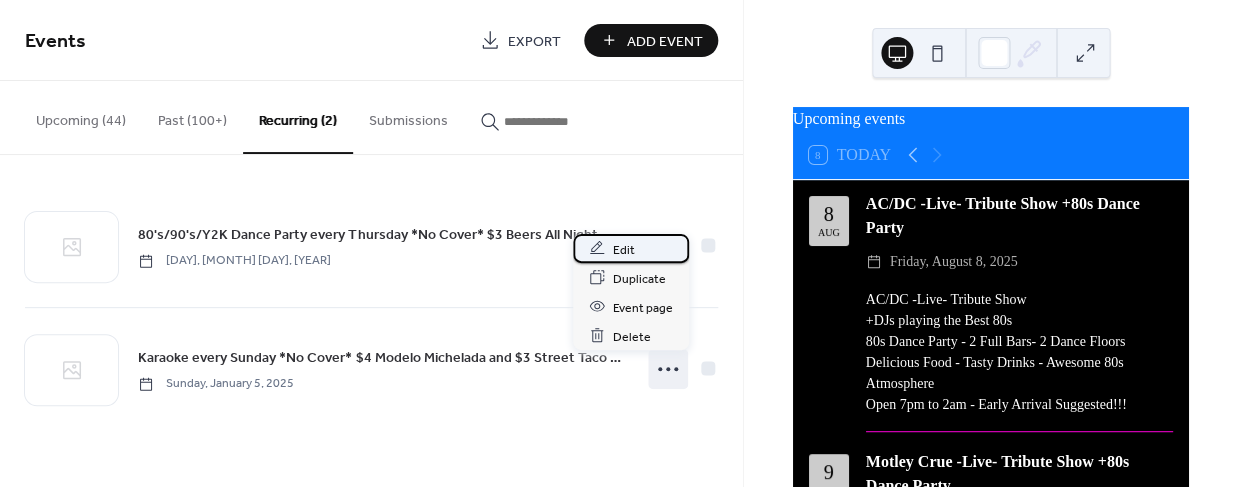 click on "Edit" at bounding box center [624, 249] 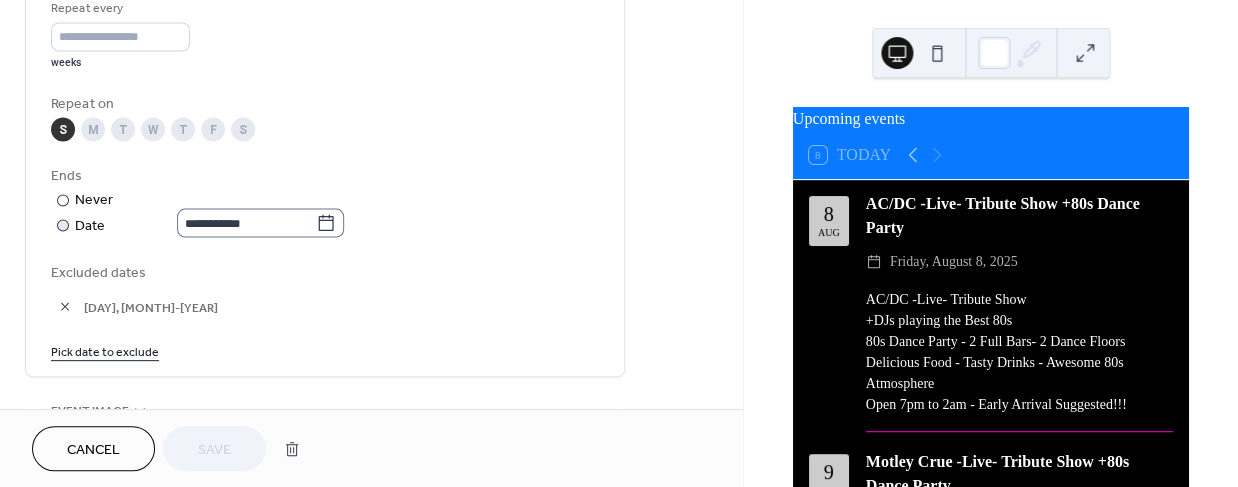 scroll, scrollTop: 968, scrollLeft: 0, axis: vertical 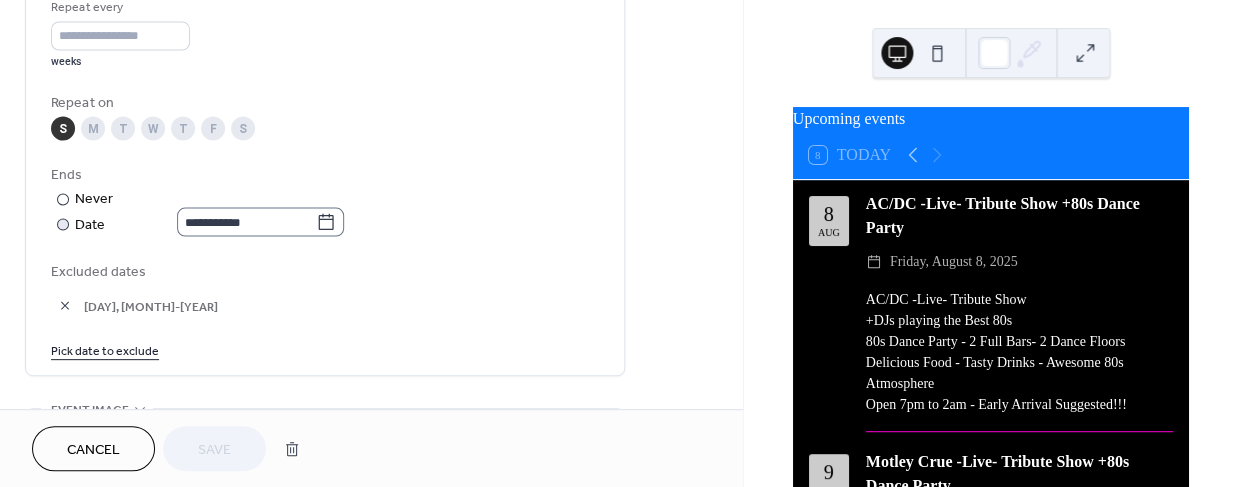 click 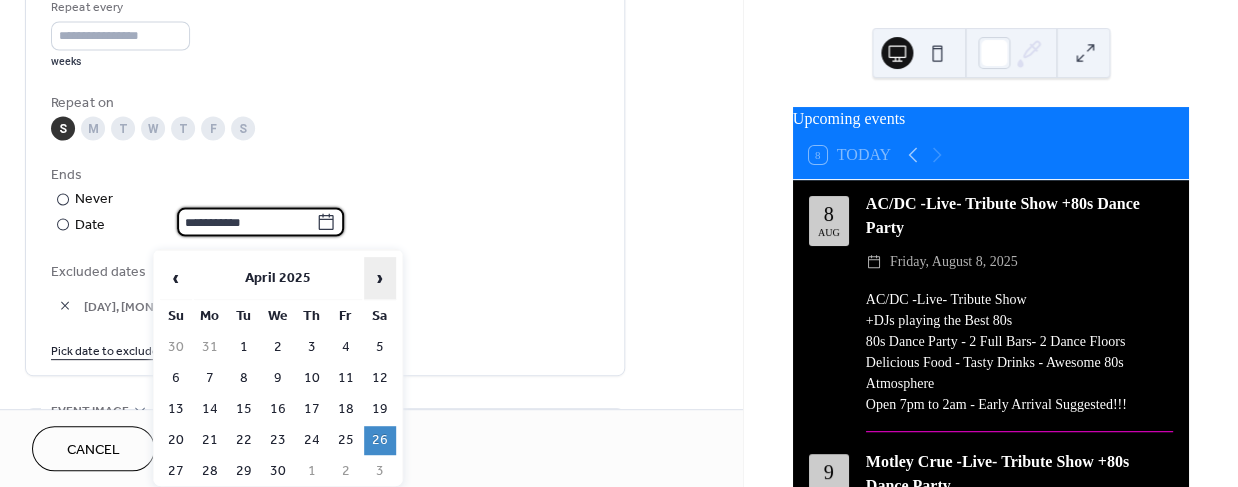 click on "›" at bounding box center [380, 278] 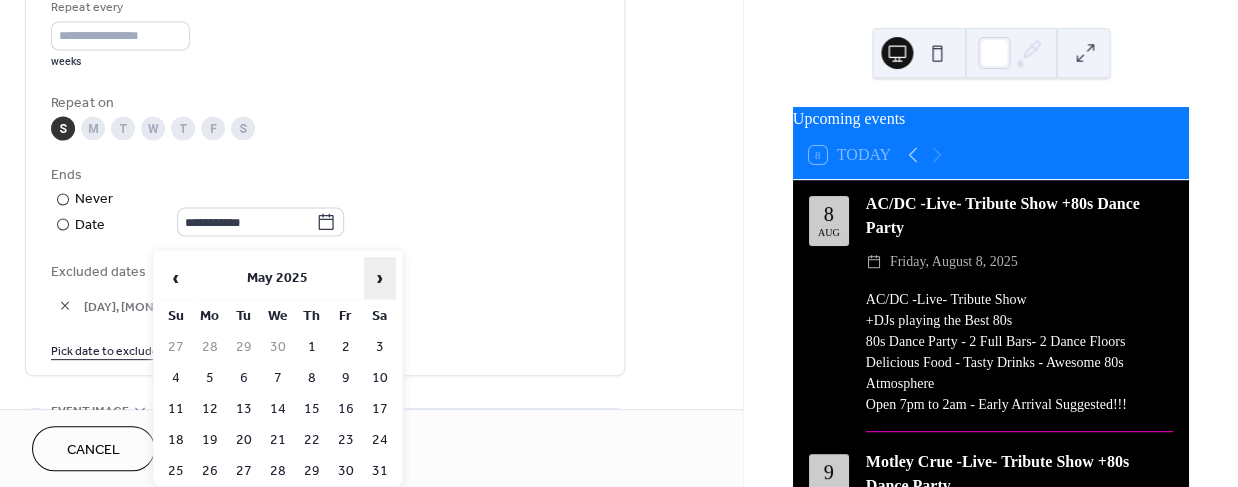 click on "›" at bounding box center [380, 278] 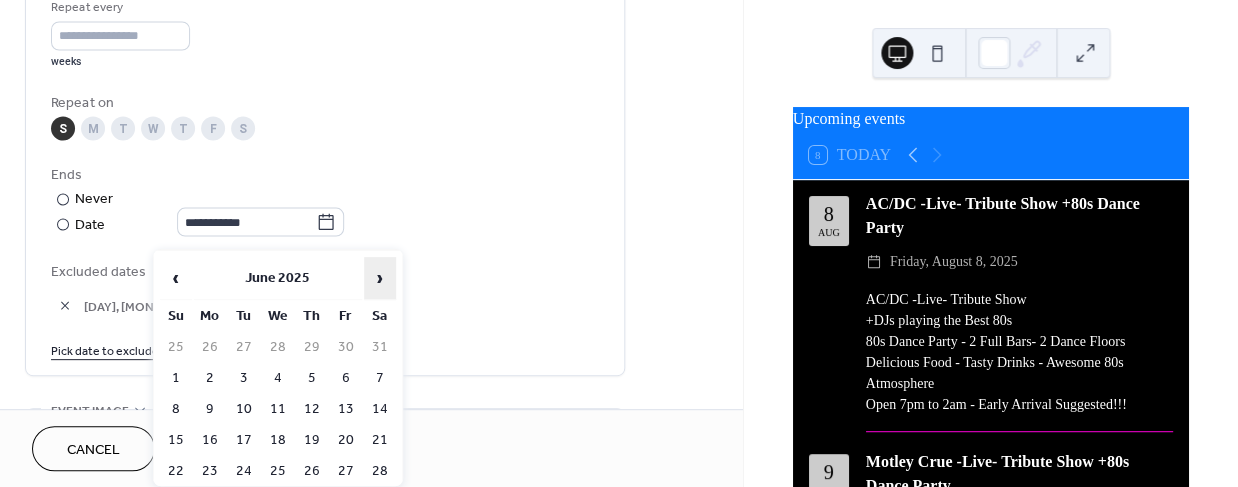 click on "›" at bounding box center [380, 278] 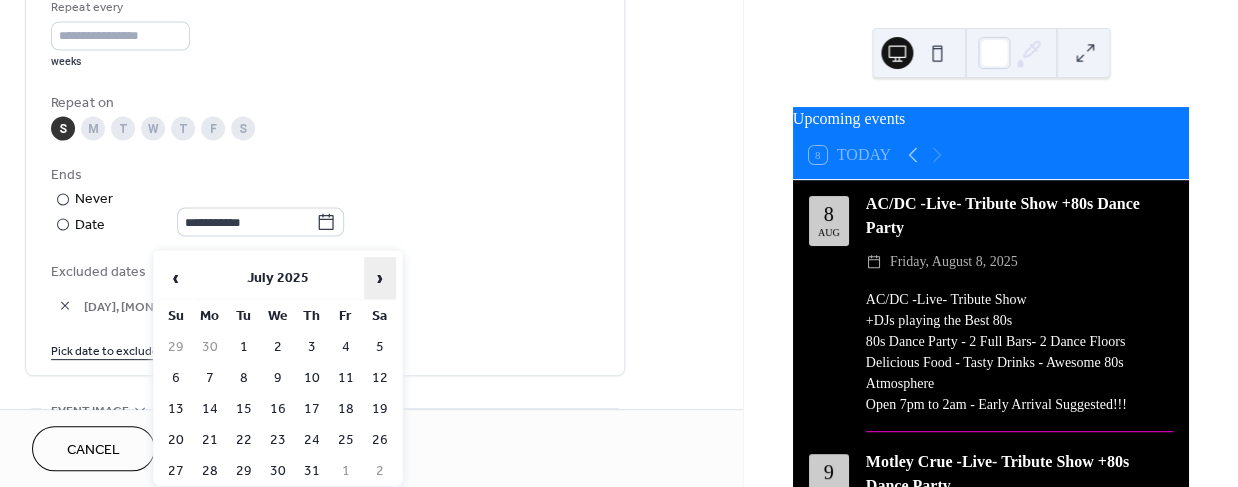 click on "›" at bounding box center [380, 278] 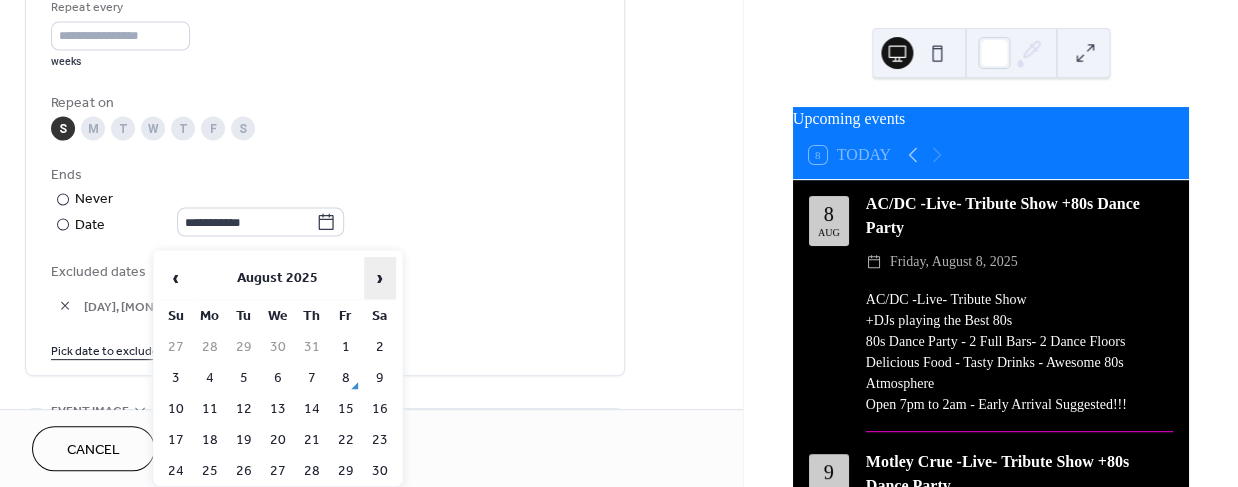 click on "›" at bounding box center (380, 278) 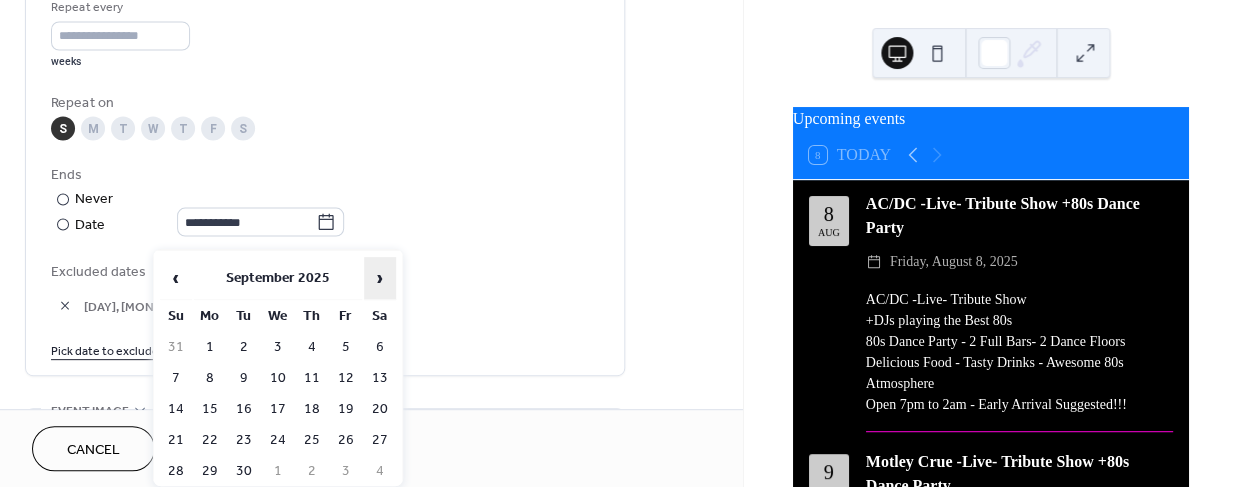 click on "›" at bounding box center [380, 278] 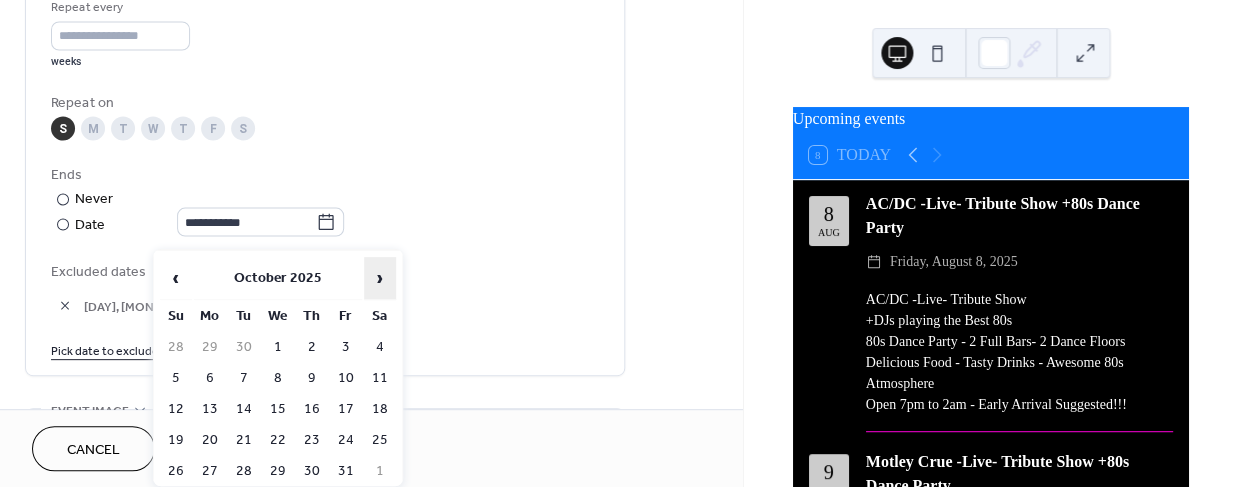 click on "›" at bounding box center (380, 278) 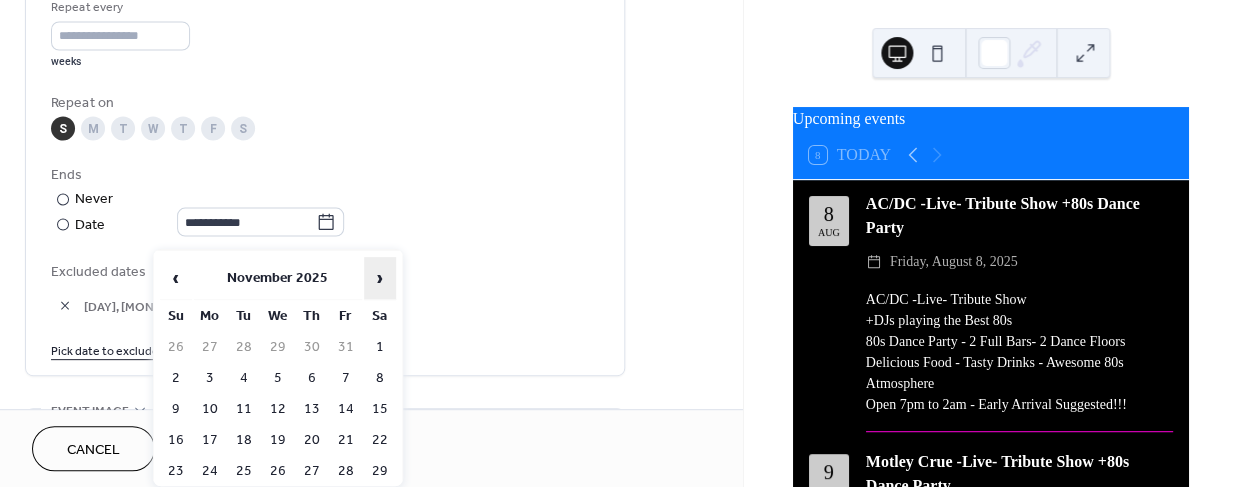 click on "›" at bounding box center (380, 278) 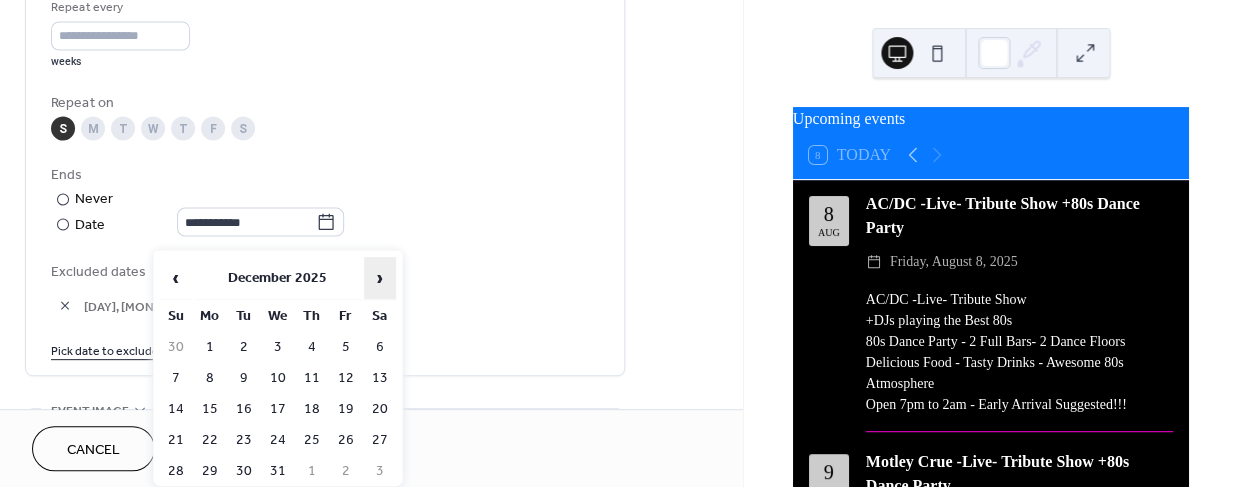 click on "›" at bounding box center [380, 278] 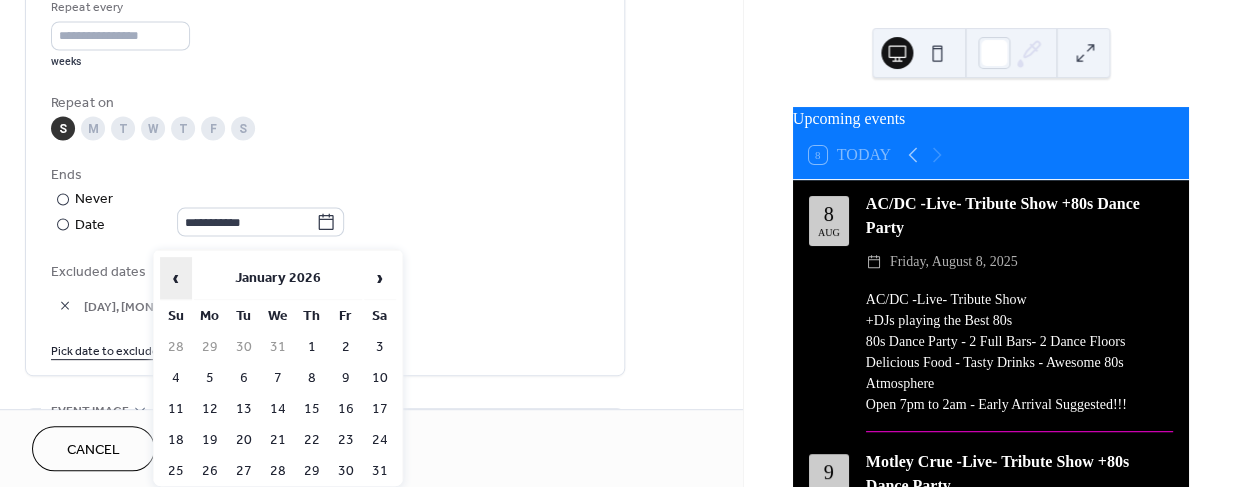 click on "‹" at bounding box center (176, 278) 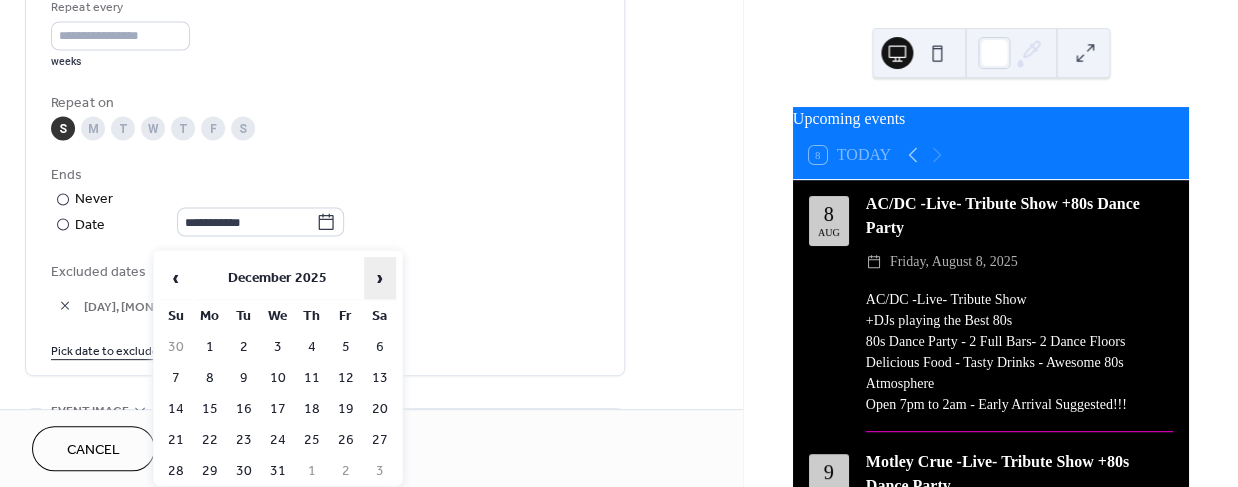 click on "›" at bounding box center (380, 278) 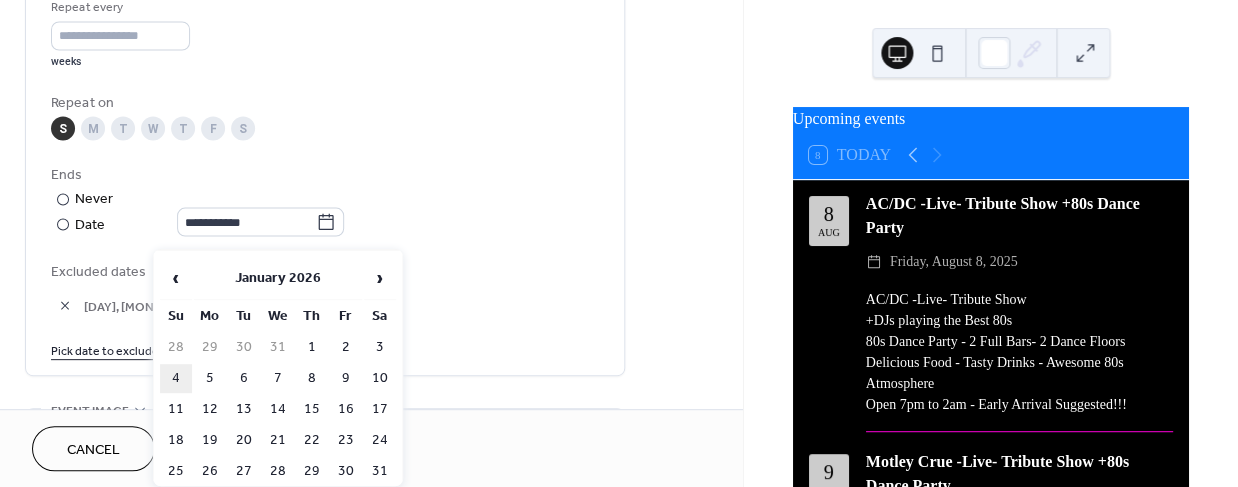 click on "4" at bounding box center (176, 378) 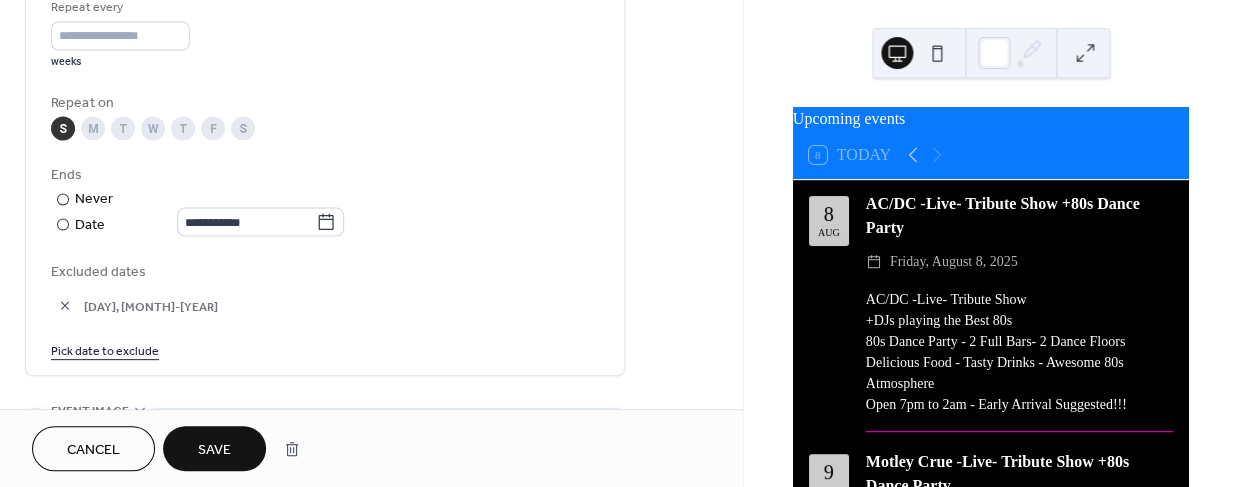 type on "**********" 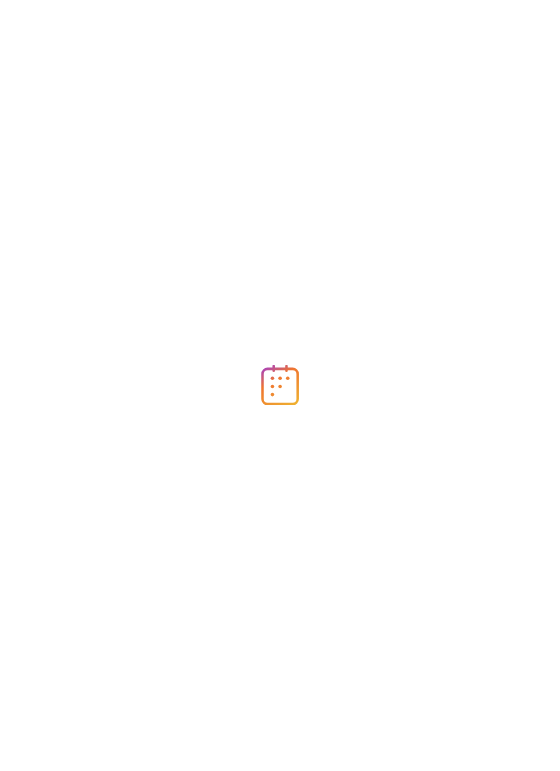 scroll, scrollTop: 0, scrollLeft: 0, axis: both 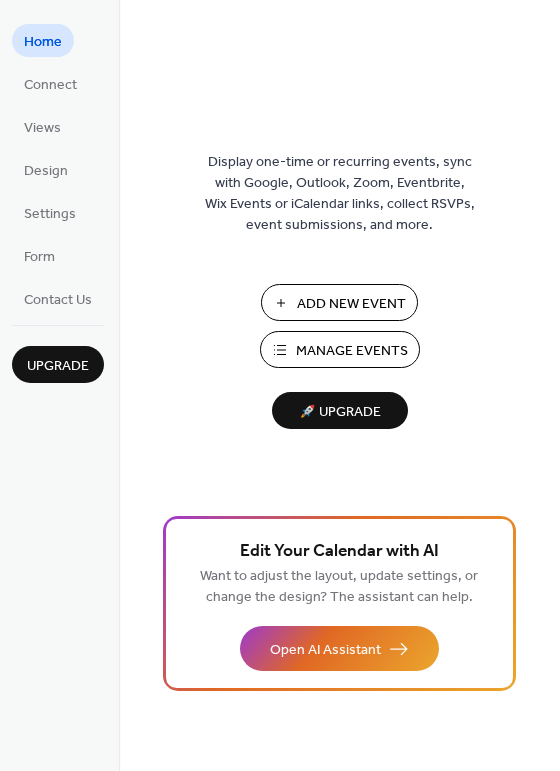 click on "Manage Events" at bounding box center (352, 351) 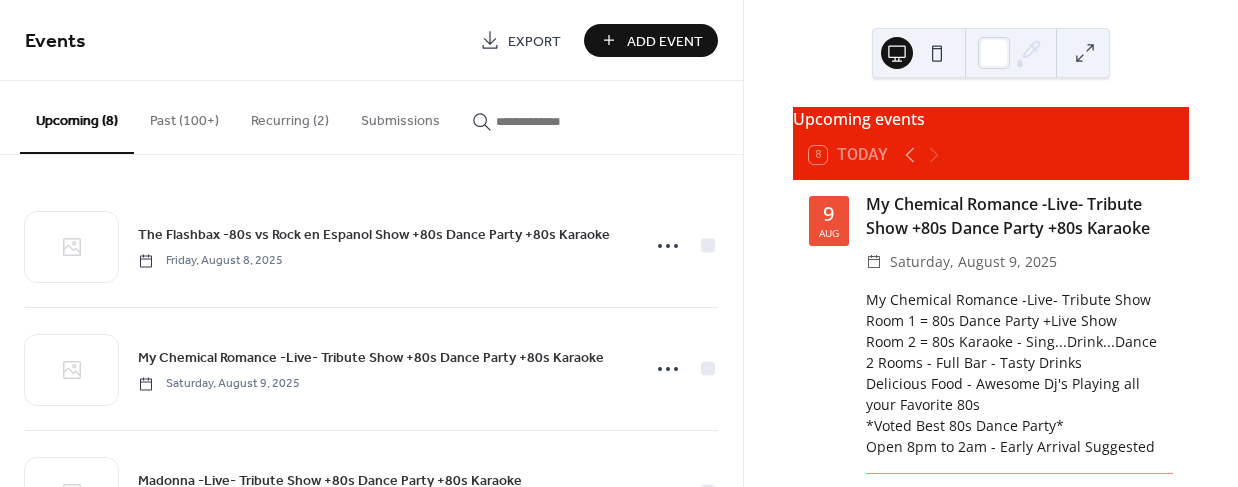 scroll, scrollTop: 0, scrollLeft: 0, axis: both 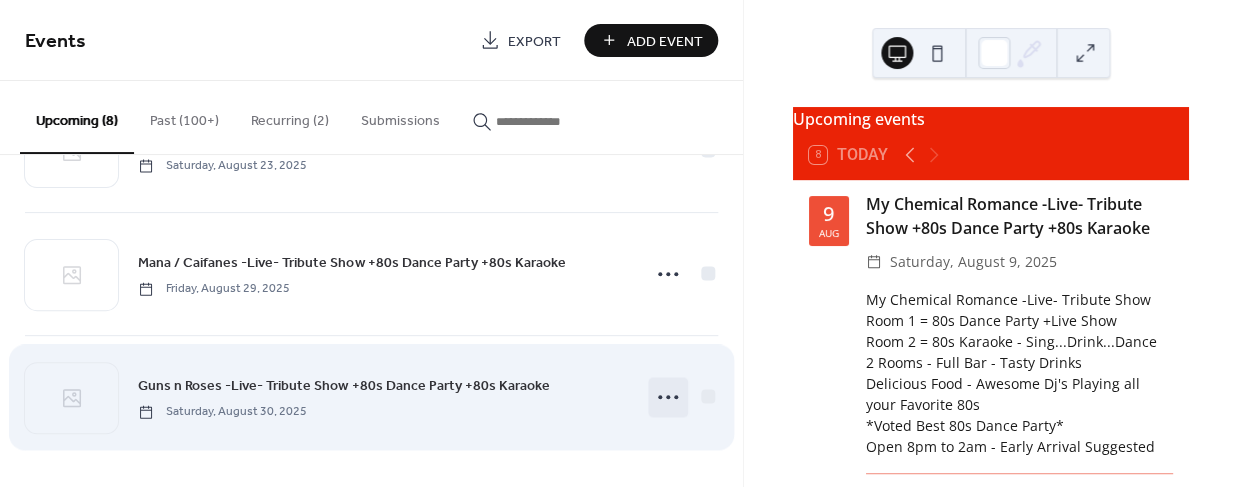 click 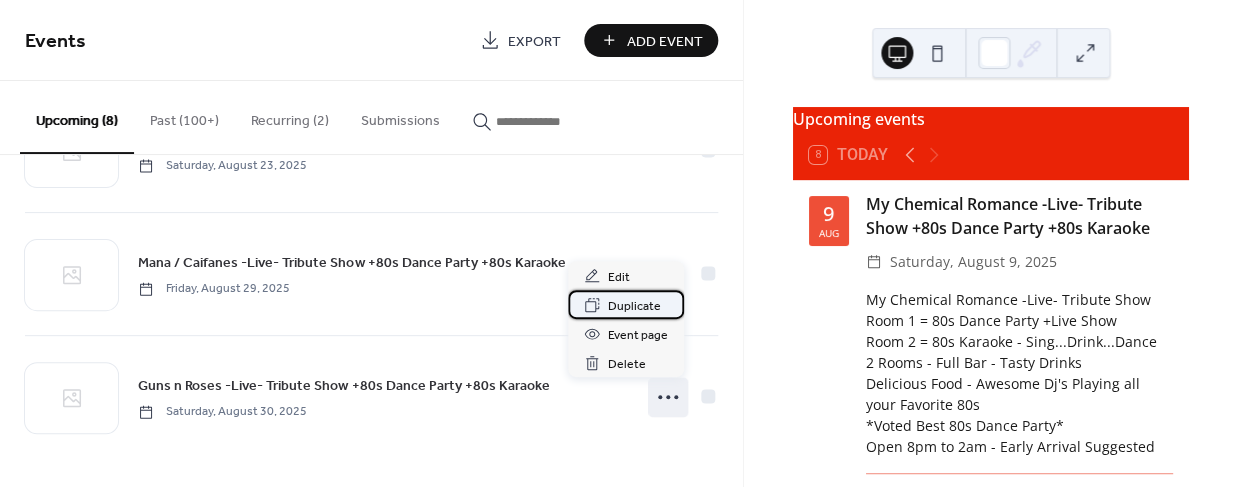 click on "Duplicate" at bounding box center [634, 306] 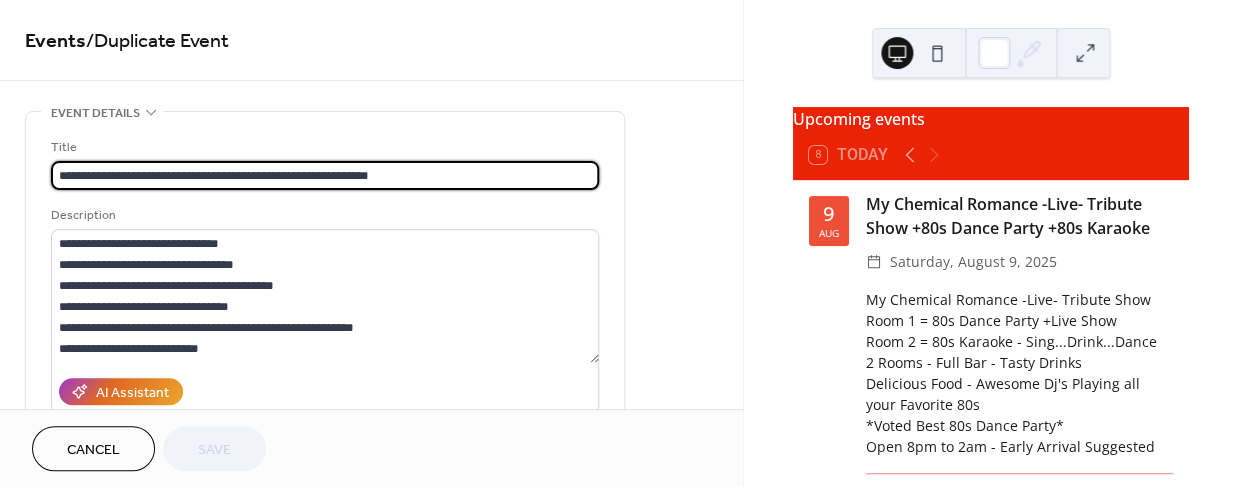 drag, startPoint x: 130, startPoint y: 176, endPoint x: 26, endPoint y: 176, distance: 104 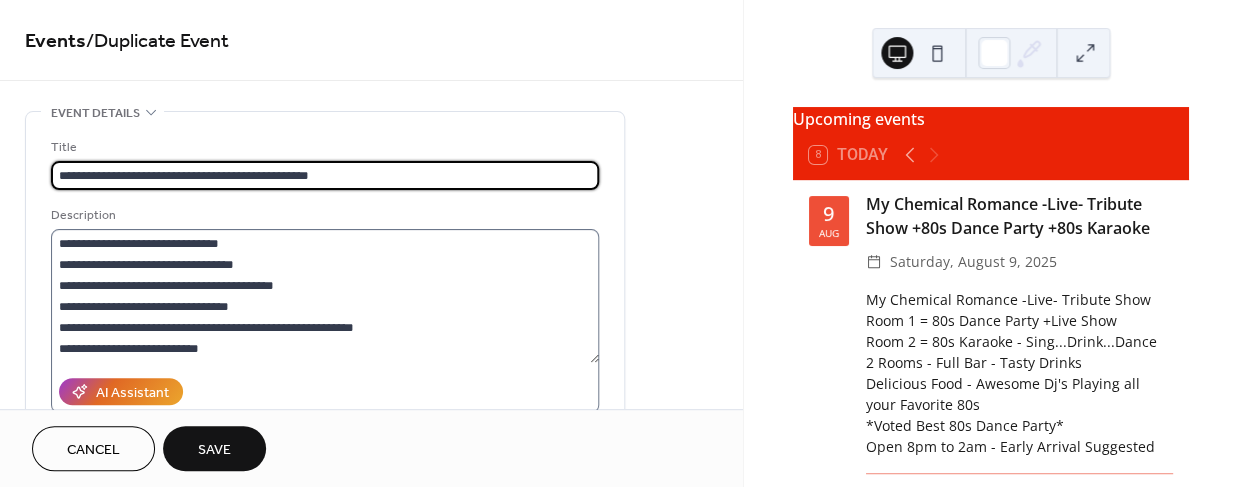 type on "**********" 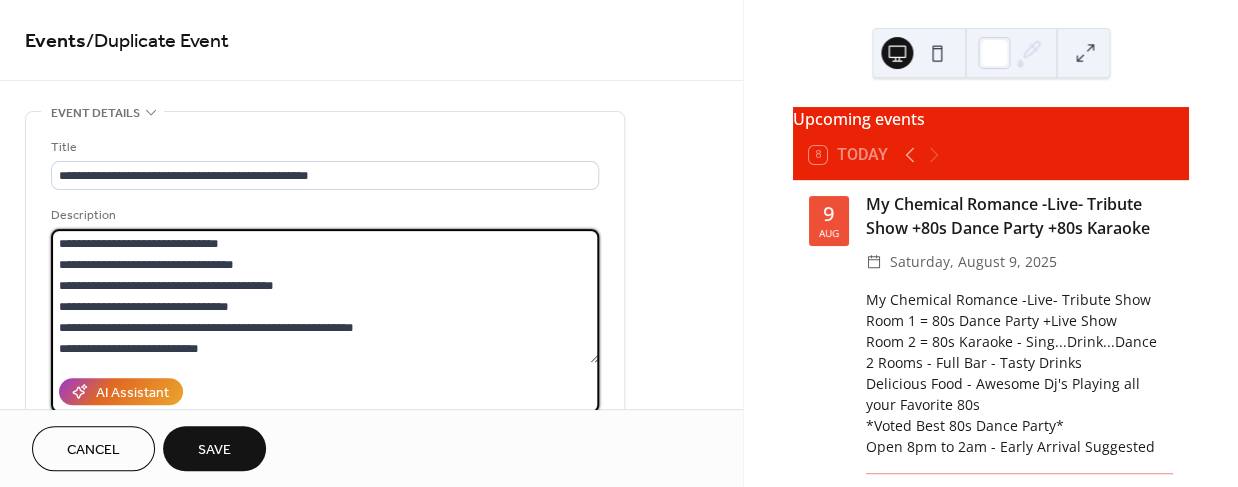 drag, startPoint x: 129, startPoint y: 243, endPoint x: -1, endPoint y: 241, distance: 130.01538 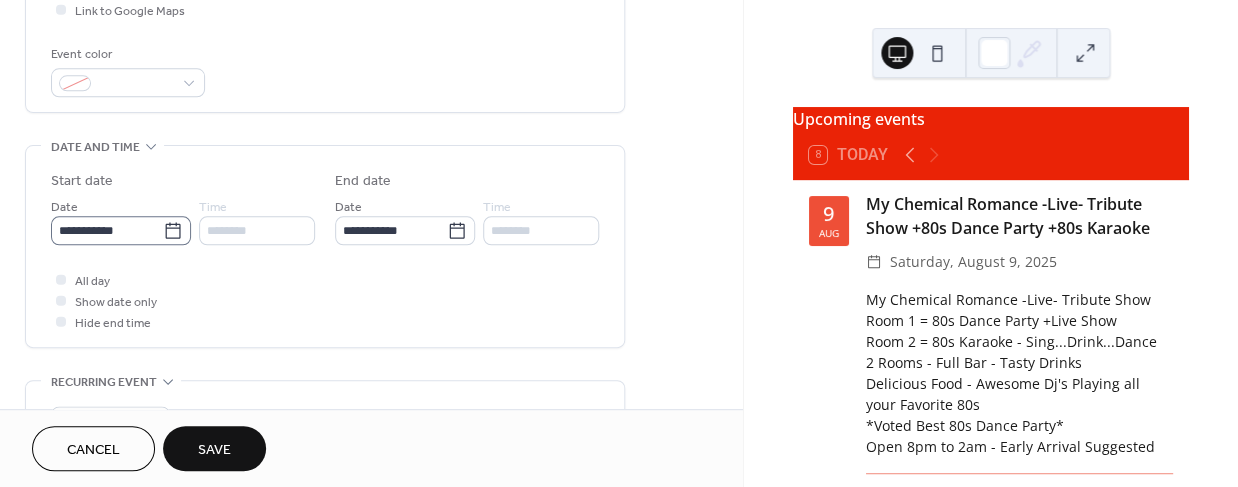 scroll, scrollTop: 507, scrollLeft: 0, axis: vertical 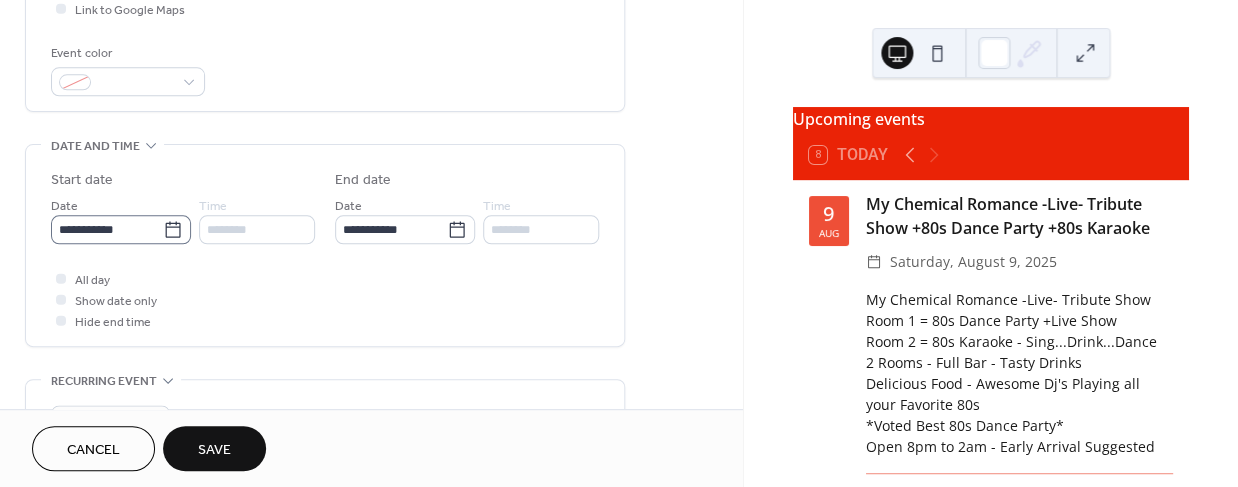 type on "**********" 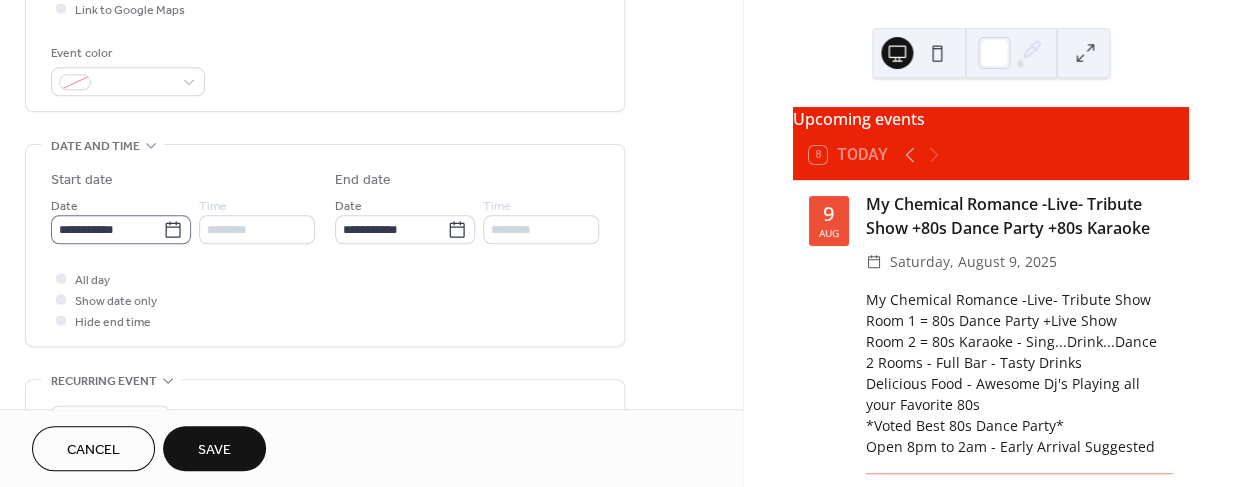 click 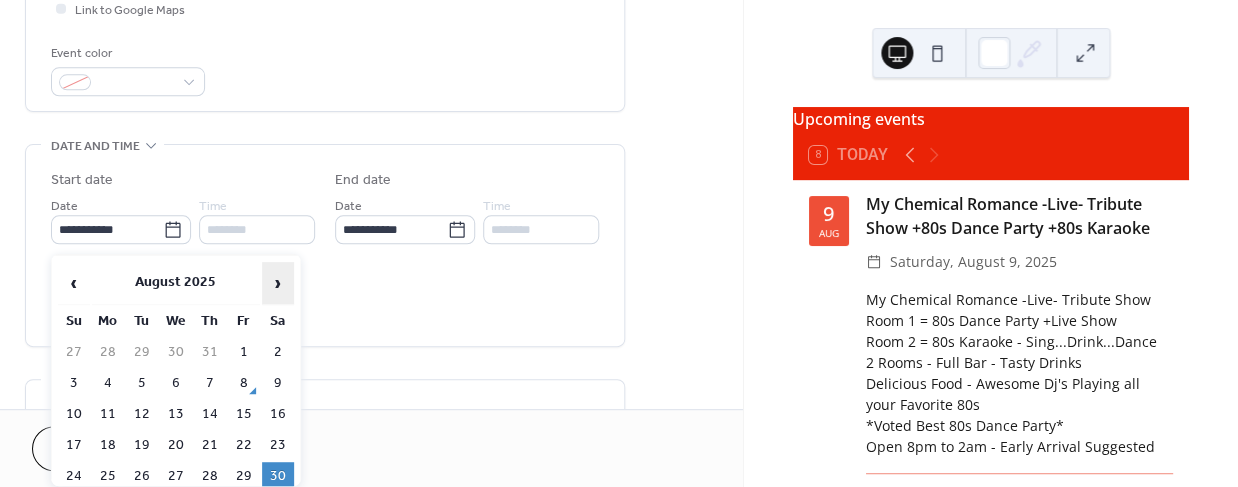 click on "›" at bounding box center [278, 283] 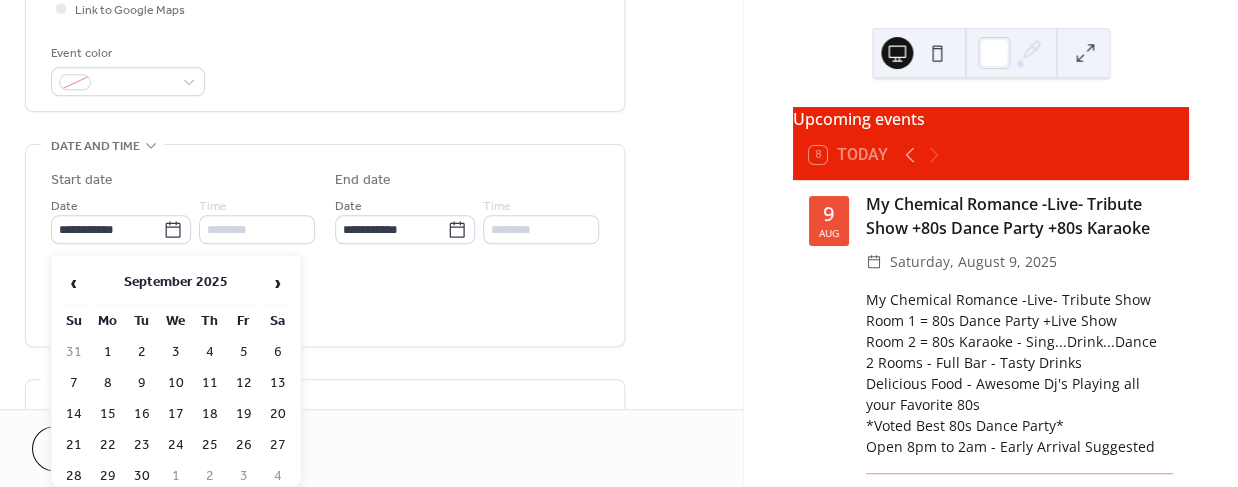 click on "5" at bounding box center [244, 352] 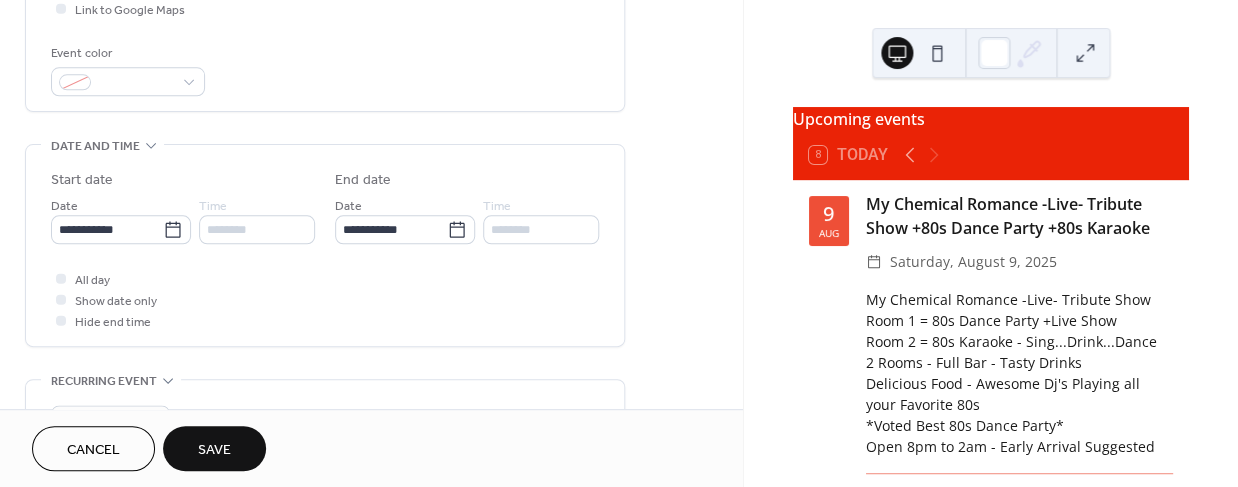 click on "Save" at bounding box center (214, 450) 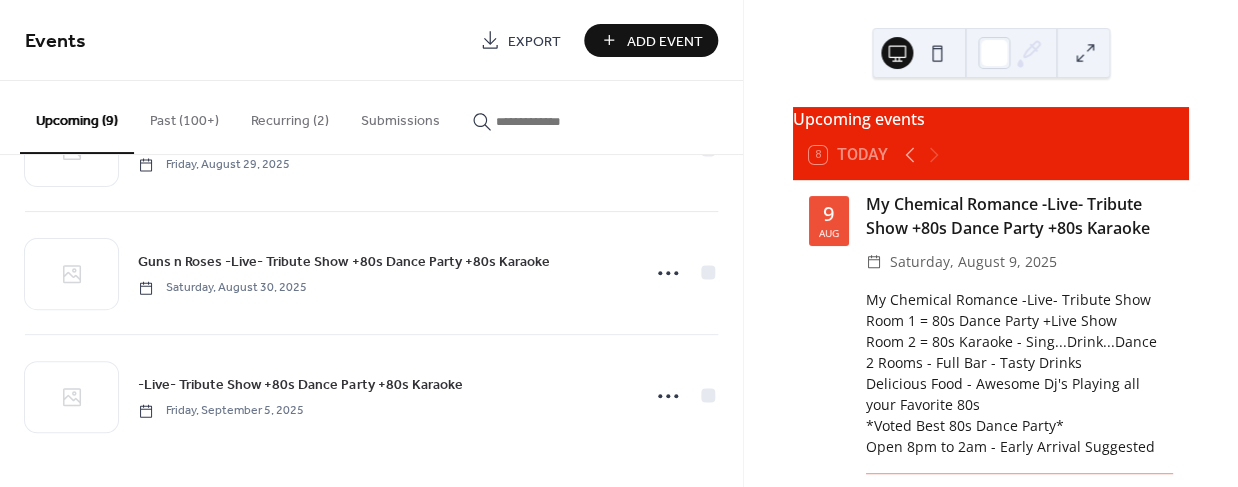 scroll, scrollTop: 833, scrollLeft: 0, axis: vertical 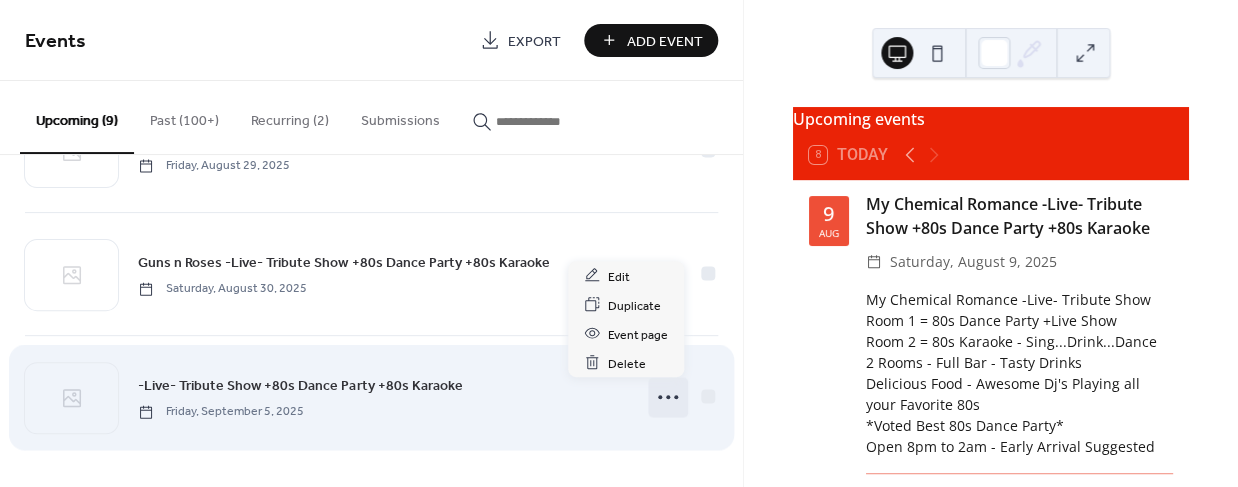 click 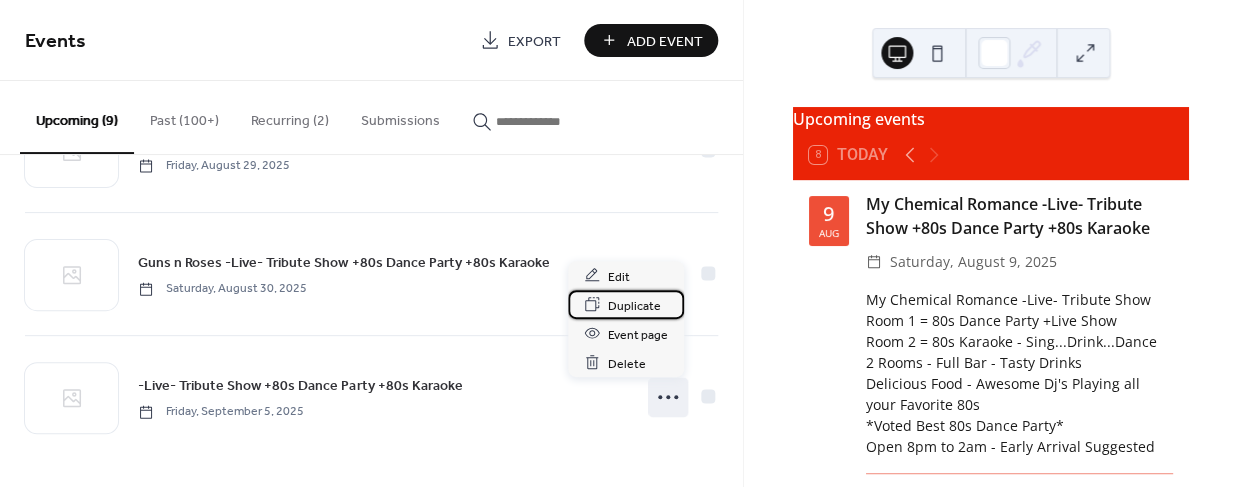 click on "Duplicate" at bounding box center (634, 305) 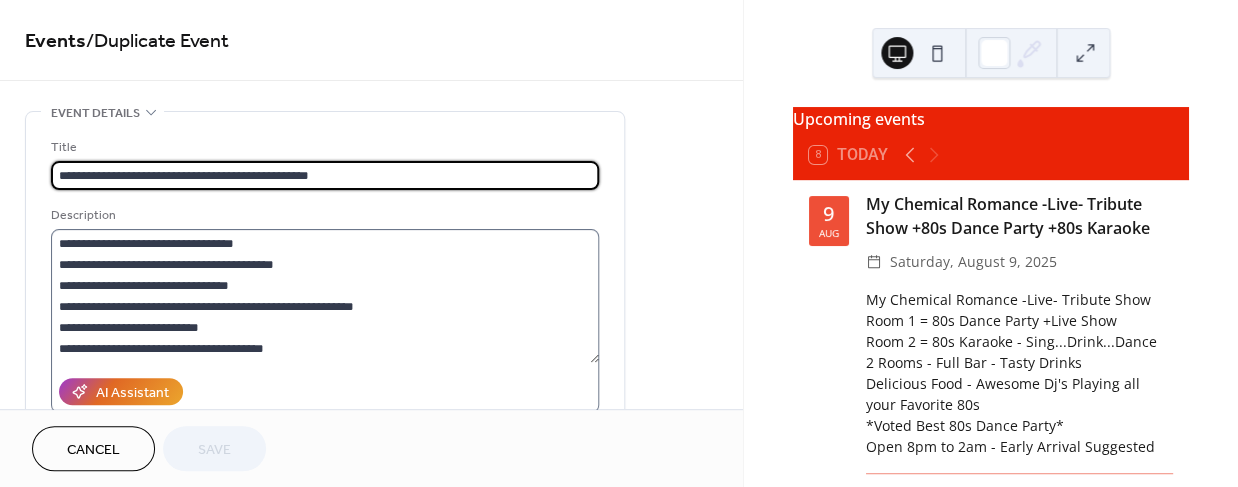 scroll, scrollTop: 20, scrollLeft: 0, axis: vertical 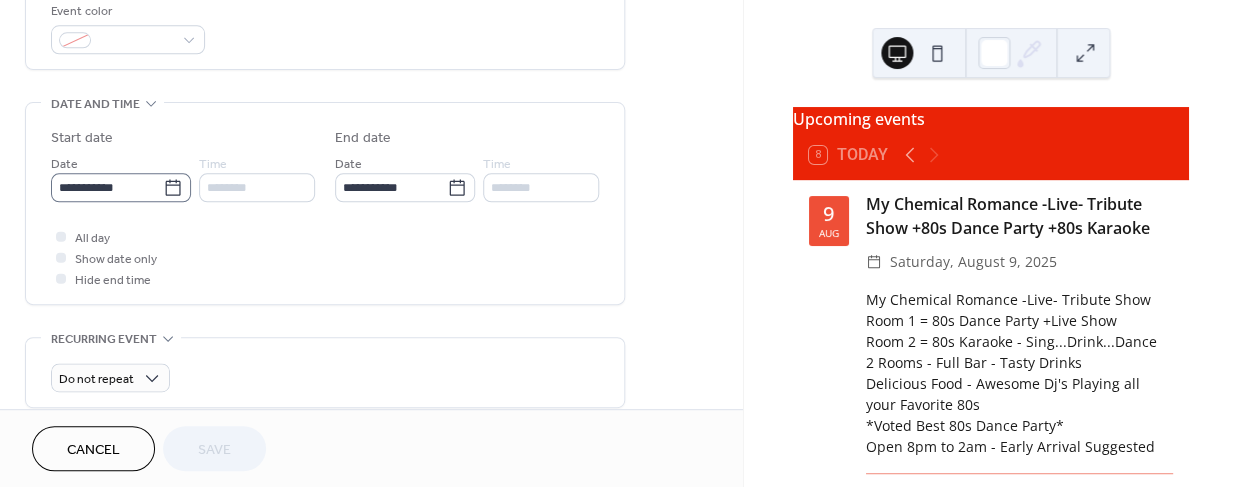 click 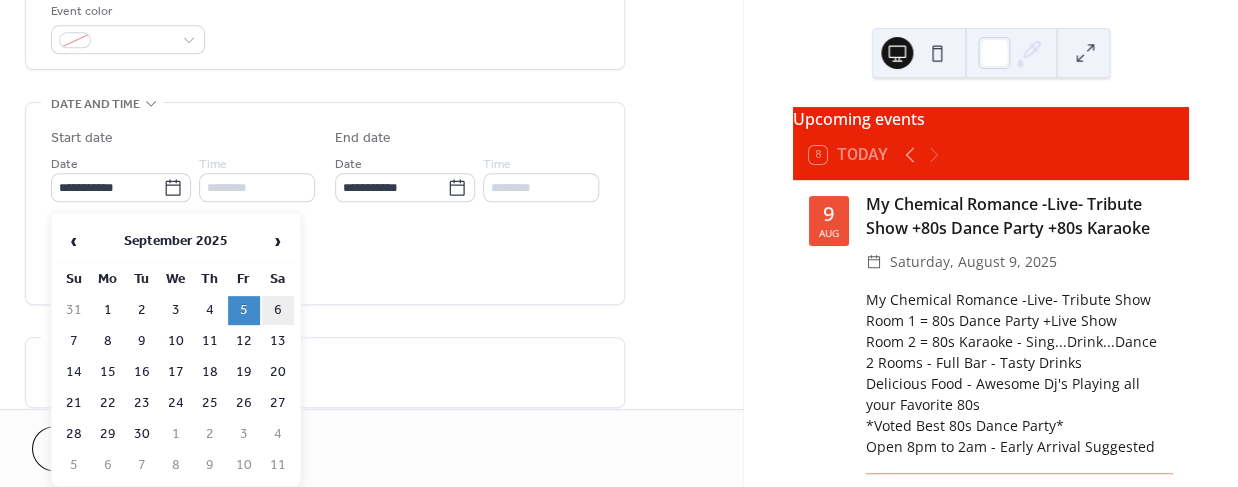 click on "6" at bounding box center [278, 310] 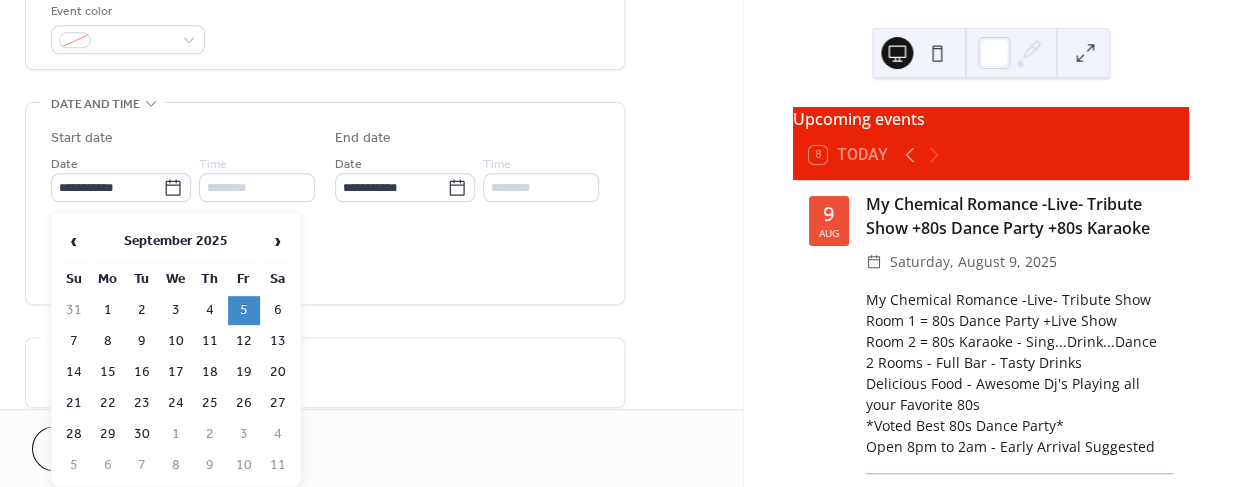 type on "**********" 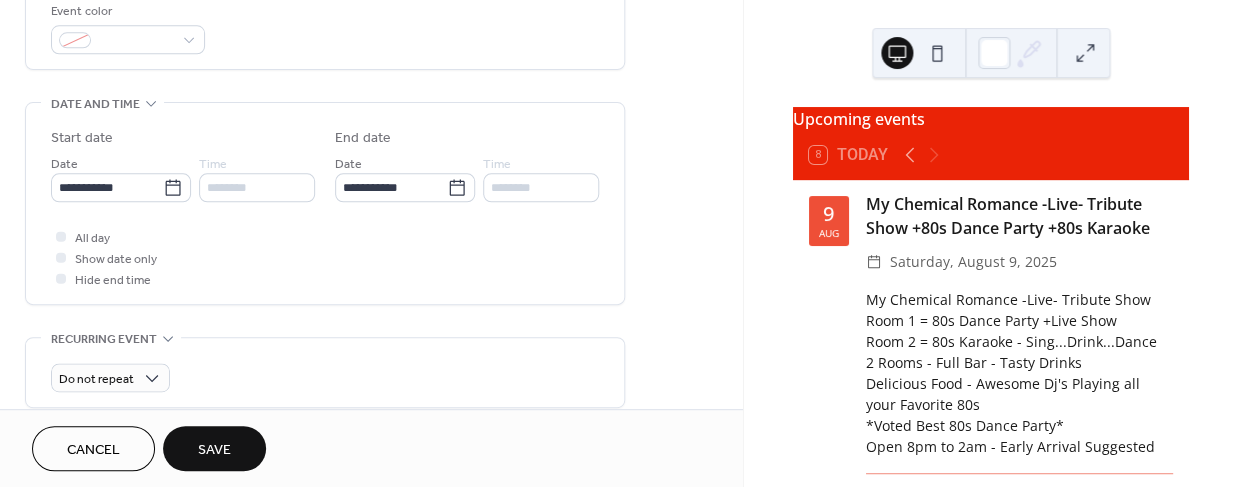 click on "Save" at bounding box center (214, 450) 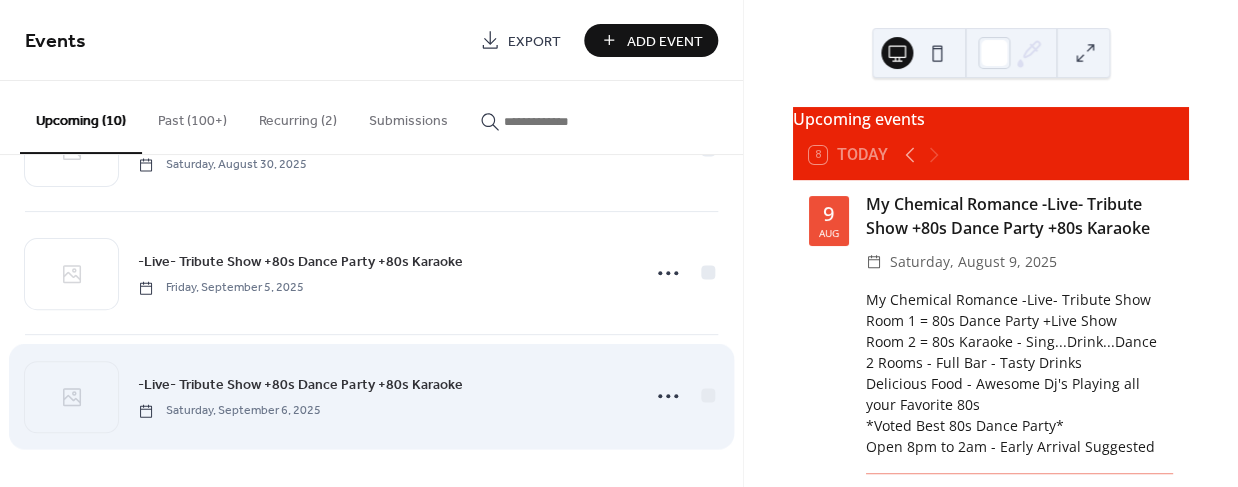 scroll, scrollTop: 956, scrollLeft: 0, axis: vertical 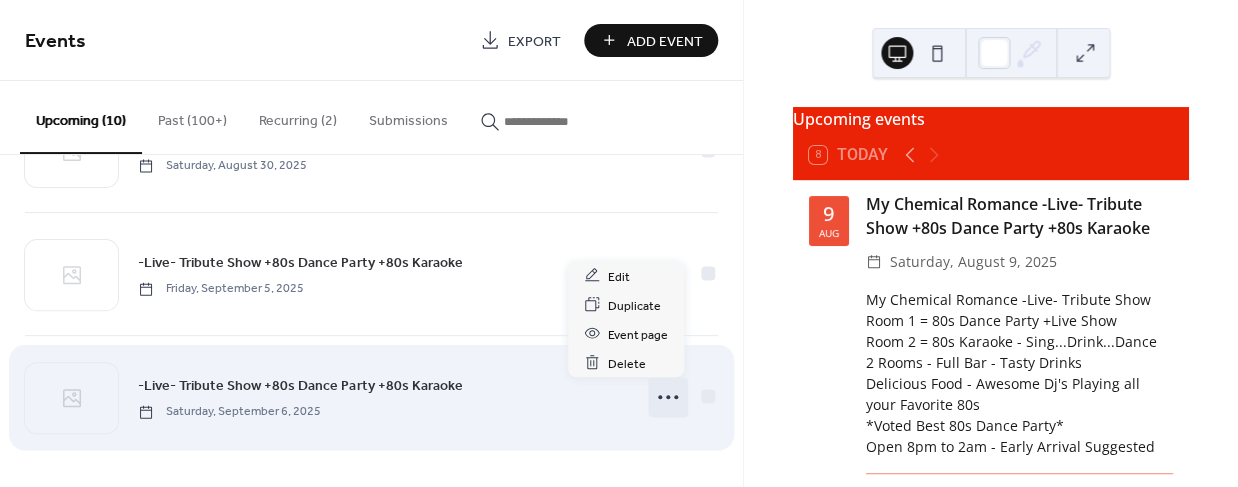click 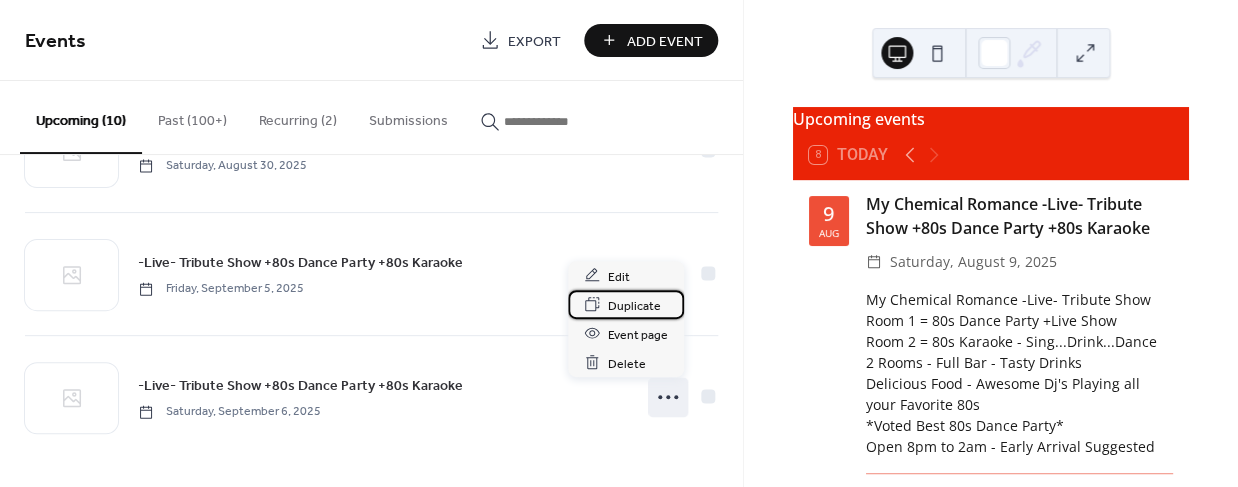click on "Duplicate" at bounding box center [634, 305] 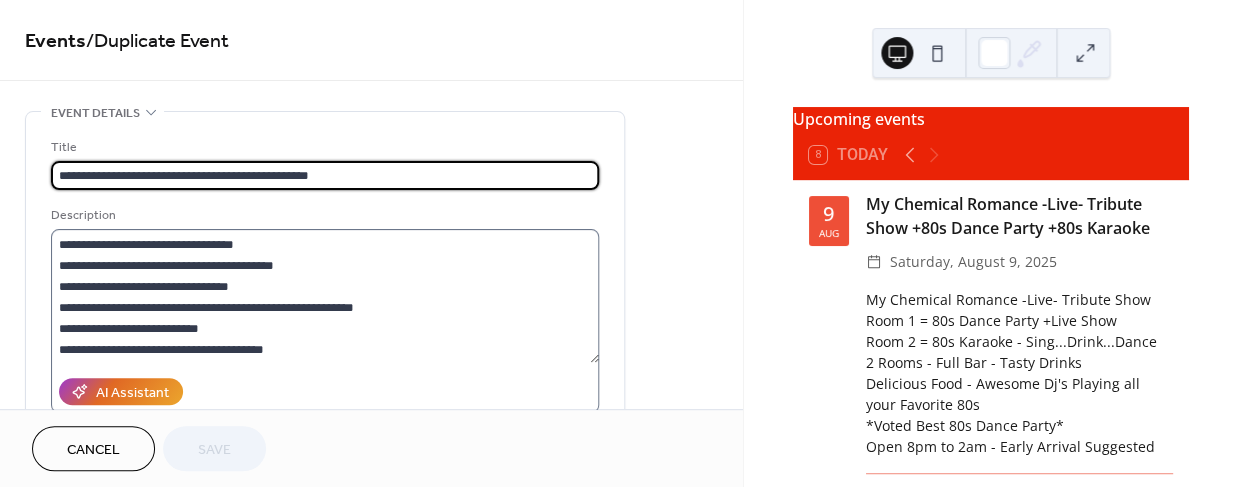 scroll, scrollTop: 20, scrollLeft: 0, axis: vertical 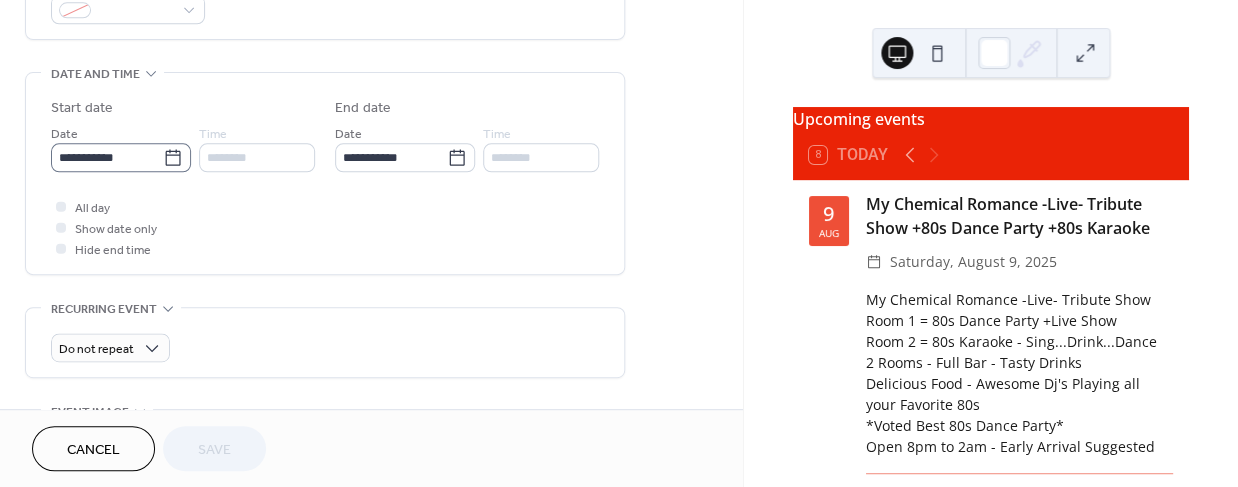 click 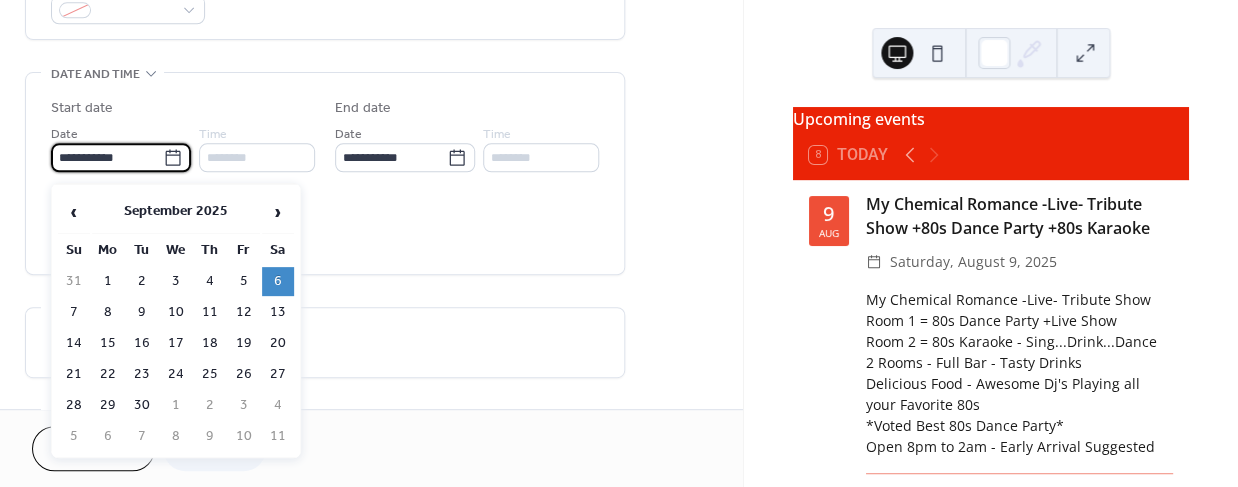 click on "12" at bounding box center (244, 312) 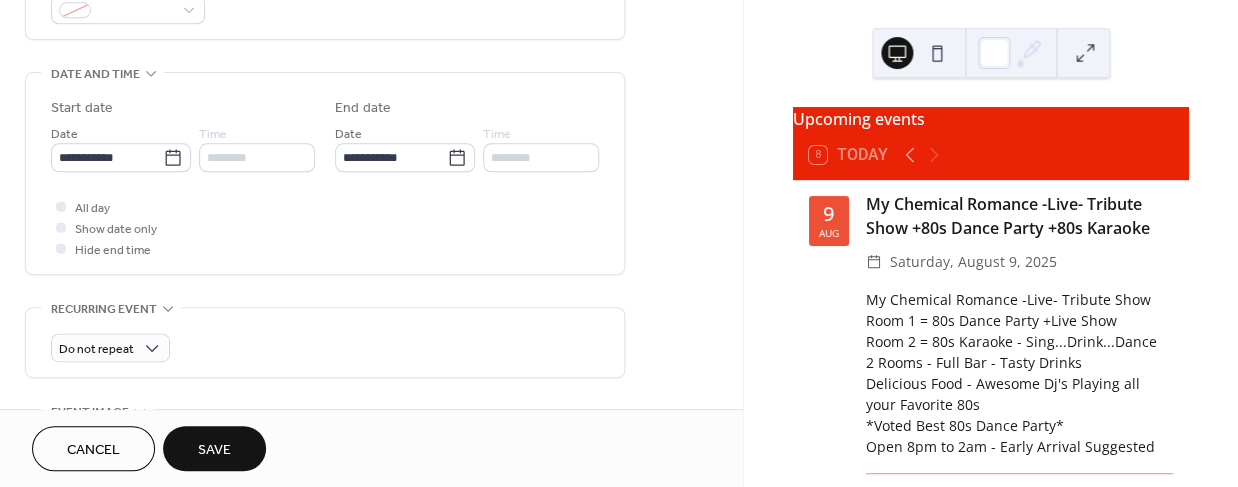 click on "Save" at bounding box center [214, 450] 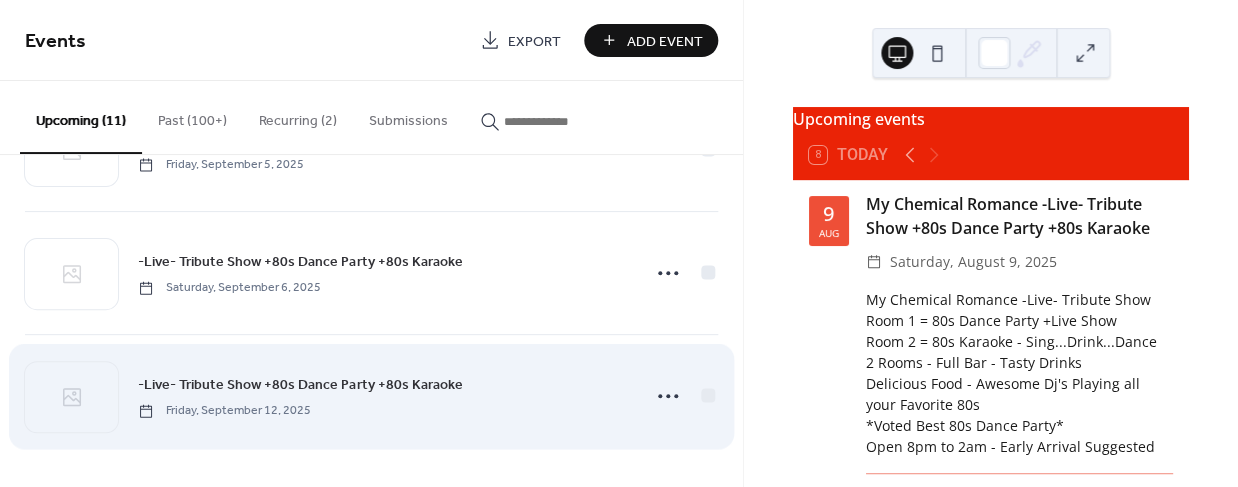 scroll, scrollTop: 1079, scrollLeft: 0, axis: vertical 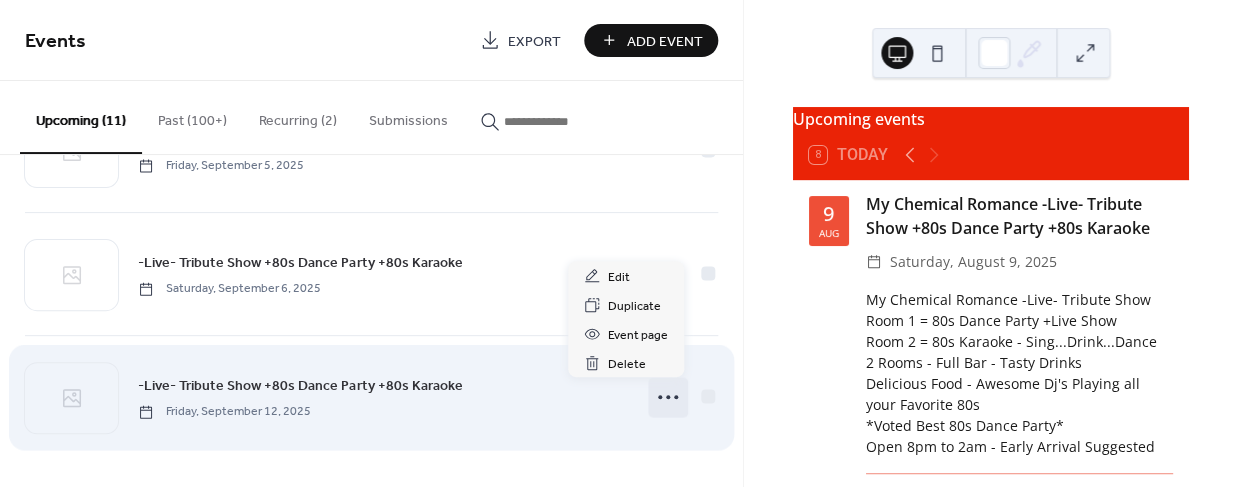 click 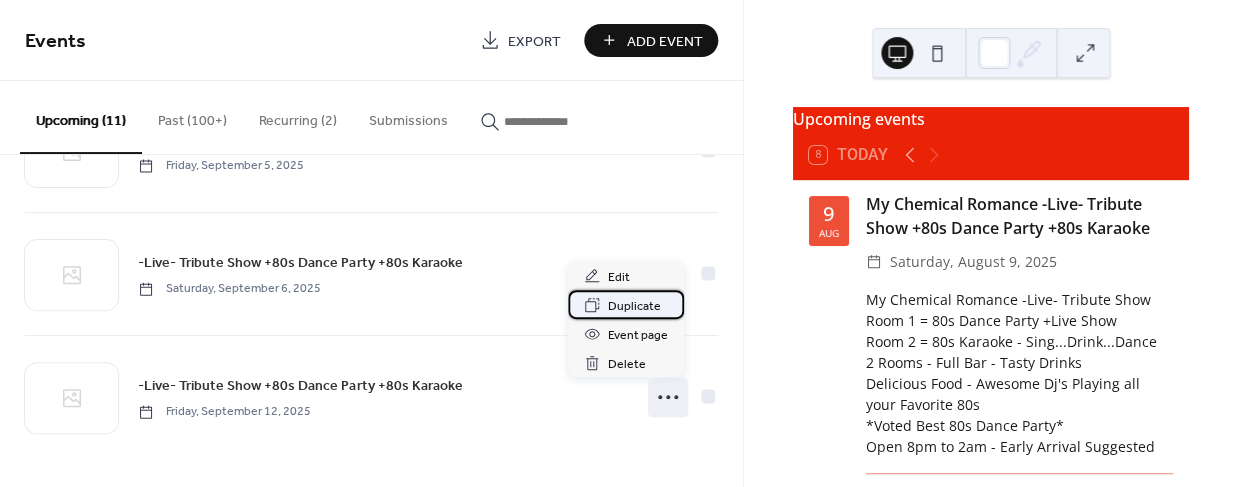 click on "Duplicate" at bounding box center [634, 306] 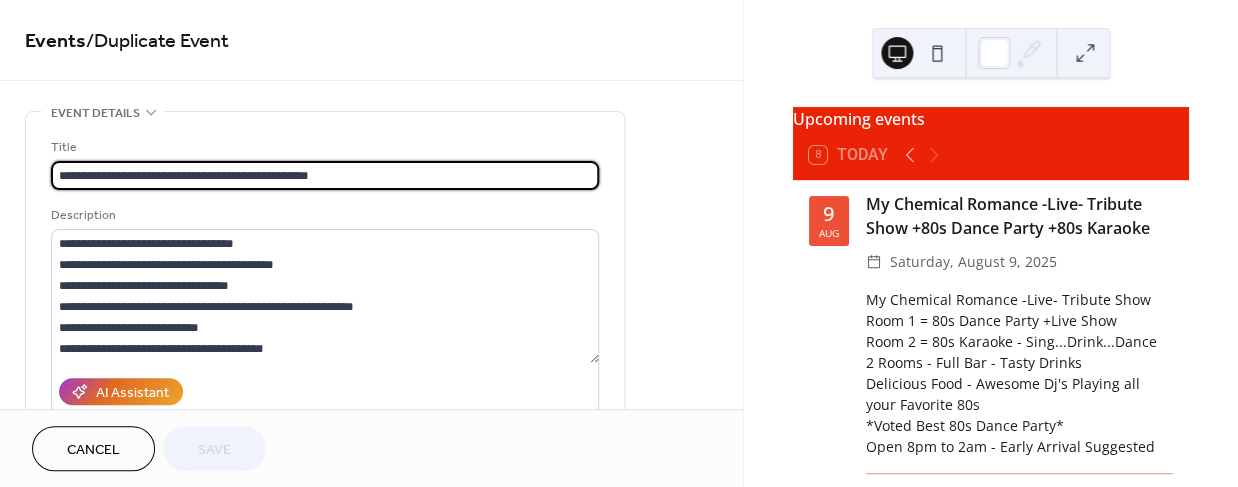 scroll, scrollTop: 20, scrollLeft: 0, axis: vertical 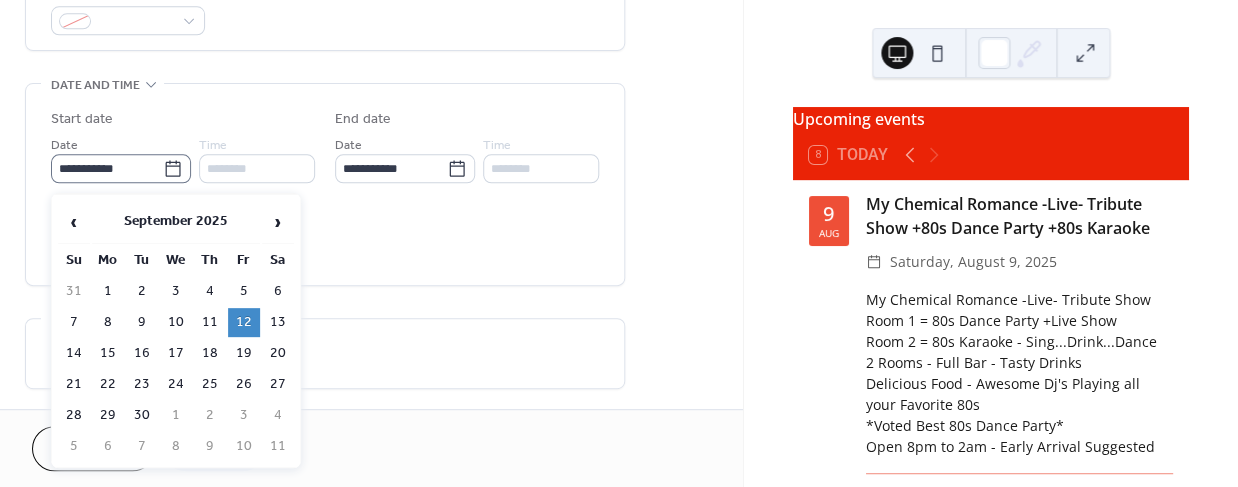 click 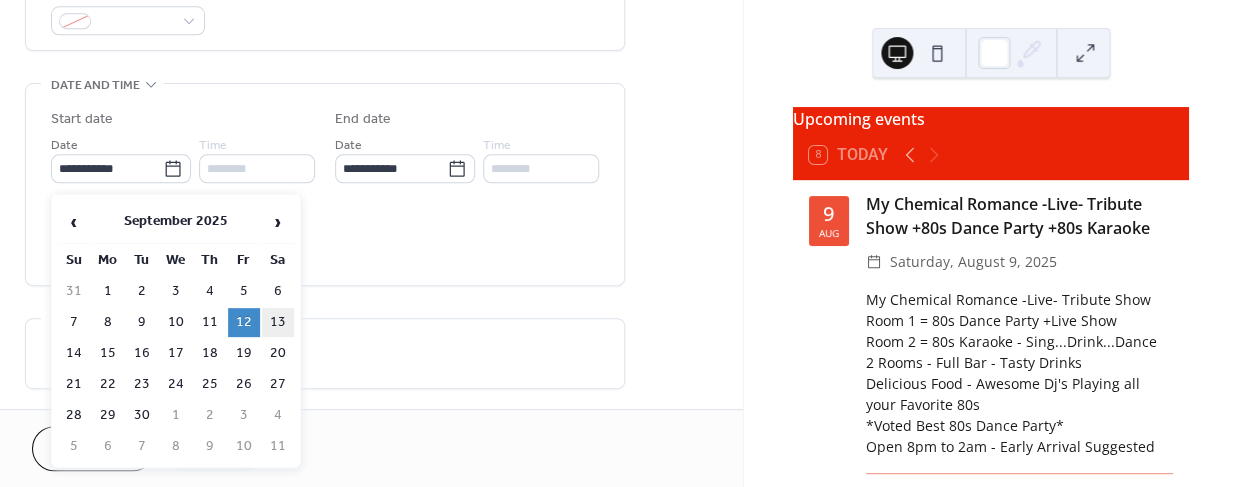 click on "13" at bounding box center [278, 322] 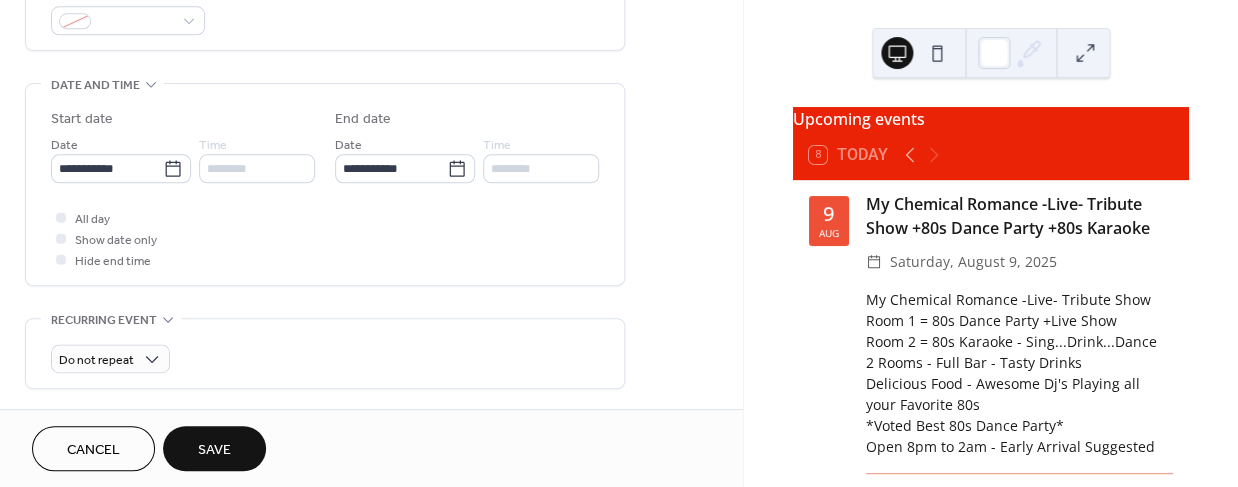 click on "Save" at bounding box center [214, 448] 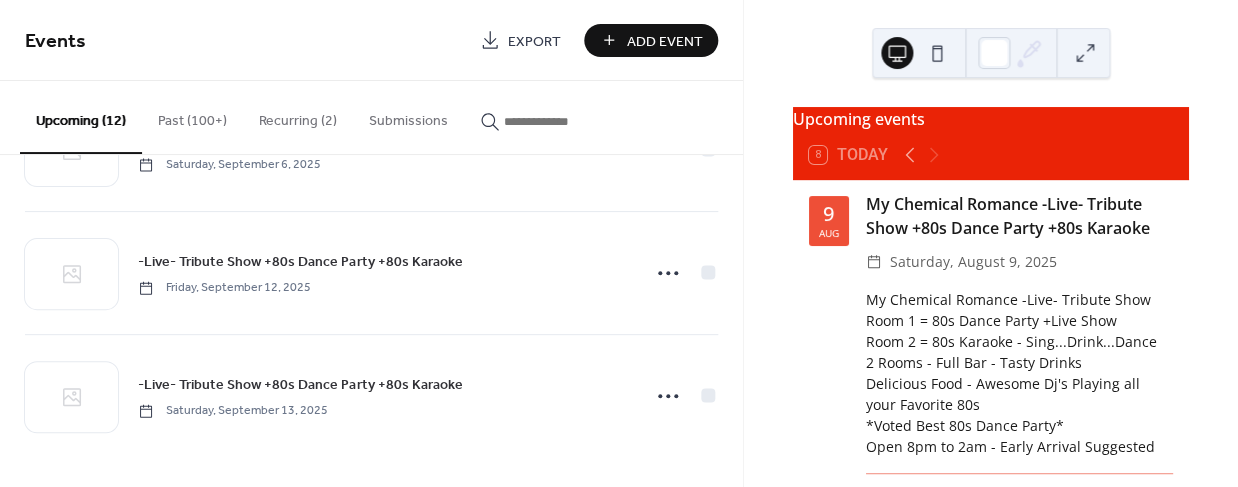 scroll, scrollTop: 1202, scrollLeft: 0, axis: vertical 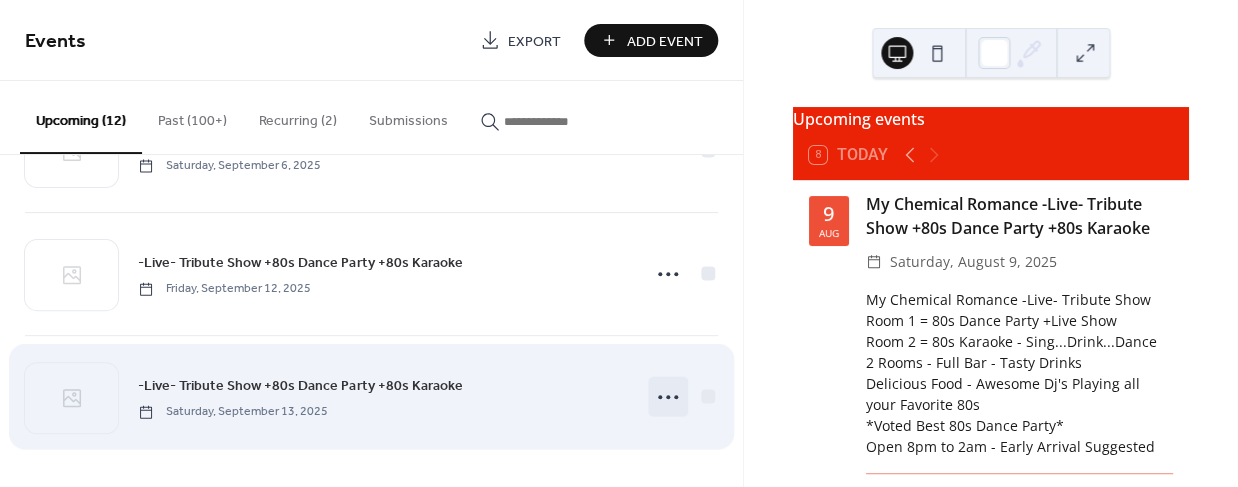 click 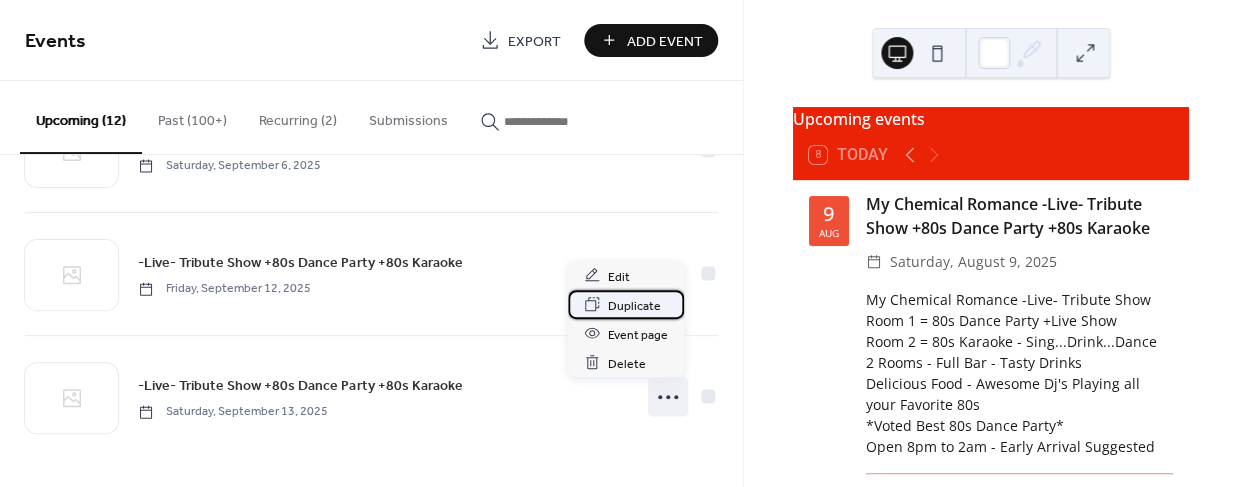 click on "Duplicate" at bounding box center (634, 305) 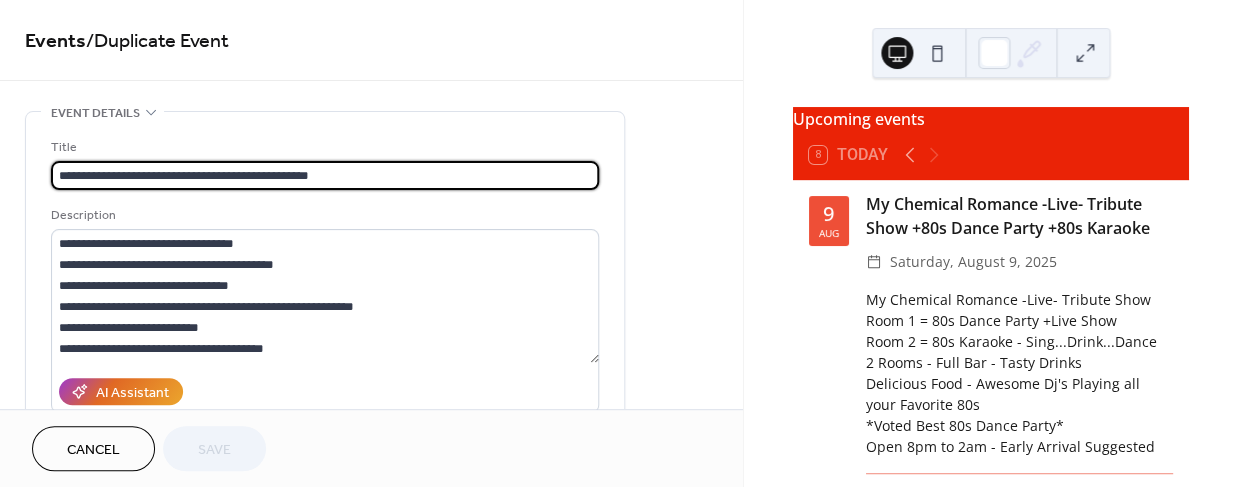 scroll, scrollTop: 20, scrollLeft: 0, axis: vertical 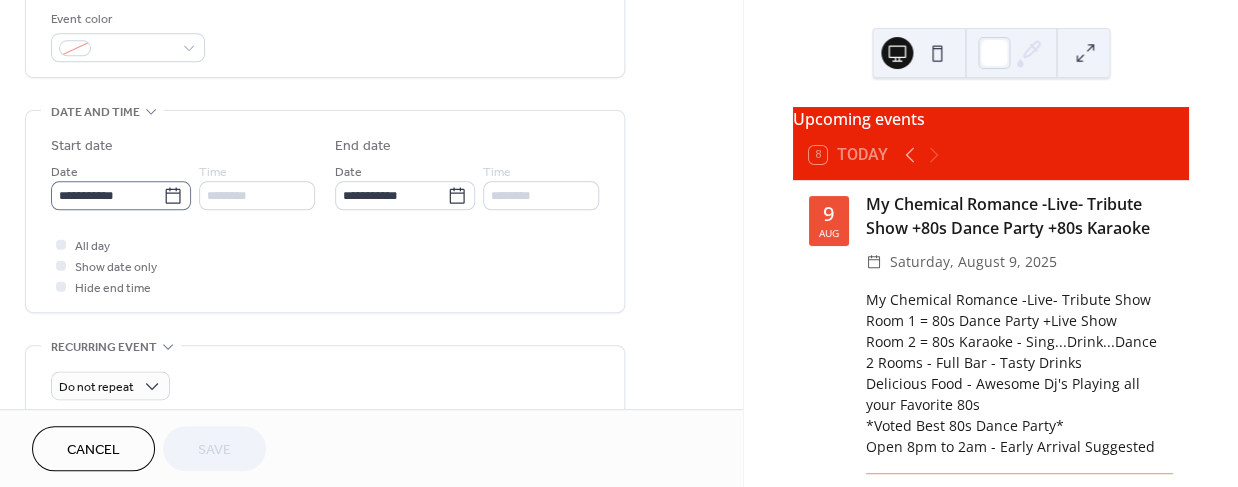 click 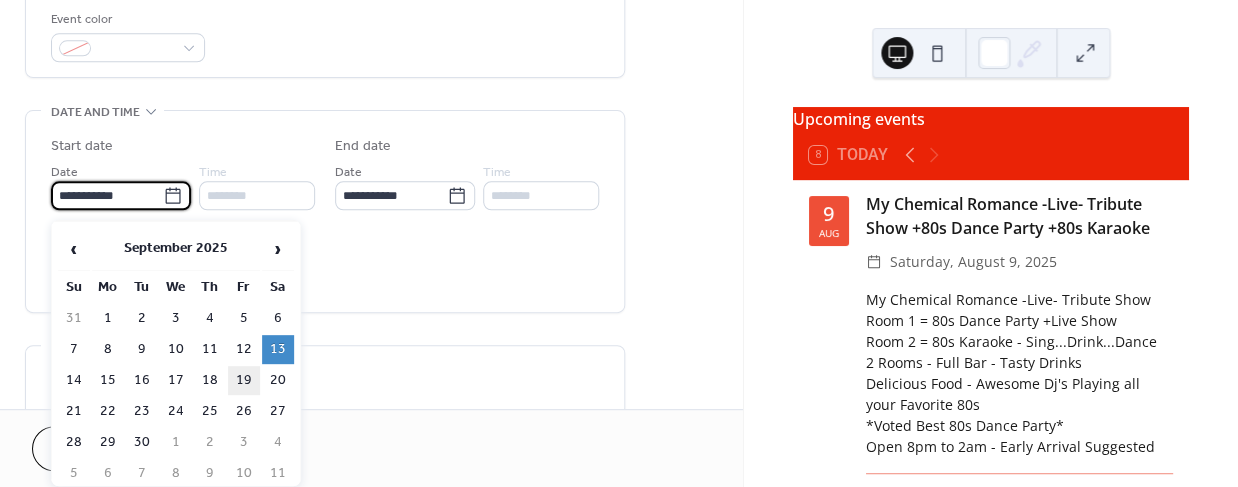 click on "19" at bounding box center (244, 380) 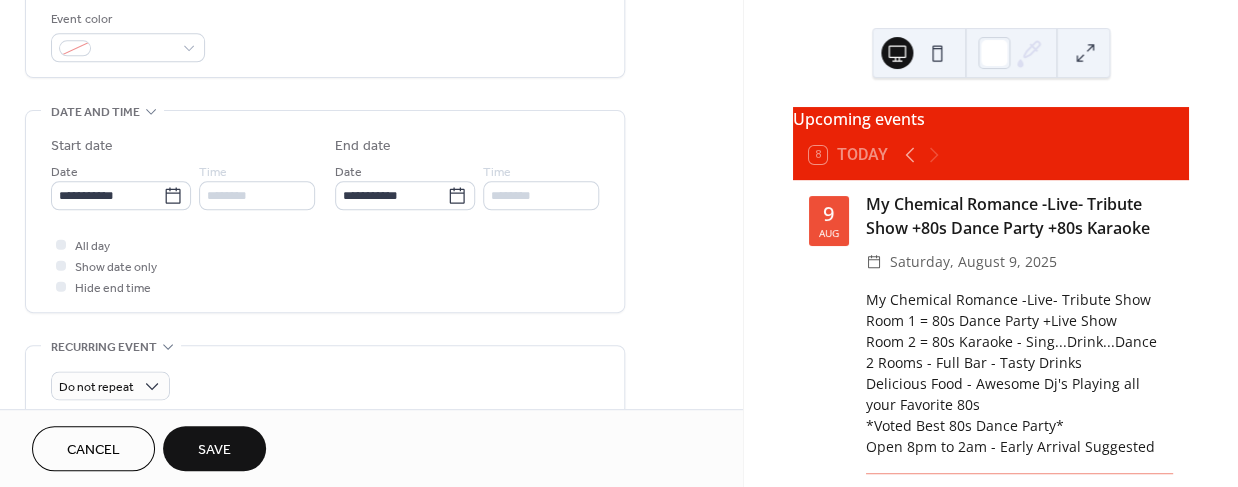 type on "**********" 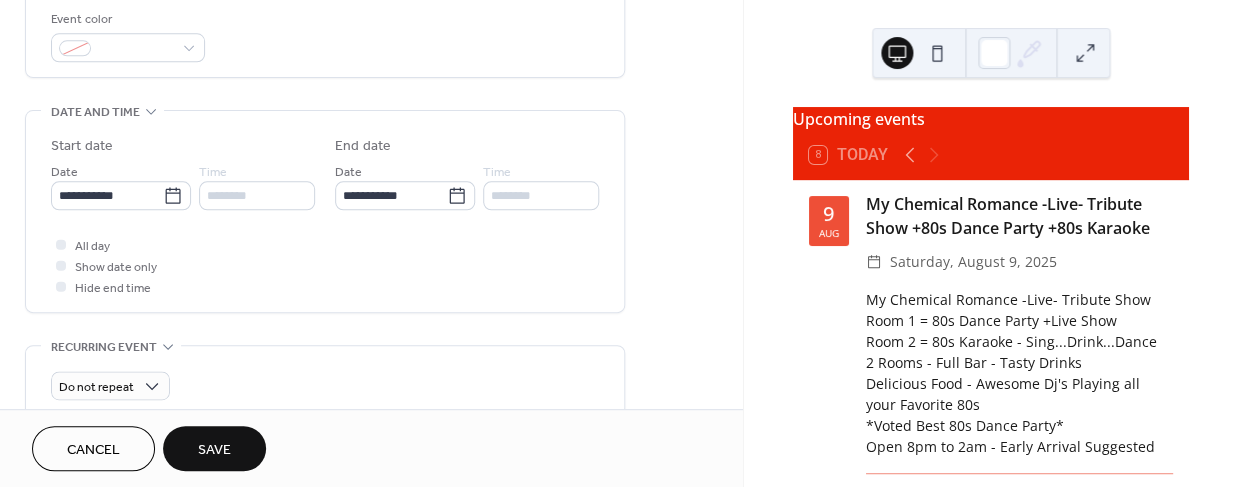 type on "**********" 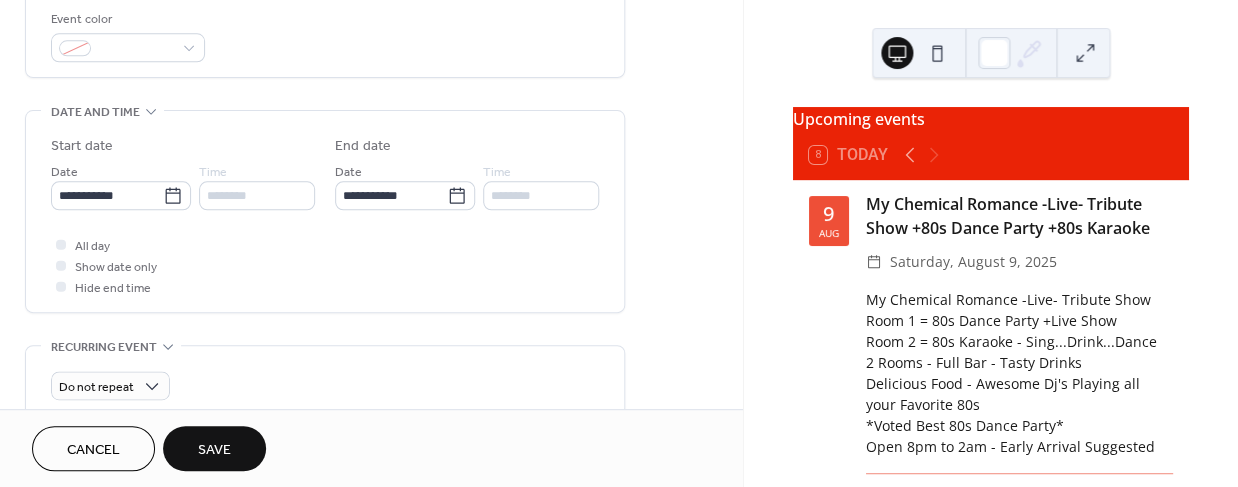 click on "Save" at bounding box center [214, 450] 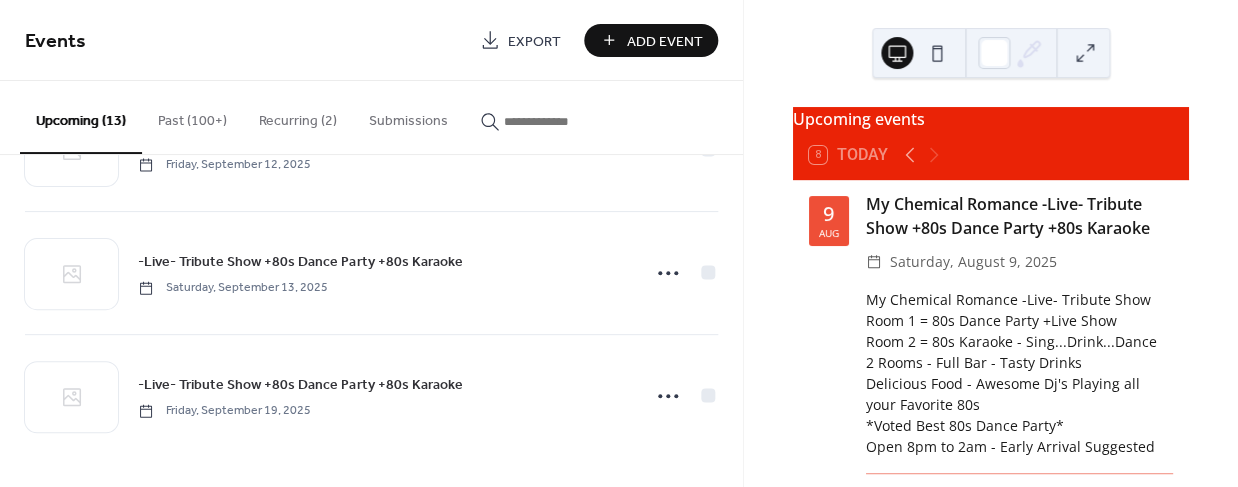 scroll, scrollTop: 1325, scrollLeft: 0, axis: vertical 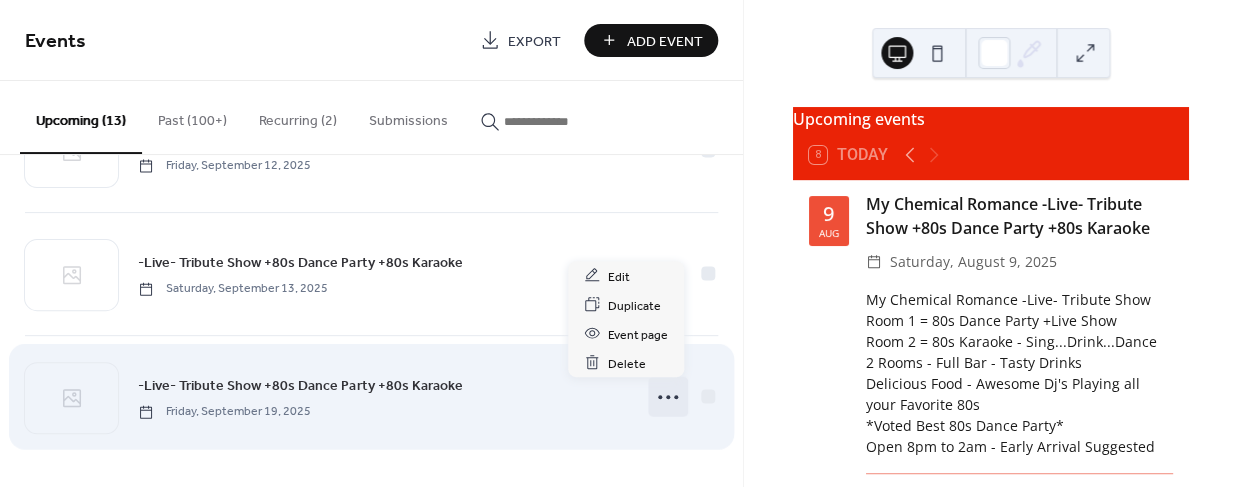 click 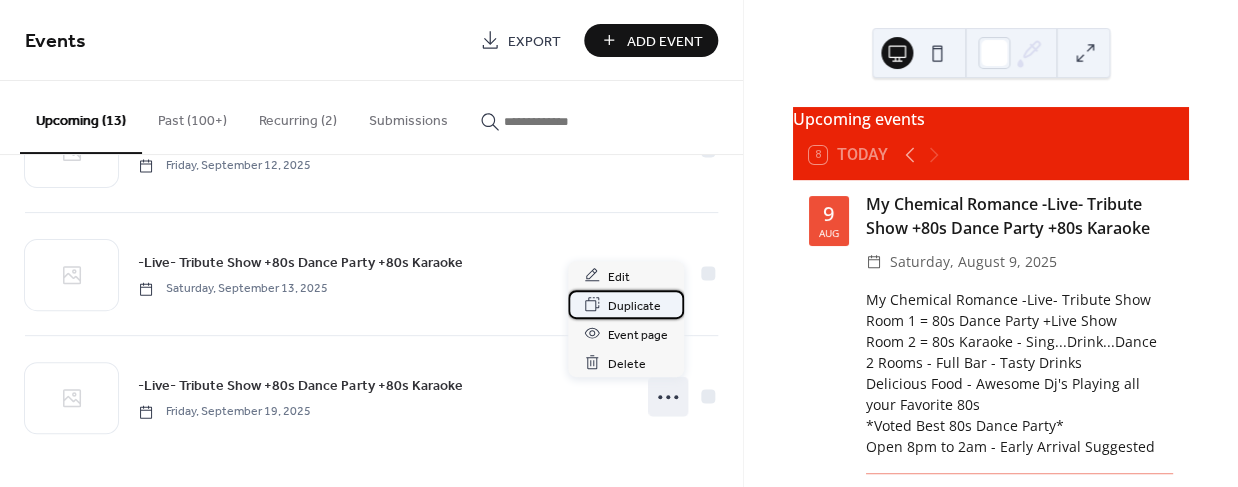 click on "Duplicate" at bounding box center (634, 305) 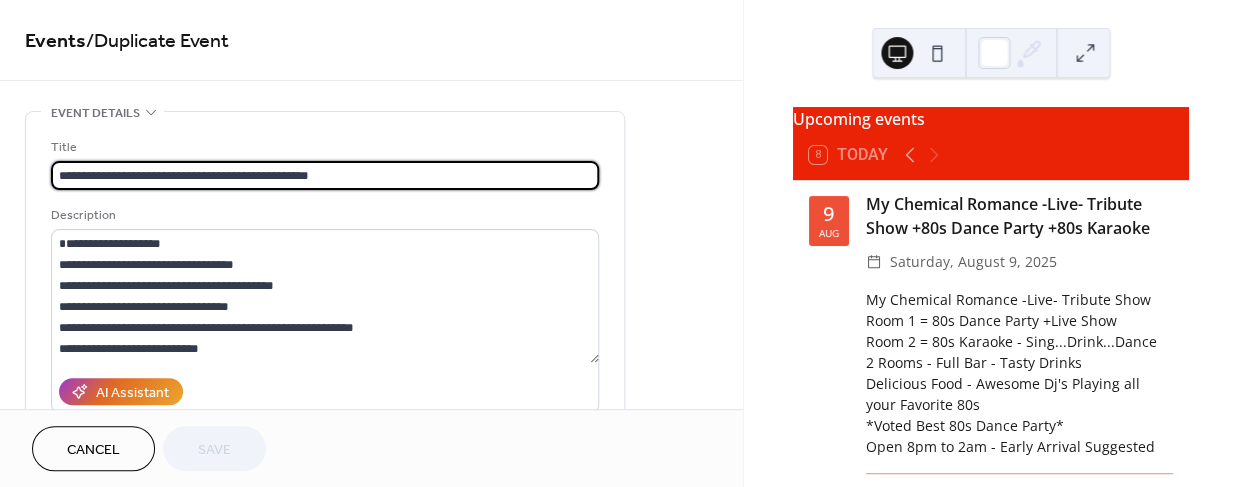 scroll, scrollTop: 20, scrollLeft: 0, axis: vertical 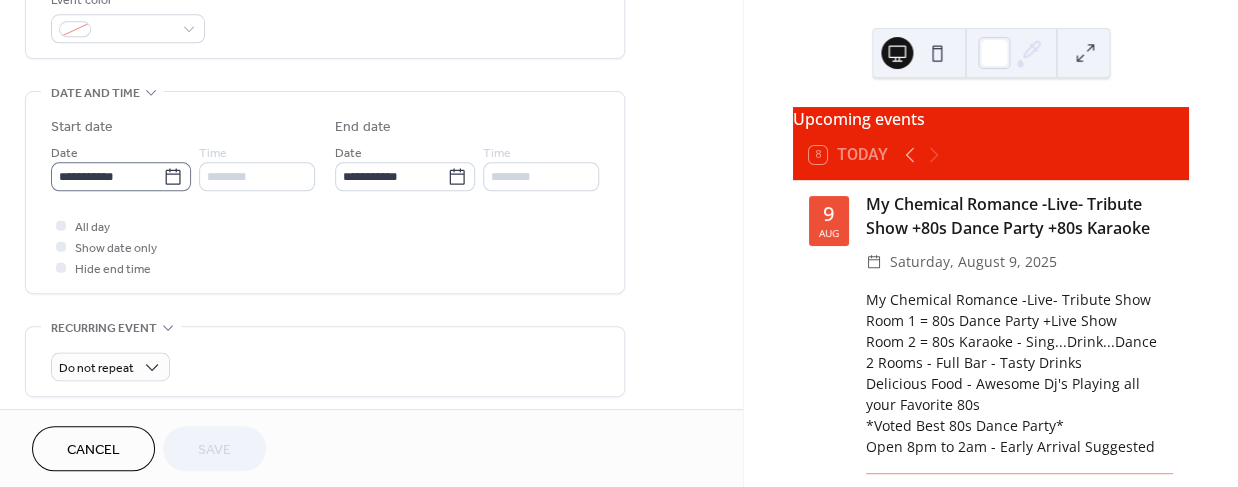 click 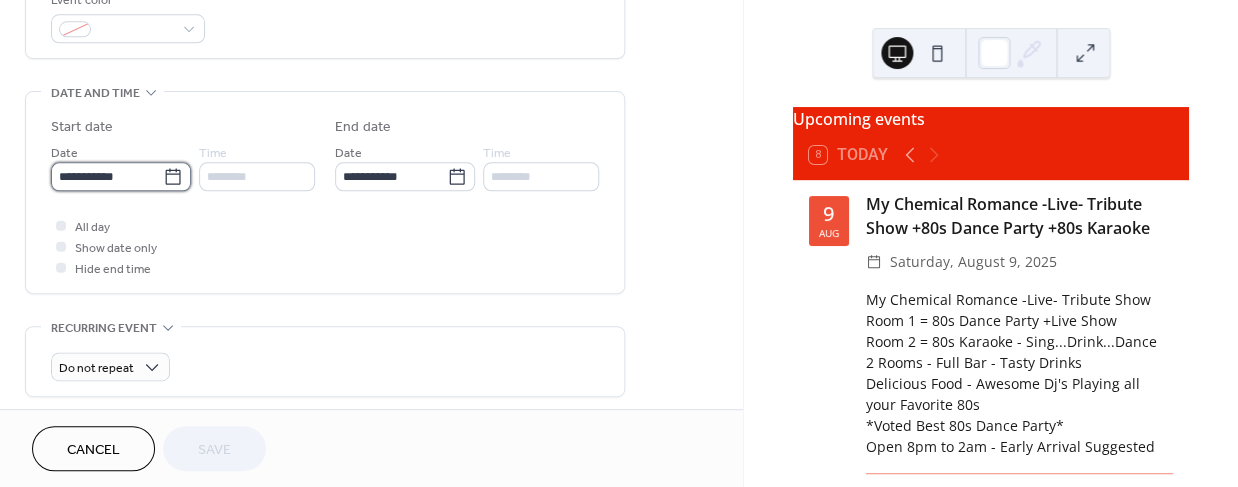 scroll, scrollTop: 574, scrollLeft: 0, axis: vertical 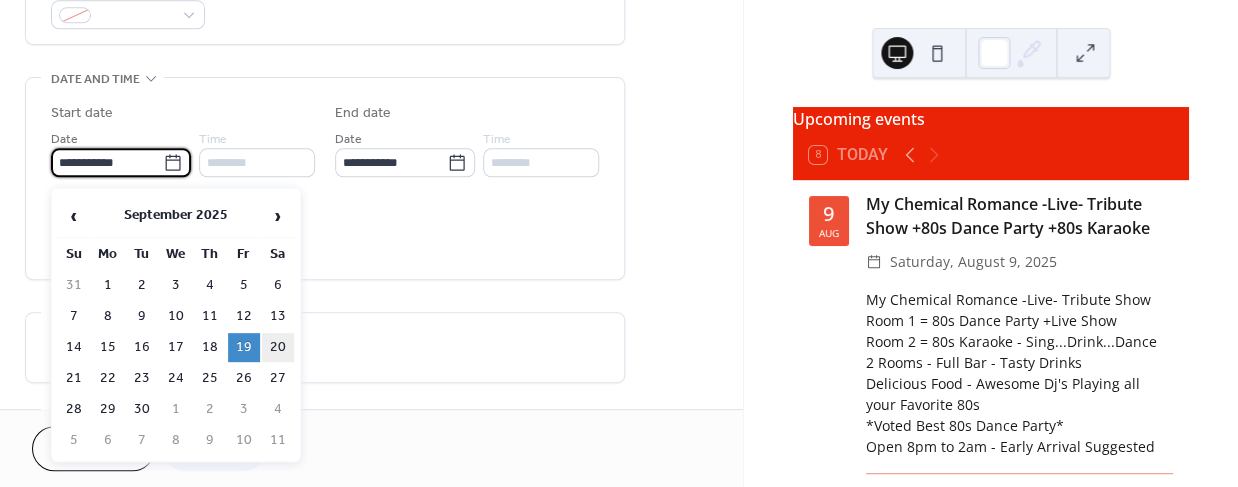 click on "20" at bounding box center [278, 347] 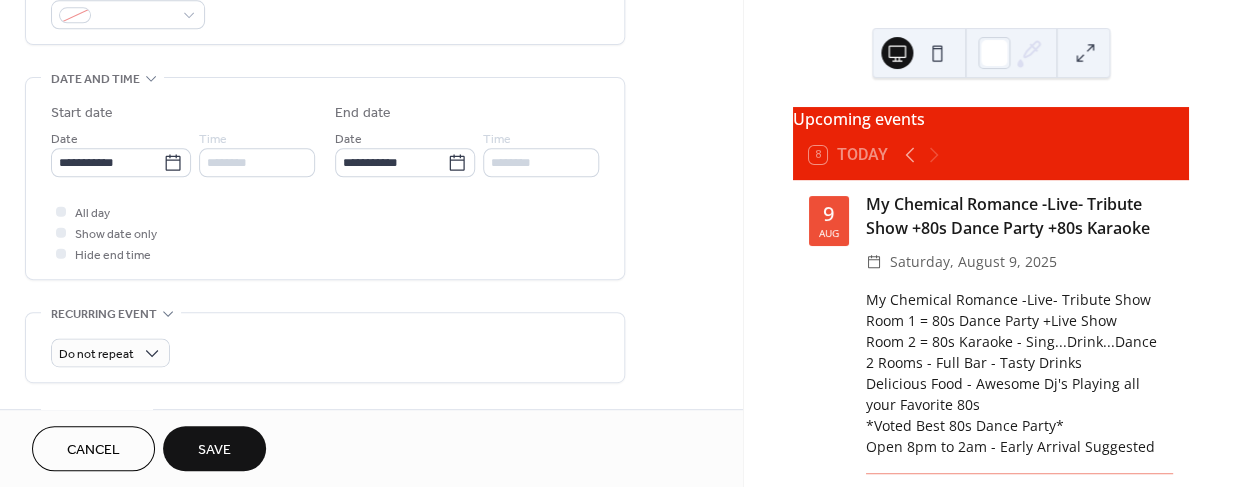 type on "**********" 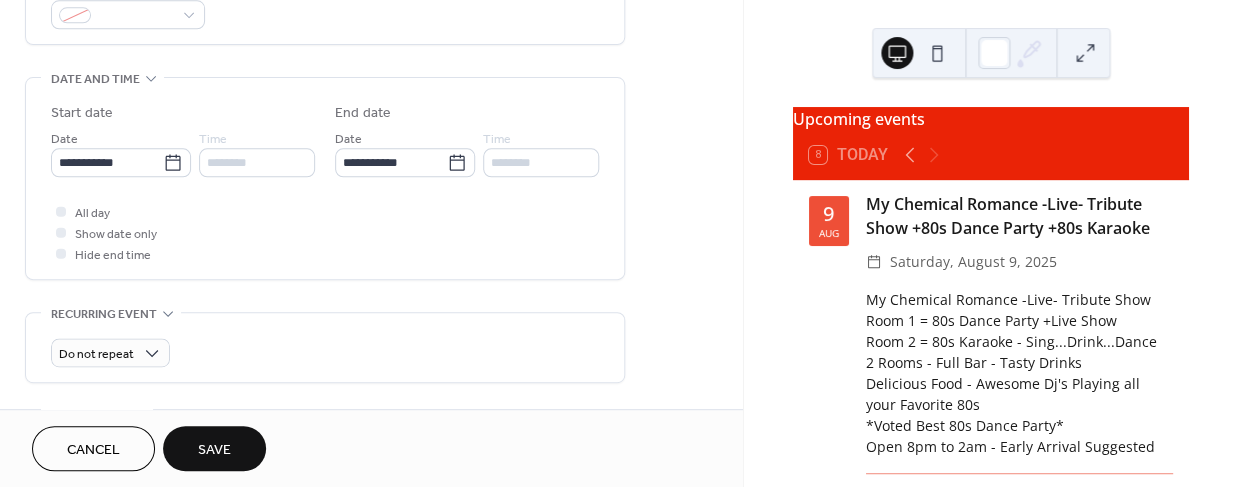 type on "**********" 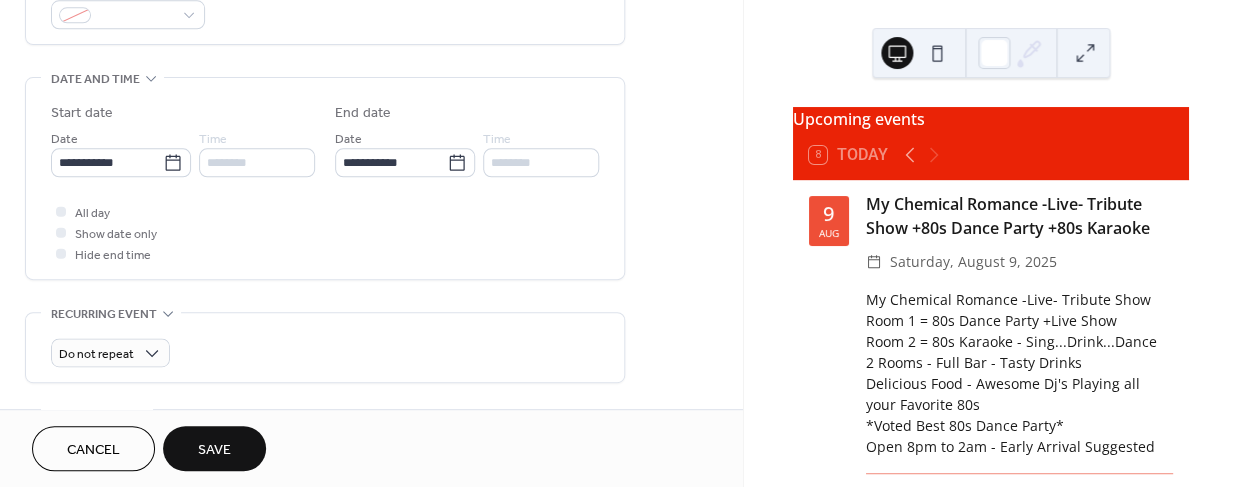 click on "Save" at bounding box center [214, 448] 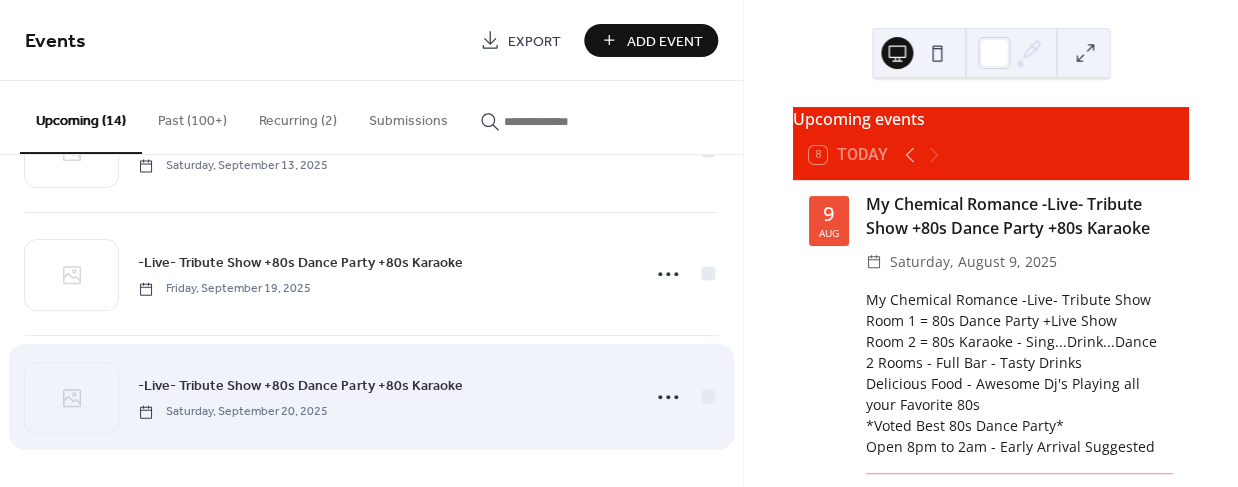 scroll, scrollTop: 1447, scrollLeft: 0, axis: vertical 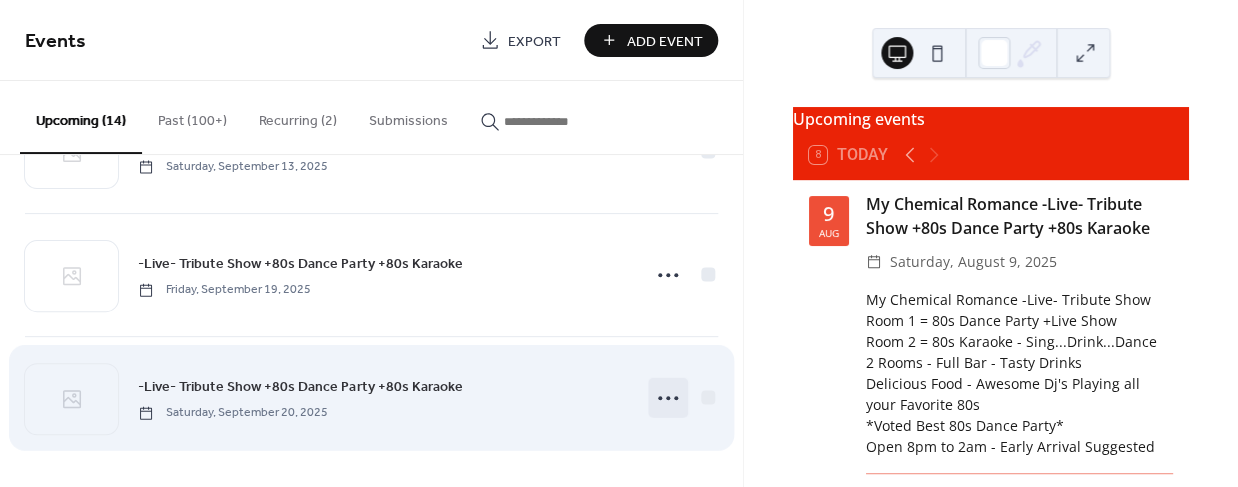 click 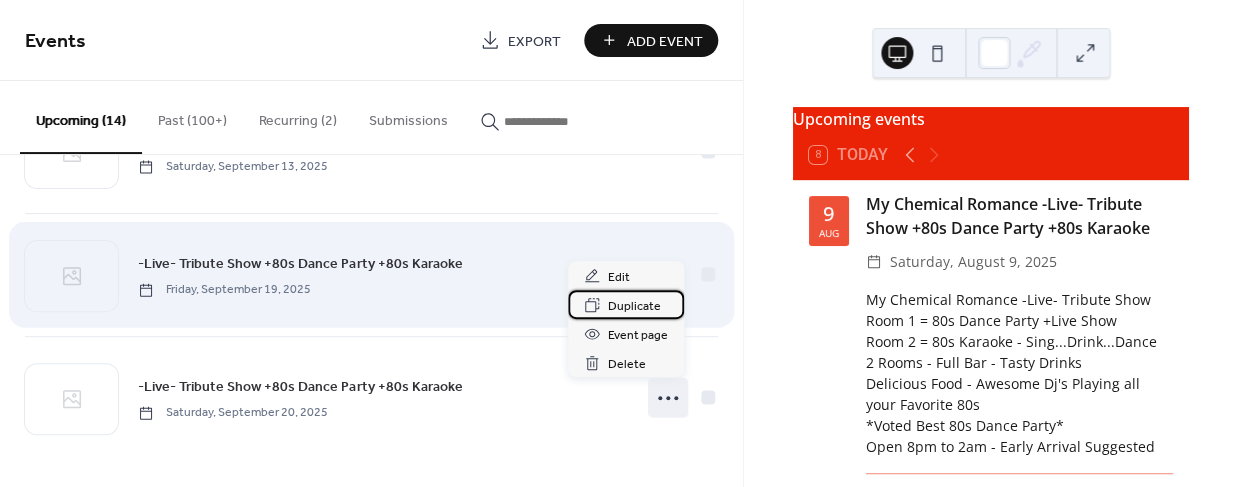 click on "Duplicate" at bounding box center (634, 306) 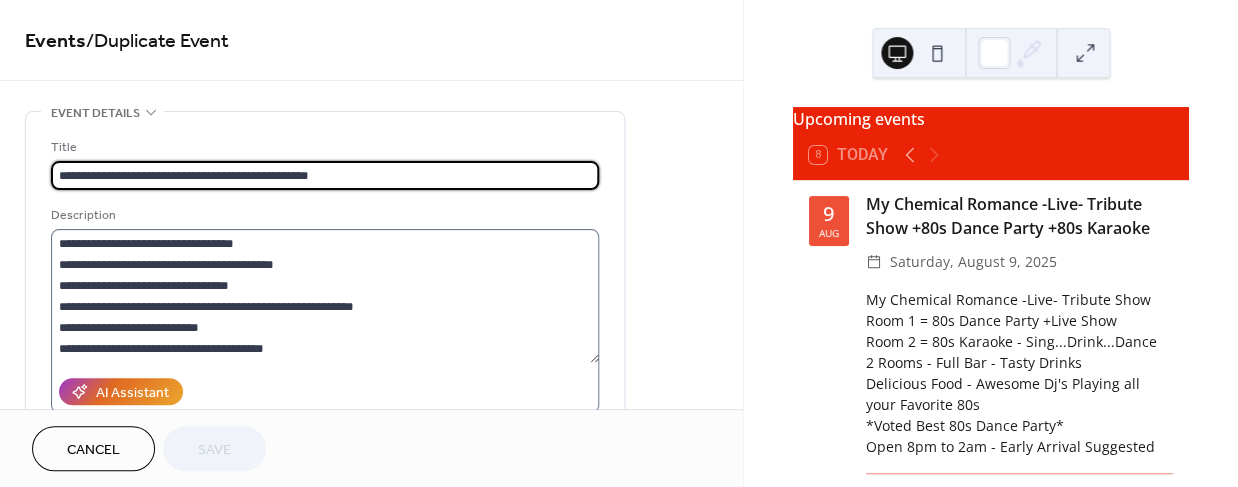 scroll, scrollTop: 20, scrollLeft: 0, axis: vertical 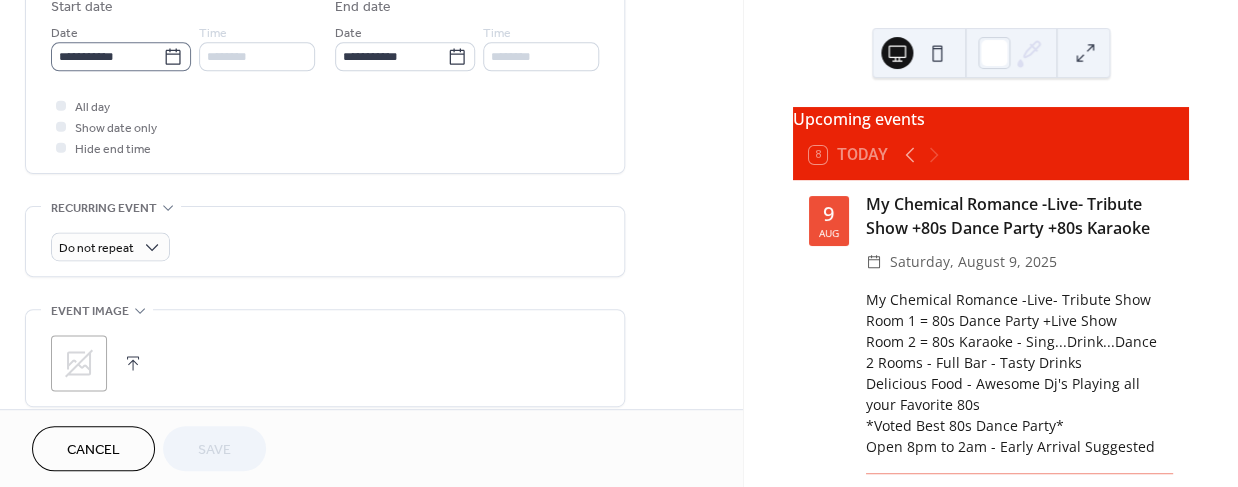 click 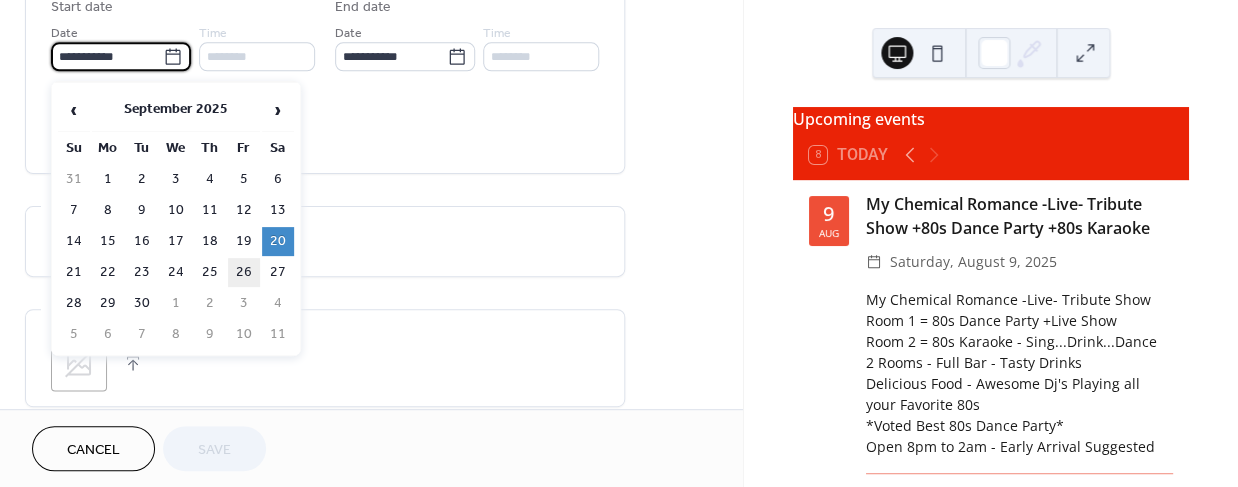 click on "26" at bounding box center (244, 272) 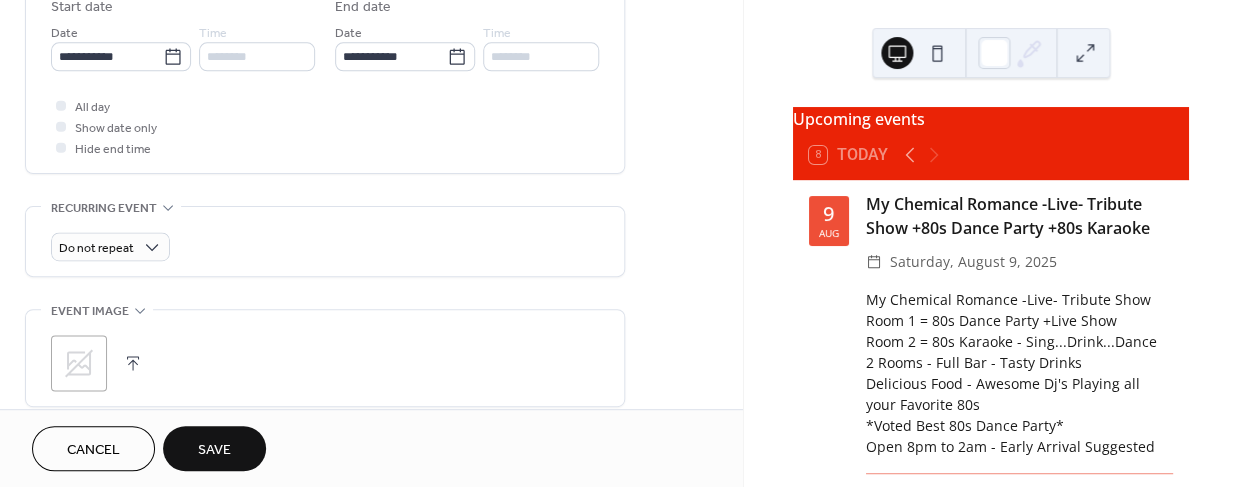 click on "Save" at bounding box center [214, 450] 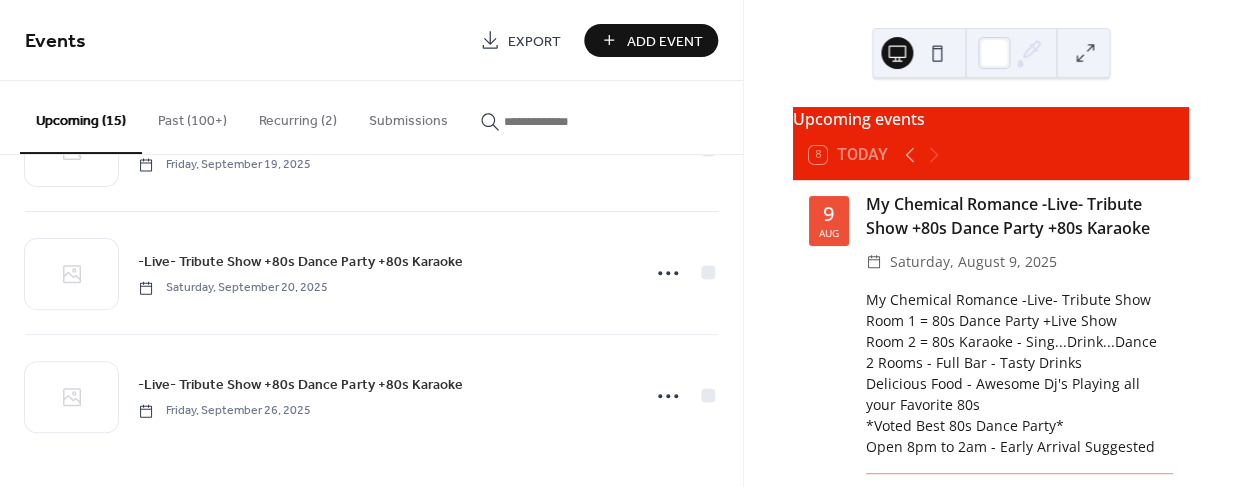 scroll, scrollTop: 1570, scrollLeft: 0, axis: vertical 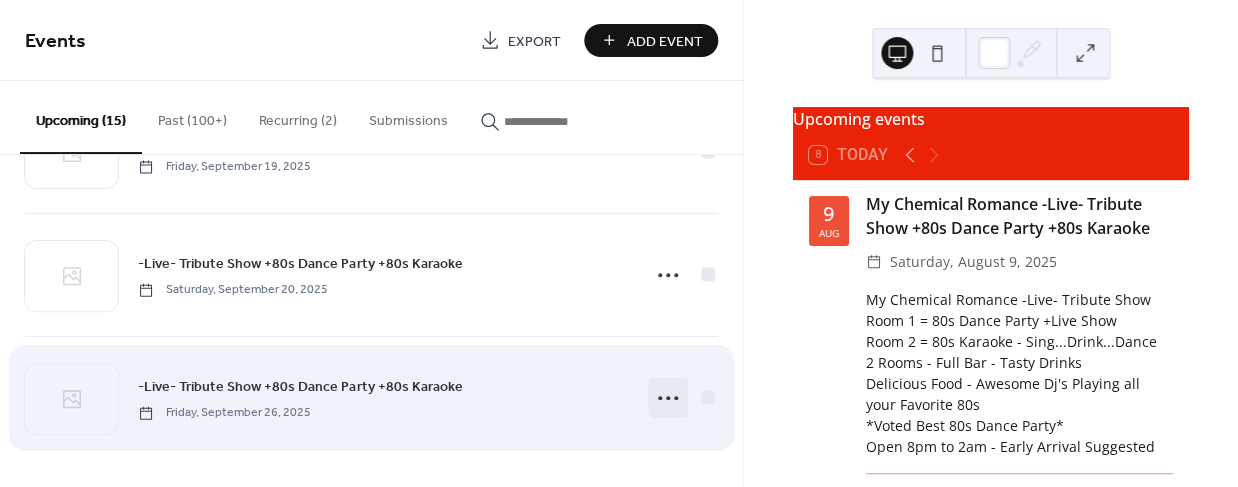 click 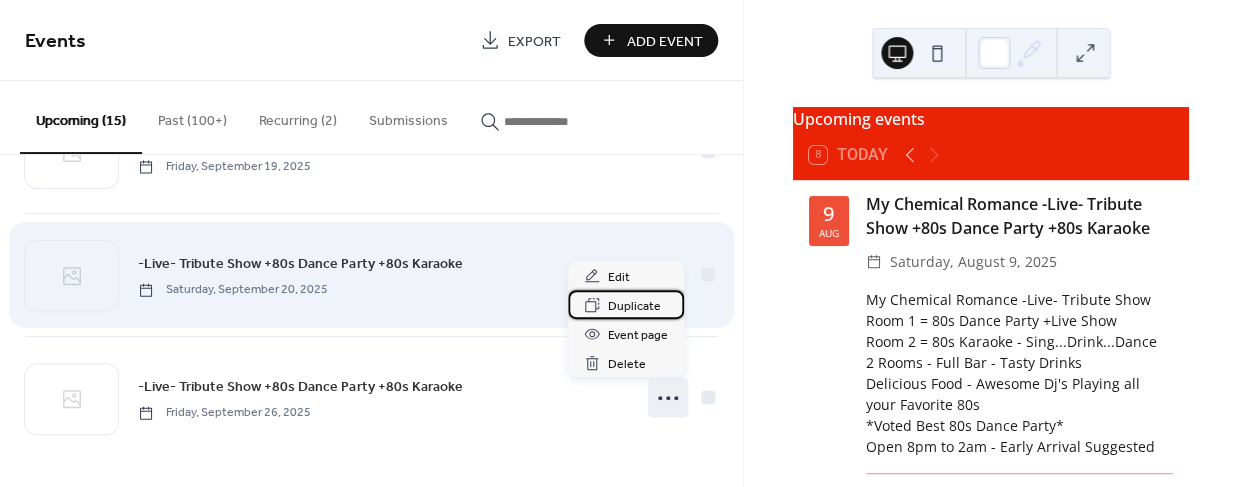 click on "Duplicate" at bounding box center [634, 306] 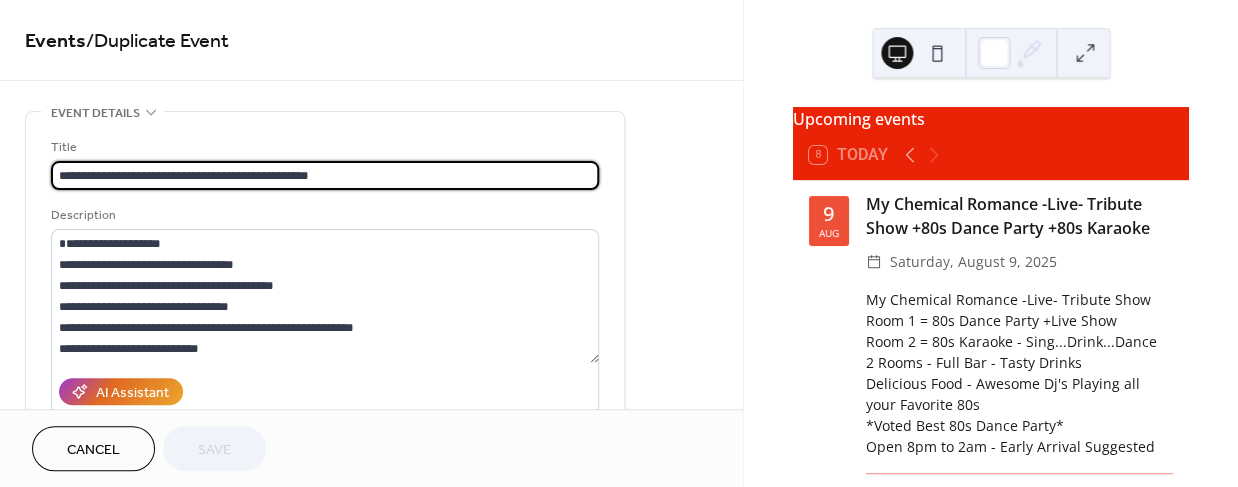 scroll, scrollTop: 20, scrollLeft: 0, axis: vertical 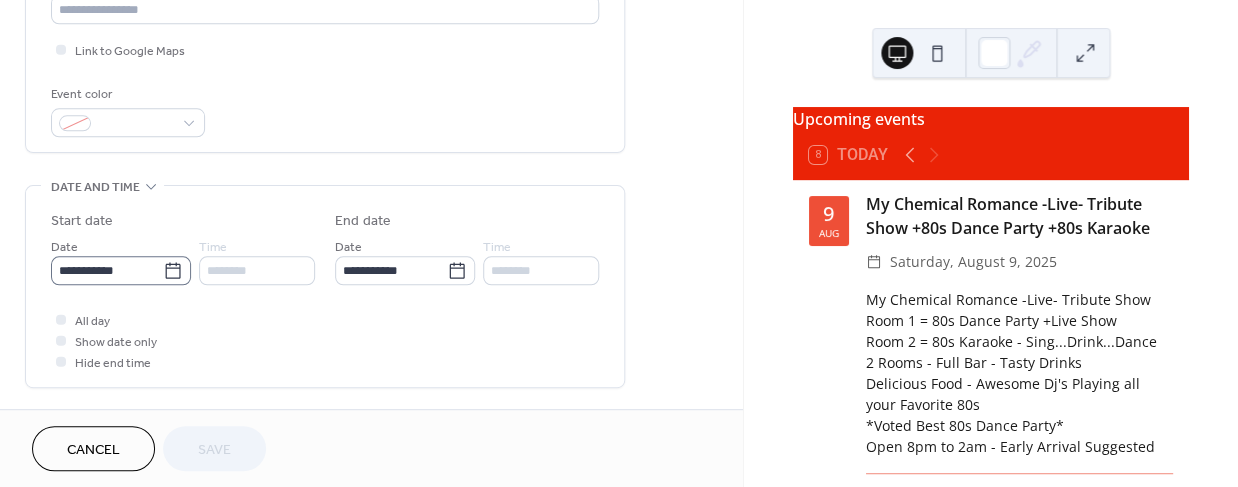 click 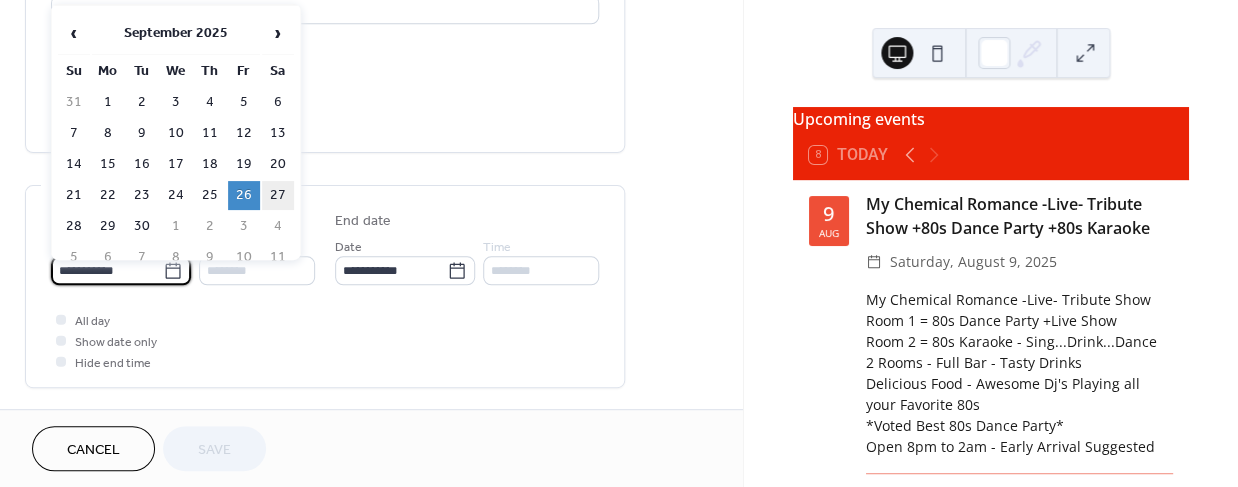 click on "27" at bounding box center (278, 195) 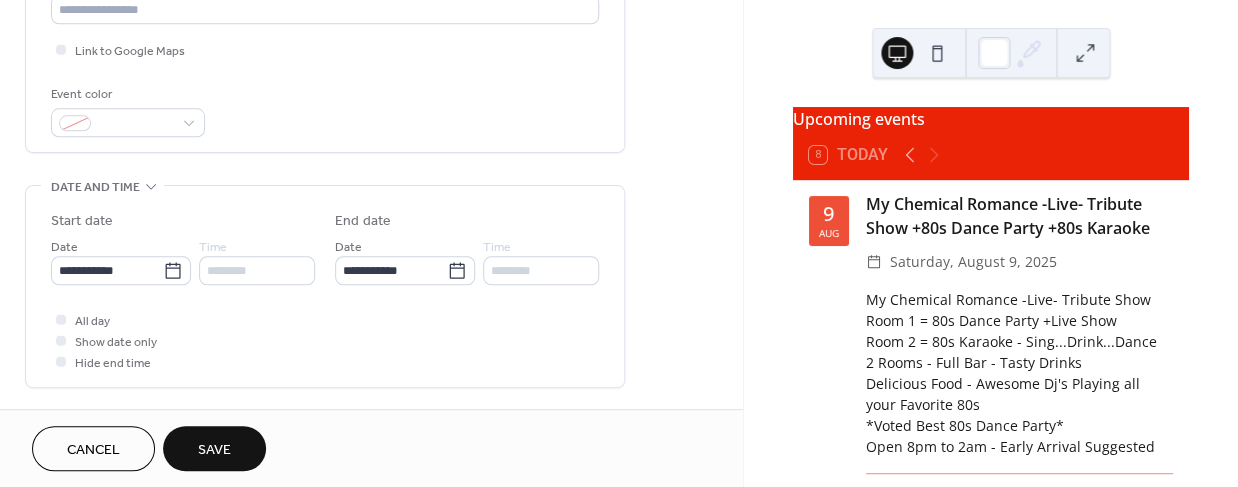 type on "**********" 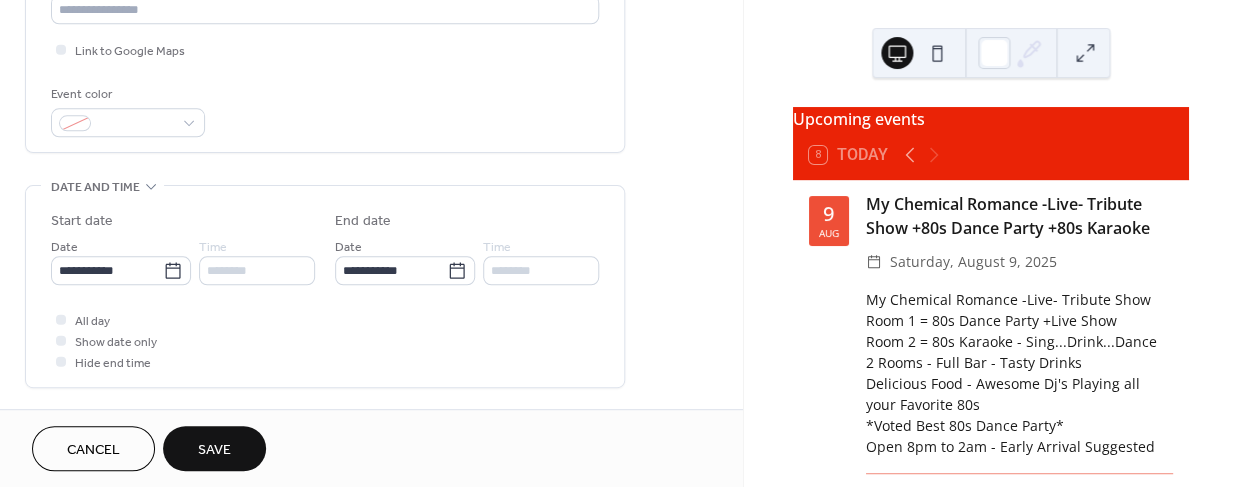 type on "**********" 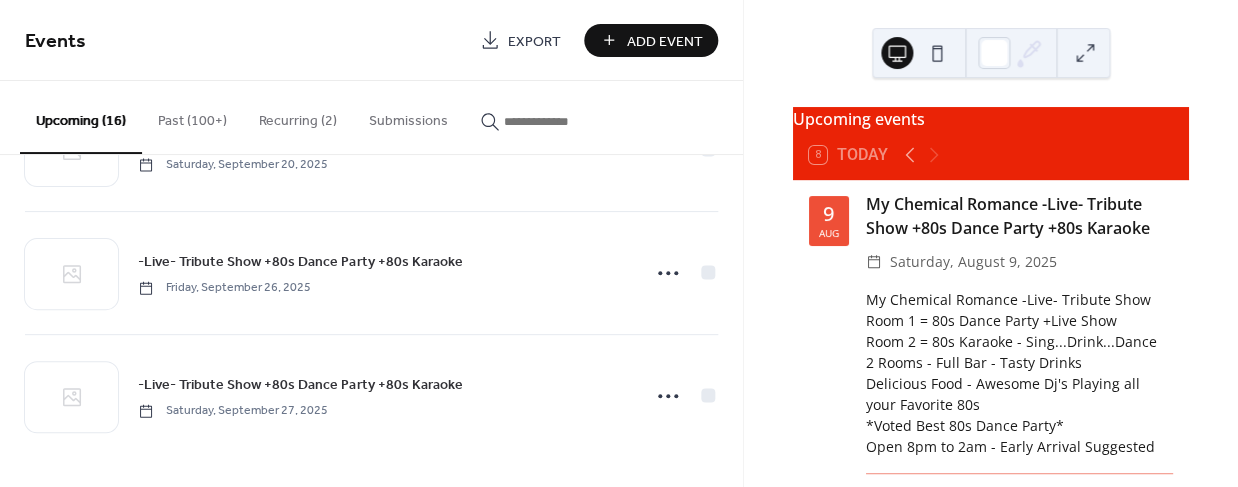 scroll, scrollTop: 1693, scrollLeft: 0, axis: vertical 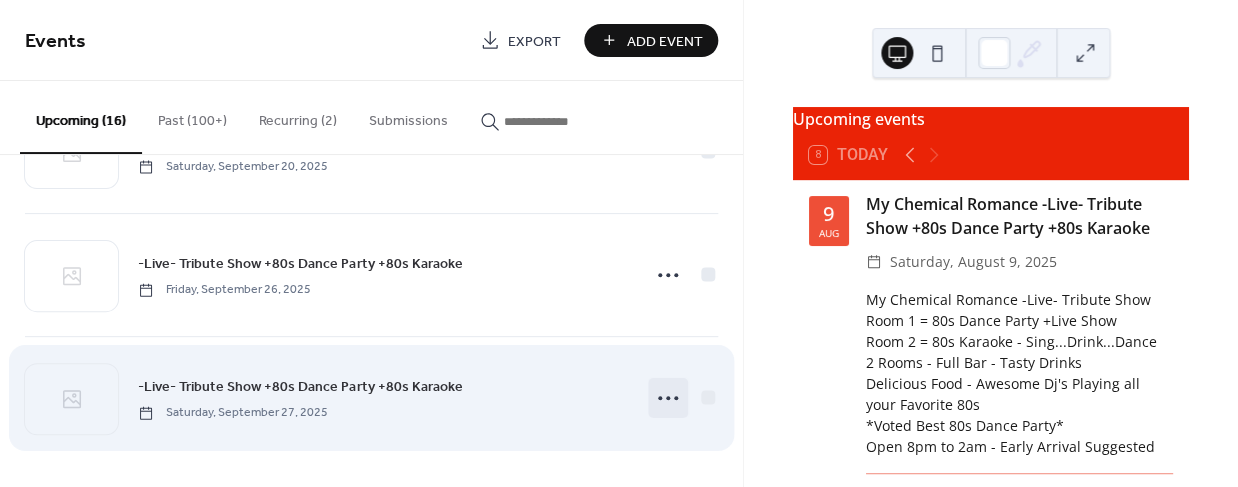 click 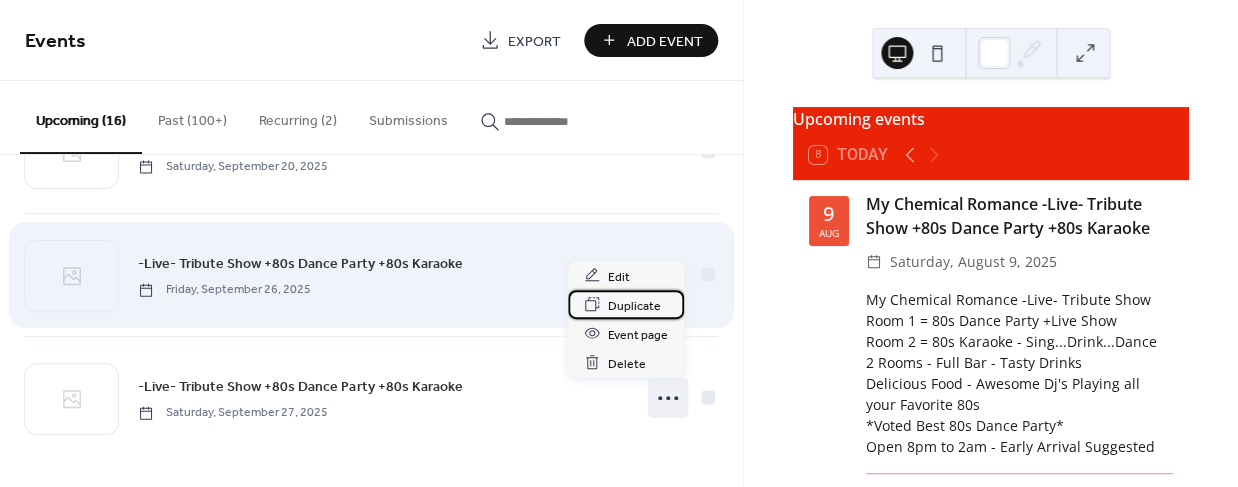 click on "Duplicate" at bounding box center (634, 305) 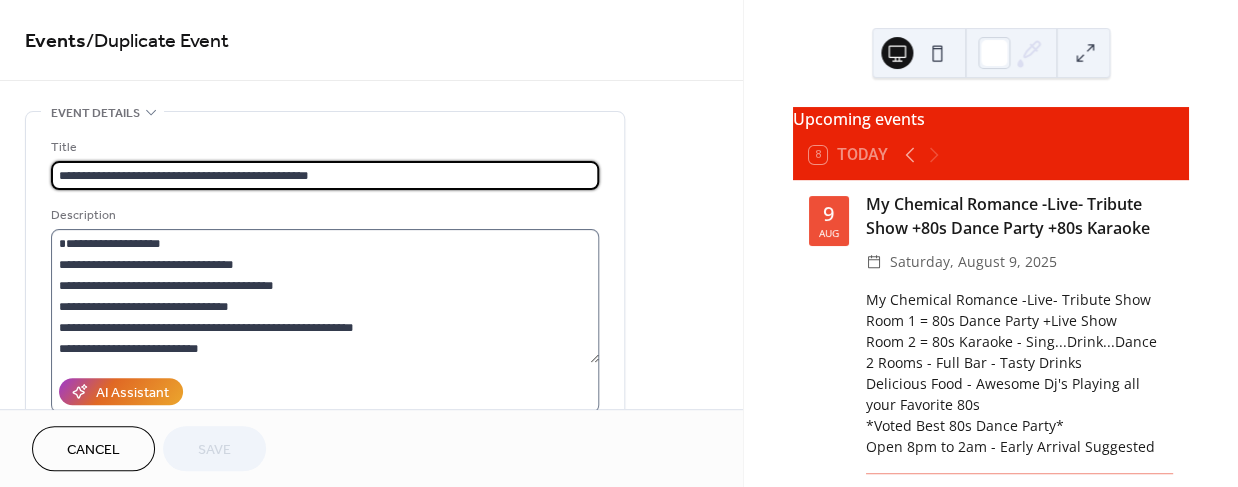 scroll, scrollTop: 20, scrollLeft: 0, axis: vertical 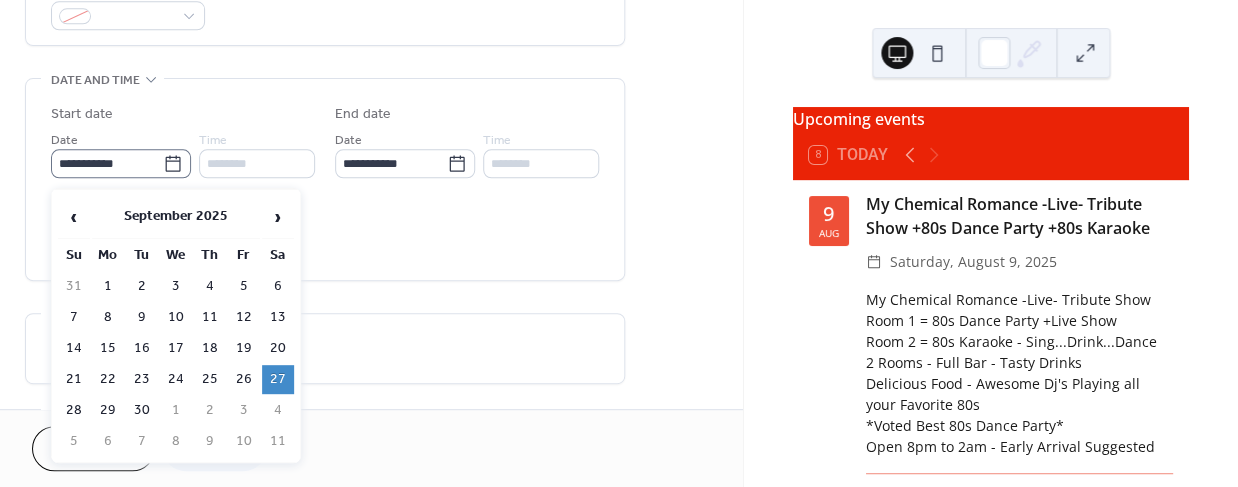 click 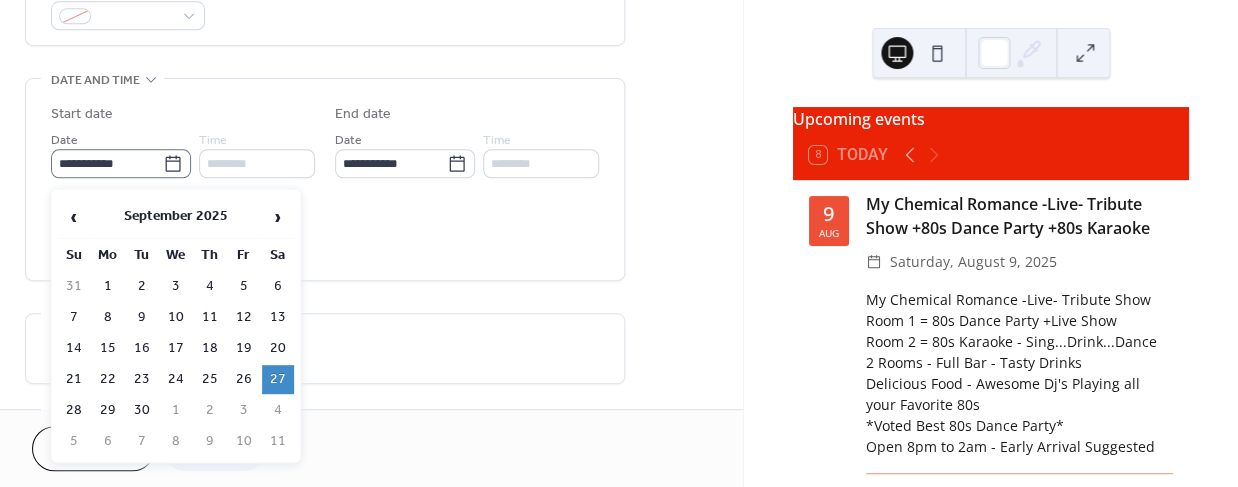 click on "**********" at bounding box center [107, 163] 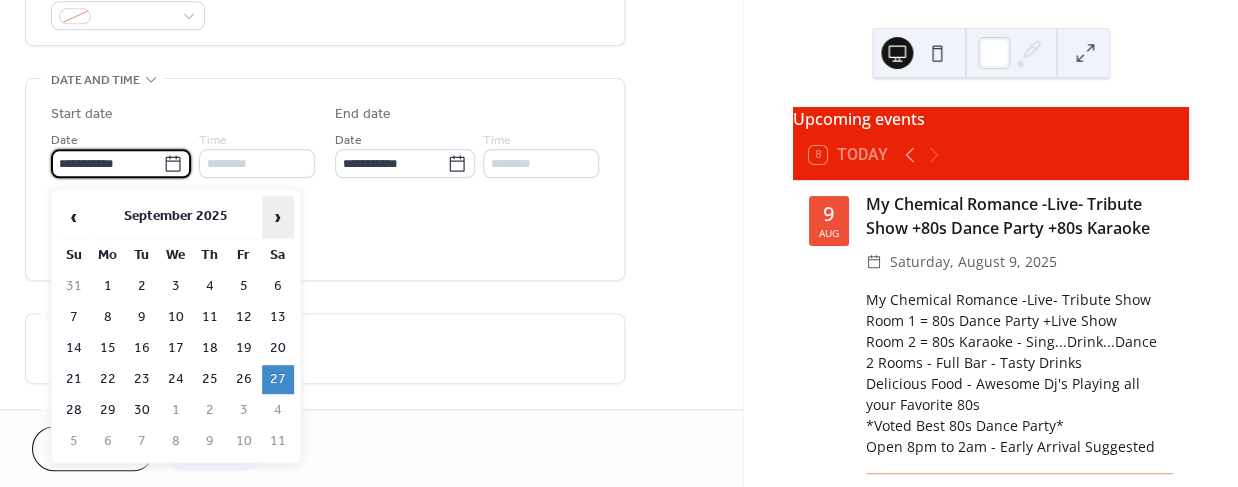 click on "›" at bounding box center (278, 217) 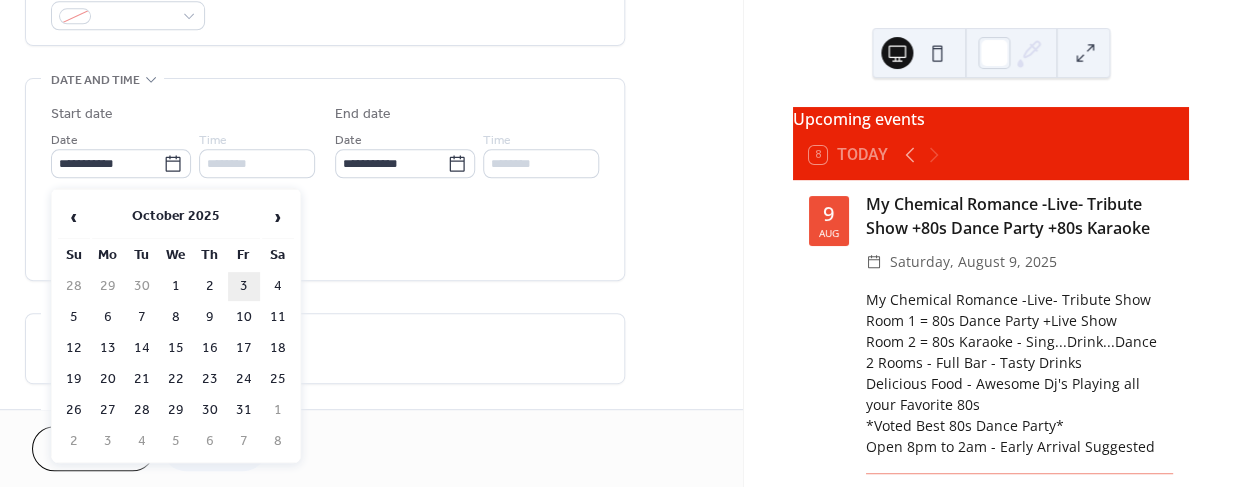 click on "3" at bounding box center (244, 286) 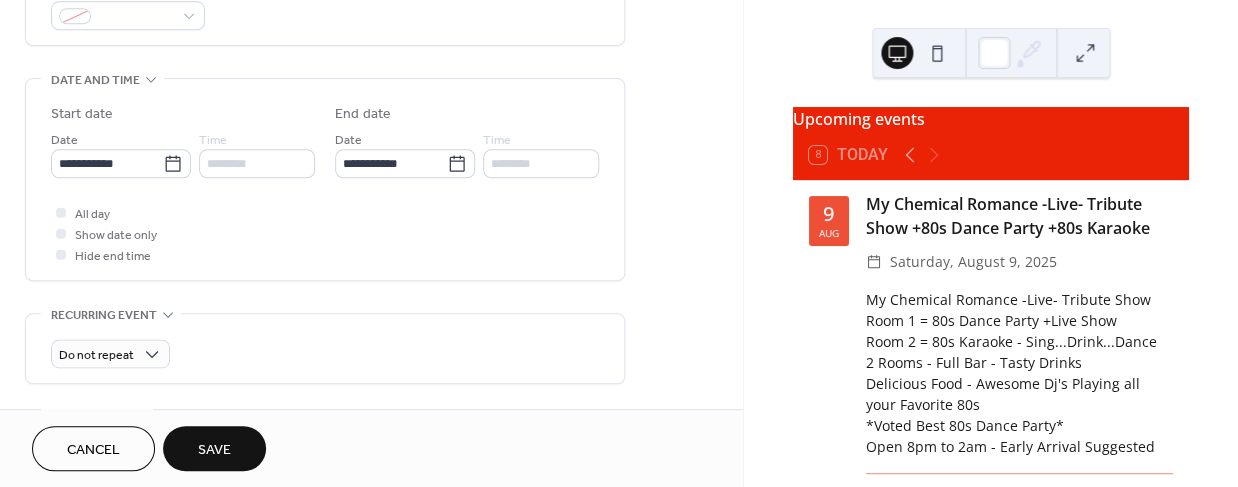 type on "**********" 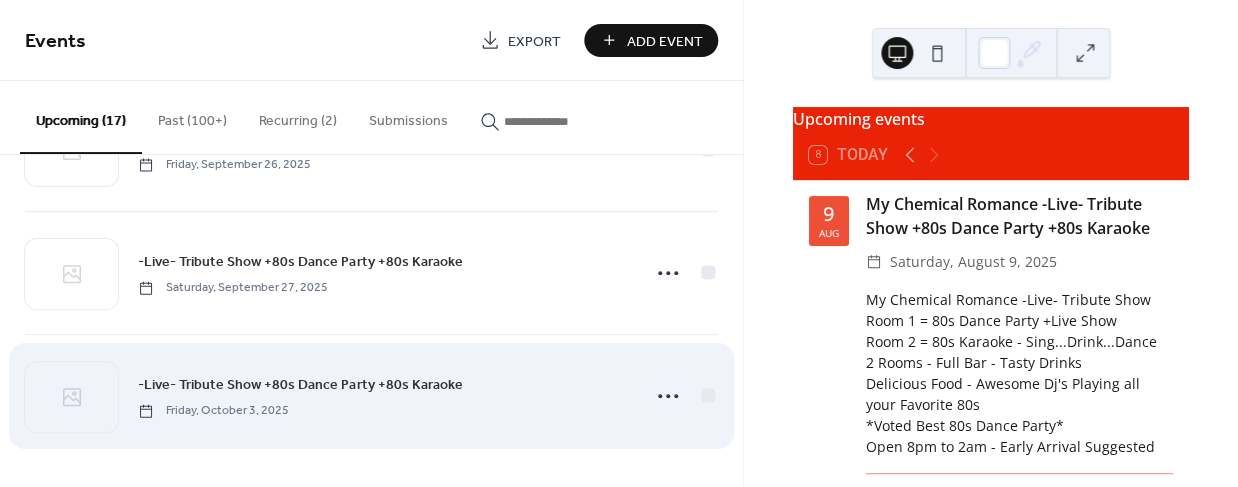 scroll, scrollTop: 1816, scrollLeft: 0, axis: vertical 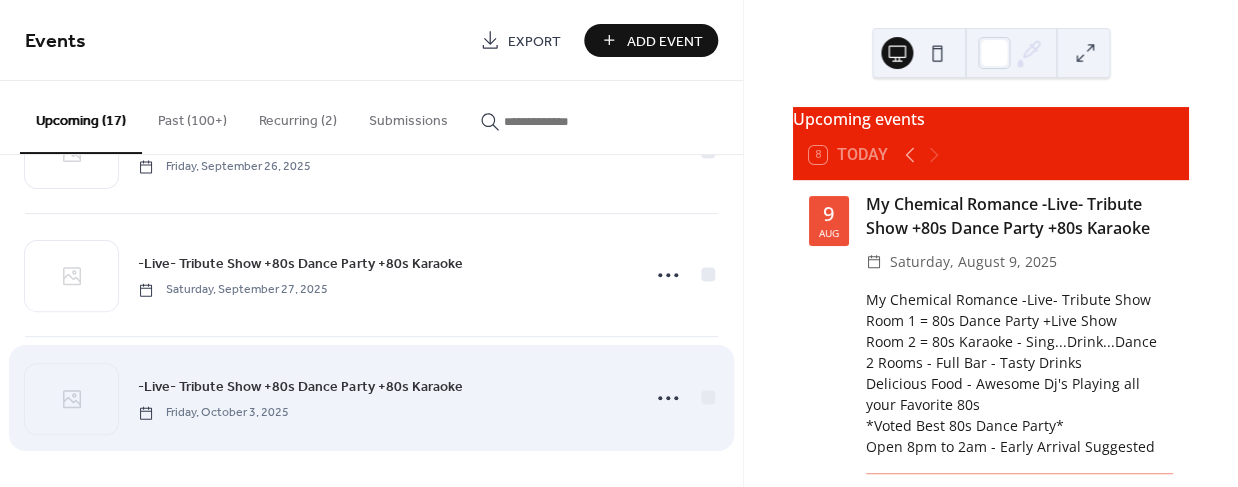click 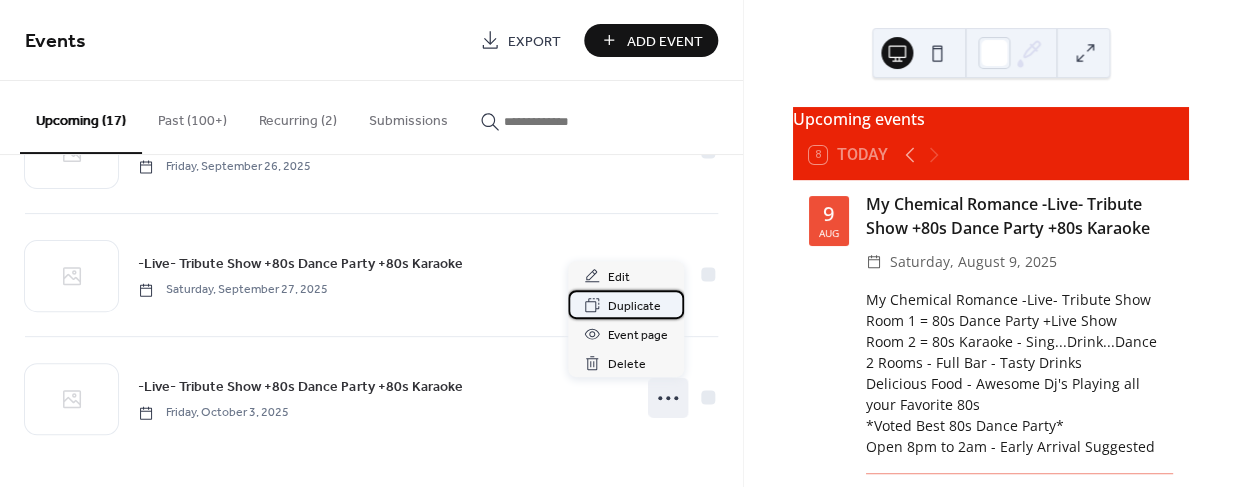click on "Duplicate" at bounding box center [634, 306] 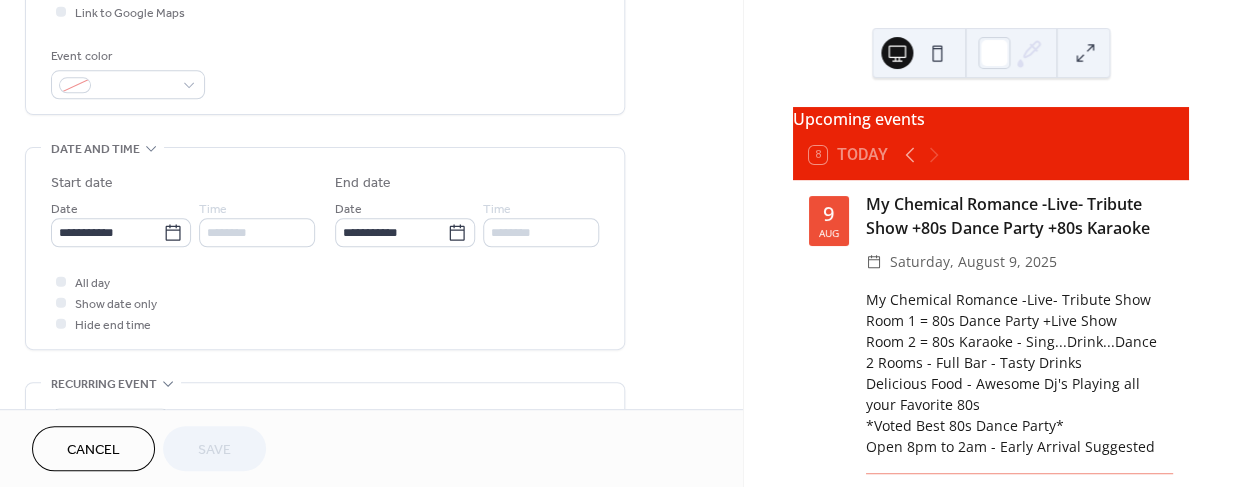 scroll, scrollTop: 494, scrollLeft: 0, axis: vertical 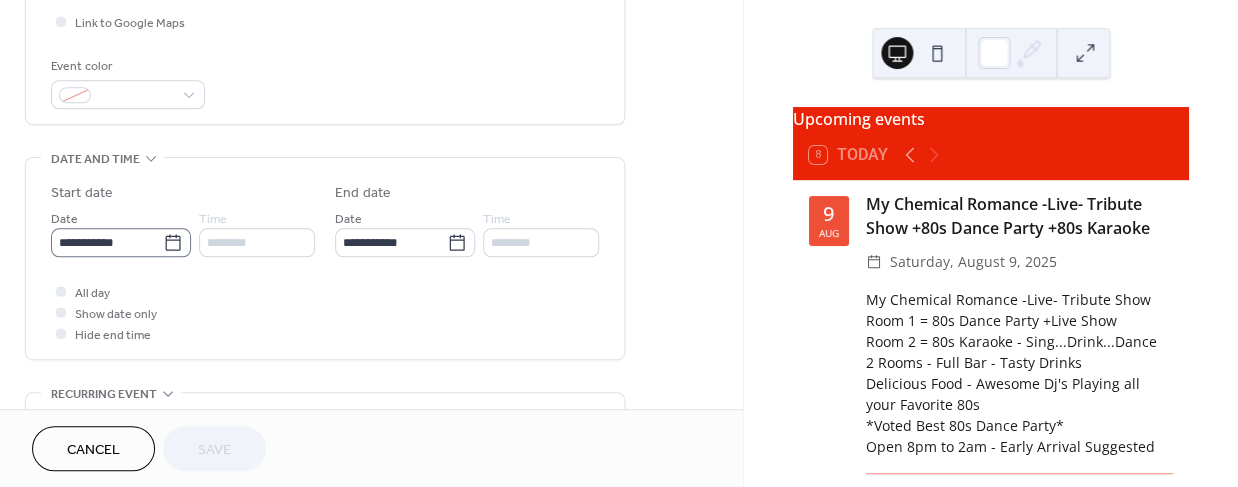 click 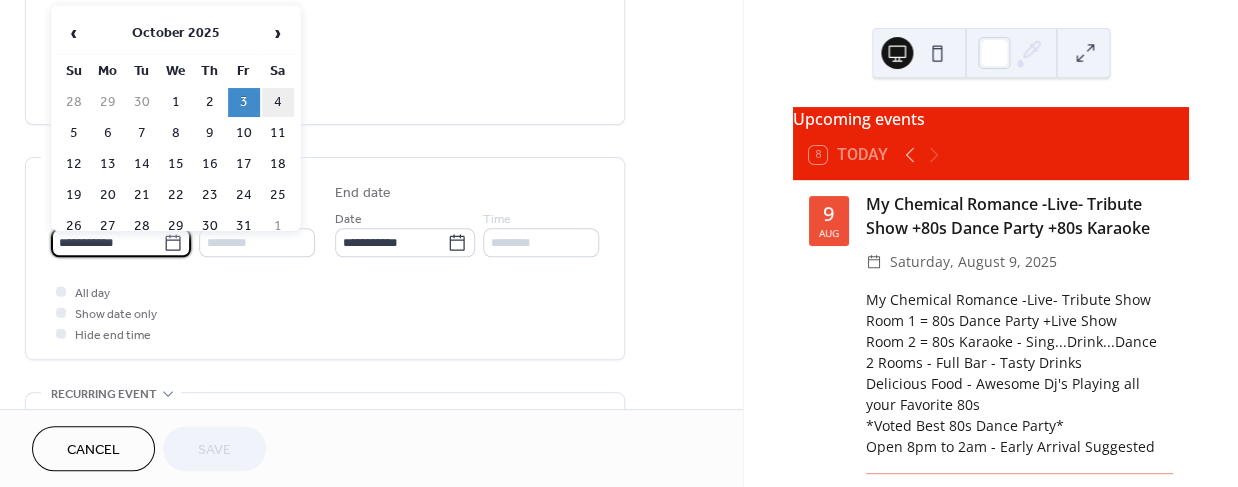 click on "4" at bounding box center (278, 102) 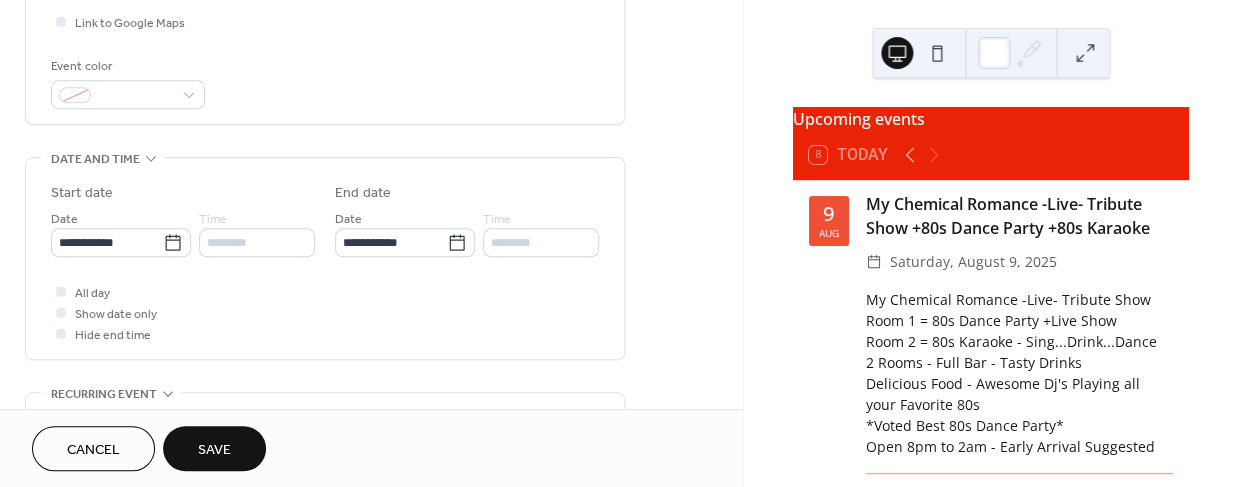type on "**********" 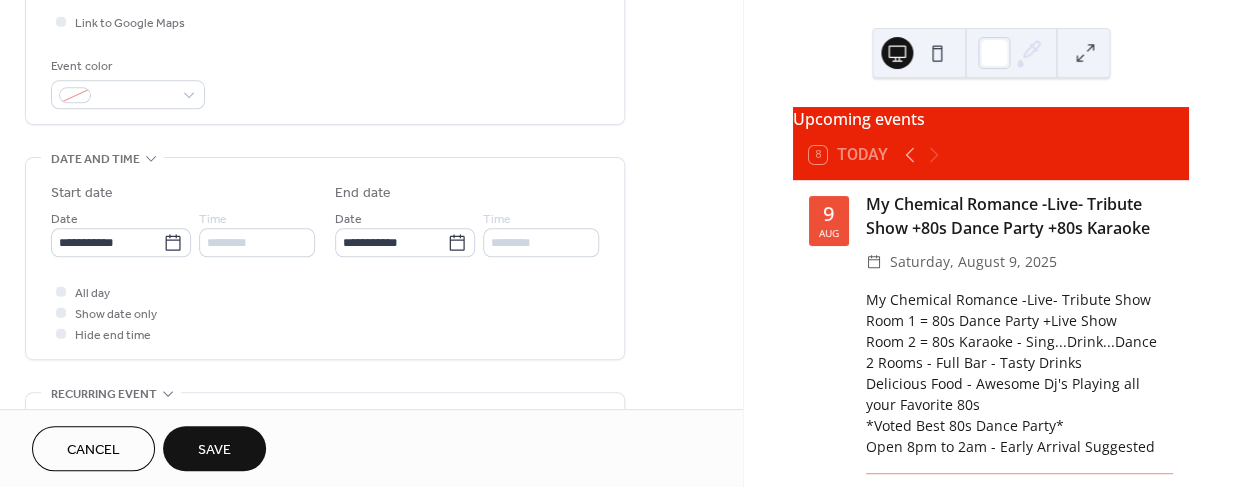 type on "**********" 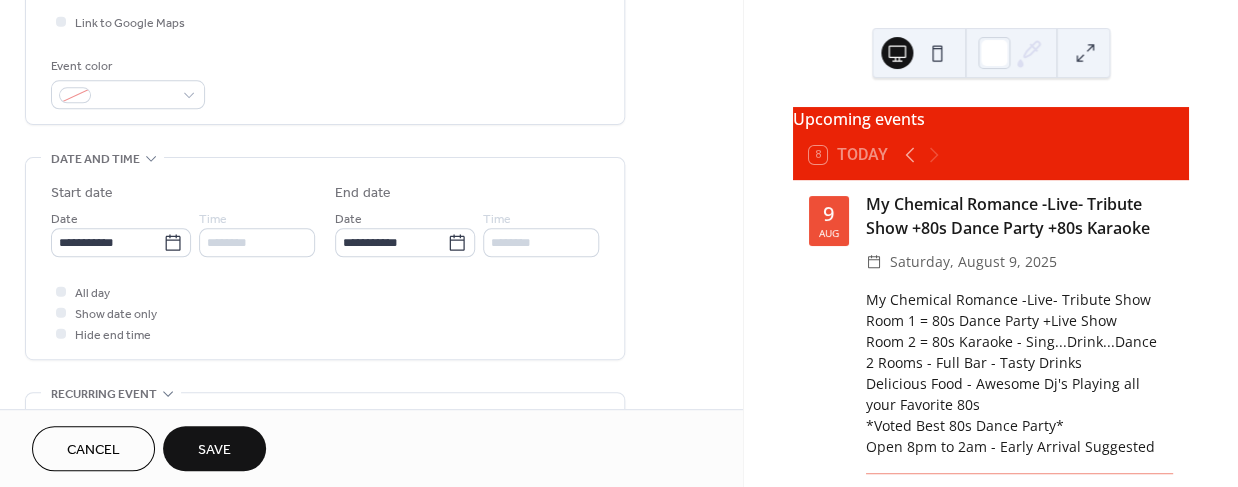 click on "Save" at bounding box center (214, 450) 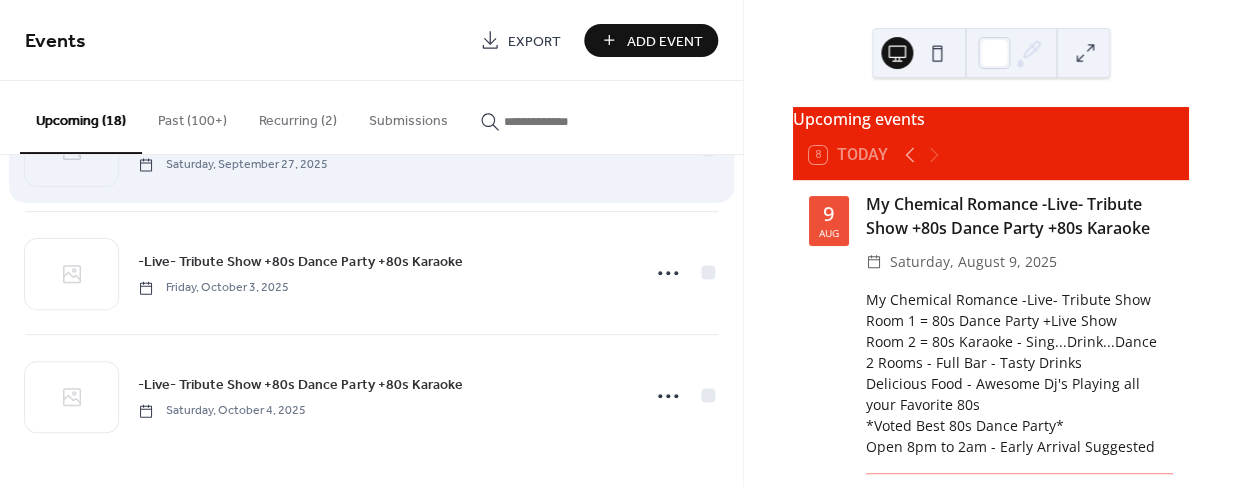 scroll, scrollTop: 1939, scrollLeft: 0, axis: vertical 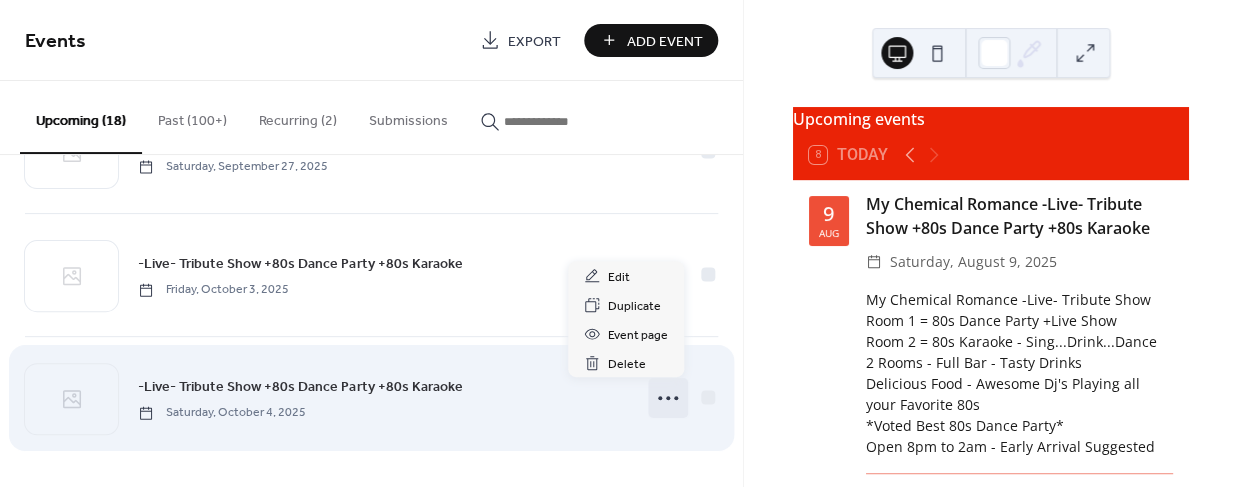 click 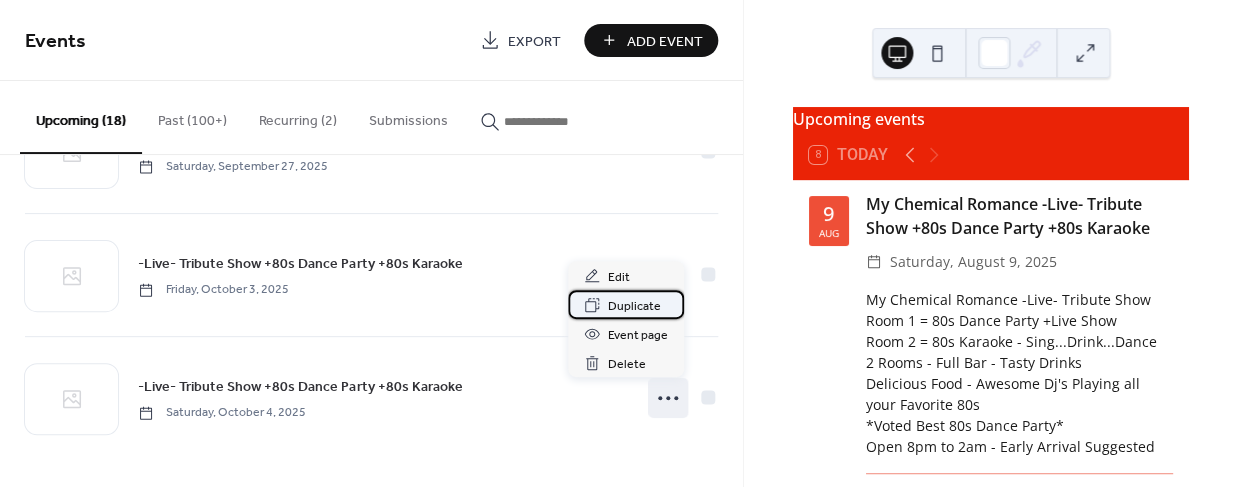 click on "Duplicate" at bounding box center [634, 306] 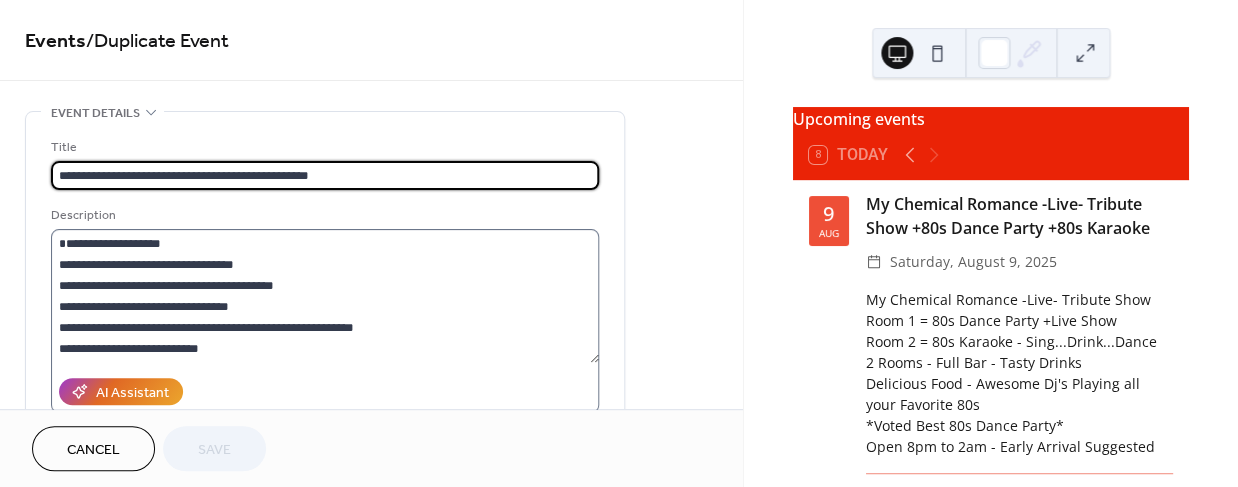 scroll, scrollTop: 20, scrollLeft: 0, axis: vertical 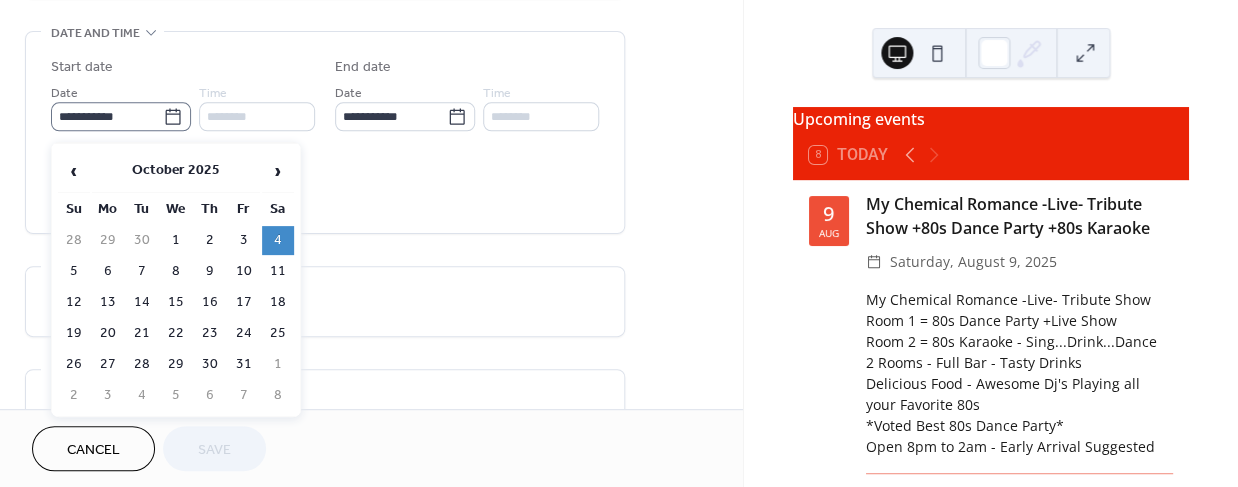 click 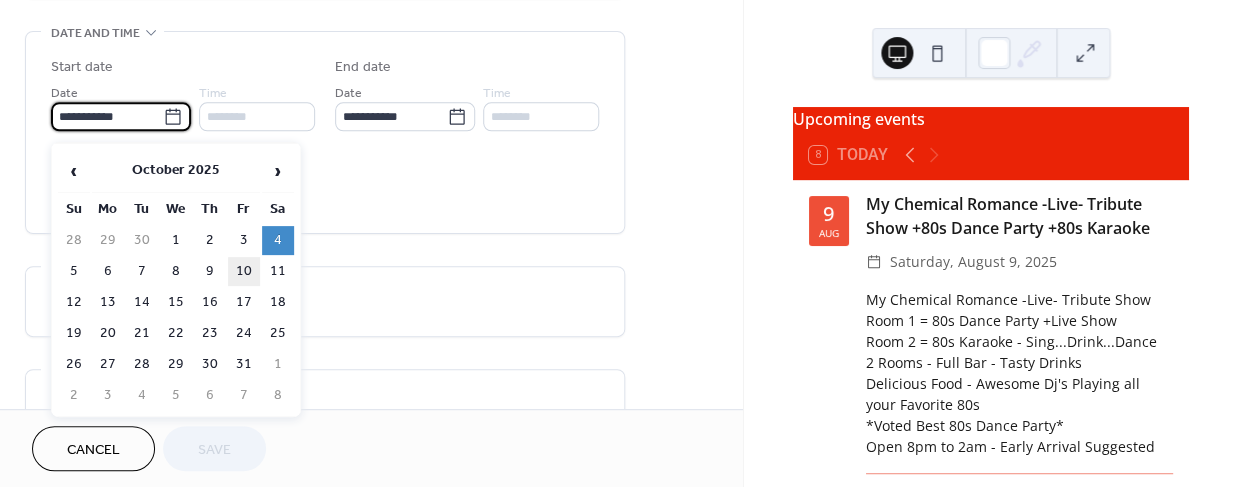 click on "10" at bounding box center [244, 271] 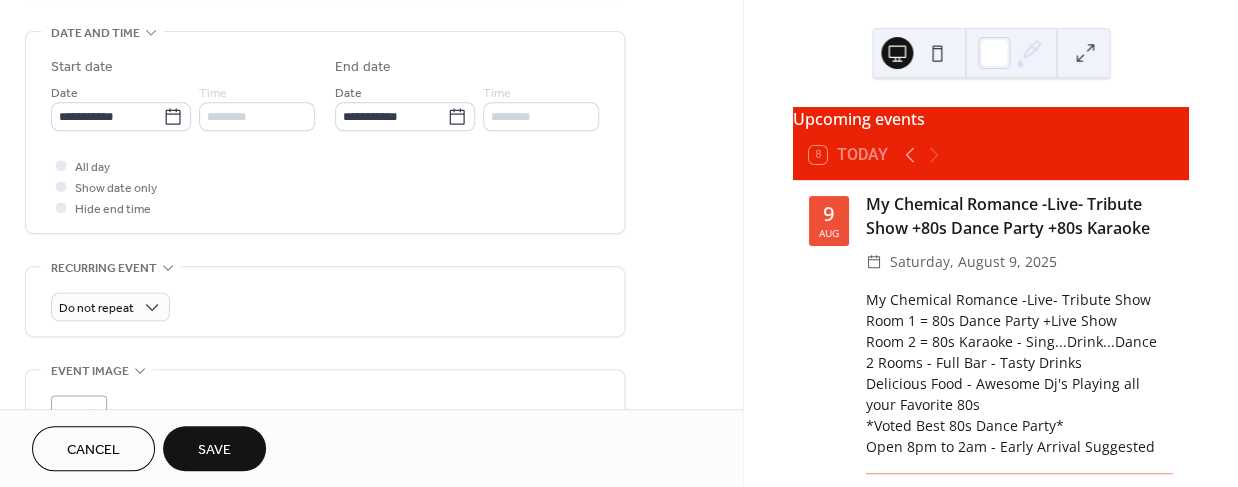 type on "**********" 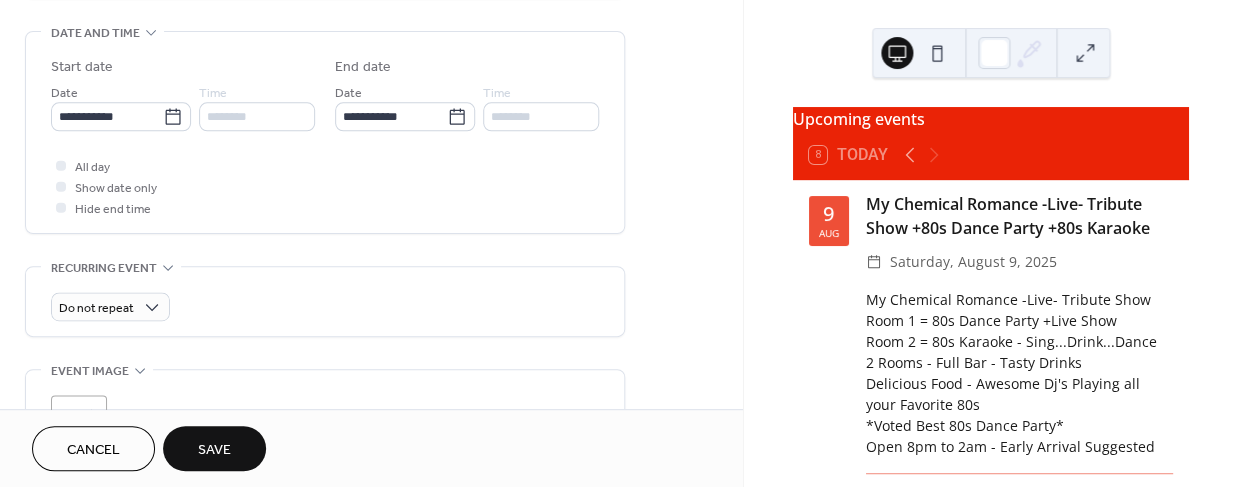 type on "**********" 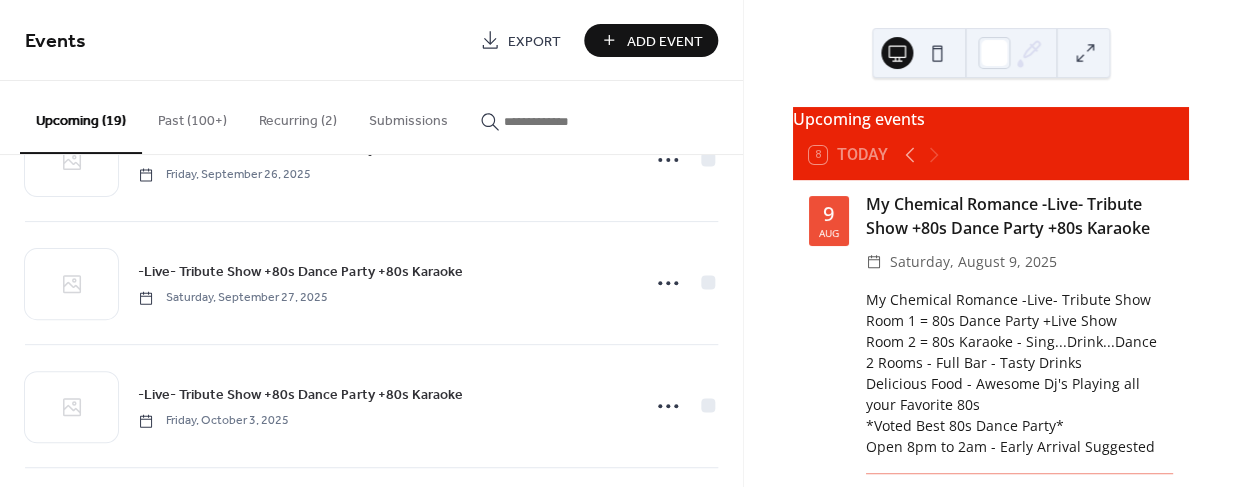 scroll, scrollTop: 2062, scrollLeft: 0, axis: vertical 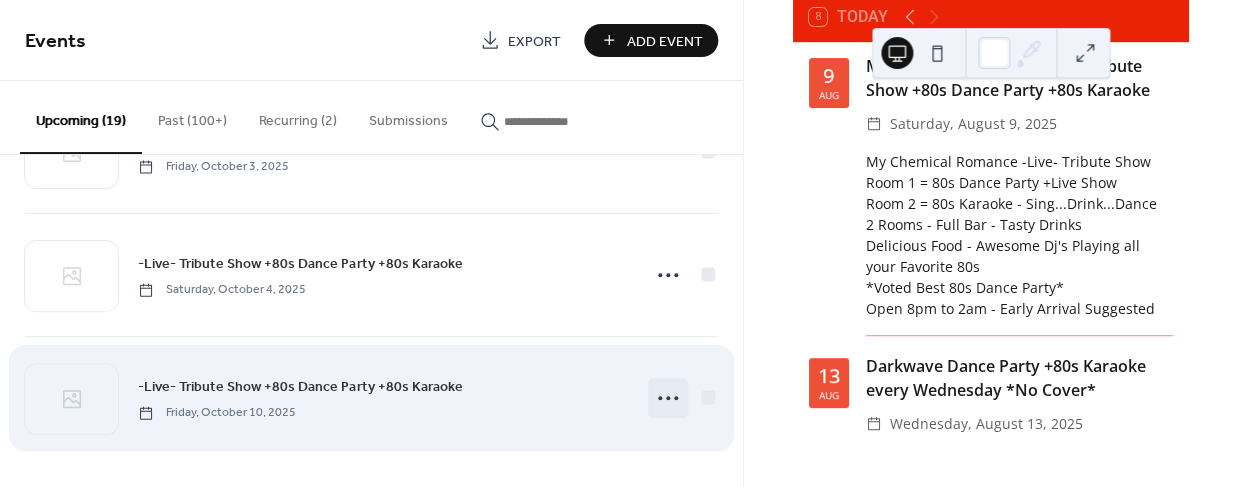 click 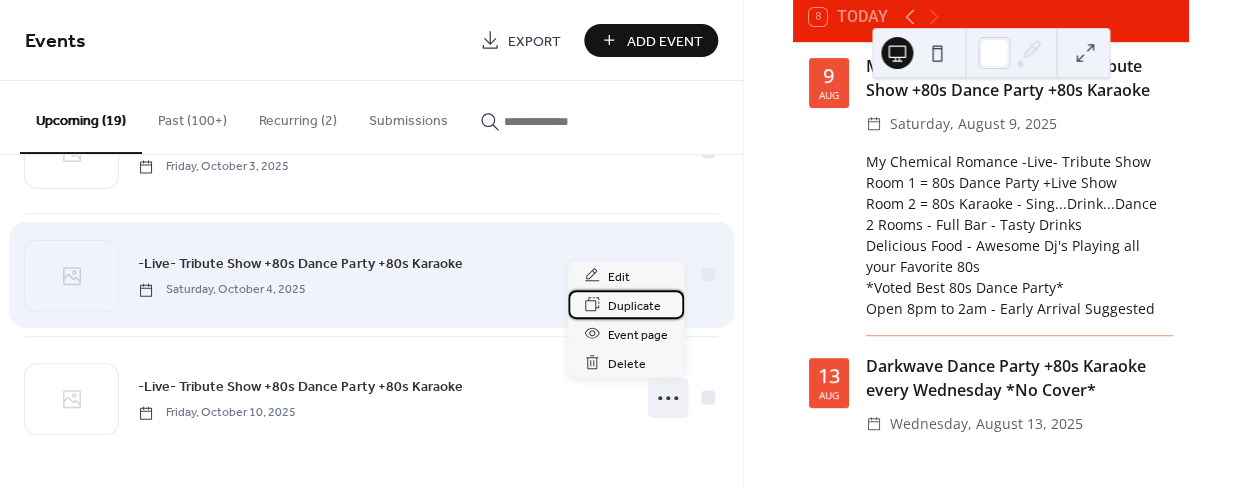 click on "Duplicate" at bounding box center (634, 305) 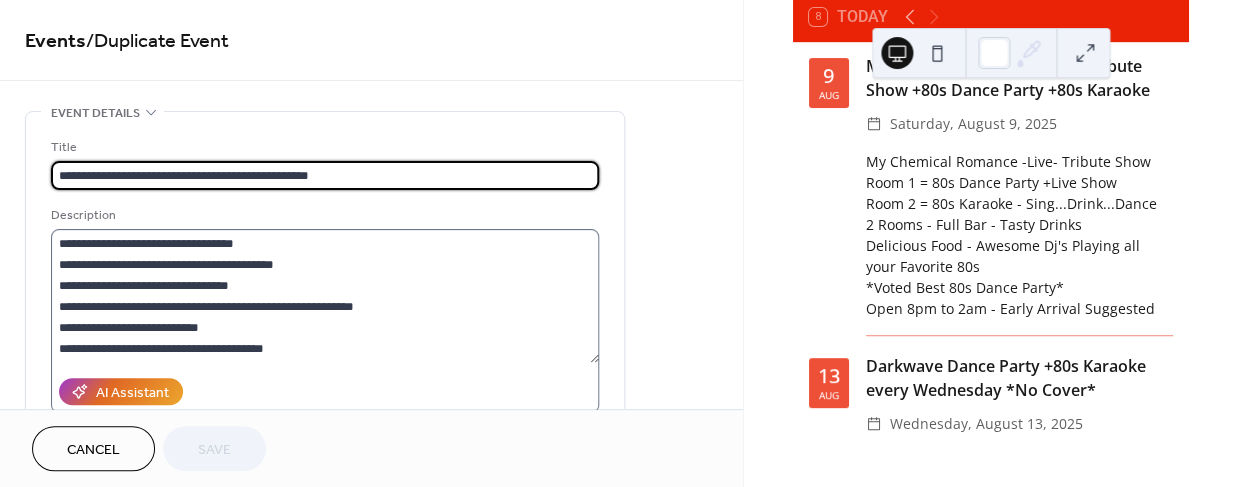 scroll, scrollTop: 20, scrollLeft: 0, axis: vertical 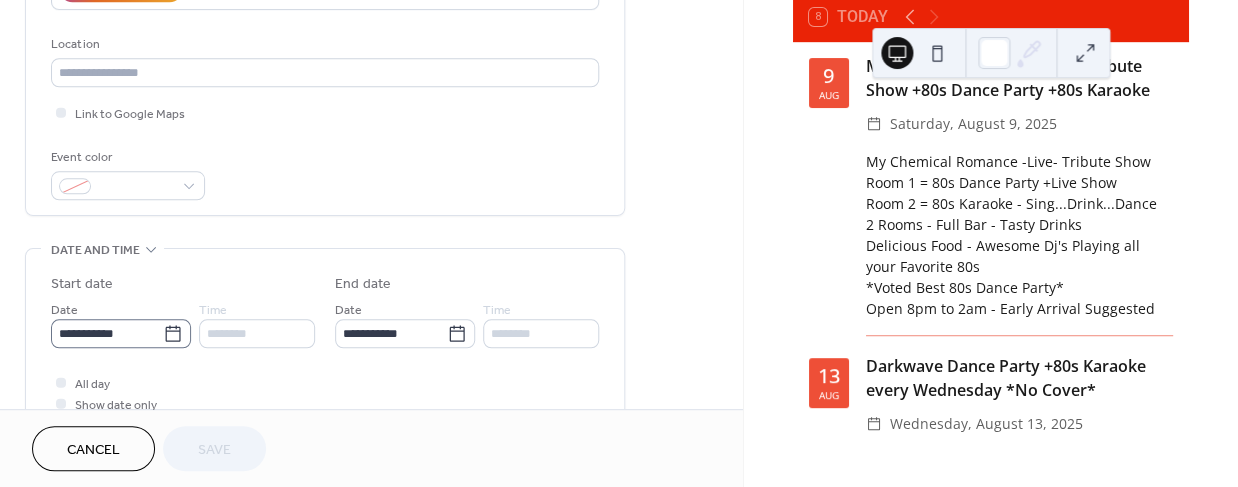 click 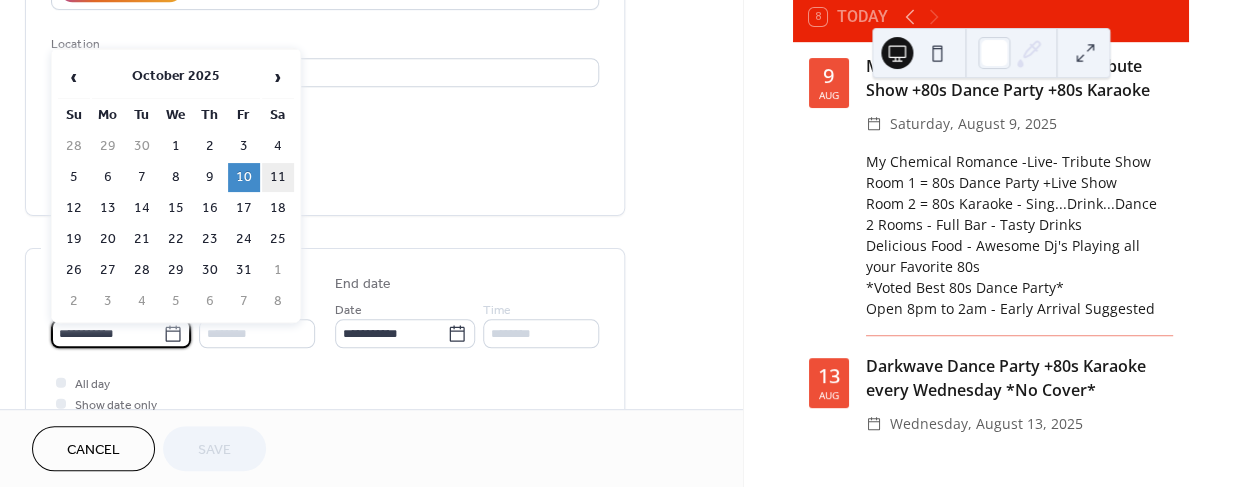 click on "11" at bounding box center (278, 177) 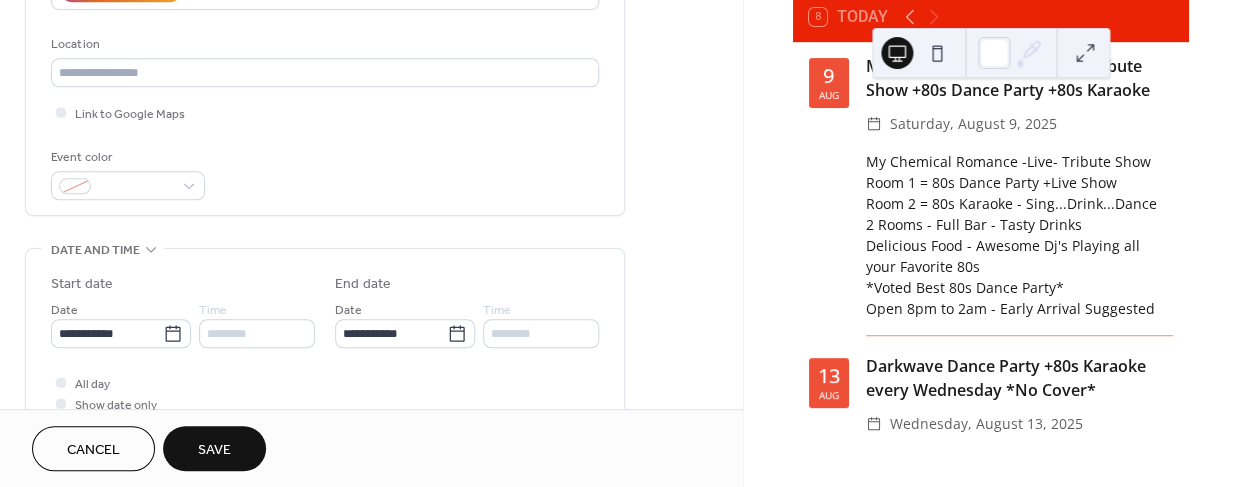 type on "**********" 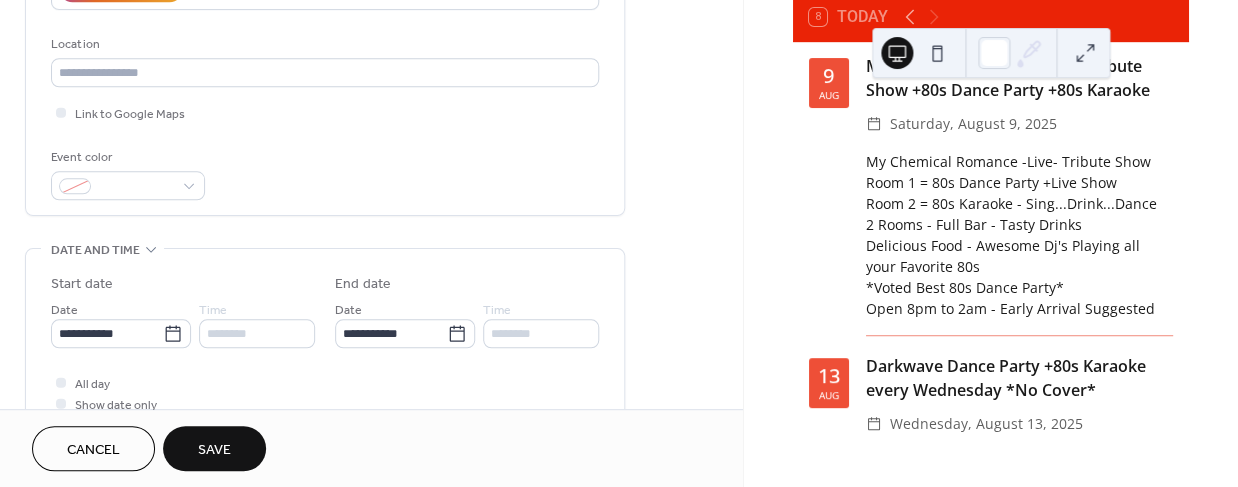 type on "**********" 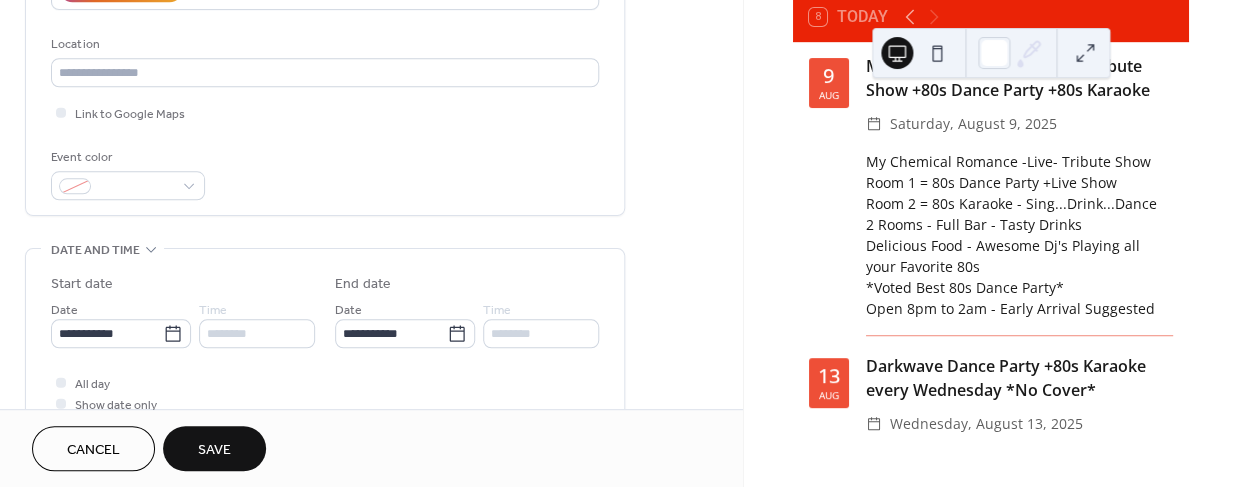 click on "Save" at bounding box center (214, 450) 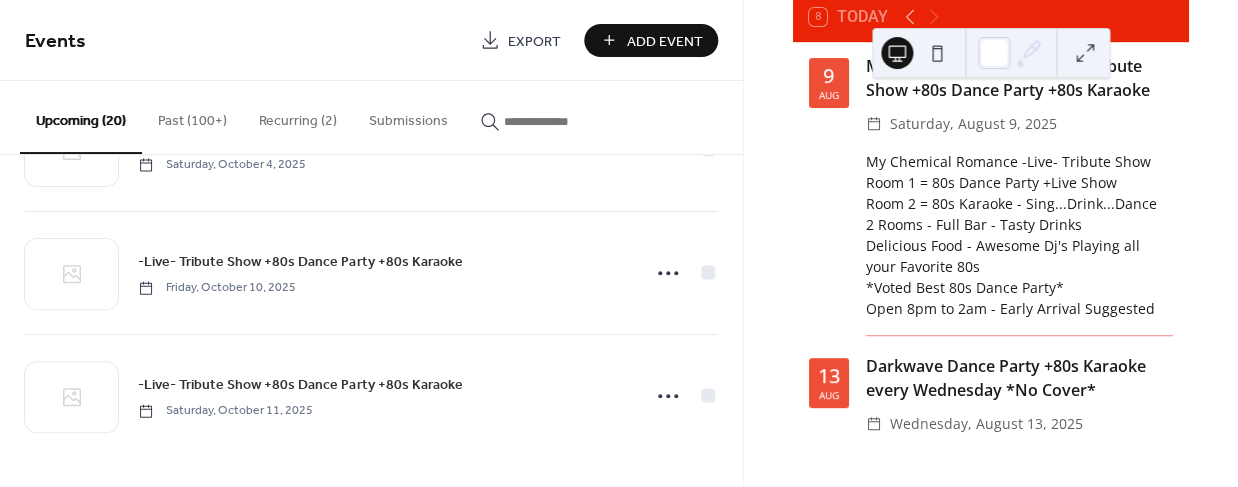 scroll, scrollTop: 2185, scrollLeft: 0, axis: vertical 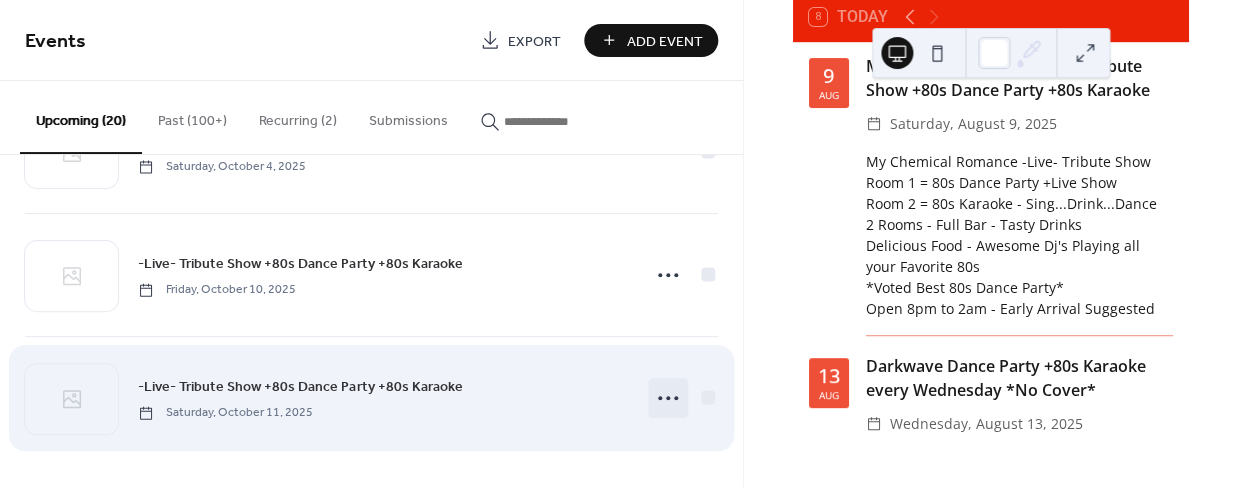 click 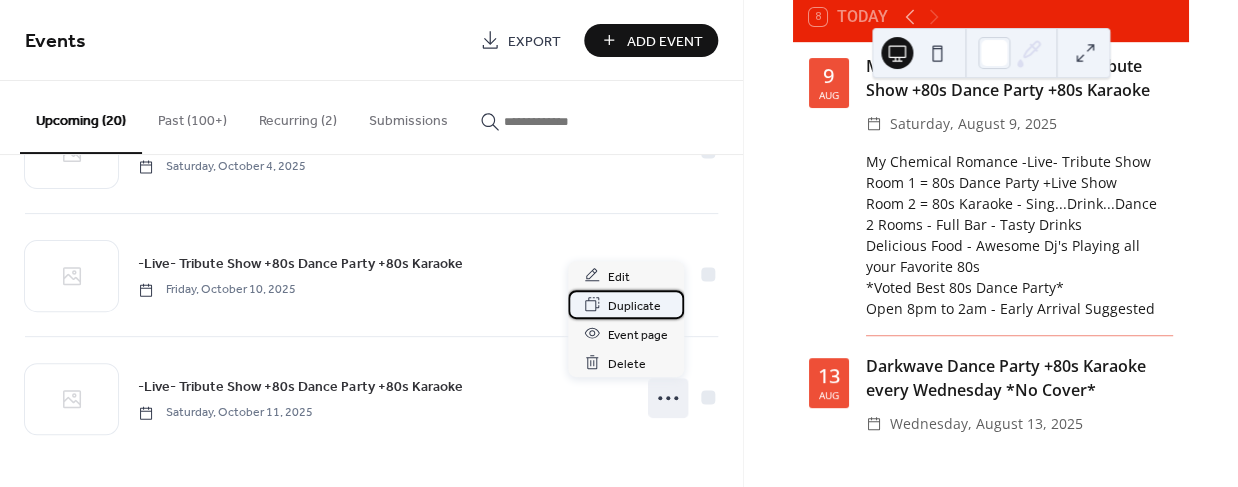 click on "Duplicate" at bounding box center (634, 305) 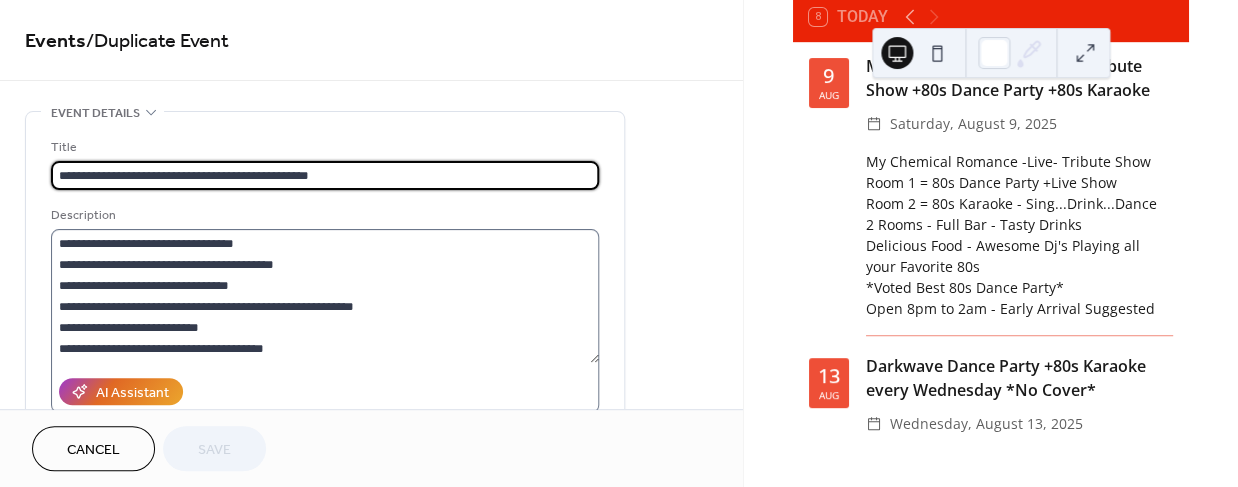 scroll, scrollTop: 20, scrollLeft: 0, axis: vertical 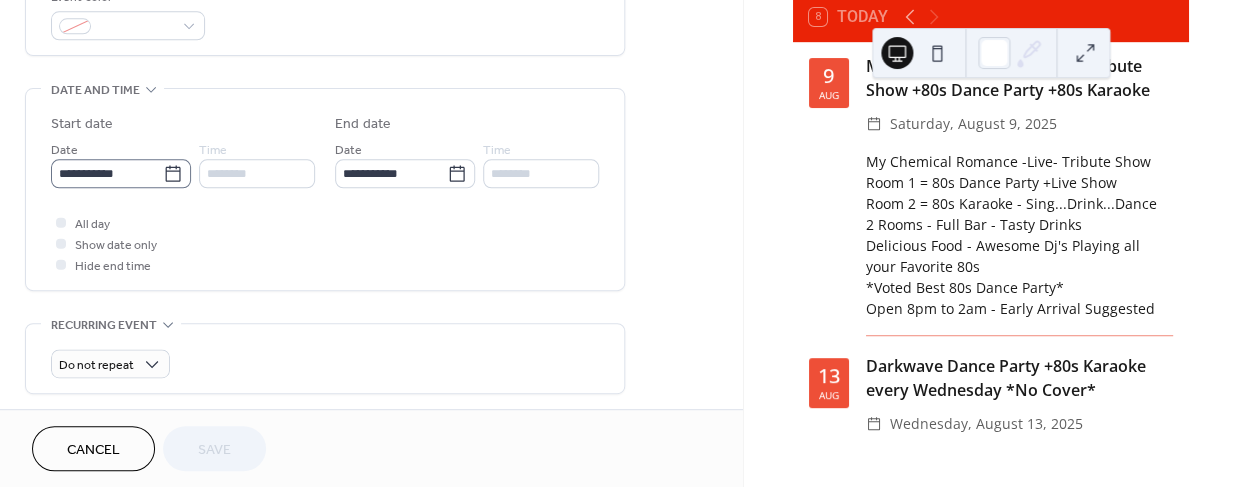 click 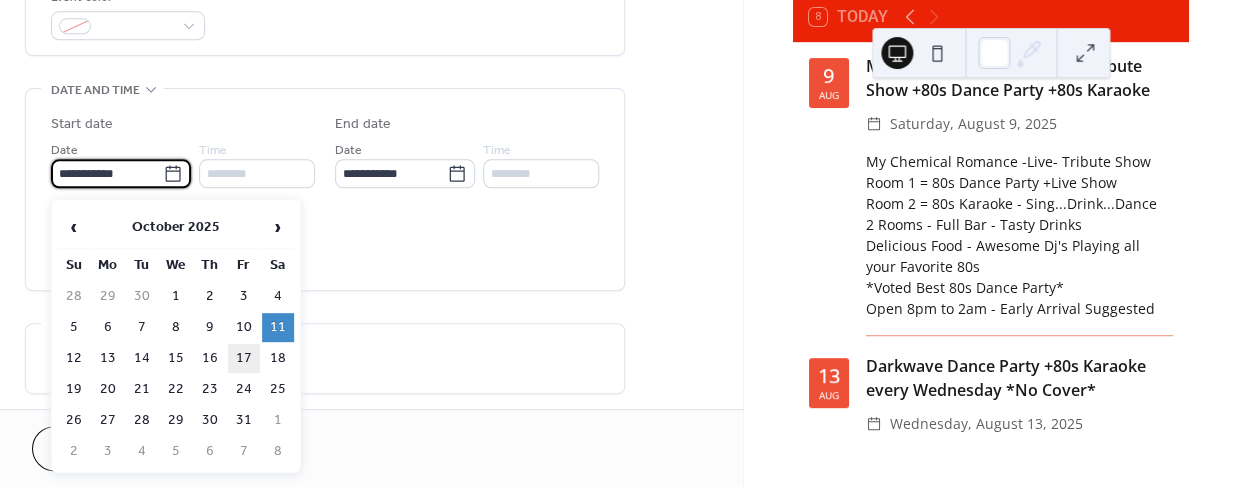 click on "17" at bounding box center [244, 358] 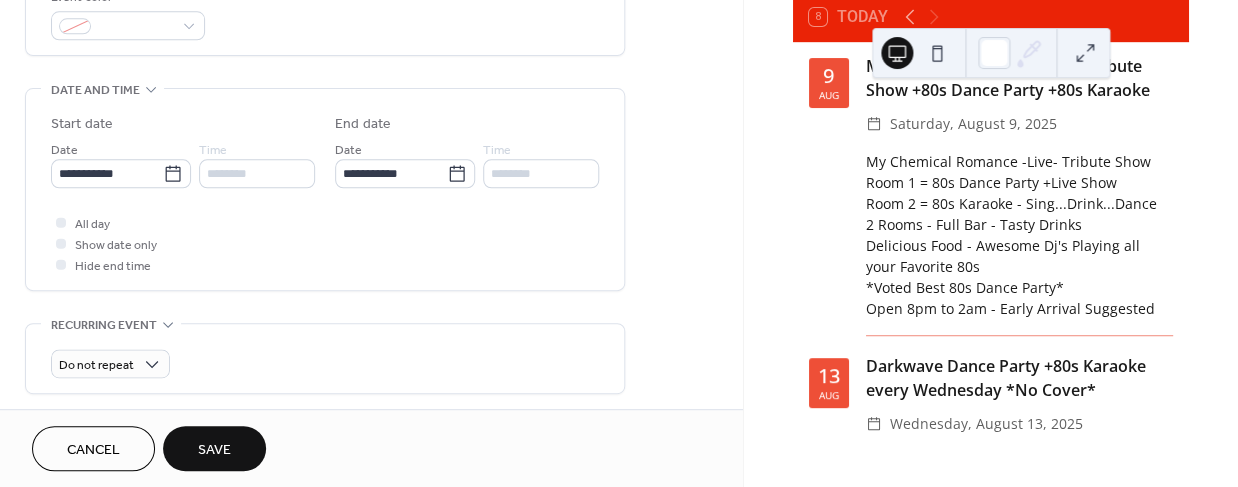 type on "**********" 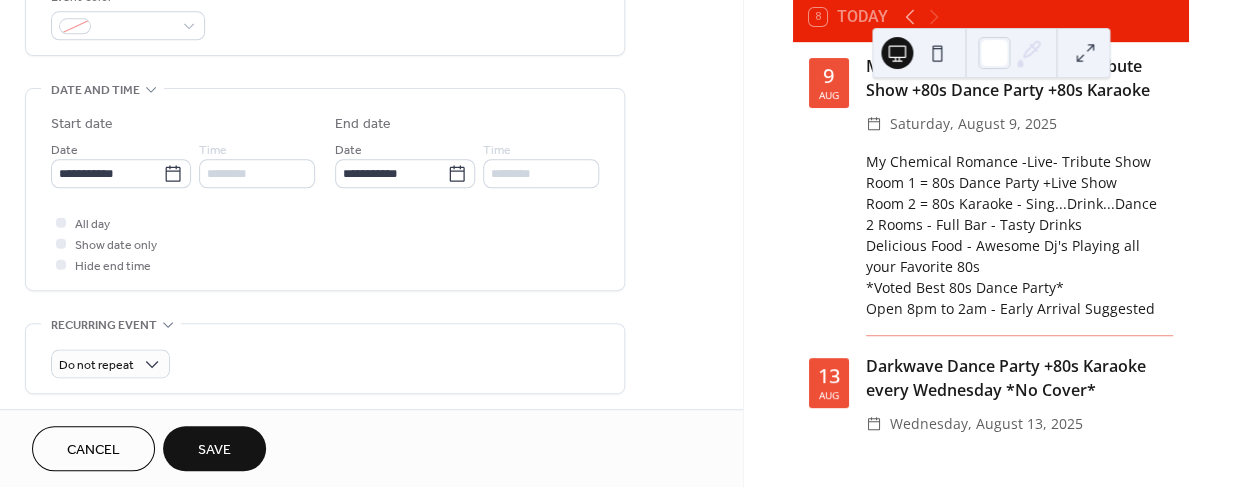 type on "**********" 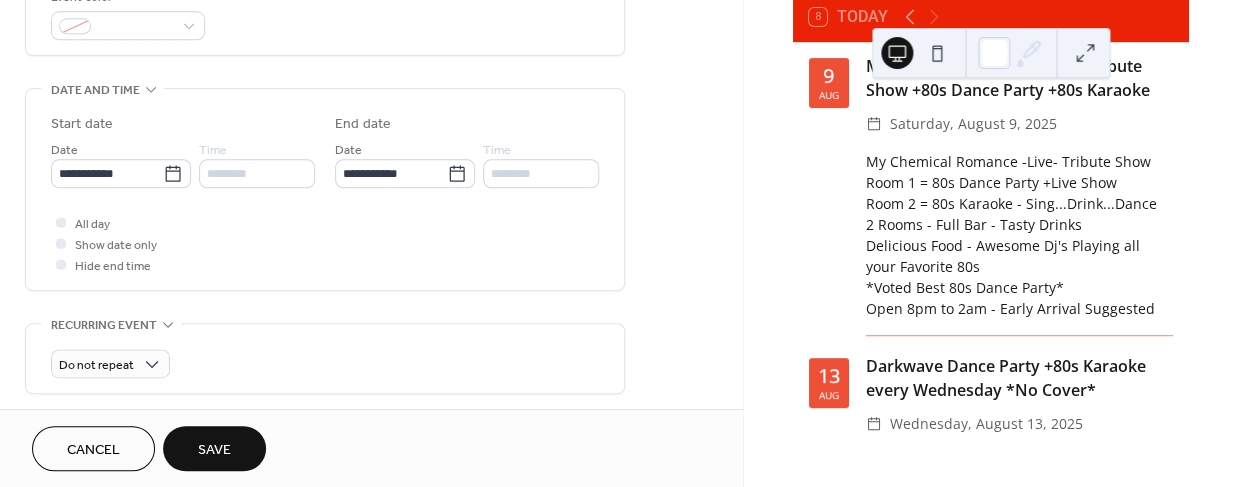 click on "Save" at bounding box center [214, 448] 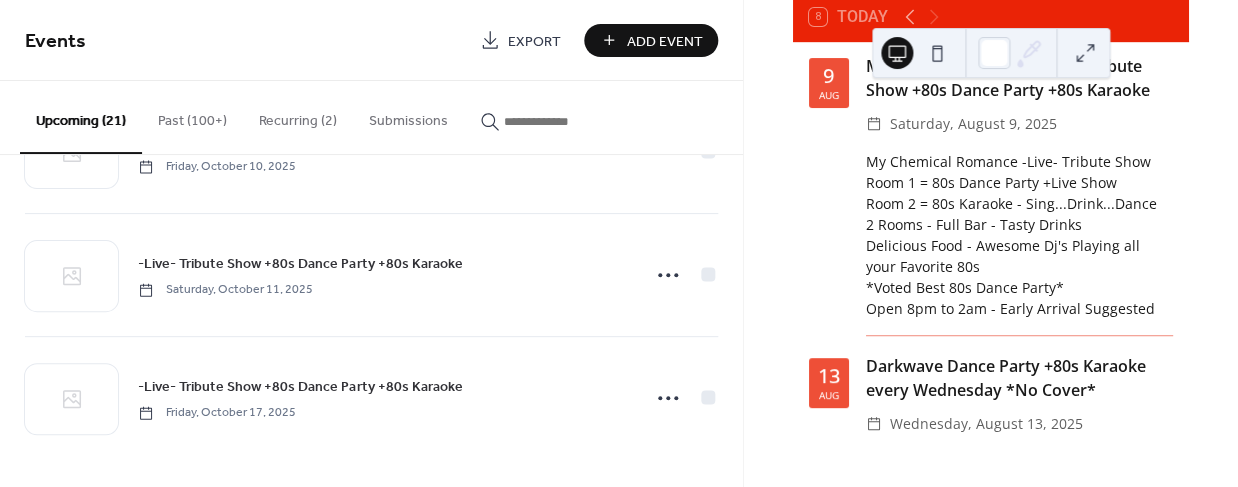 scroll, scrollTop: 2307, scrollLeft: 0, axis: vertical 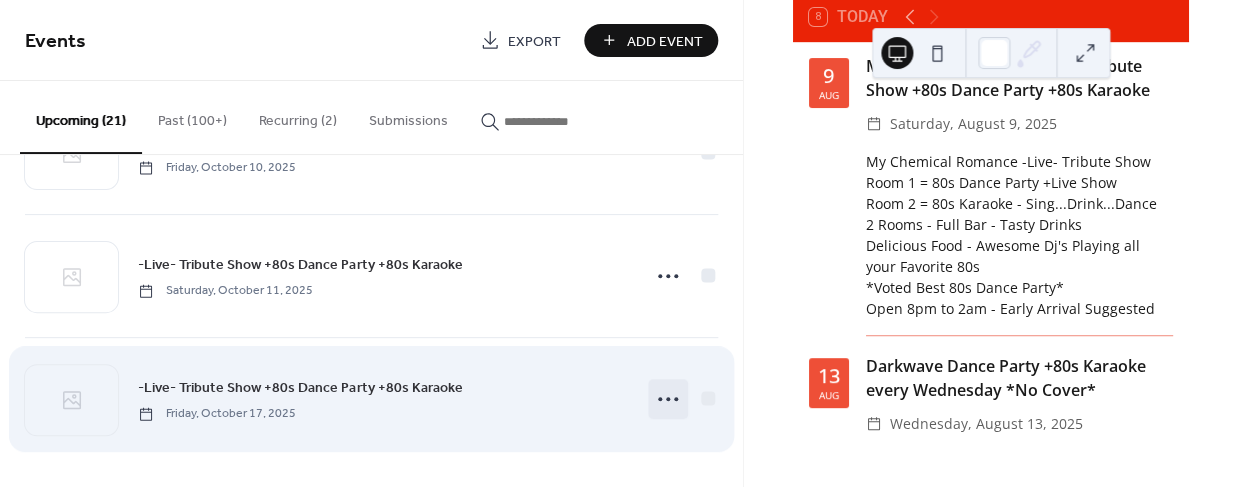 click 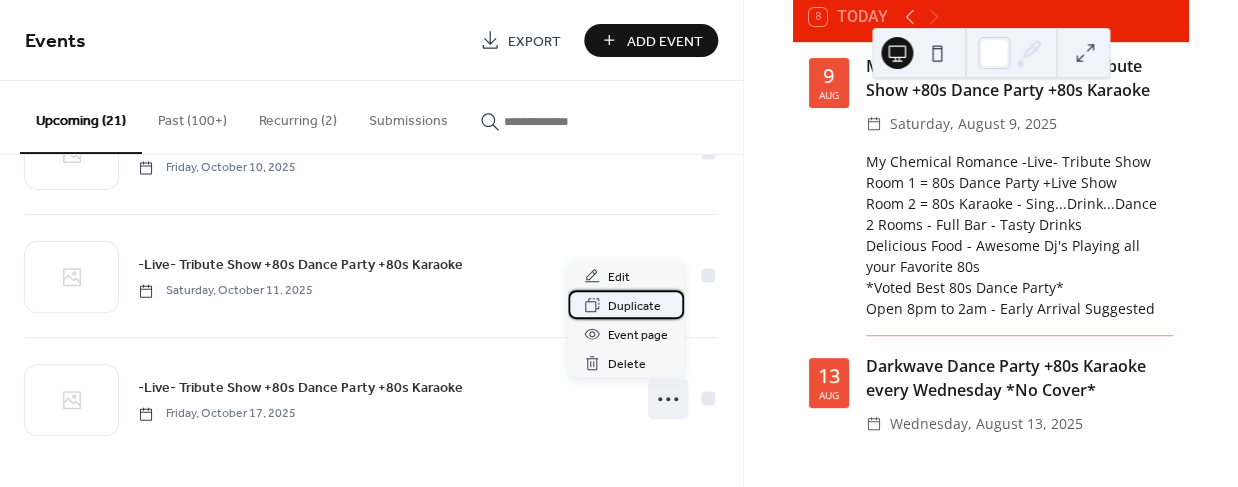 click on "Duplicate" at bounding box center [634, 306] 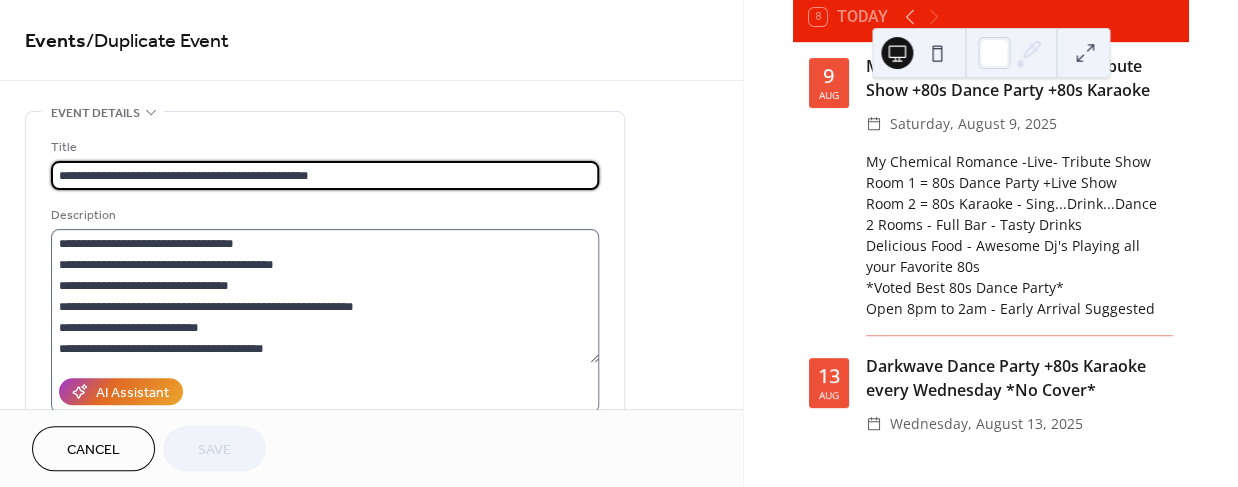 scroll, scrollTop: 20, scrollLeft: 0, axis: vertical 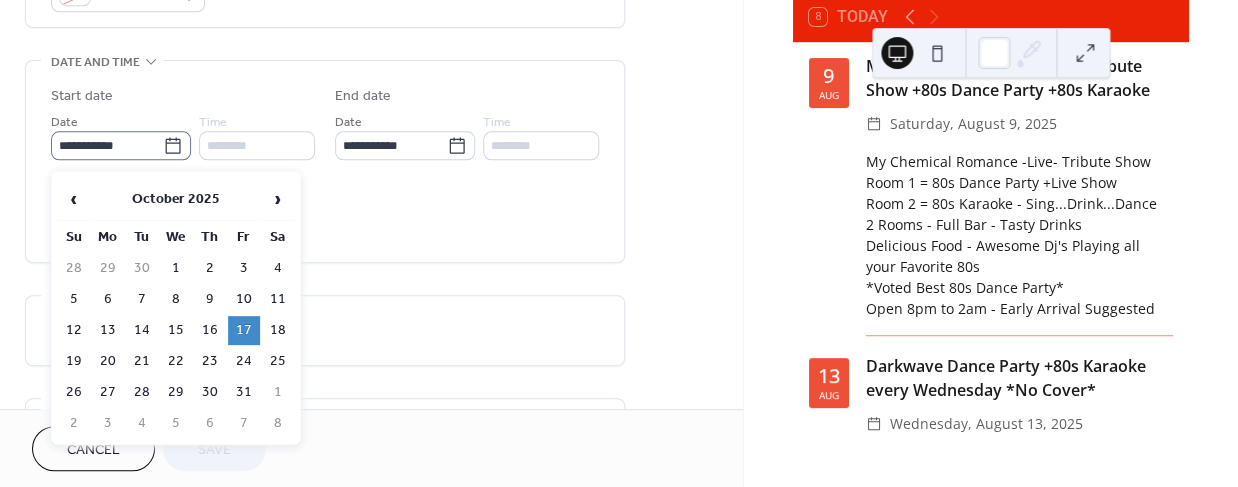 click 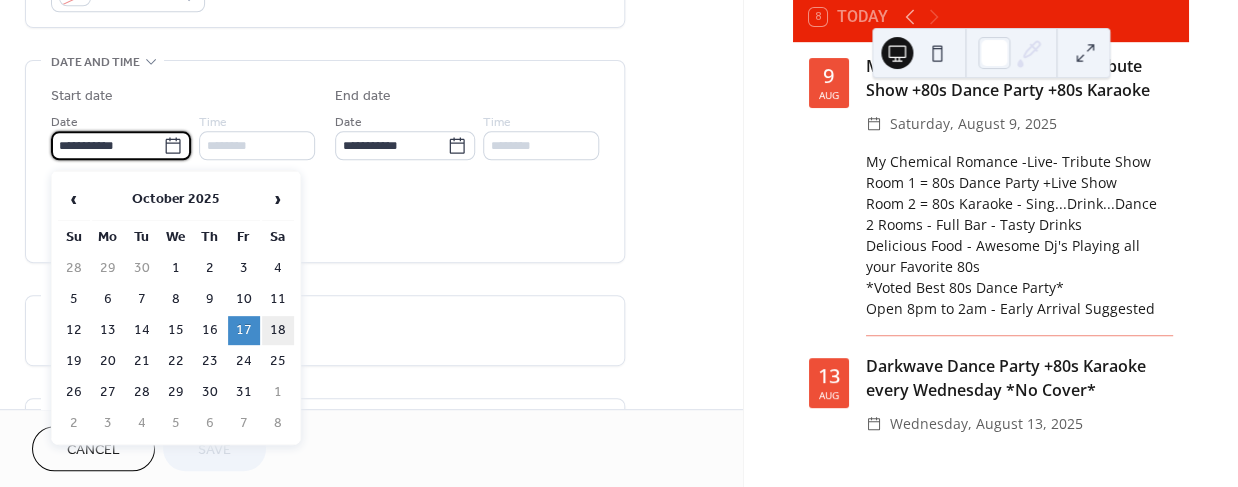 click on "18" at bounding box center [278, 330] 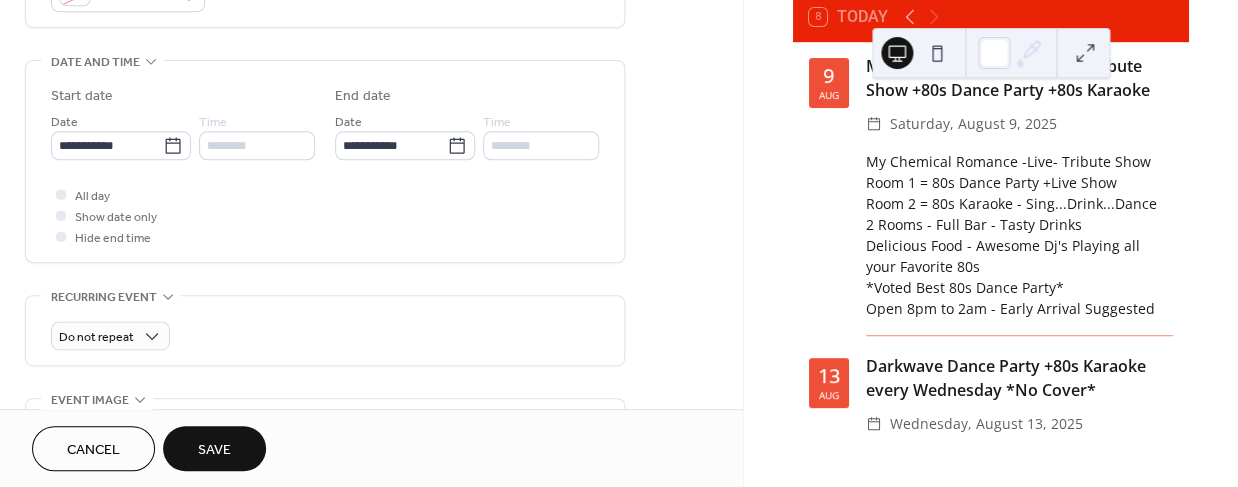 type on "**********" 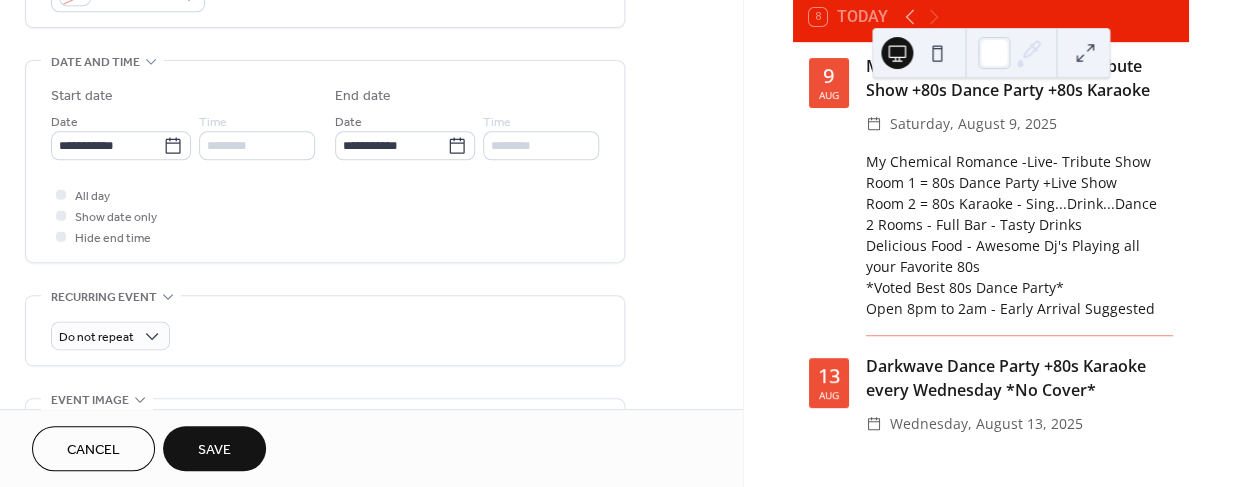 type on "**********" 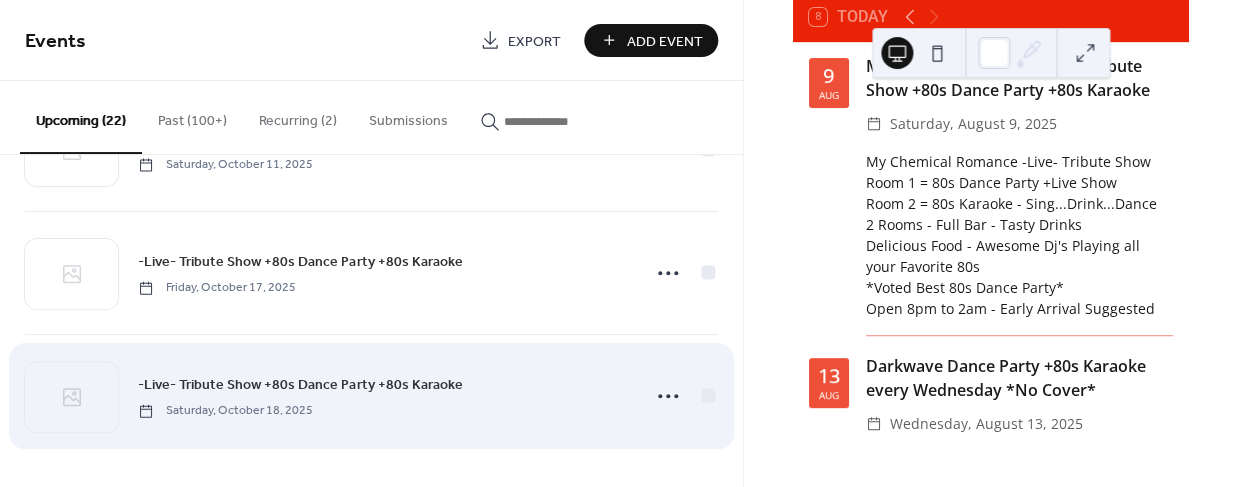 scroll, scrollTop: 2431, scrollLeft: 0, axis: vertical 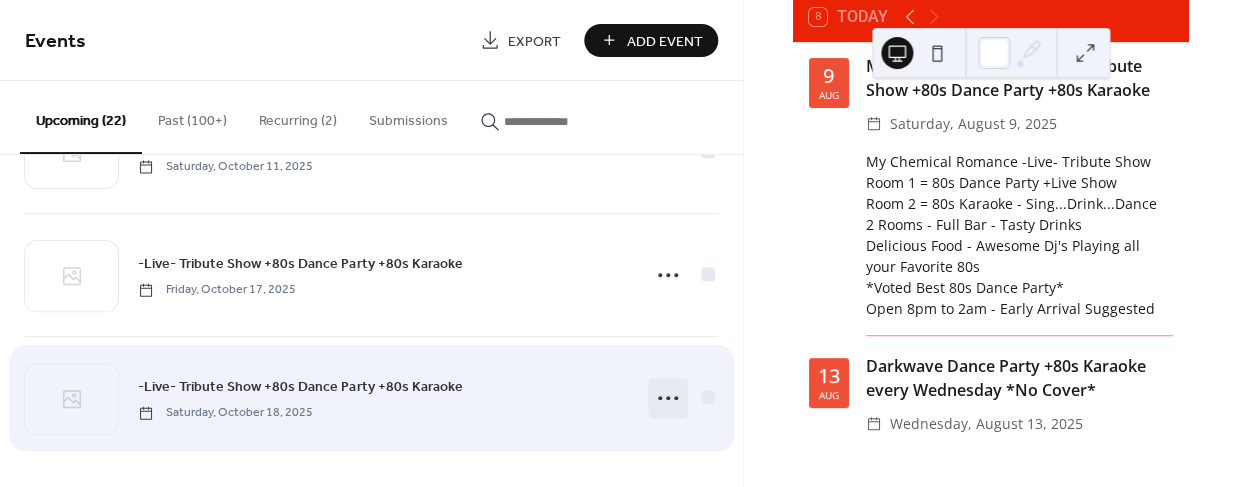 click 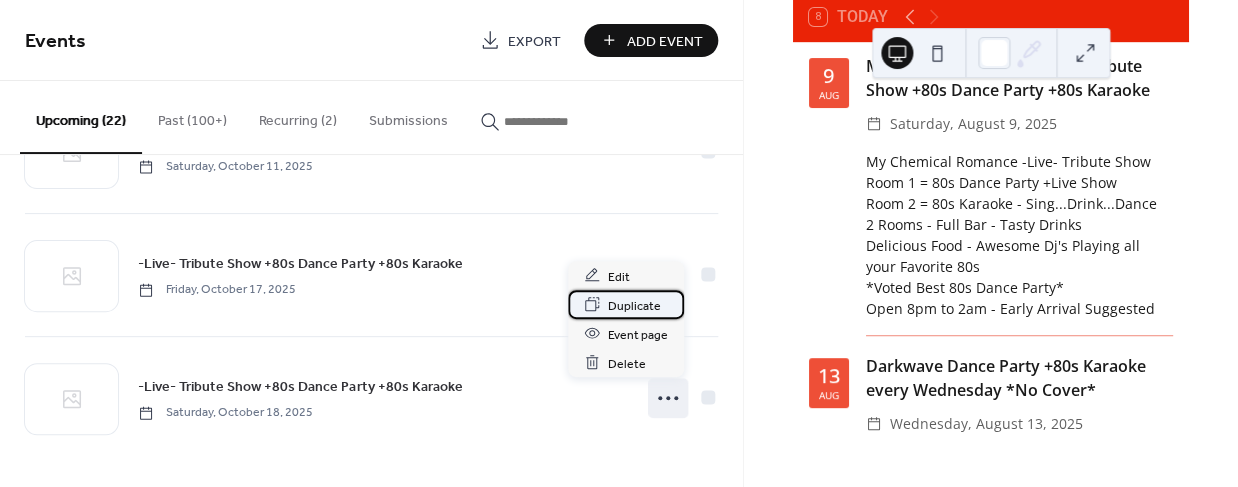 click on "Duplicate" at bounding box center (634, 305) 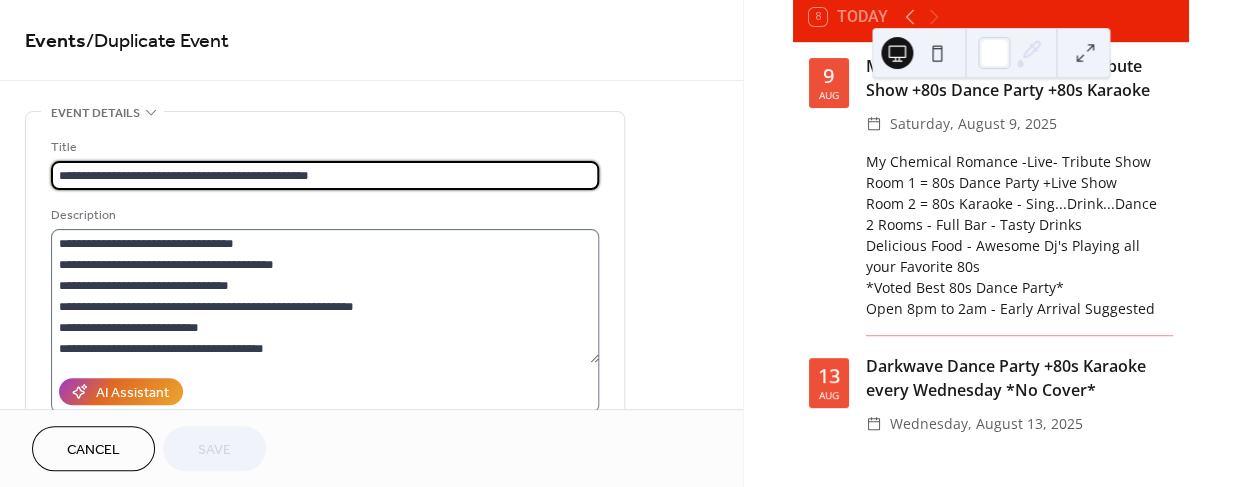 scroll, scrollTop: 20, scrollLeft: 0, axis: vertical 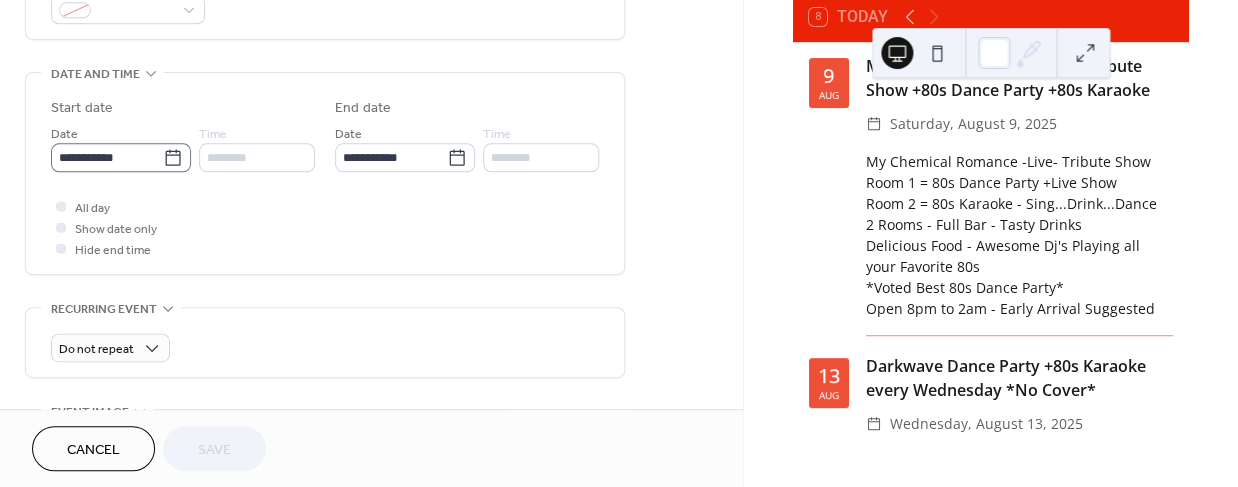 click 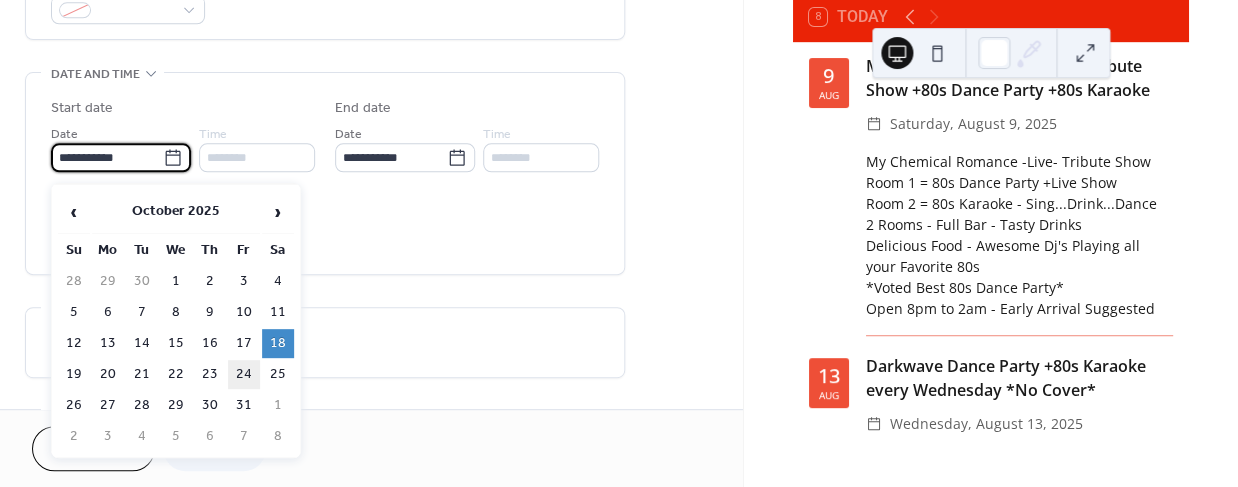 click on "24" at bounding box center (244, 374) 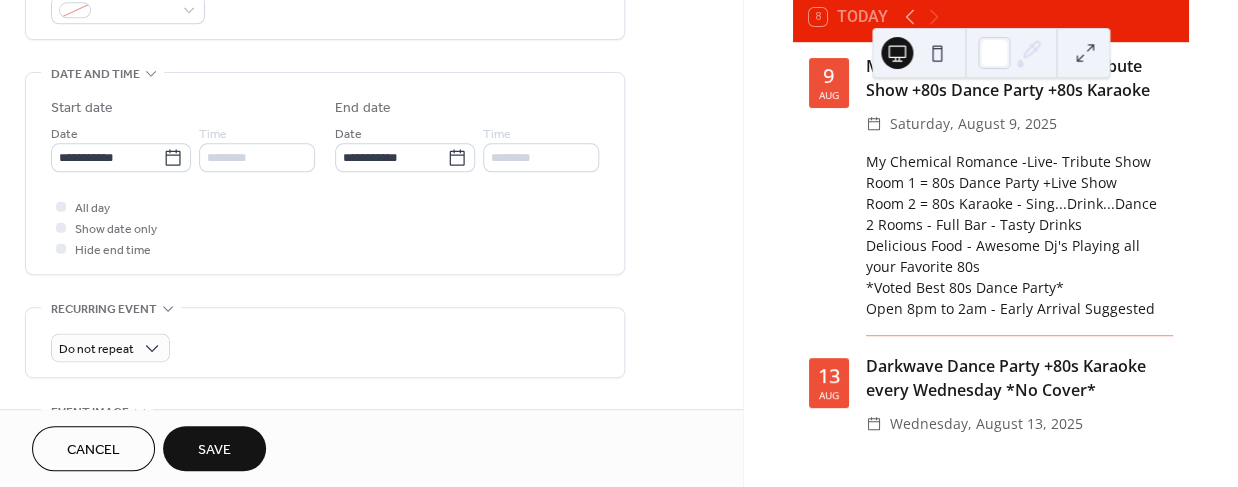 type on "**********" 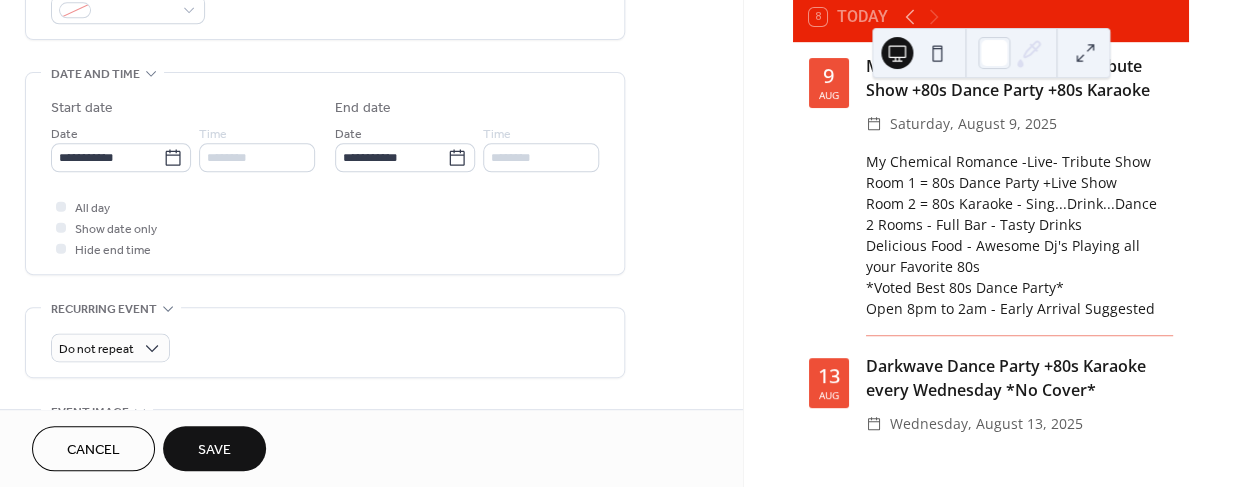 type on "**********" 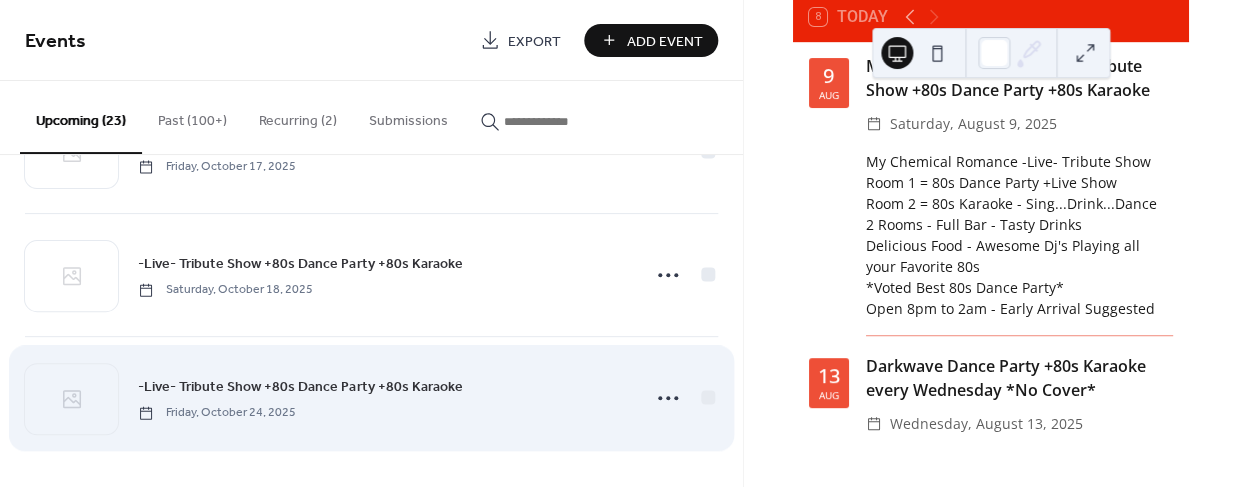 scroll, scrollTop: 2553, scrollLeft: 0, axis: vertical 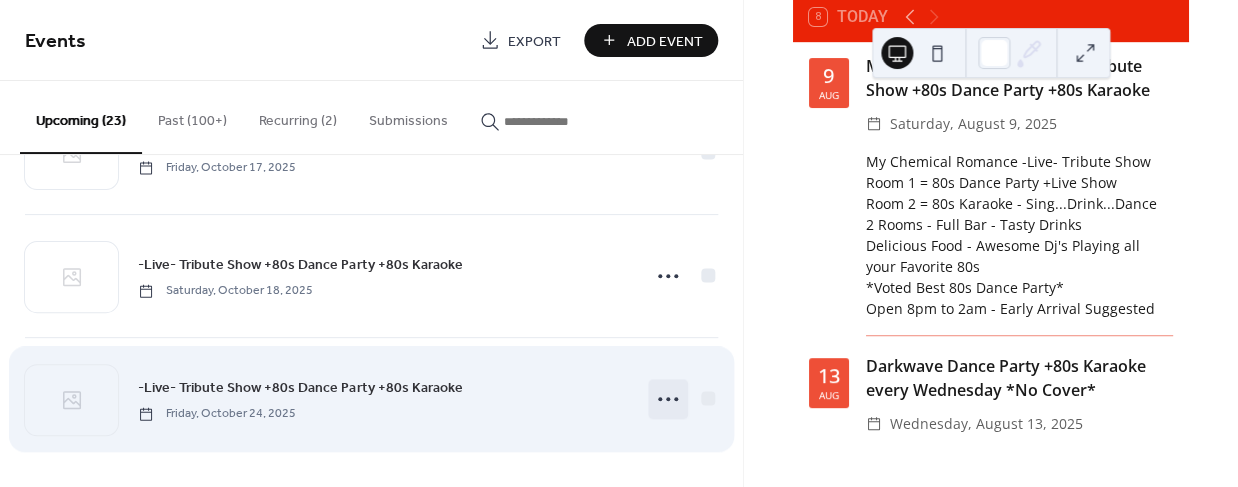 click 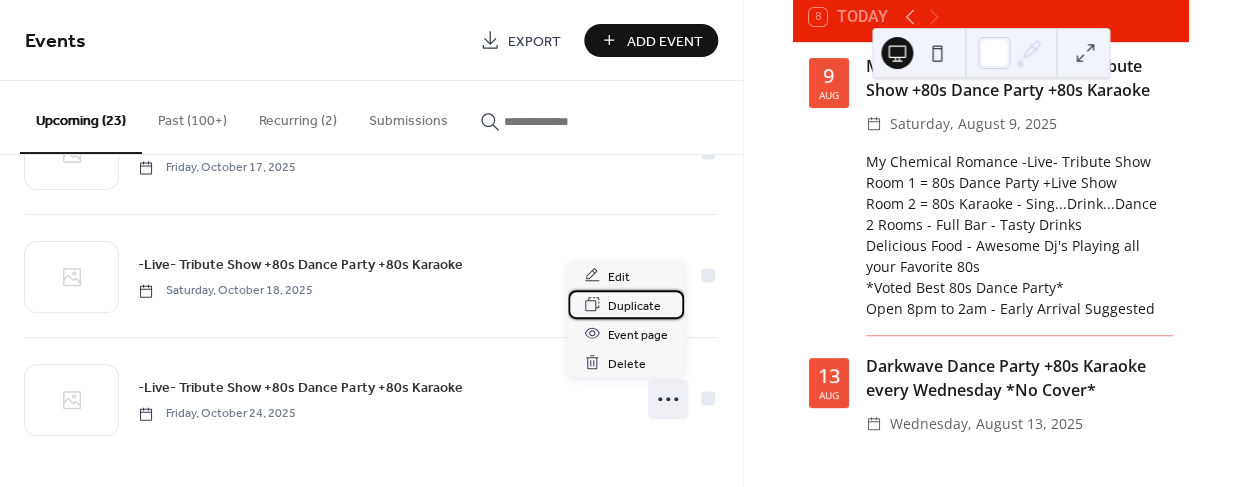click on "Duplicate" at bounding box center [634, 305] 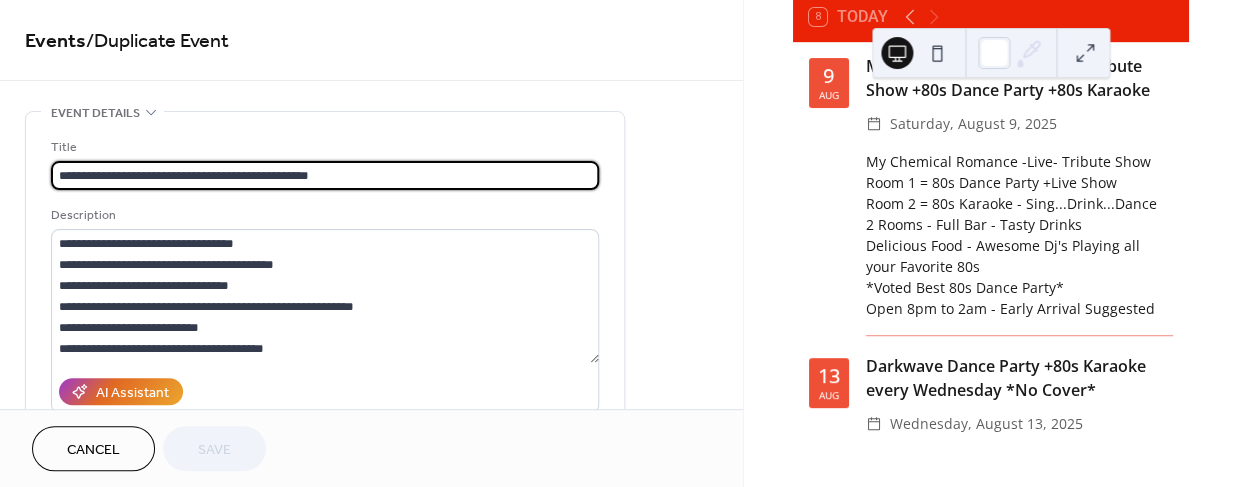 scroll, scrollTop: 20, scrollLeft: 0, axis: vertical 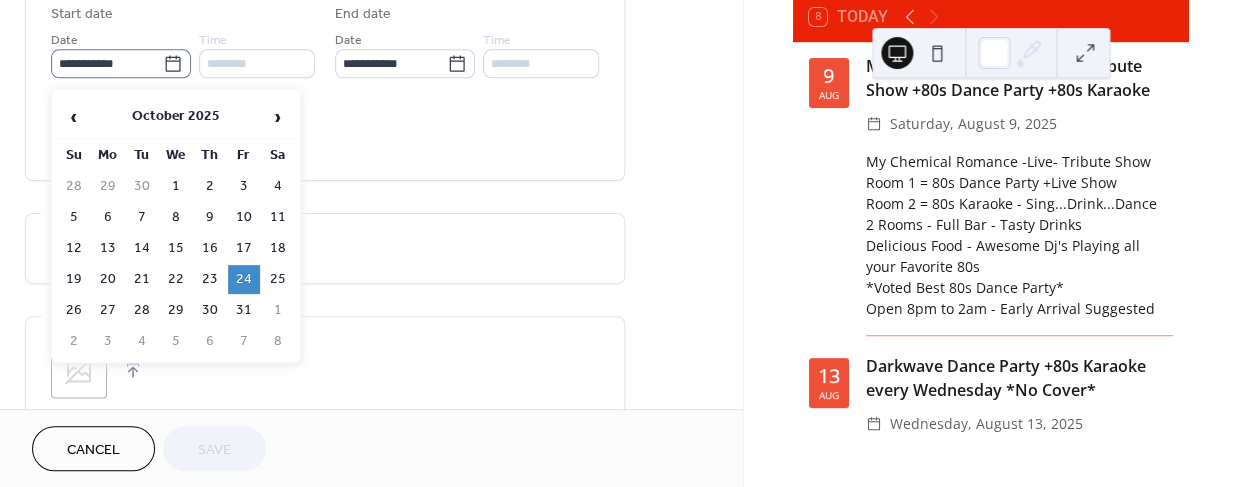 click 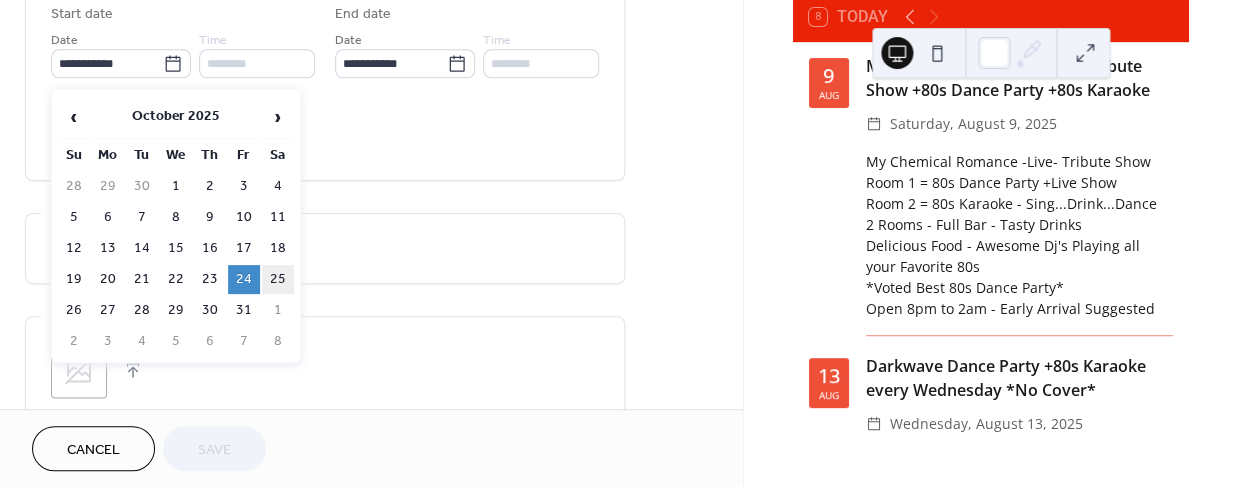 click on "25" at bounding box center [278, 279] 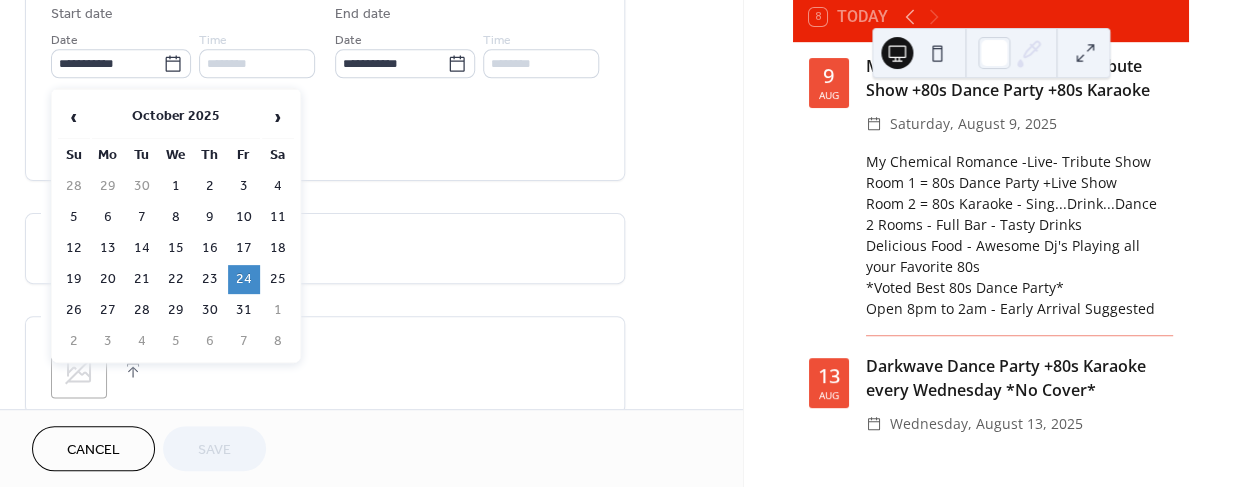 type on "**********" 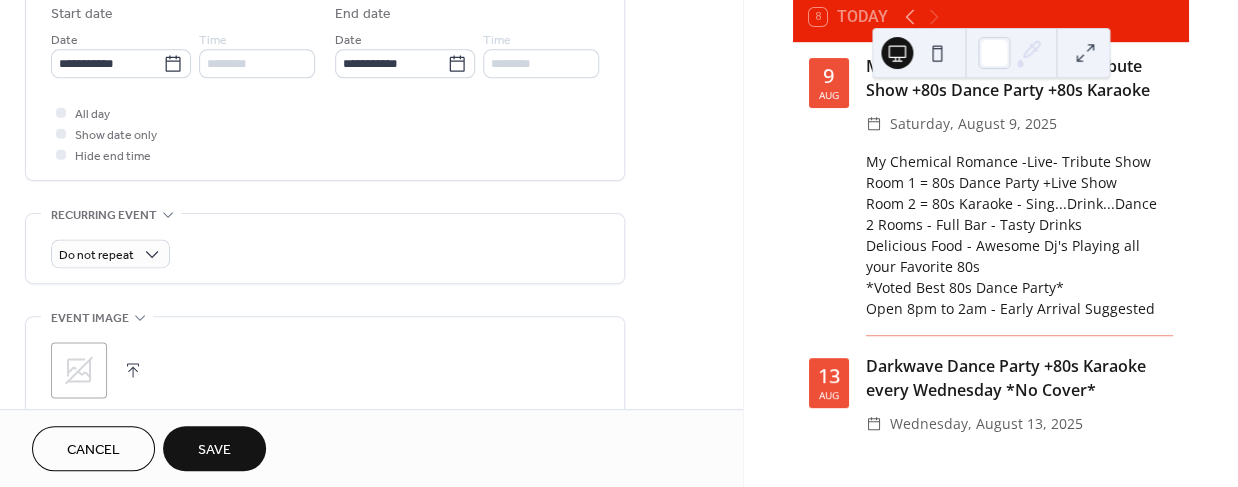 click on "Save" at bounding box center (214, 450) 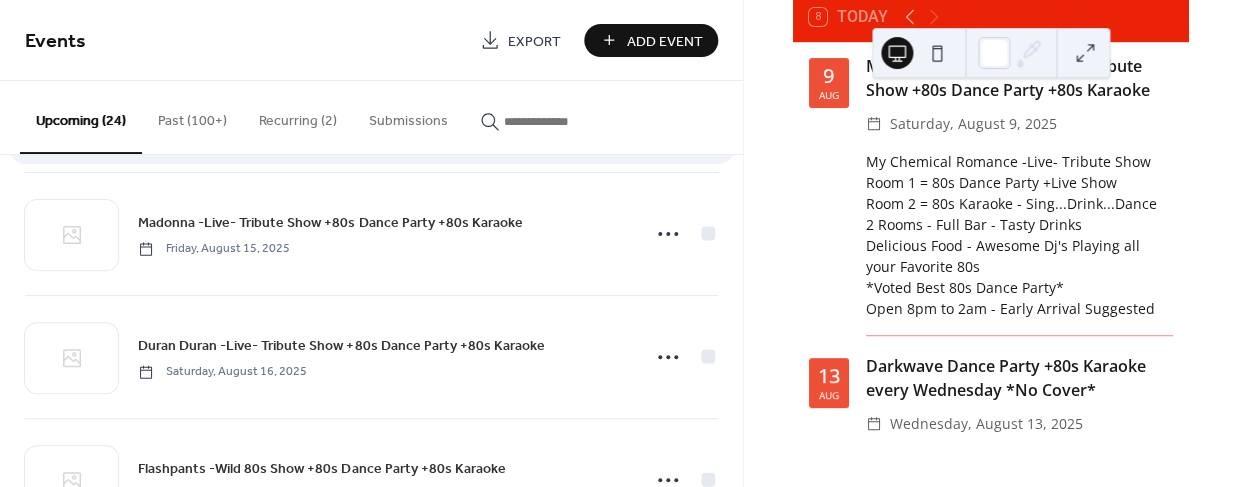 scroll, scrollTop: 2676, scrollLeft: 0, axis: vertical 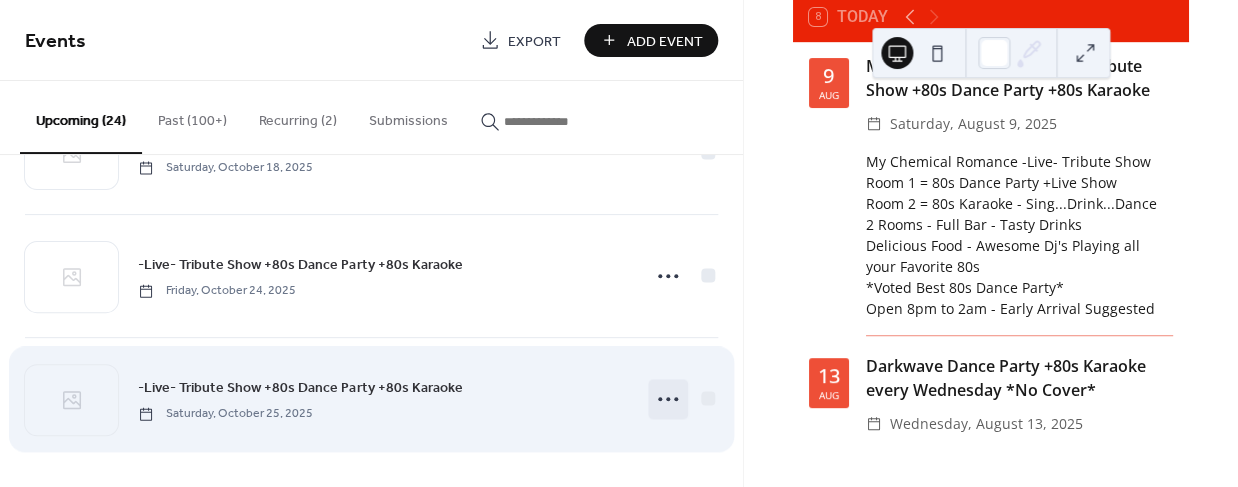 click 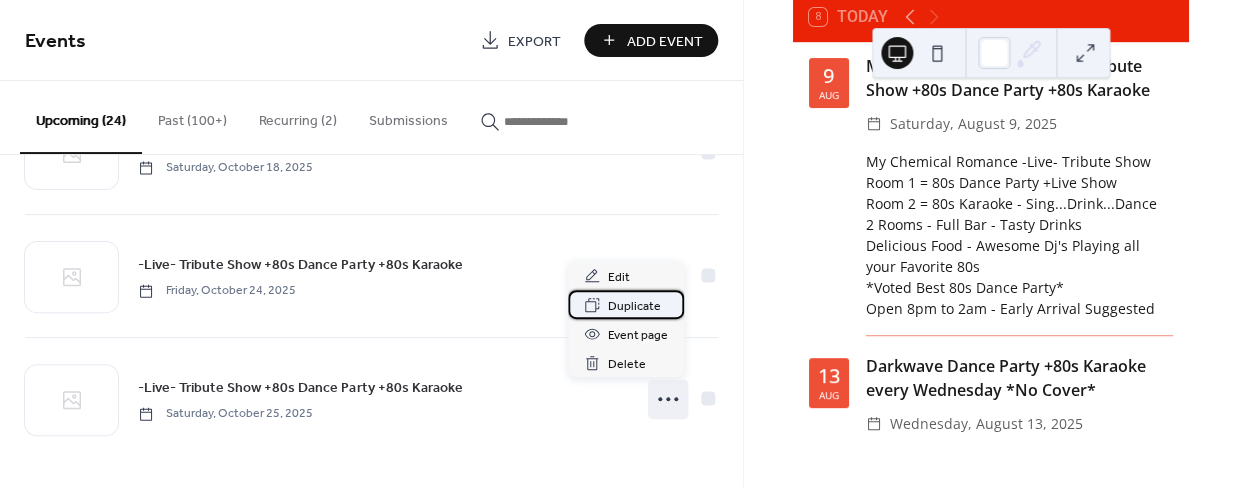click on "Duplicate" at bounding box center (634, 306) 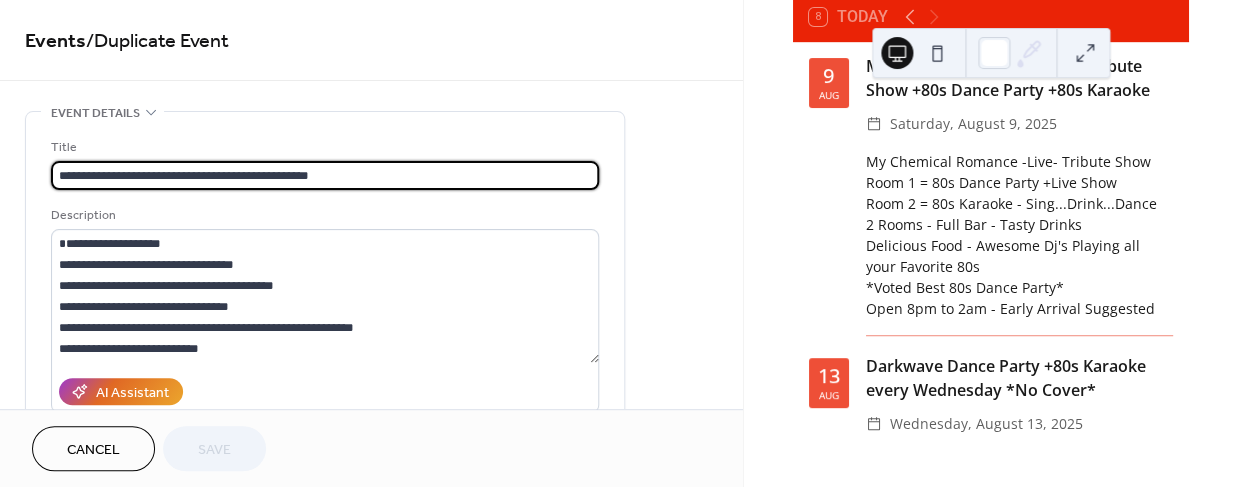 scroll, scrollTop: 20, scrollLeft: 0, axis: vertical 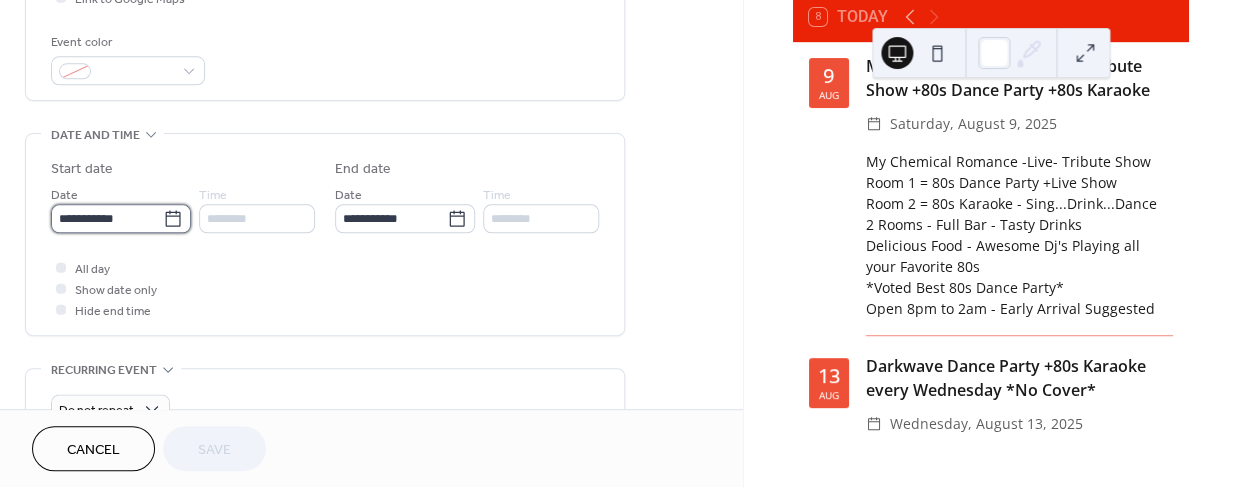 click on "**********" at bounding box center (107, 218) 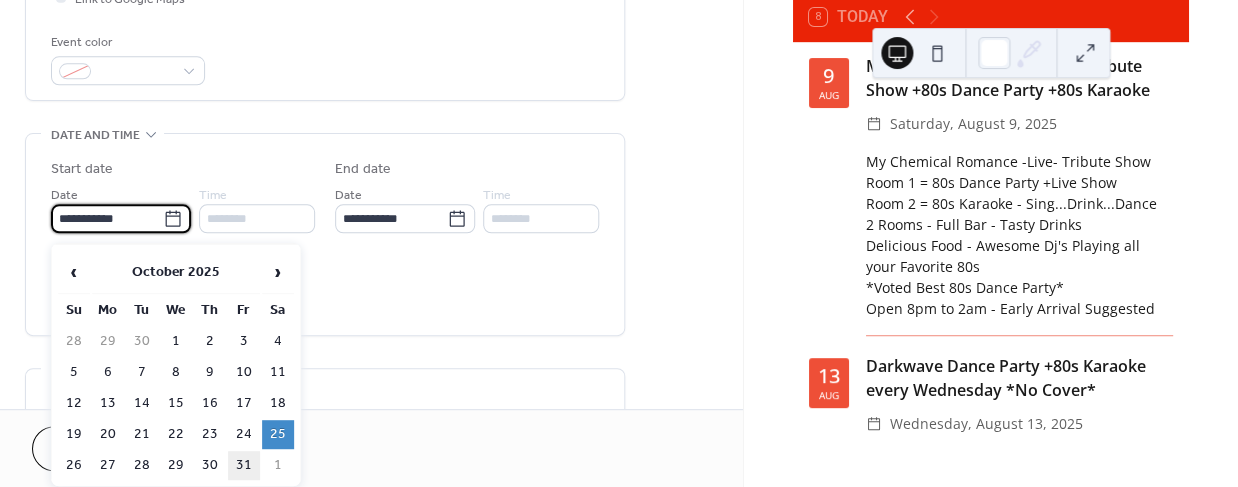 click on "31" at bounding box center [244, 465] 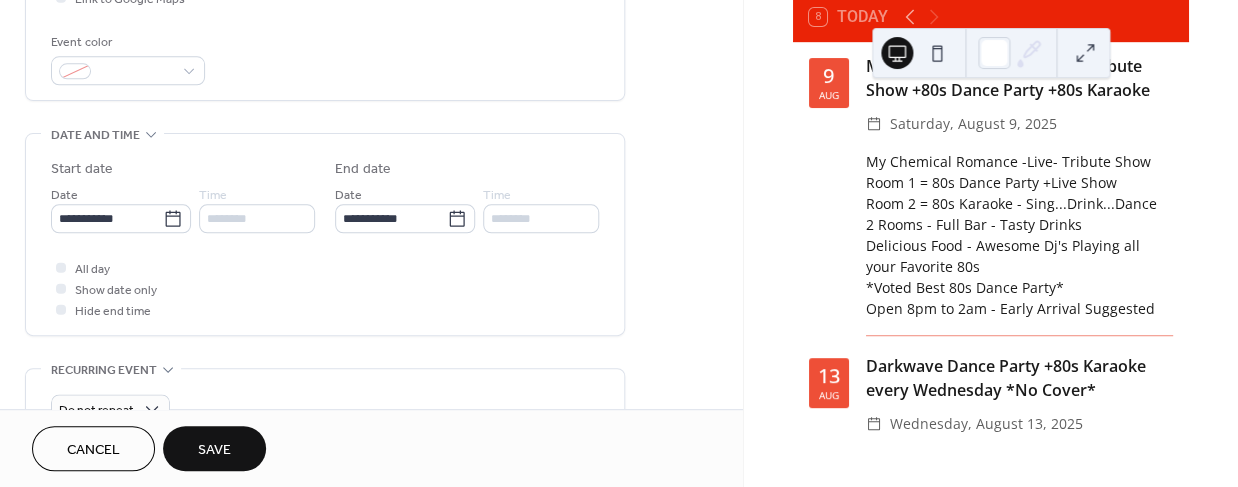 type on "**********" 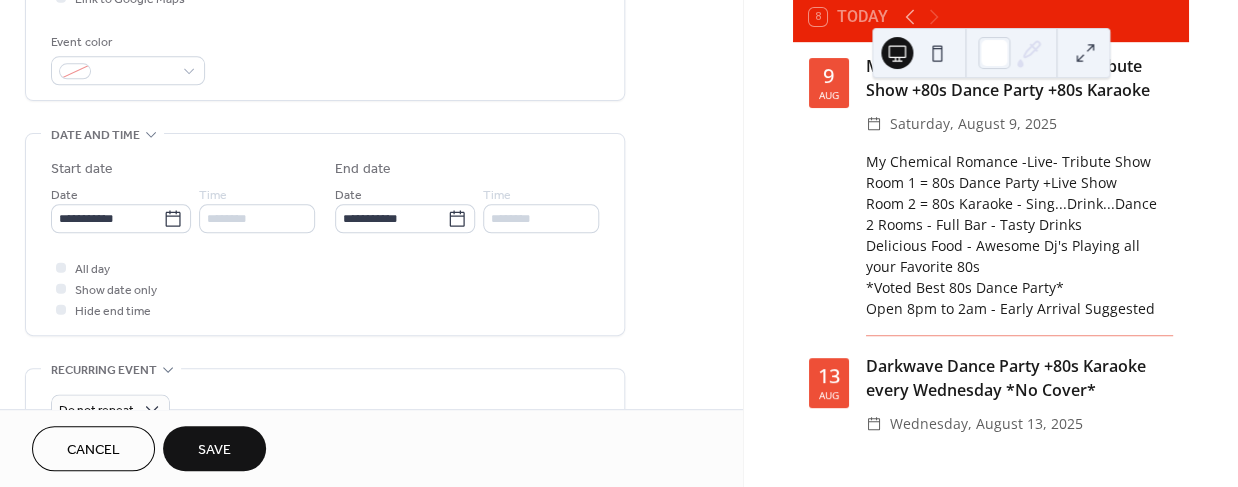 type on "**********" 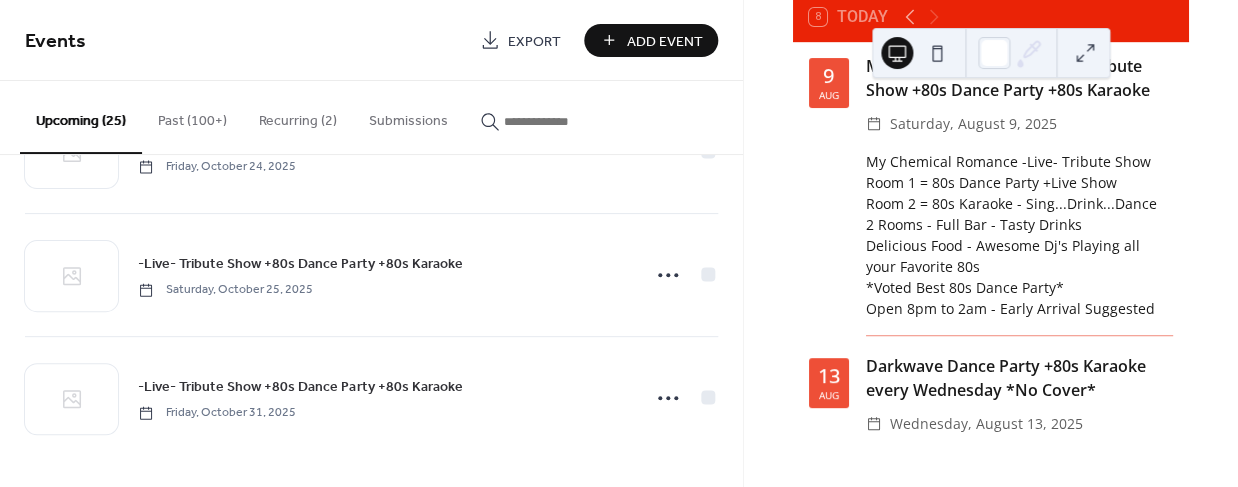 scroll, scrollTop: 2799, scrollLeft: 0, axis: vertical 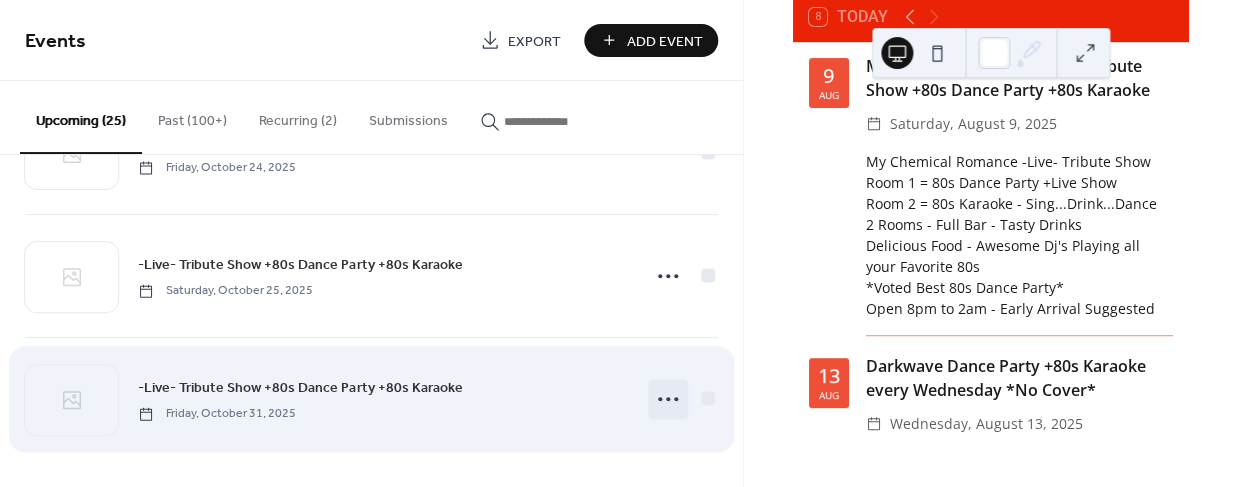 click 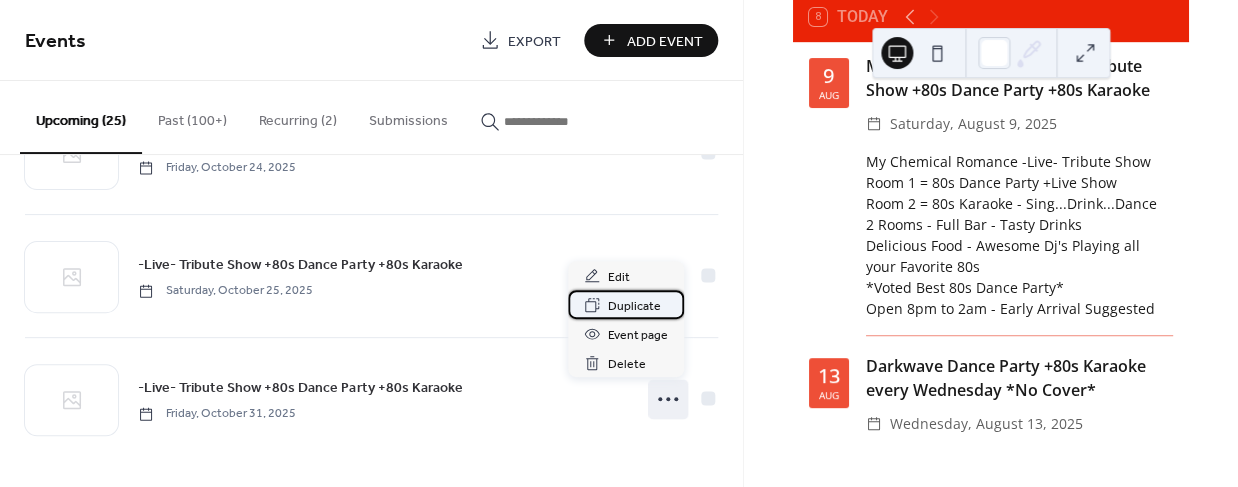 click on "Duplicate" at bounding box center [634, 306] 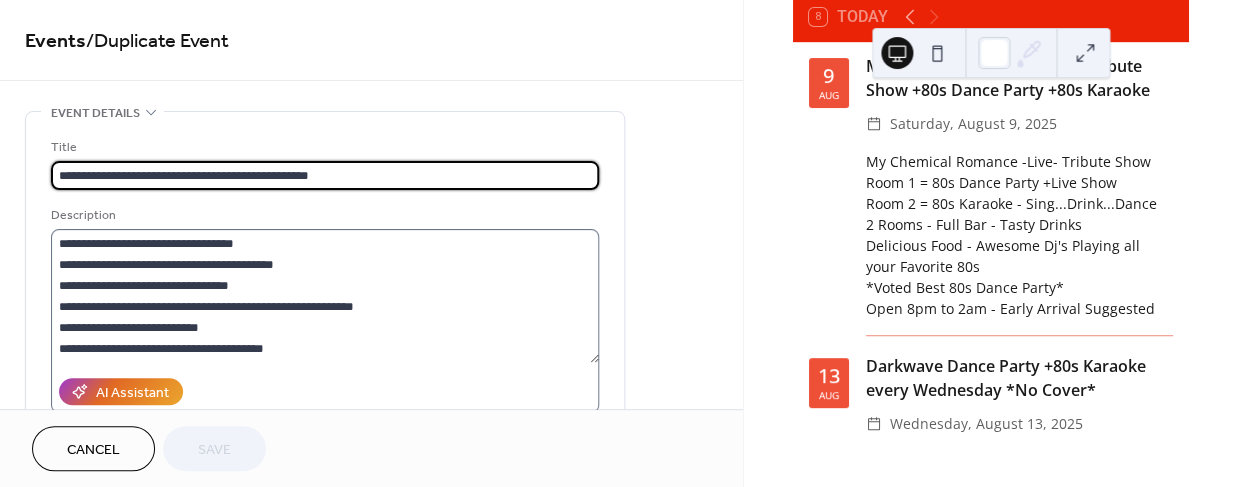 scroll, scrollTop: 20, scrollLeft: 0, axis: vertical 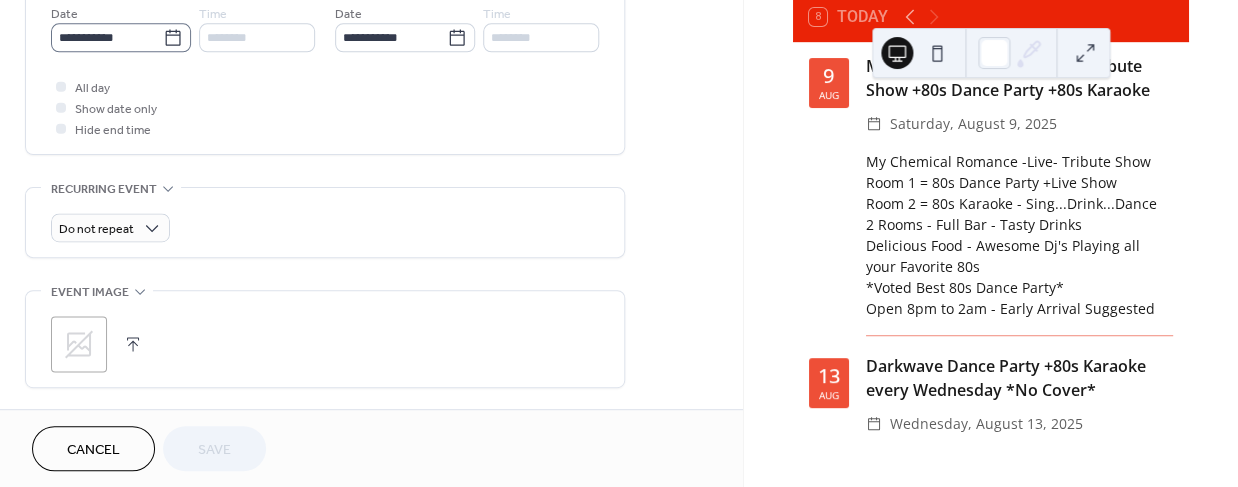 click 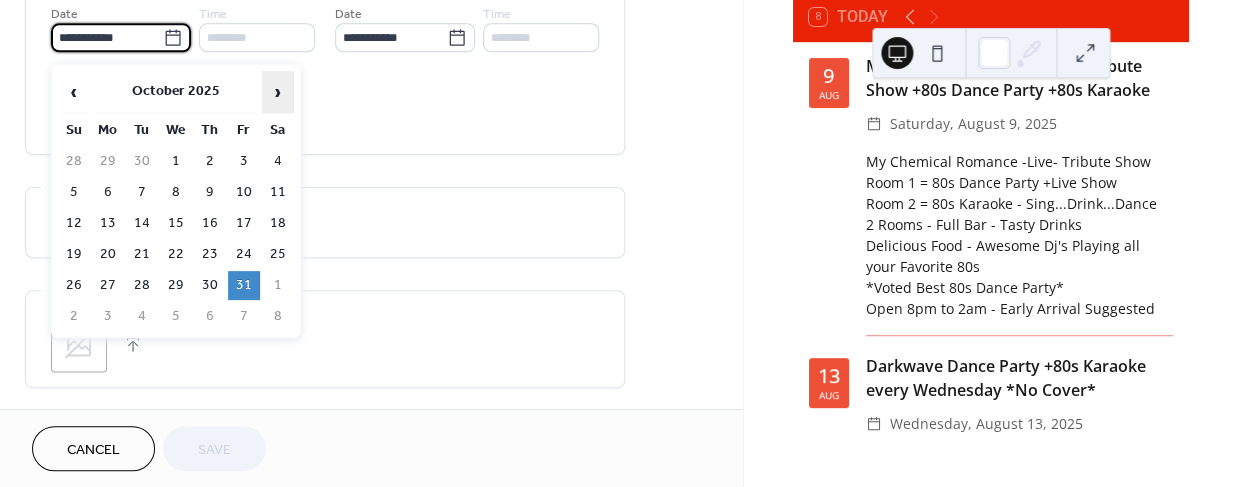 scroll, scrollTop: 701, scrollLeft: 0, axis: vertical 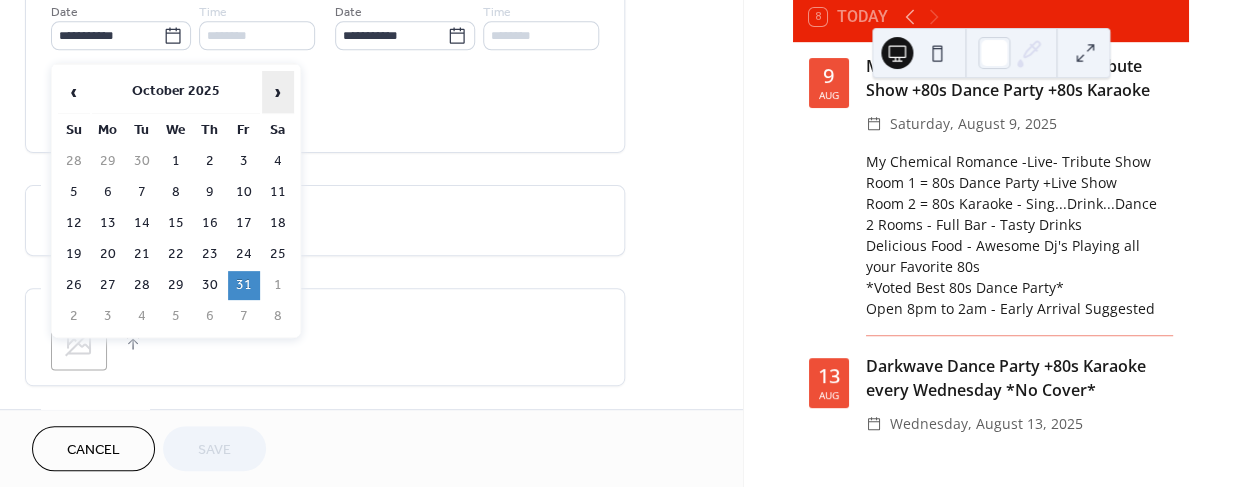 click on "›" at bounding box center [278, 92] 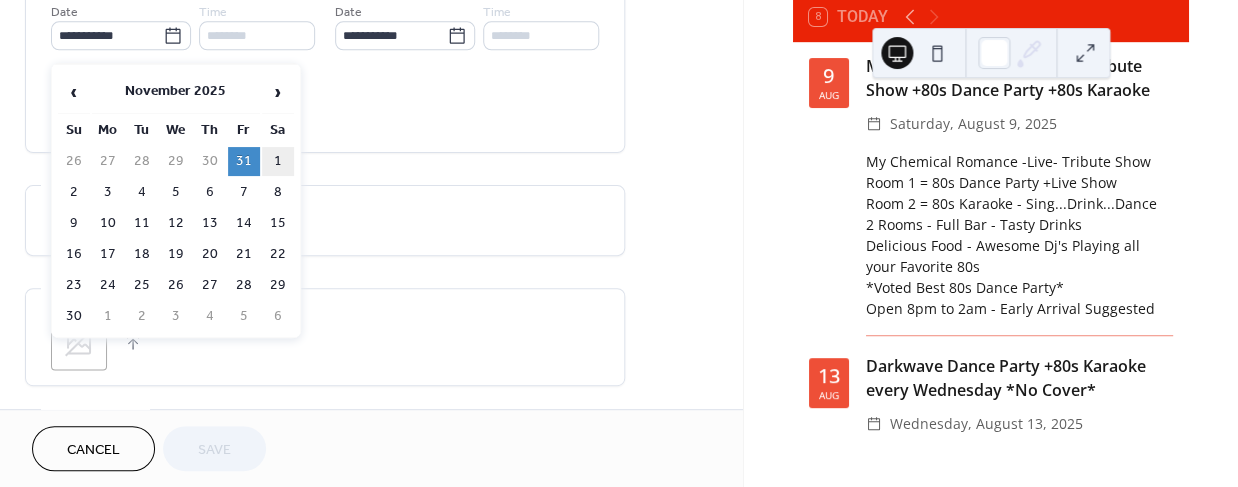 click on "1" at bounding box center [278, 161] 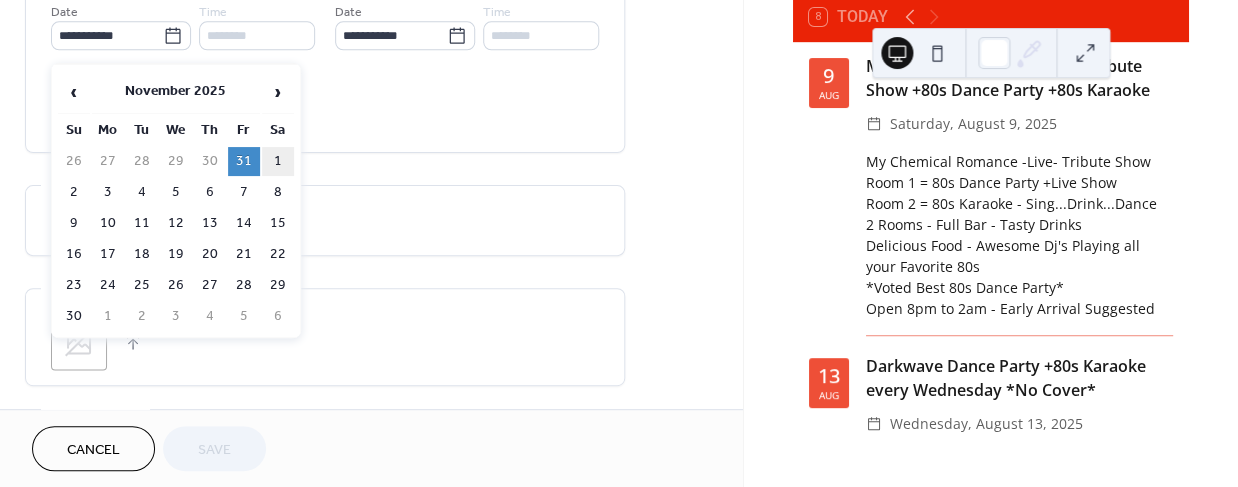 type on "**********" 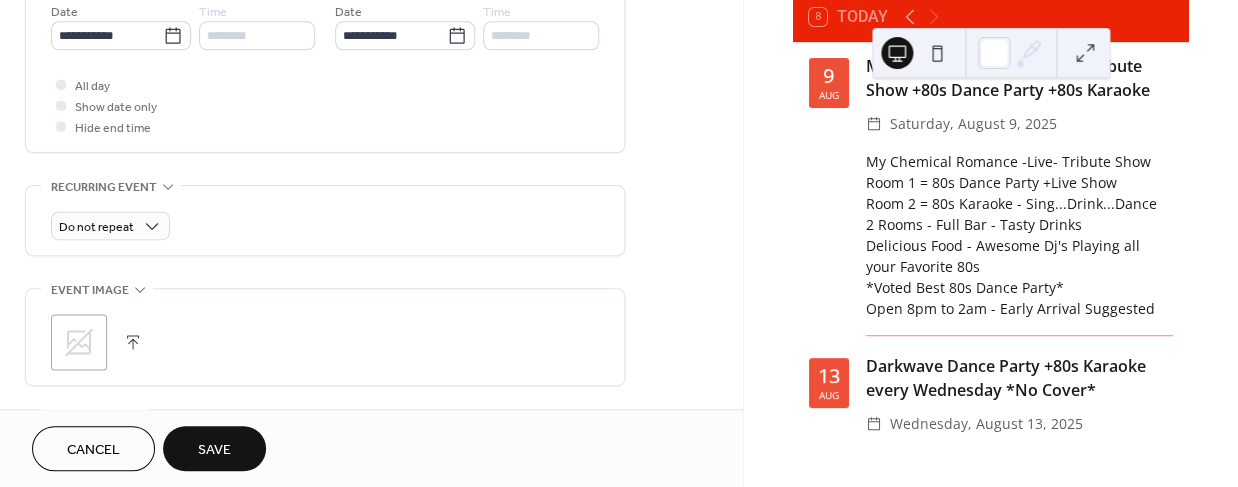click on "Save" at bounding box center [214, 448] 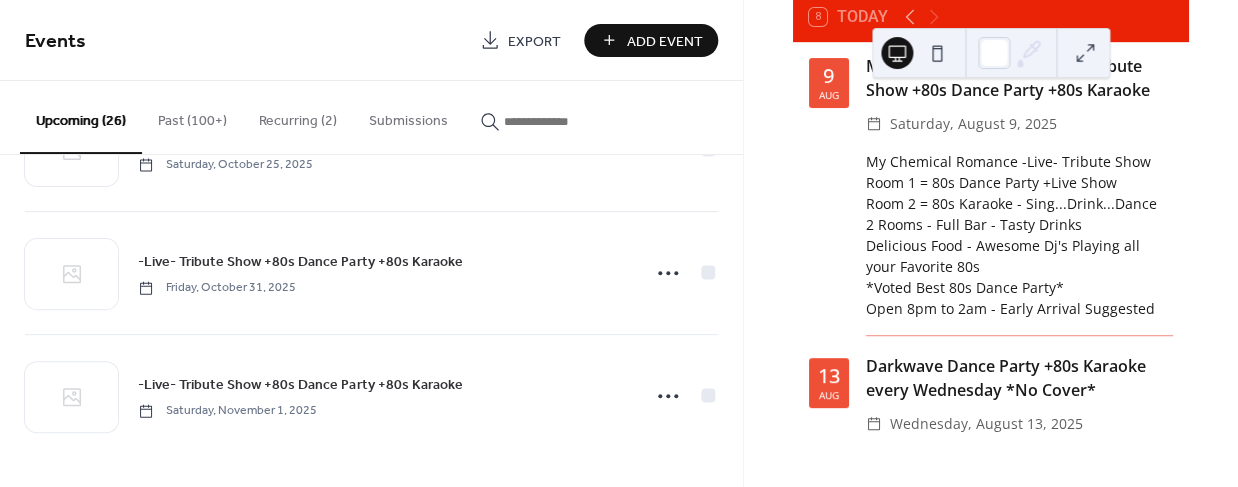 scroll, scrollTop: 2923, scrollLeft: 0, axis: vertical 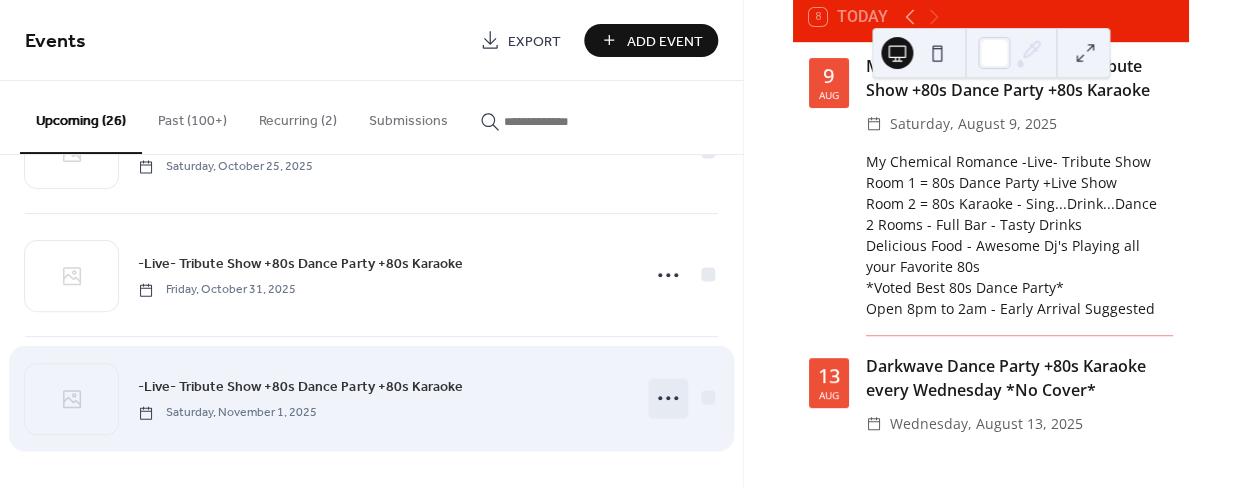 click 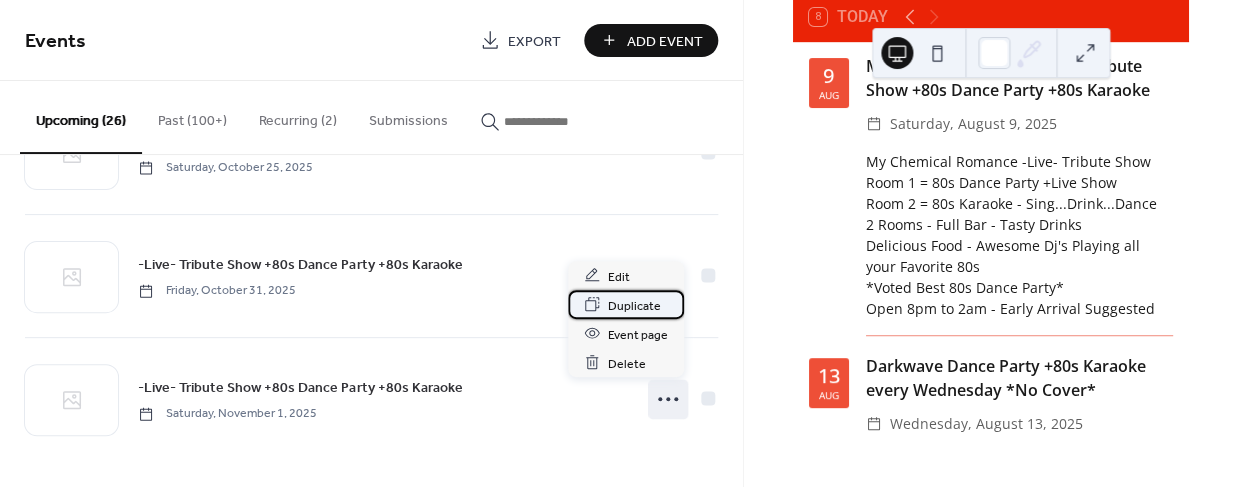 click on "Duplicate" at bounding box center [634, 305] 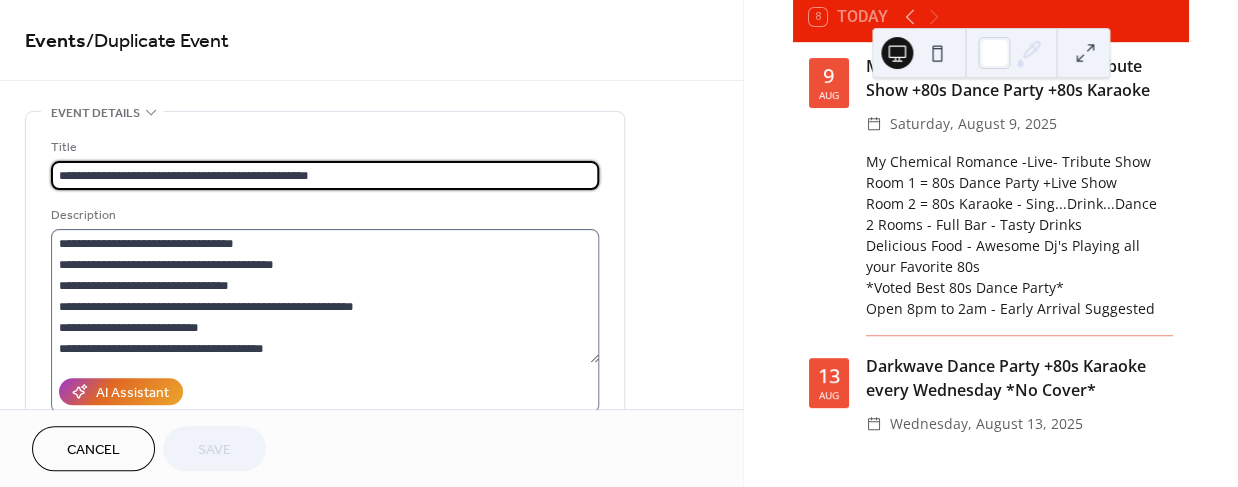 scroll, scrollTop: 20, scrollLeft: 0, axis: vertical 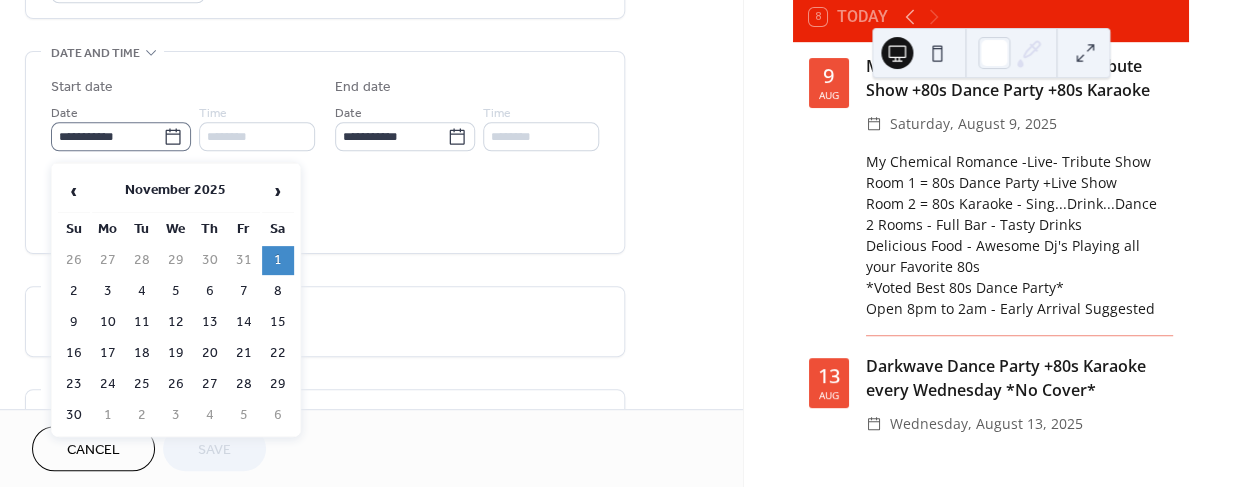 click on "**********" at bounding box center [121, 136] 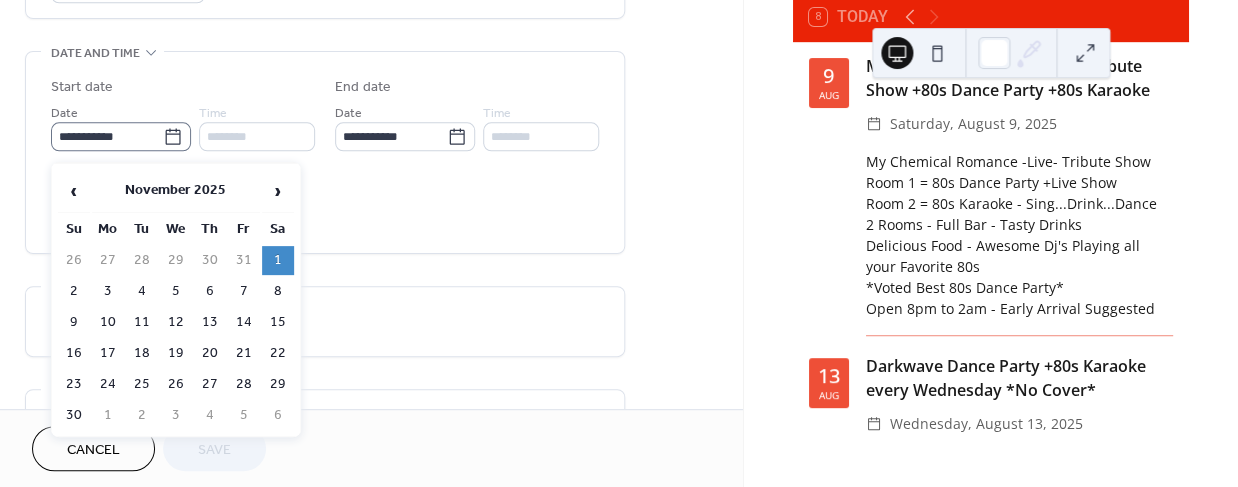 click on "**********" at bounding box center [107, 136] 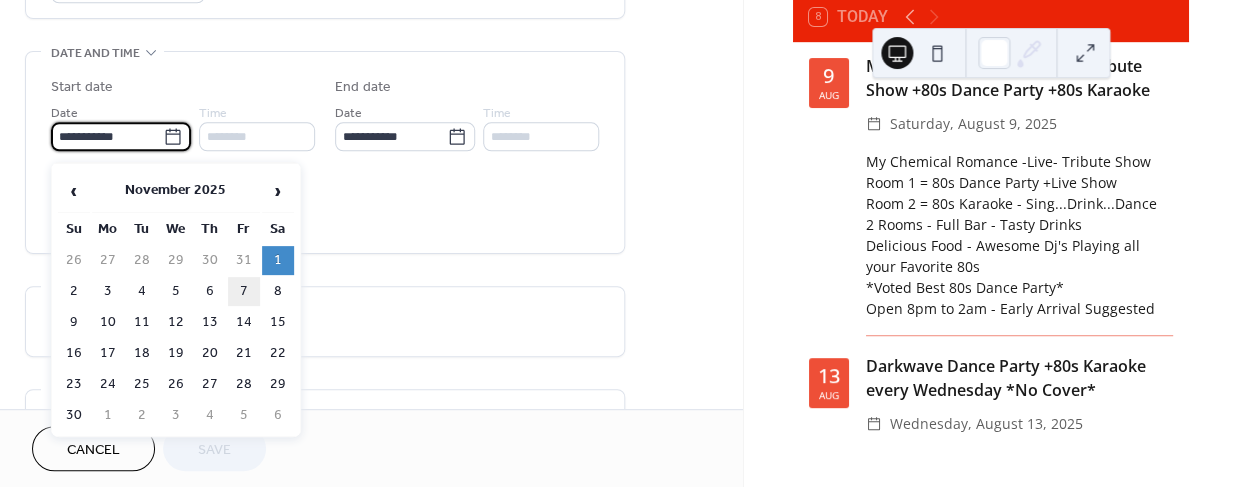click on "7" at bounding box center (244, 291) 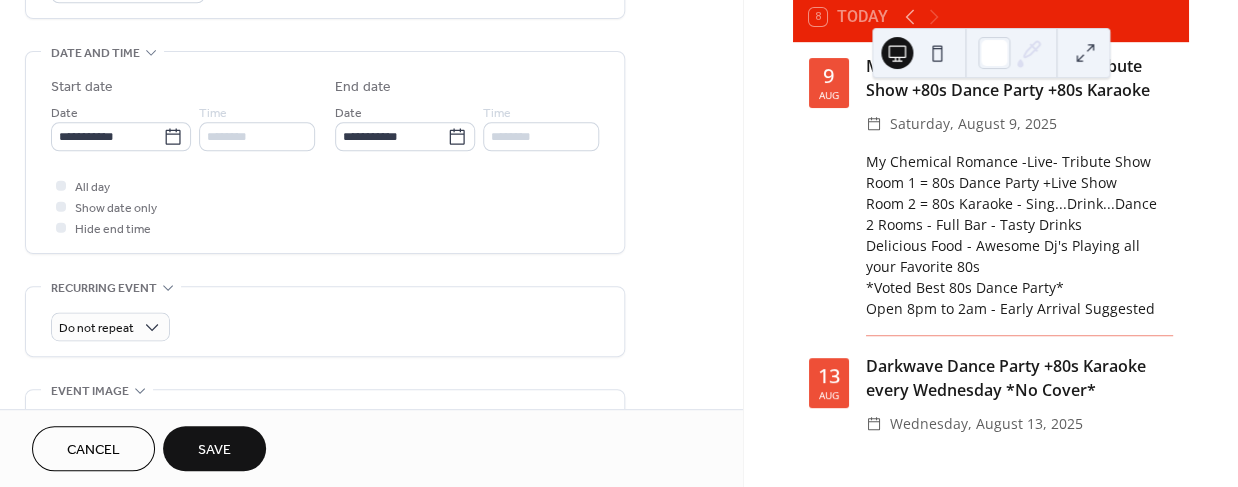type on "**********" 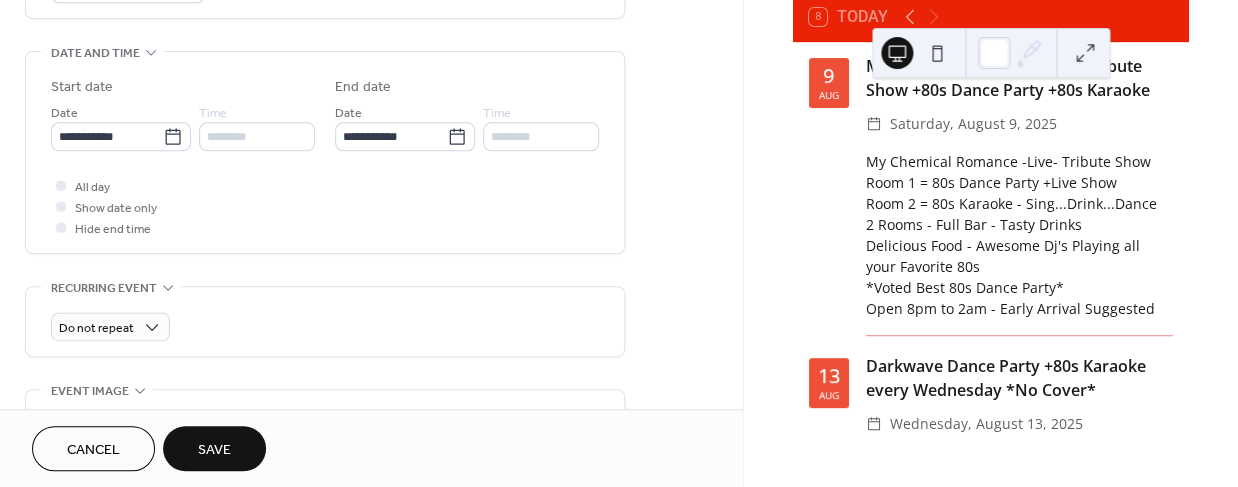 type on "**********" 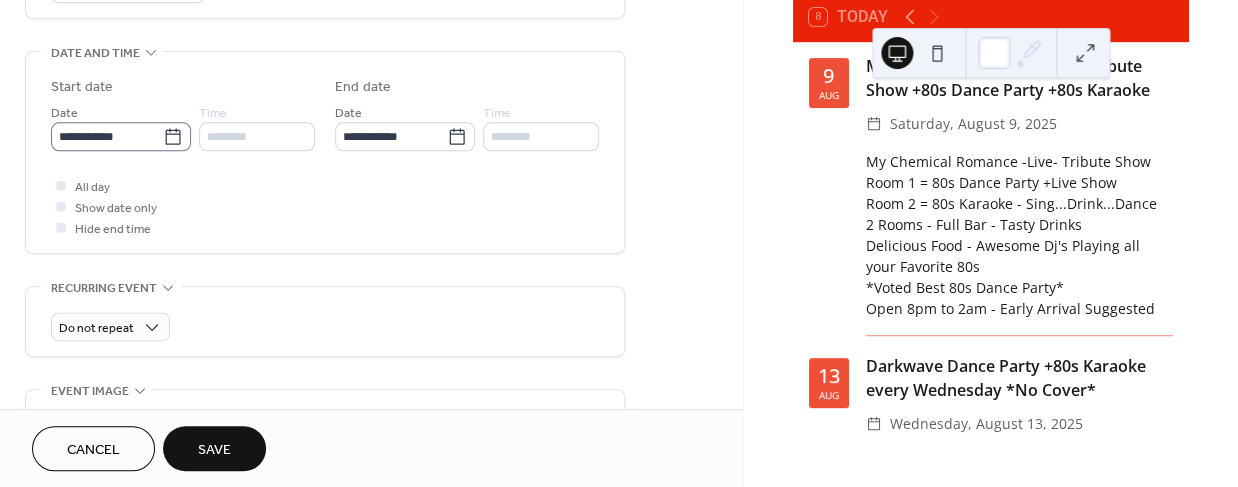 click 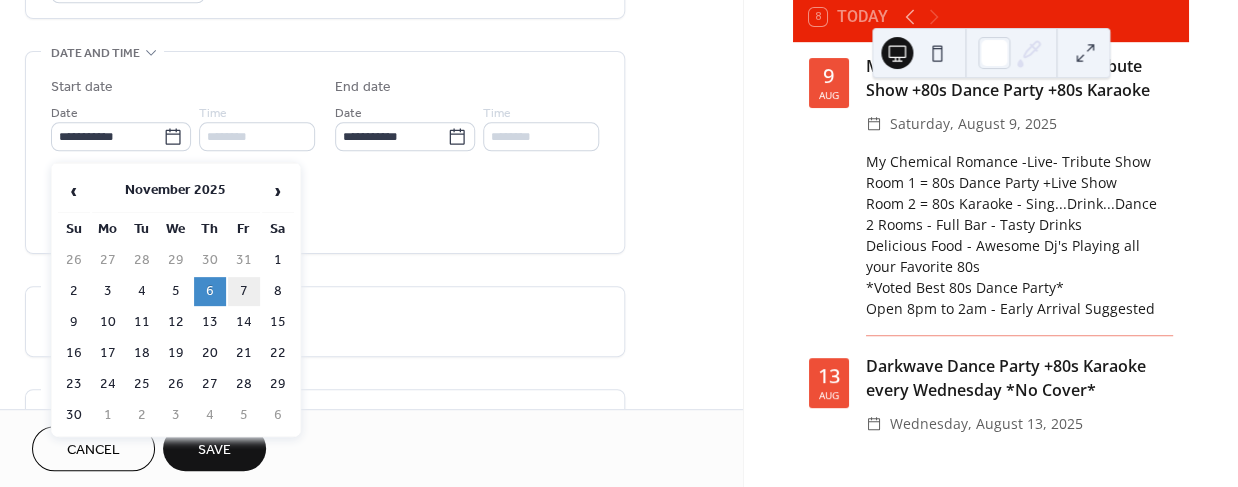 click on "7" at bounding box center [244, 291] 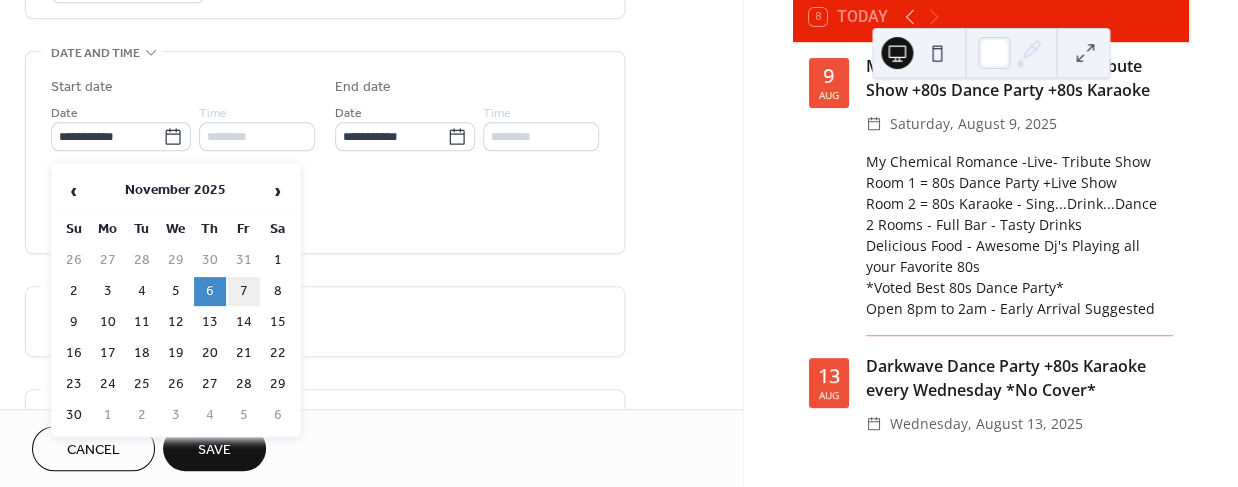 type on "**********" 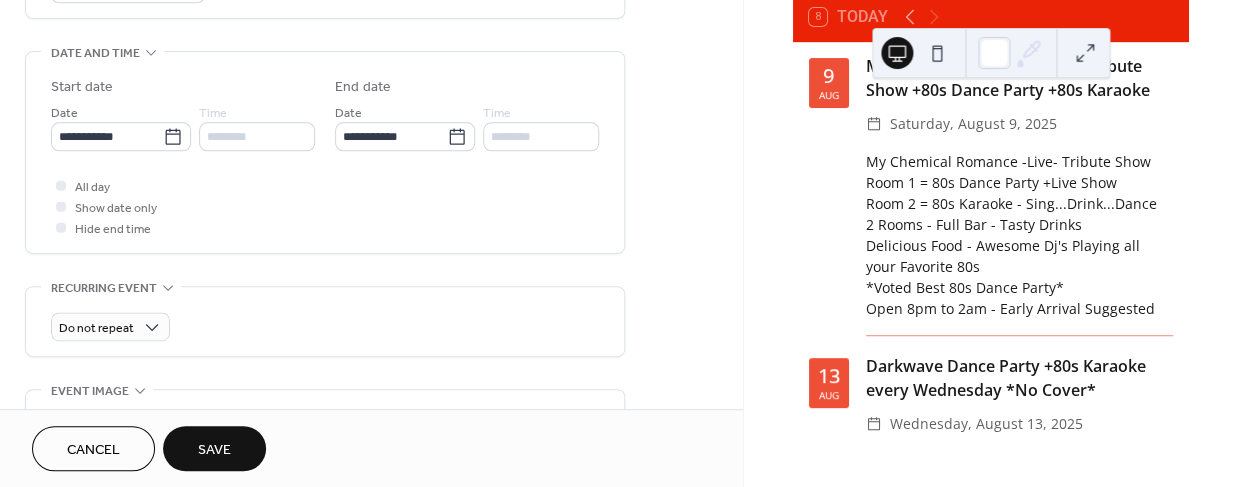 click on "Save" at bounding box center [214, 450] 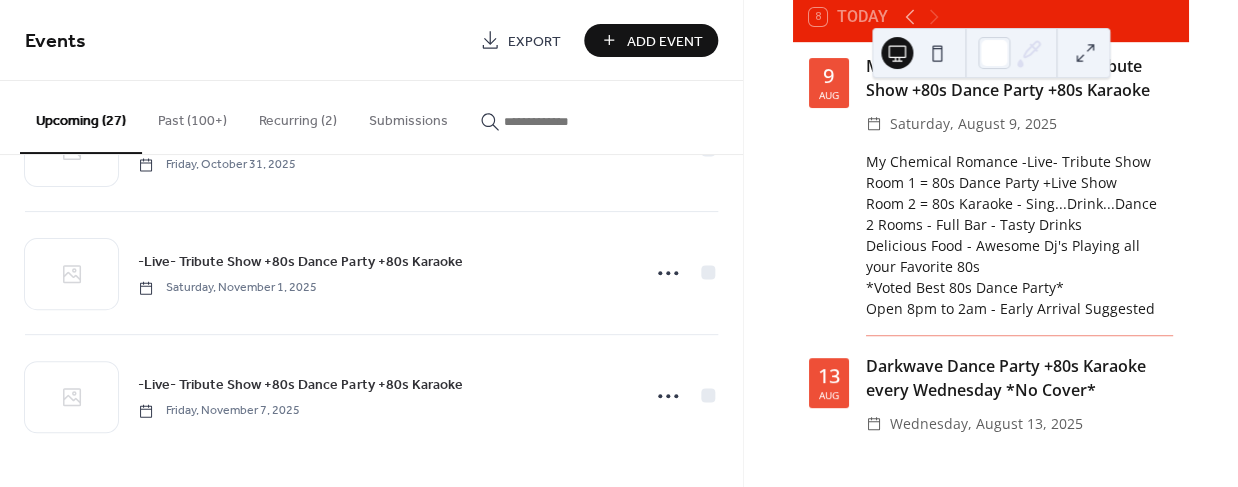 scroll, scrollTop: 3045, scrollLeft: 0, axis: vertical 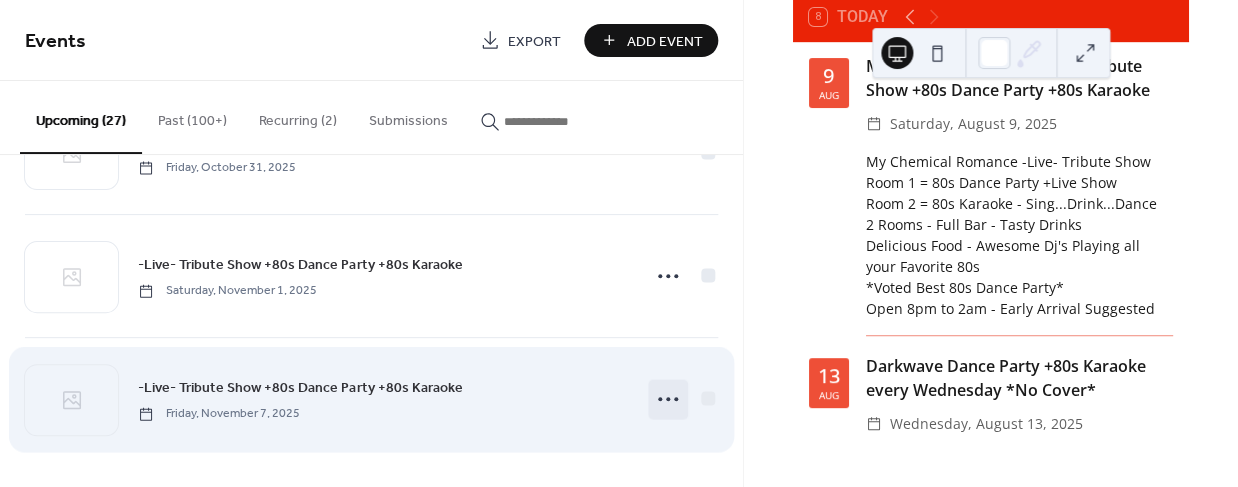 click 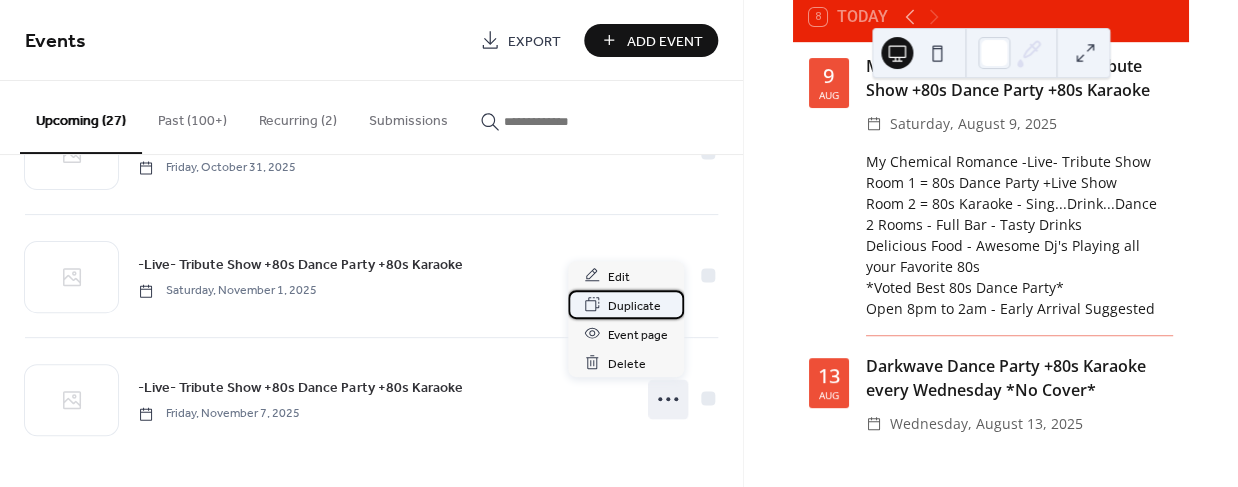 click on "Duplicate" at bounding box center [634, 305] 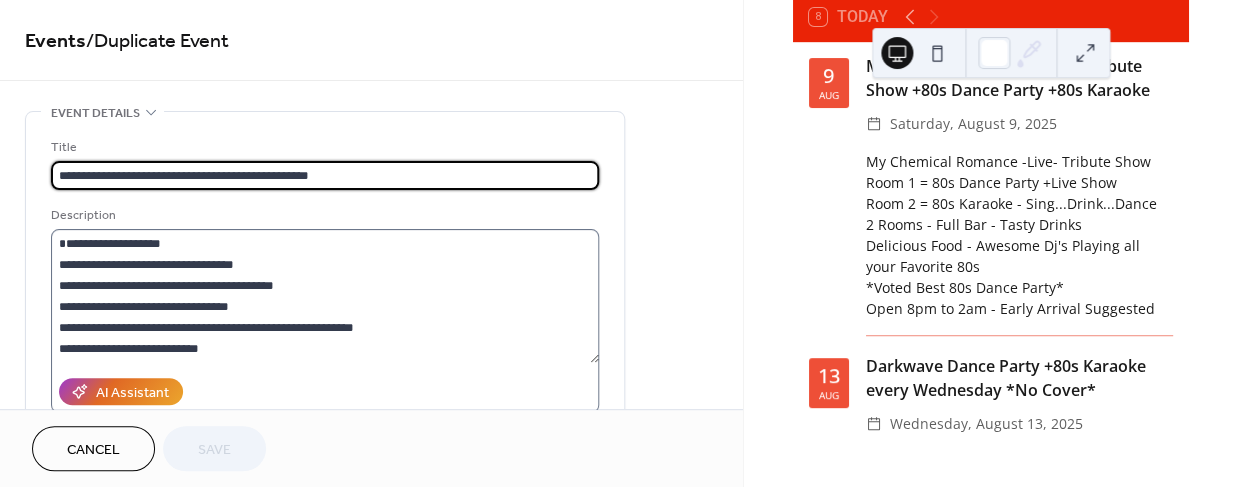 scroll, scrollTop: 20, scrollLeft: 0, axis: vertical 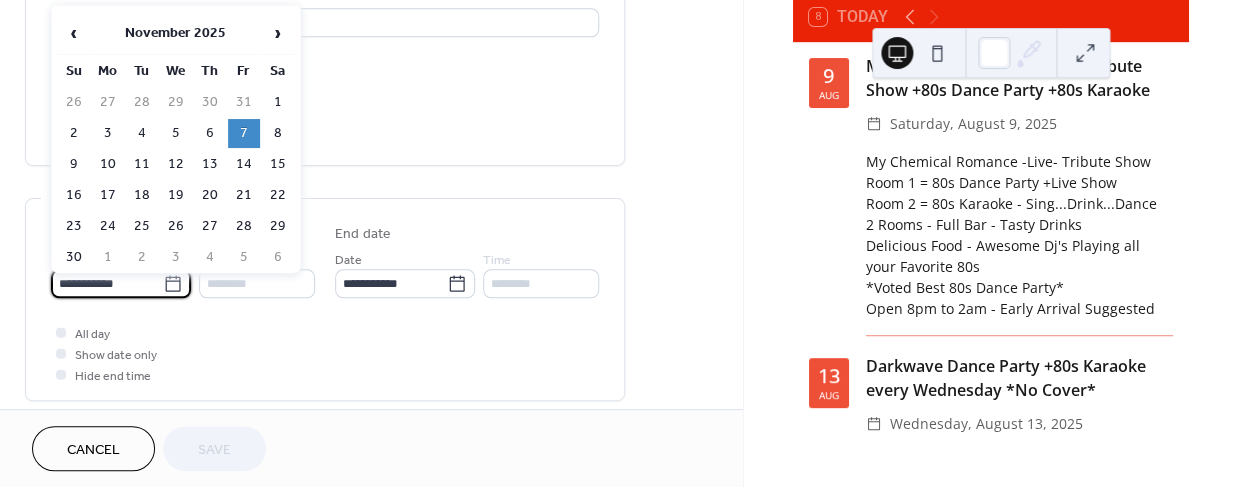 click on "**********" at bounding box center (107, 283) 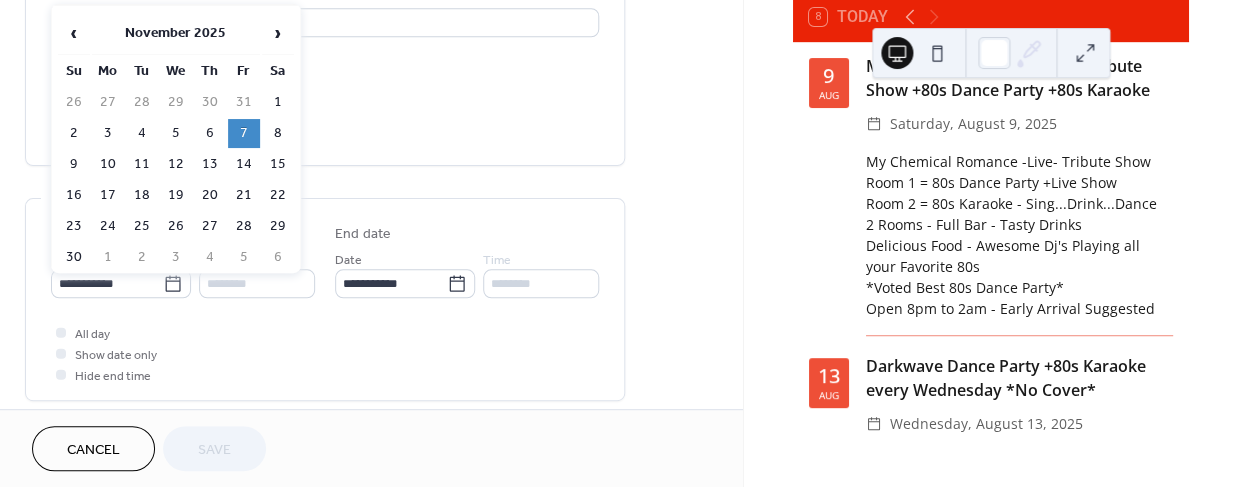 click on "8" at bounding box center (278, 133) 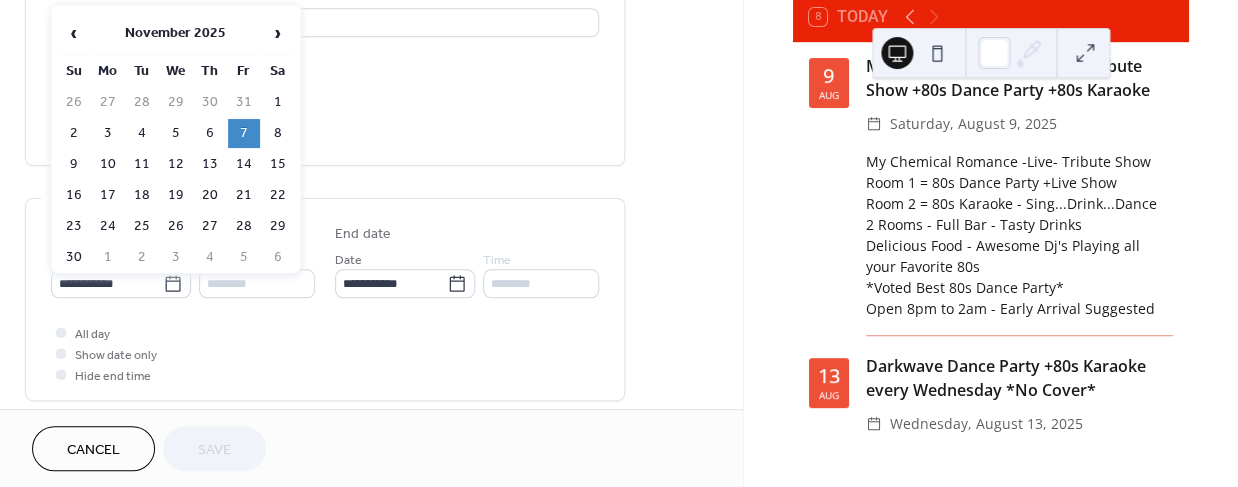 type on "**********" 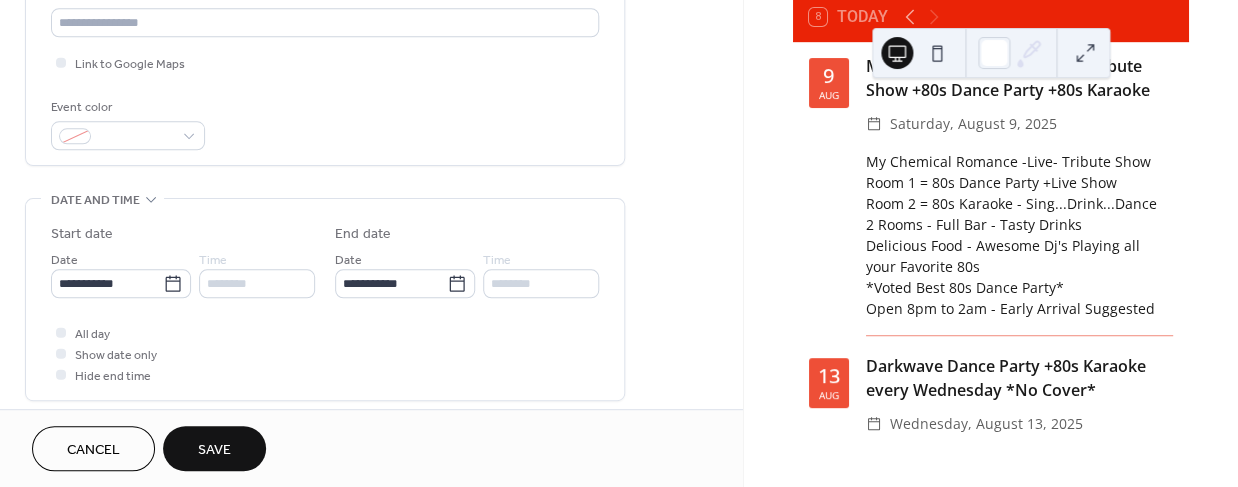 click on "Save" at bounding box center [214, 450] 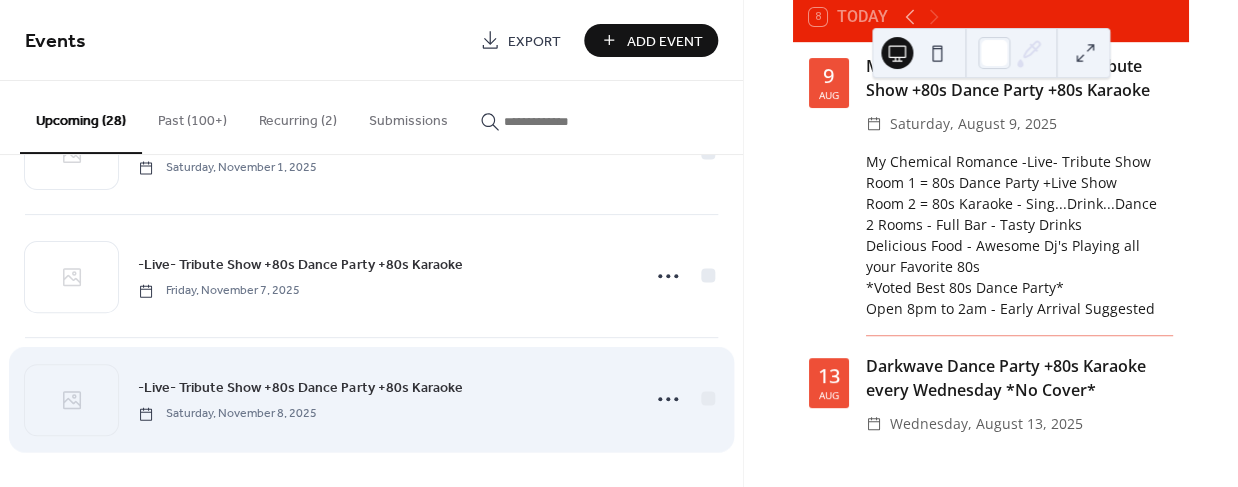 scroll, scrollTop: 3167, scrollLeft: 0, axis: vertical 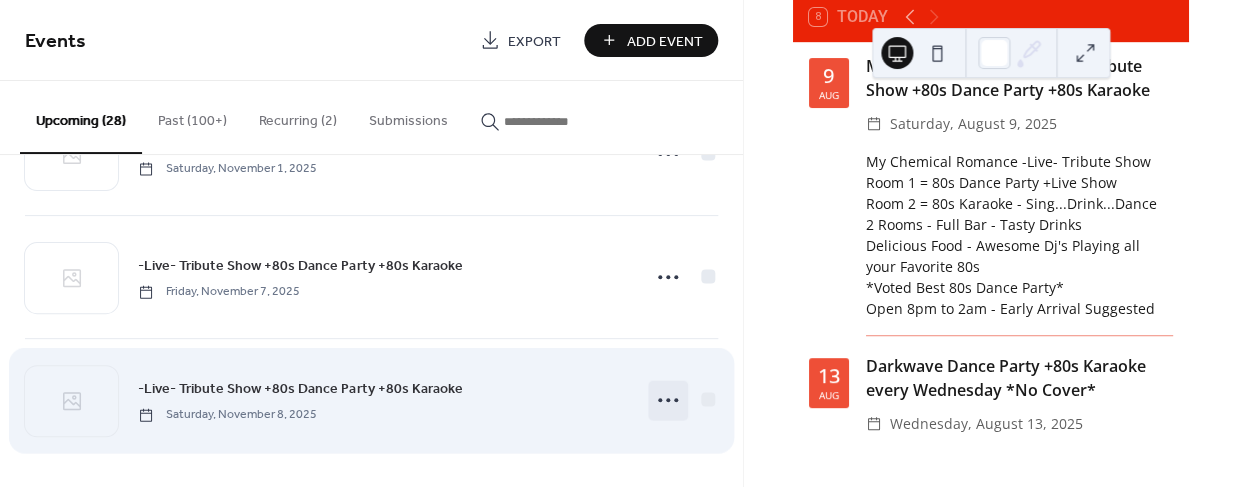 click 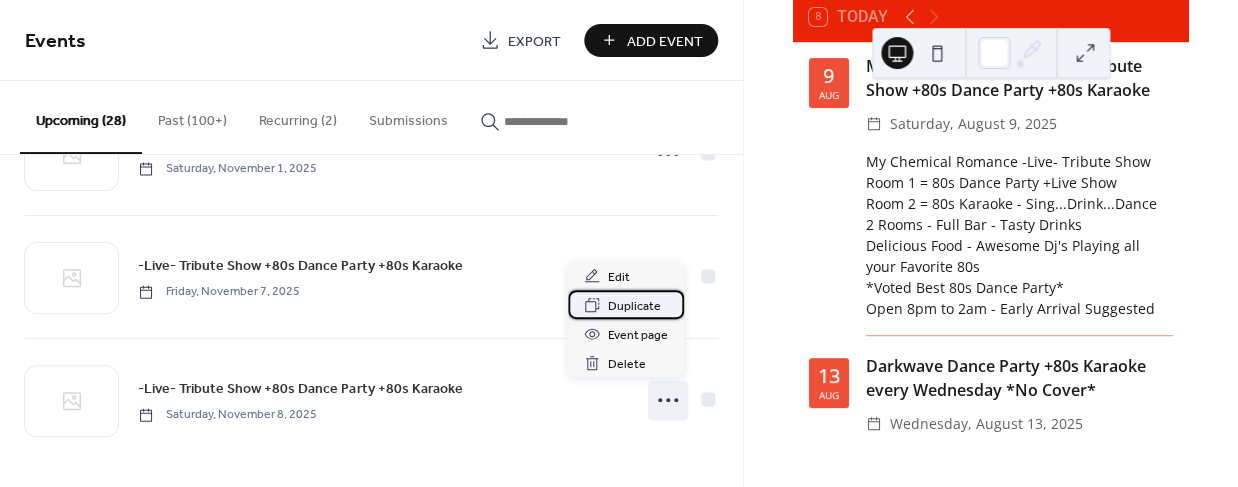click on "Duplicate" at bounding box center [634, 306] 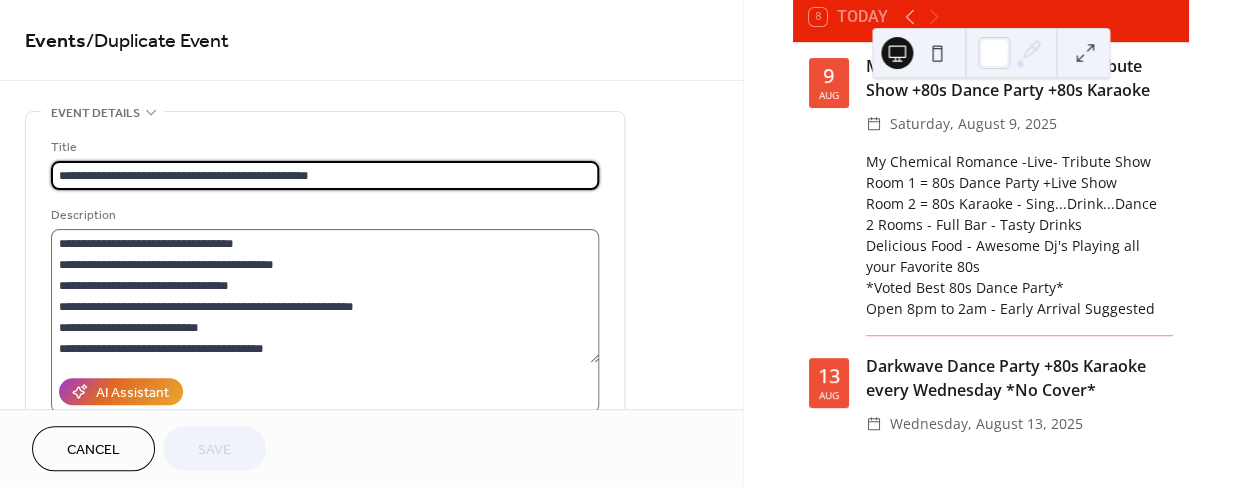 scroll, scrollTop: 20, scrollLeft: 0, axis: vertical 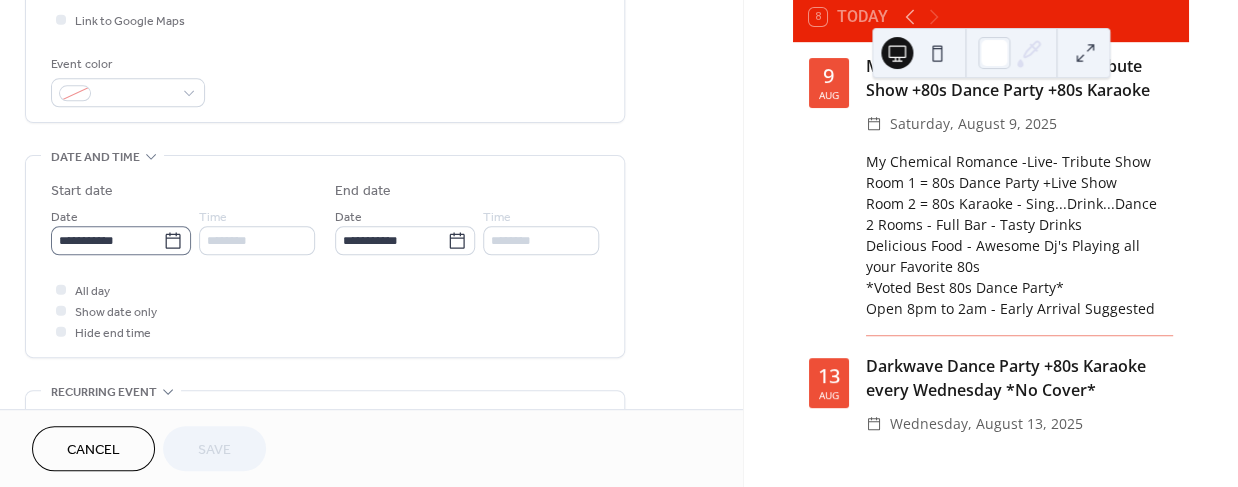 click 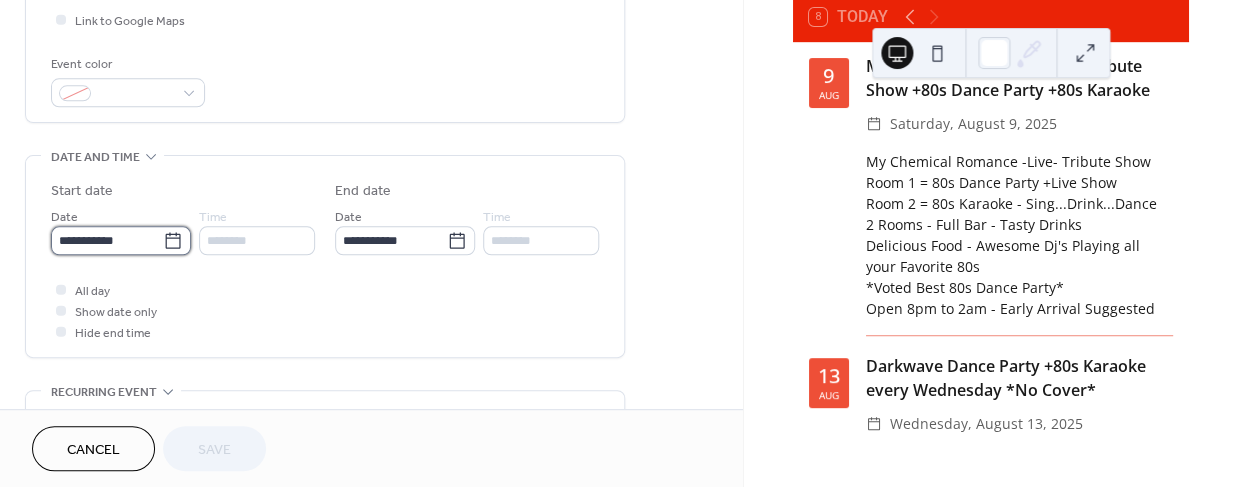 scroll, scrollTop: 497, scrollLeft: 0, axis: vertical 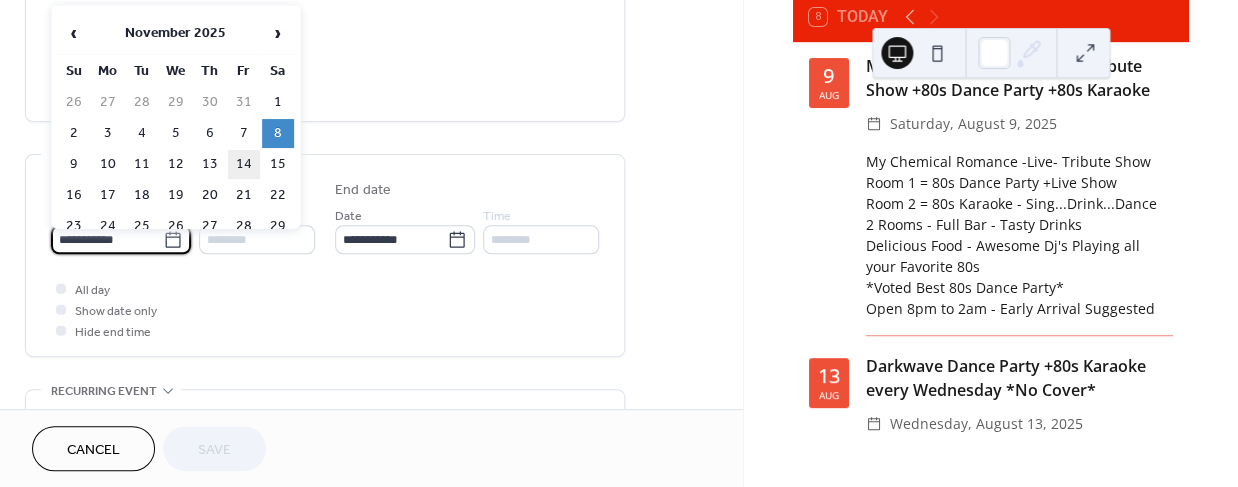 click on "14" at bounding box center [244, 164] 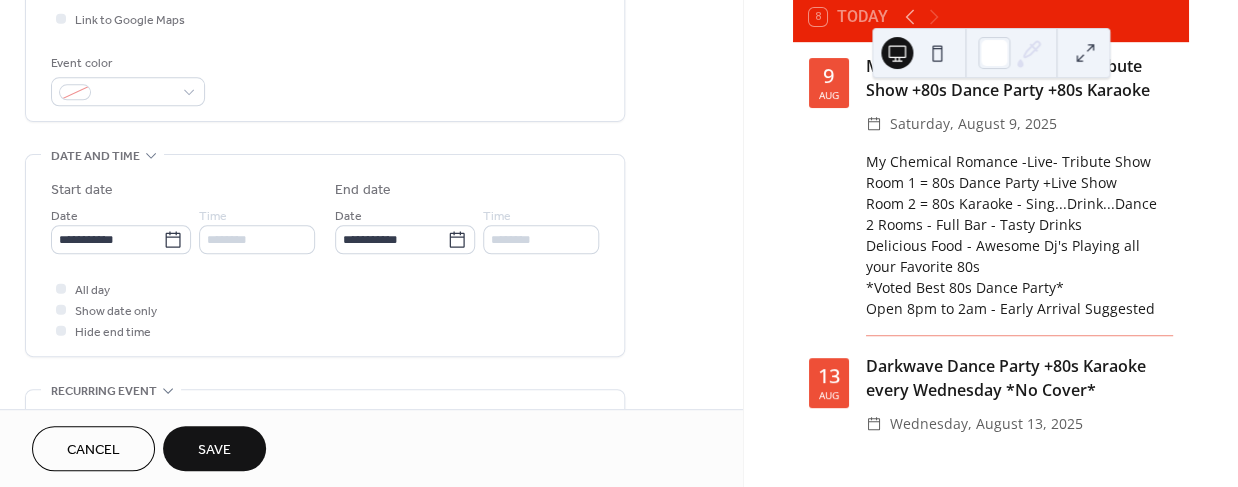 type on "**********" 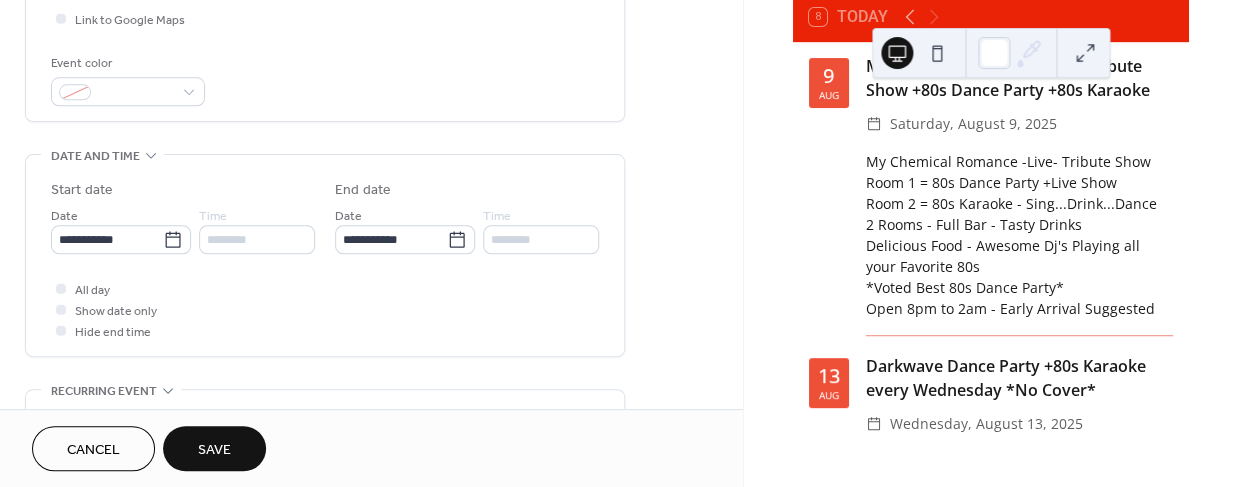 type on "**********" 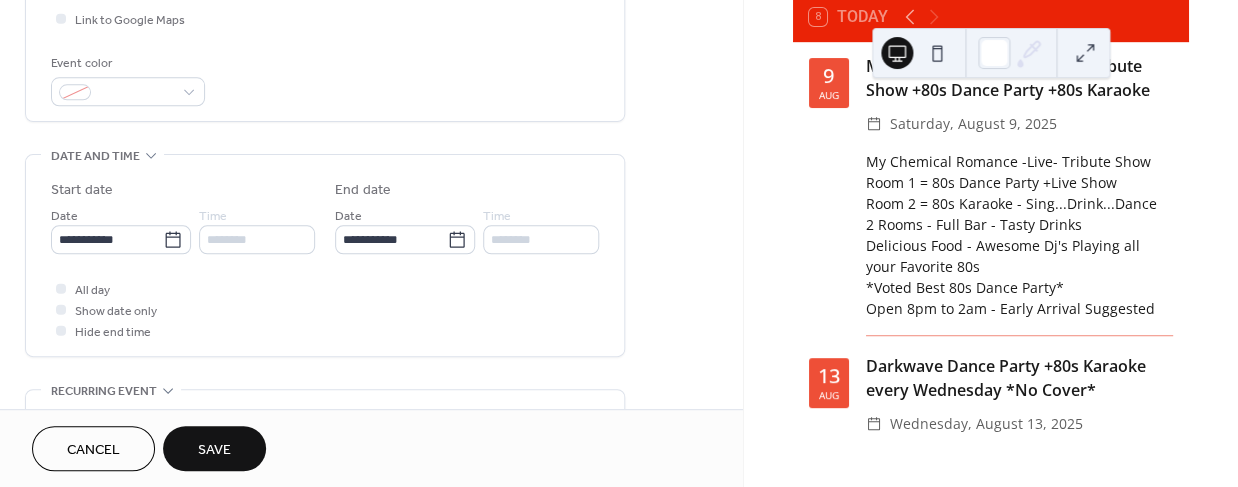 click on "Save" at bounding box center (214, 448) 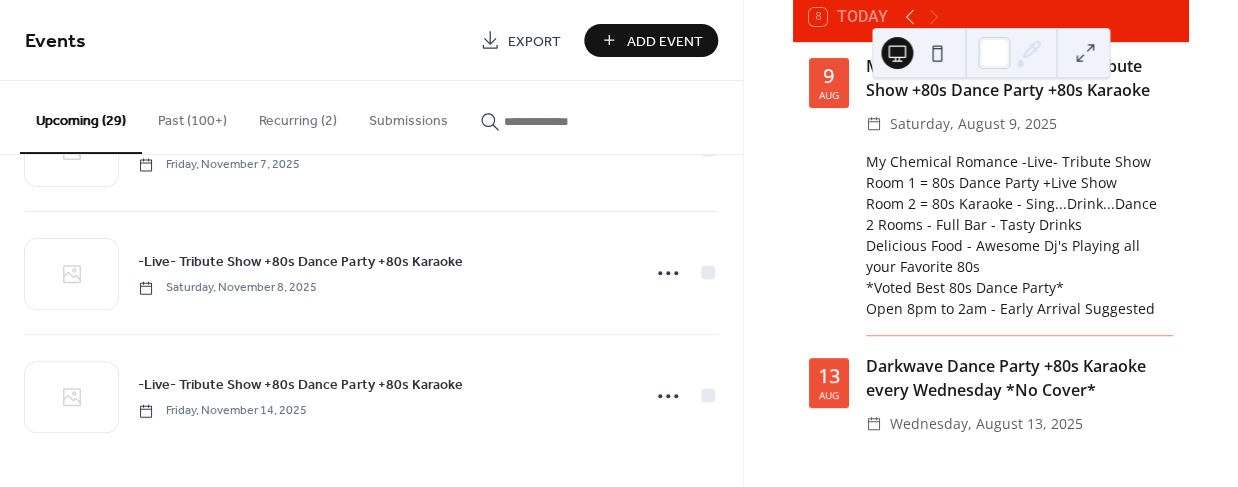 scroll, scrollTop: 3291, scrollLeft: 0, axis: vertical 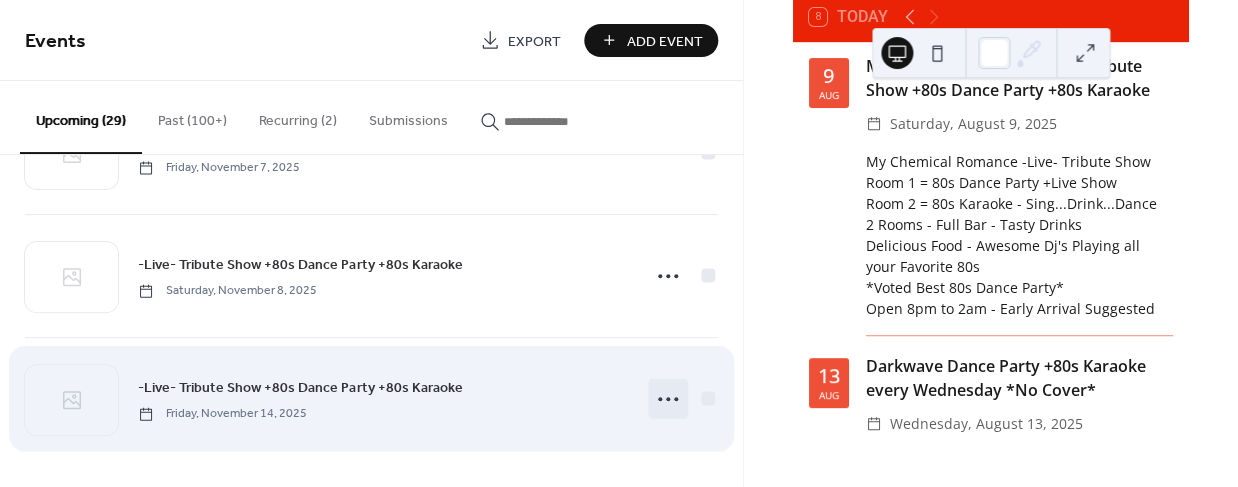 click 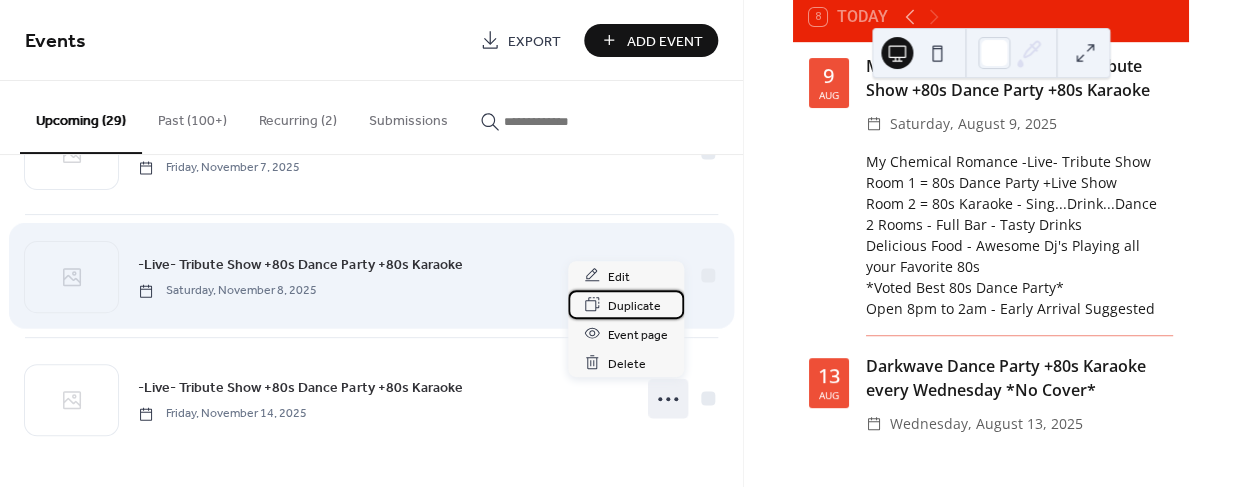 click on "Duplicate" at bounding box center (634, 305) 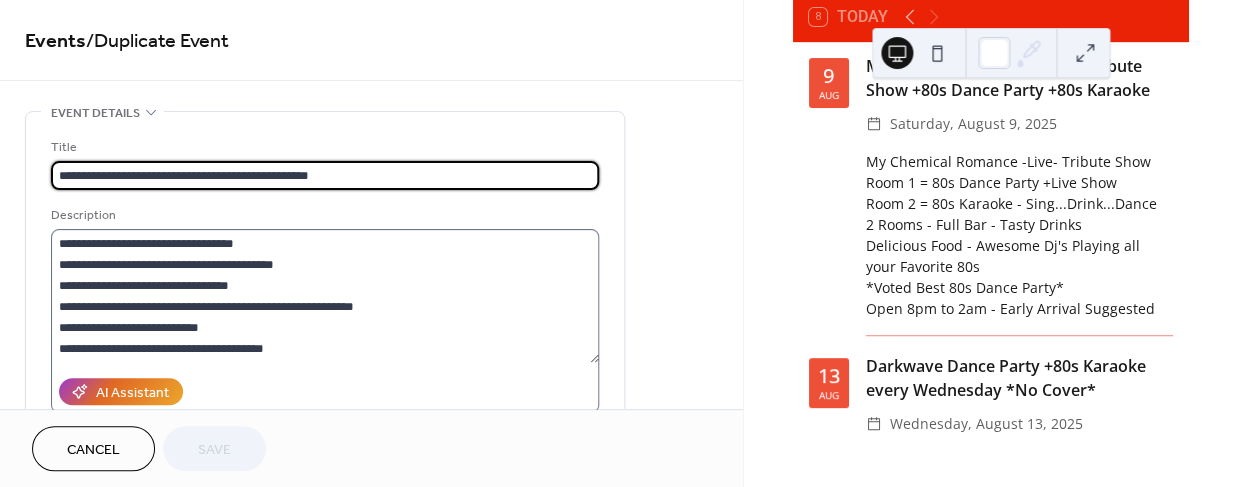 scroll, scrollTop: 20, scrollLeft: 0, axis: vertical 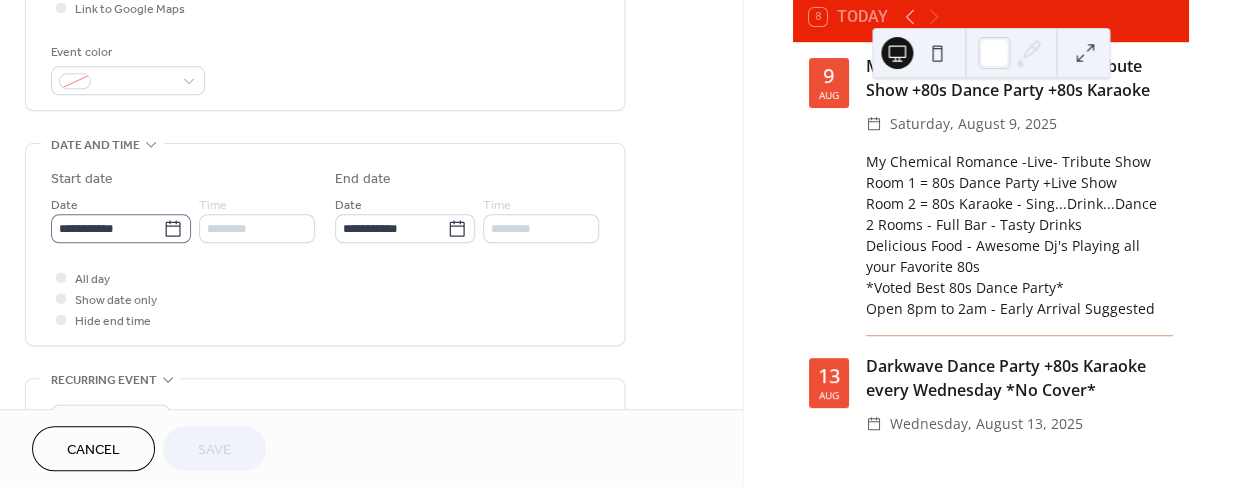 click 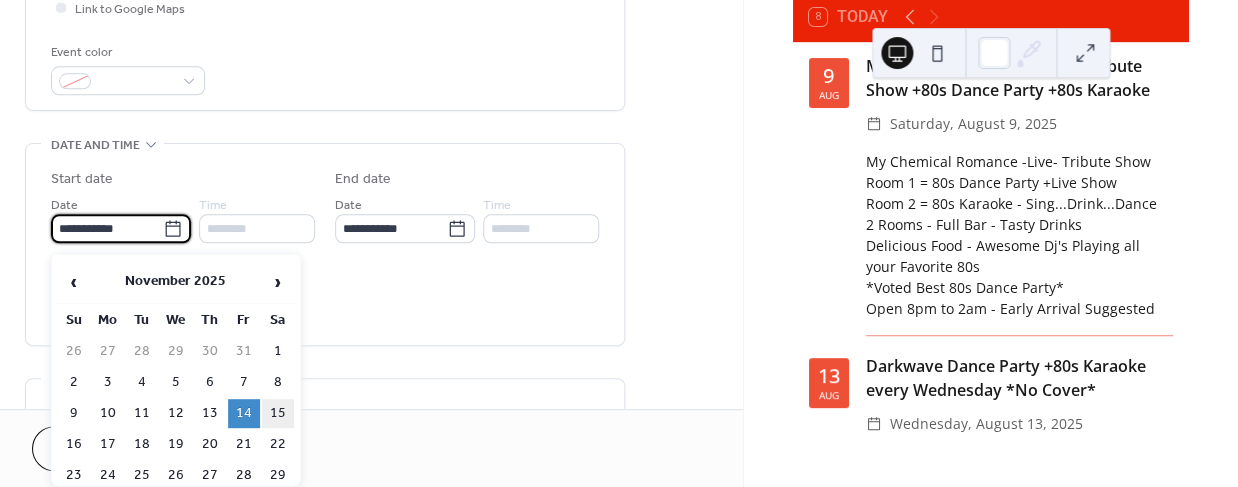 click on "15" at bounding box center (278, 413) 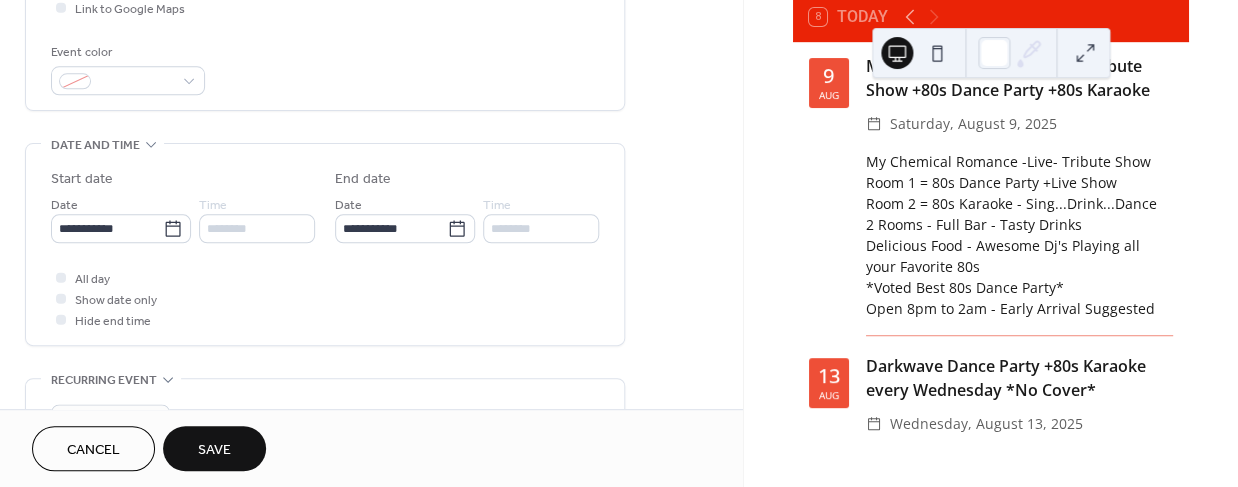 type on "**********" 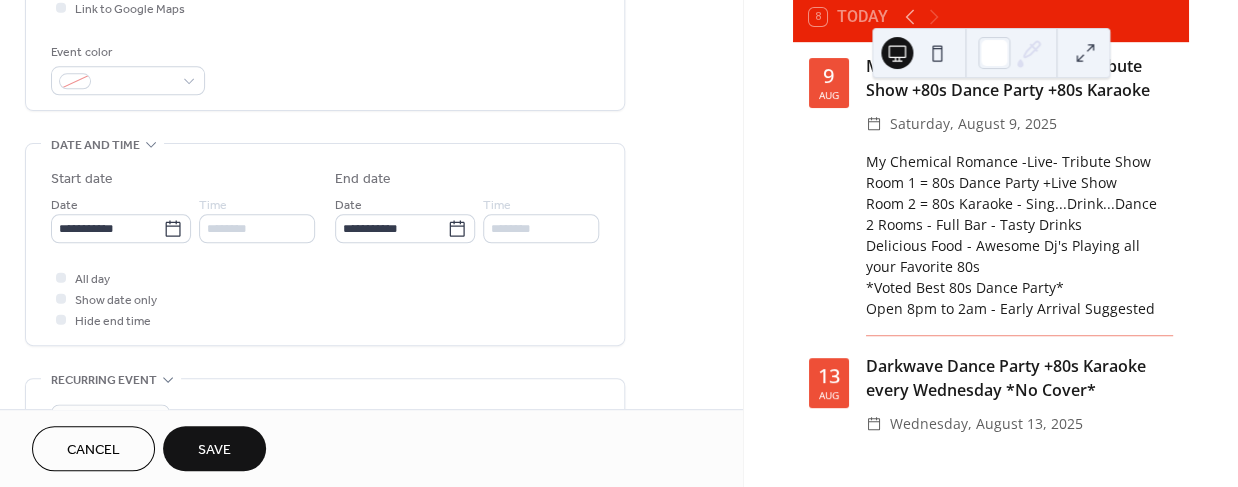 type on "**********" 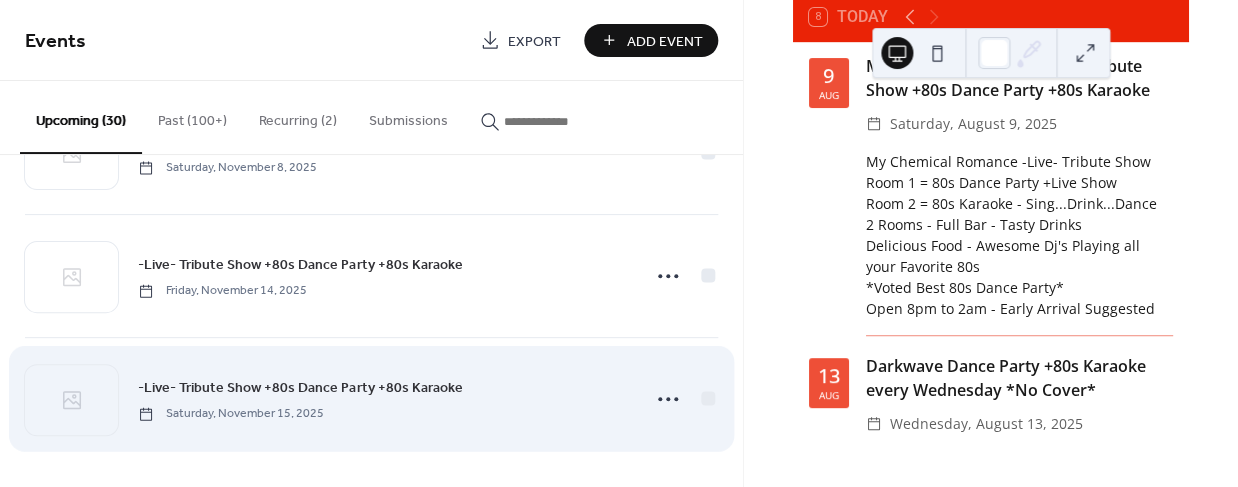 scroll, scrollTop: 3413, scrollLeft: 0, axis: vertical 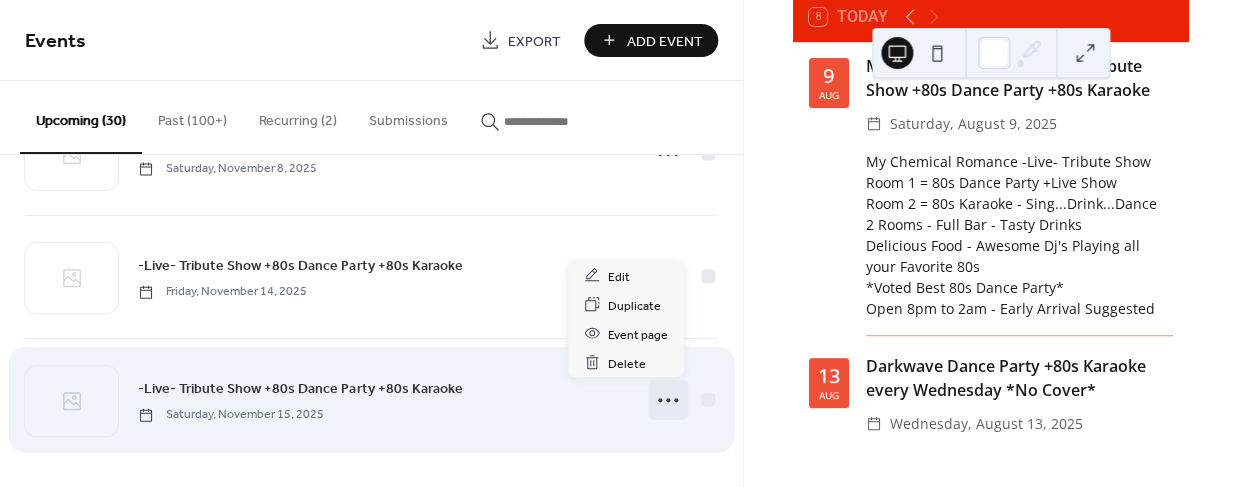 click 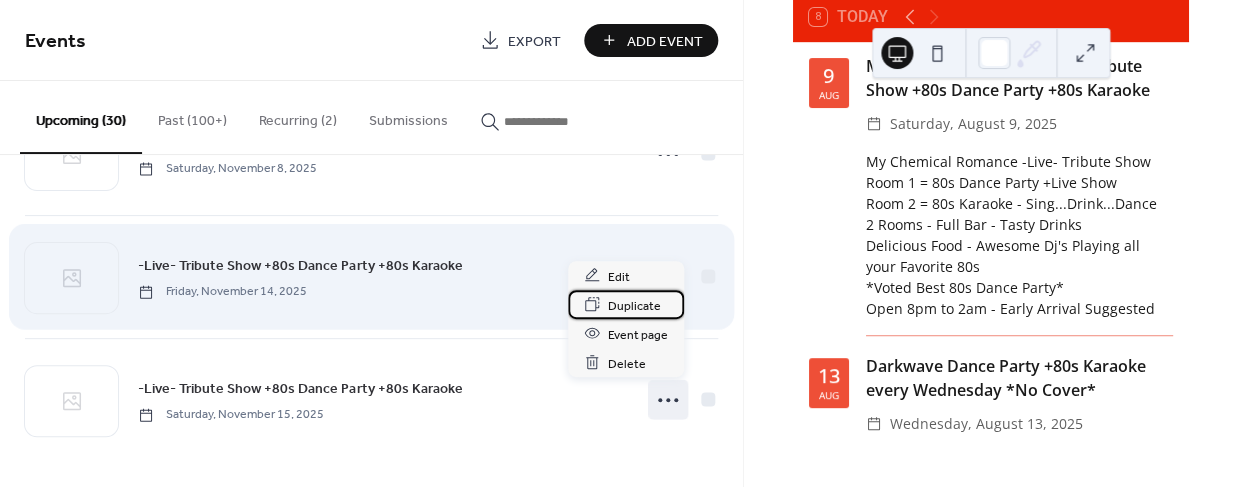 click on "Duplicate" at bounding box center [634, 305] 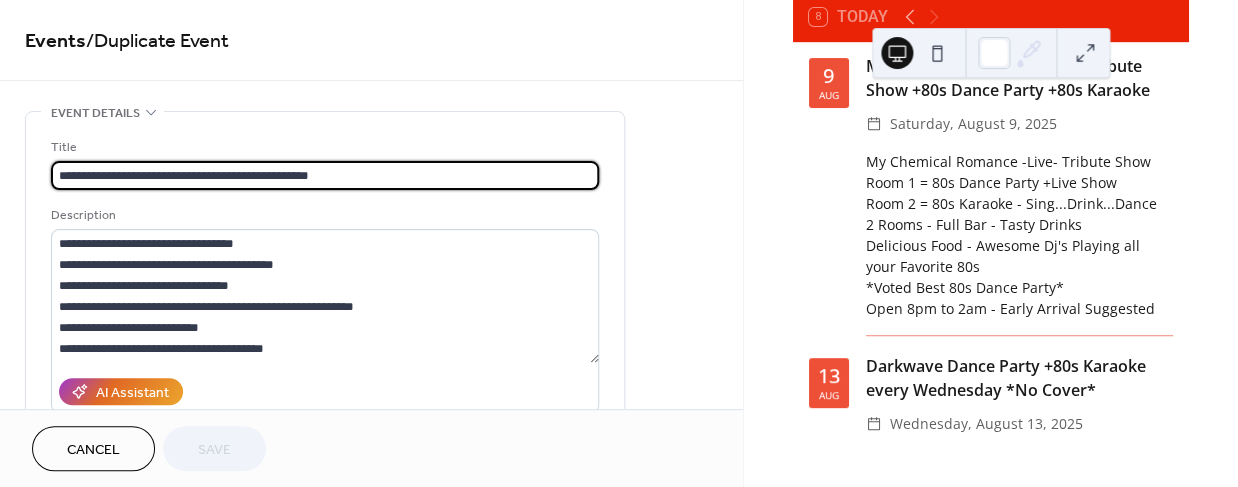 scroll, scrollTop: 20, scrollLeft: 0, axis: vertical 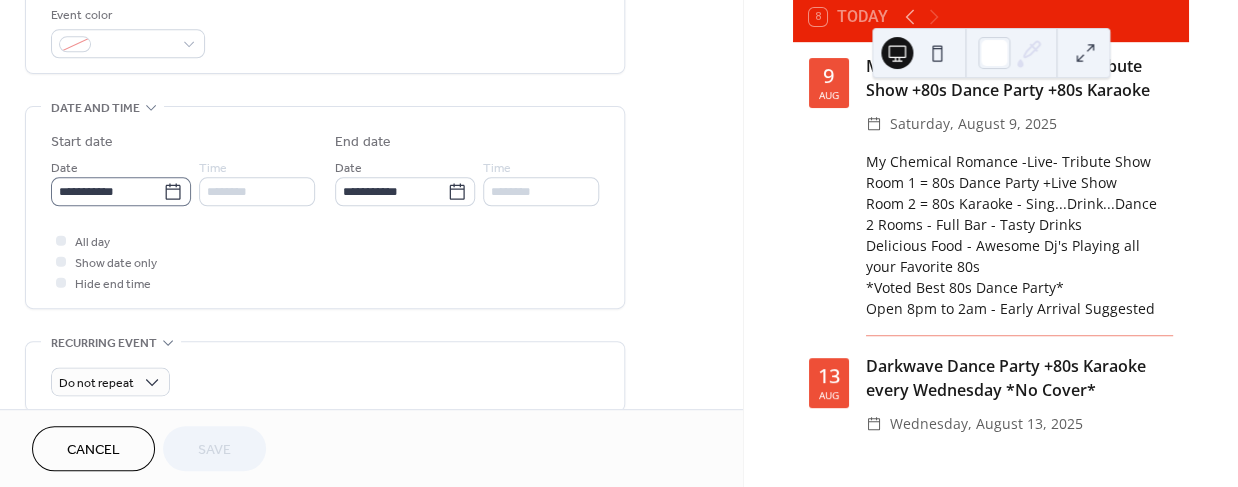 click 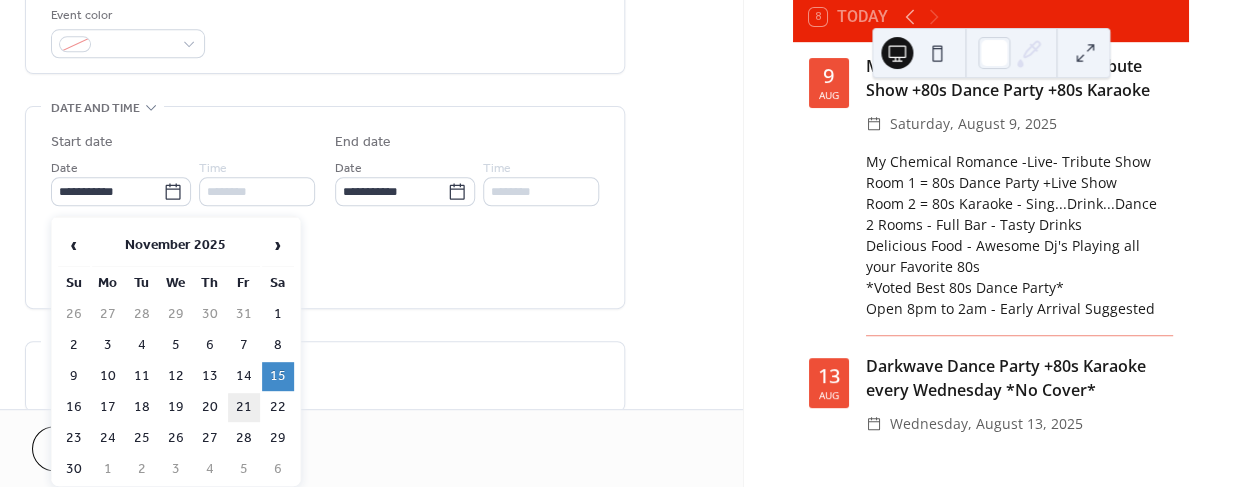 click on "21" at bounding box center (244, 407) 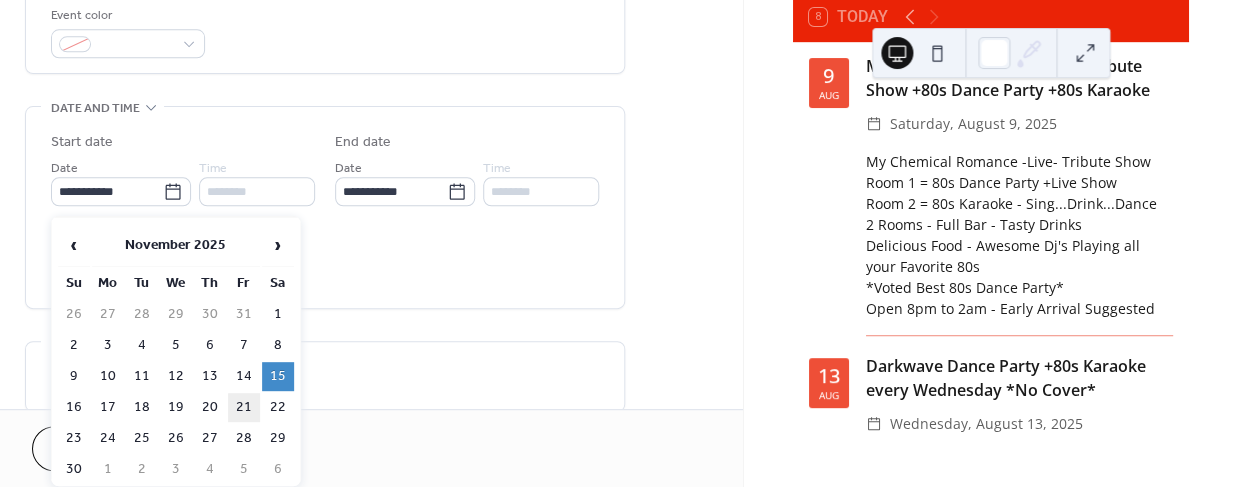type on "**********" 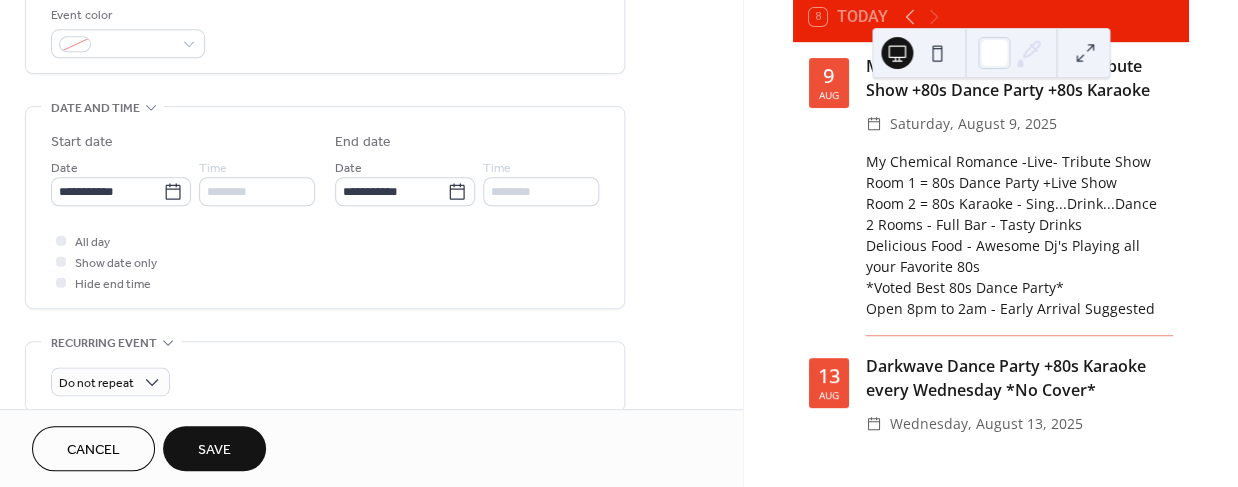 click on "Save" at bounding box center [214, 448] 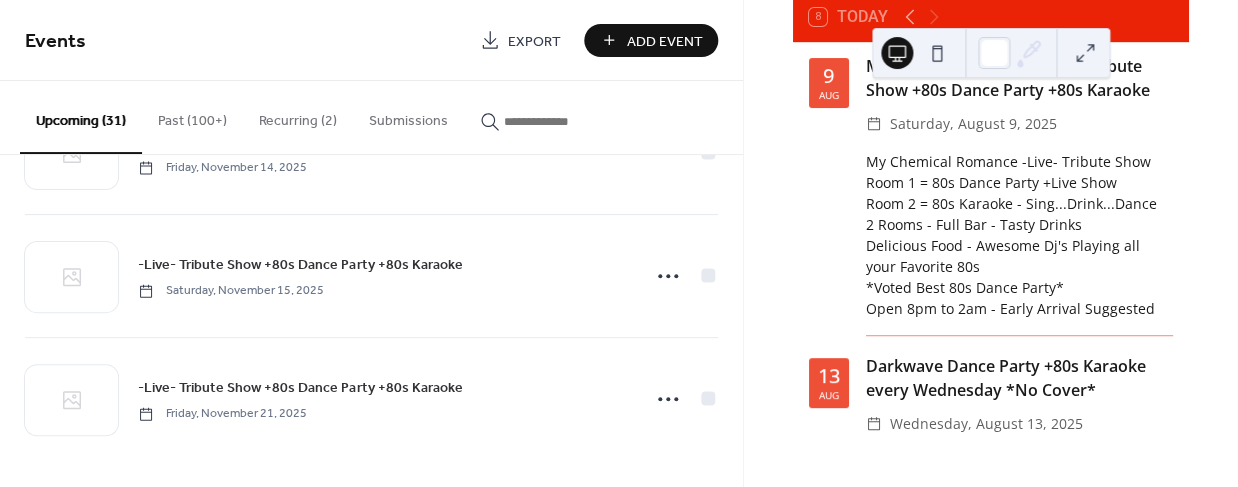 scroll, scrollTop: 3536, scrollLeft: 0, axis: vertical 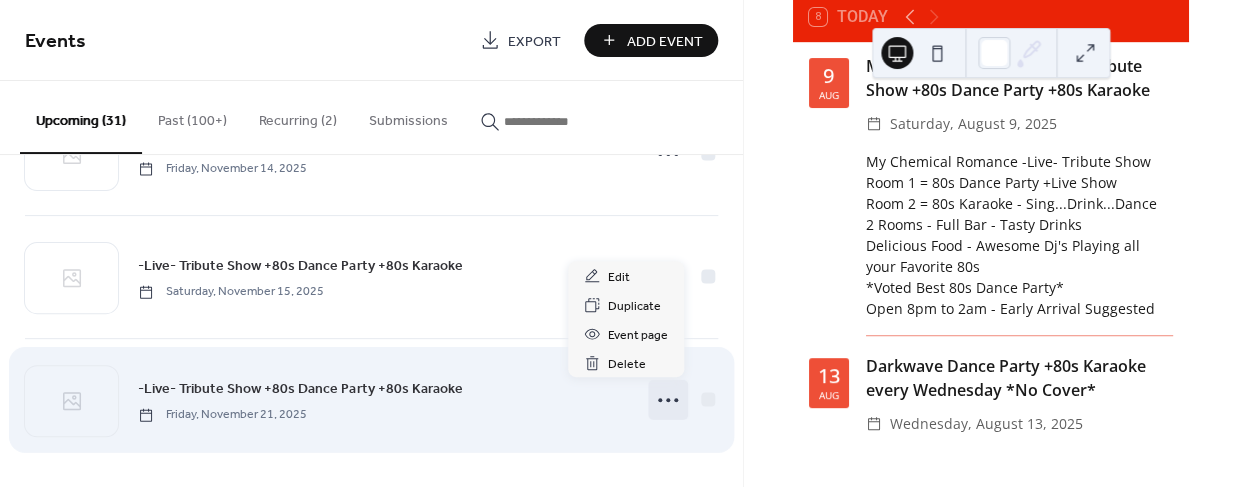 click 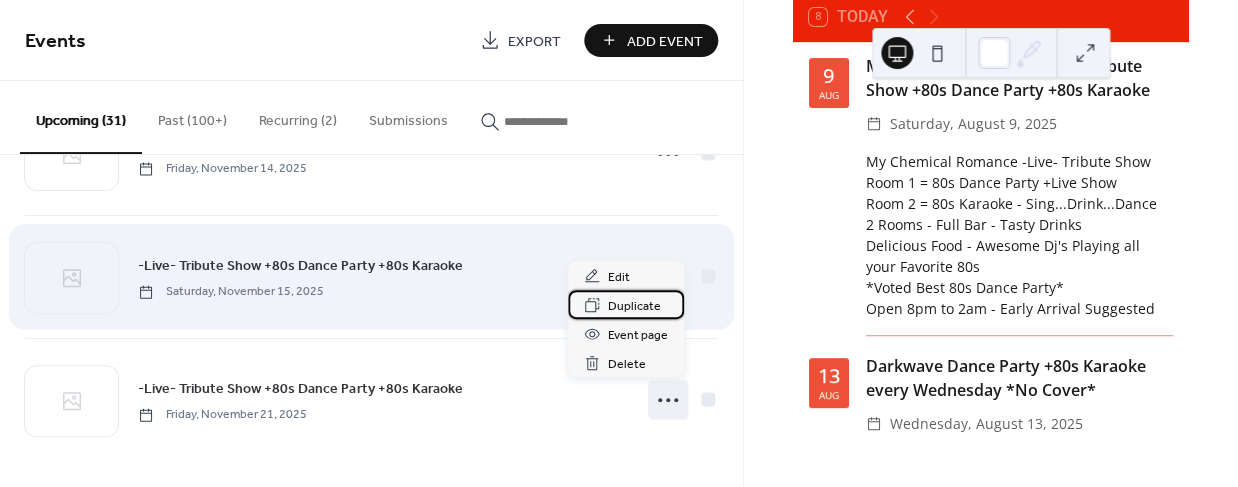 click on "Duplicate" at bounding box center (634, 306) 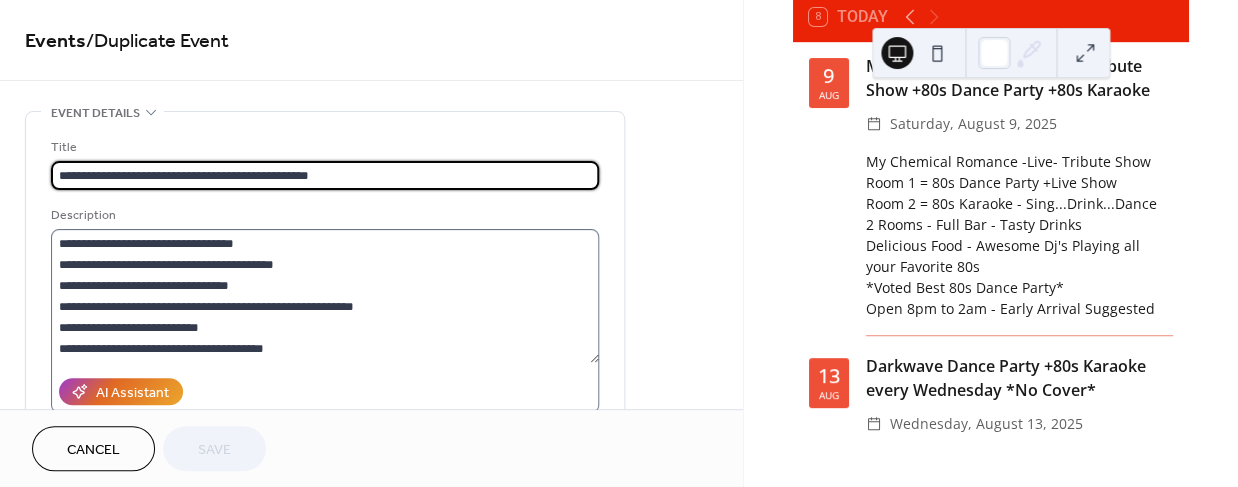 scroll, scrollTop: 20, scrollLeft: 0, axis: vertical 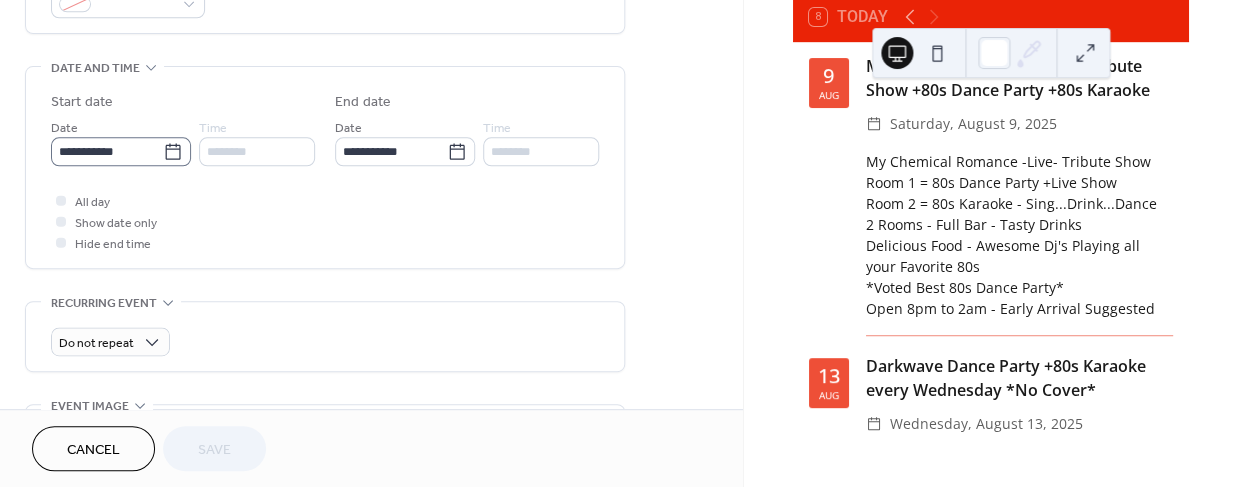 click 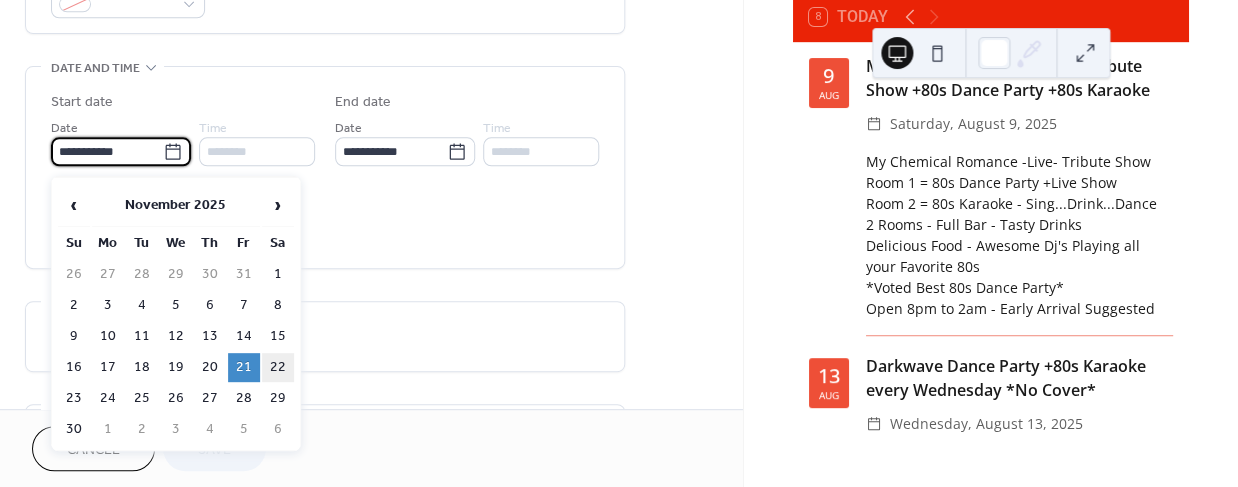 click on "22" at bounding box center [278, 367] 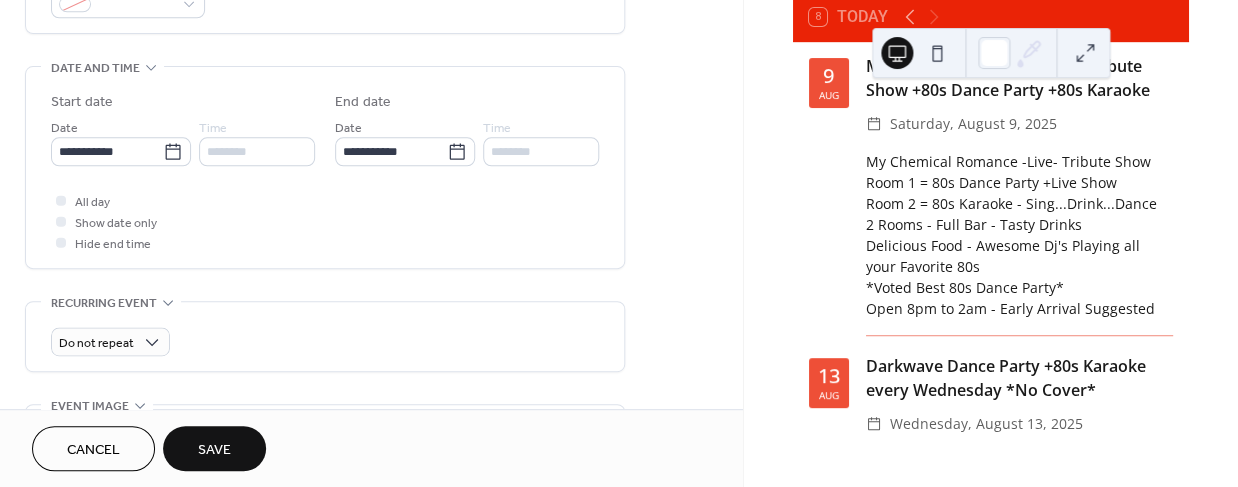 type on "**********" 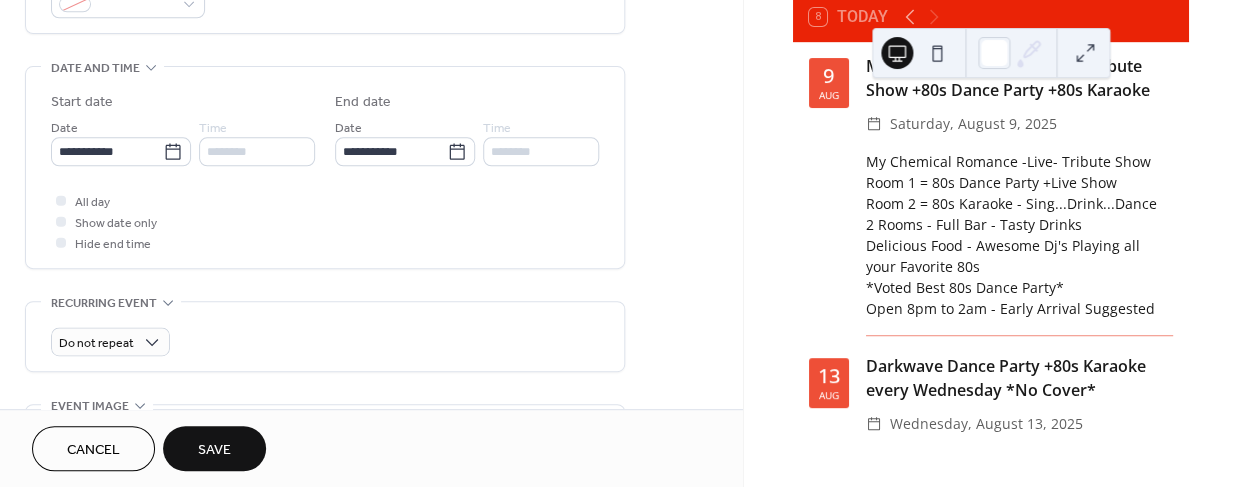 type on "**********" 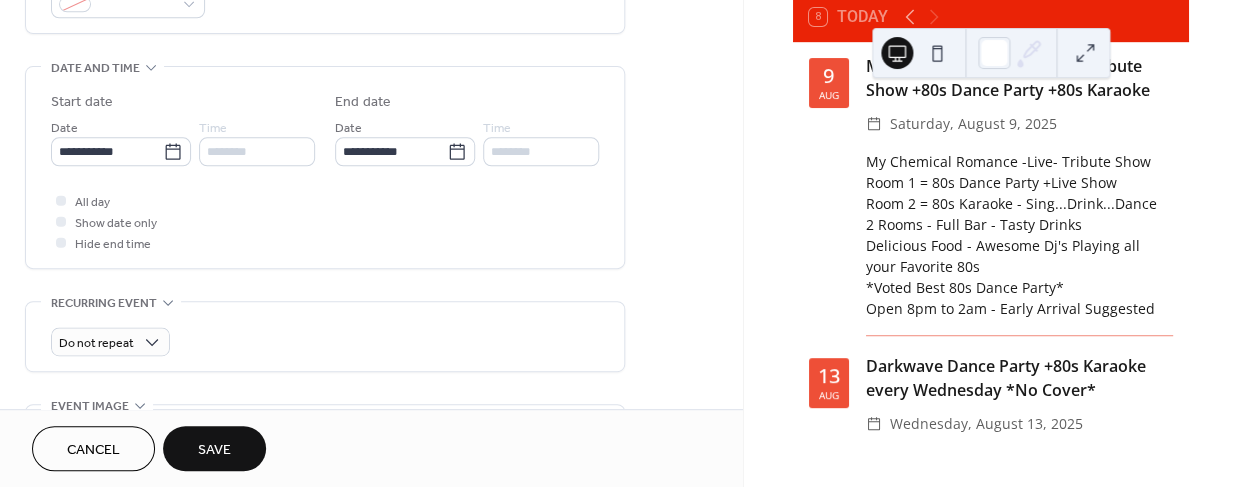 click on "Save" at bounding box center (214, 450) 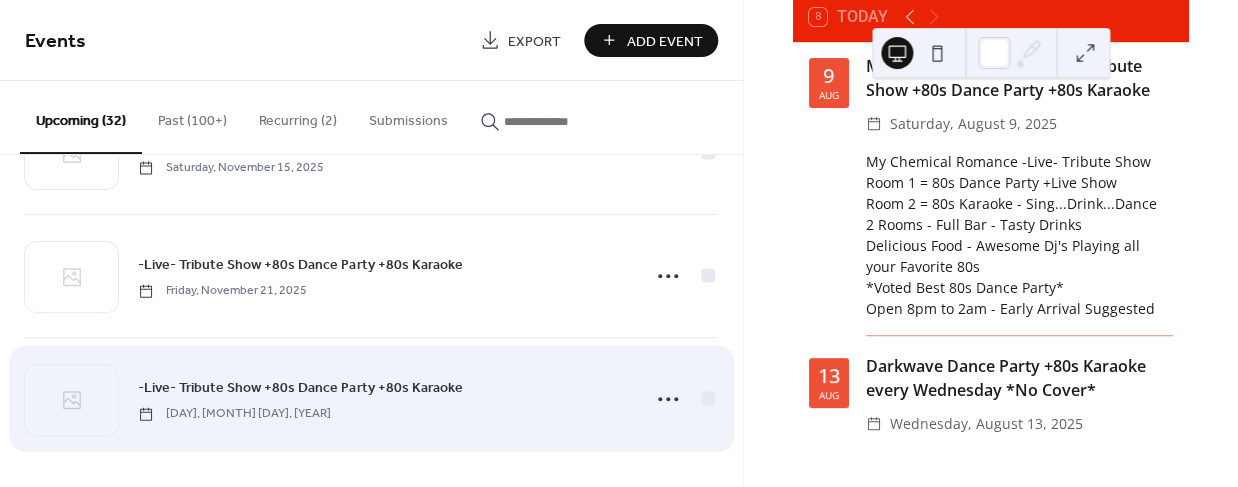scroll, scrollTop: 3660, scrollLeft: 0, axis: vertical 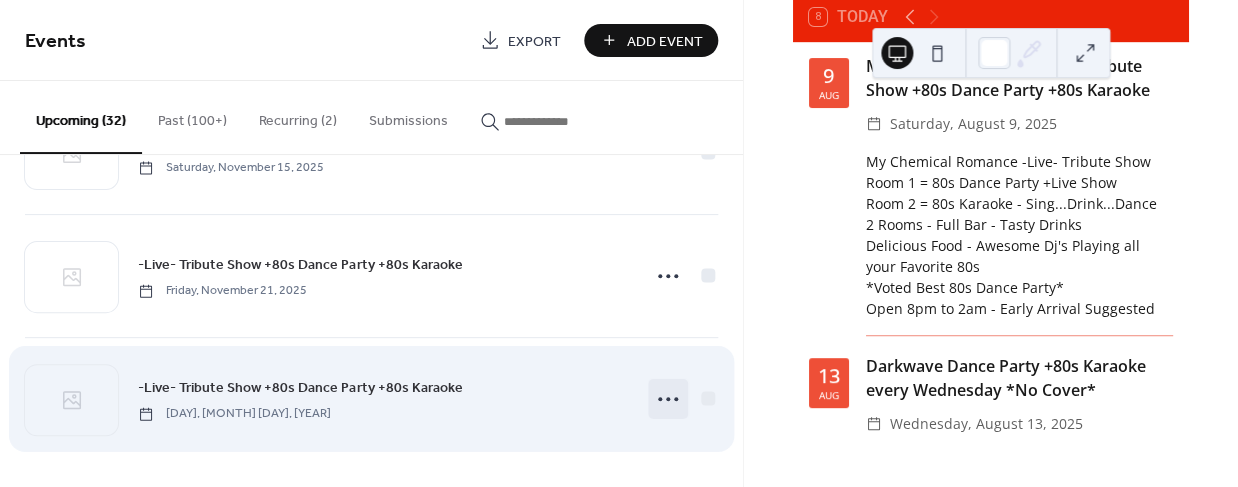 click 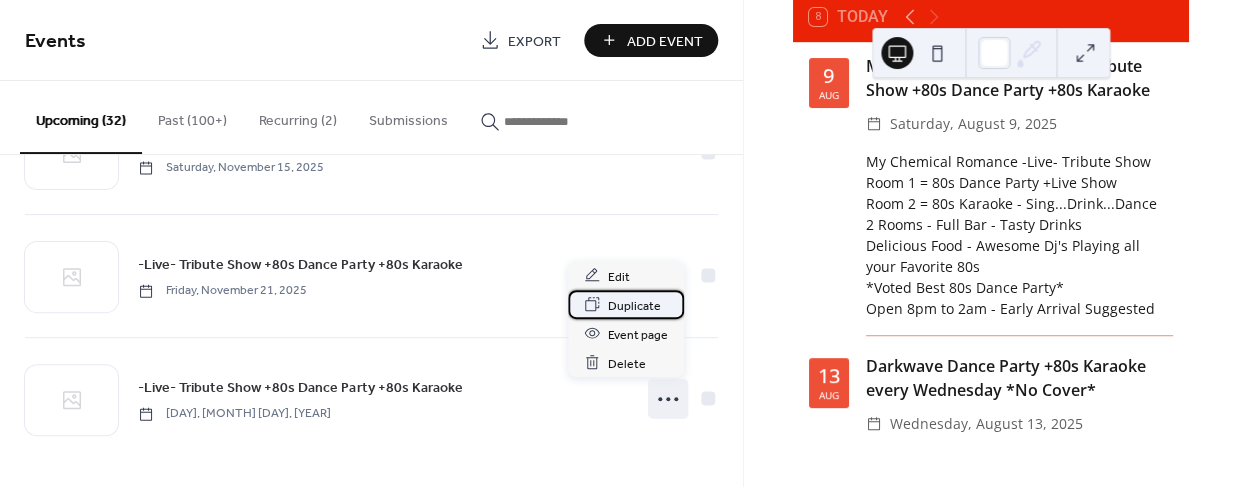 click on "Duplicate" at bounding box center (634, 305) 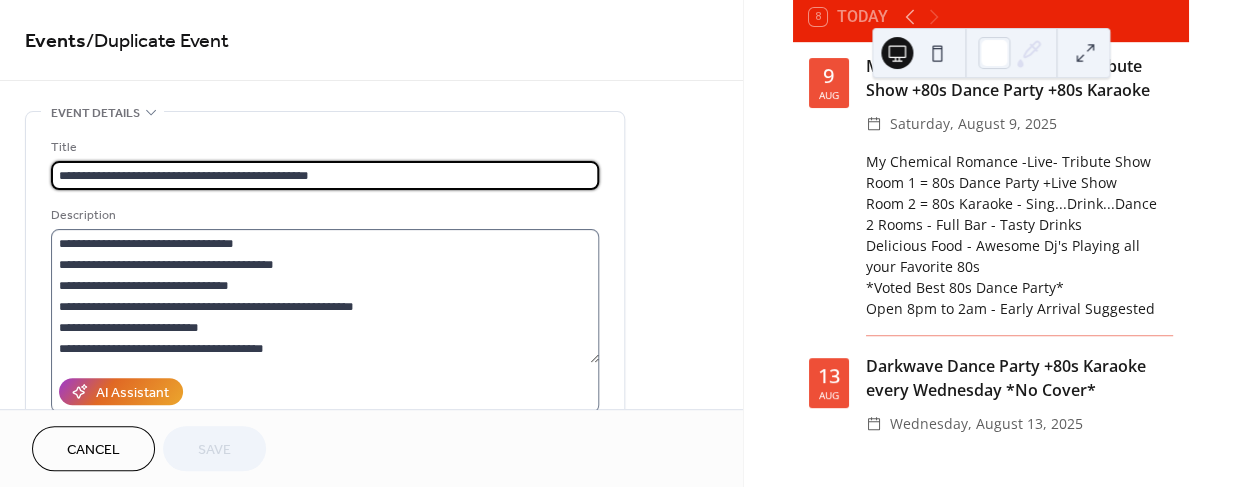 scroll, scrollTop: 20, scrollLeft: 0, axis: vertical 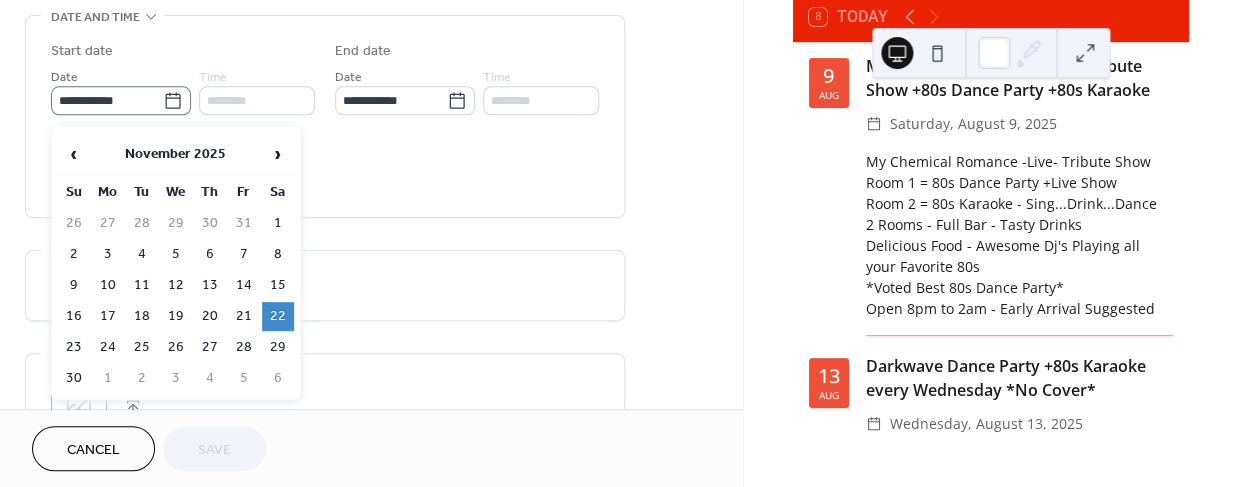 click 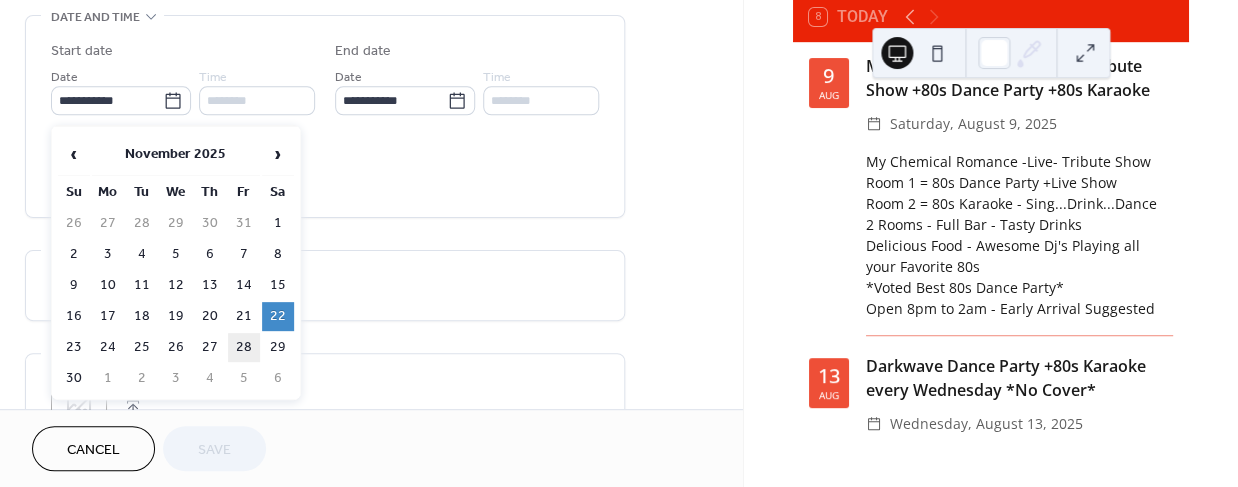 click on "28" at bounding box center (244, 347) 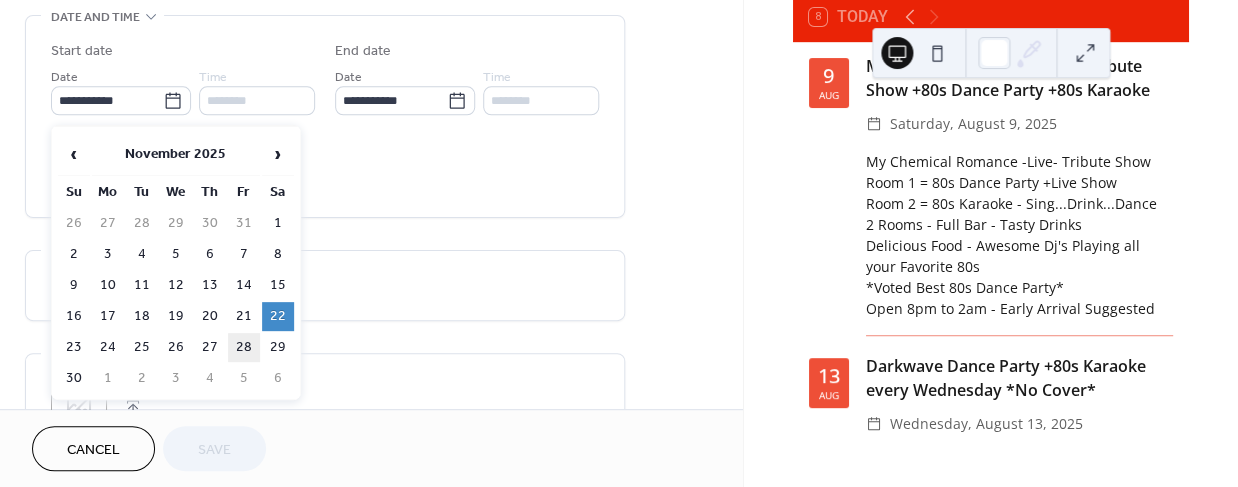 type on "**********" 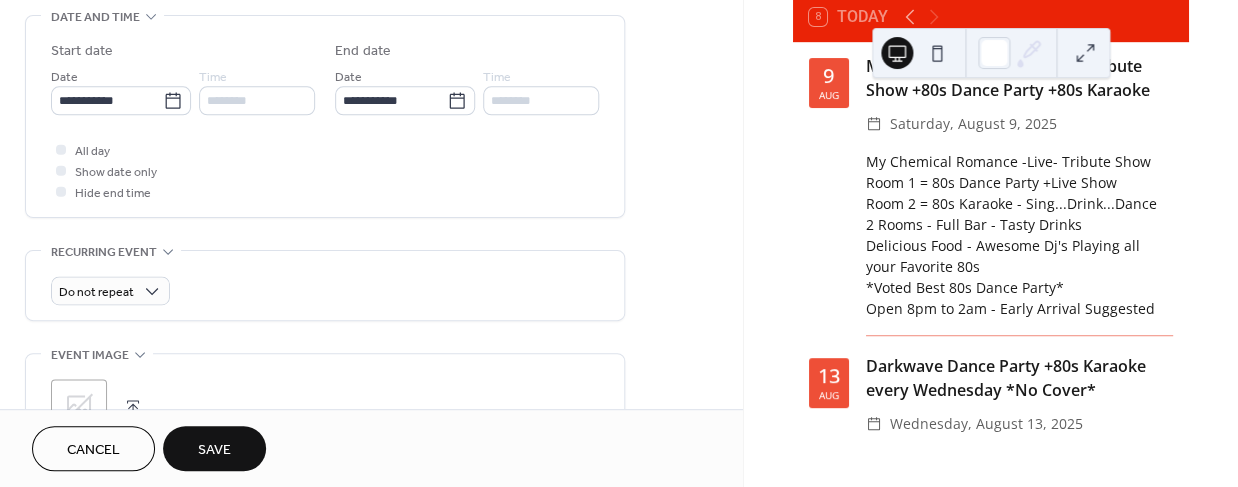 click on "Save" at bounding box center [214, 450] 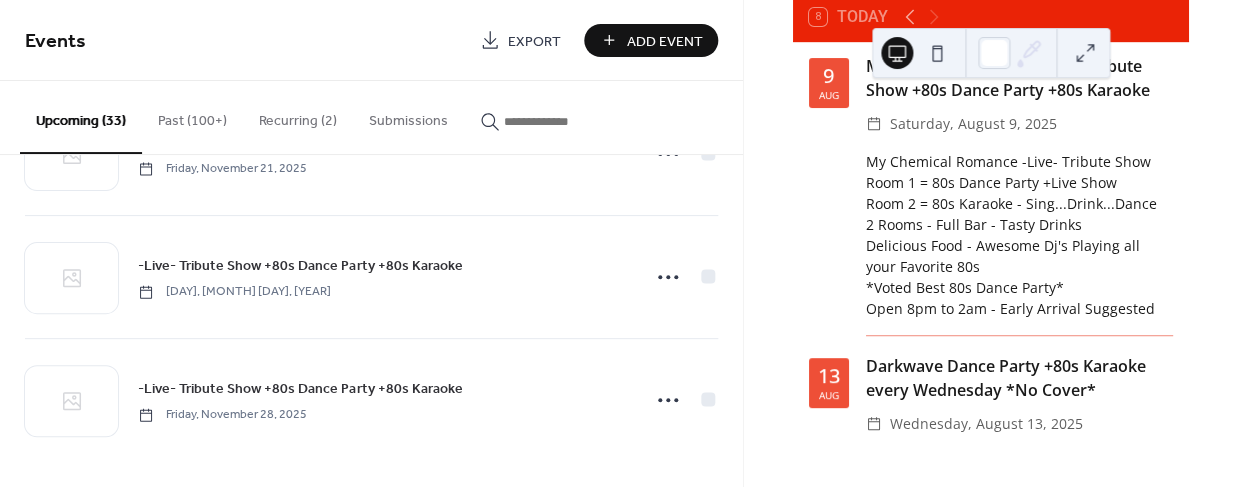 scroll, scrollTop: 3782, scrollLeft: 0, axis: vertical 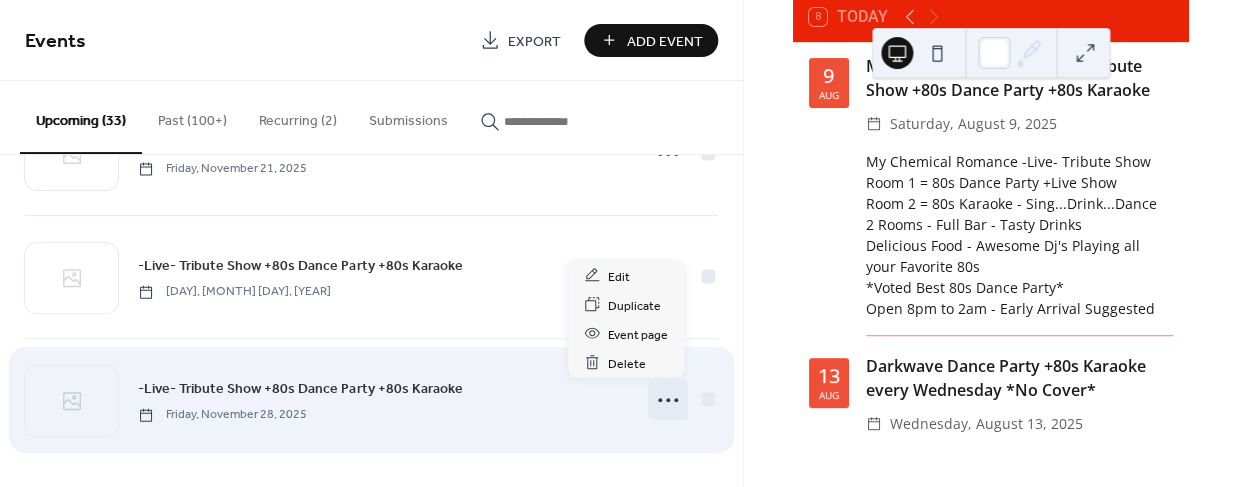 click 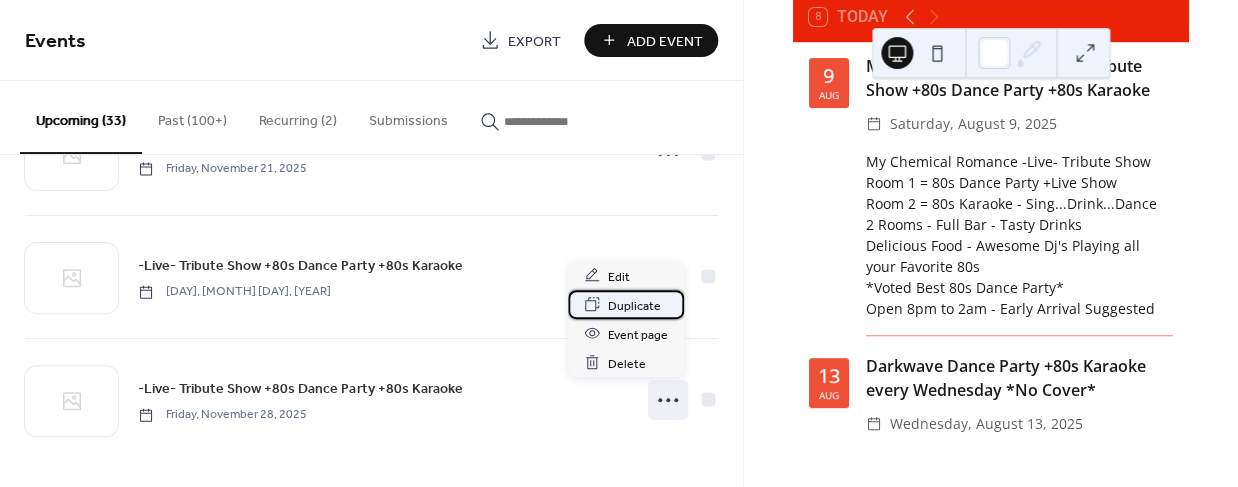click on "Duplicate" at bounding box center [634, 305] 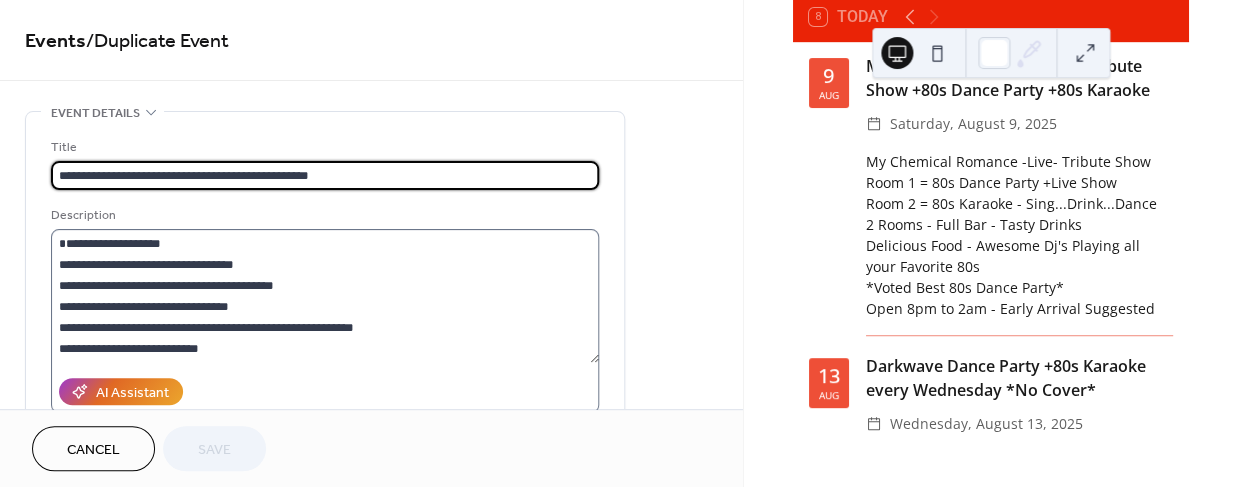 scroll, scrollTop: 20, scrollLeft: 0, axis: vertical 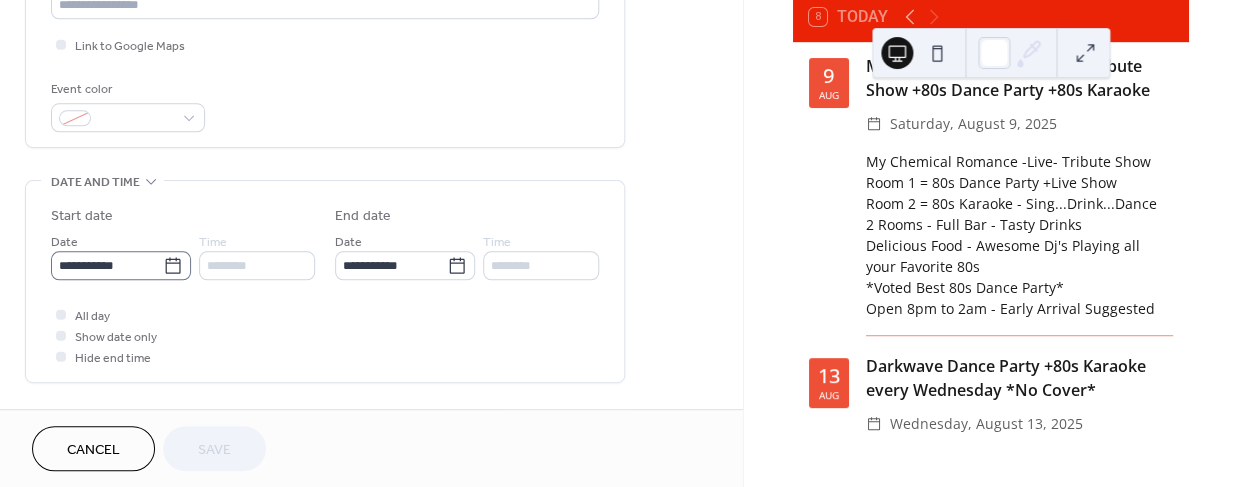 click 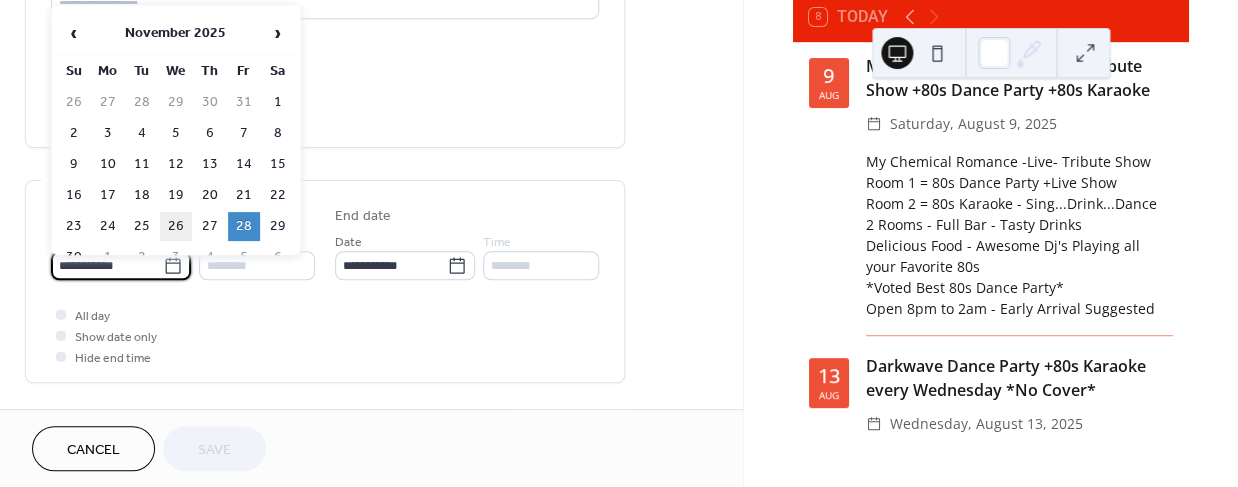 click on "26" at bounding box center (176, 226) 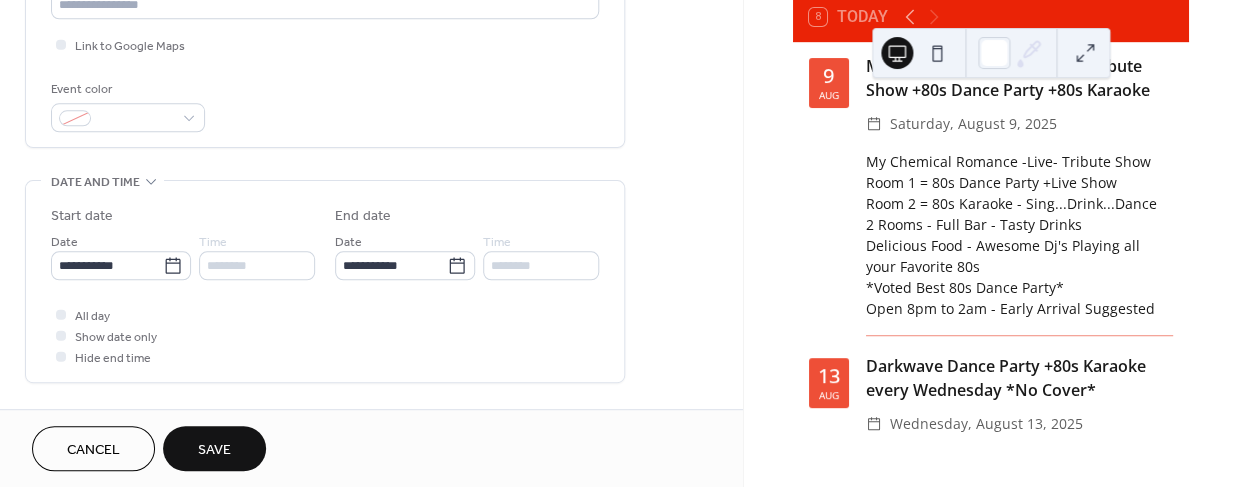 click on "Save" at bounding box center [214, 450] 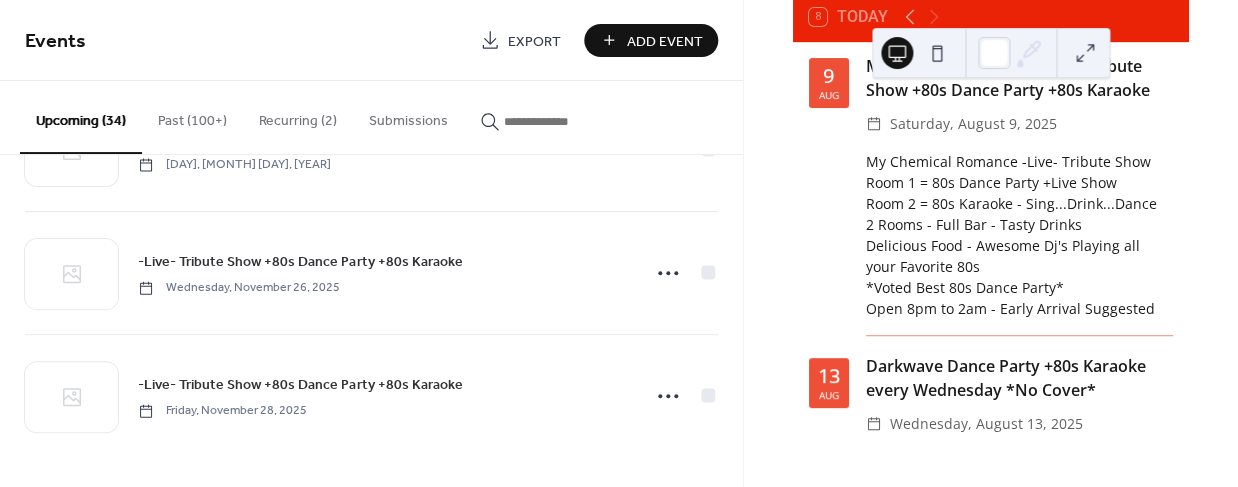 scroll, scrollTop: 3905, scrollLeft: 0, axis: vertical 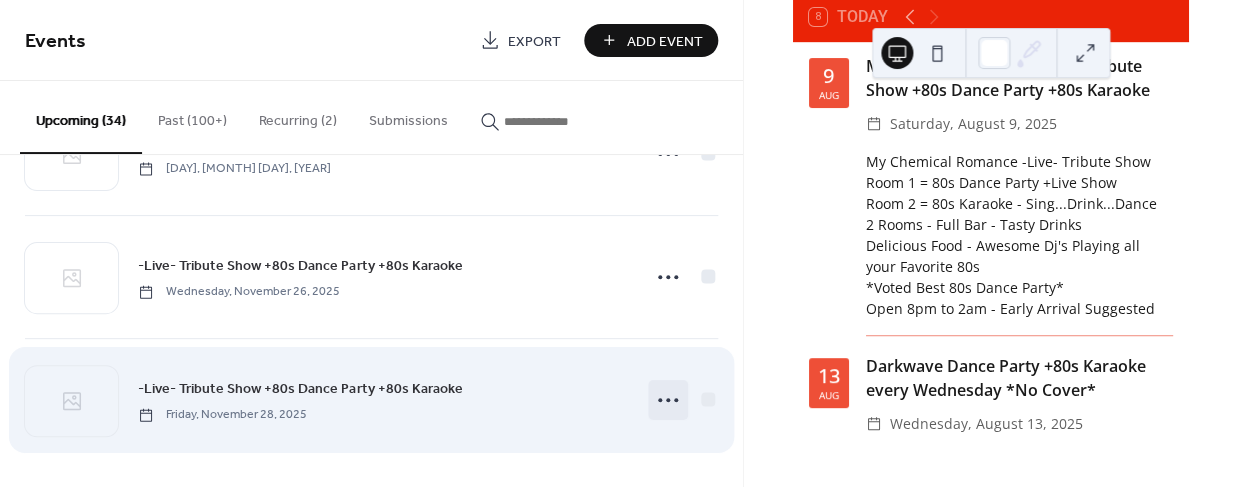 click 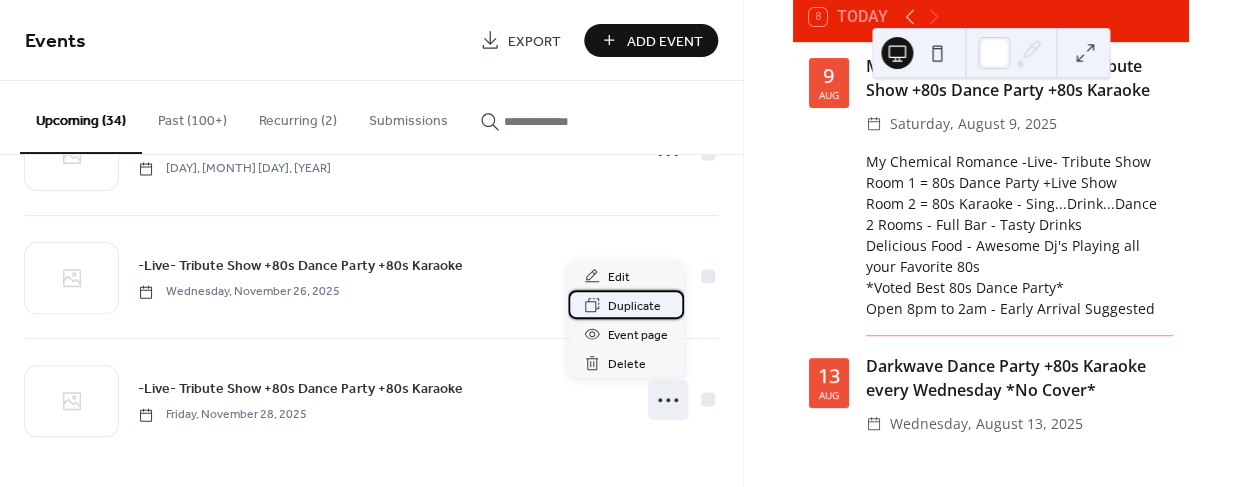 click on "Duplicate" at bounding box center [634, 306] 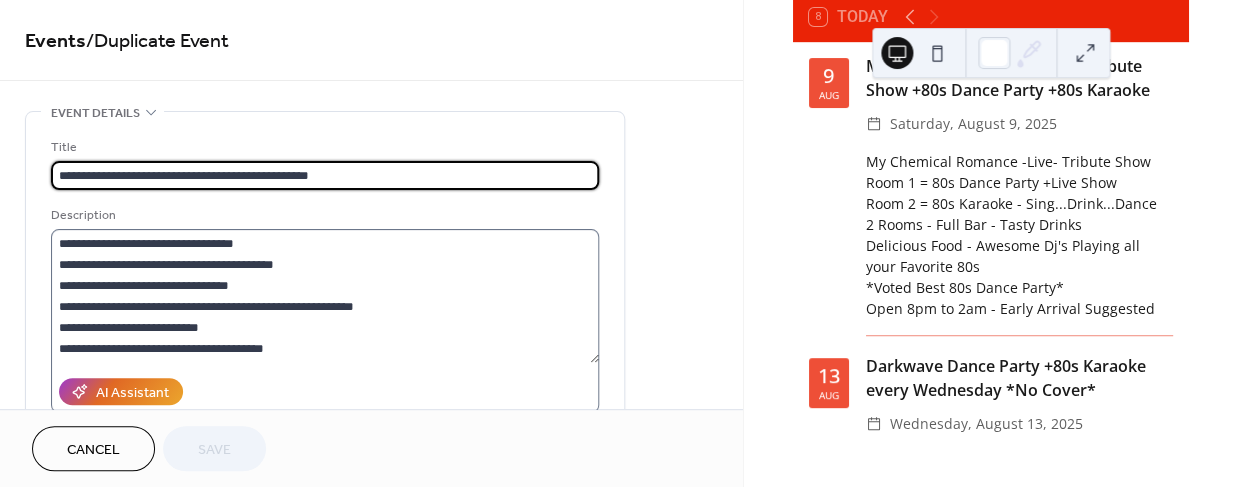 scroll, scrollTop: 20, scrollLeft: 0, axis: vertical 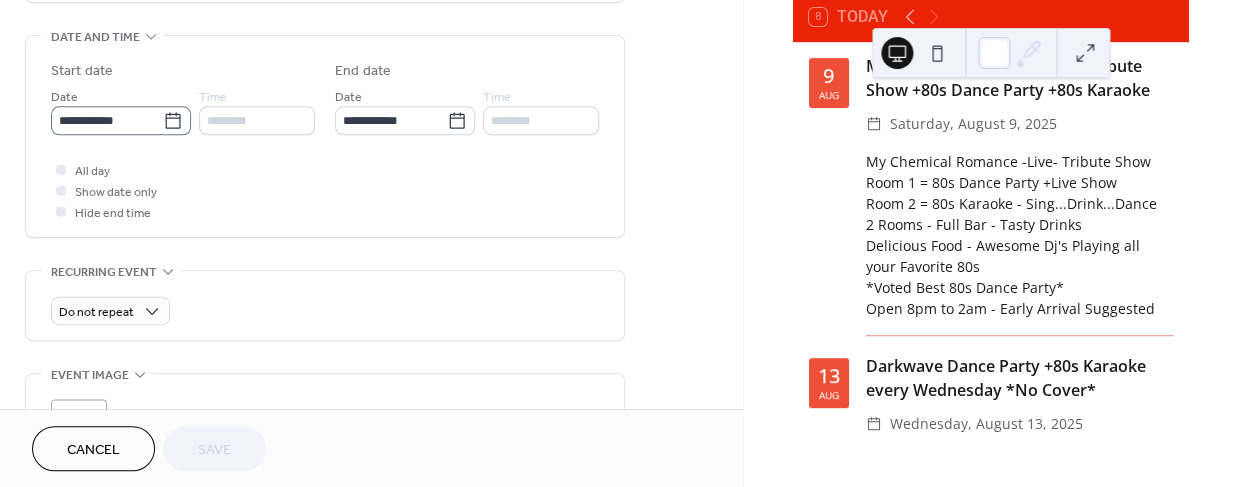 click 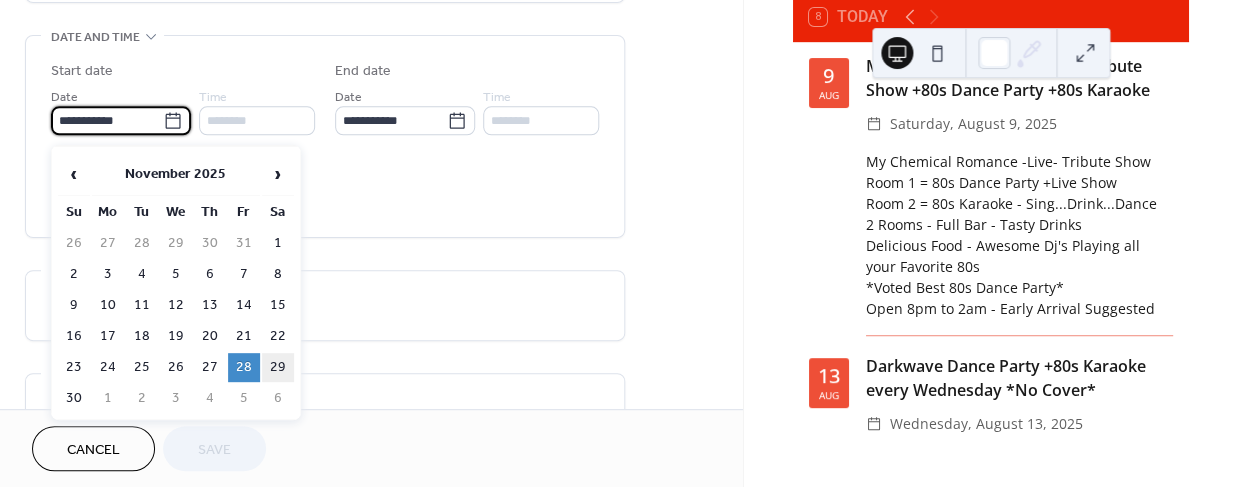 click on "29" at bounding box center (278, 367) 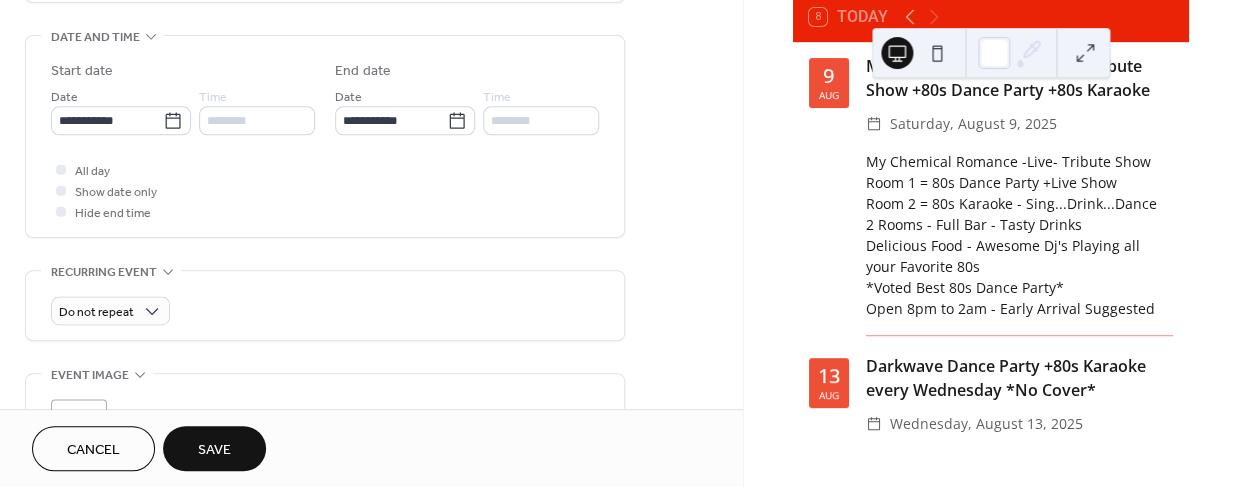 click on "Save" at bounding box center (214, 450) 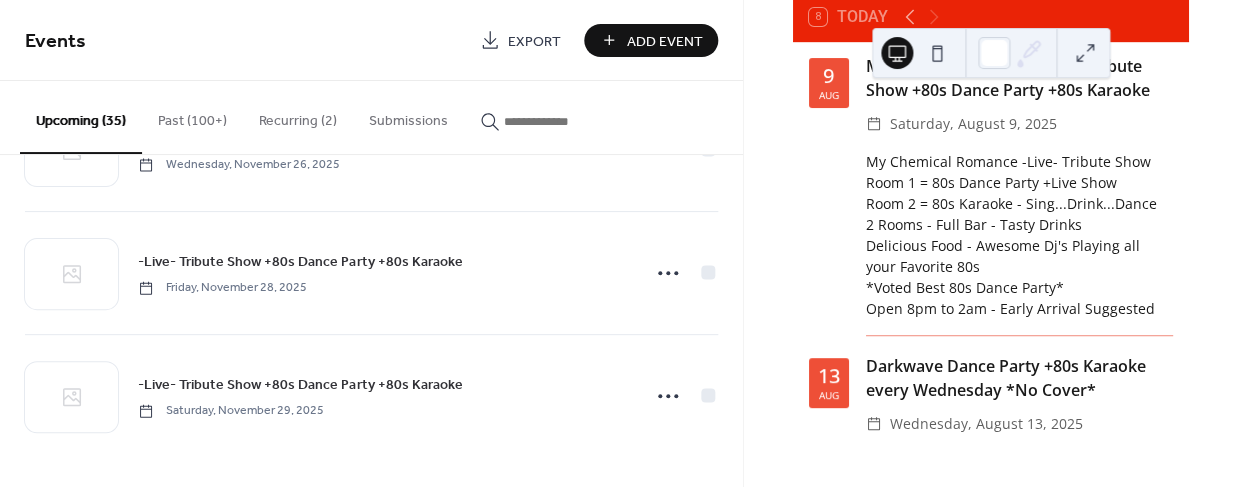 scroll, scrollTop: 4027, scrollLeft: 0, axis: vertical 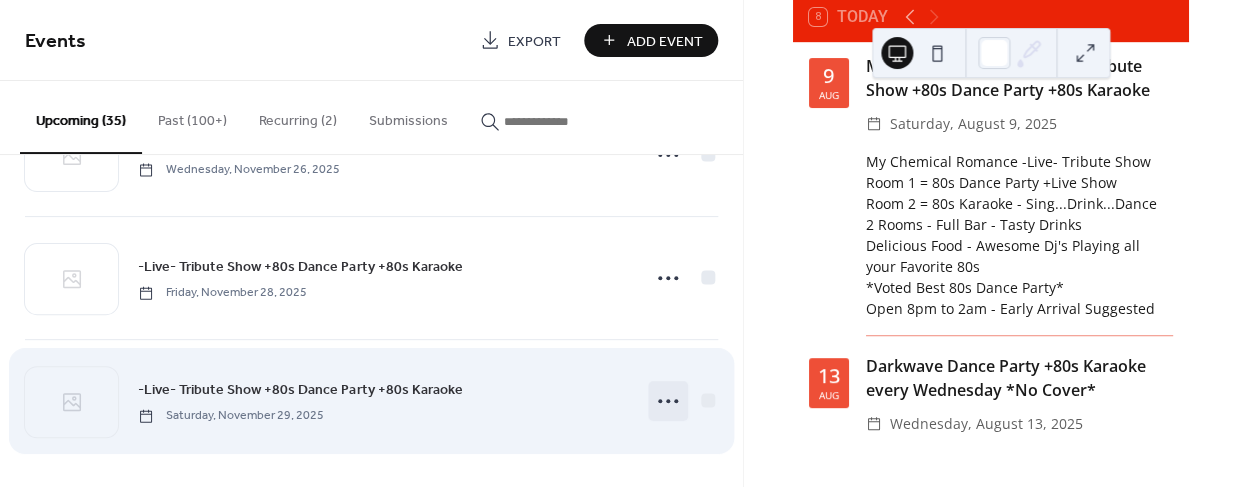click 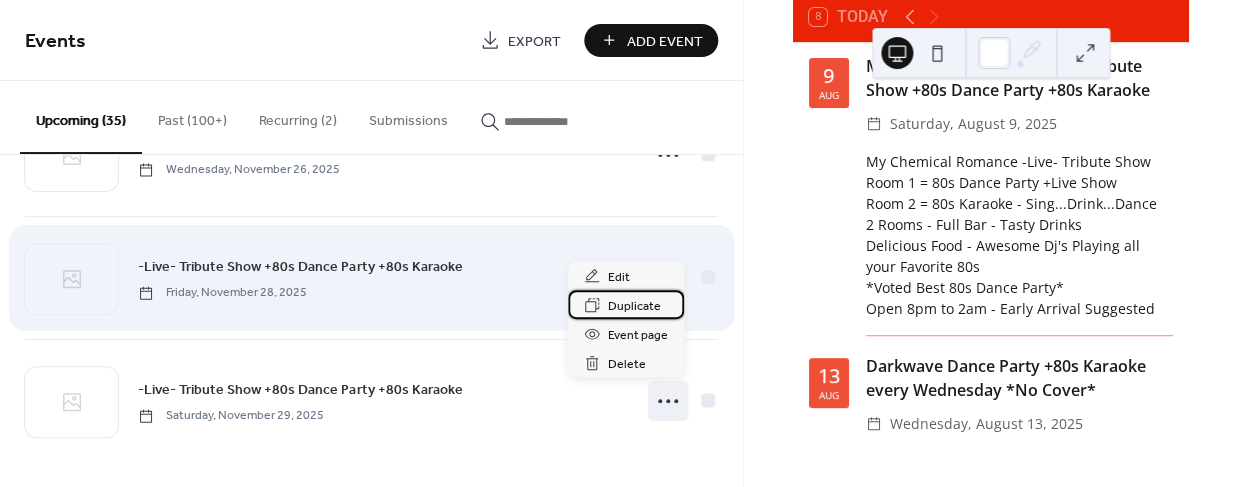 click on "Duplicate" at bounding box center [634, 306] 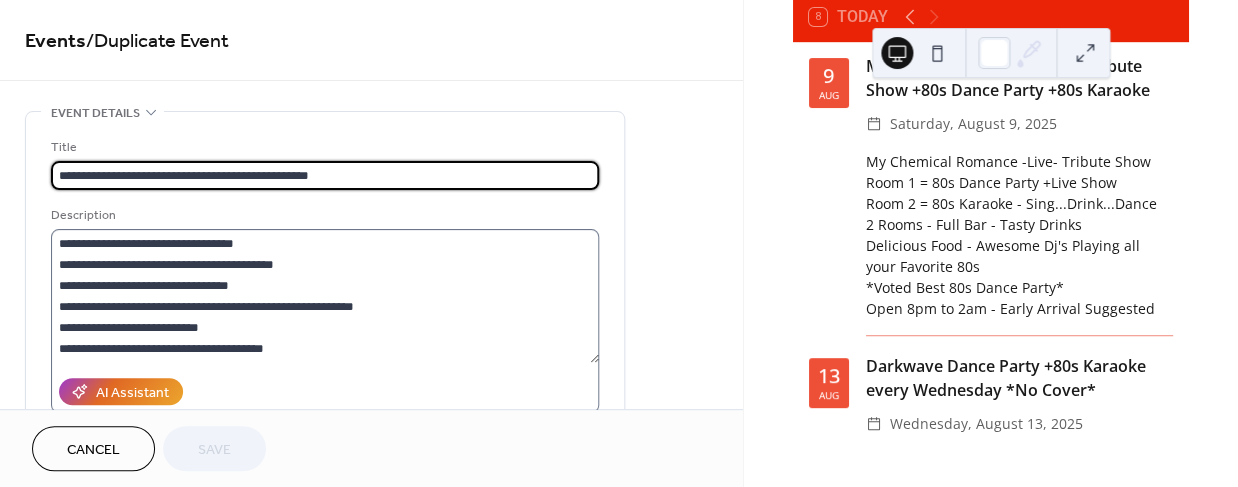scroll, scrollTop: 20, scrollLeft: 0, axis: vertical 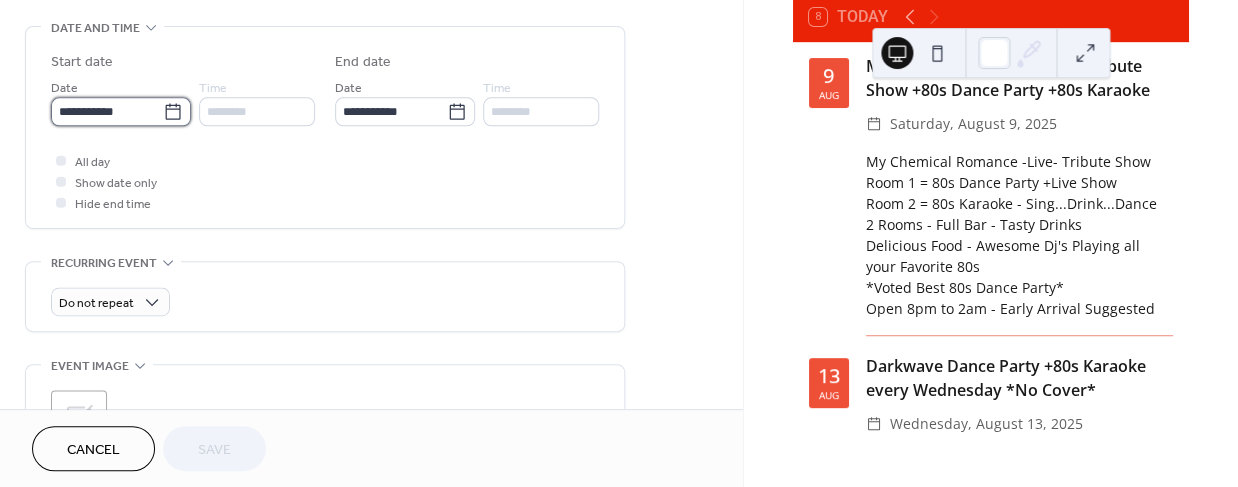 click on "**********" at bounding box center (107, 111) 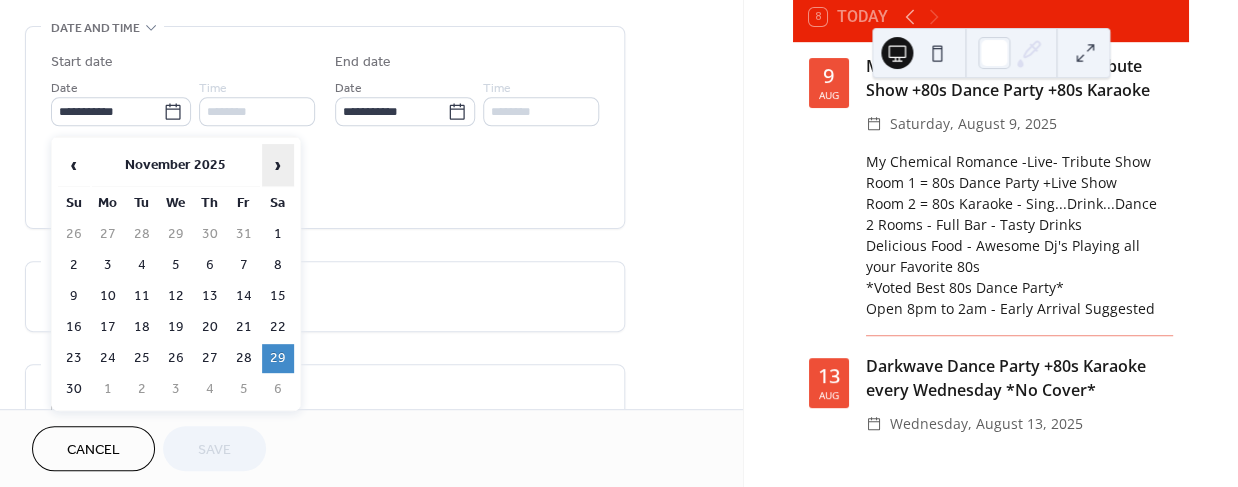 click on "›" at bounding box center [278, 165] 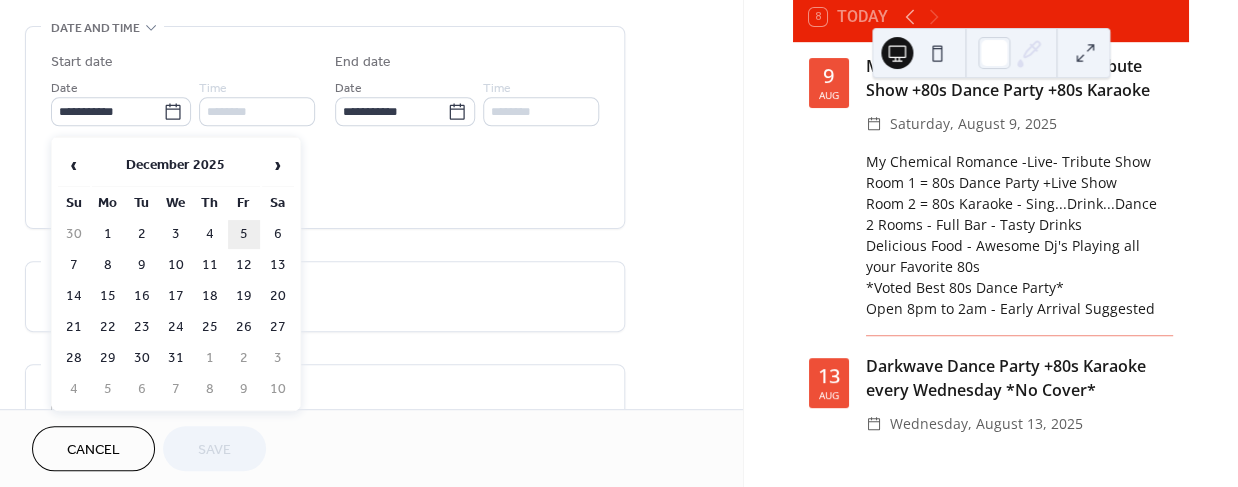click on "5" at bounding box center (244, 234) 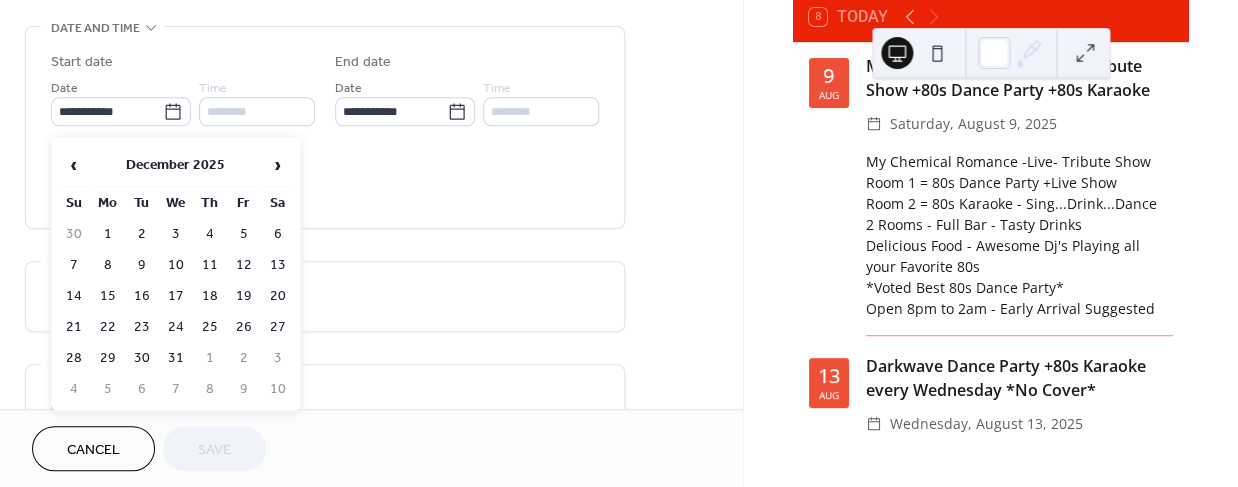 type on "**********" 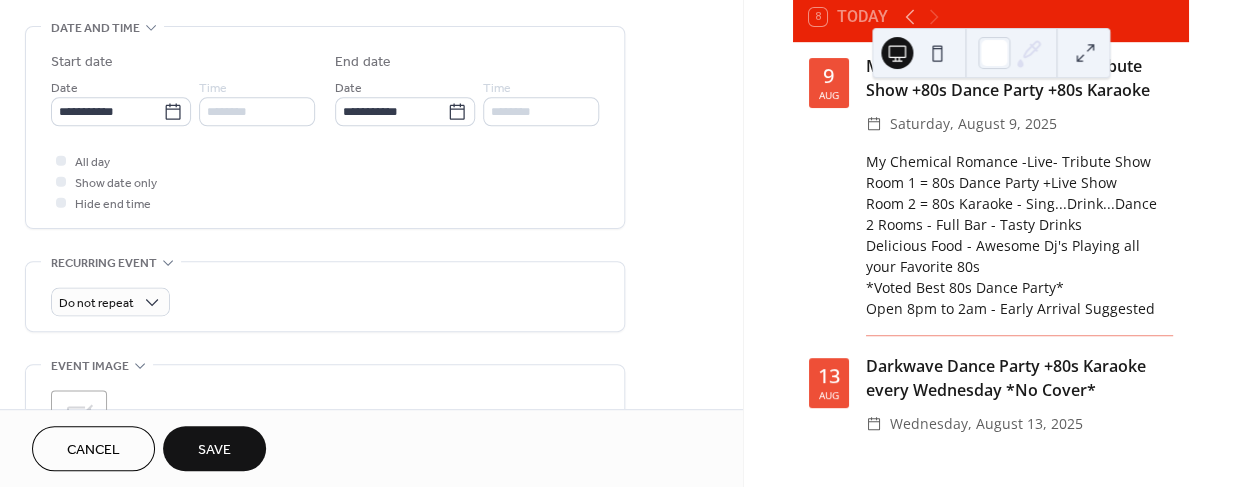 click on "Save" at bounding box center (214, 450) 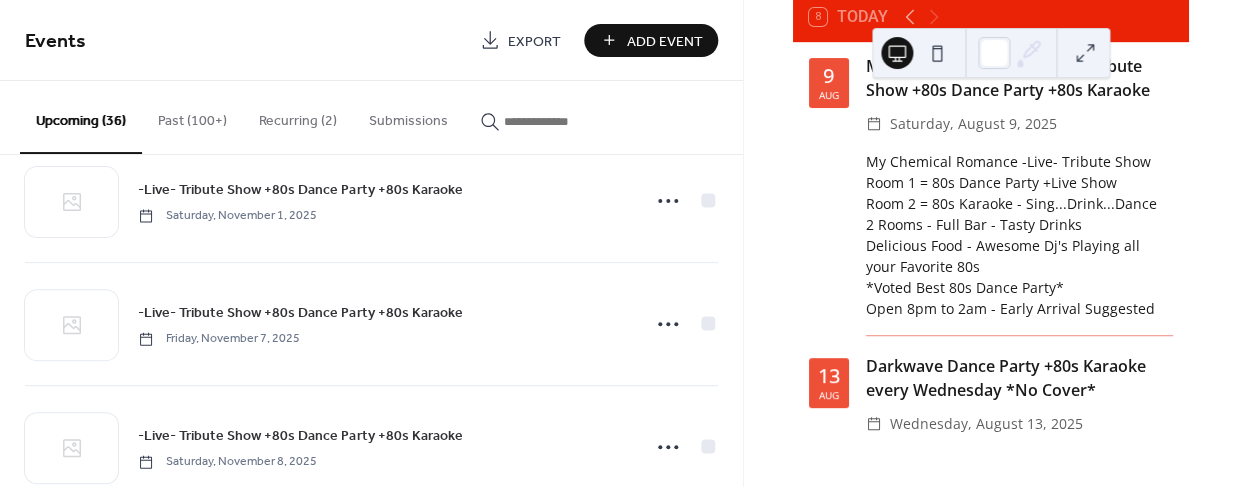 scroll, scrollTop: 4151, scrollLeft: 0, axis: vertical 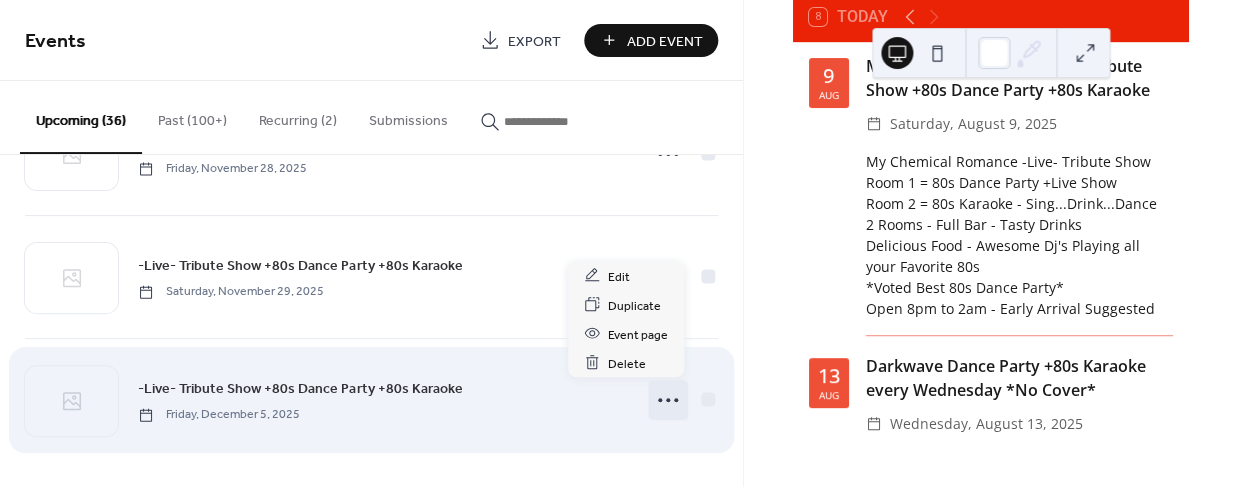 click 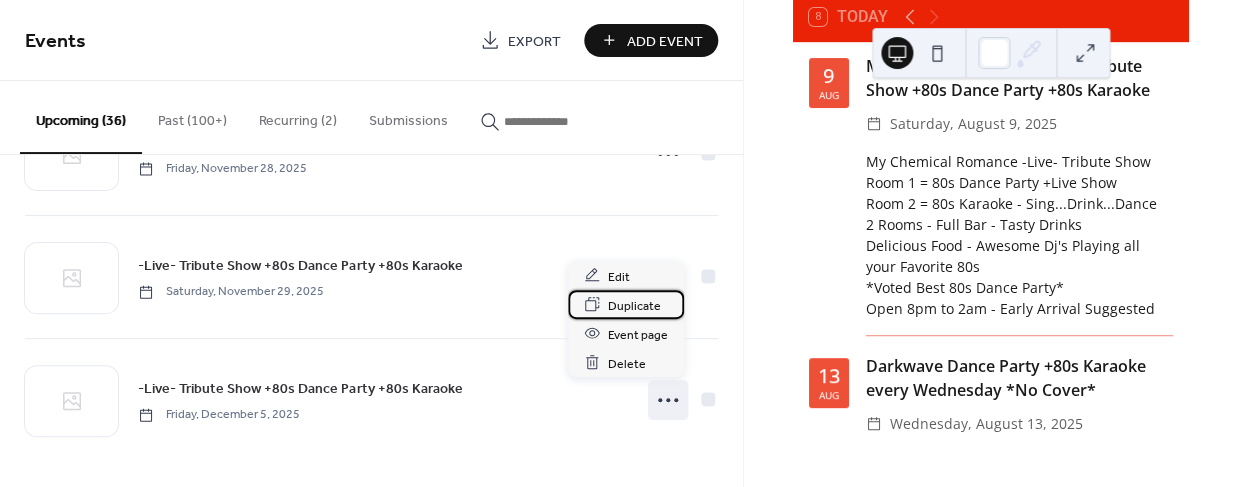 click on "Duplicate" at bounding box center (634, 305) 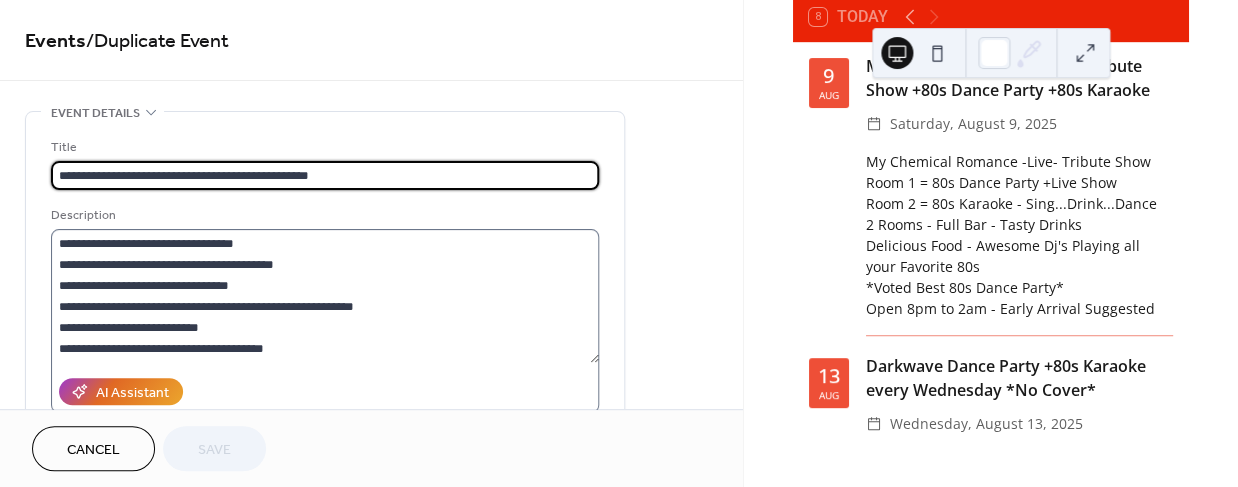 scroll, scrollTop: 20, scrollLeft: 0, axis: vertical 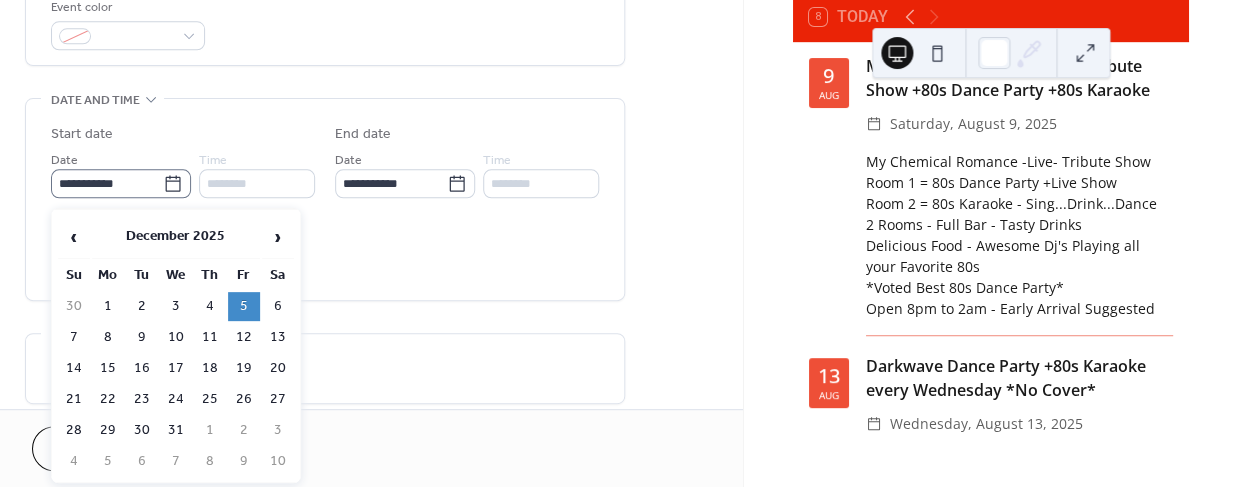 click 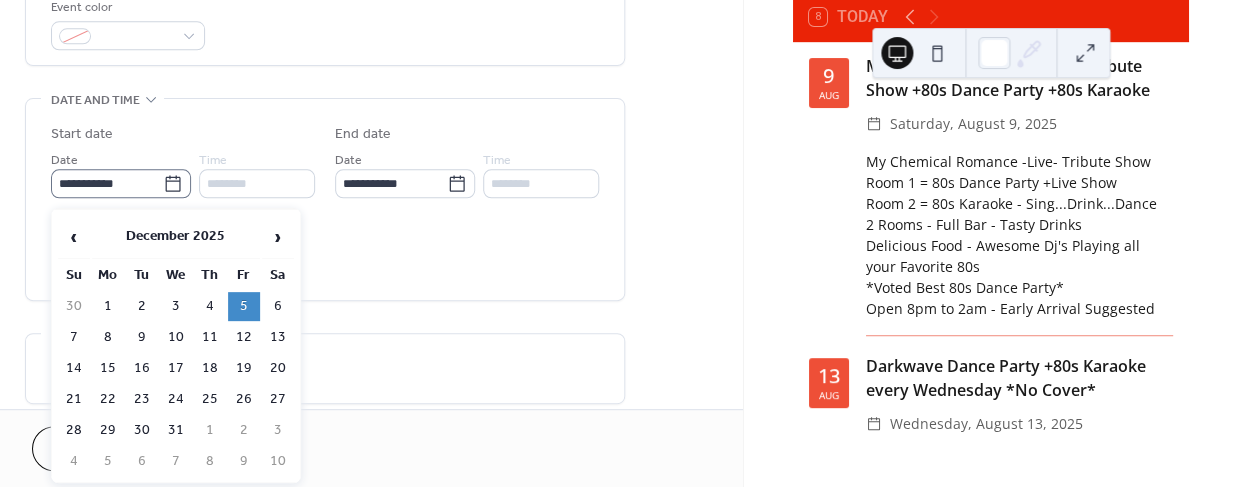 click on "**********" at bounding box center (107, 183) 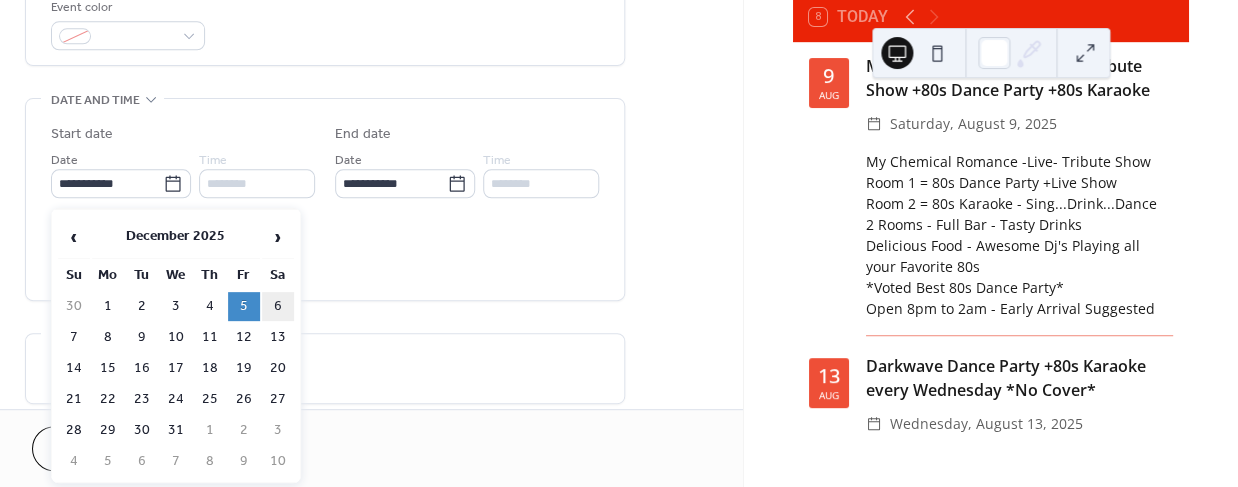 click on "6" at bounding box center [278, 306] 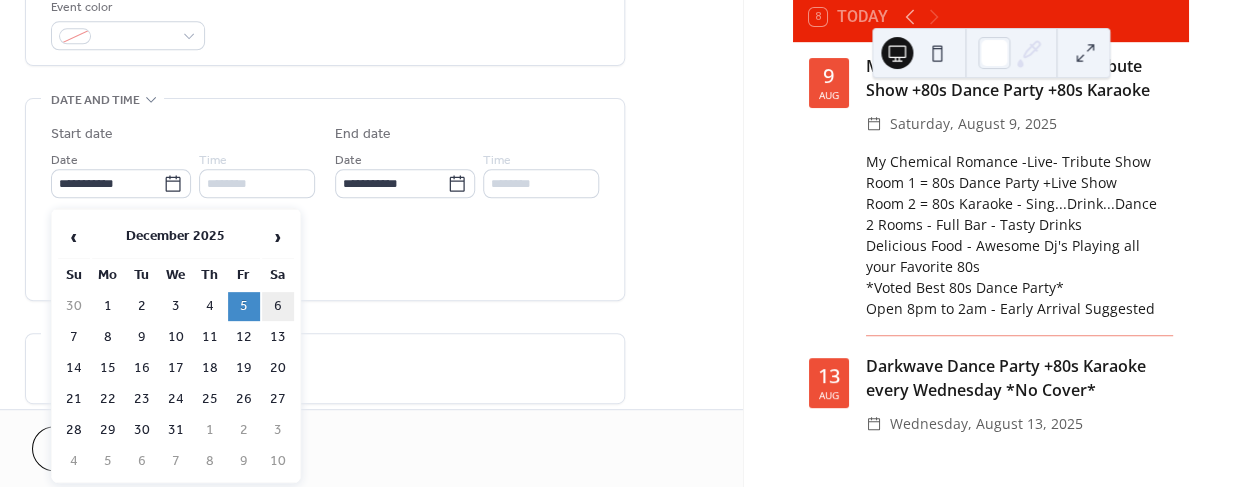 type on "**********" 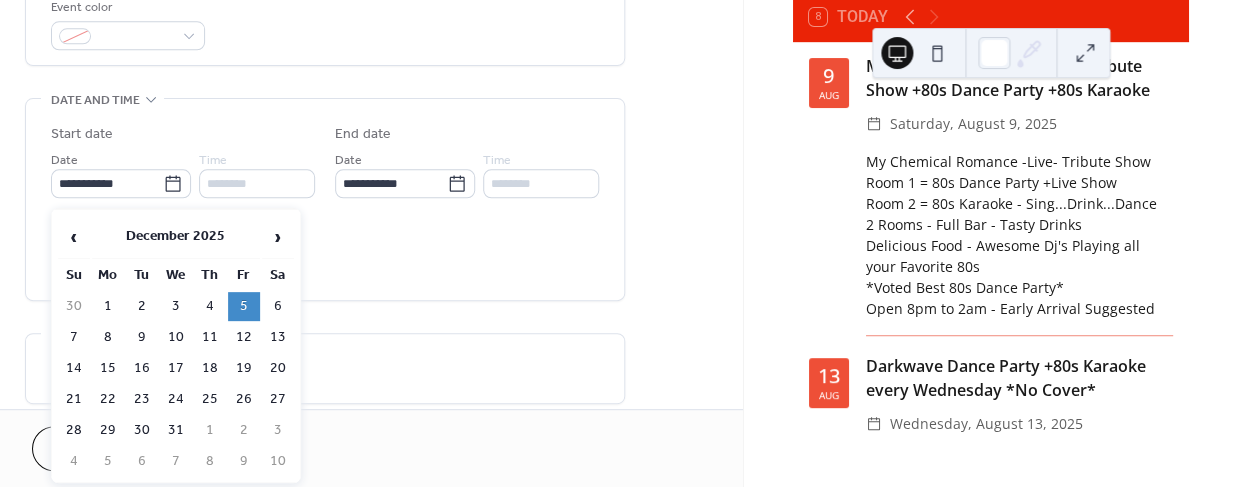 type on "**********" 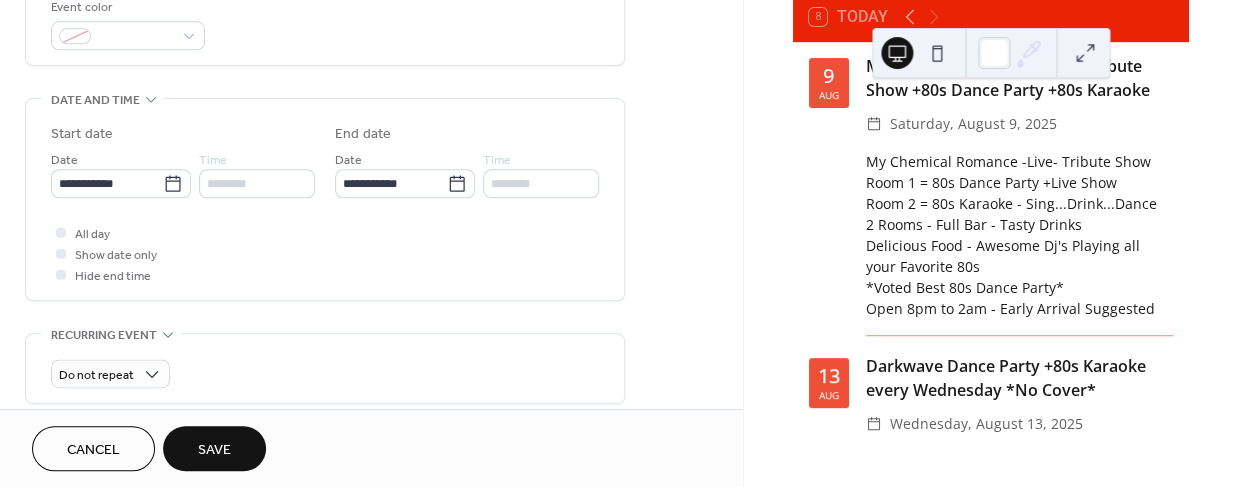 click on "Save" at bounding box center (214, 450) 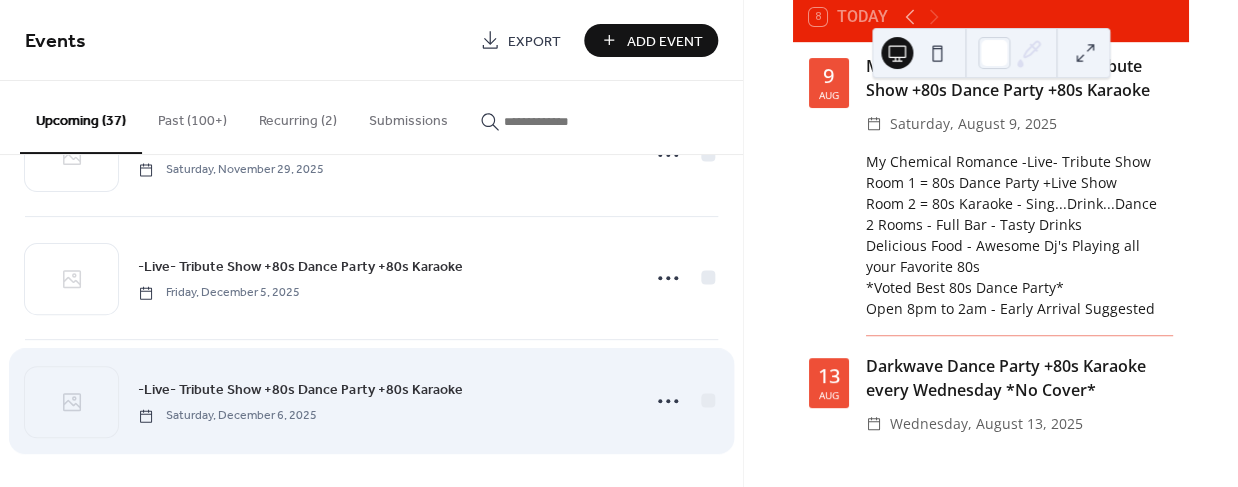 scroll, scrollTop: 4273, scrollLeft: 0, axis: vertical 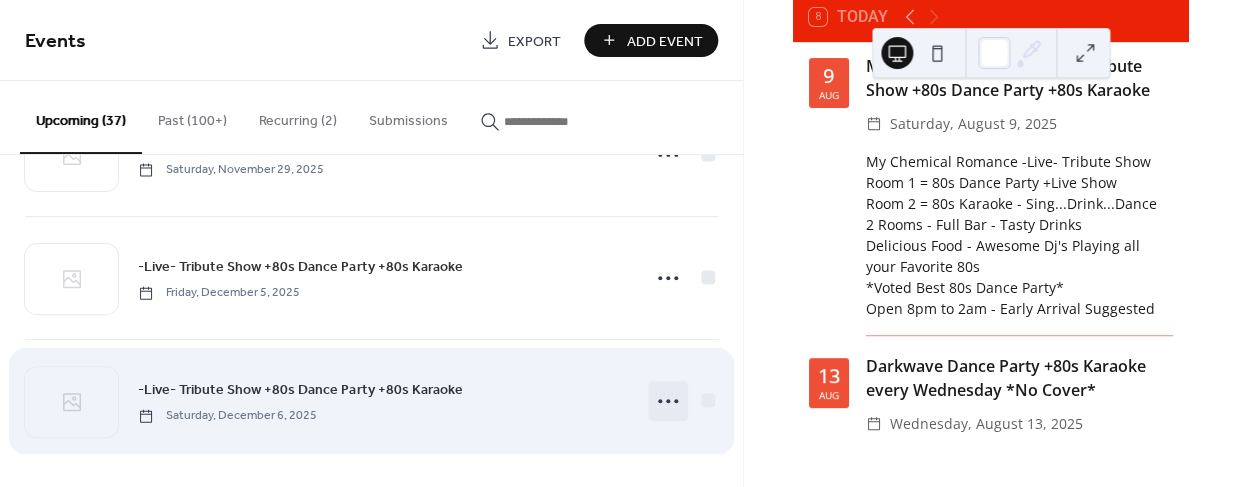 click 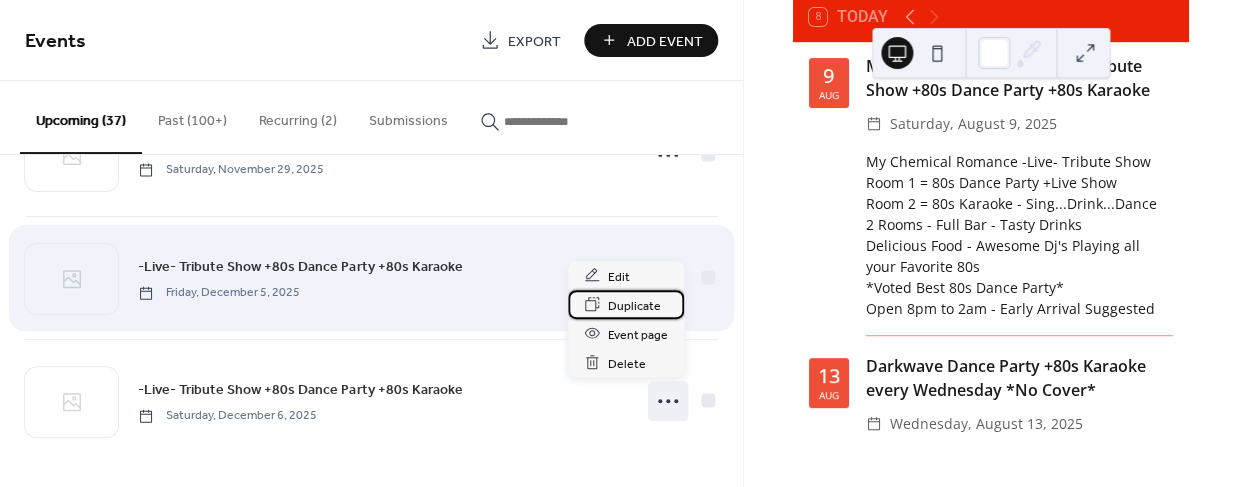 click on "Duplicate" at bounding box center (634, 305) 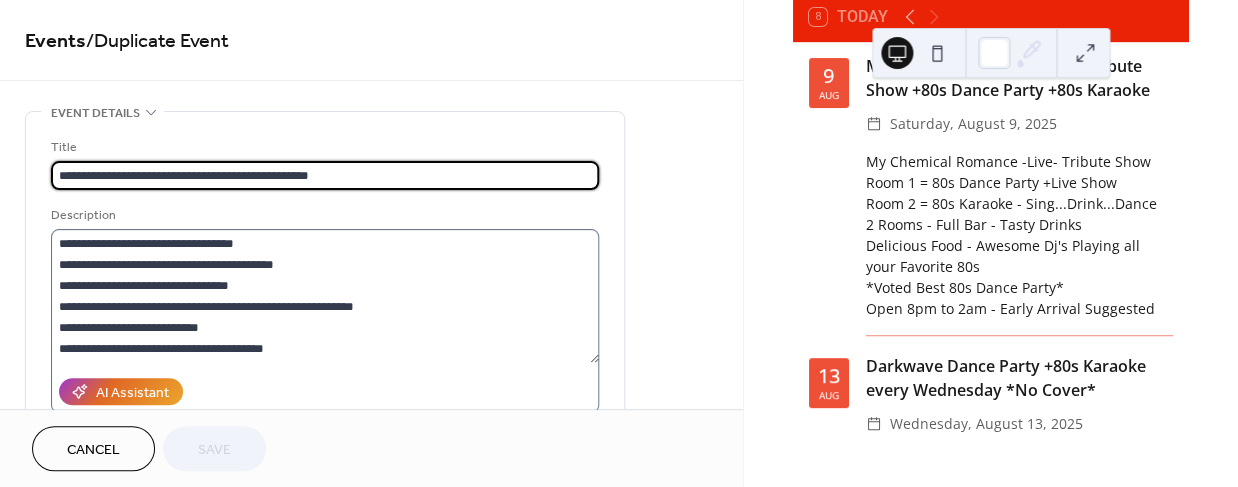 scroll, scrollTop: 20, scrollLeft: 0, axis: vertical 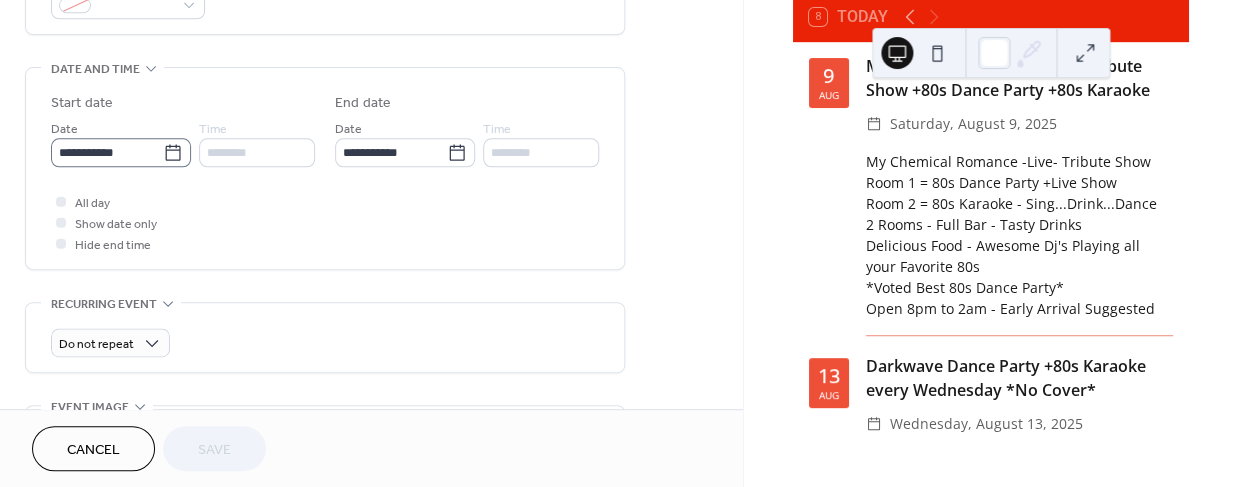 click 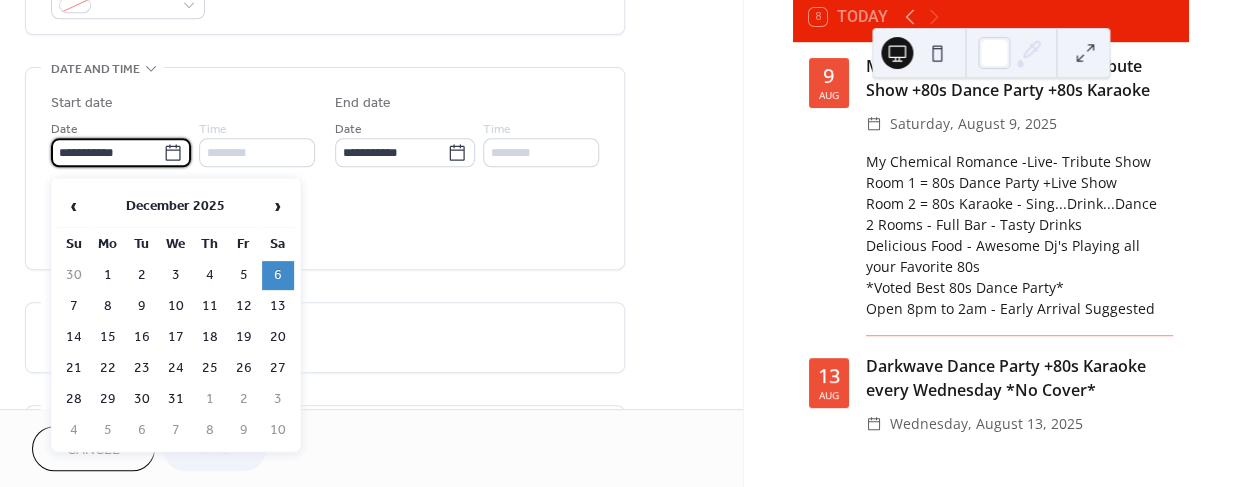 click on "12" at bounding box center [244, 306] 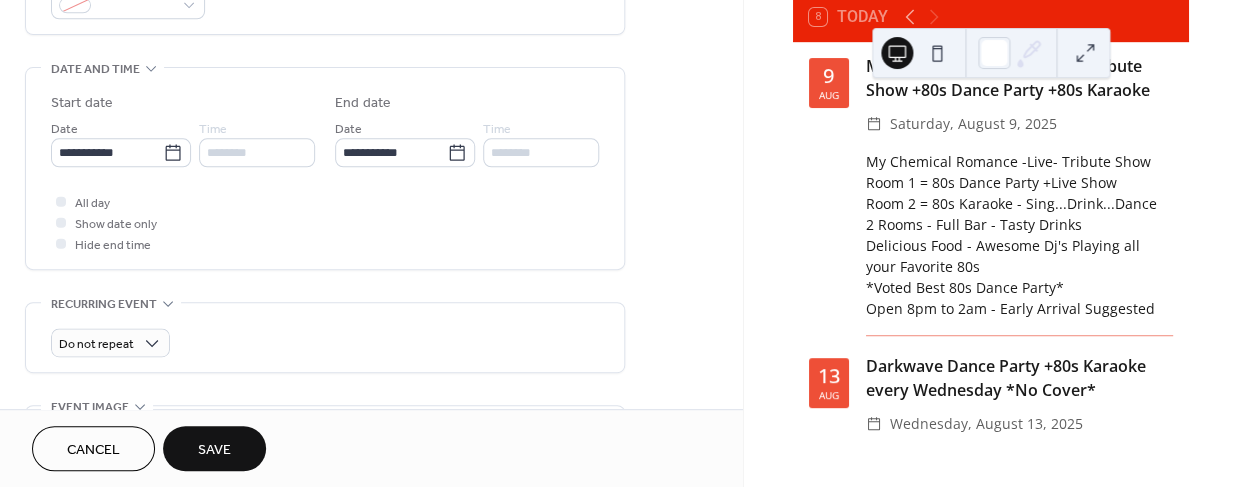 click on "Save" at bounding box center [214, 450] 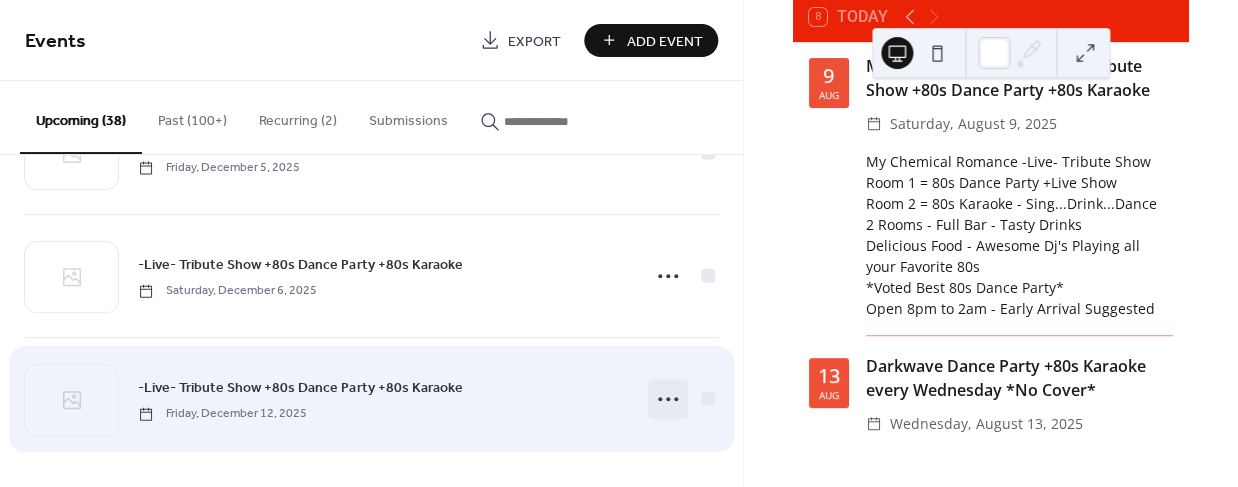 scroll, scrollTop: 4396, scrollLeft: 0, axis: vertical 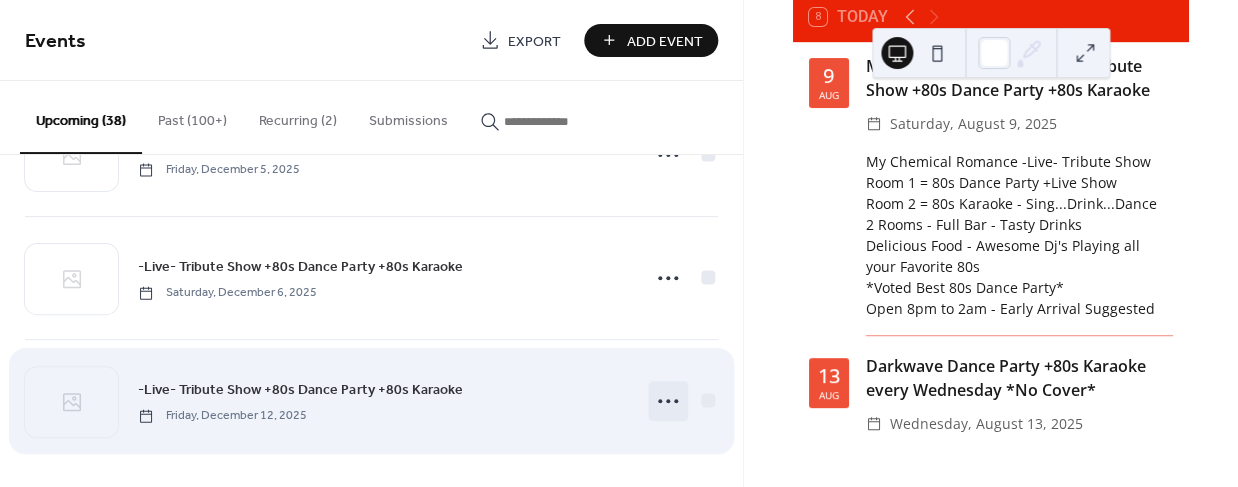click 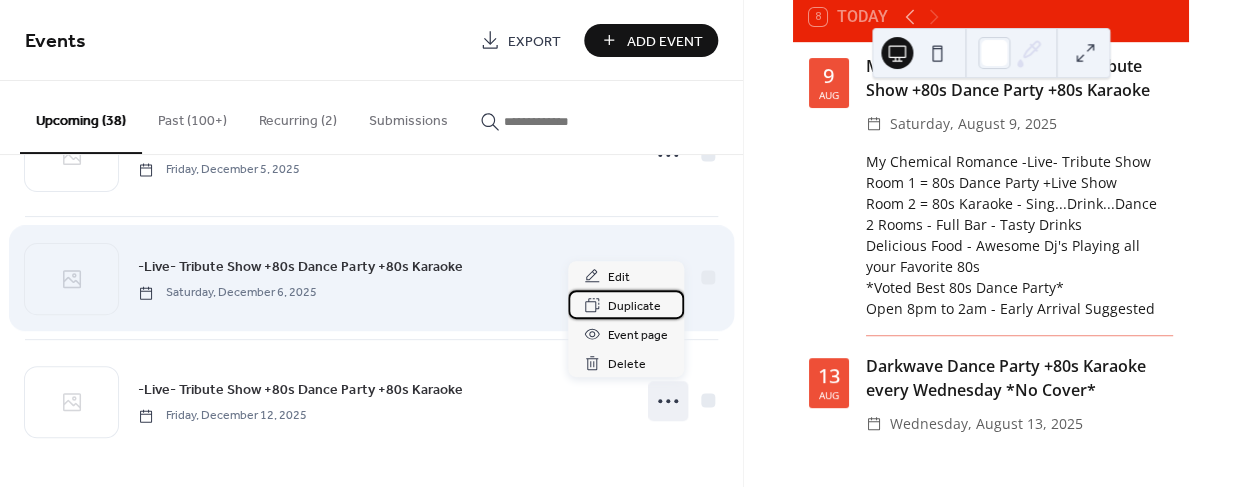 click on "Duplicate" at bounding box center [634, 306] 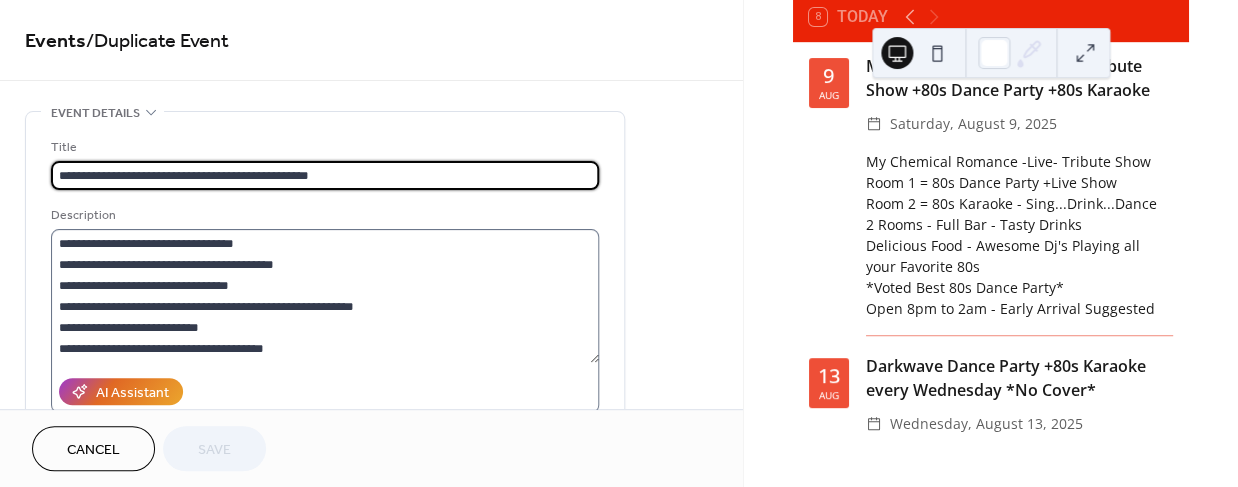 scroll, scrollTop: 20, scrollLeft: 0, axis: vertical 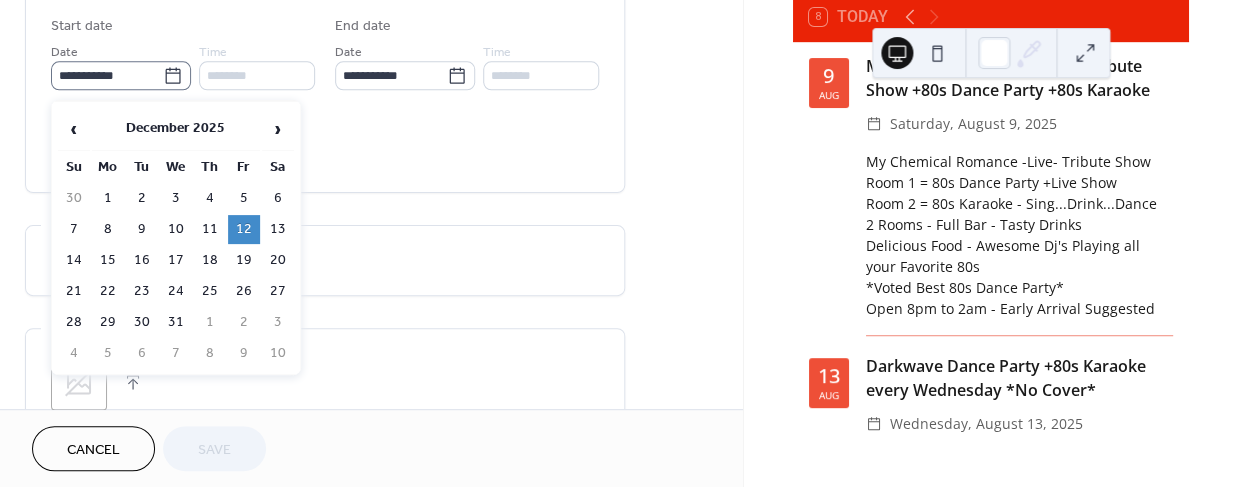 click on "**********" at bounding box center (121, 75) 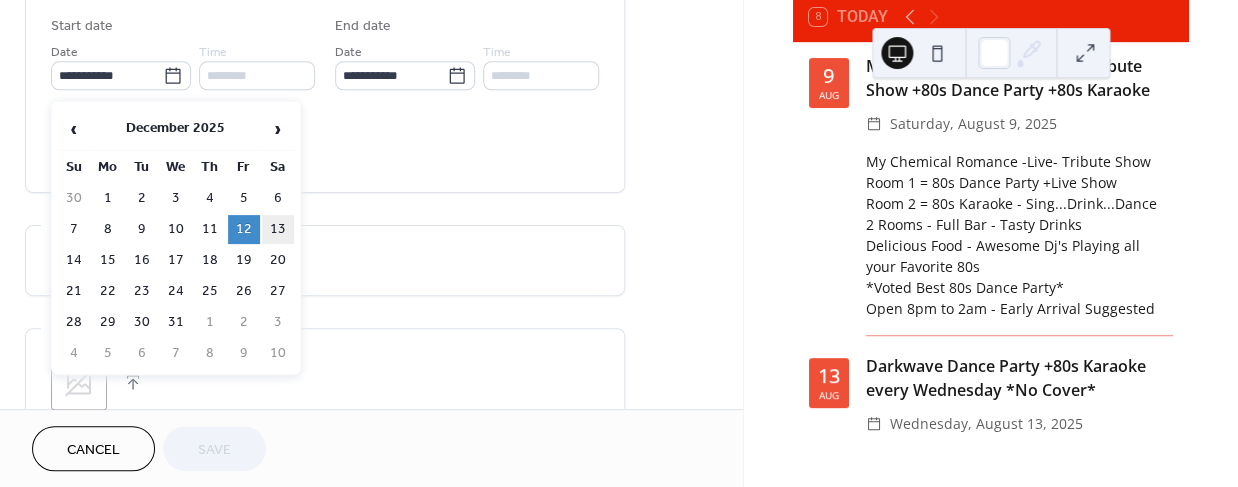 click on "13" at bounding box center (278, 229) 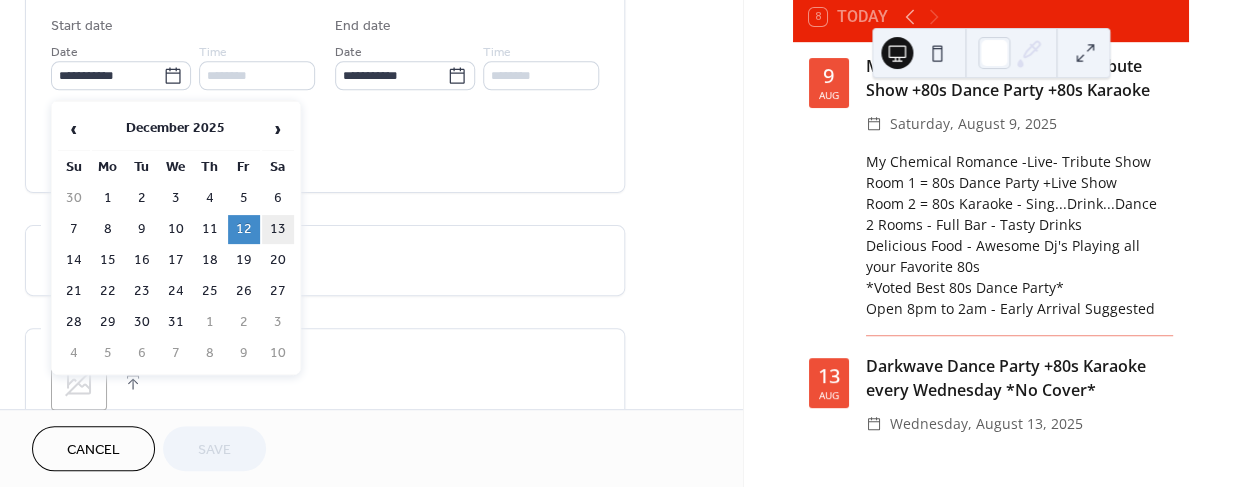 type on "**********" 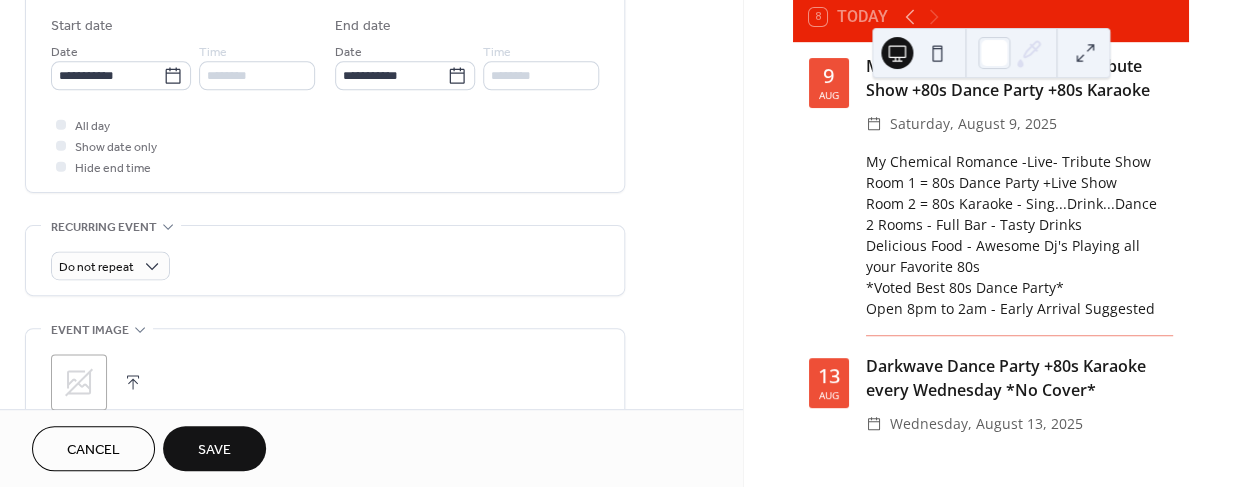 click on "Save" at bounding box center (214, 450) 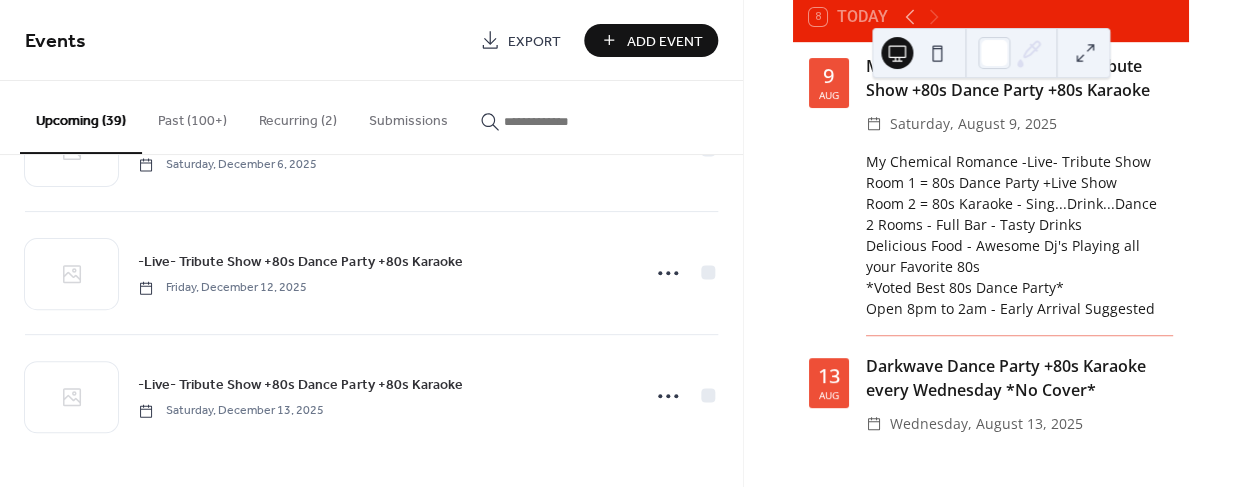 scroll, scrollTop: 4520, scrollLeft: 0, axis: vertical 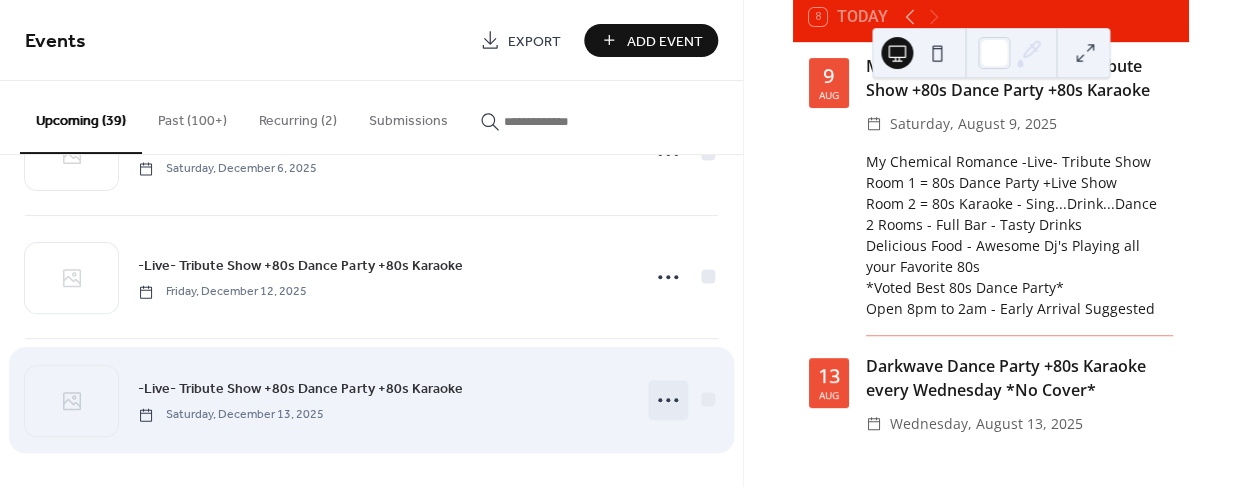 click 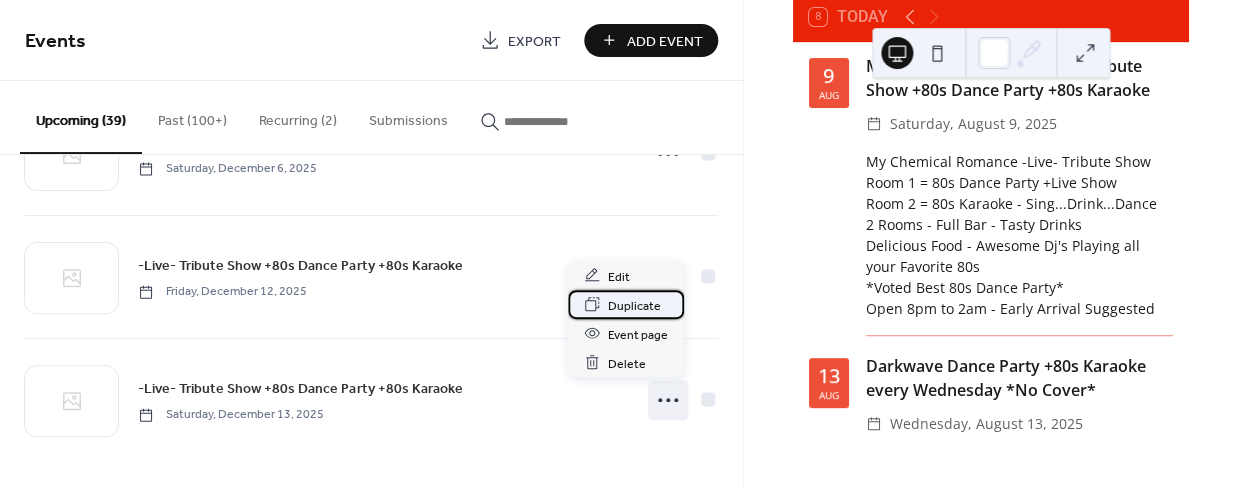 click on "Duplicate" at bounding box center (634, 305) 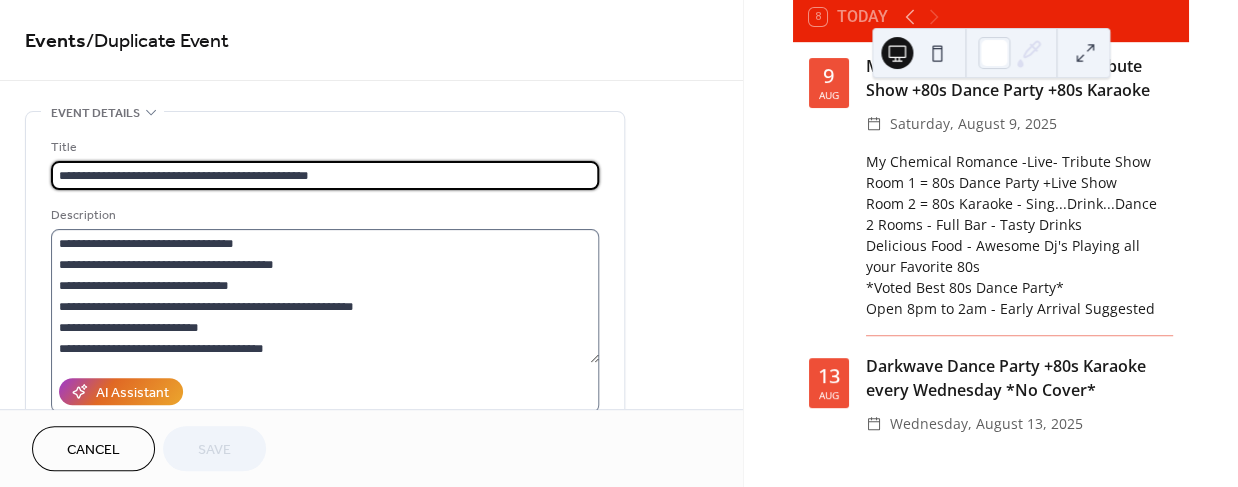 scroll, scrollTop: 20, scrollLeft: 0, axis: vertical 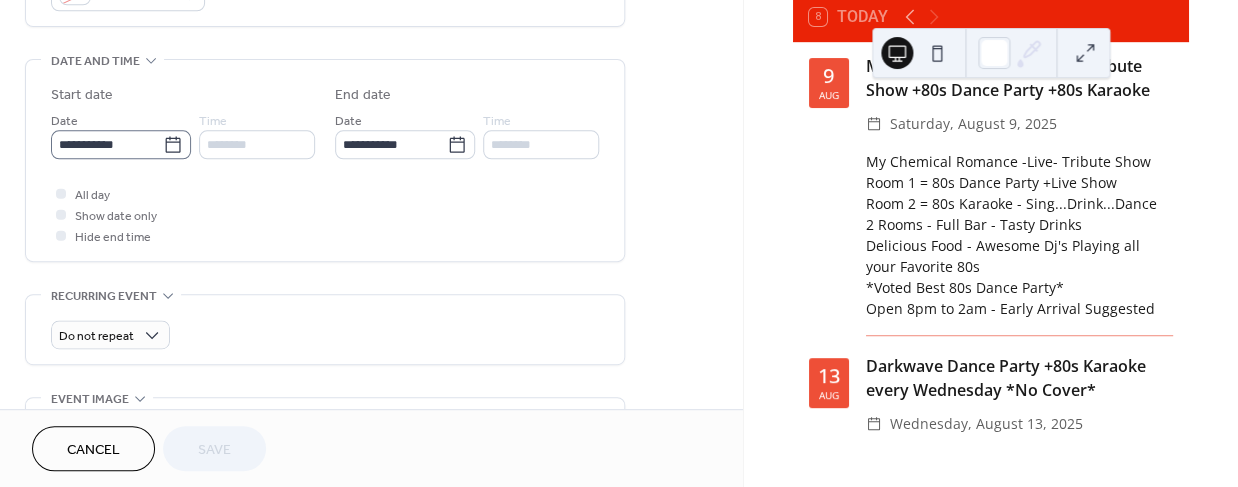 click 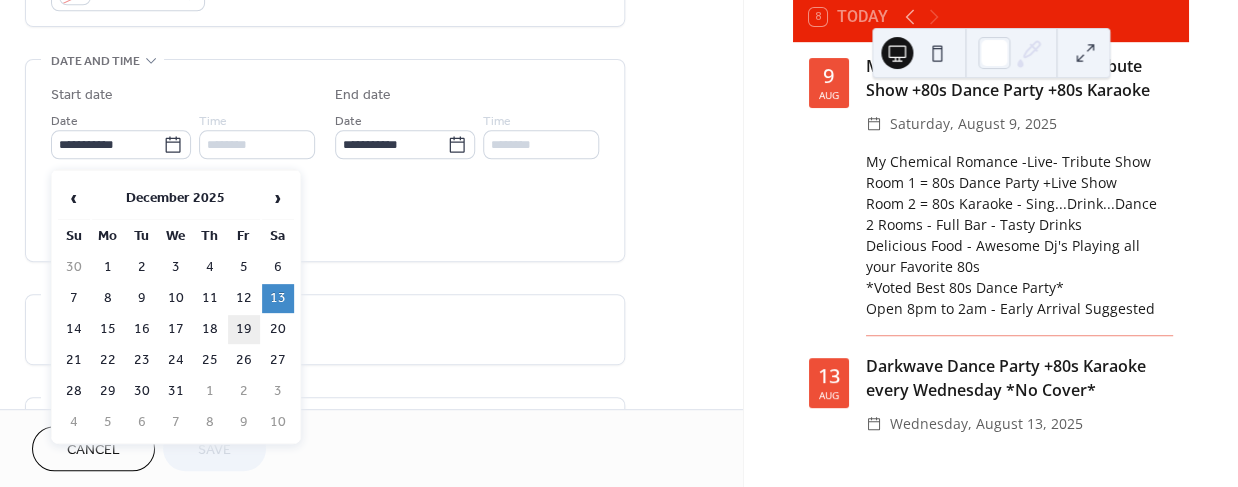click on "19" at bounding box center [244, 329] 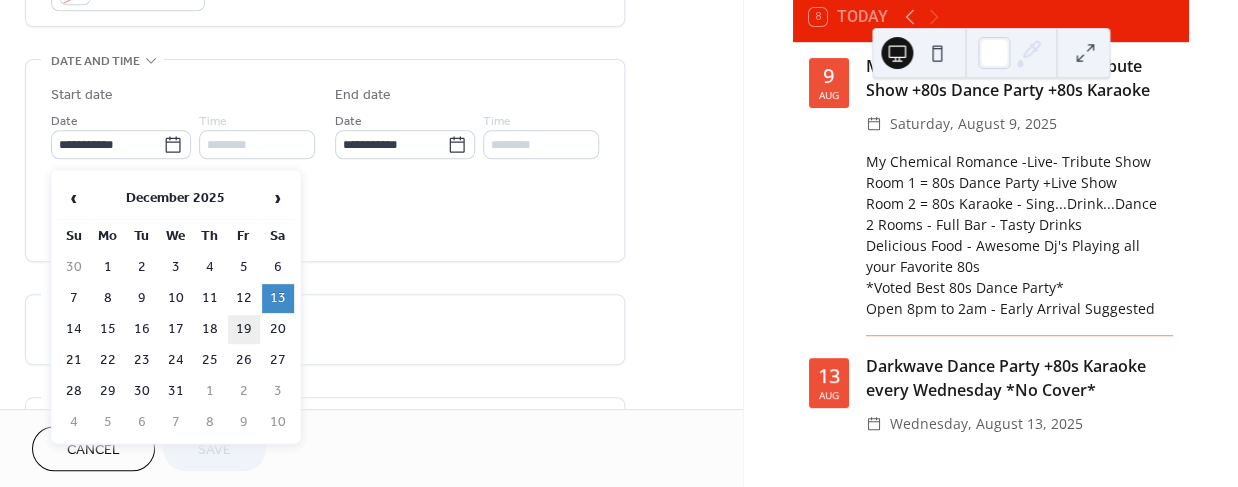 type on "**********" 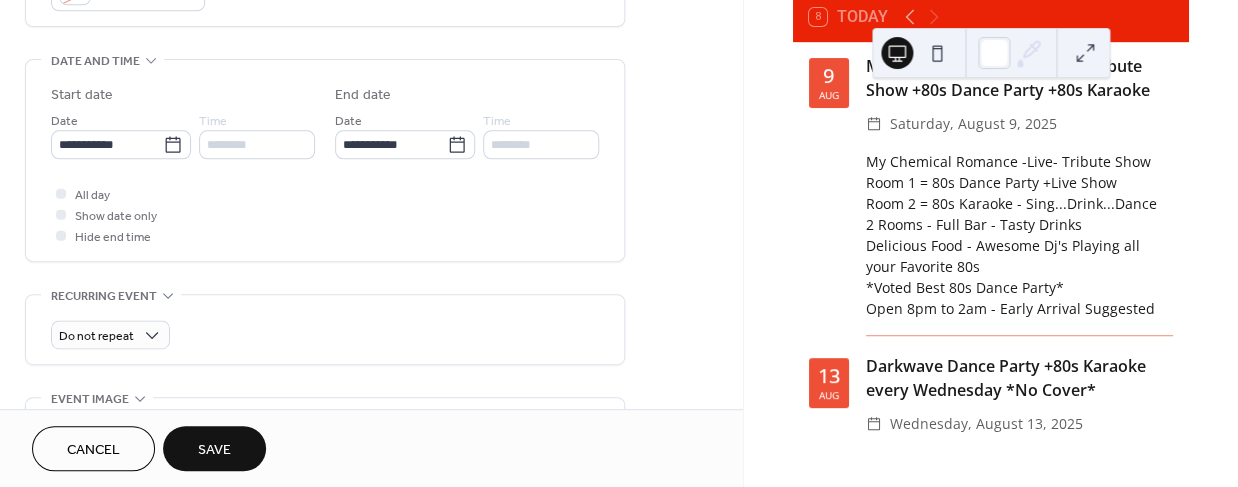 click on "Save" at bounding box center [214, 450] 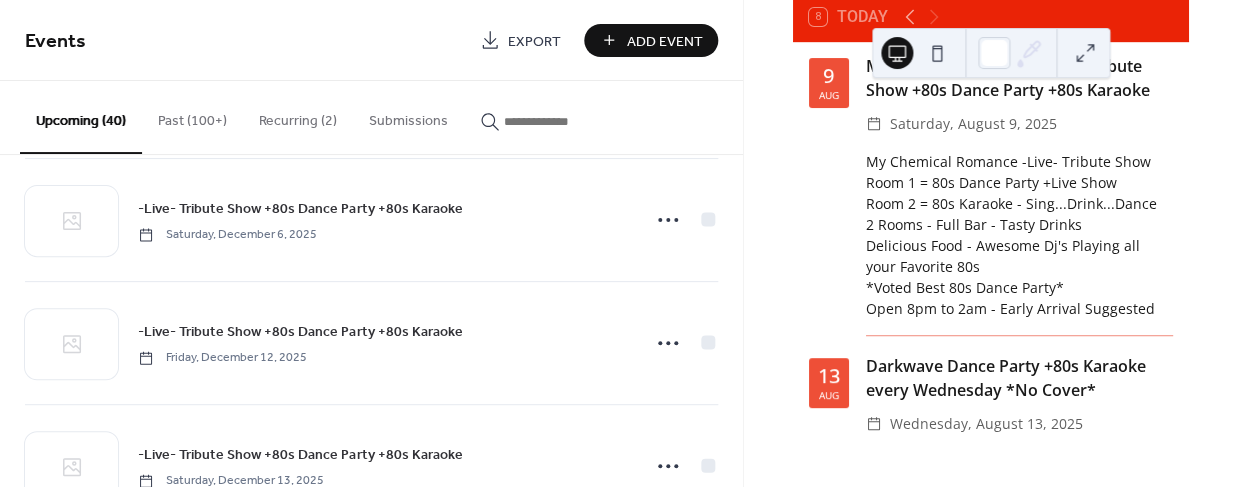 scroll, scrollTop: 4642, scrollLeft: 0, axis: vertical 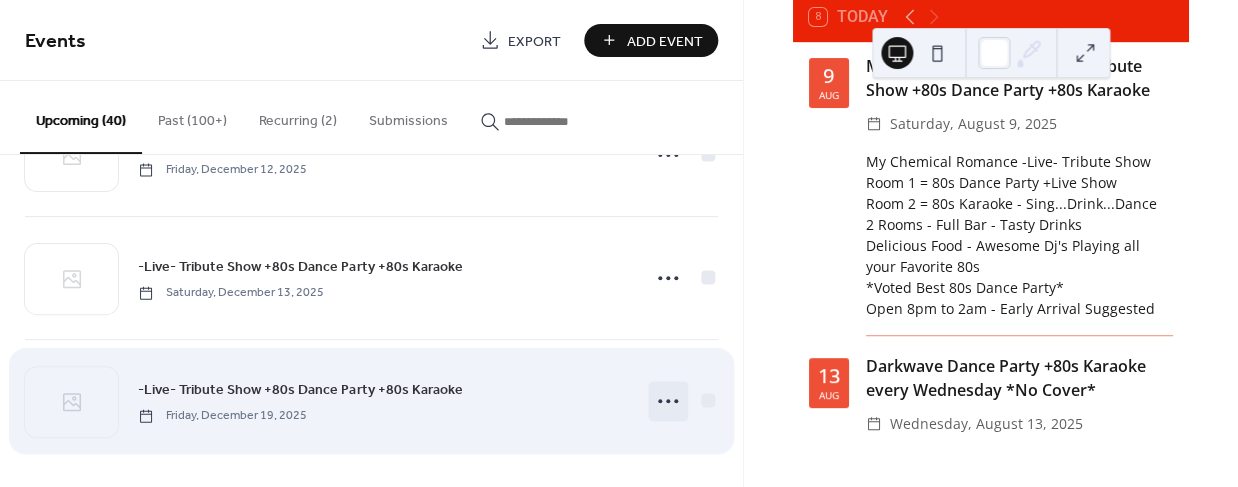 click 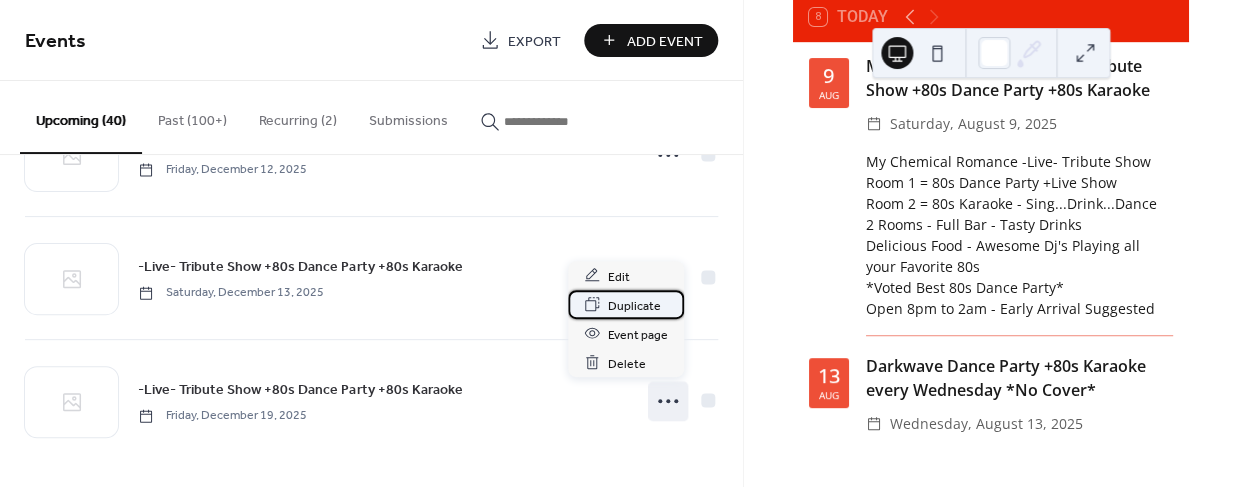 click on "Duplicate" at bounding box center [634, 305] 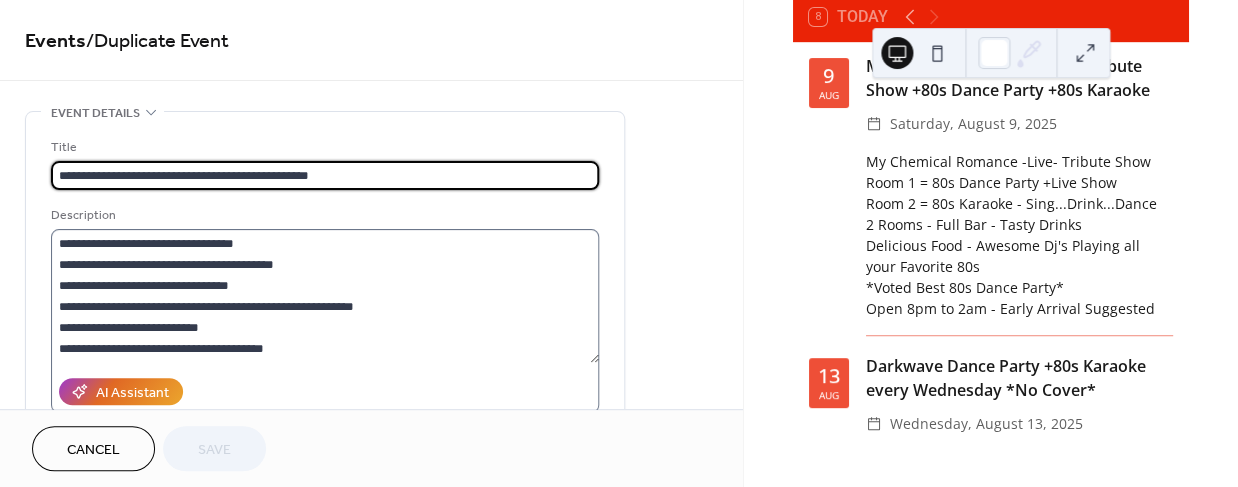 scroll, scrollTop: 20, scrollLeft: 0, axis: vertical 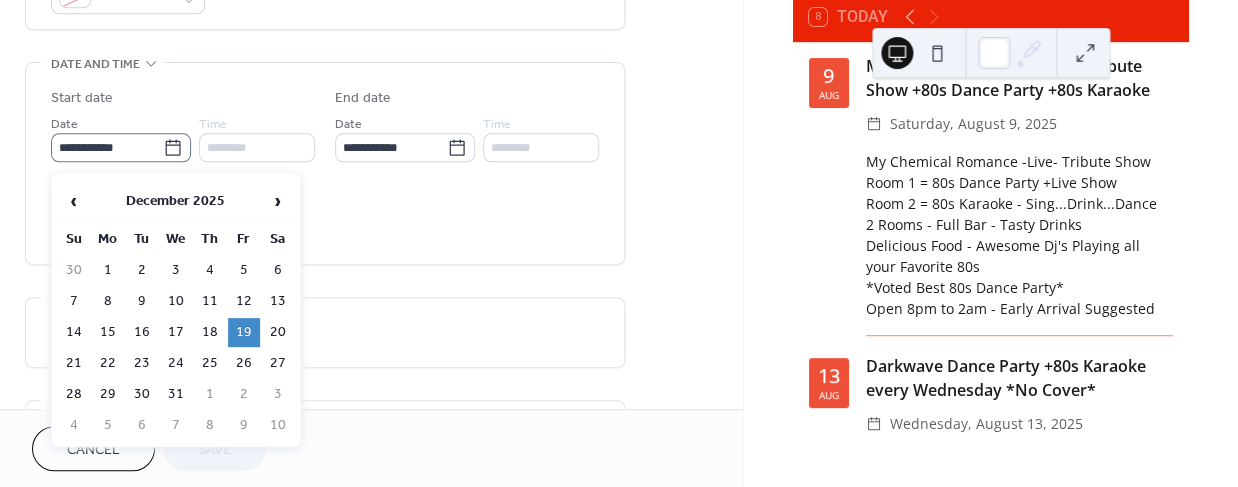 click 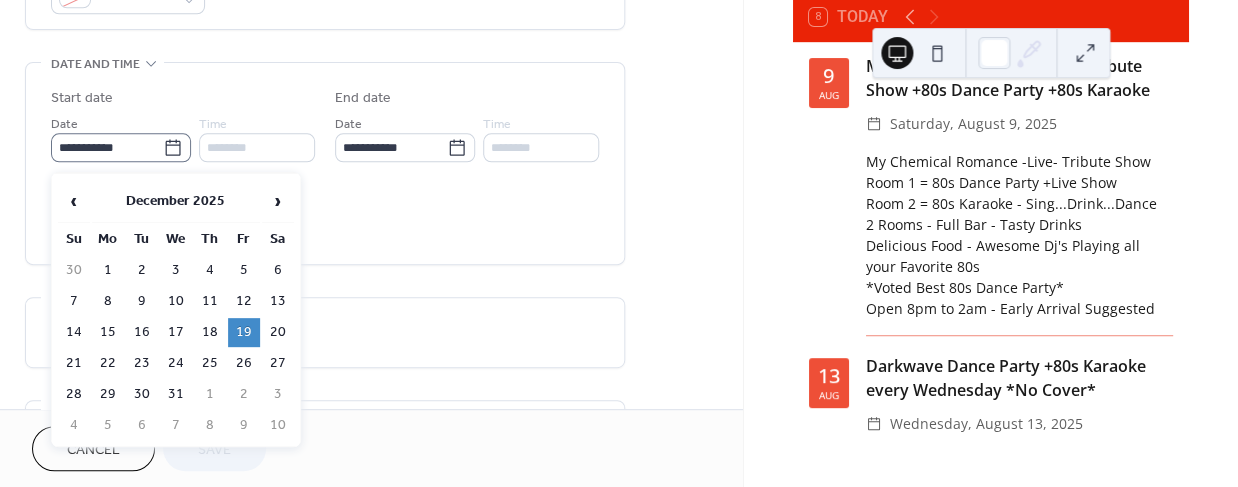 click on "**********" at bounding box center (107, 147) 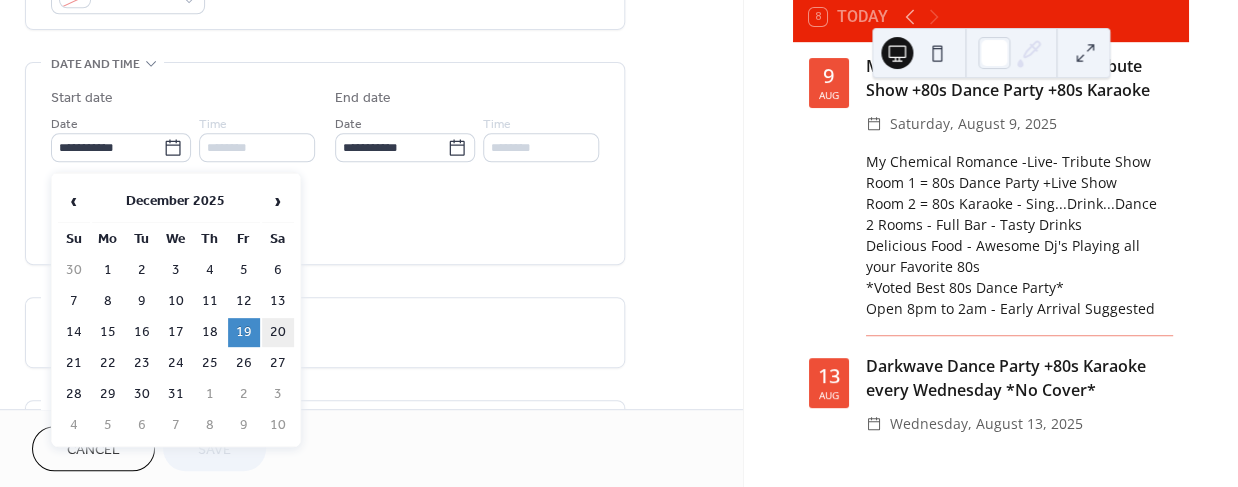 click on "20" at bounding box center (278, 332) 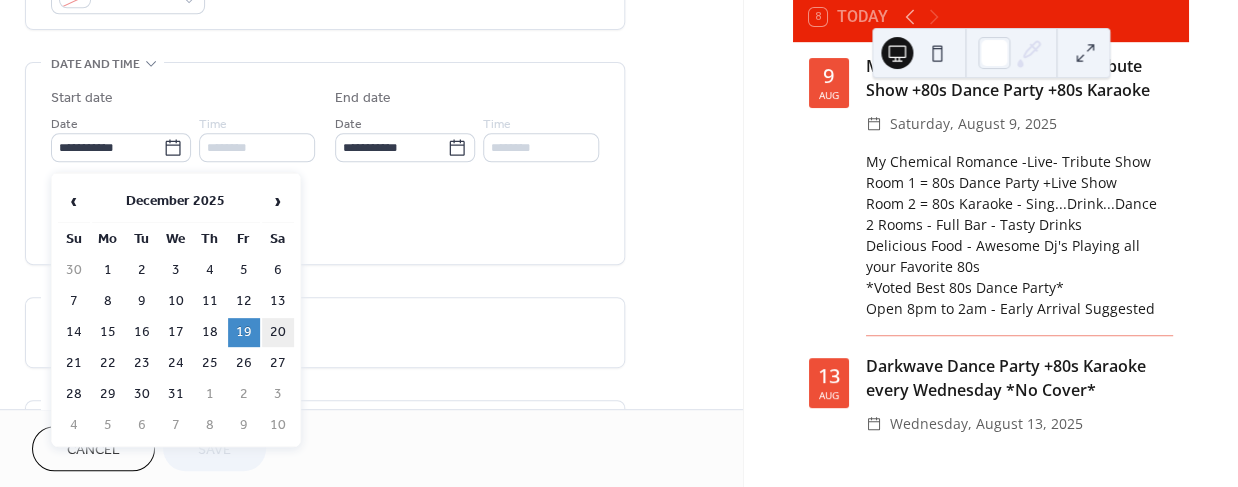 type on "**********" 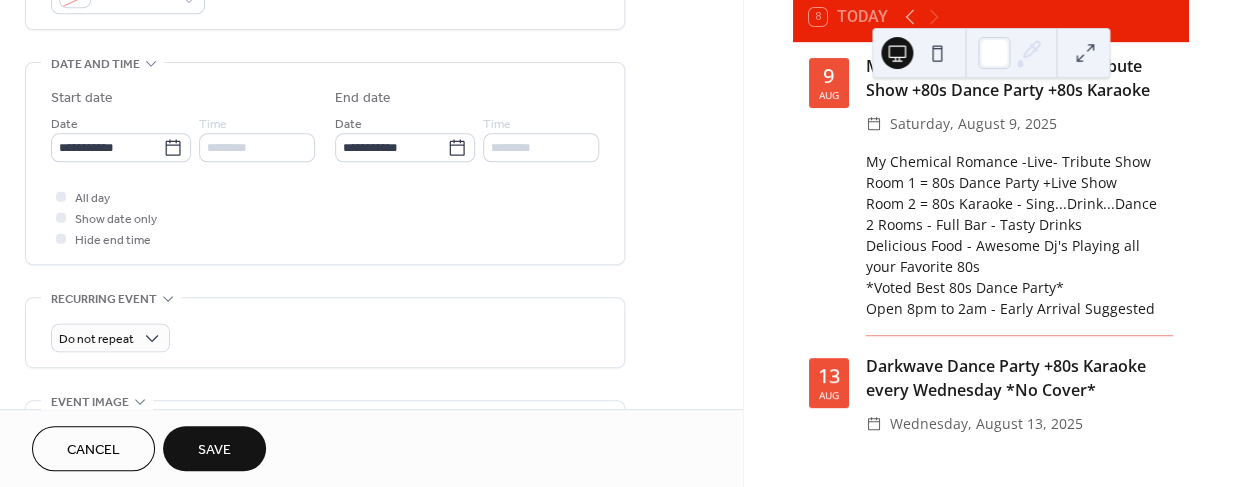 click on "Save" at bounding box center (214, 450) 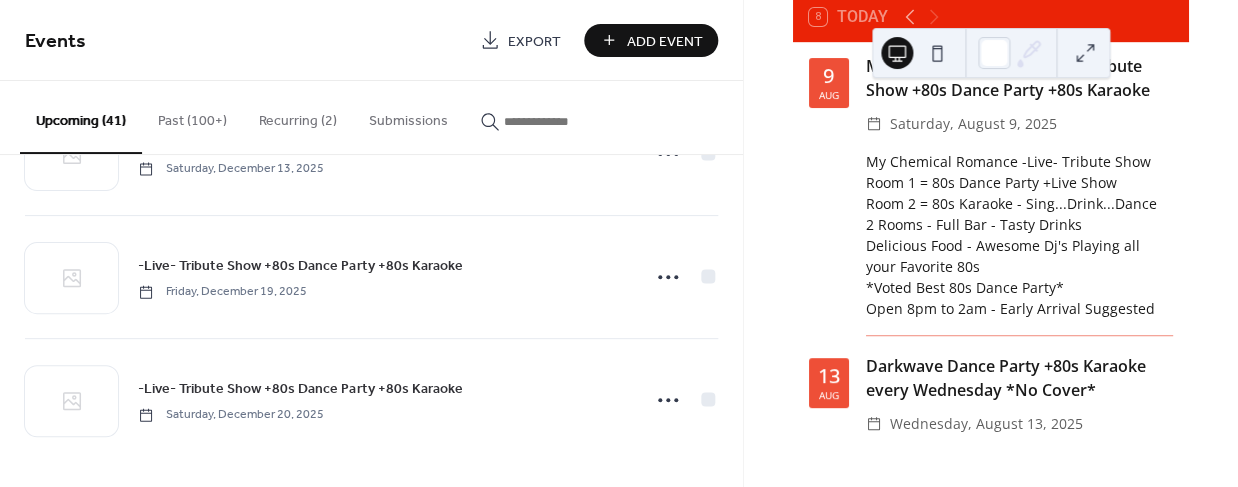 scroll, scrollTop: 4765, scrollLeft: 0, axis: vertical 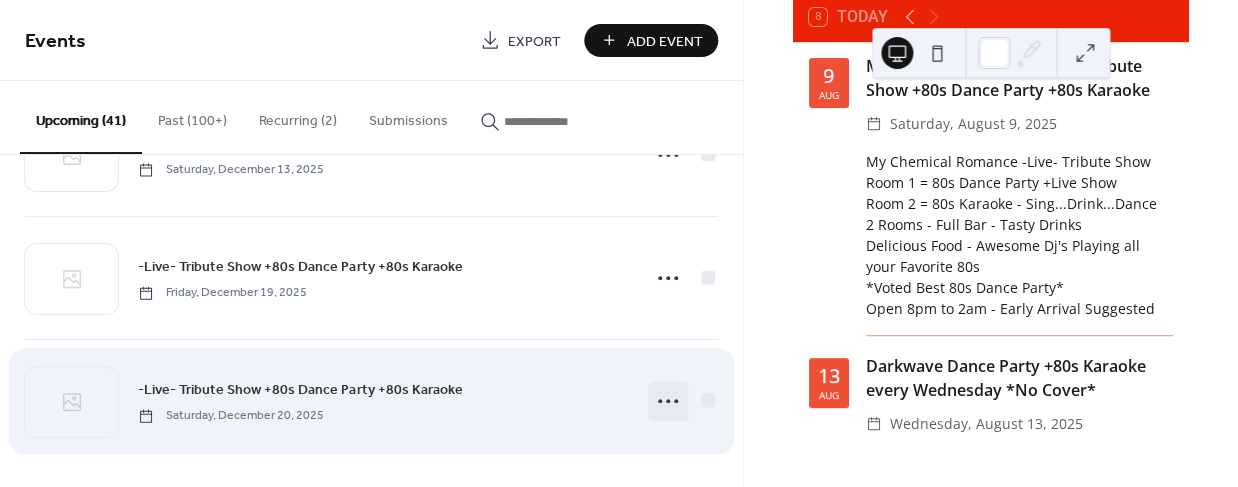 click 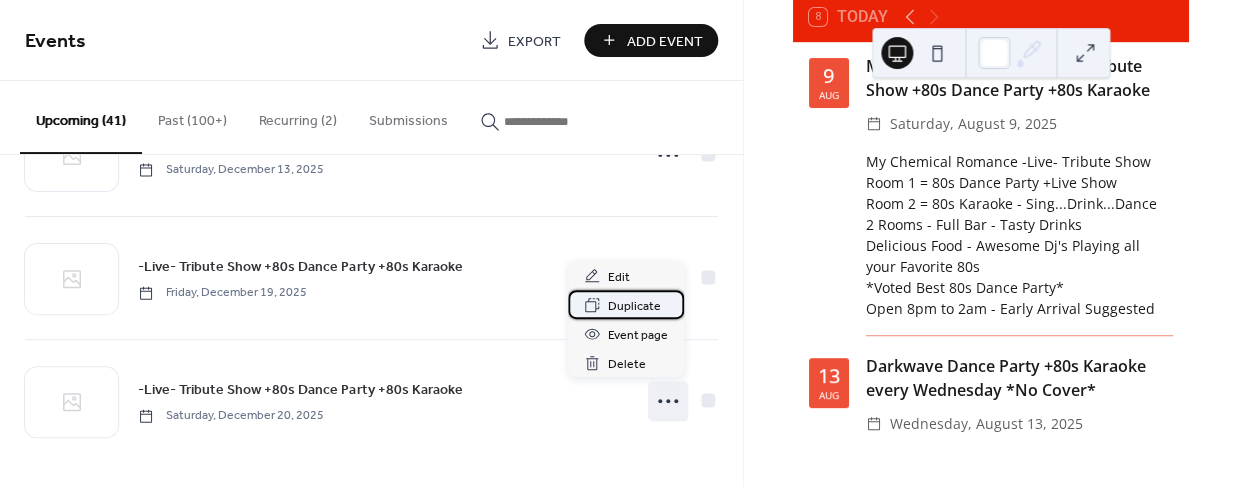 click on "Duplicate" at bounding box center (634, 306) 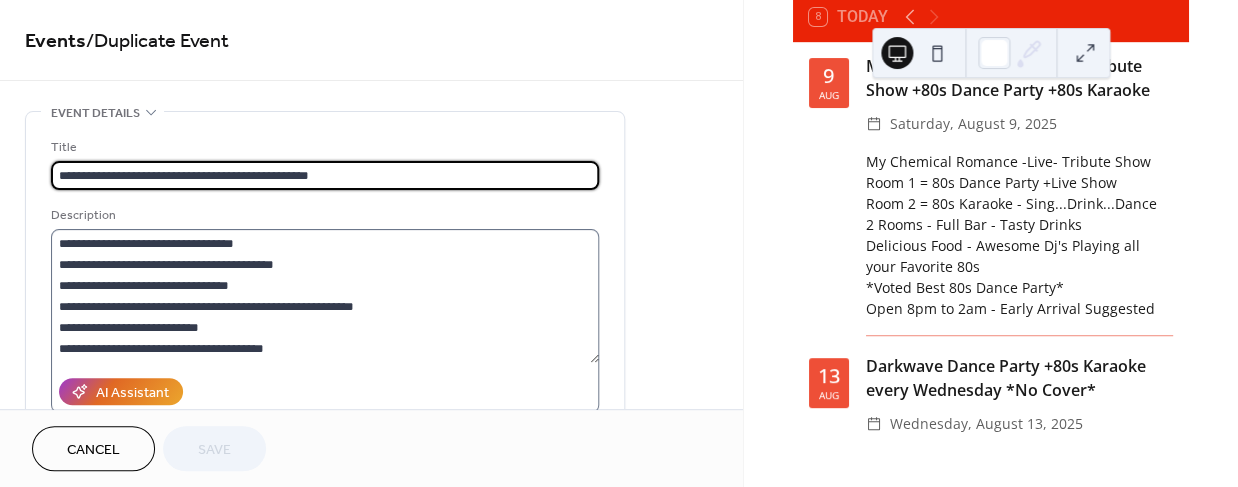 scroll, scrollTop: 20, scrollLeft: 0, axis: vertical 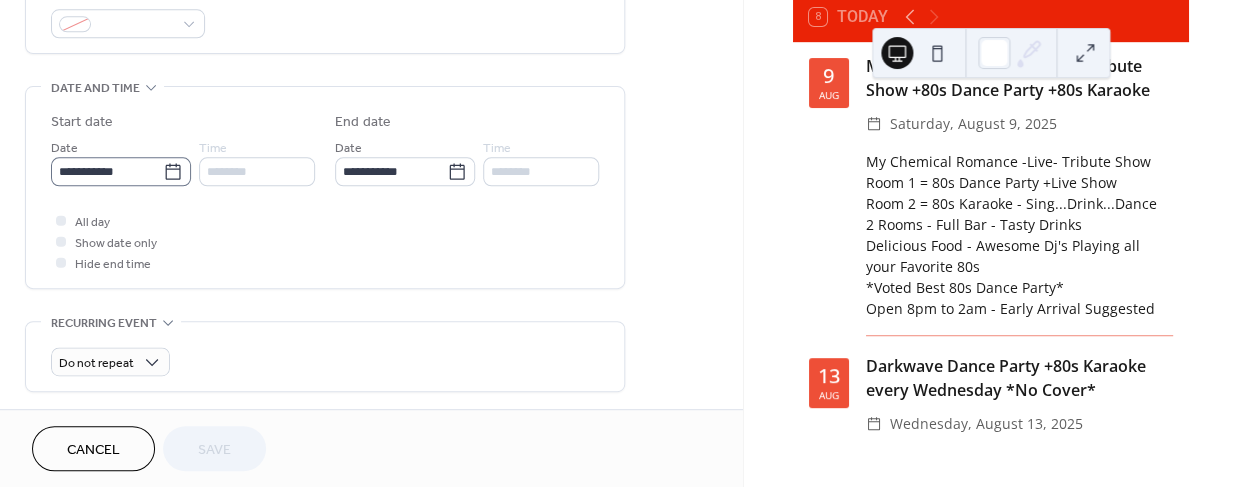 click 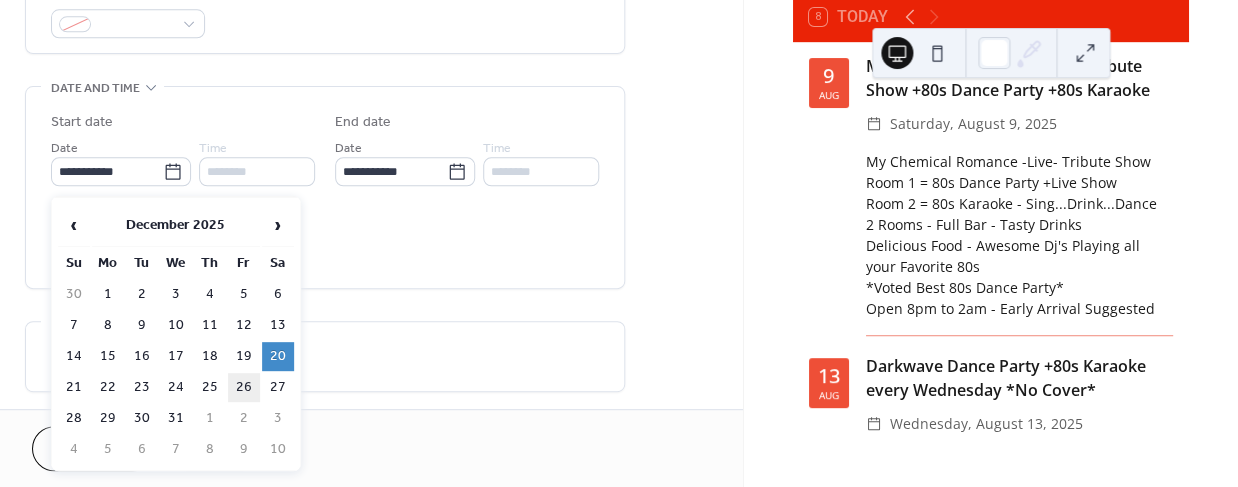 click on "26" at bounding box center (244, 387) 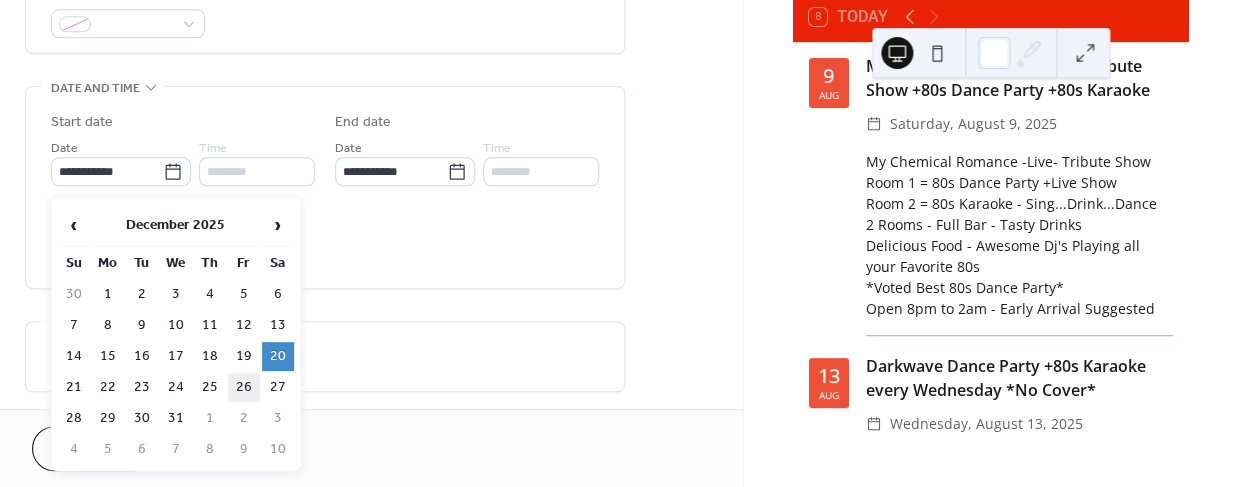 type on "**********" 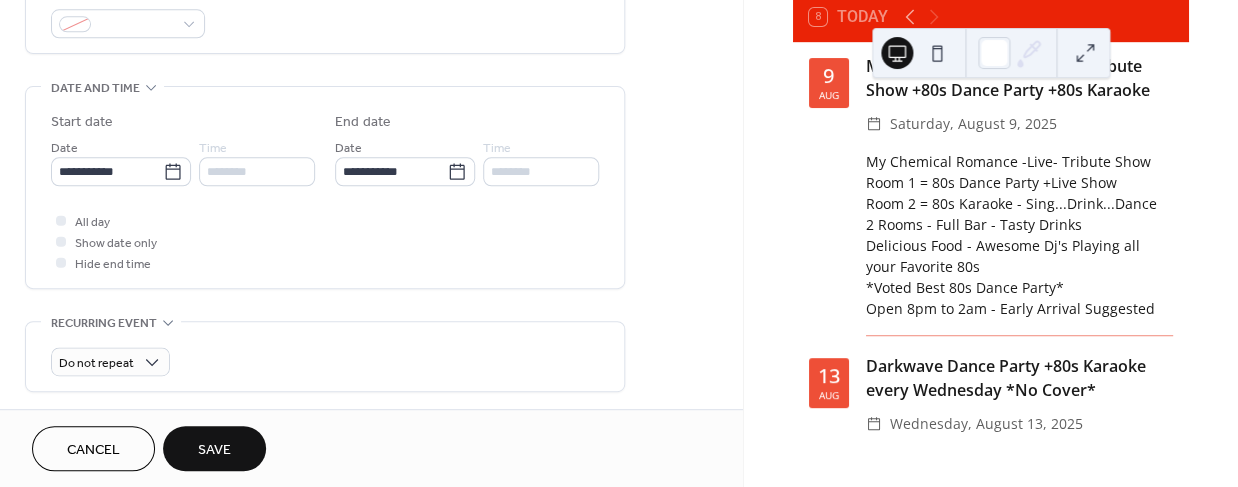click on "Save" at bounding box center (214, 450) 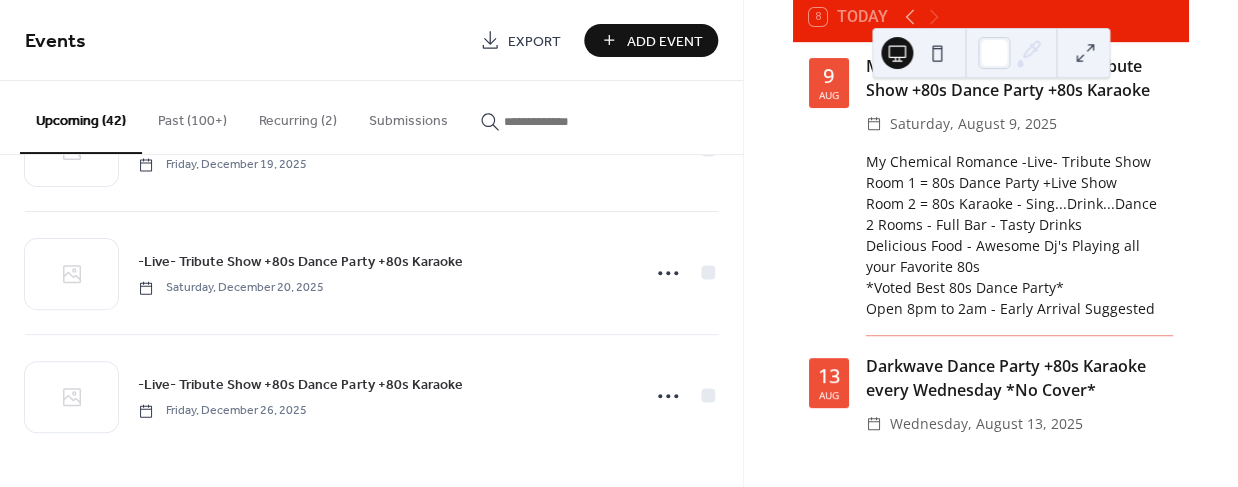 scroll, scrollTop: 4887, scrollLeft: 0, axis: vertical 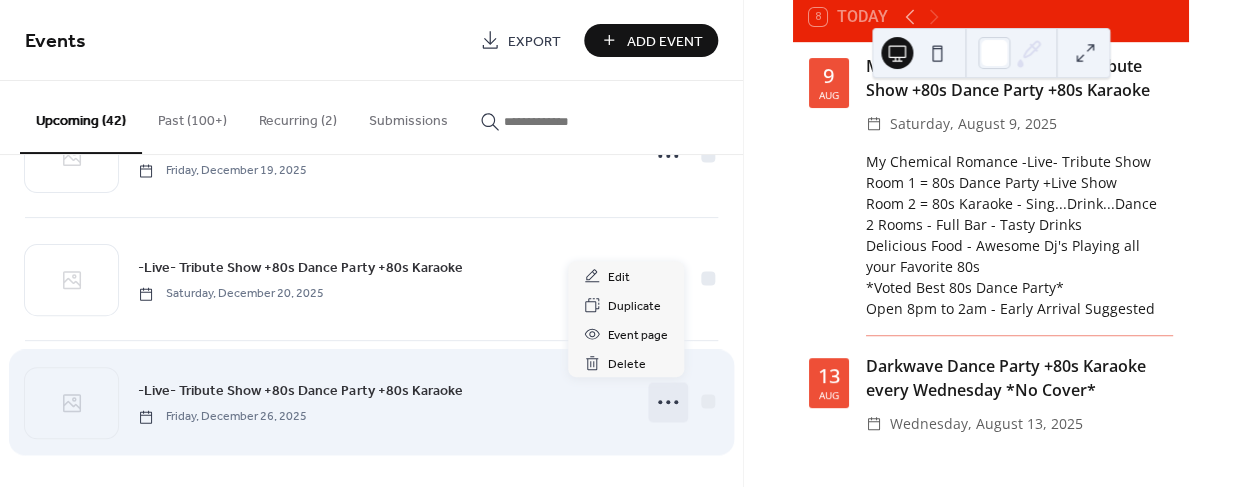 click 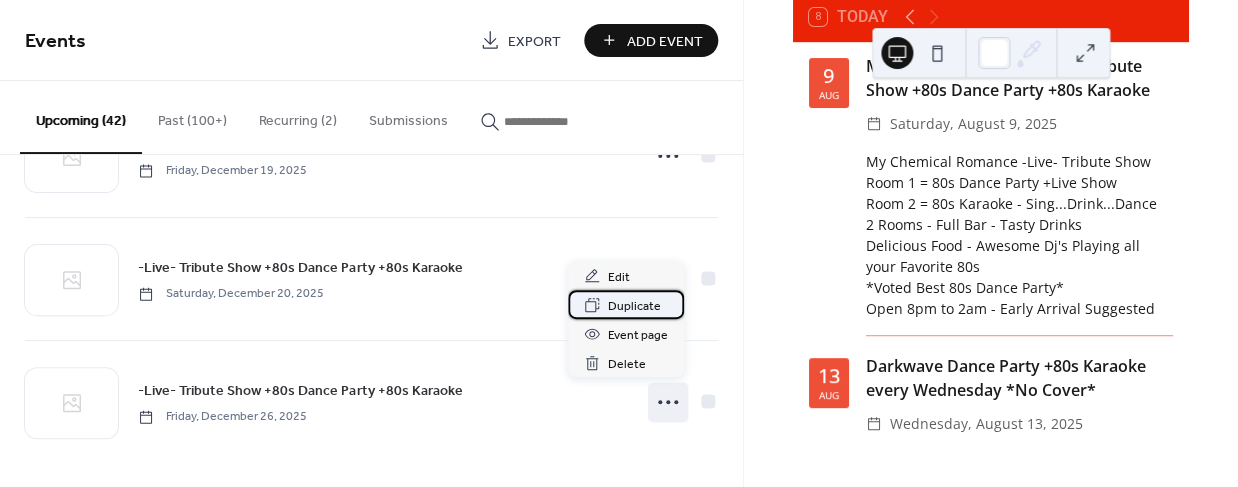 click on "Duplicate" at bounding box center (634, 306) 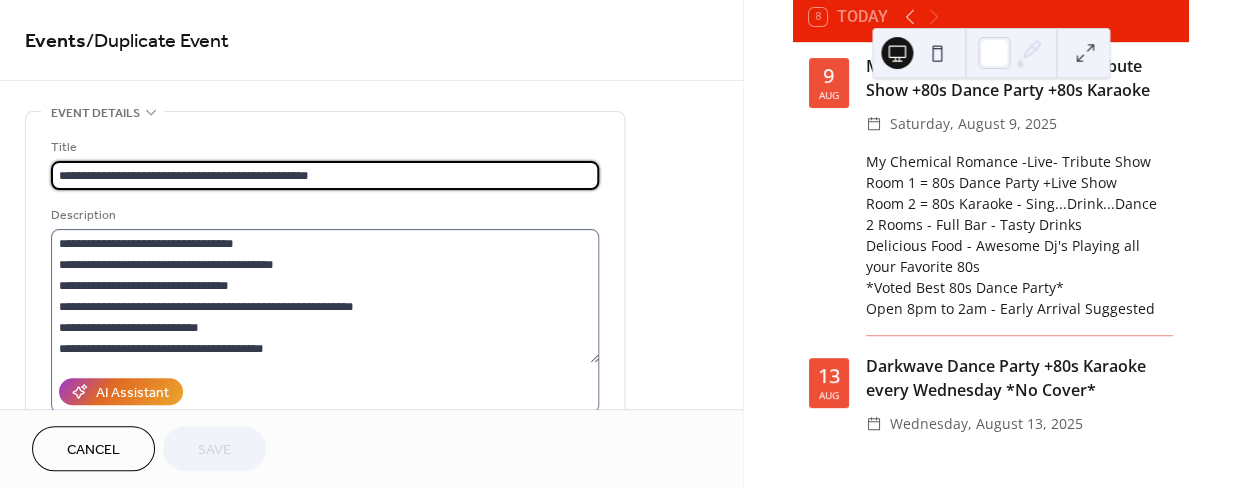 scroll, scrollTop: 20, scrollLeft: 0, axis: vertical 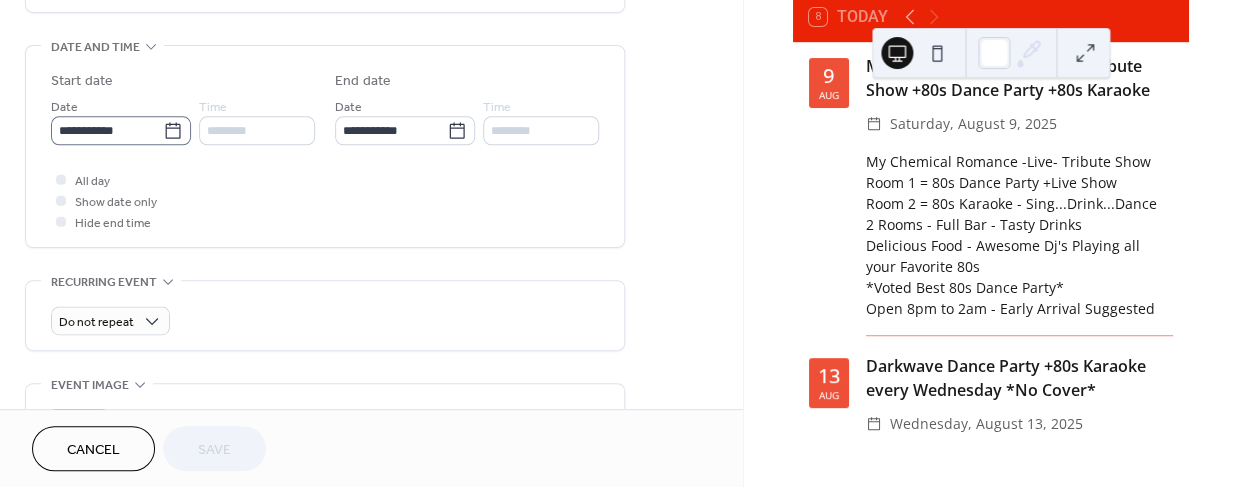 click 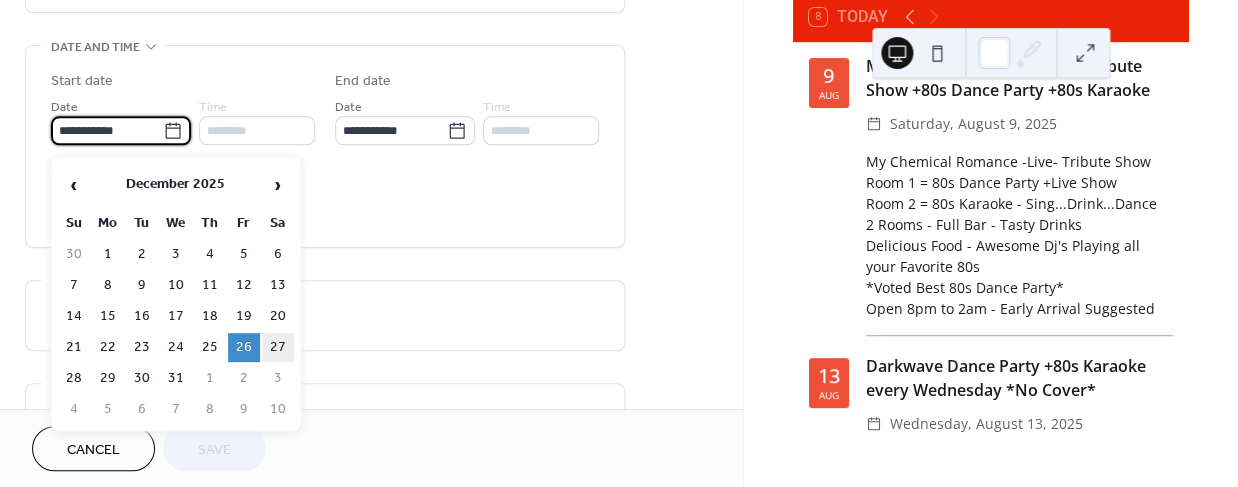 click on "27" at bounding box center (278, 347) 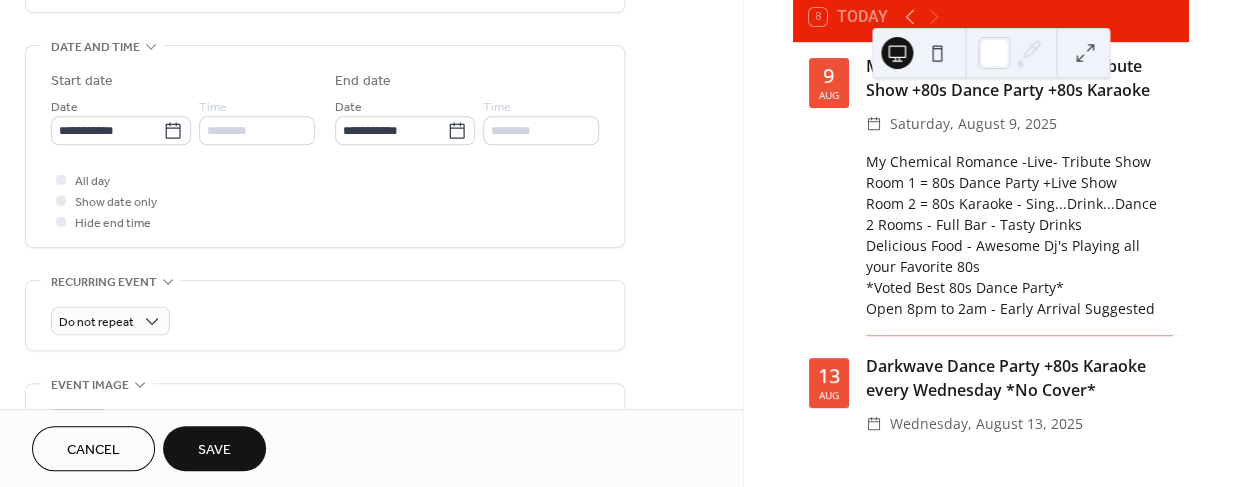scroll, scrollTop: 605, scrollLeft: 0, axis: vertical 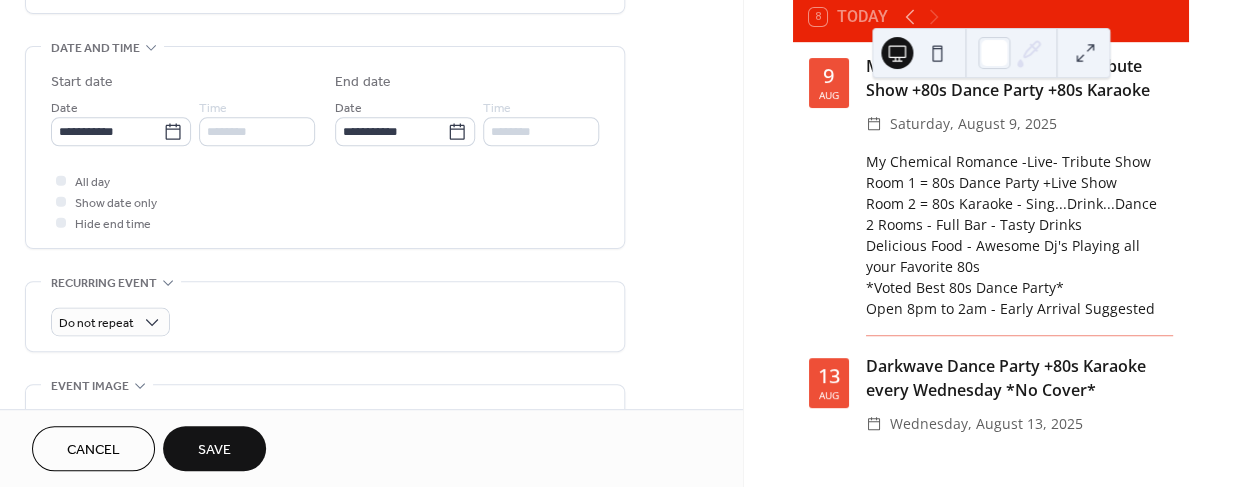 click on "Save" at bounding box center (214, 450) 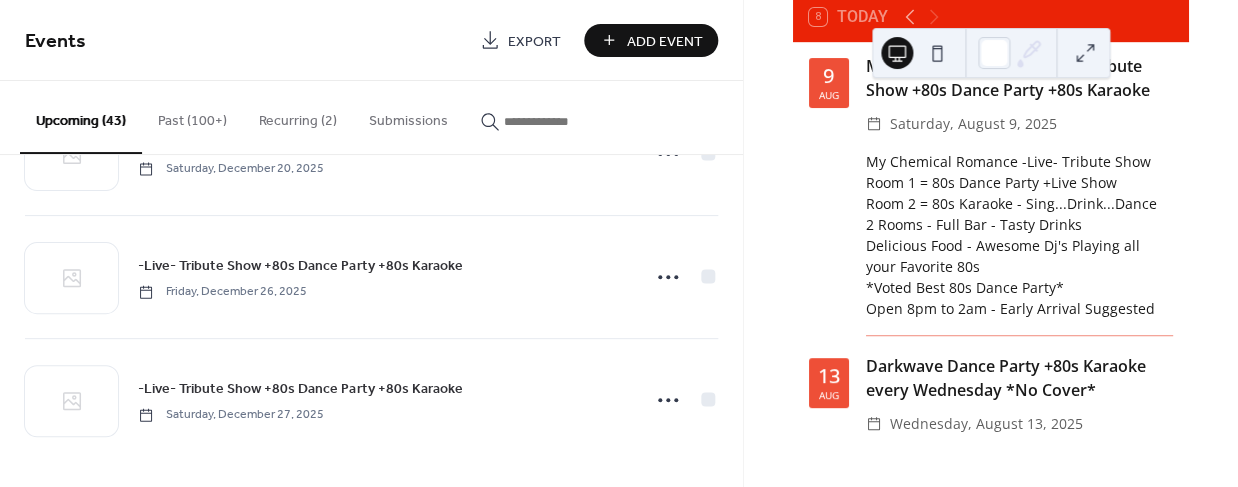 scroll, scrollTop: 5011, scrollLeft: 0, axis: vertical 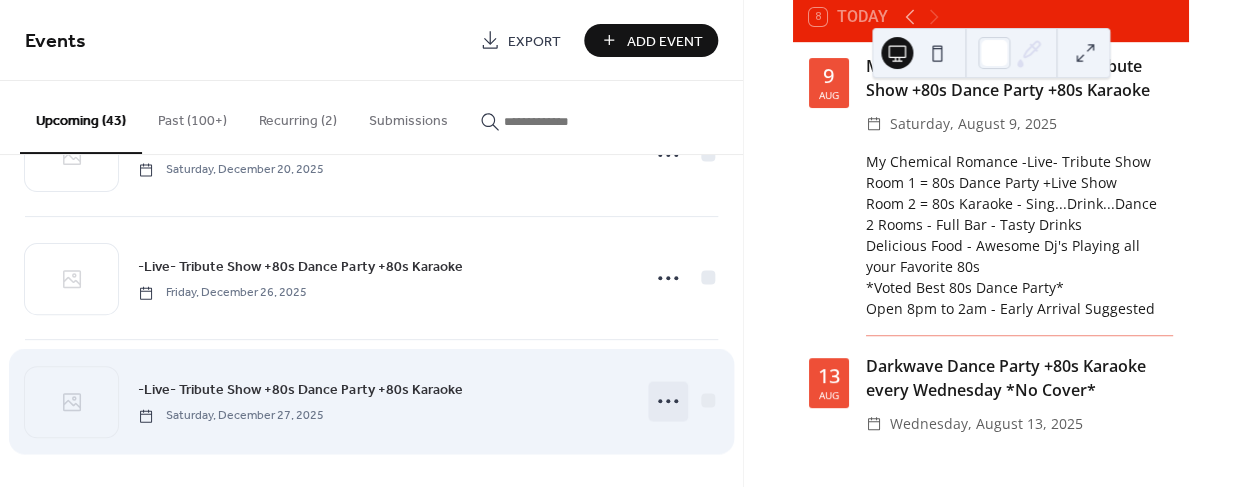 click 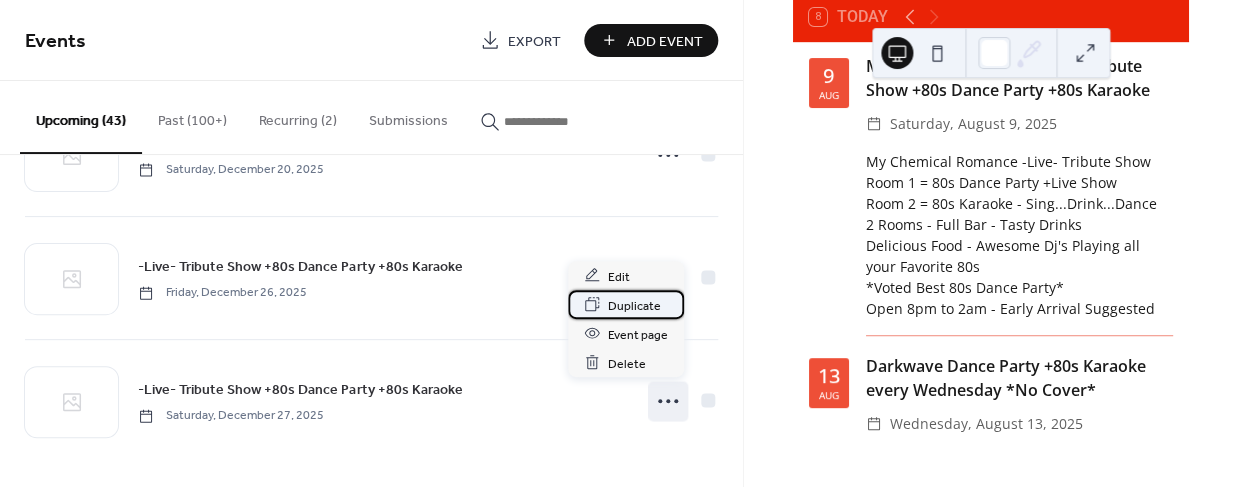click on "Duplicate" at bounding box center [634, 305] 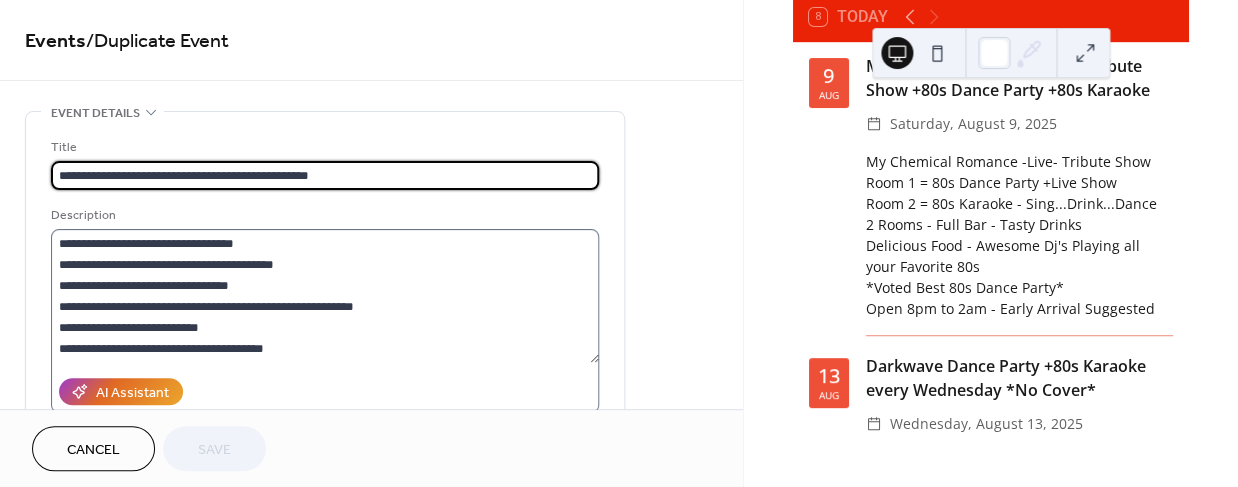 scroll, scrollTop: 20, scrollLeft: 0, axis: vertical 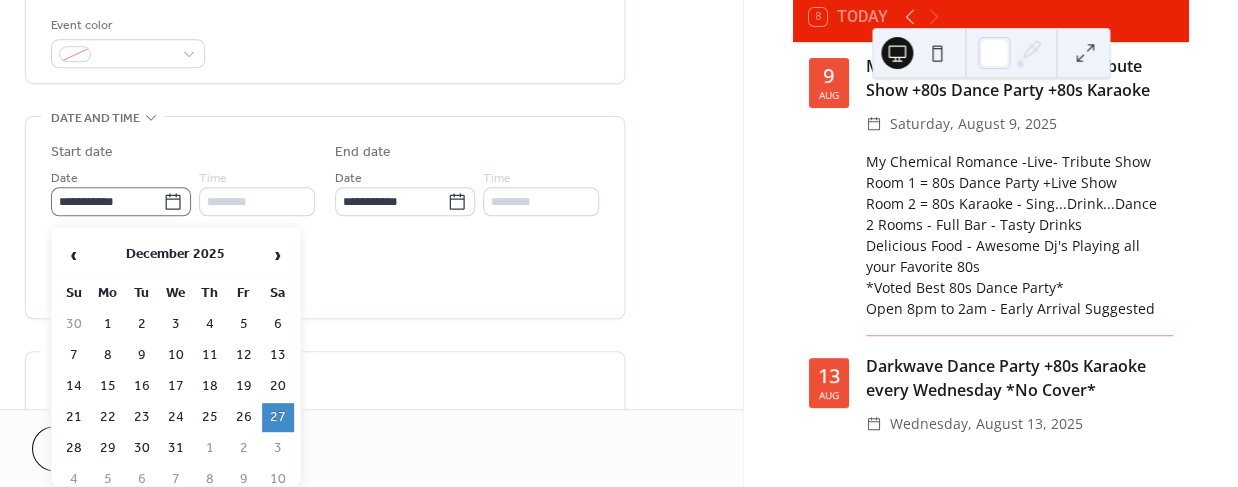 click 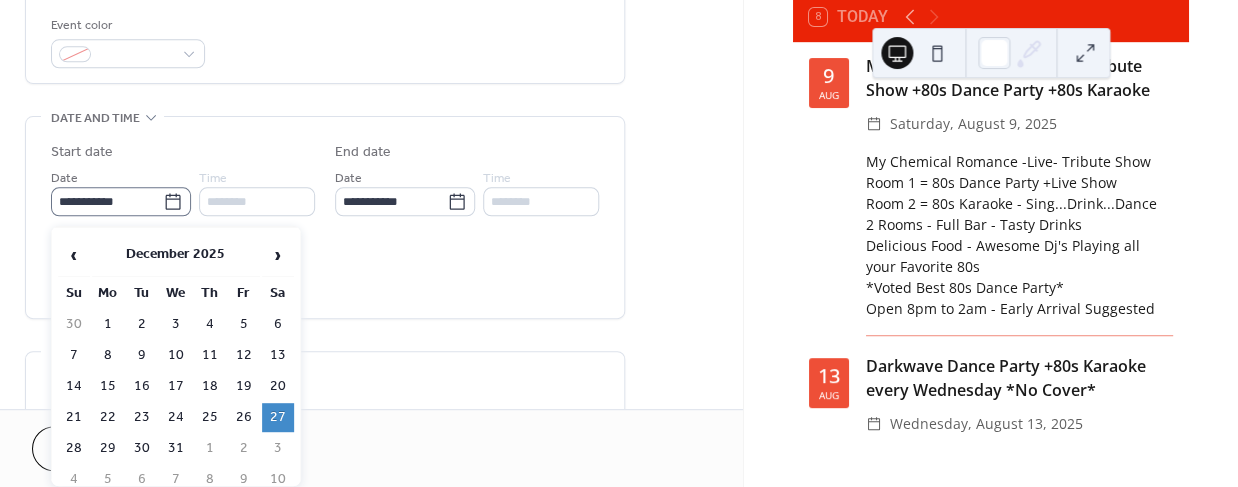 click on "**********" at bounding box center [107, 201] 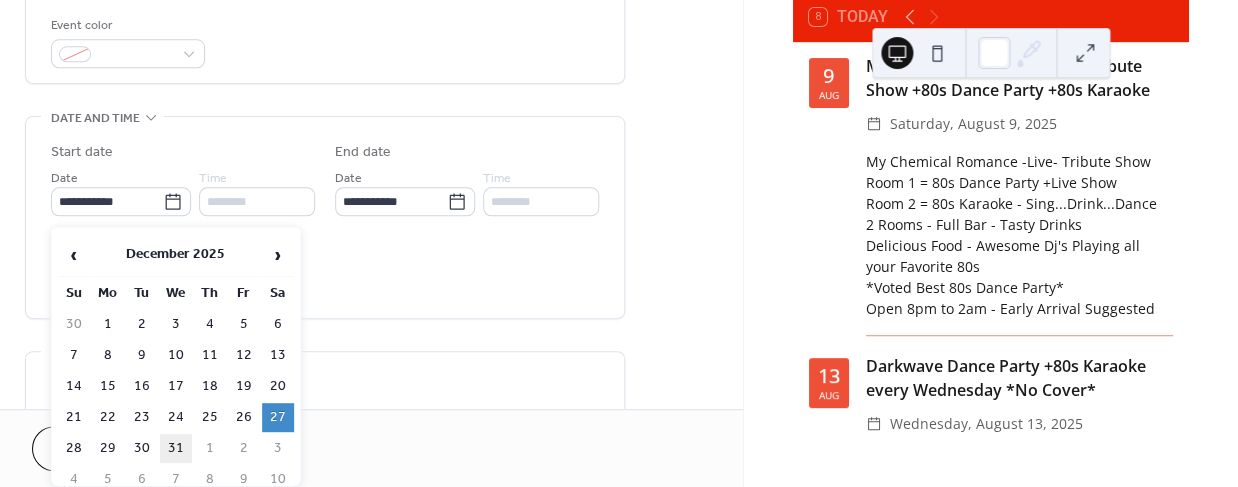click on "31" at bounding box center (176, 448) 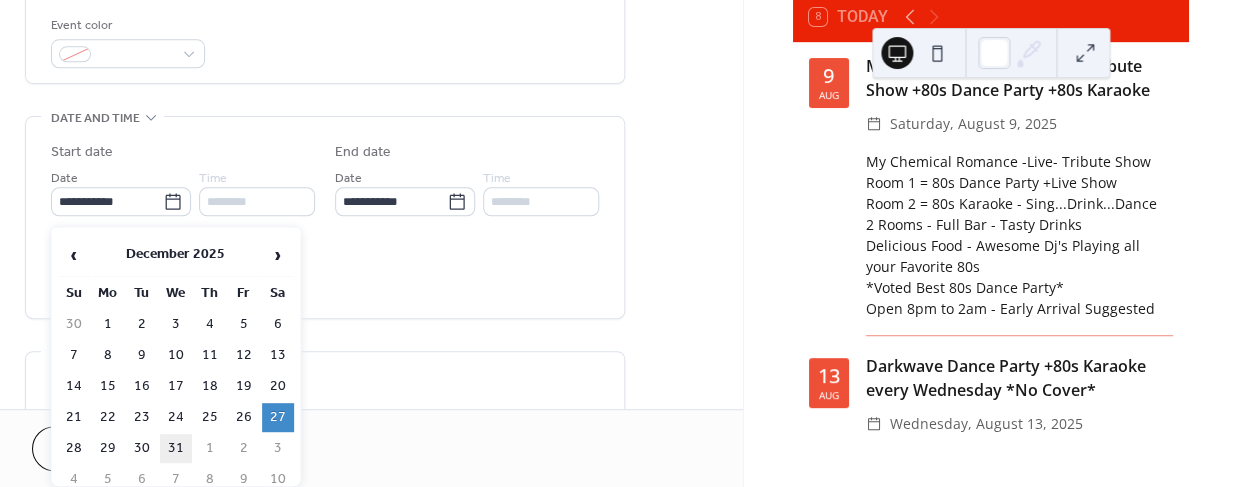 type on "**********" 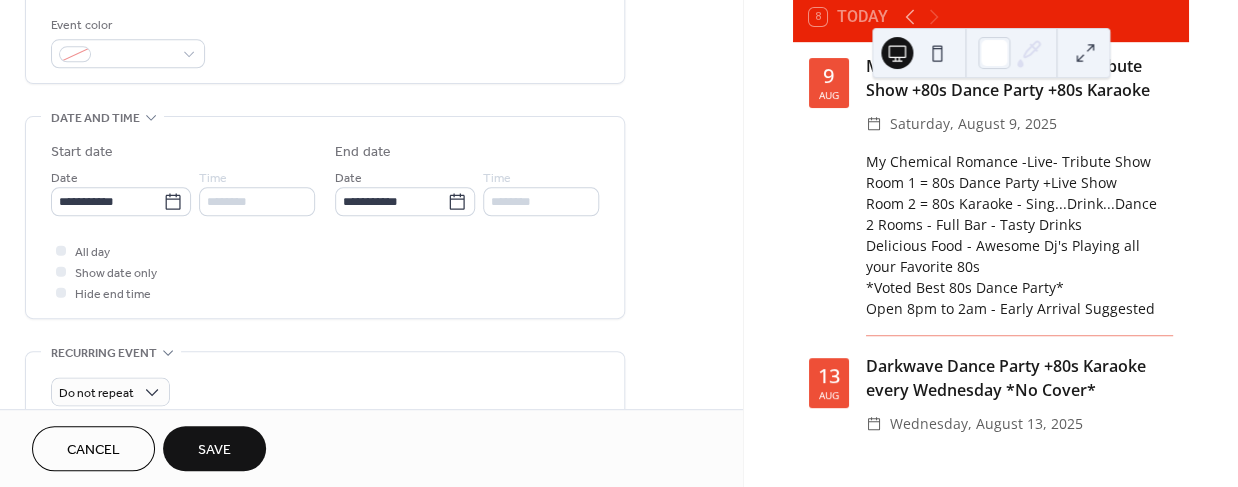 click on "Save" at bounding box center (214, 450) 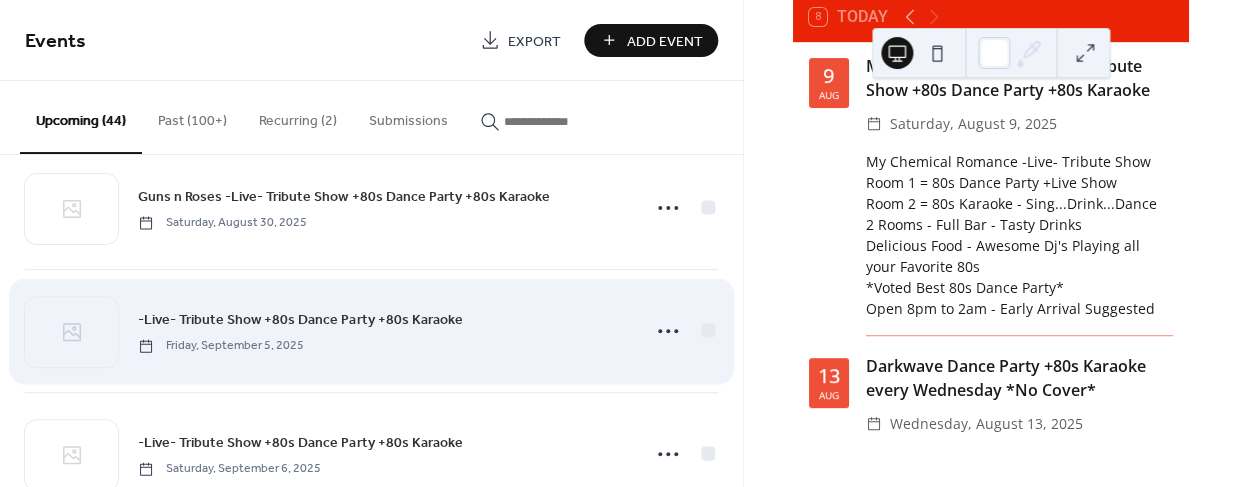 scroll, scrollTop: 949, scrollLeft: 0, axis: vertical 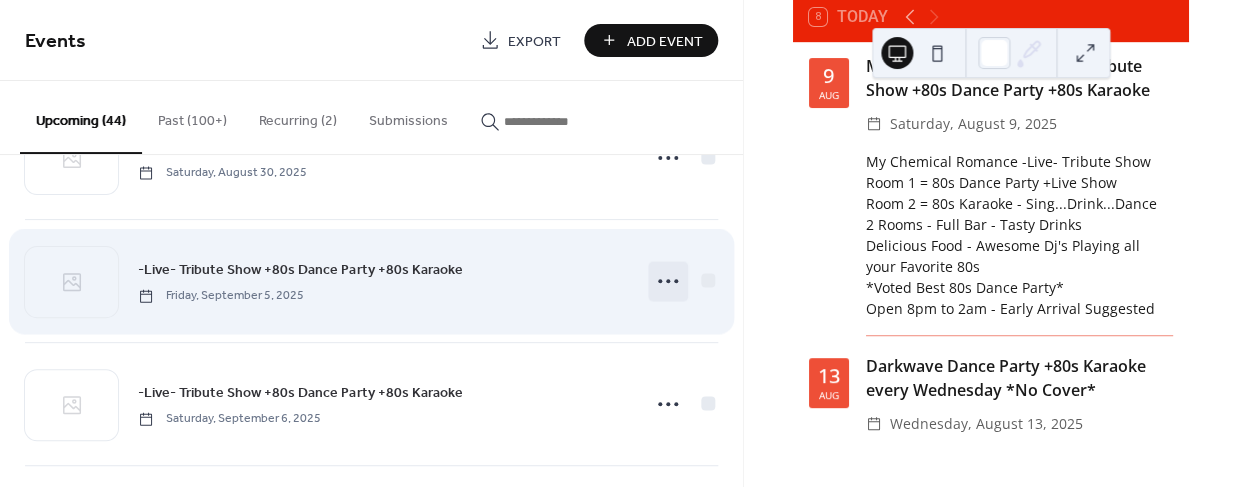 click 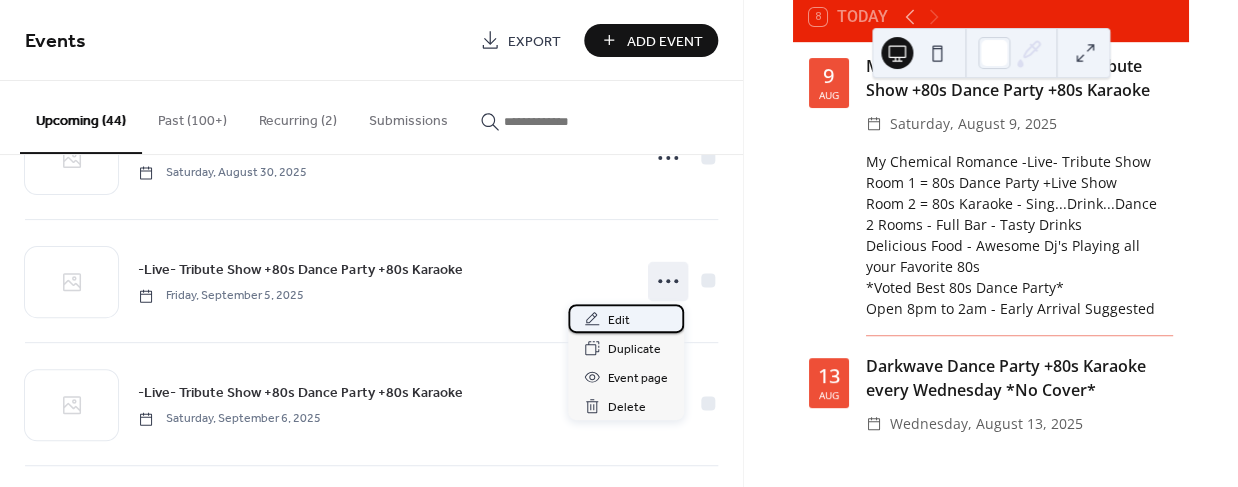 click on "Edit" at bounding box center [619, 320] 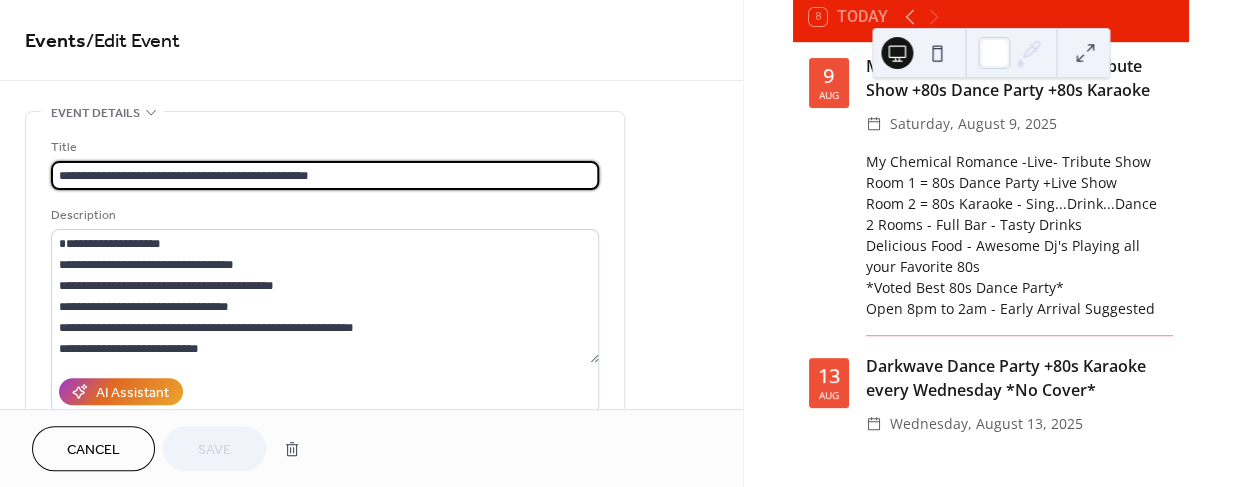 click on "**********" at bounding box center [325, 175] 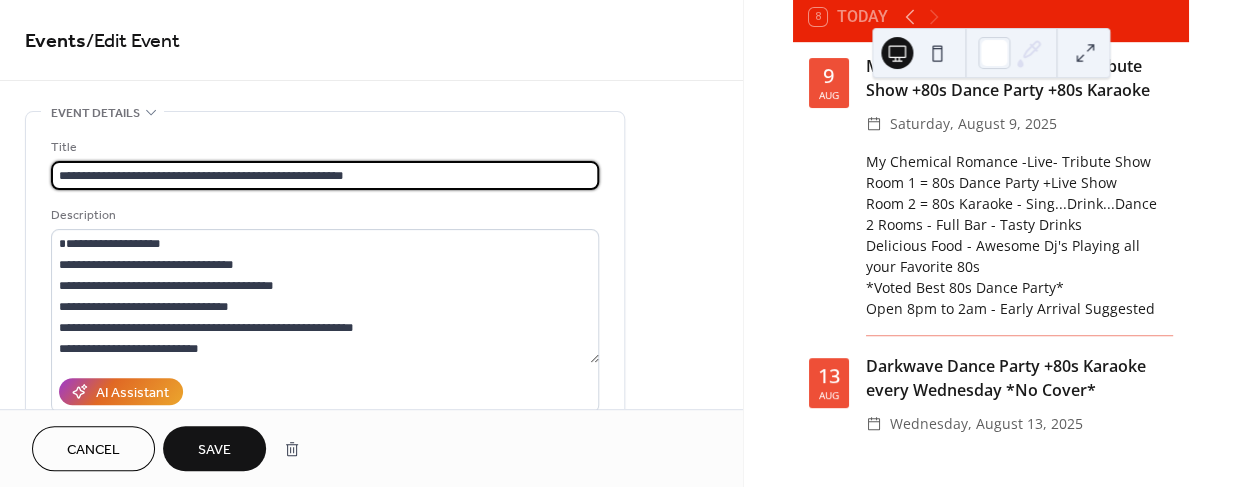 scroll, scrollTop: 6, scrollLeft: 0, axis: vertical 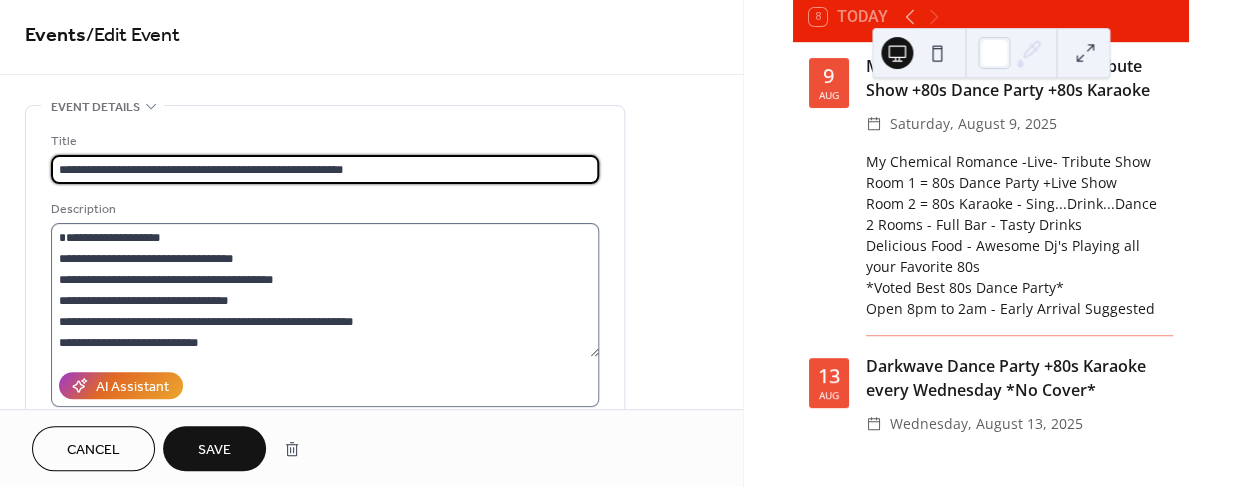 type on "**********" 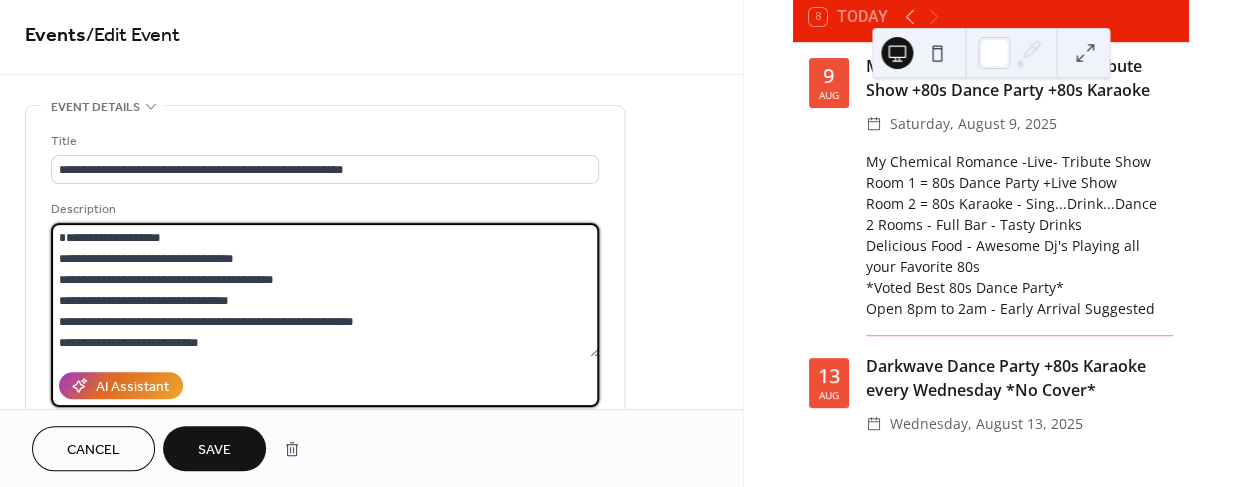 click on "**********" at bounding box center (325, 290) 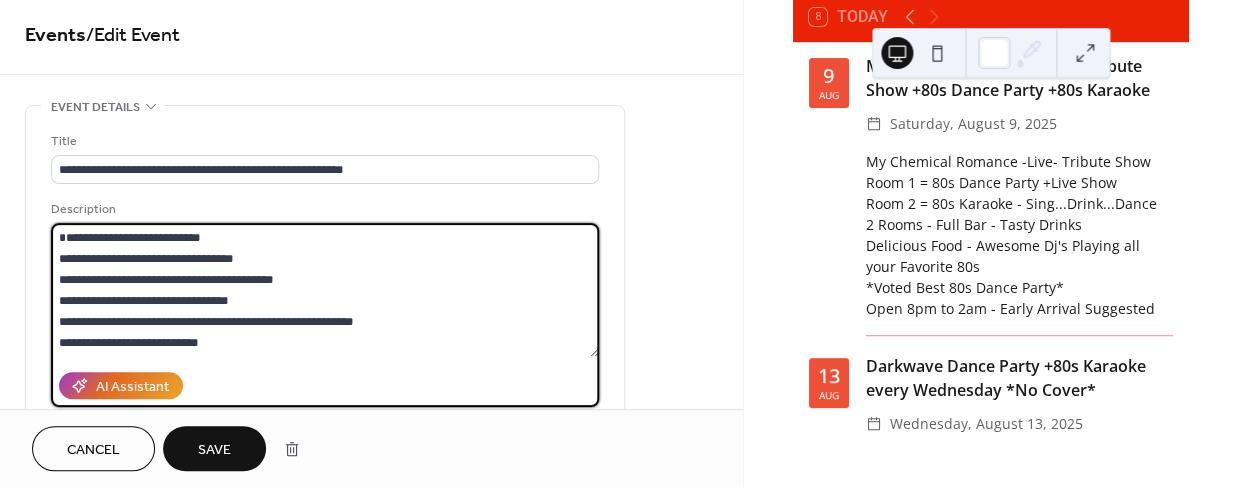 type on "**********" 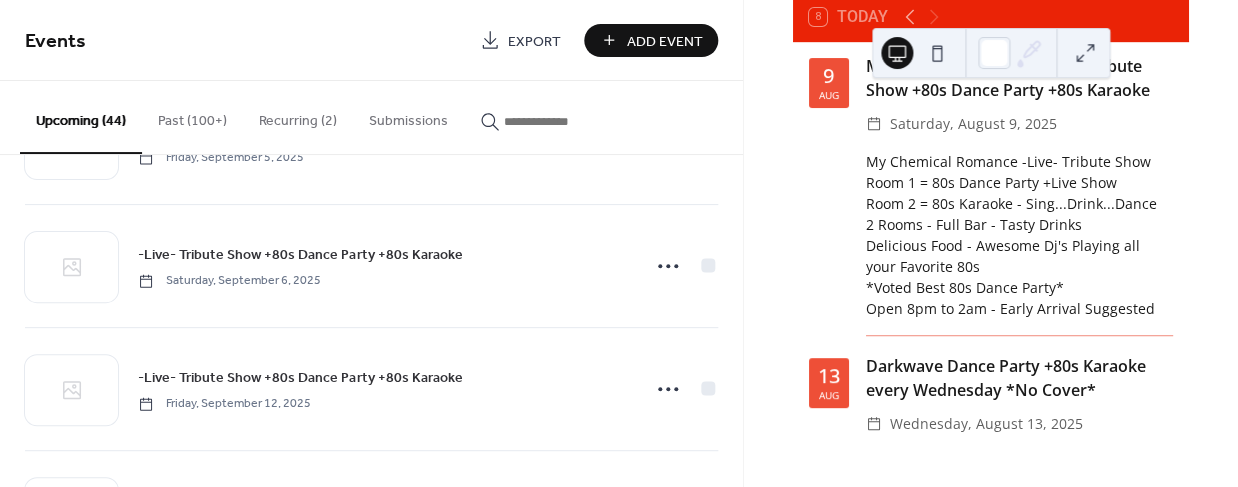 scroll, scrollTop: 1115, scrollLeft: 0, axis: vertical 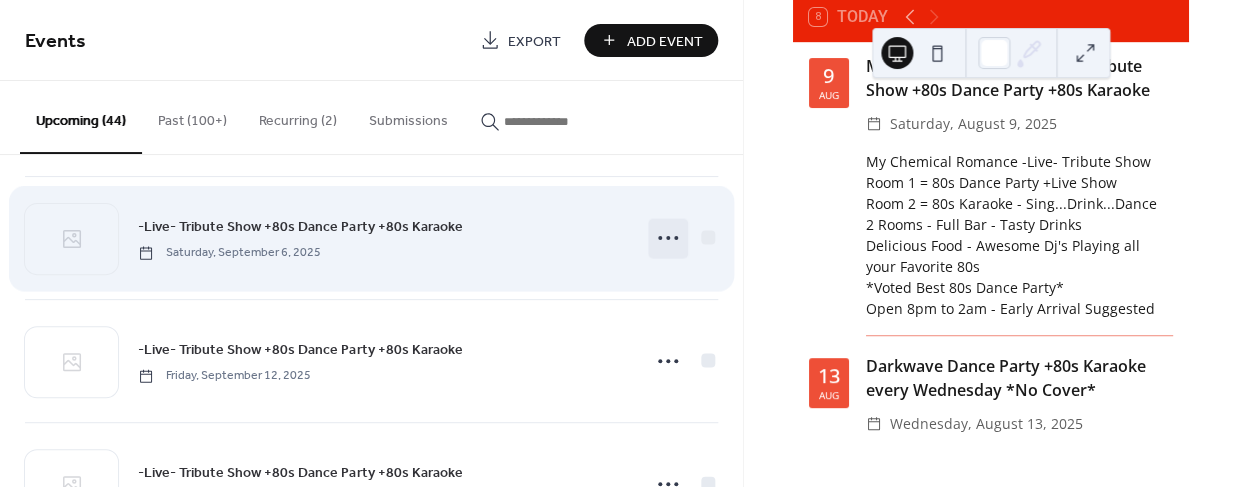 click 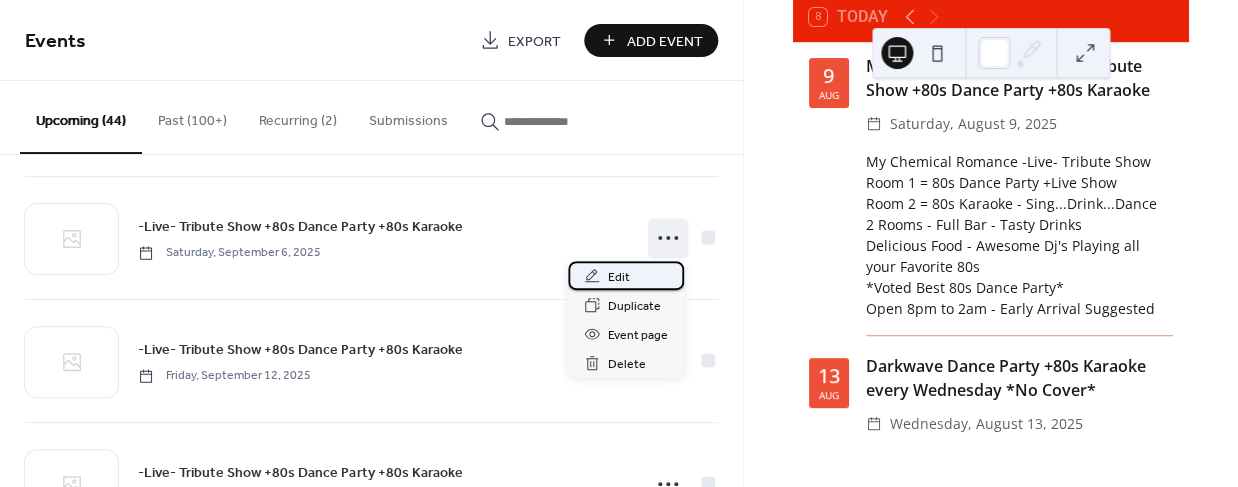 click on "Edit" at bounding box center (619, 277) 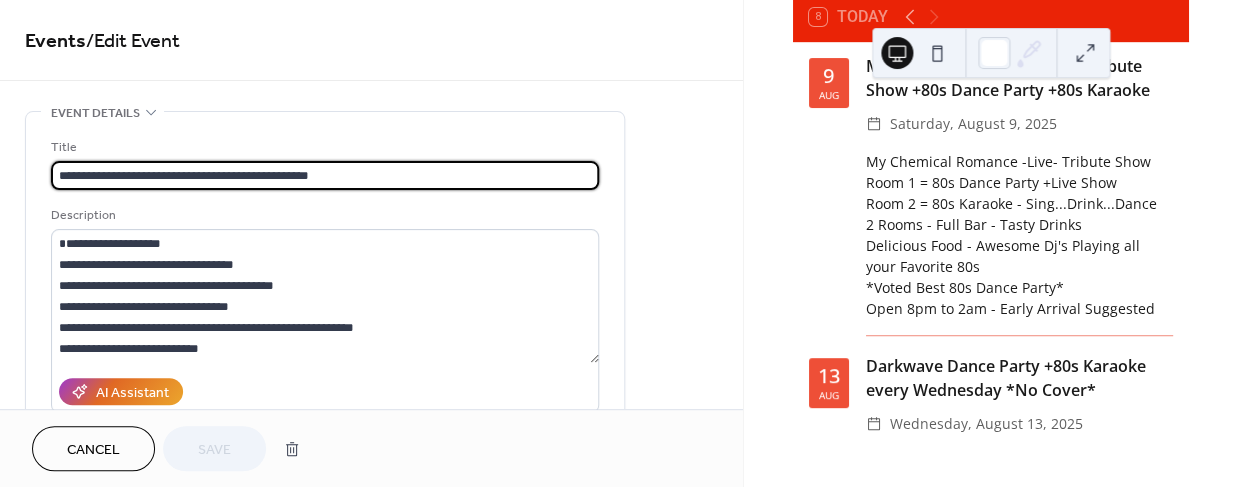 click on "**********" at bounding box center [325, 175] 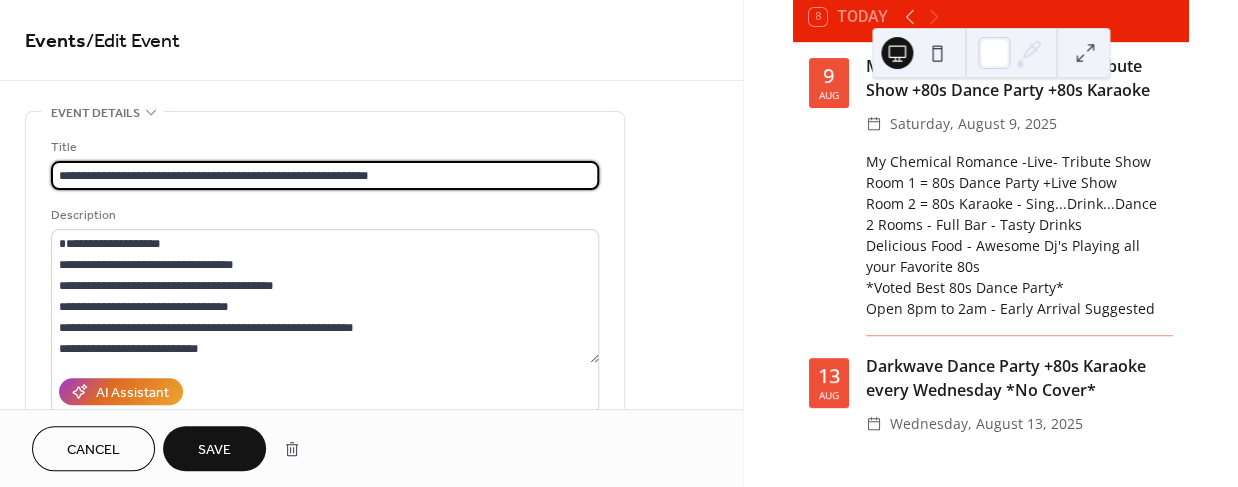 type on "**********" 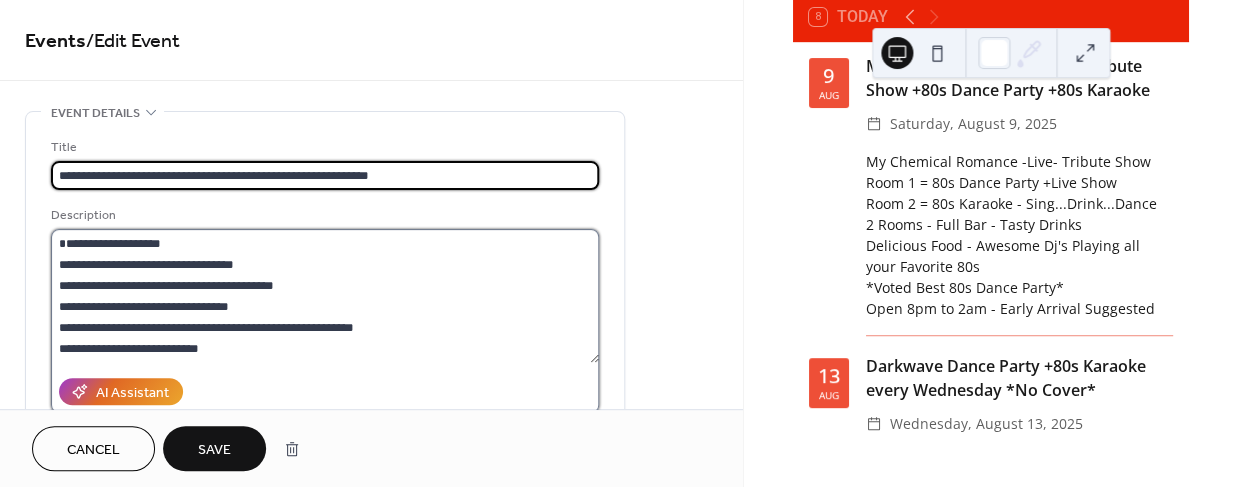 drag, startPoint x: 58, startPoint y: 179, endPoint x: 59, endPoint y: 246, distance: 67.00746 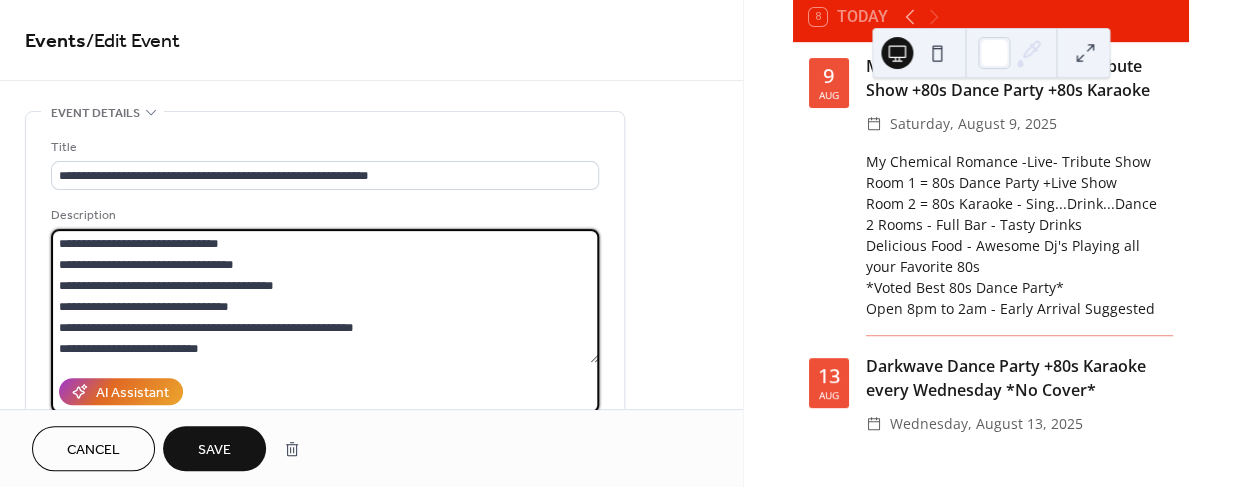 type on "**********" 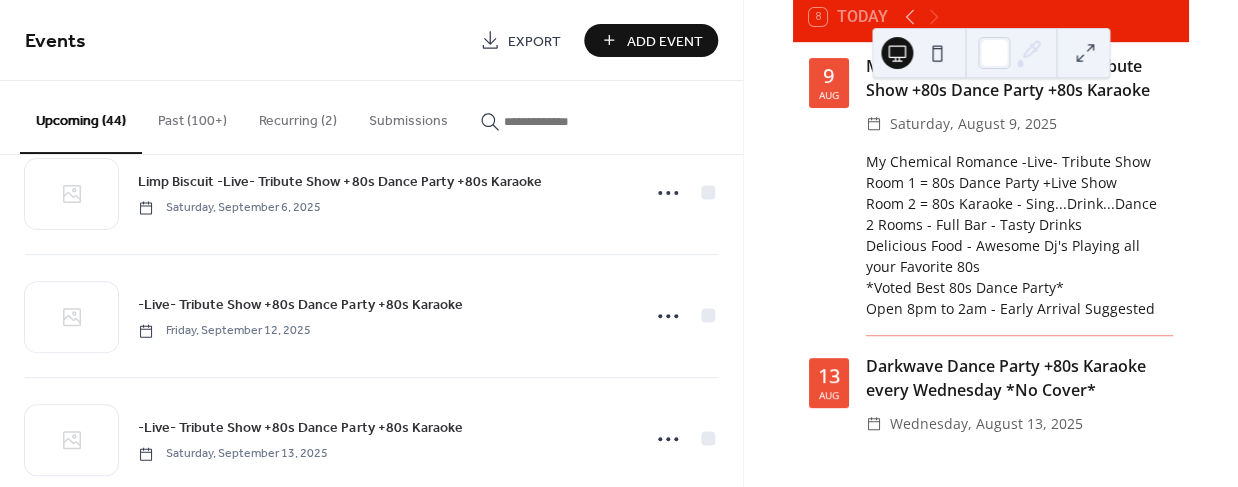 scroll, scrollTop: 1165, scrollLeft: 0, axis: vertical 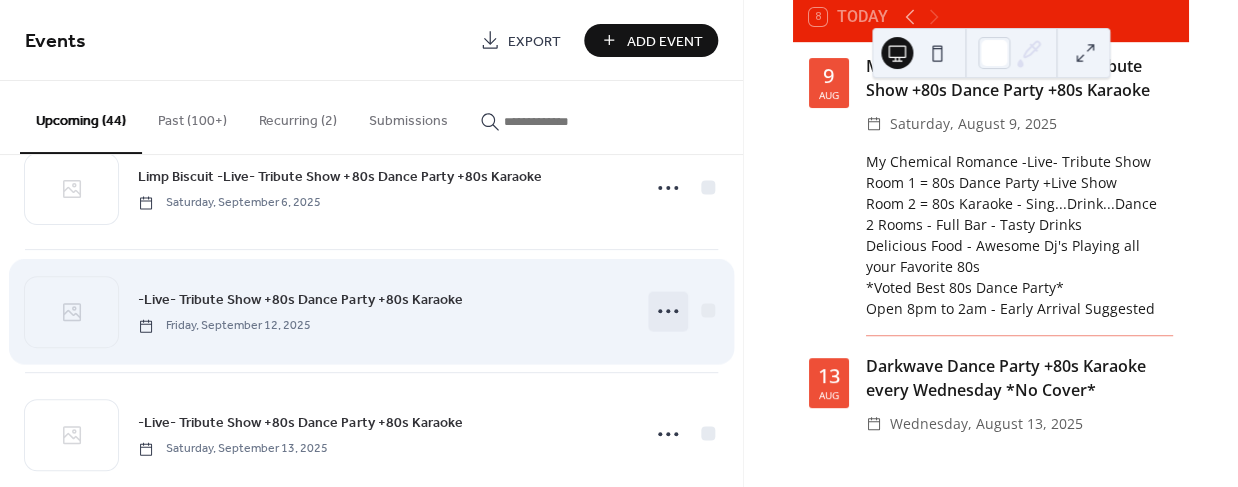 click 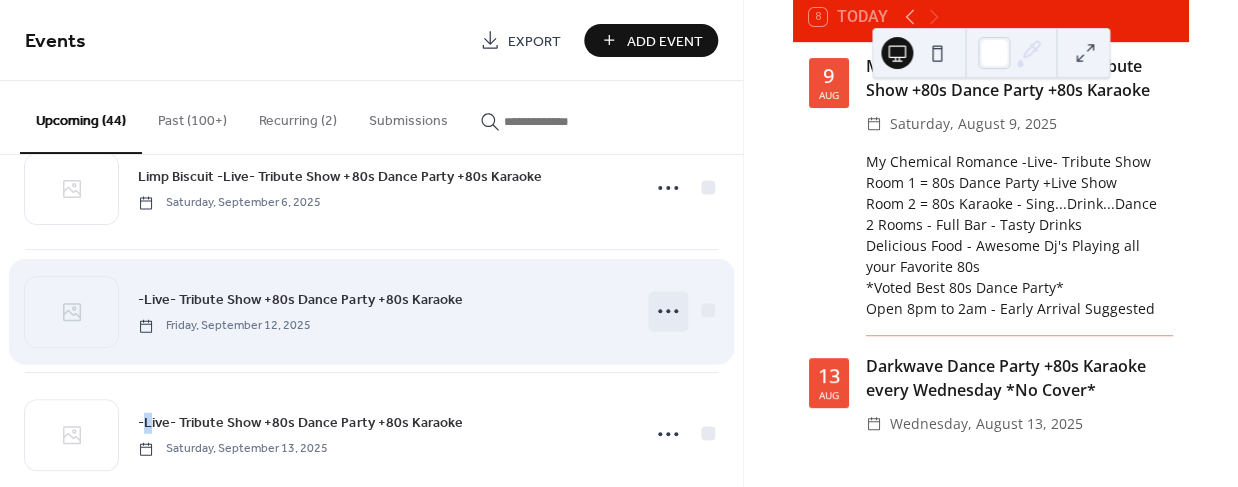 click 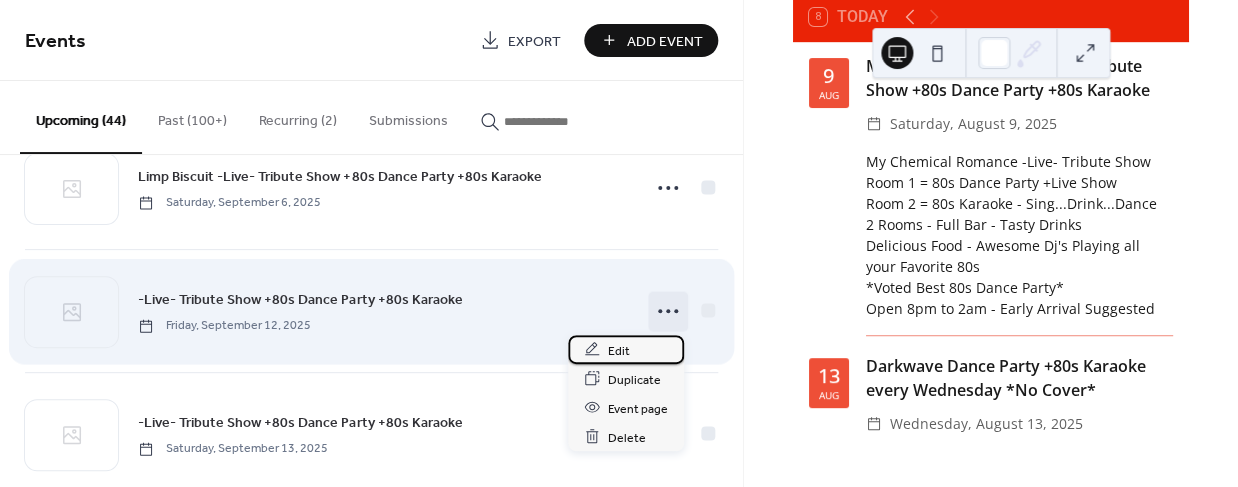 click on "Edit" at bounding box center (626, 349) 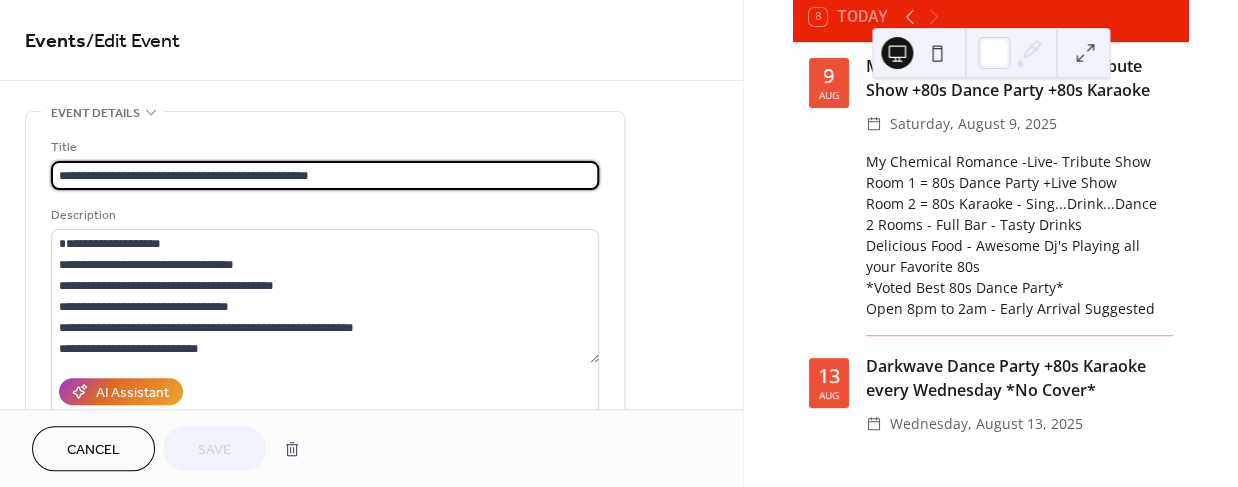 drag, startPoint x: 102, startPoint y: 176, endPoint x: 52, endPoint y: 176, distance: 50 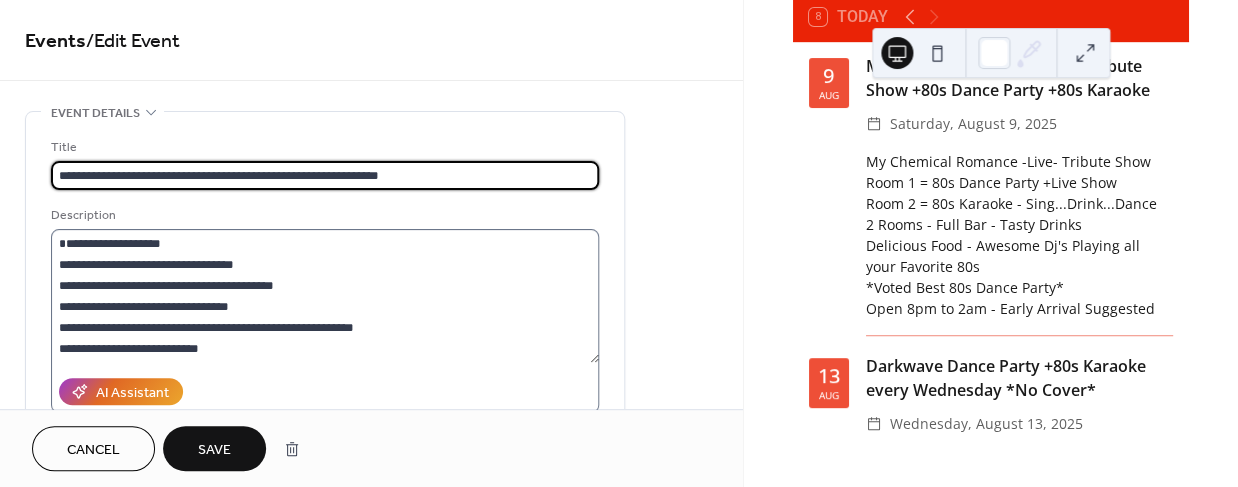 type on "**********" 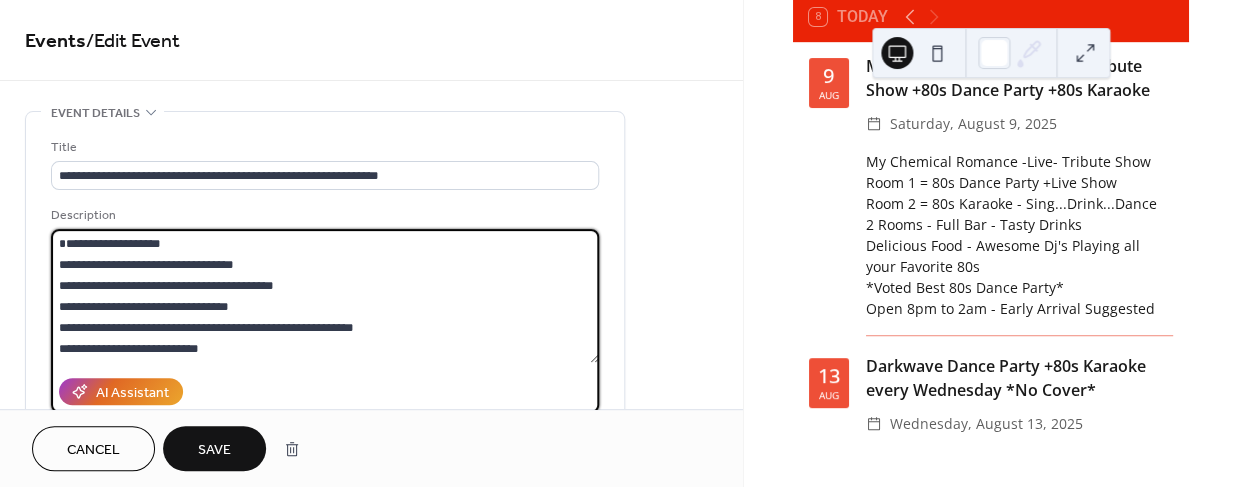 drag, startPoint x: 133, startPoint y: 242, endPoint x: 9, endPoint y: 246, distance: 124.0645 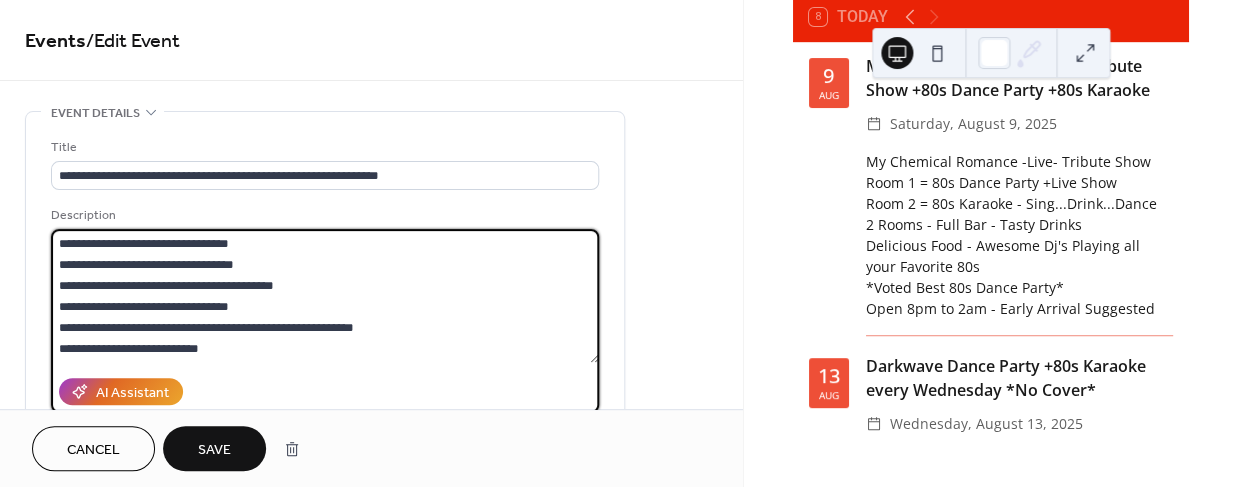 type on "**********" 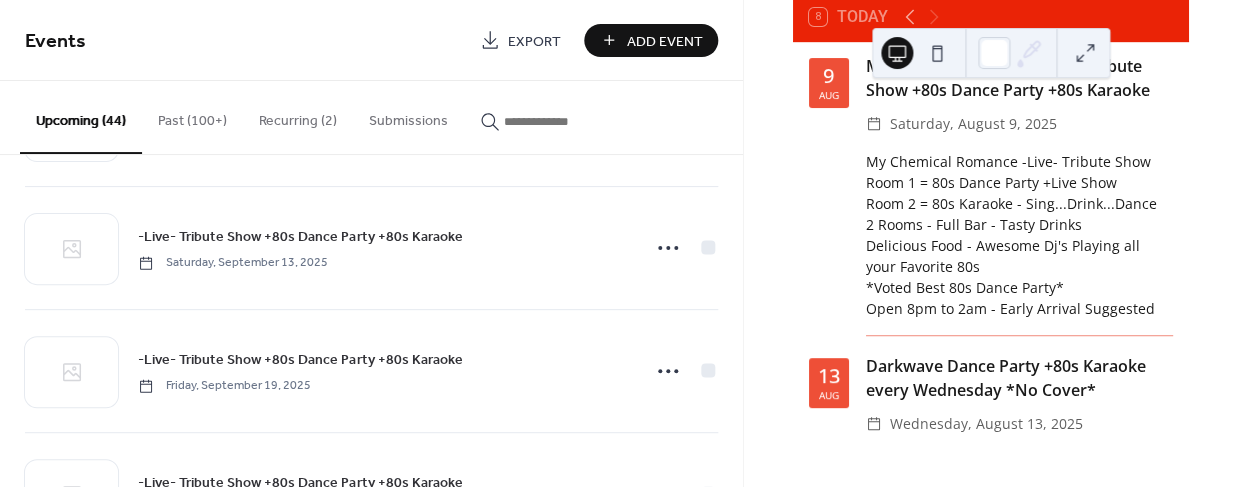 scroll, scrollTop: 1352, scrollLeft: 0, axis: vertical 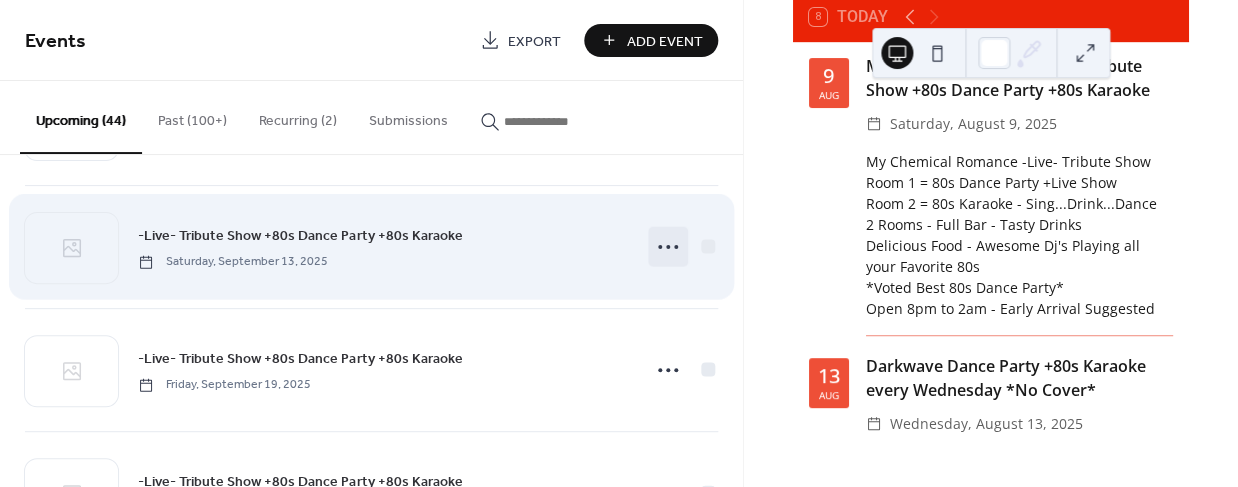 click 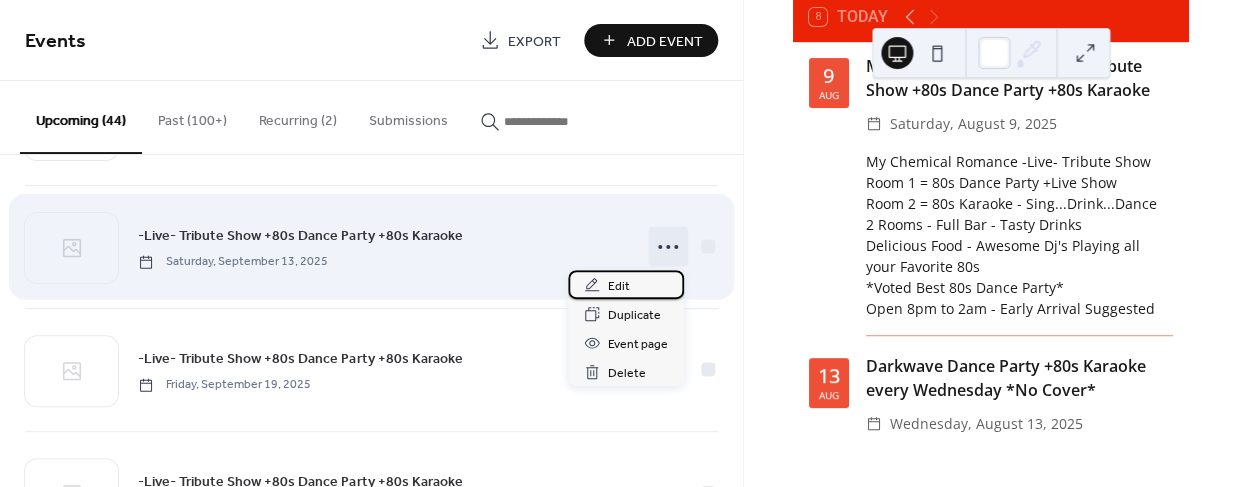 click on "Edit" at bounding box center (619, 286) 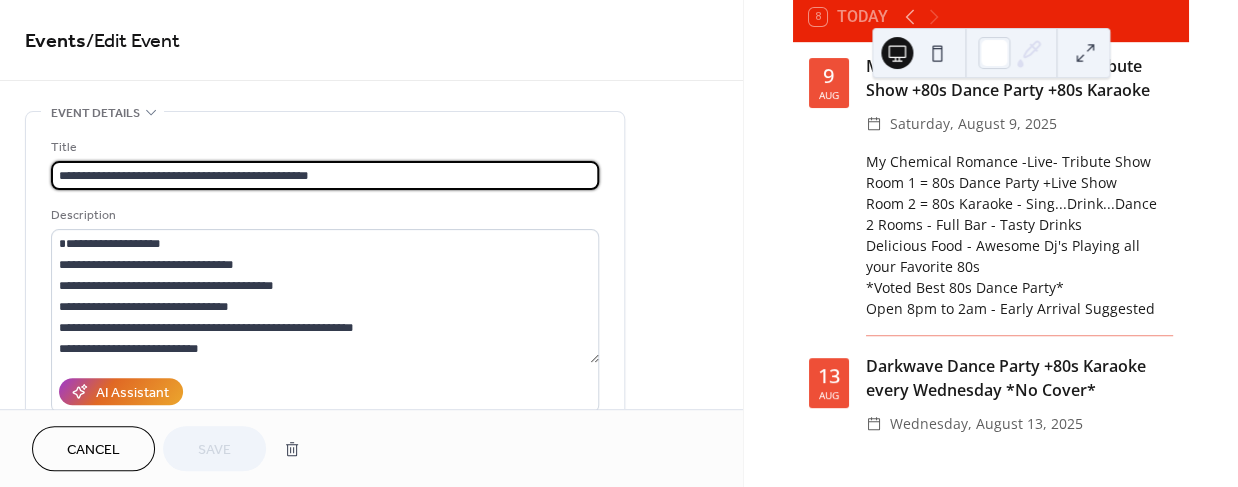 click on "**********" at bounding box center [325, 175] 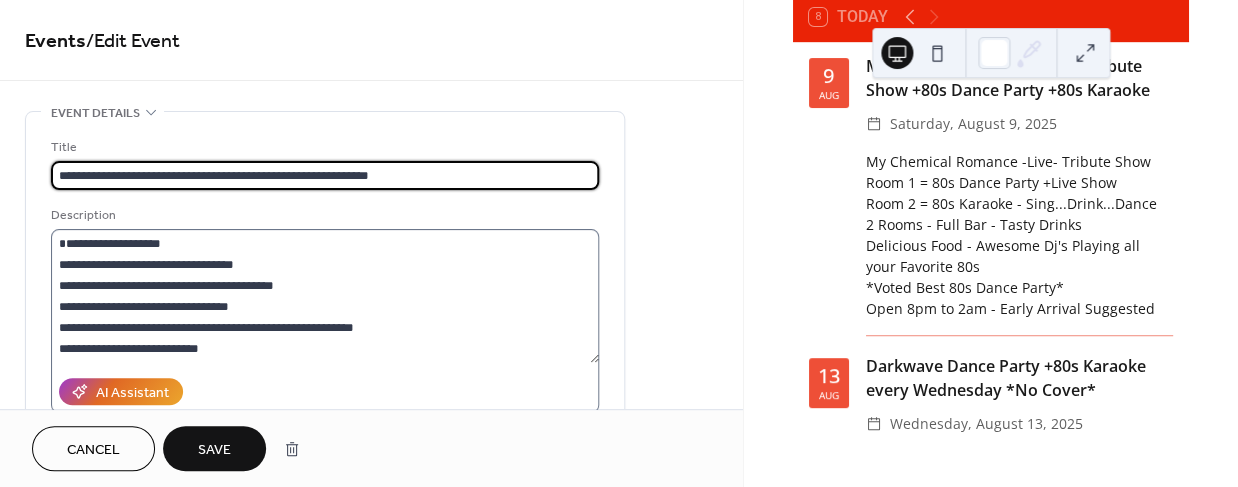 type on "**********" 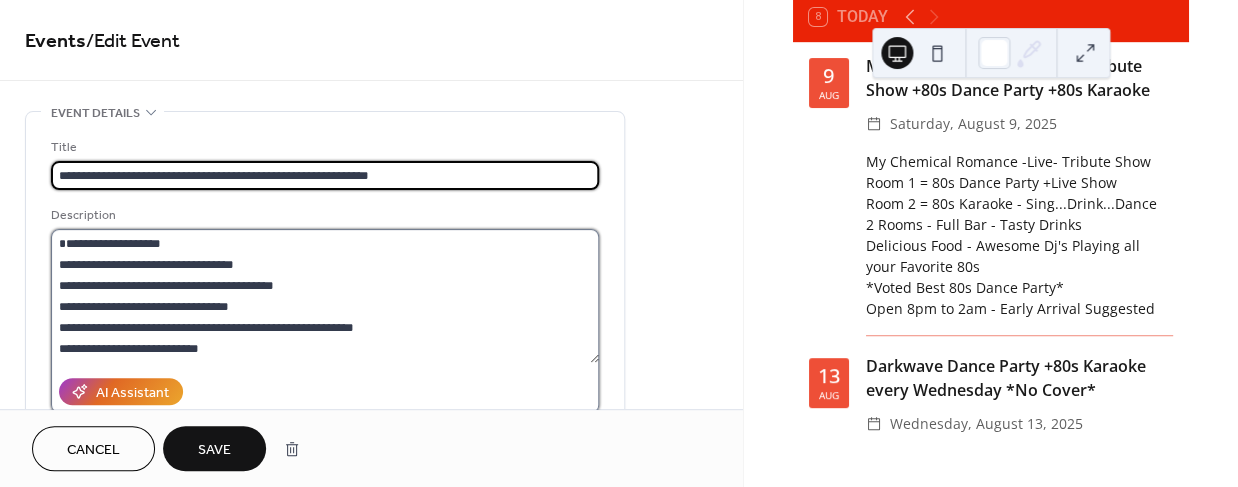 click on "**********" at bounding box center (325, 296) 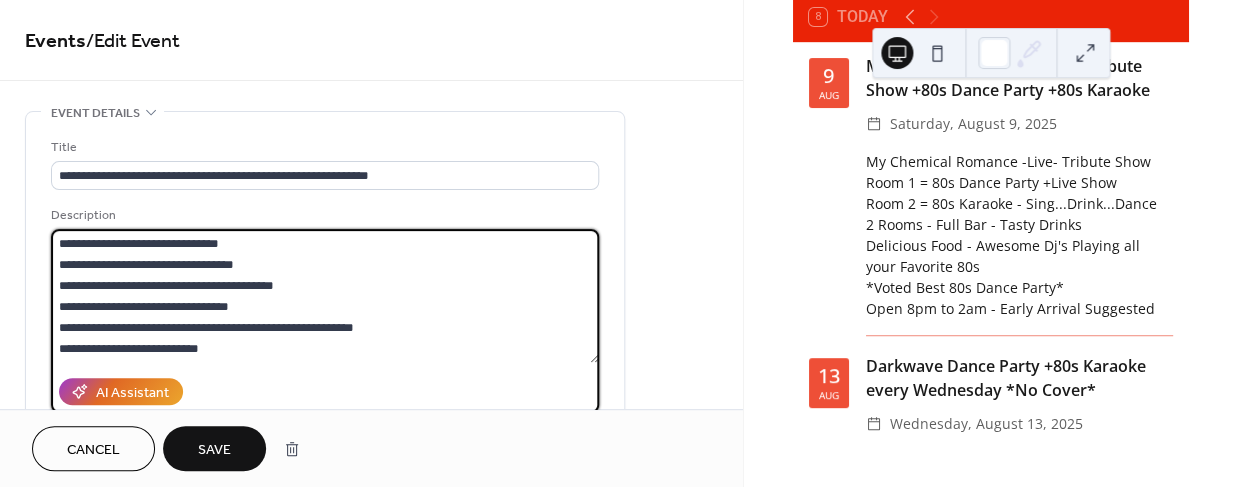 type on "**********" 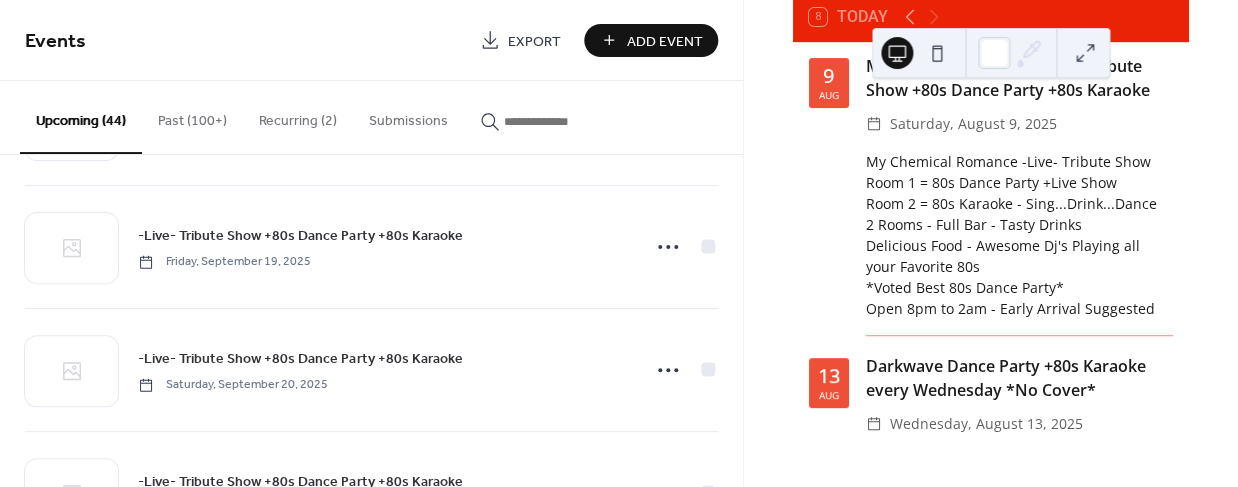 scroll, scrollTop: 1474, scrollLeft: 0, axis: vertical 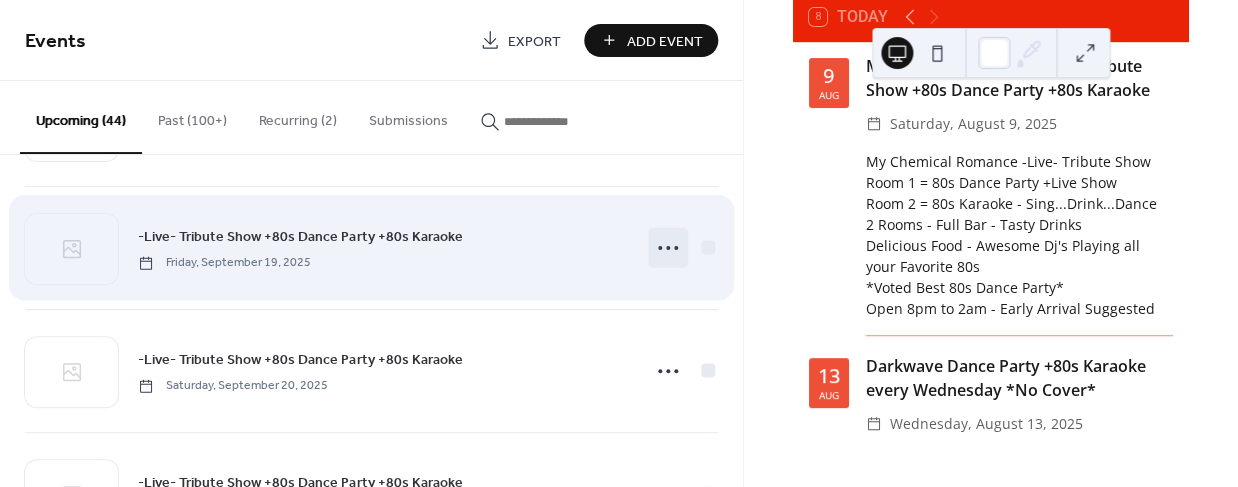 click 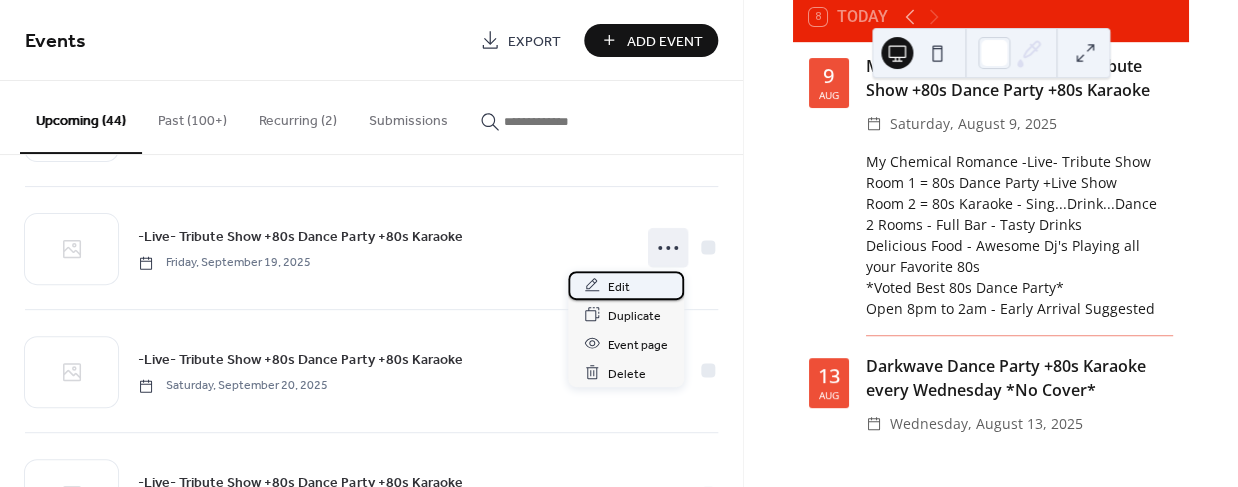 click on "Edit" at bounding box center (619, 286) 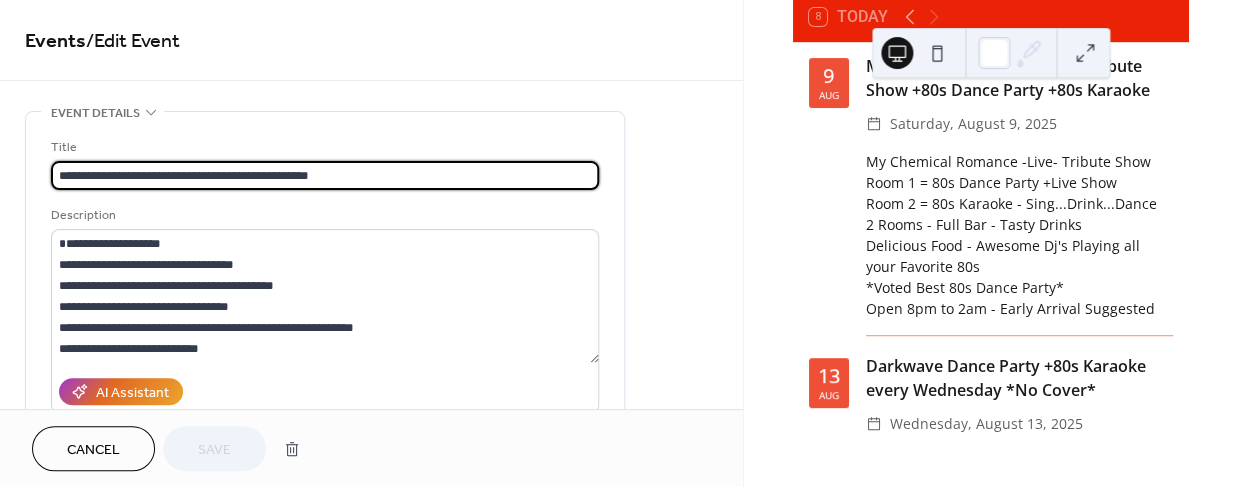 click on "**********" at bounding box center [325, 175] 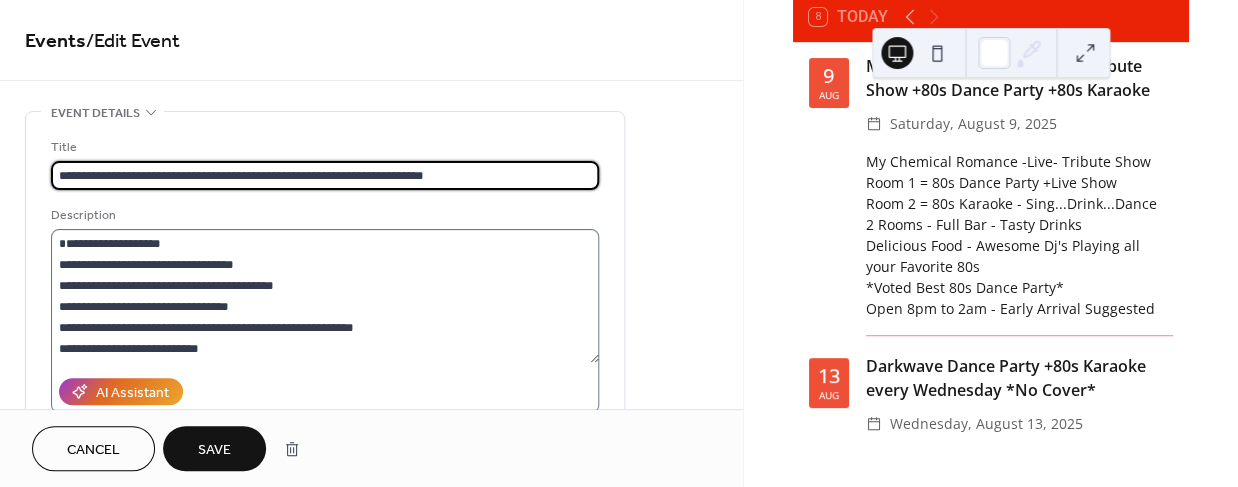 type on "**********" 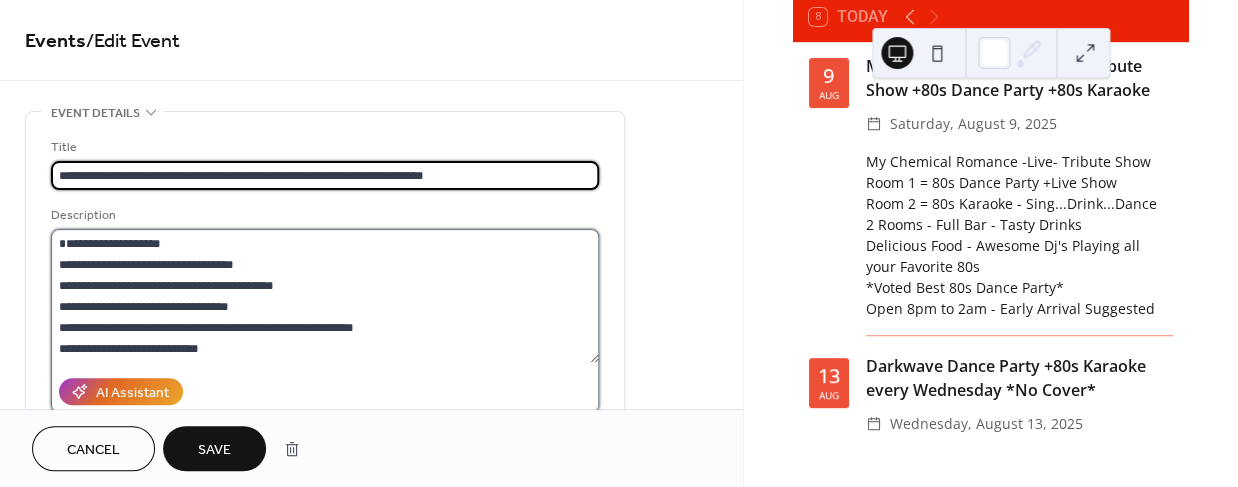 click on "**********" at bounding box center (325, 296) 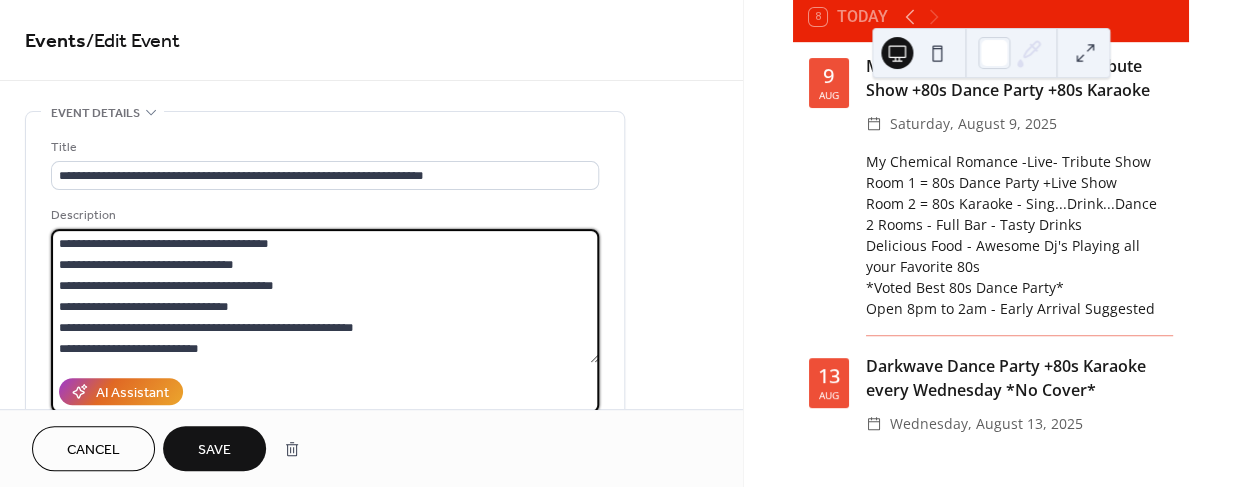 type on "**********" 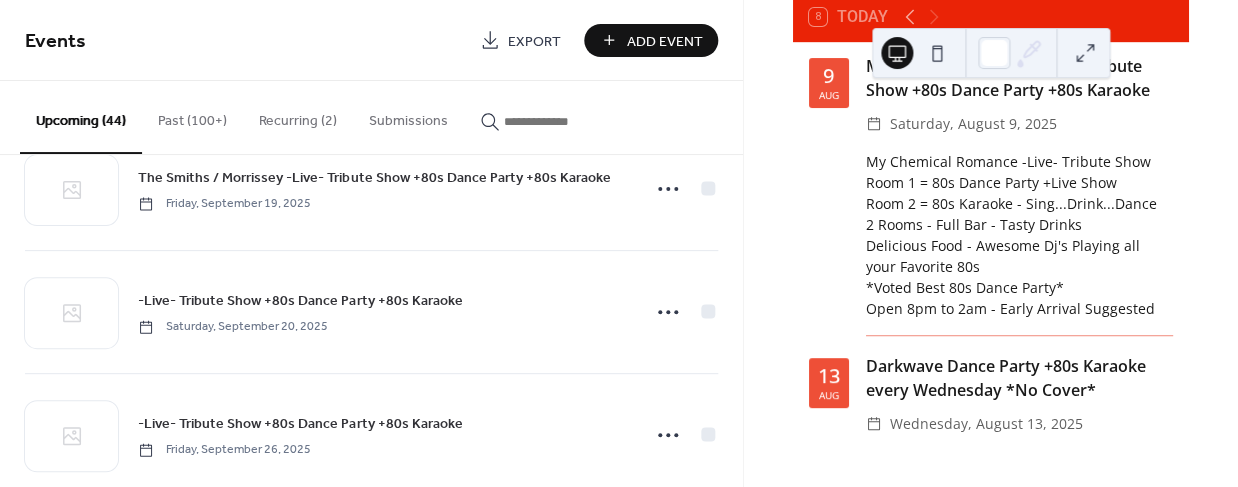 scroll, scrollTop: 1533, scrollLeft: 0, axis: vertical 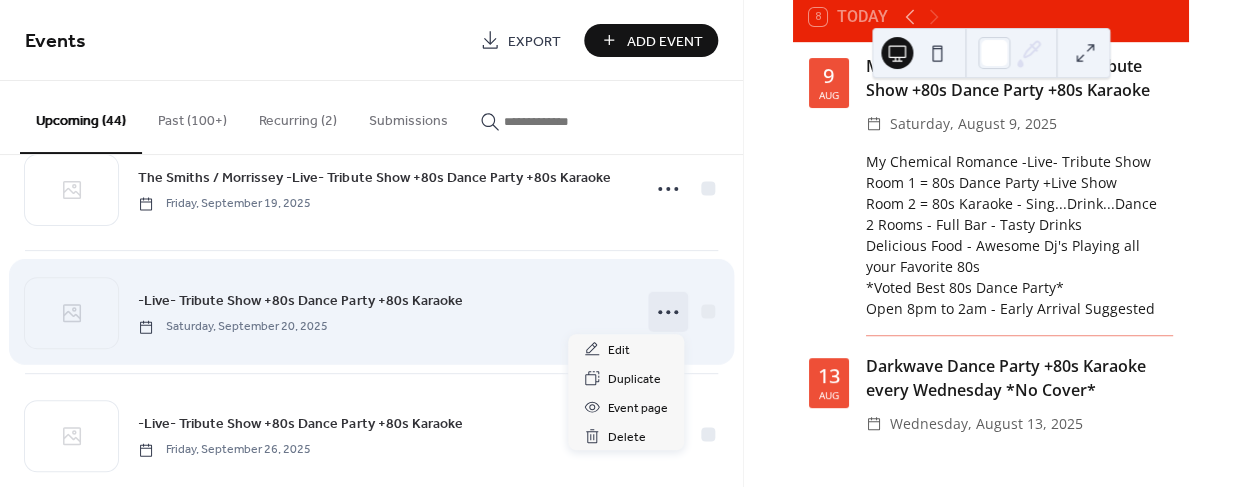 click 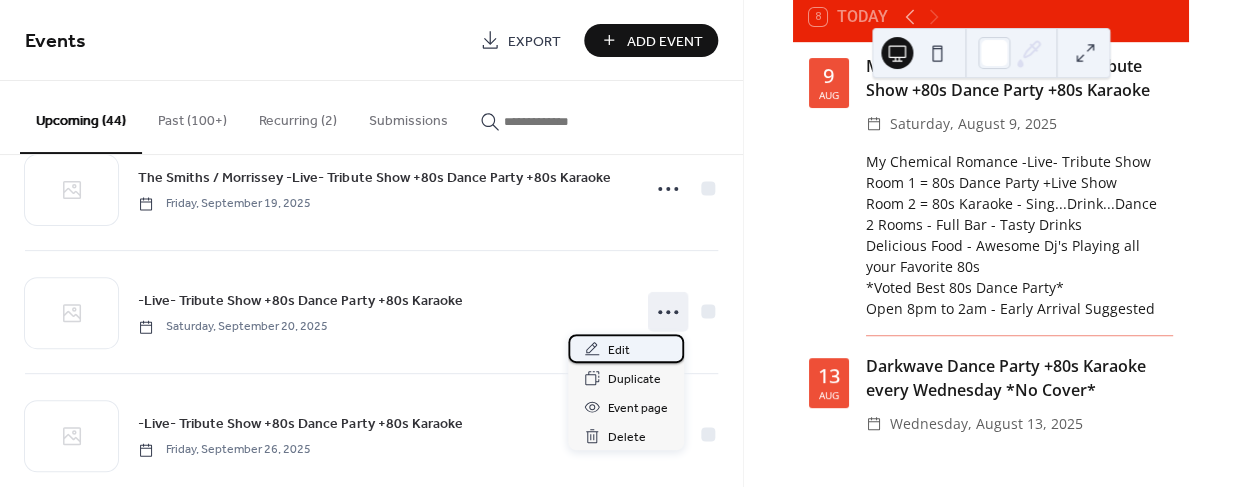 click on "Edit" at bounding box center (619, 350) 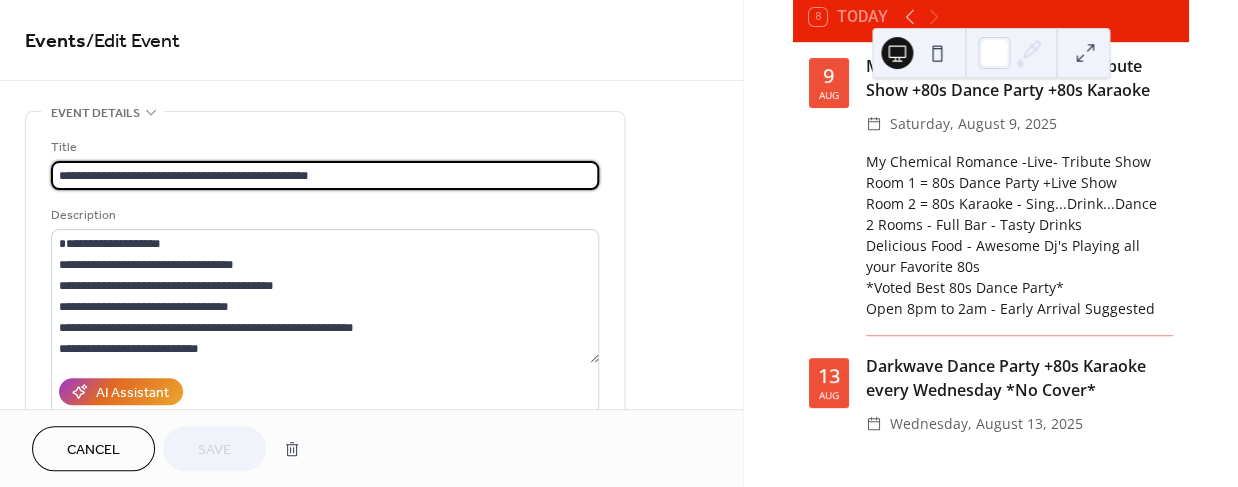 drag, startPoint x: 133, startPoint y: 175, endPoint x: 15, endPoint y: 170, distance: 118.10589 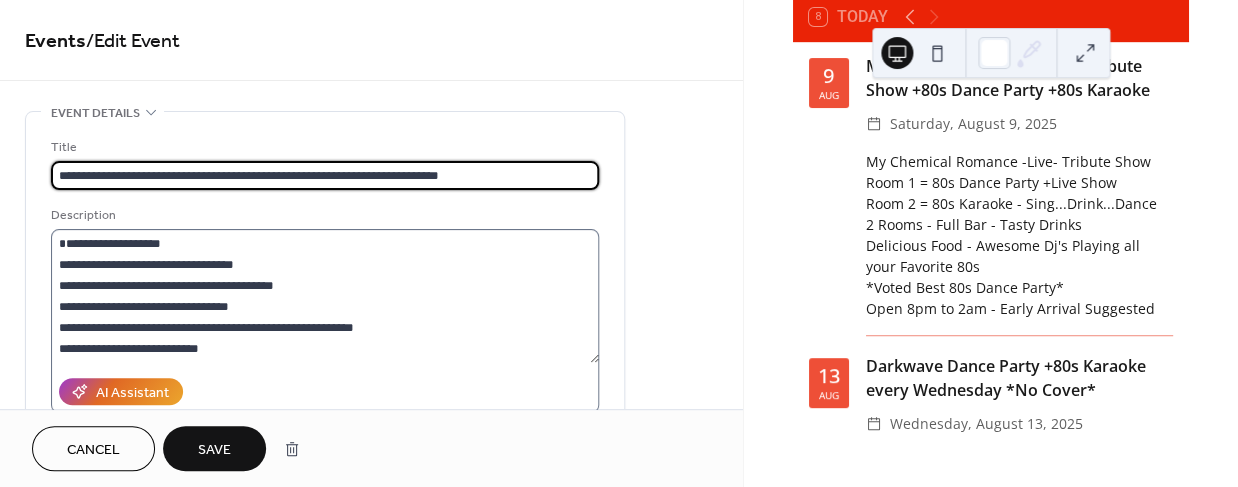 type on "**********" 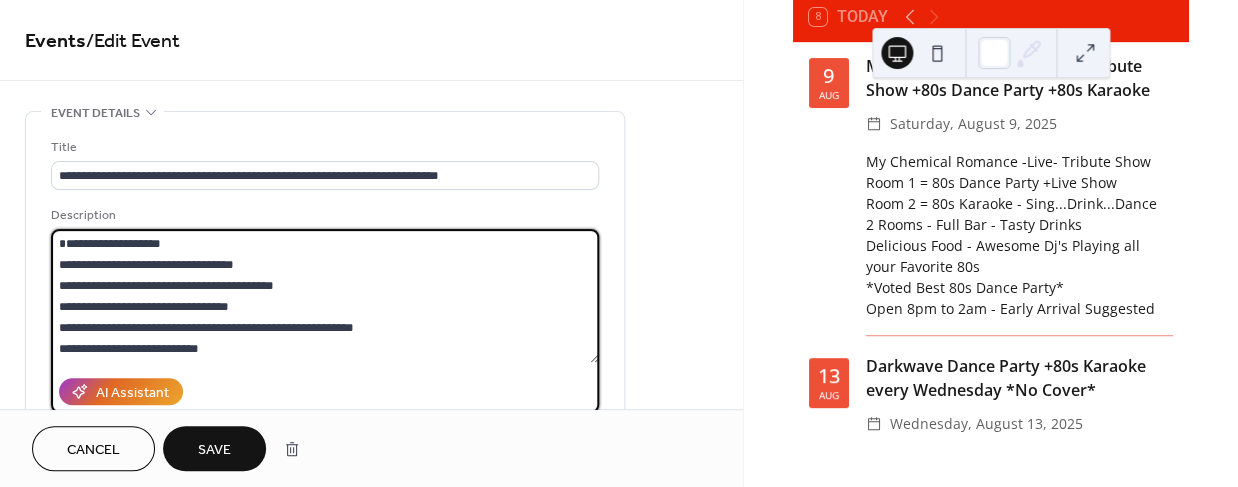 drag, startPoint x: 59, startPoint y: 242, endPoint x: 33, endPoint y: 241, distance: 26.019224 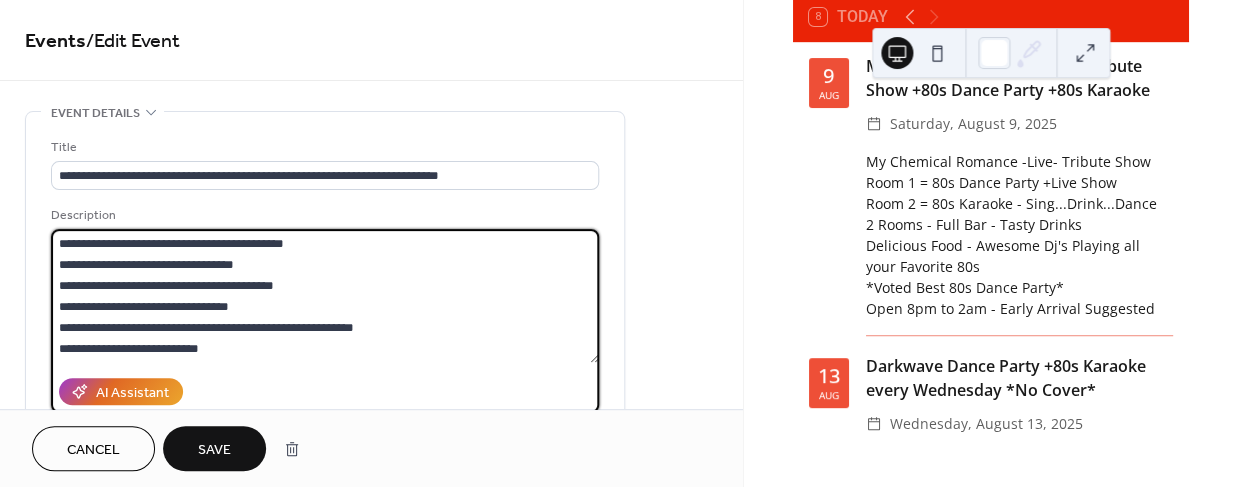type on "**********" 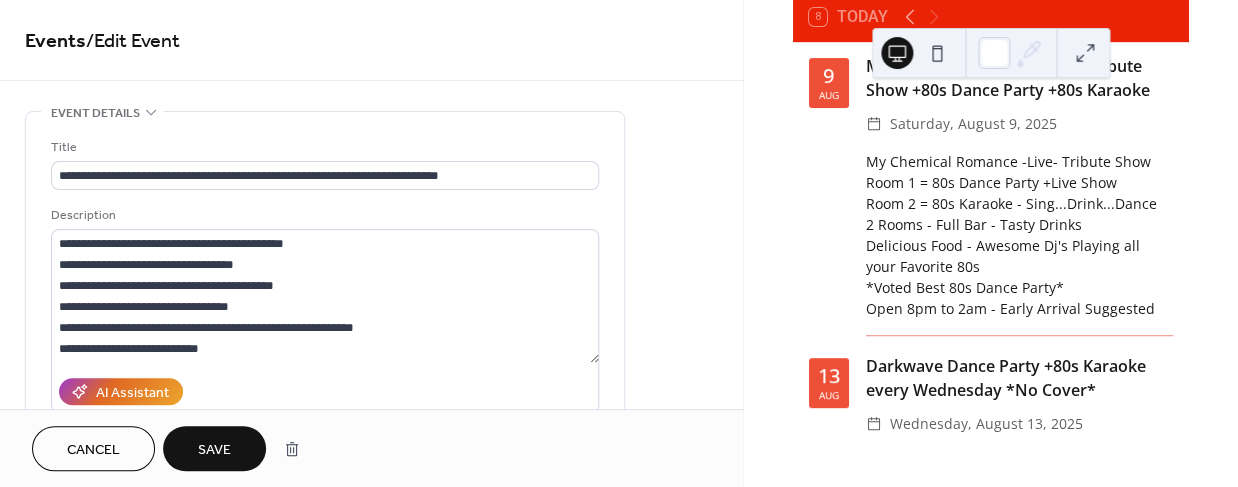 click on "Save" at bounding box center (214, 450) 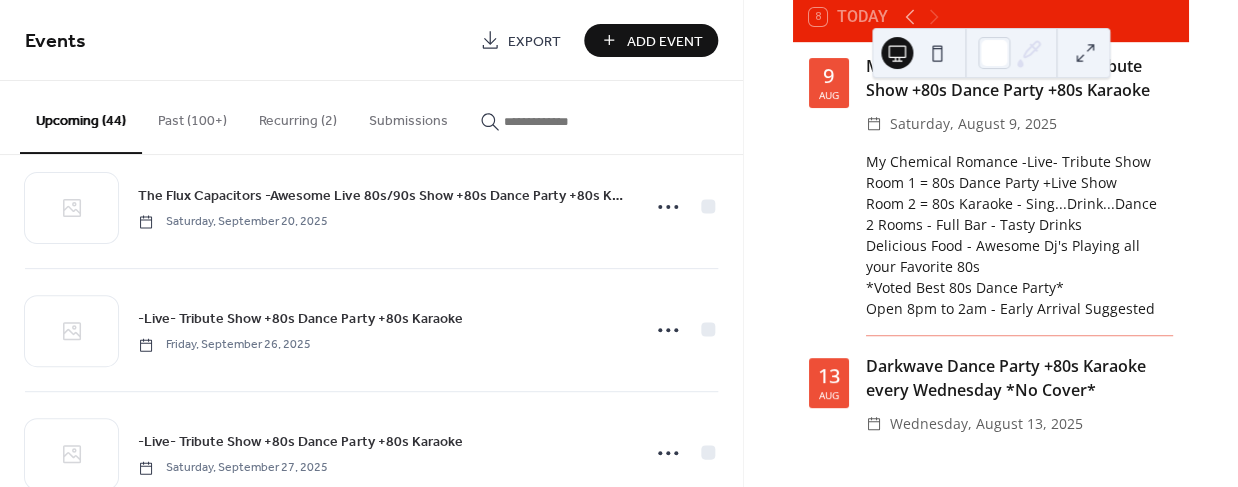 scroll, scrollTop: 1637, scrollLeft: 0, axis: vertical 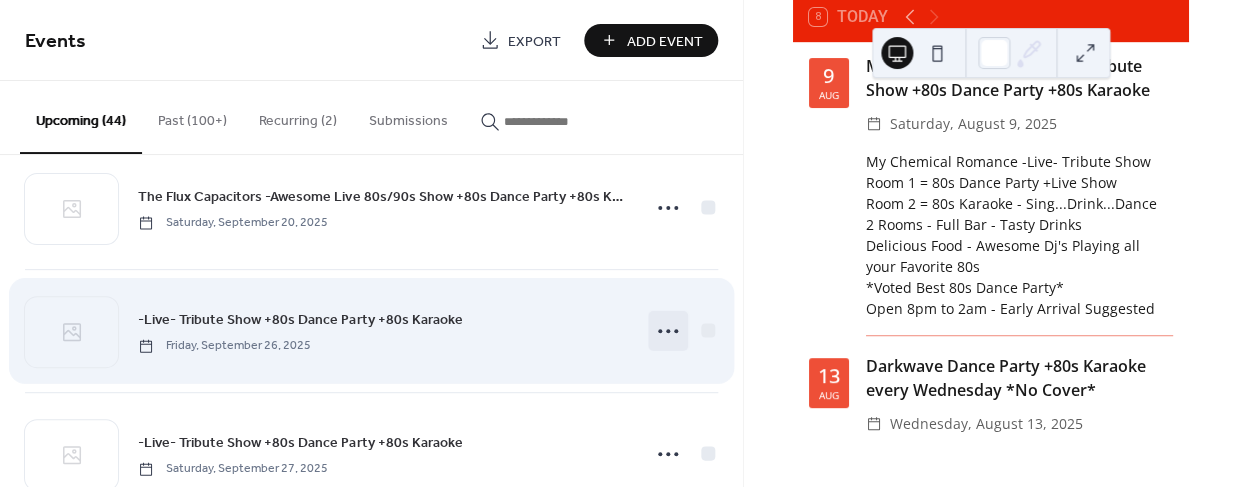 click 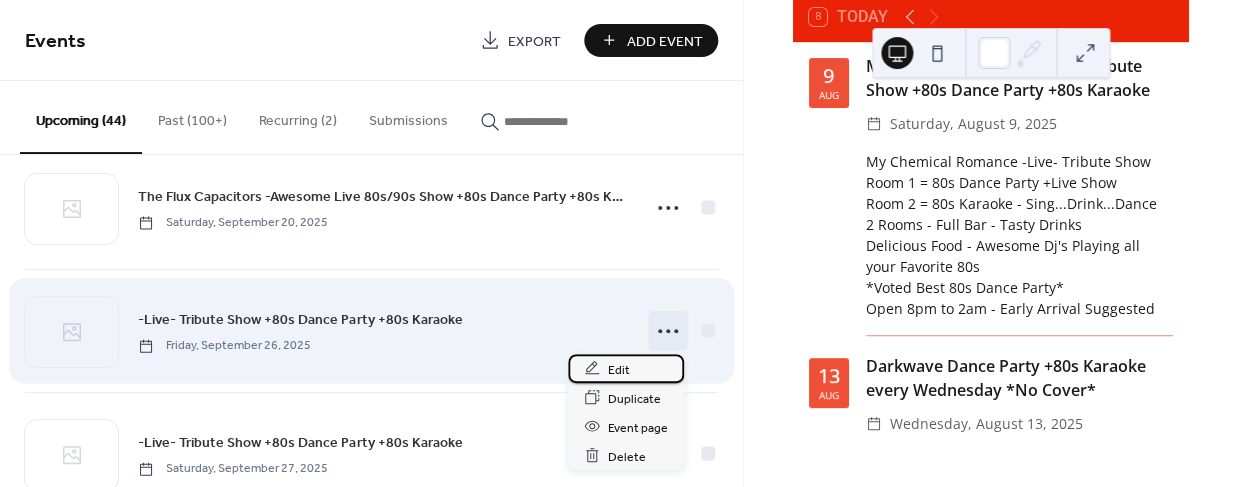 click on "Edit" at bounding box center [619, 369] 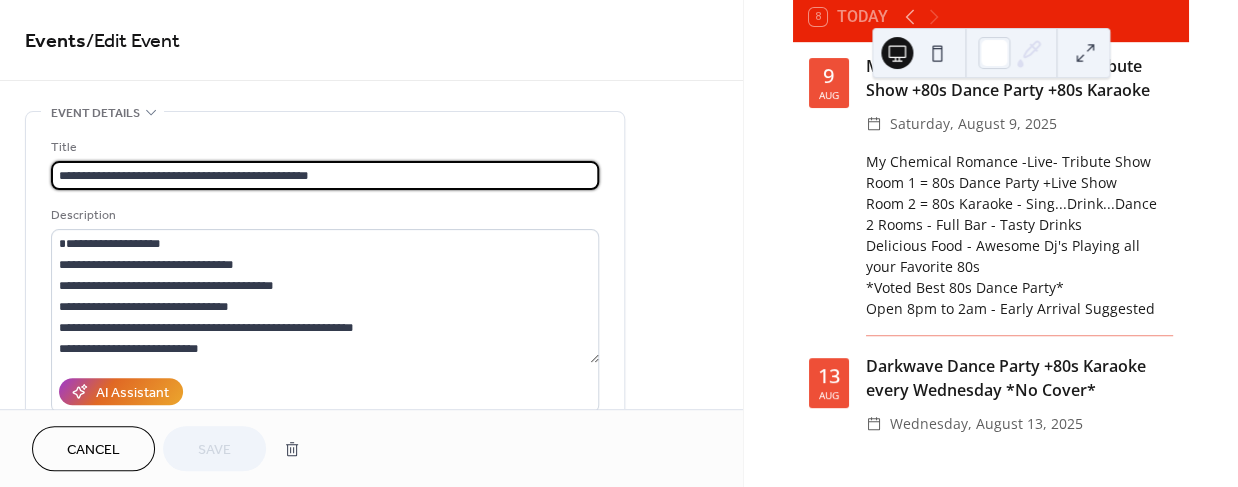 click on "**********" at bounding box center [325, 175] 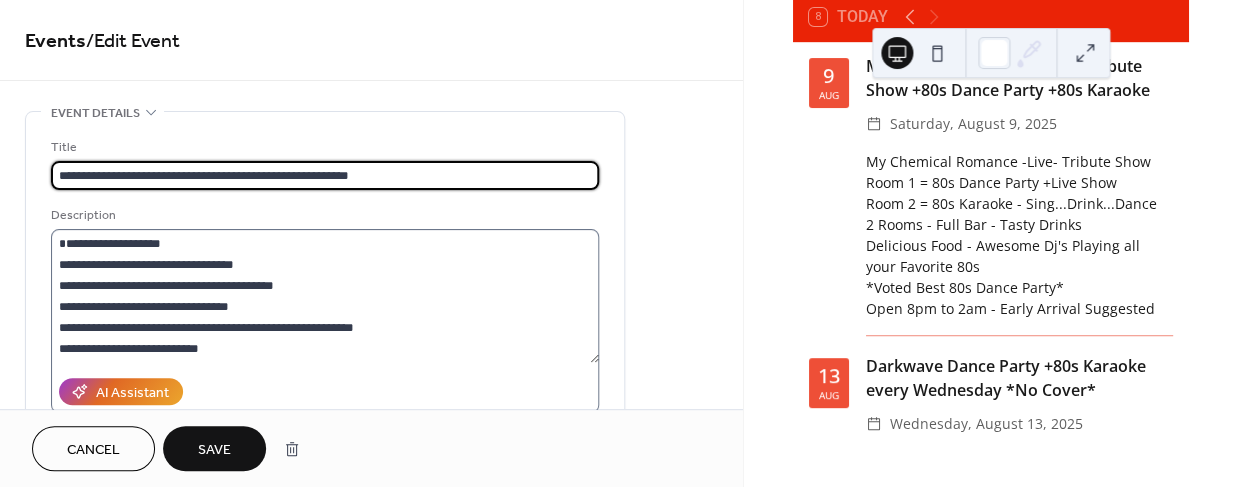 type on "**********" 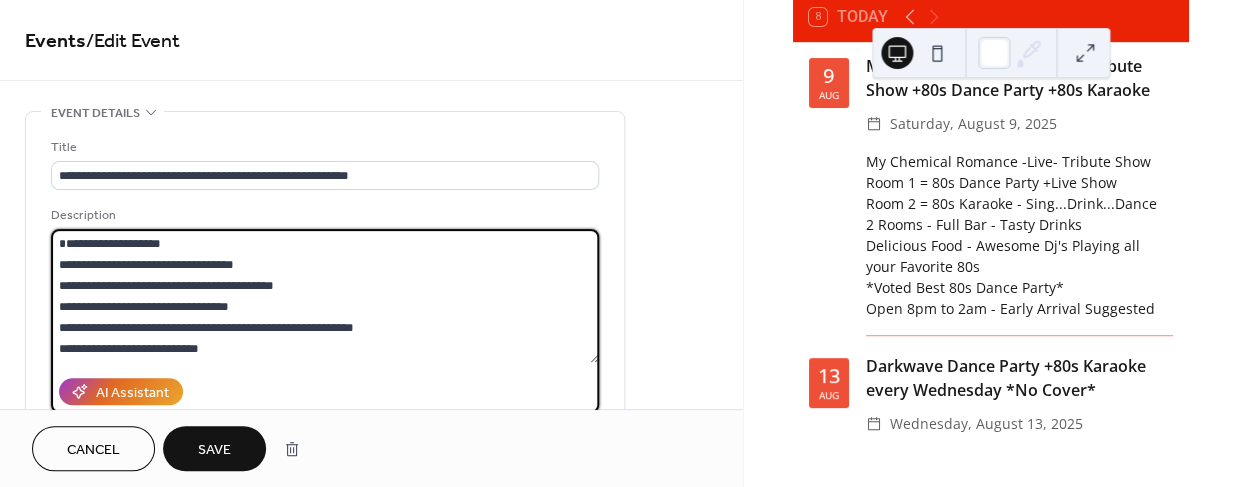 click on "**********" at bounding box center (325, 296) 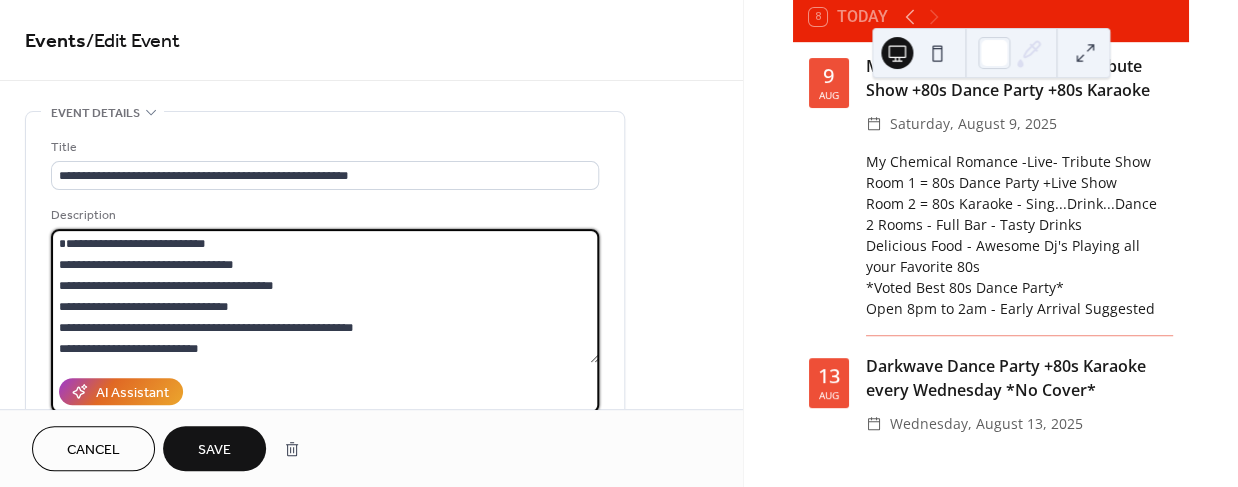 type on "**********" 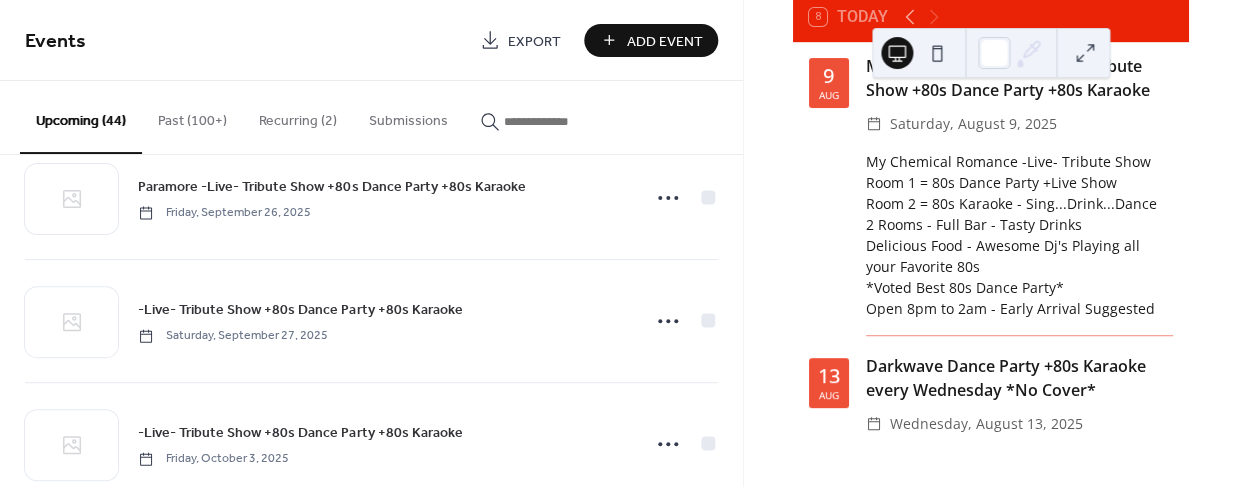 scroll, scrollTop: 1776, scrollLeft: 0, axis: vertical 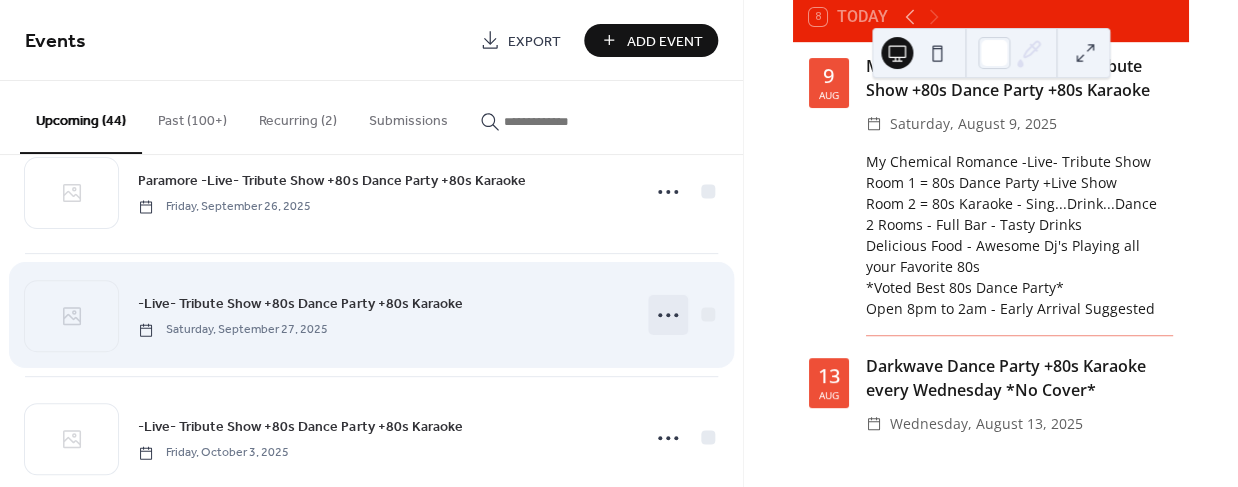 click 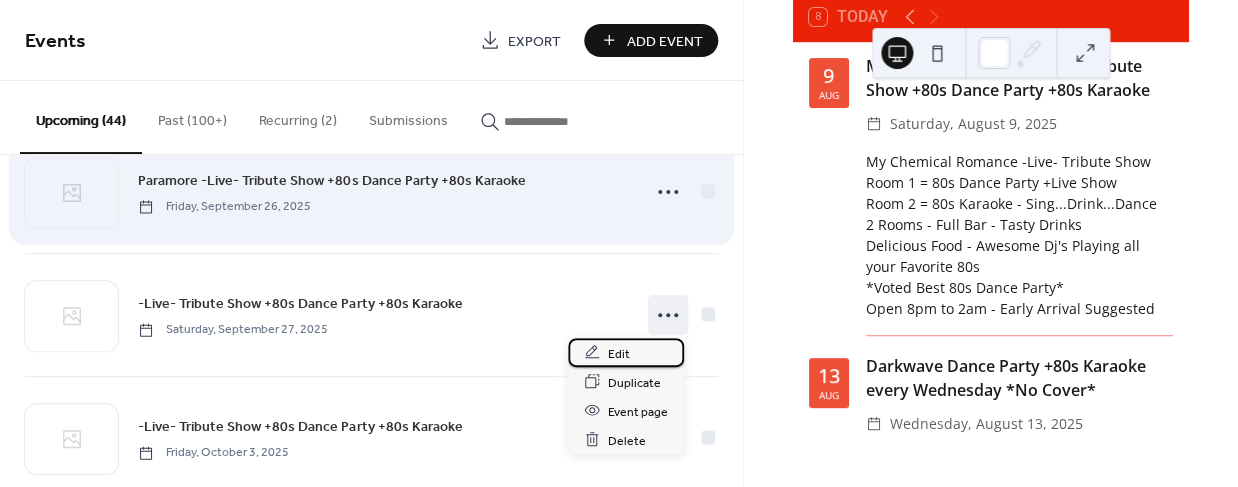 click on "Edit" at bounding box center (619, 353) 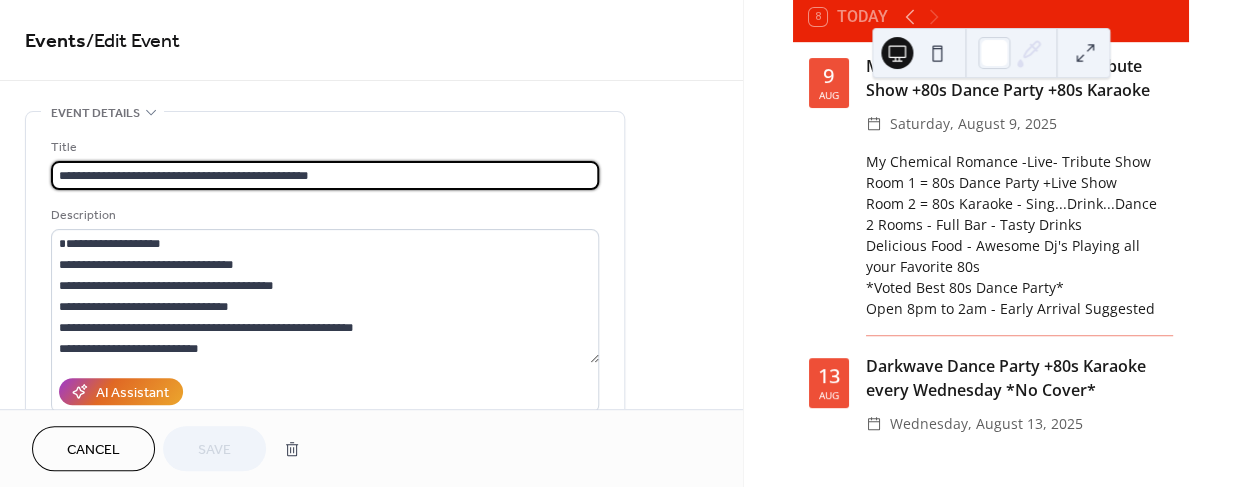 click on "**********" at bounding box center (325, 175) 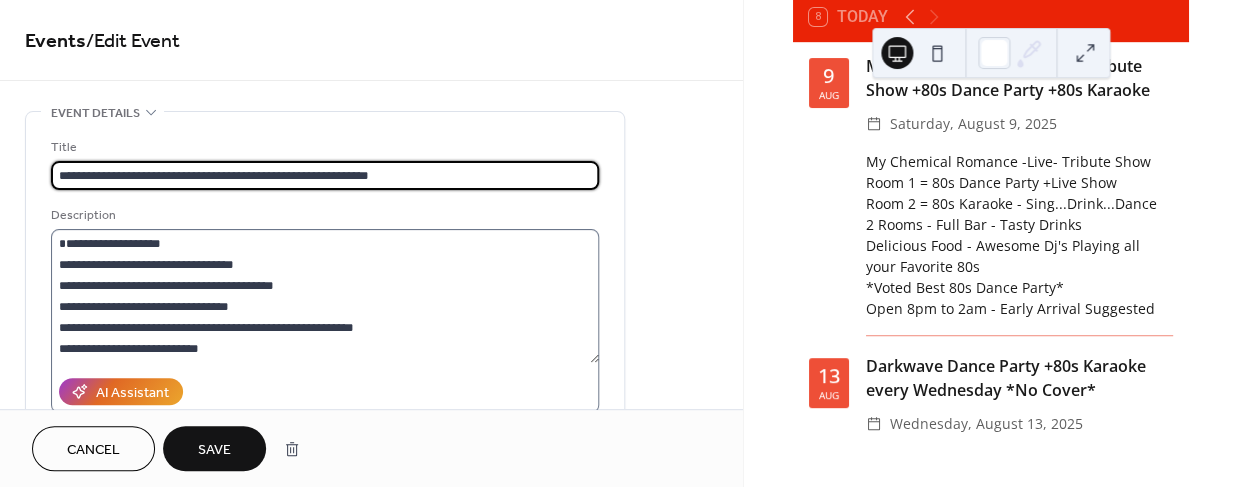 type on "**********" 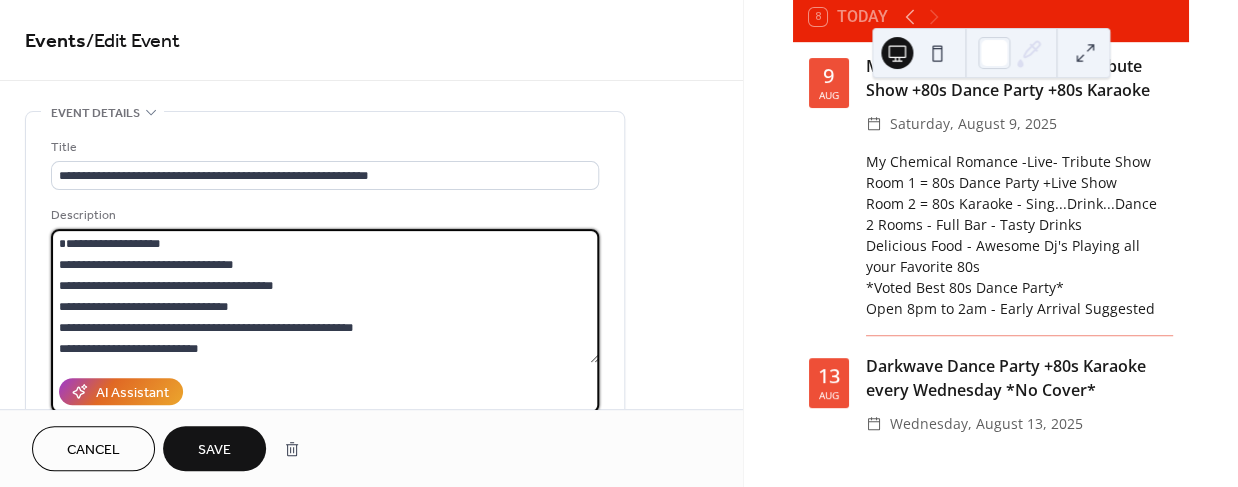 click on "**********" at bounding box center [325, 296] 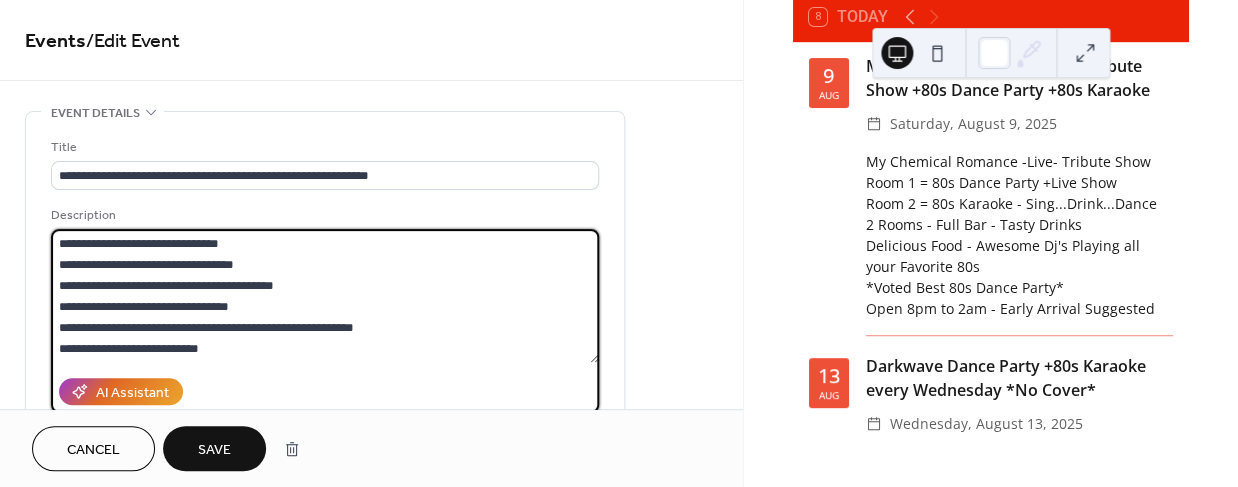 type on "**********" 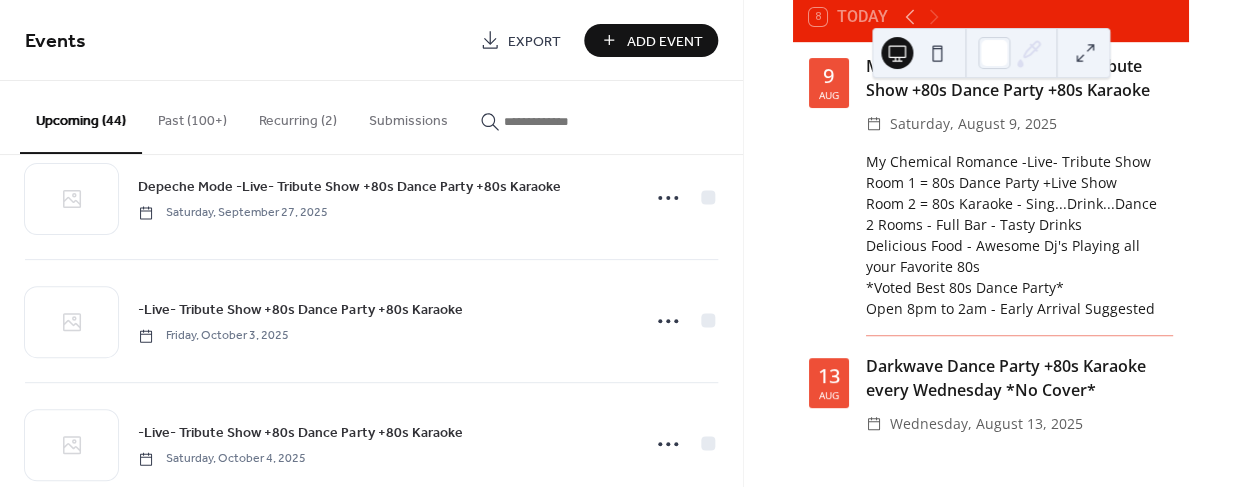 scroll, scrollTop: 1895, scrollLeft: 0, axis: vertical 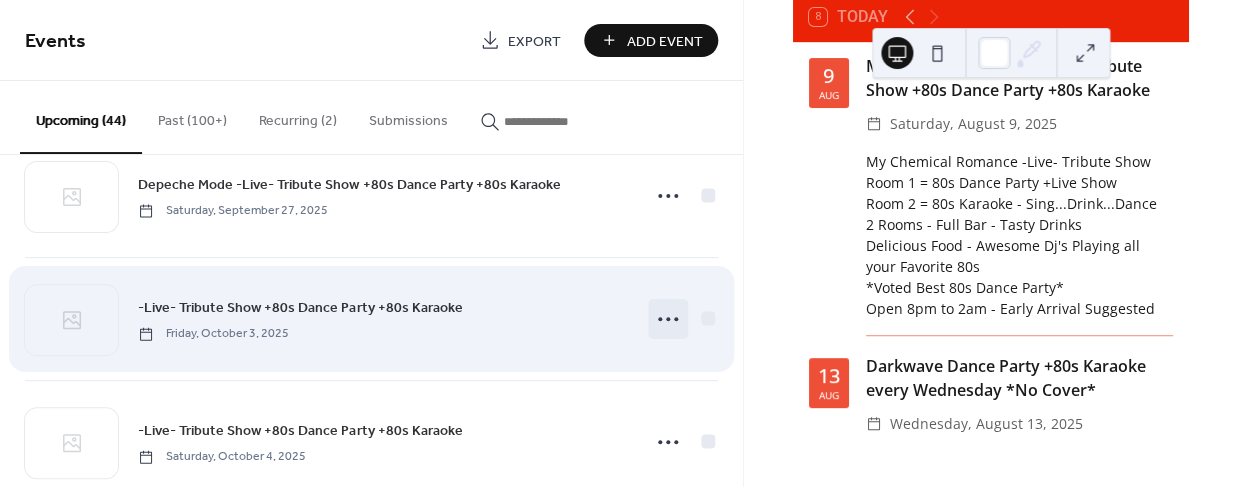 click 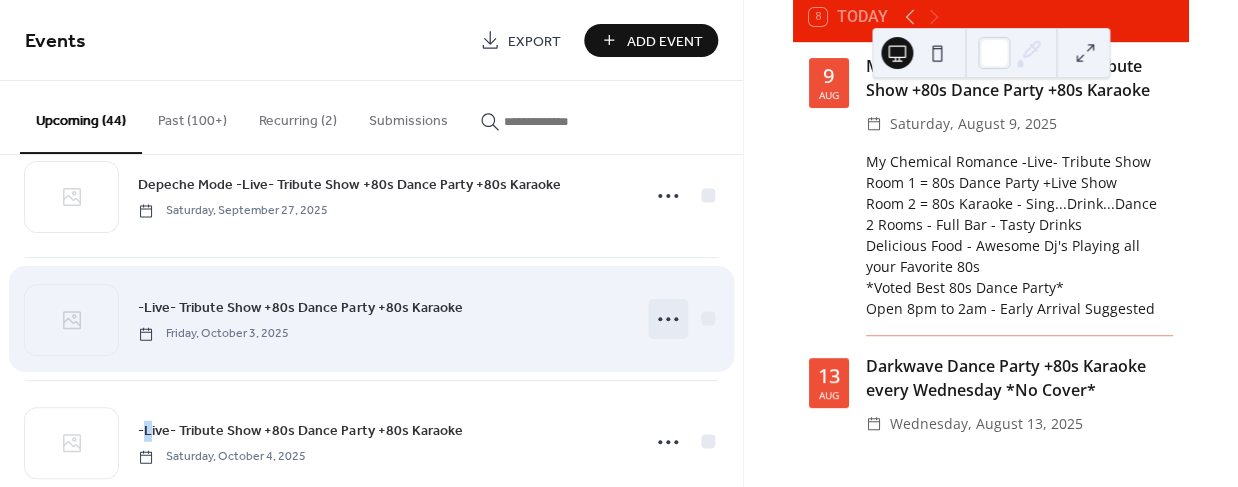click 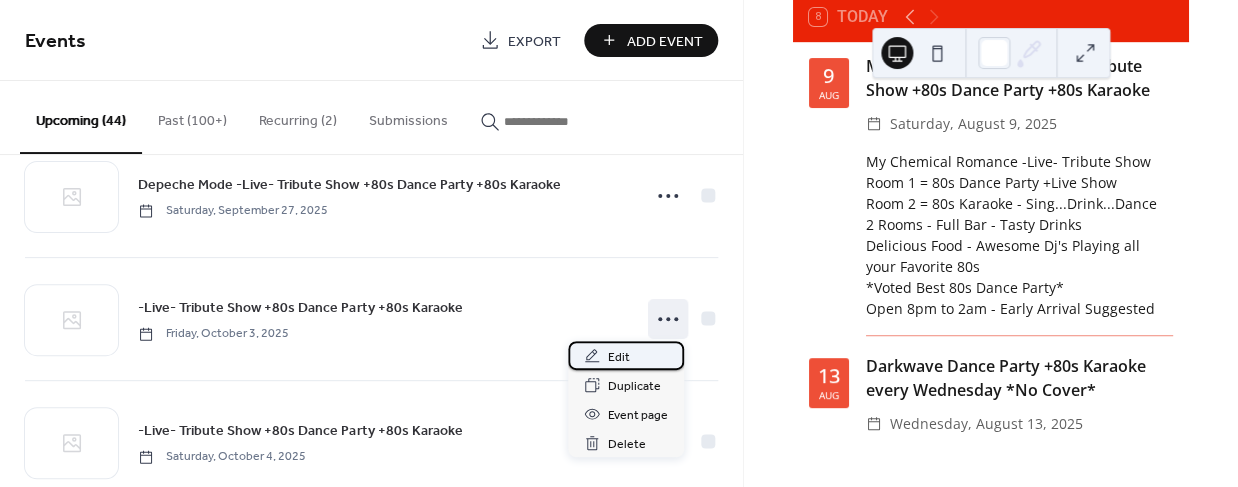 click on "Edit" at bounding box center [619, 357] 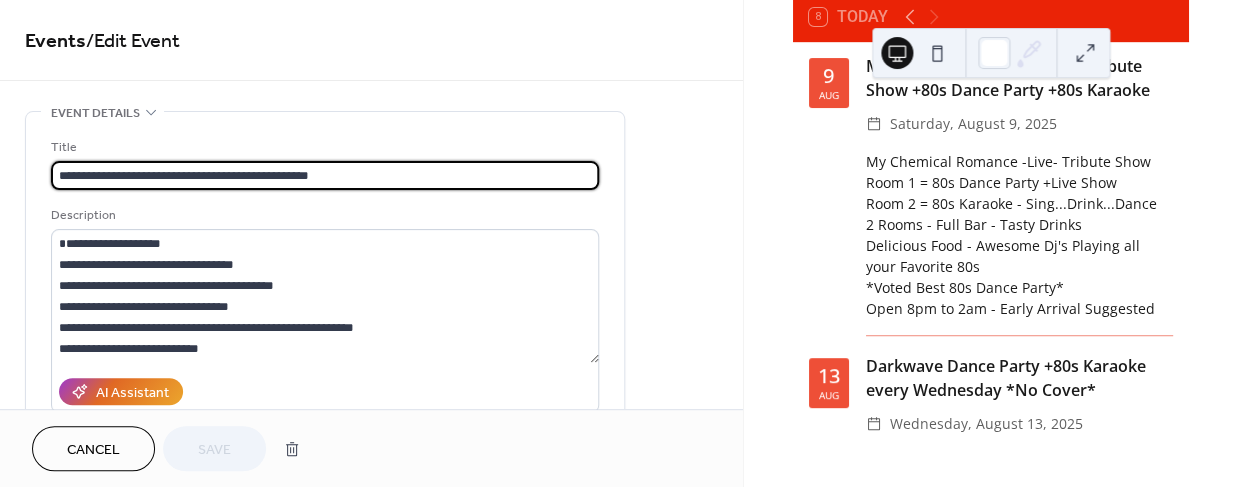 click on "**********" at bounding box center (325, 175) 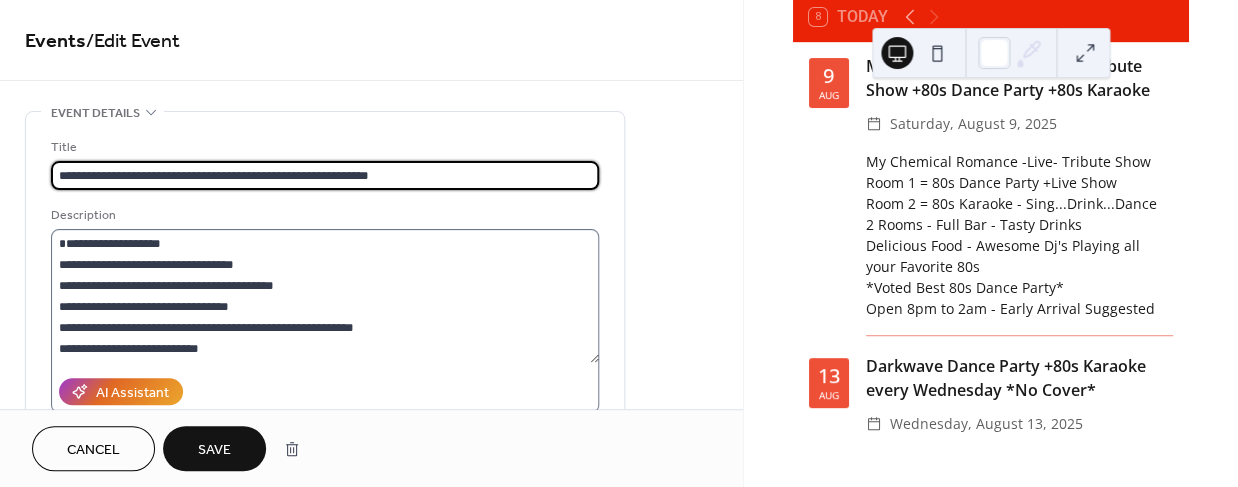 type on "**********" 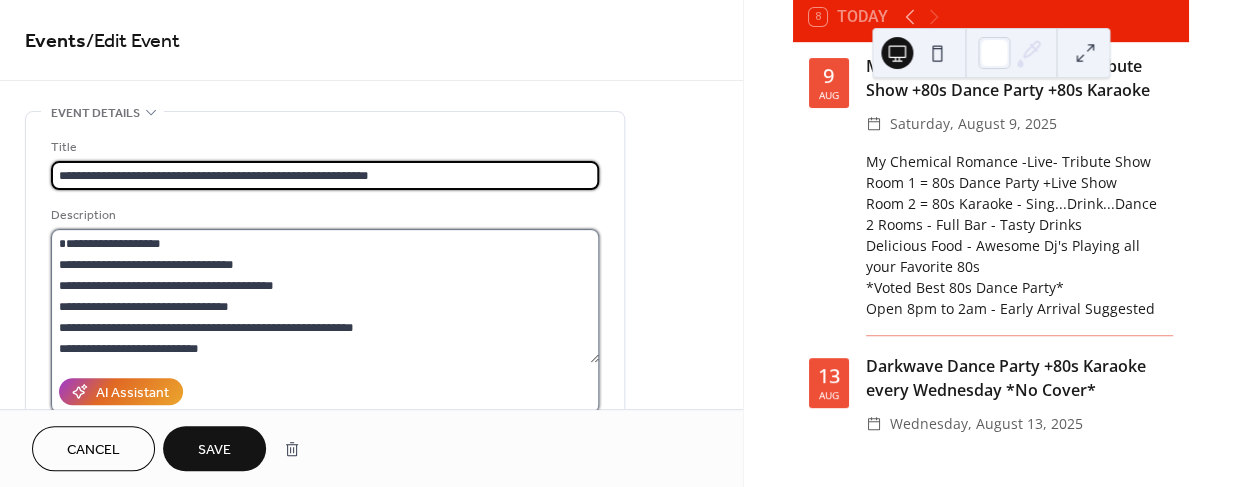 click on "**********" at bounding box center [325, 296] 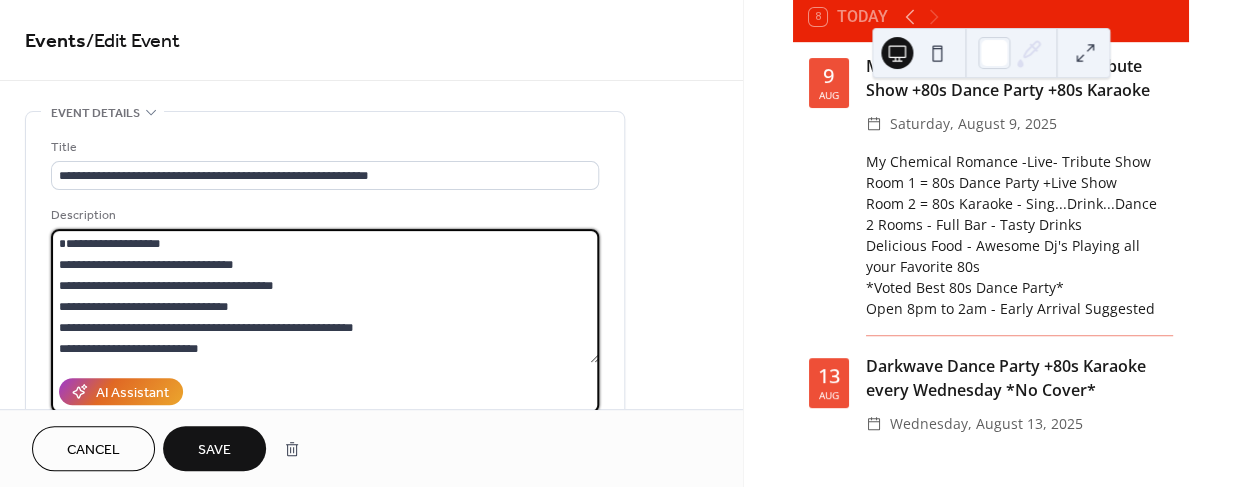click on "**********" at bounding box center [325, 296] 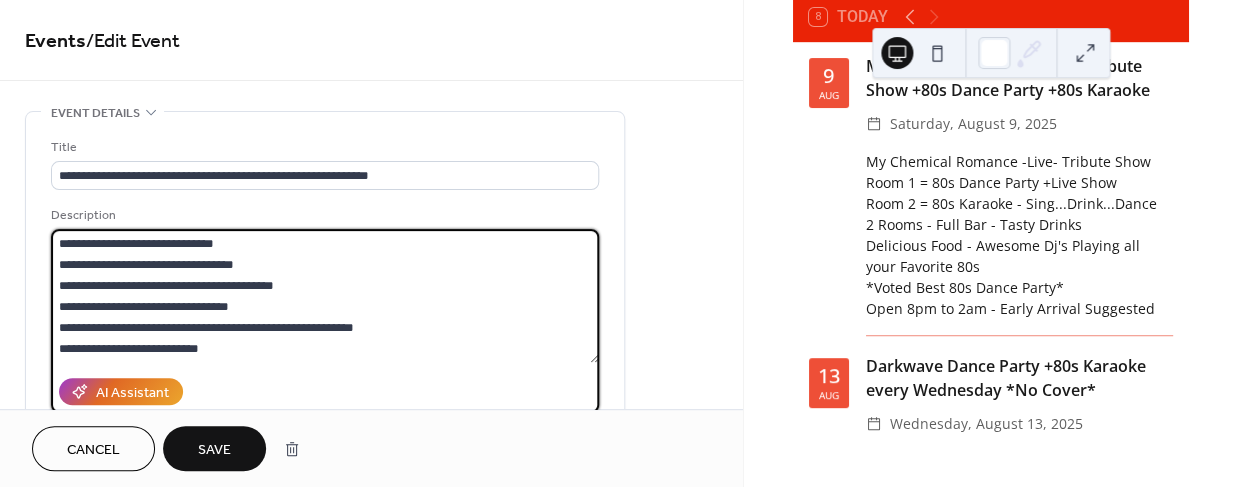 type on "**********" 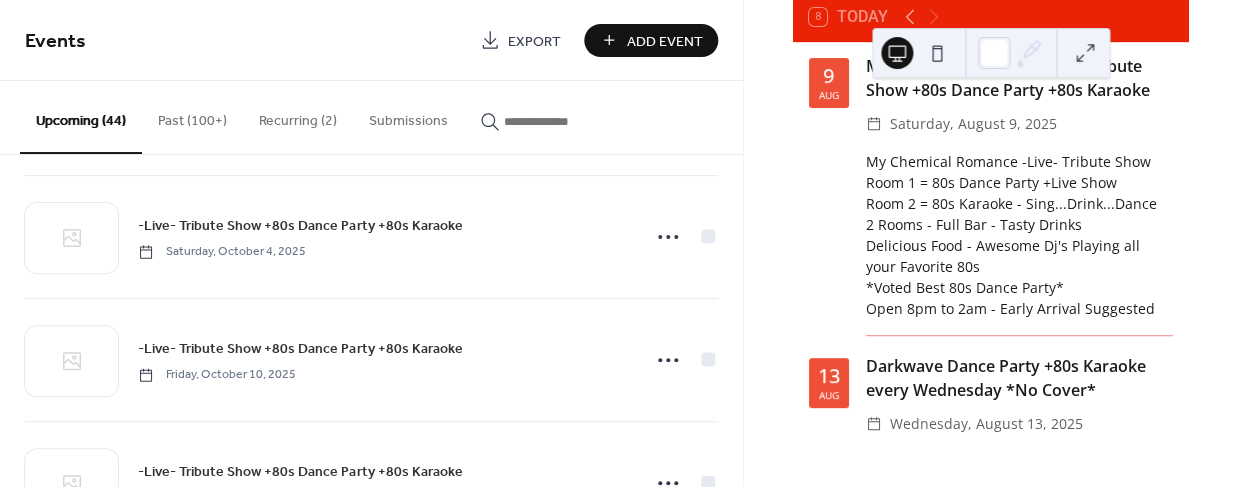 scroll, scrollTop: 2102, scrollLeft: 0, axis: vertical 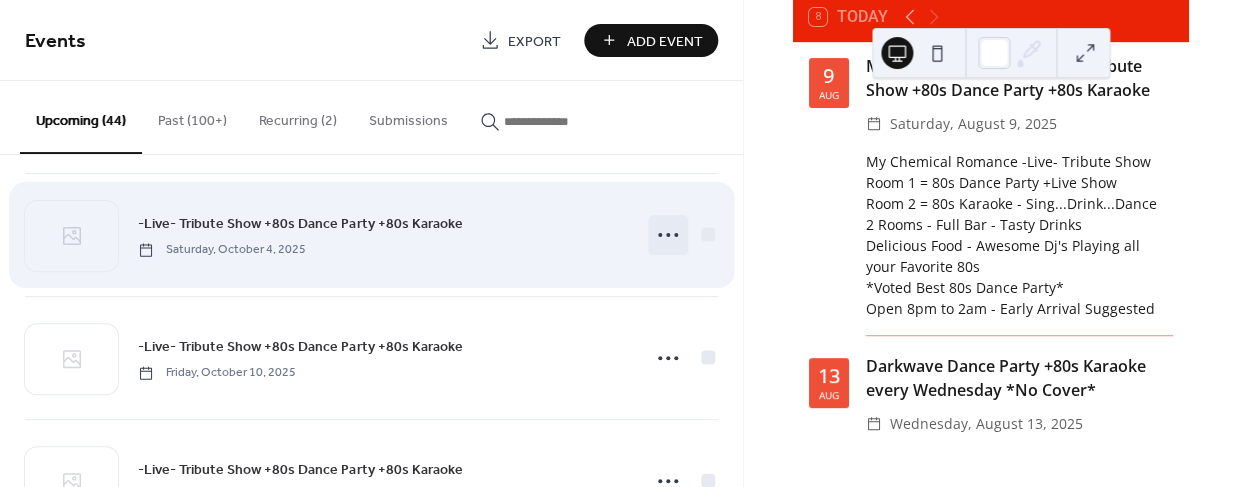 click 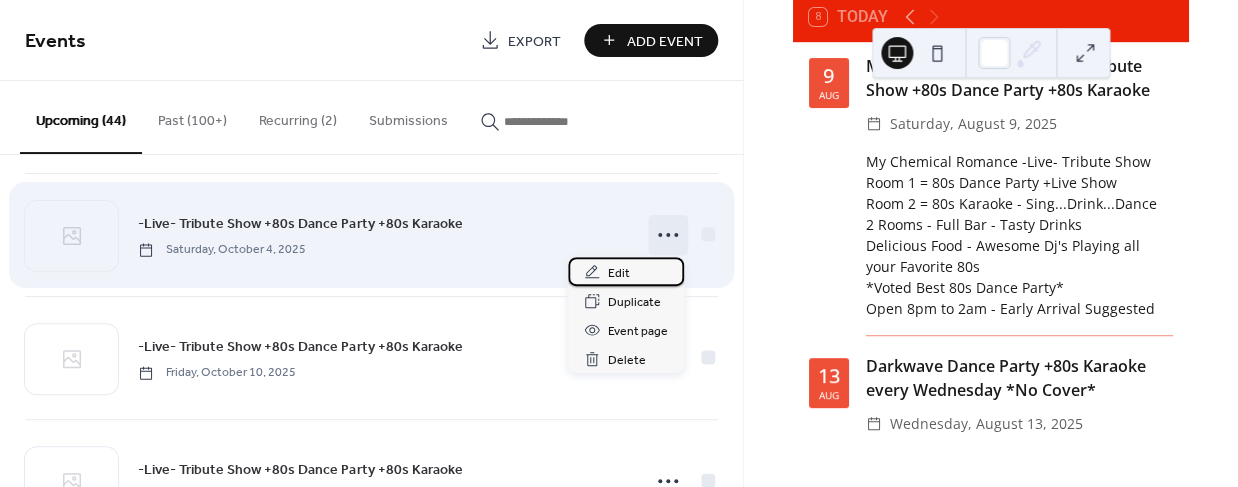 click on "Edit" at bounding box center (619, 273) 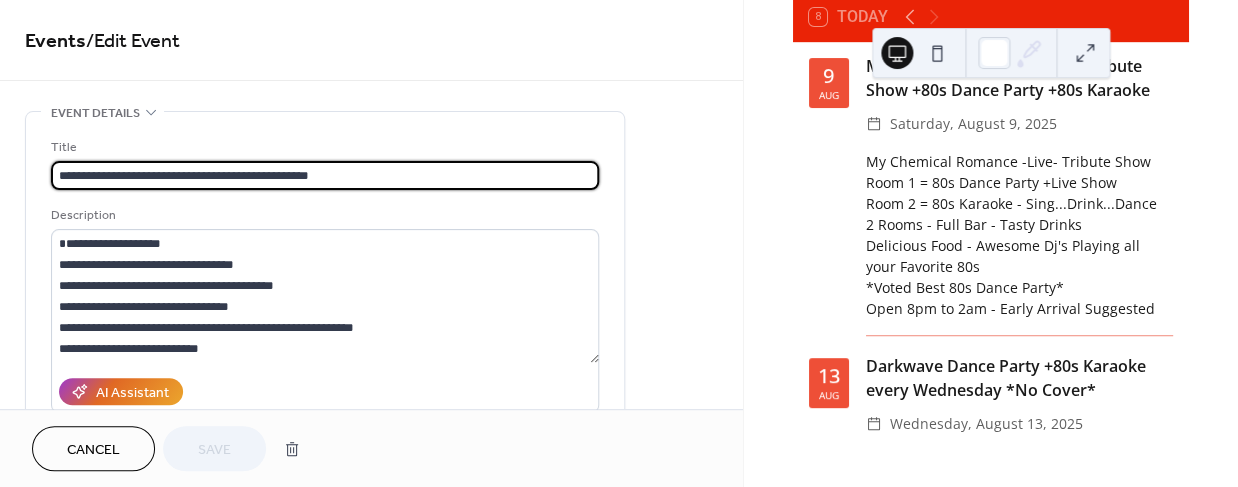 click on "**********" at bounding box center (325, 175) 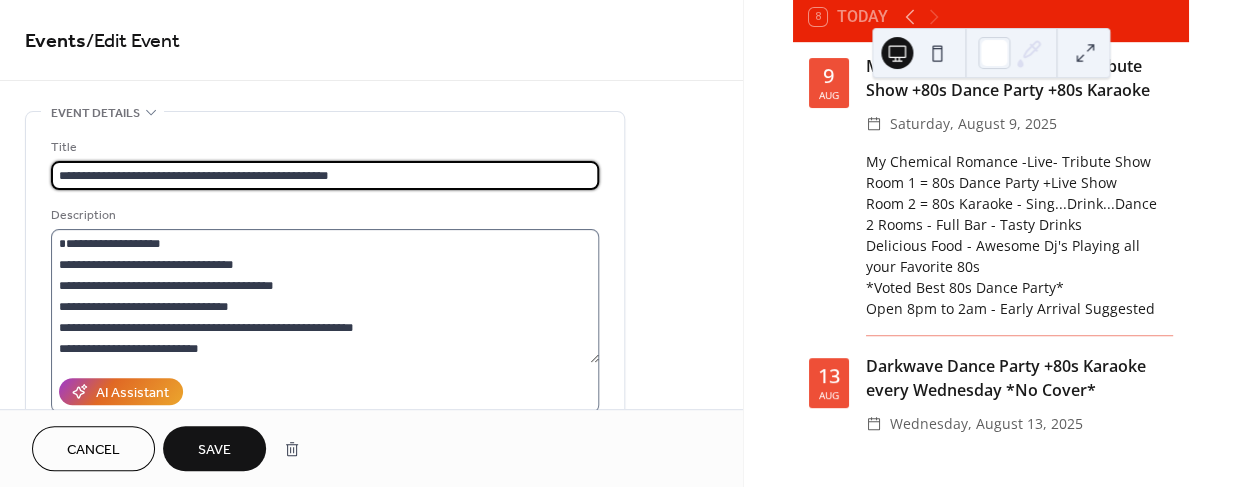 type on "**********" 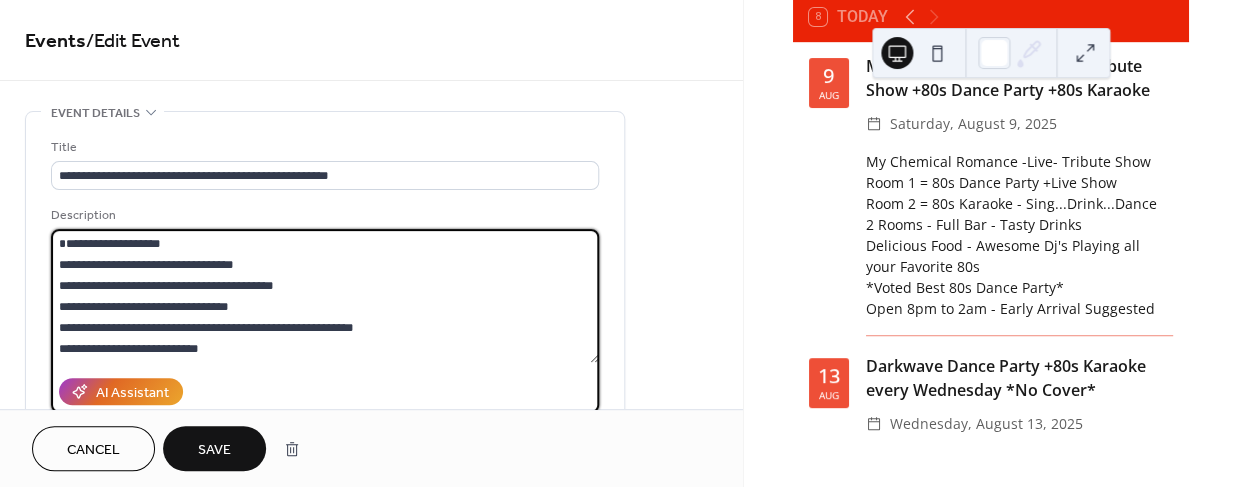 click on "**********" at bounding box center [325, 296] 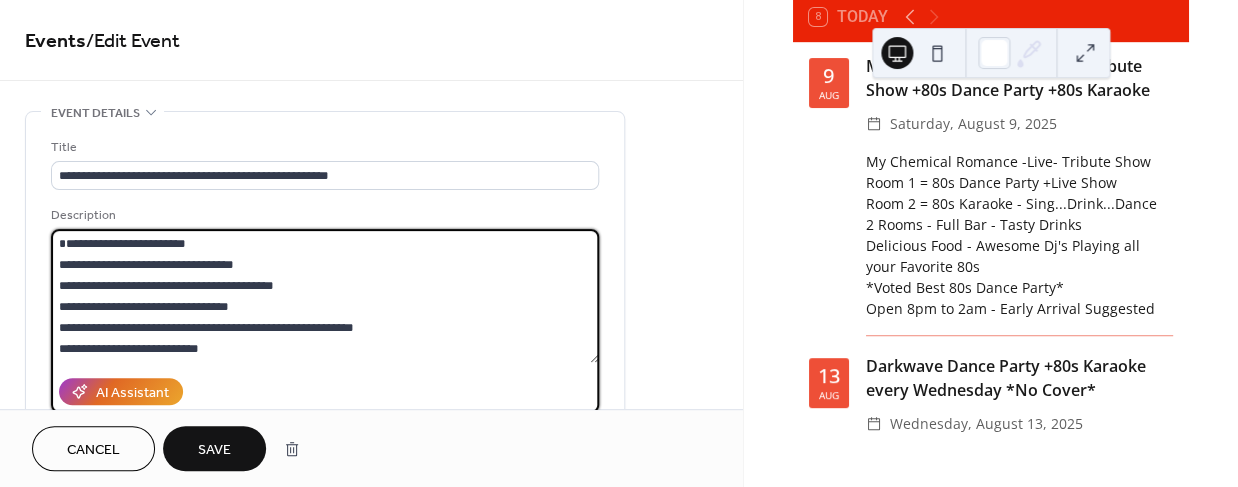 type on "**********" 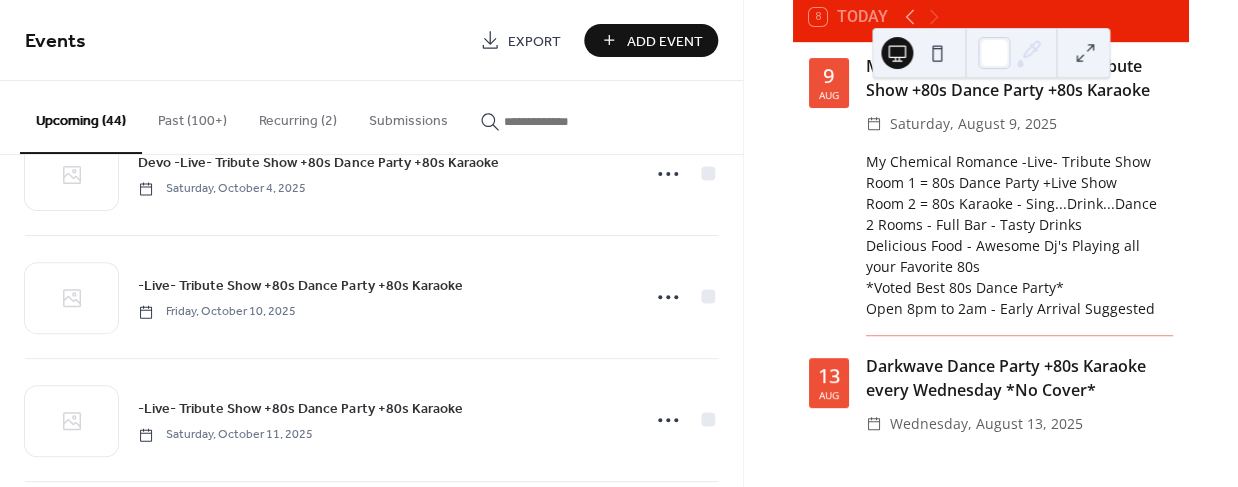 scroll, scrollTop: 2164, scrollLeft: 0, axis: vertical 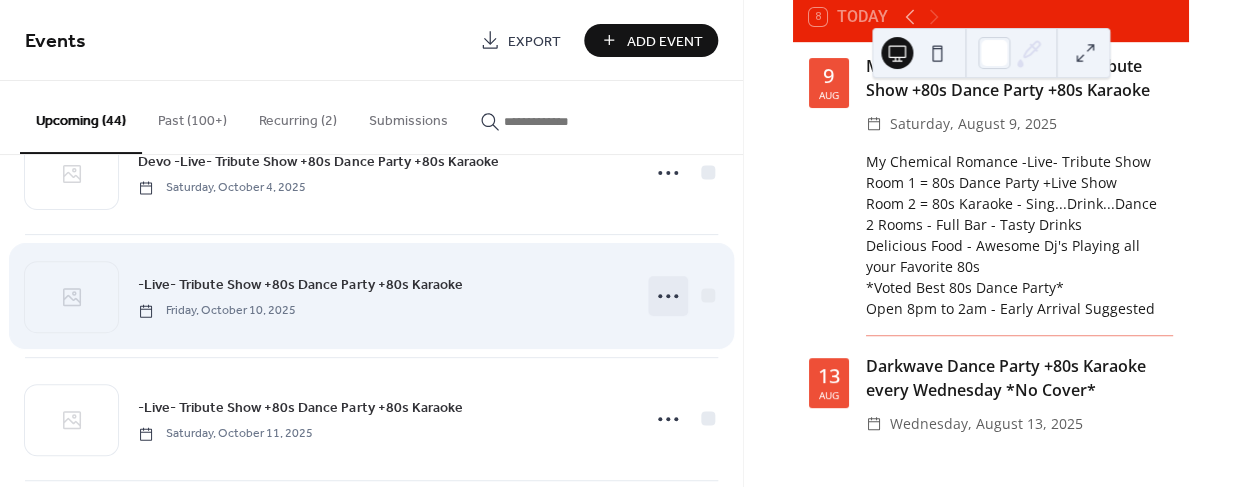 click 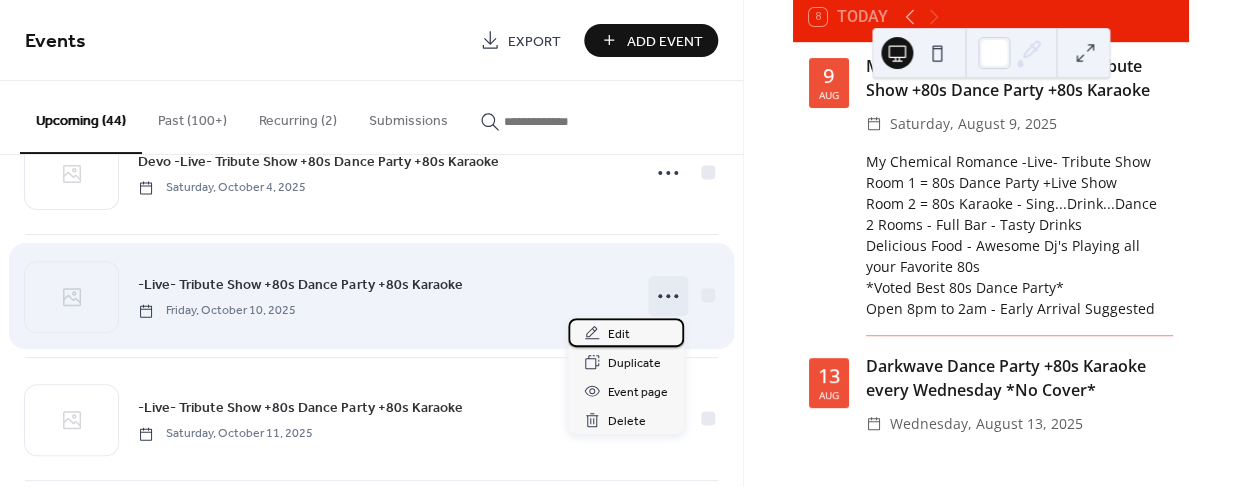 click on "Edit" at bounding box center [619, 334] 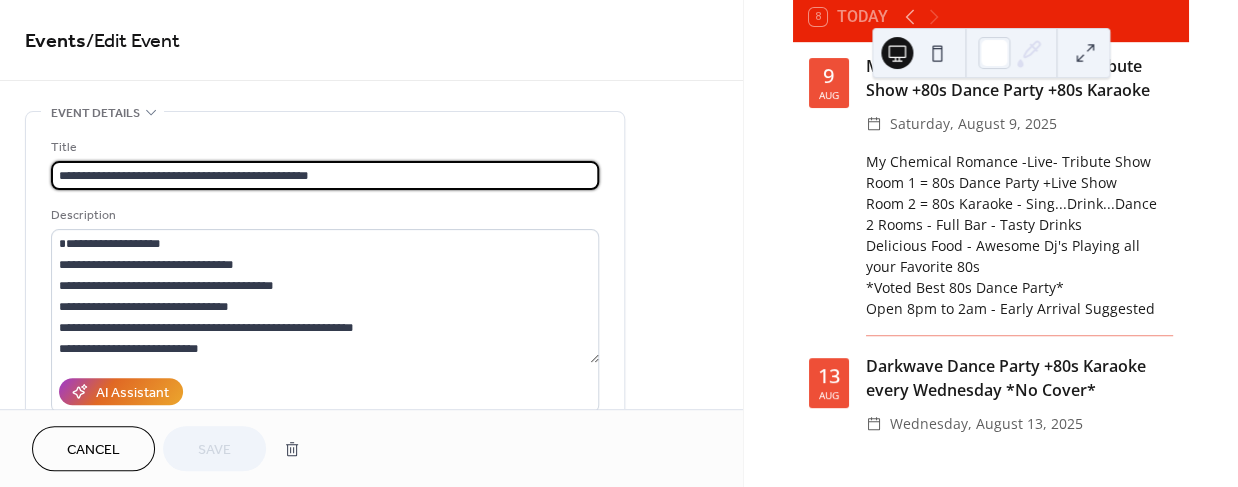 click on "**********" at bounding box center (325, 175) 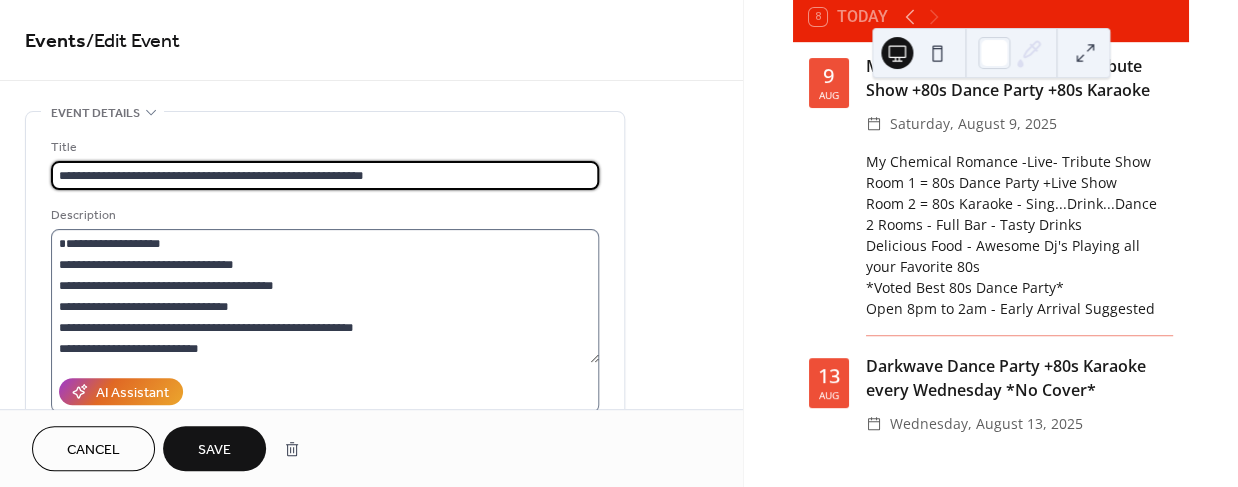 type on "**********" 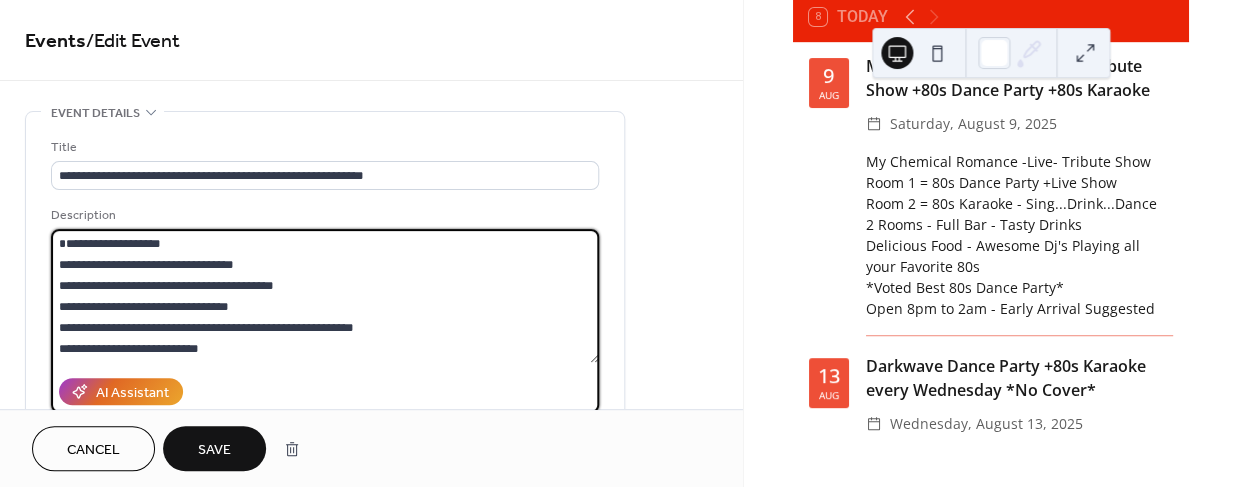 click on "**********" at bounding box center [325, 296] 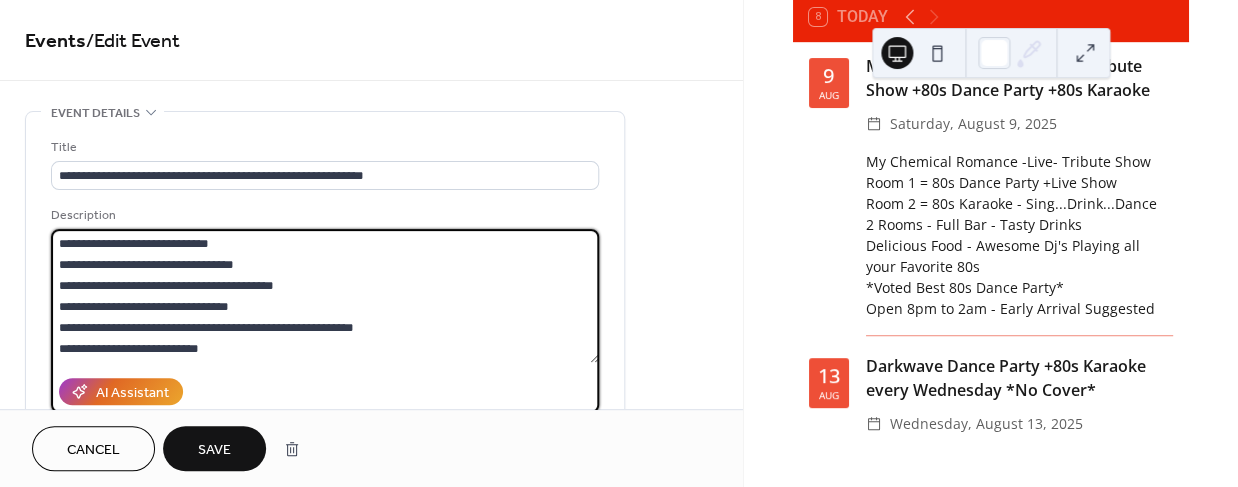 type on "**********" 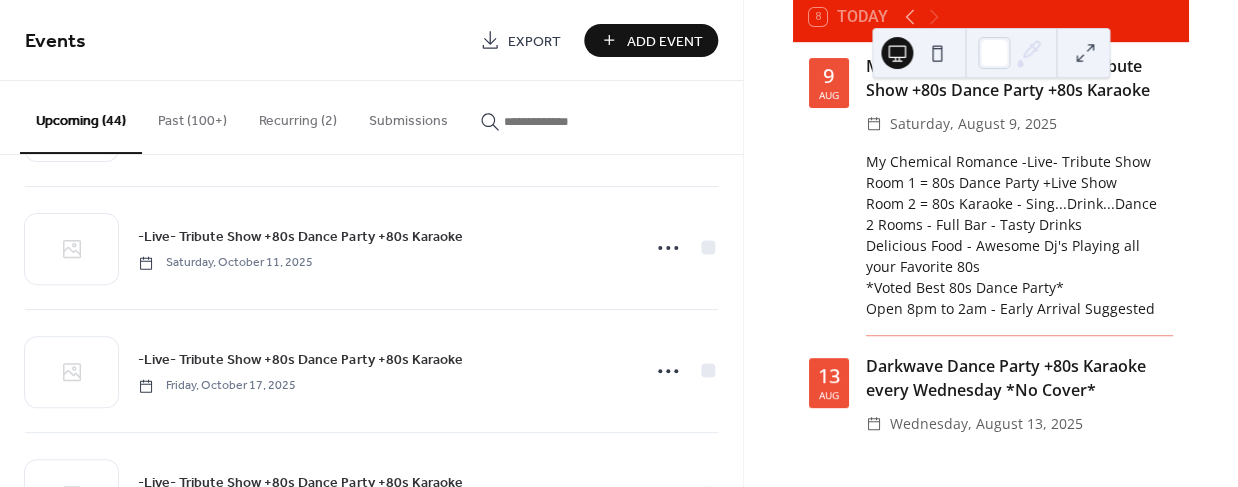 scroll, scrollTop: 2337, scrollLeft: 0, axis: vertical 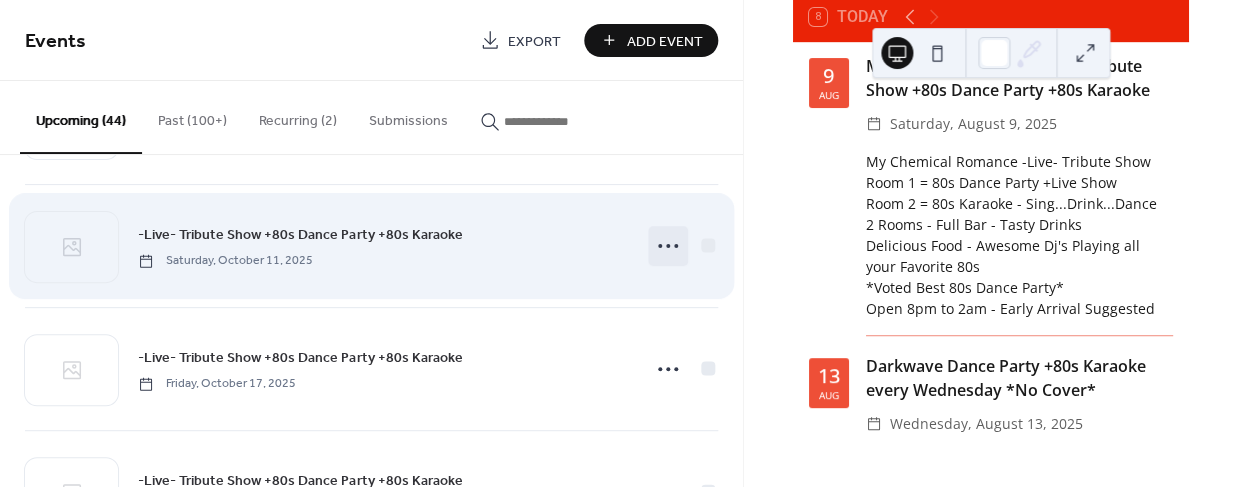 click 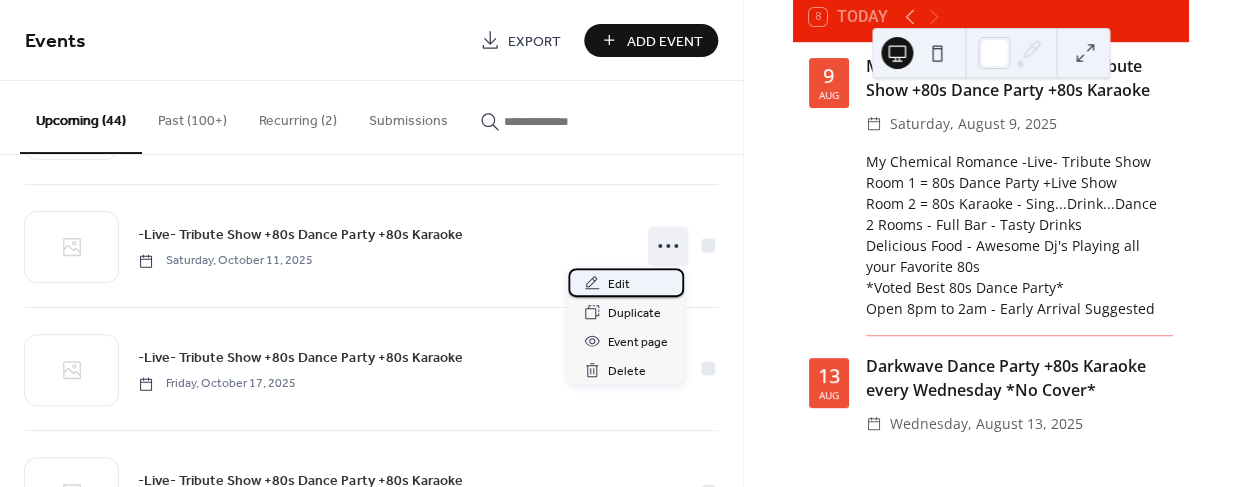 click on "Edit" at bounding box center [619, 284] 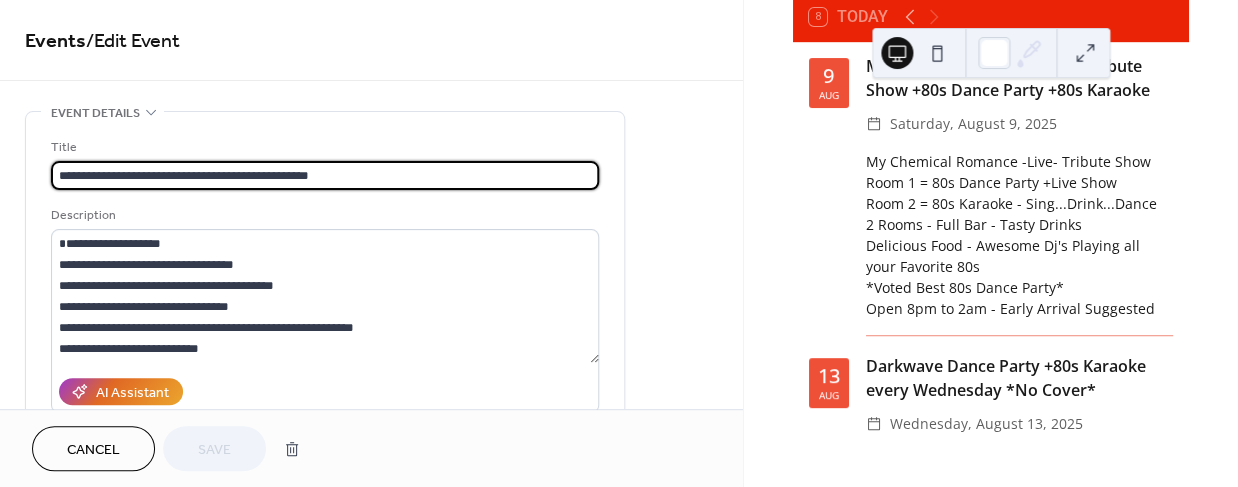 click on "**********" at bounding box center [325, 175] 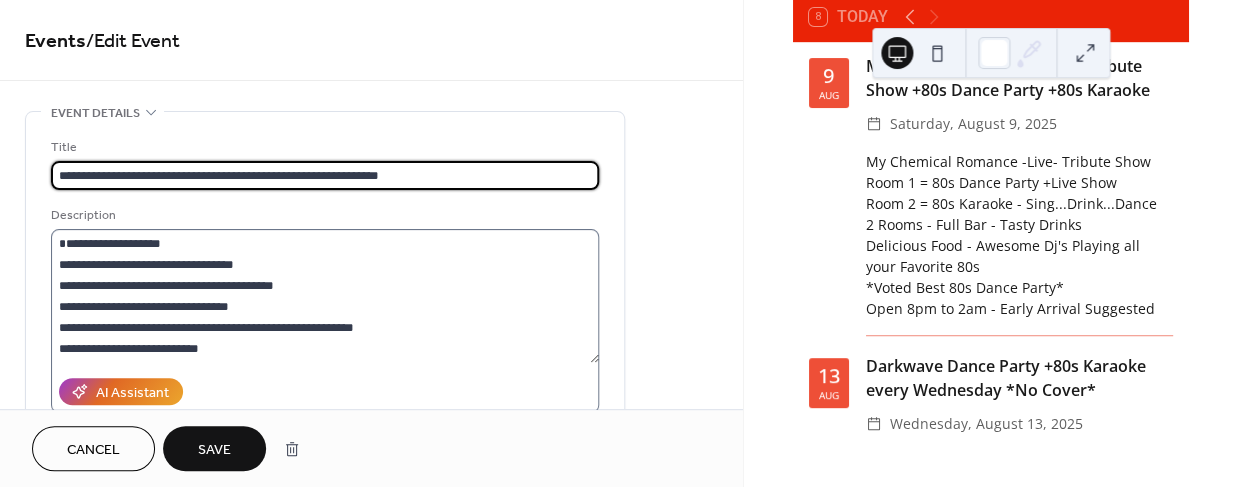 type on "**********" 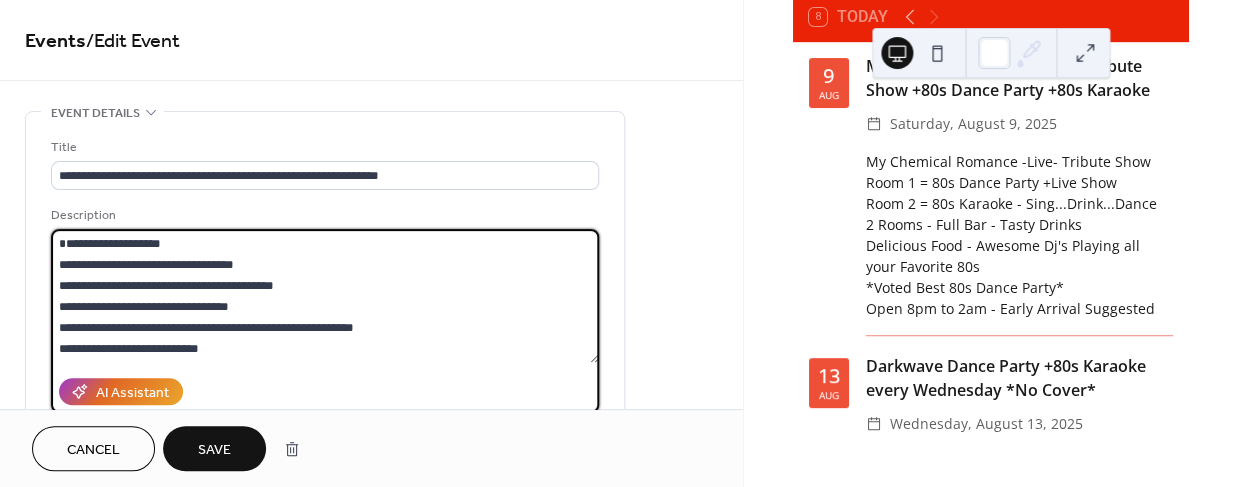 click on "**********" at bounding box center (325, 296) 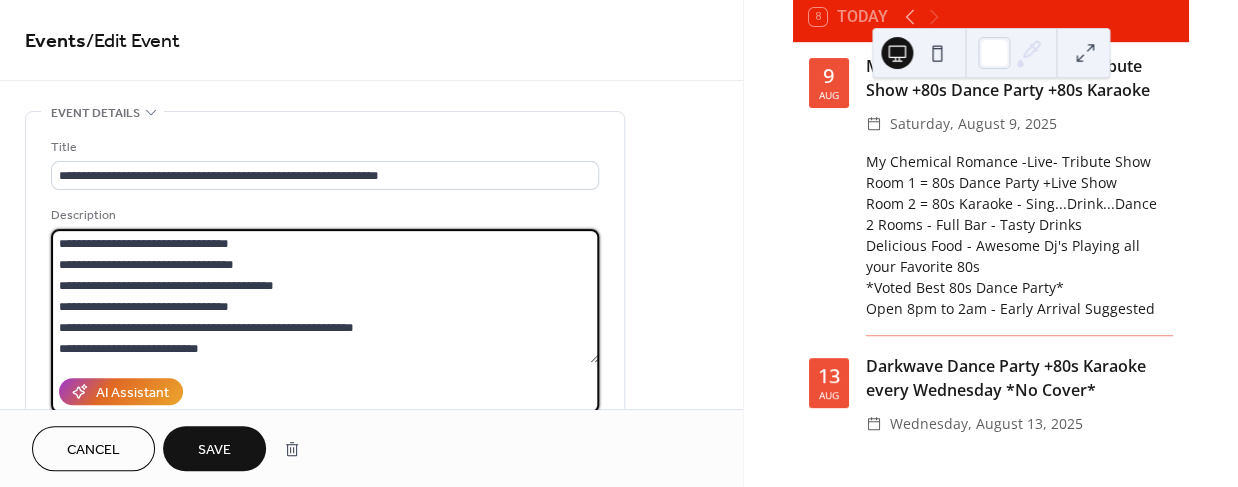 type on "**********" 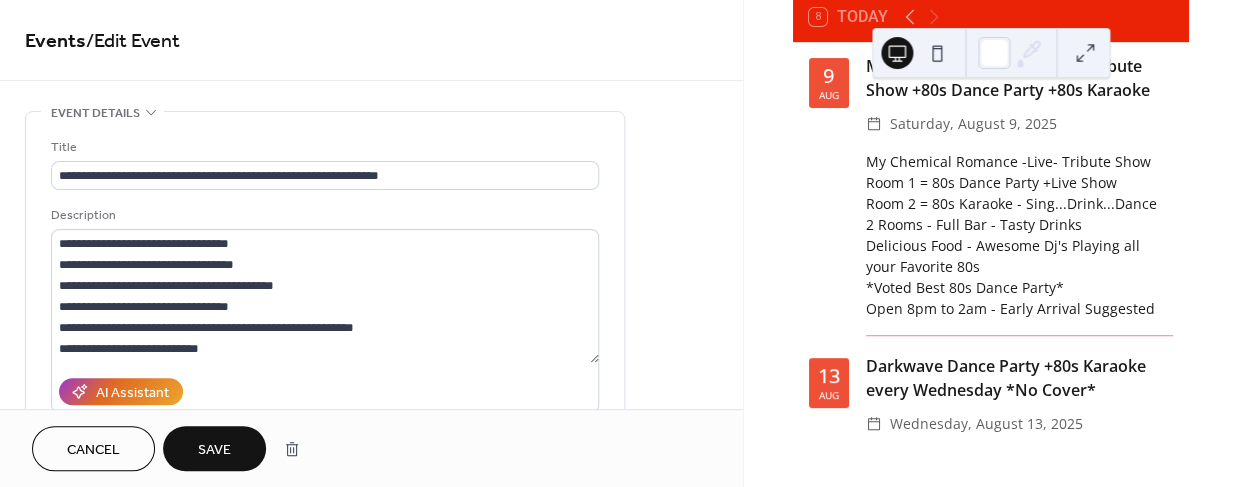 click on "Save" at bounding box center [214, 450] 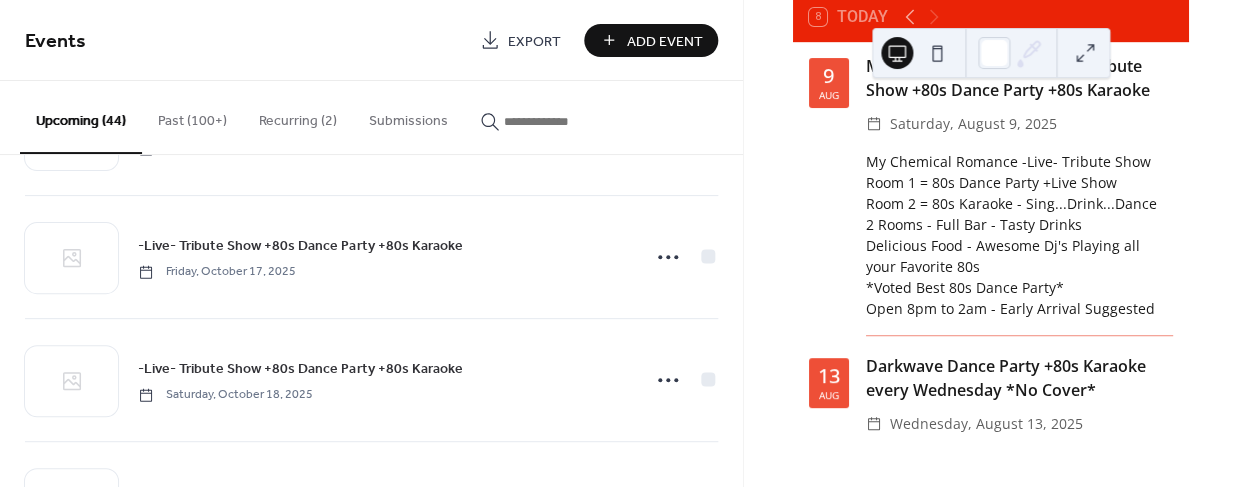 scroll, scrollTop: 2446, scrollLeft: 0, axis: vertical 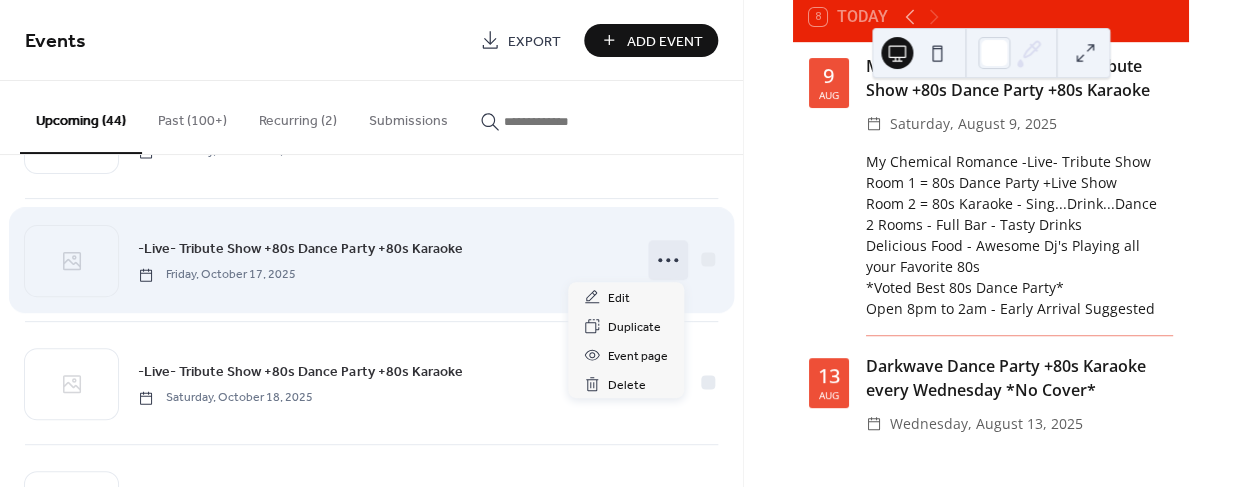 click 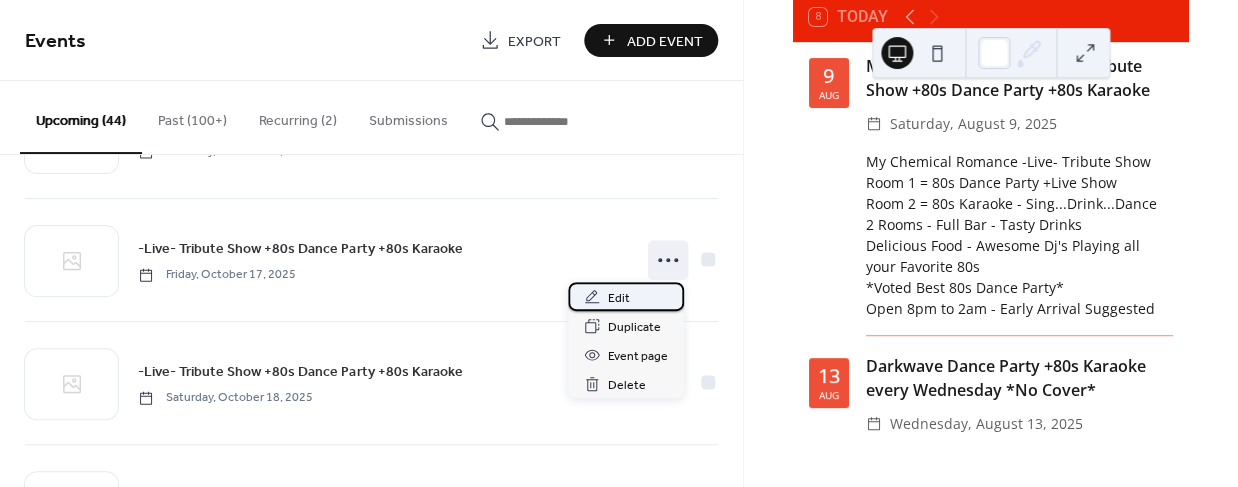 click on "Edit" at bounding box center [619, 298] 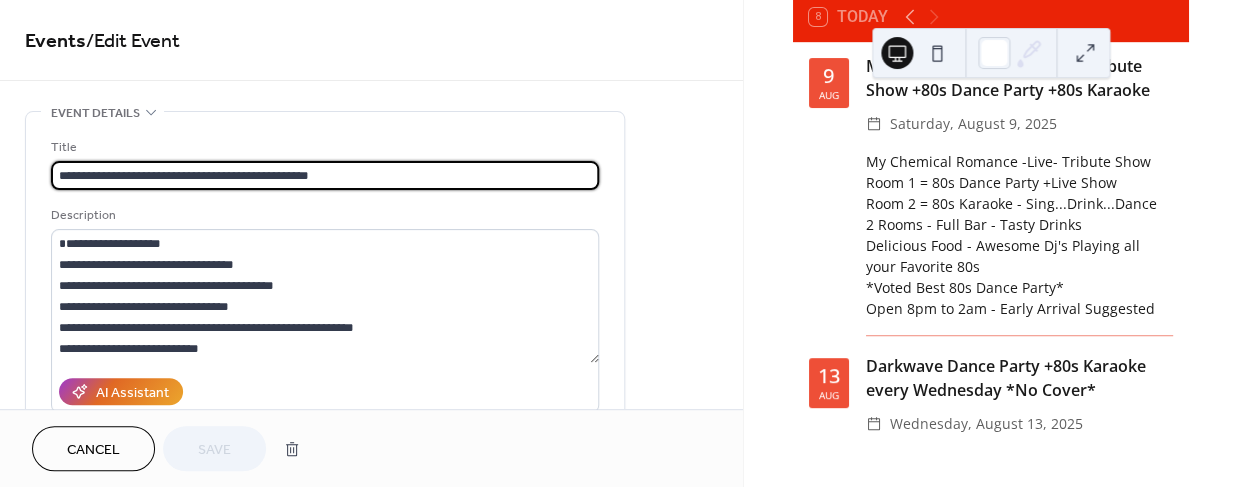 click on "**********" at bounding box center (325, 175) 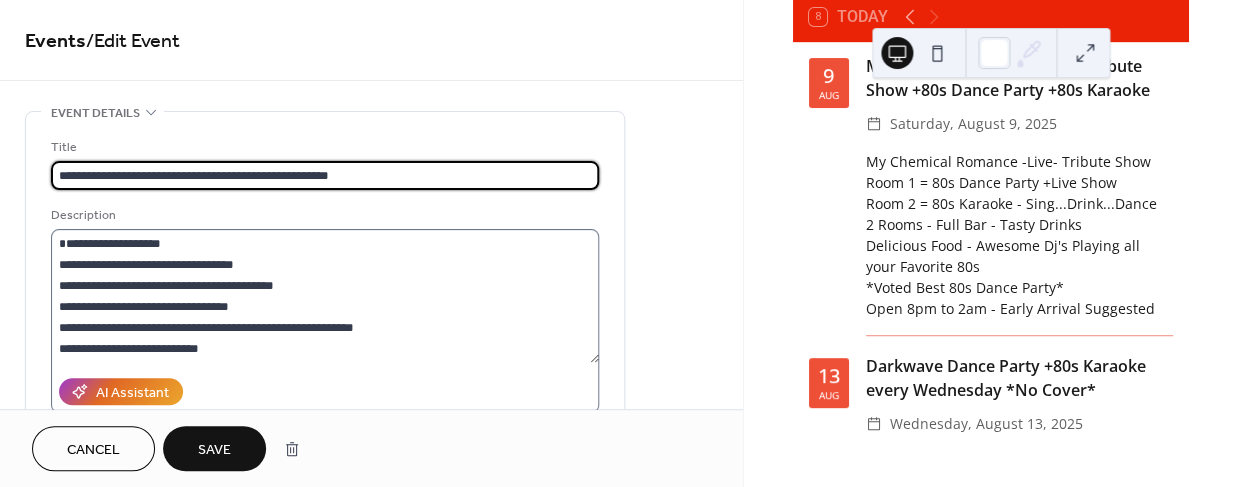 type on "**********" 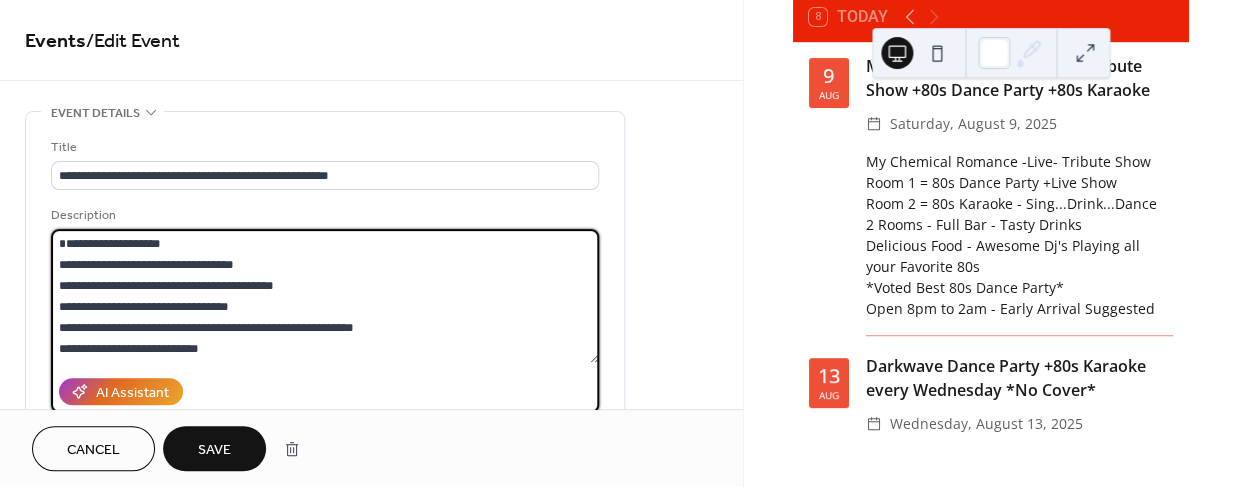 click on "**********" at bounding box center (325, 296) 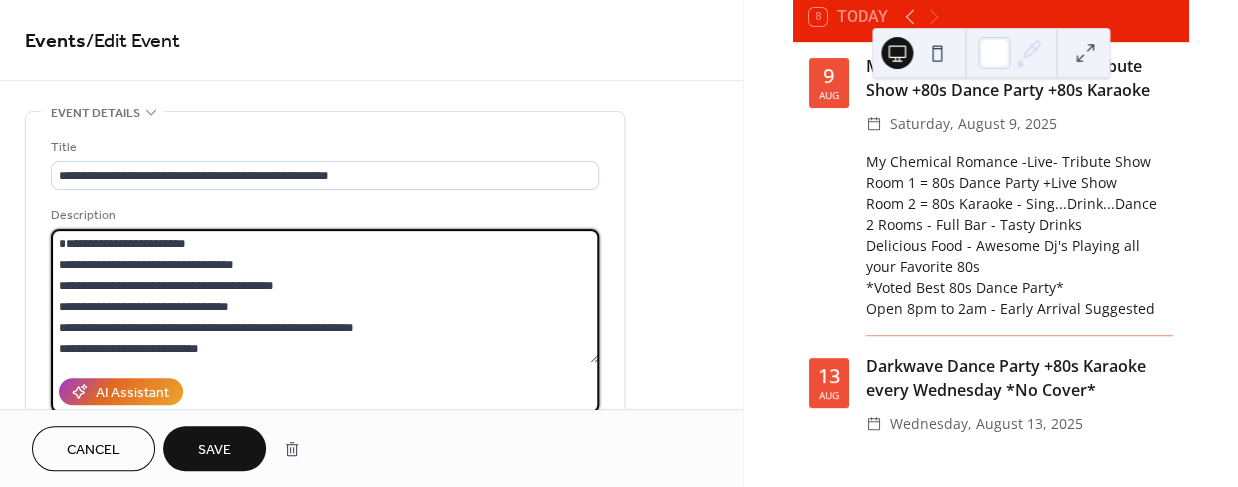 type on "**********" 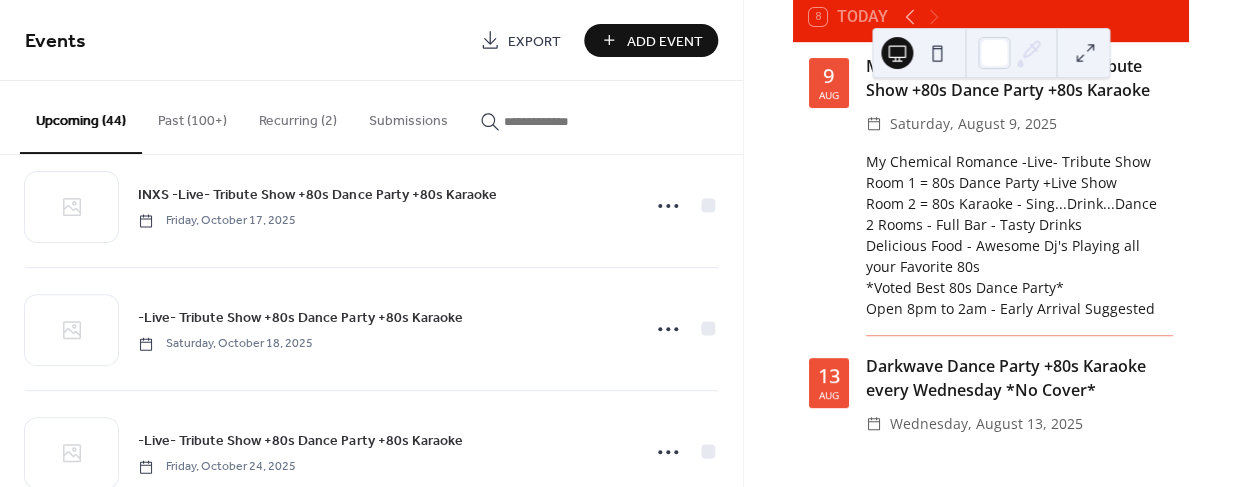 scroll, scrollTop: 2501, scrollLeft: 0, axis: vertical 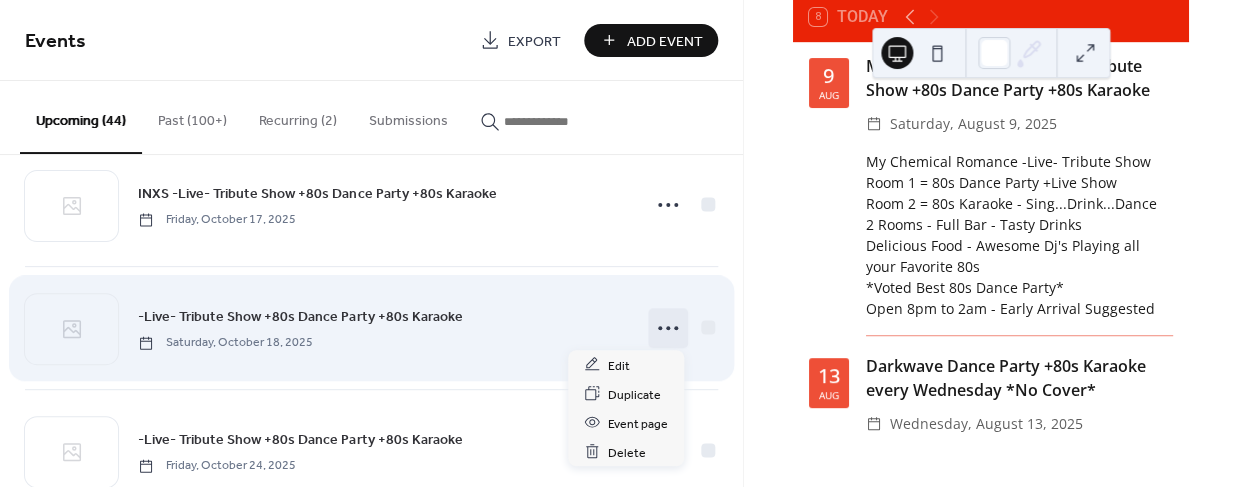 click 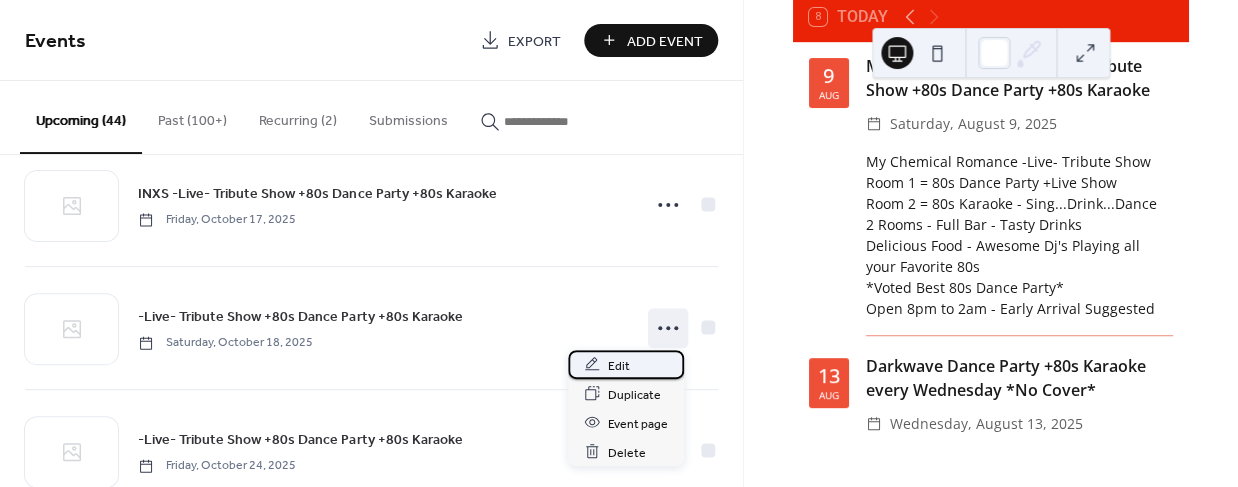 click on "Edit" at bounding box center [626, 364] 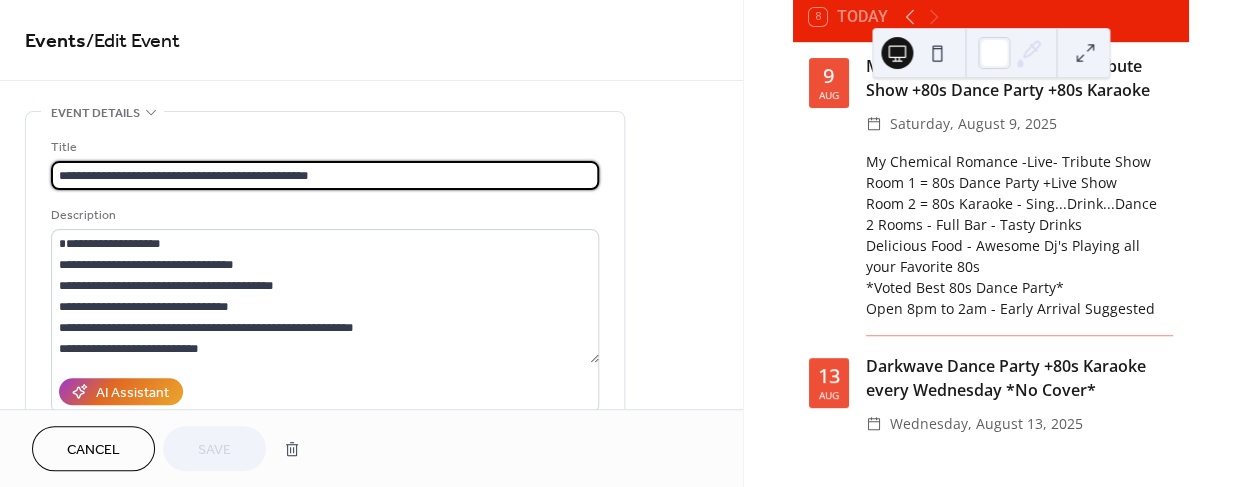 click on "**********" at bounding box center [325, 175] 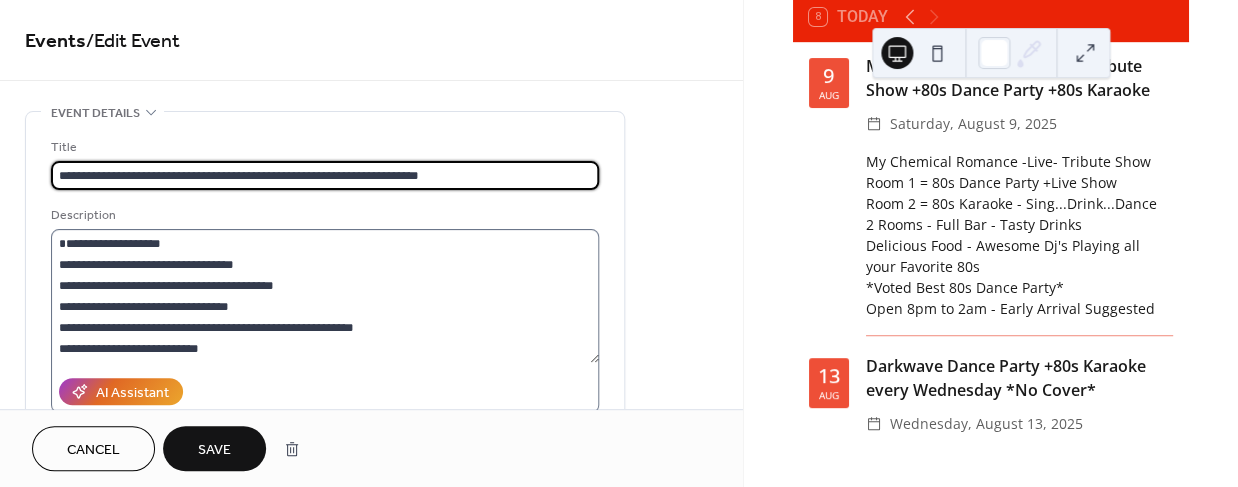 type on "**********" 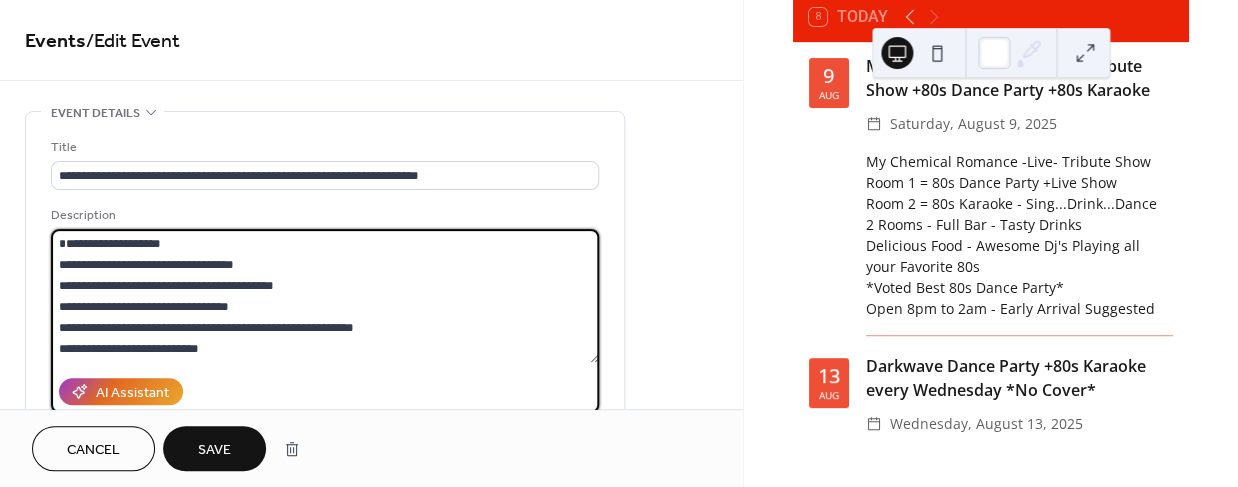 click on "**********" at bounding box center [325, 296] 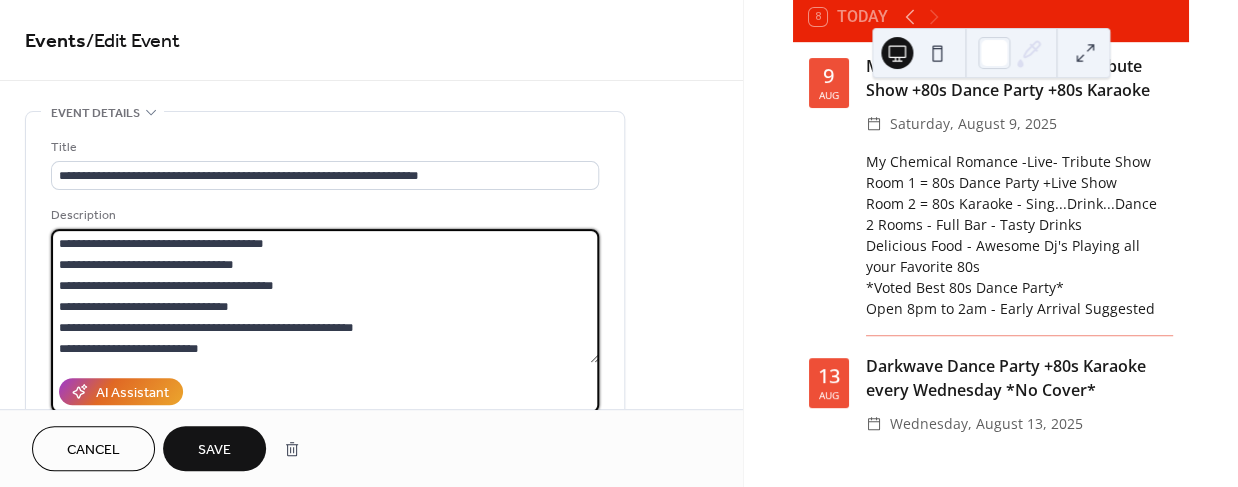 type on "**********" 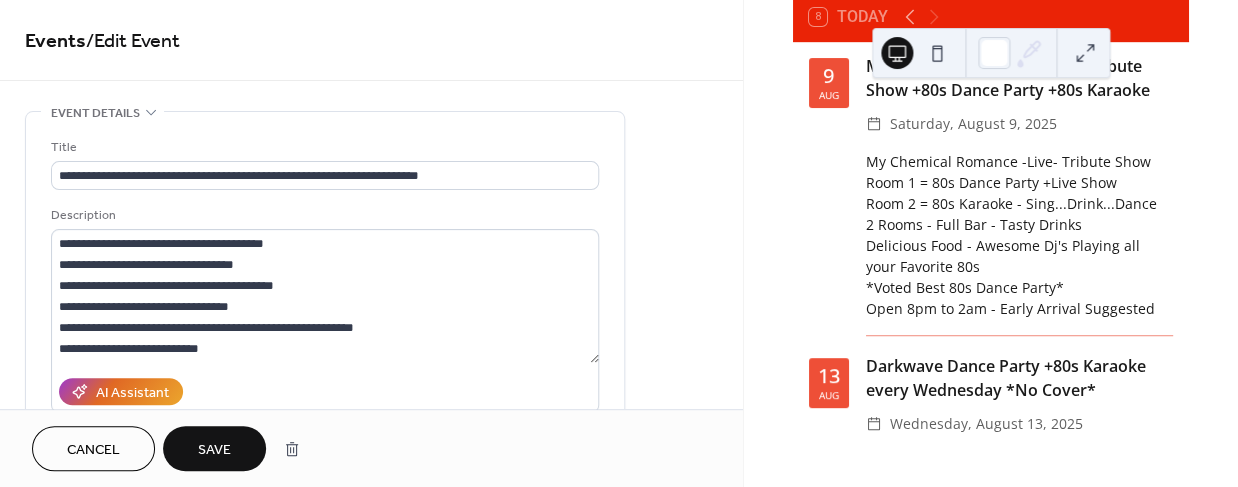 click on "Save" at bounding box center [214, 450] 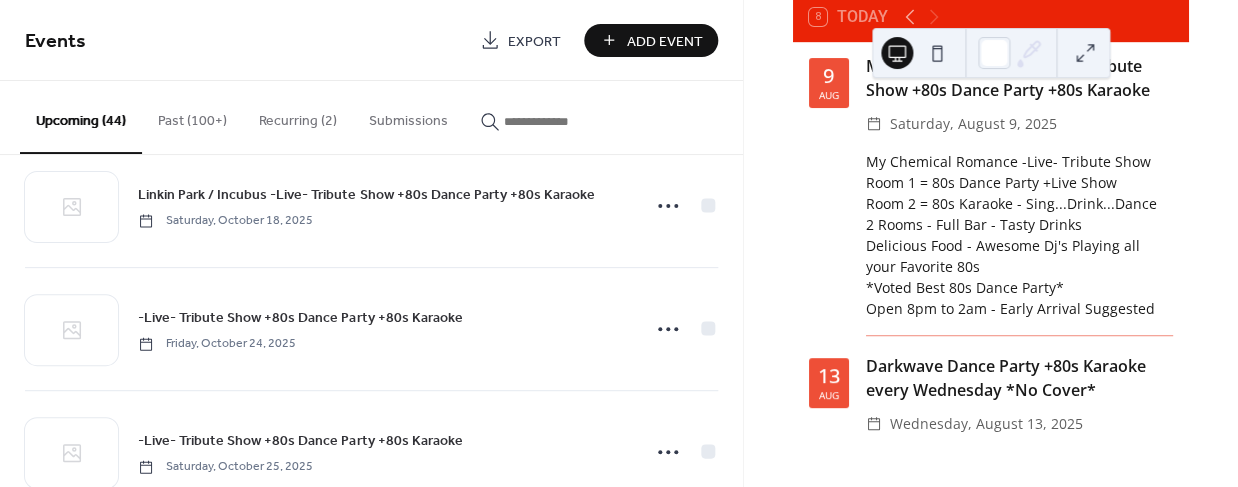 scroll, scrollTop: 2624, scrollLeft: 0, axis: vertical 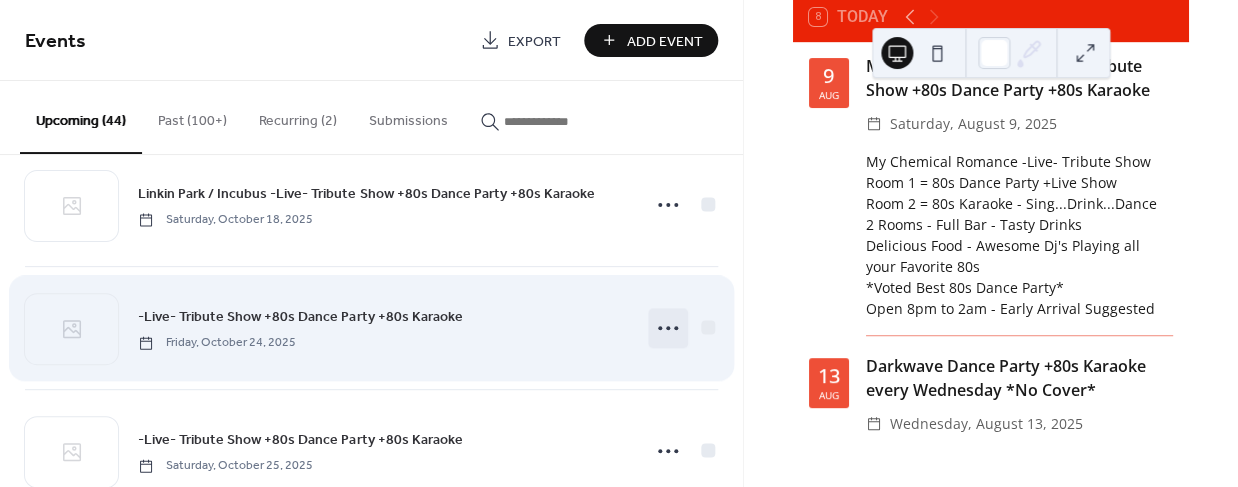 click 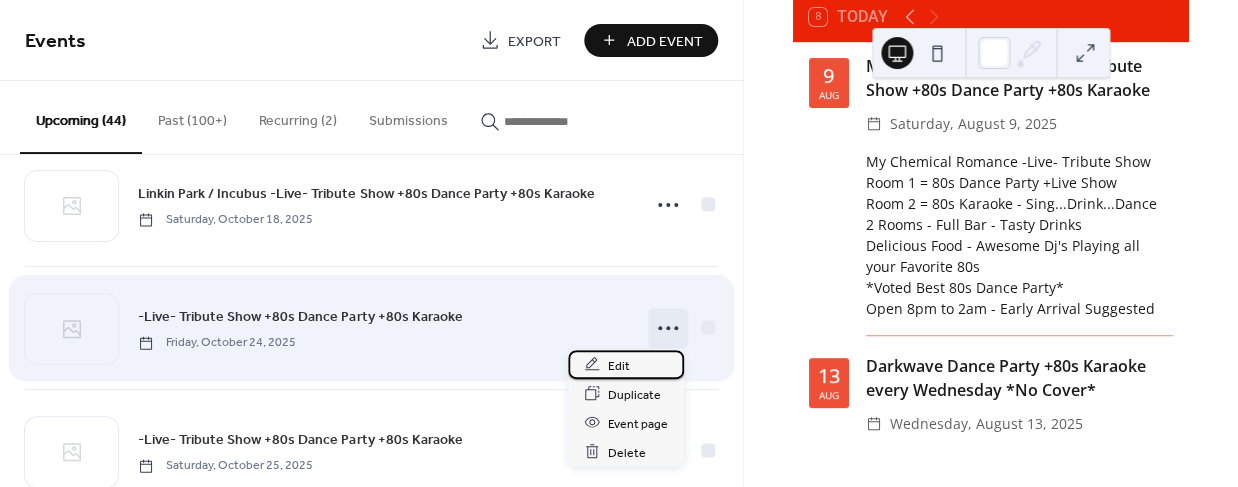 click on "Edit" at bounding box center (626, 364) 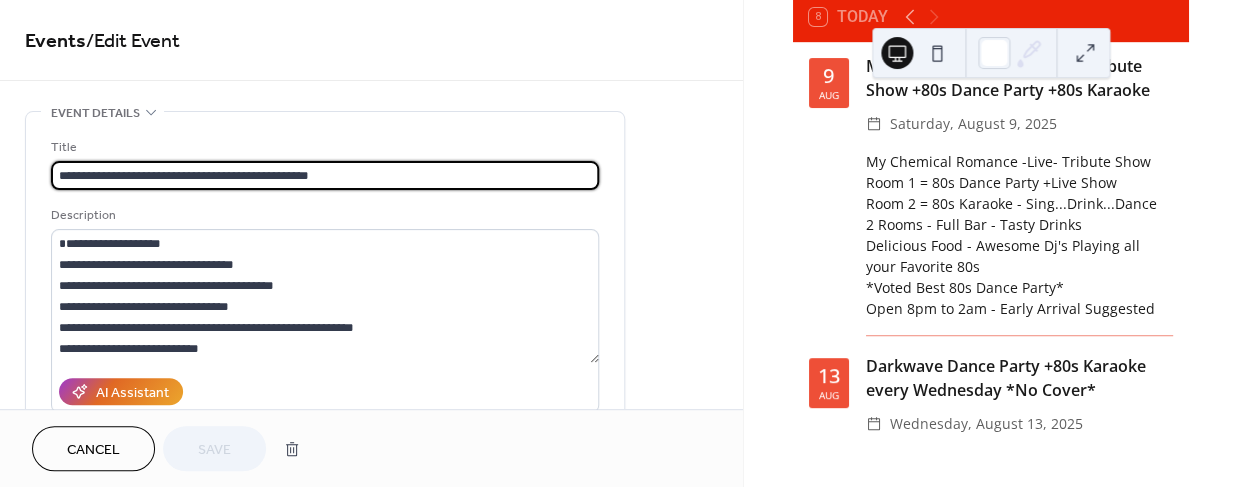 drag, startPoint x: 154, startPoint y: 176, endPoint x: 32, endPoint y: 167, distance: 122.33152 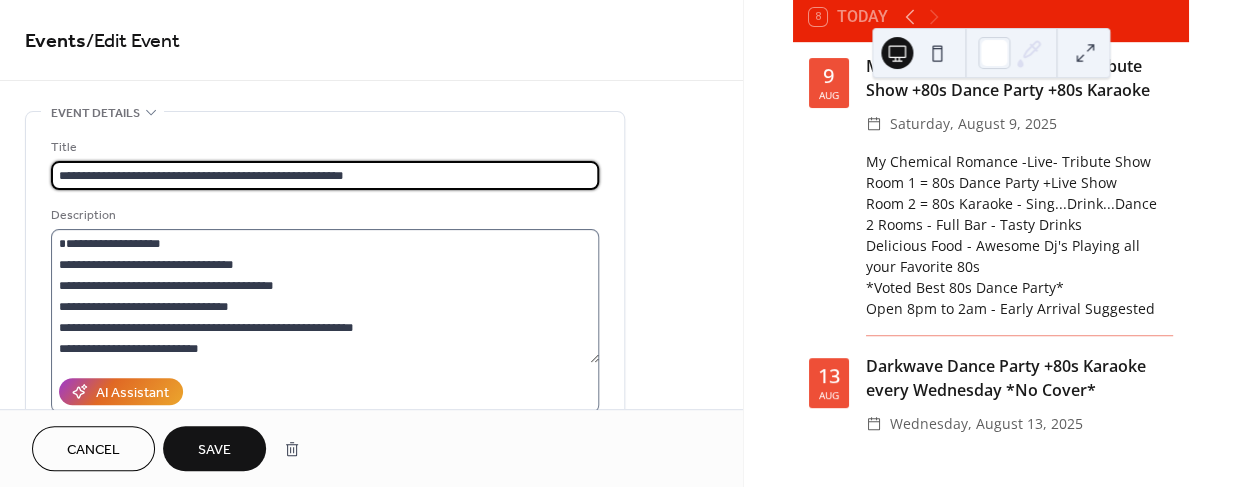 type on "**********" 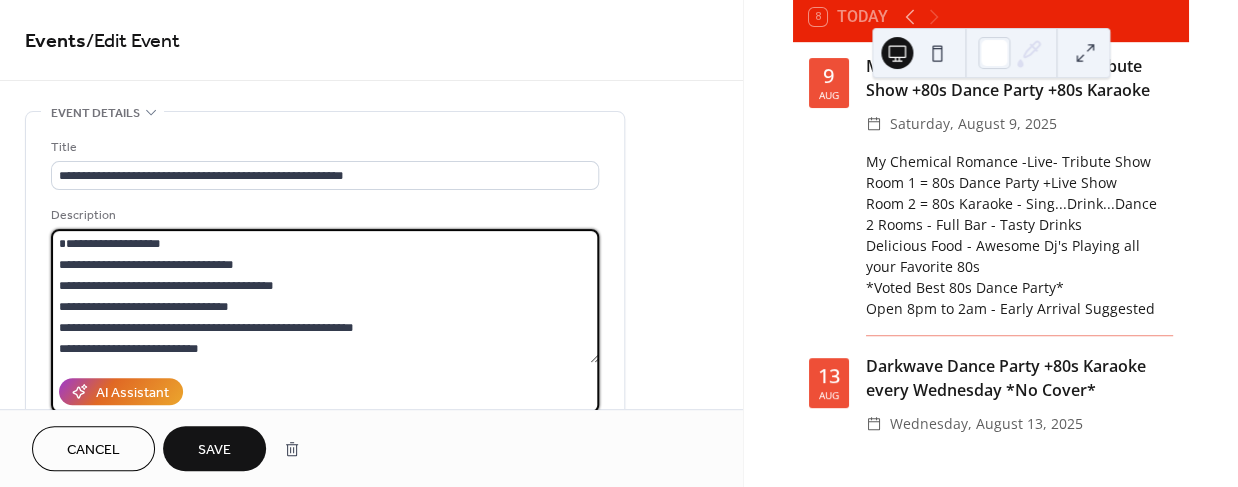 drag, startPoint x: 160, startPoint y: 241, endPoint x: 9, endPoint y: 239, distance: 151.01324 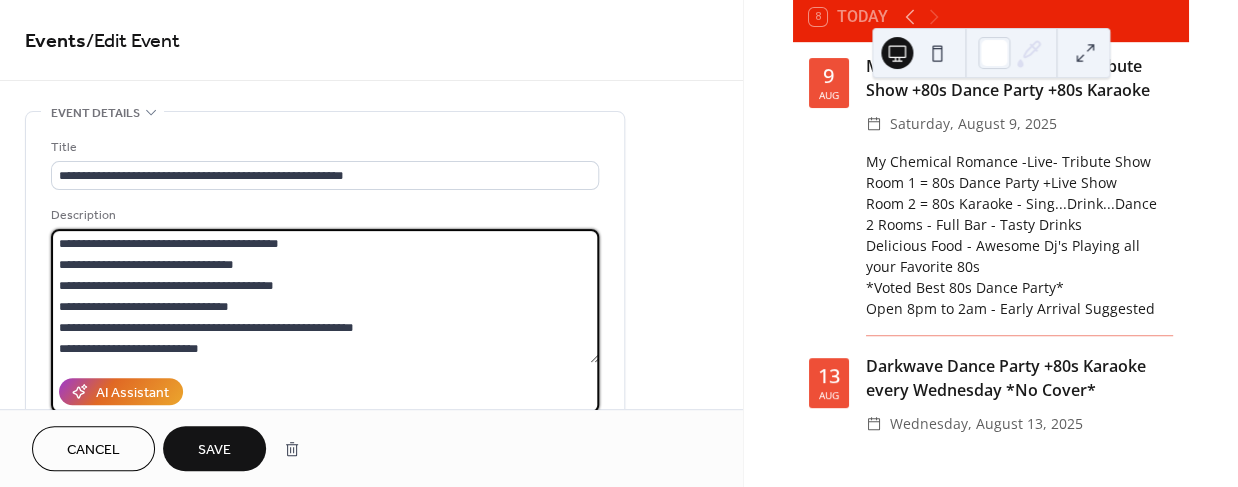 drag, startPoint x: 251, startPoint y: 261, endPoint x: 195, endPoint y: 263, distance: 56.0357 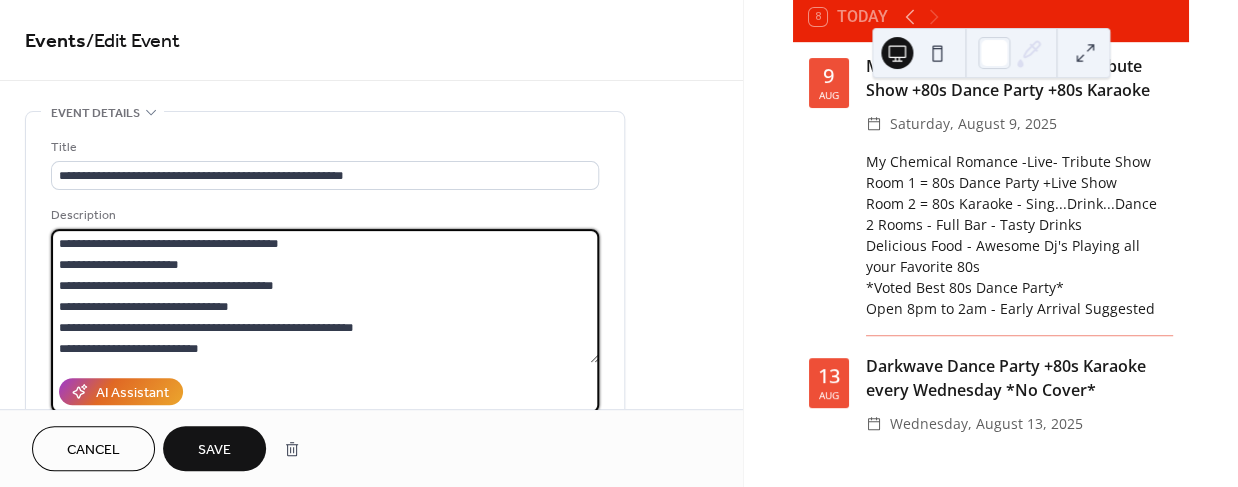 click on "**********" at bounding box center (325, 296) 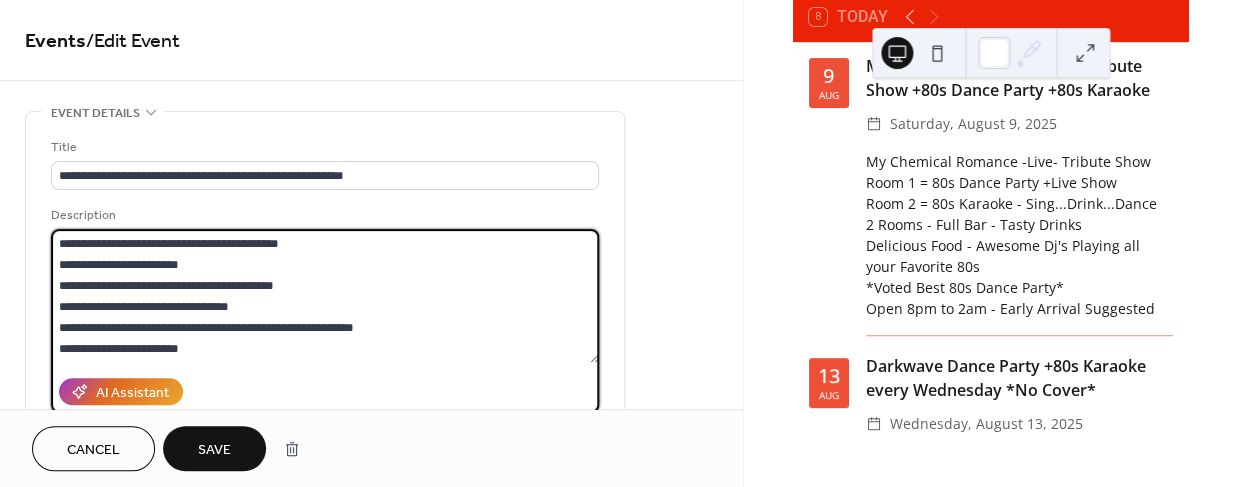 type on "**********" 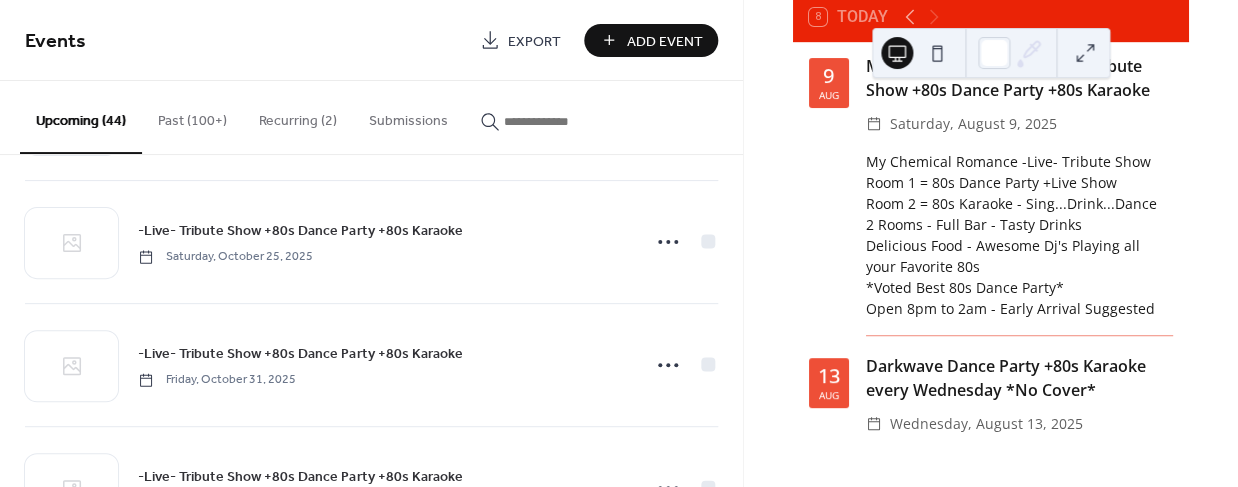 scroll, scrollTop: 2826, scrollLeft: 0, axis: vertical 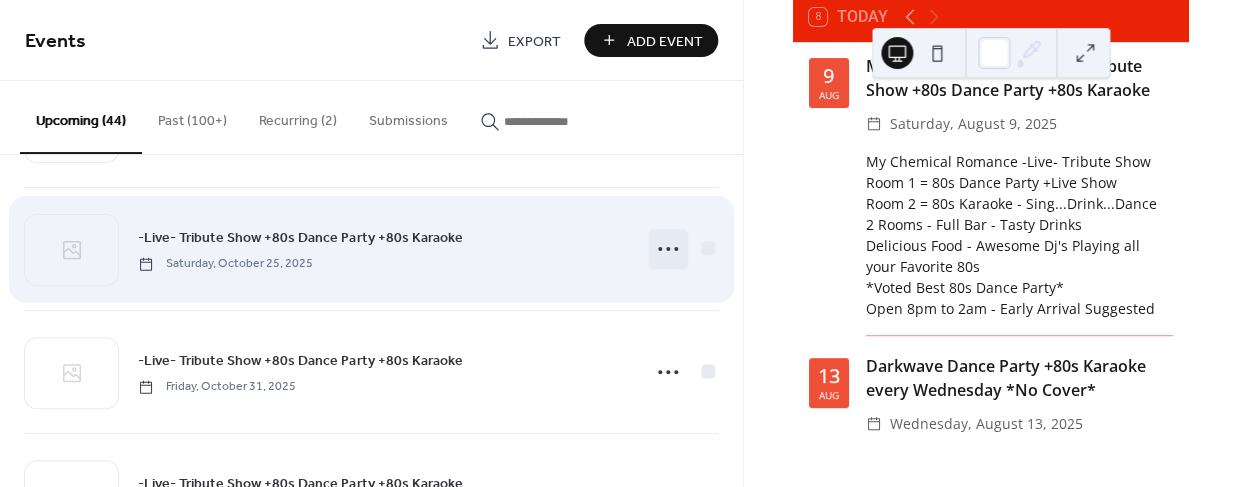 click 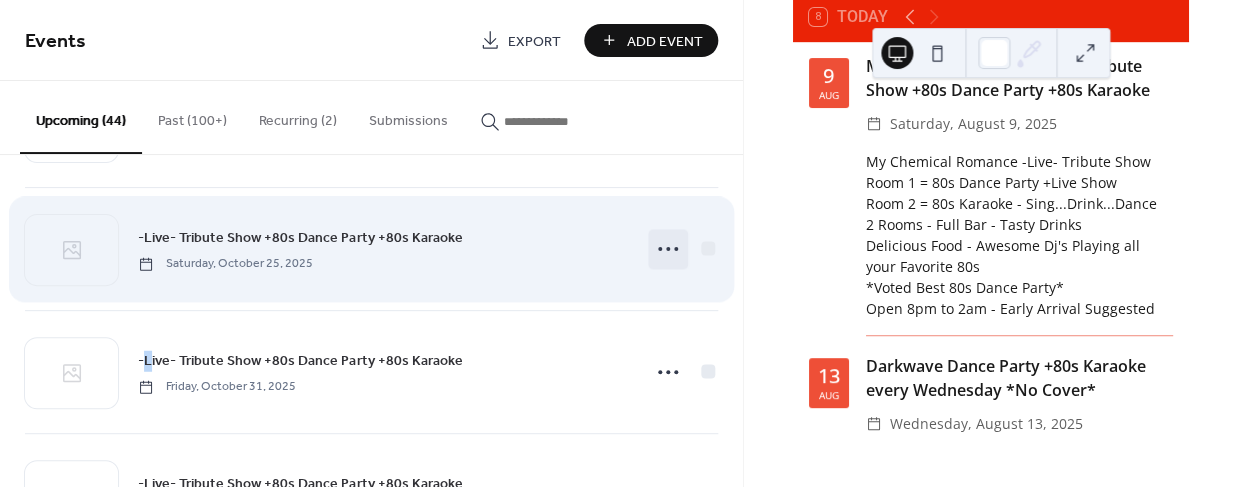 click 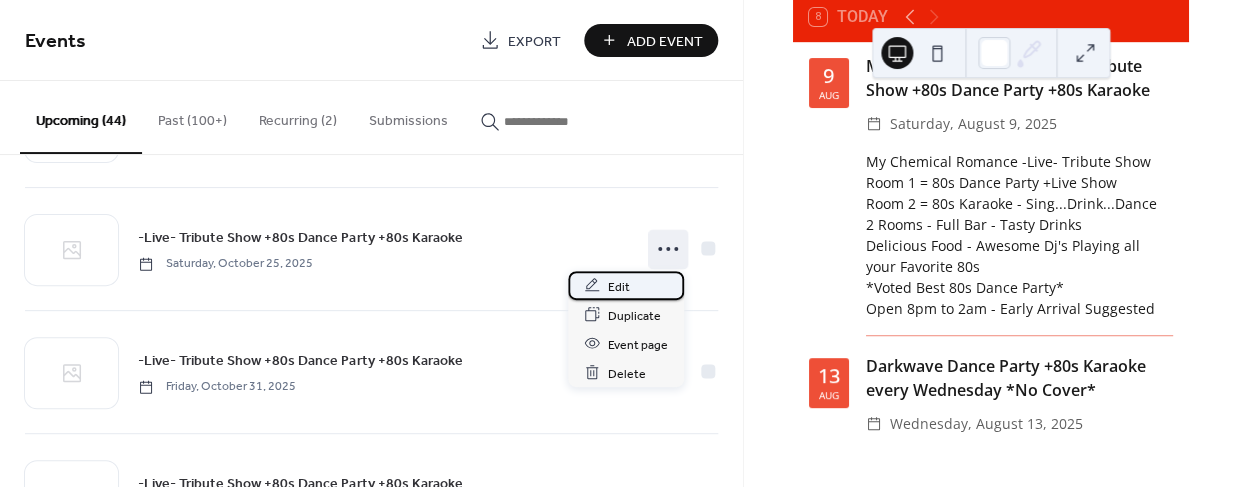 click on "Edit" at bounding box center [619, 286] 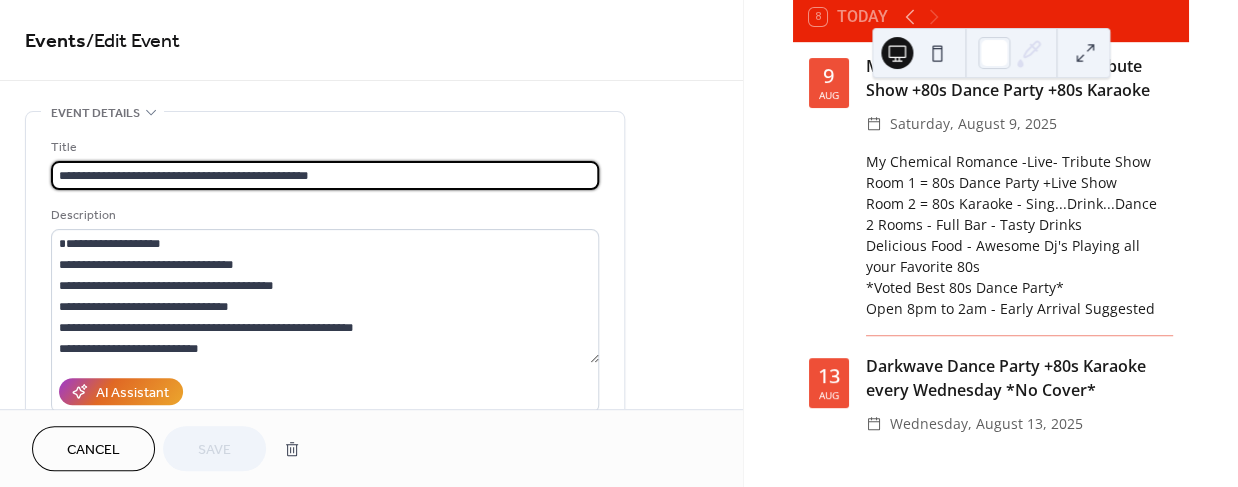 drag, startPoint x: 256, startPoint y: 176, endPoint x: 22, endPoint y: 171, distance: 234.0534 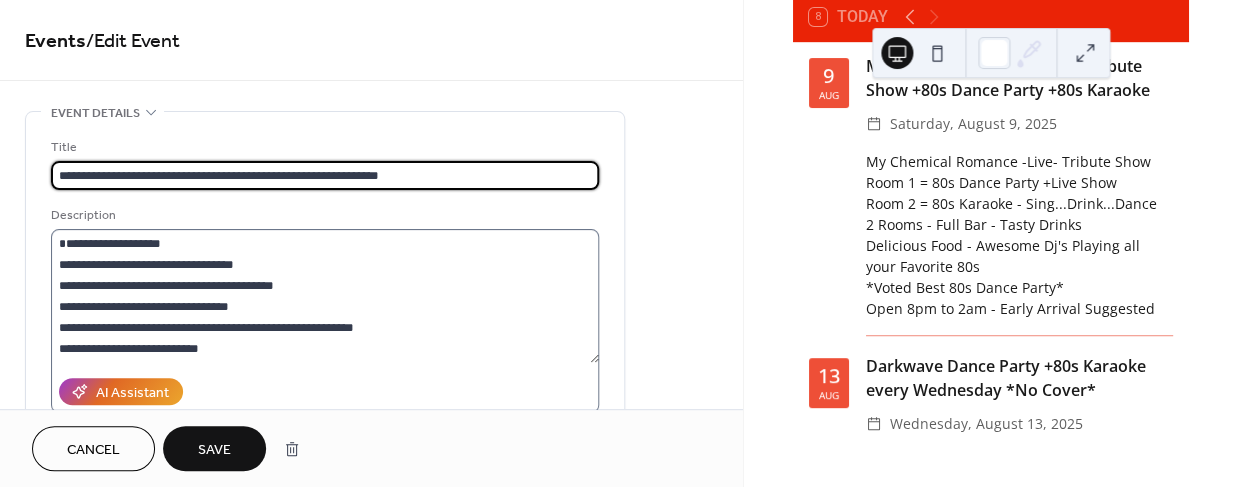 type on "**********" 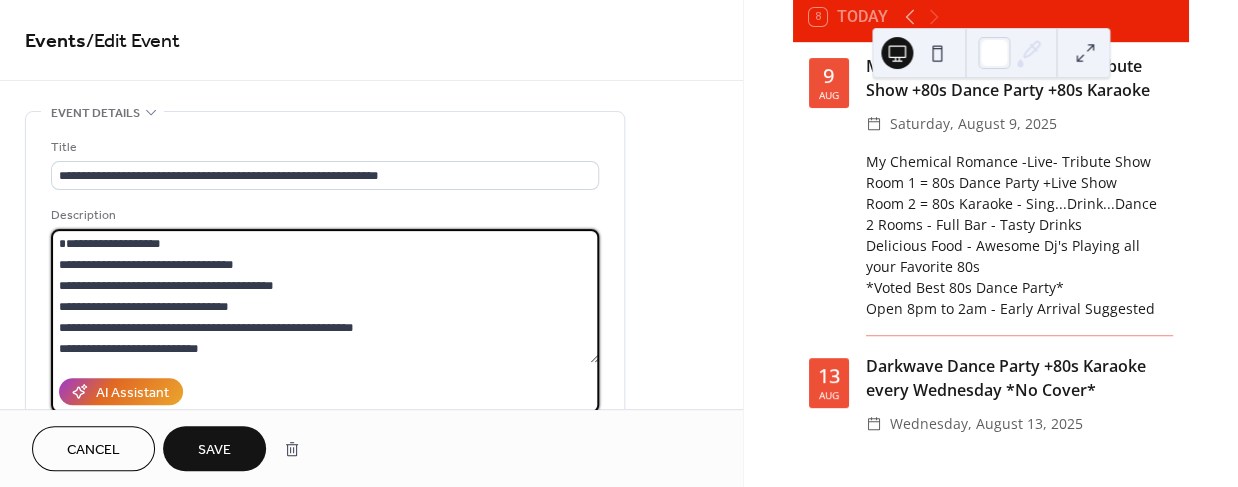 drag, startPoint x: 174, startPoint y: 243, endPoint x: 20, endPoint y: 242, distance: 154.00325 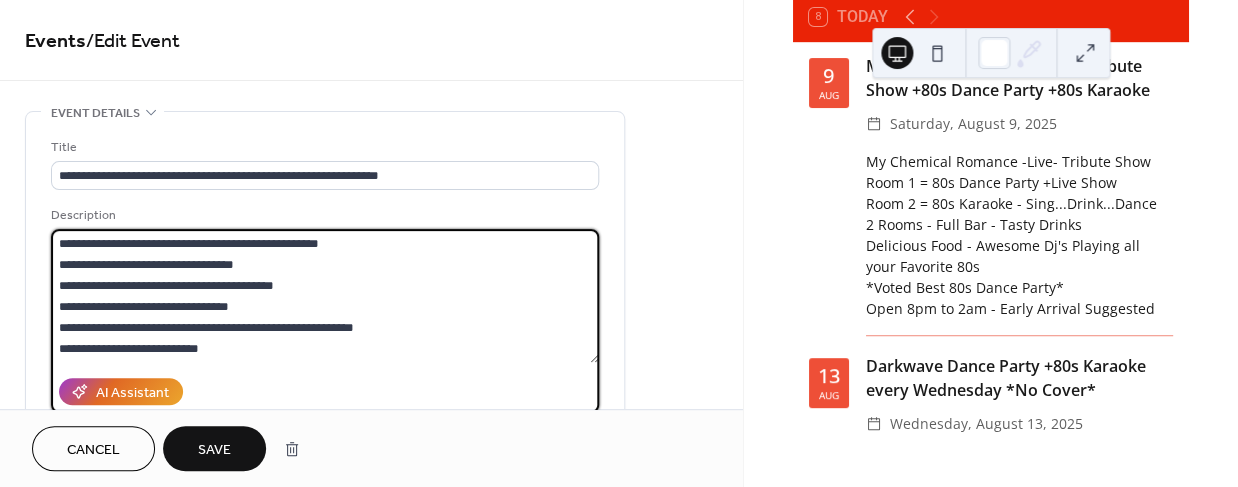 click on "**********" at bounding box center (325, 296) 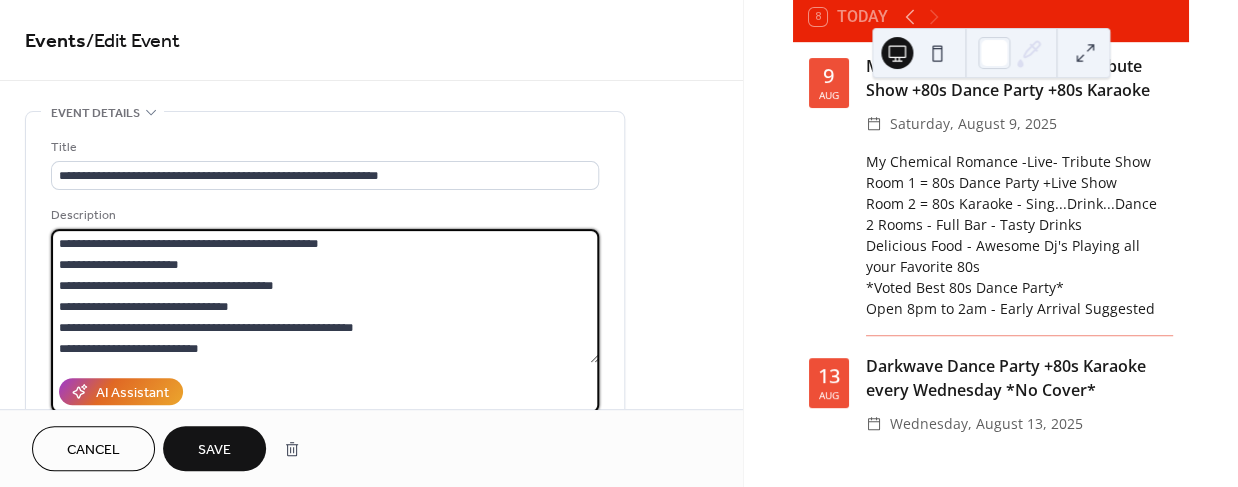 type on "**********" 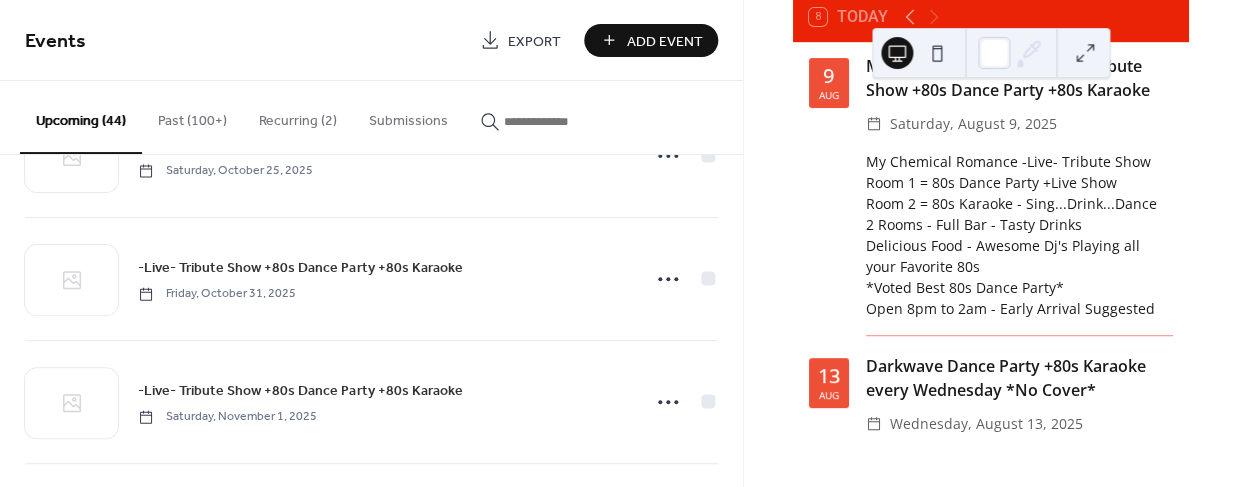 scroll, scrollTop: 2951, scrollLeft: 0, axis: vertical 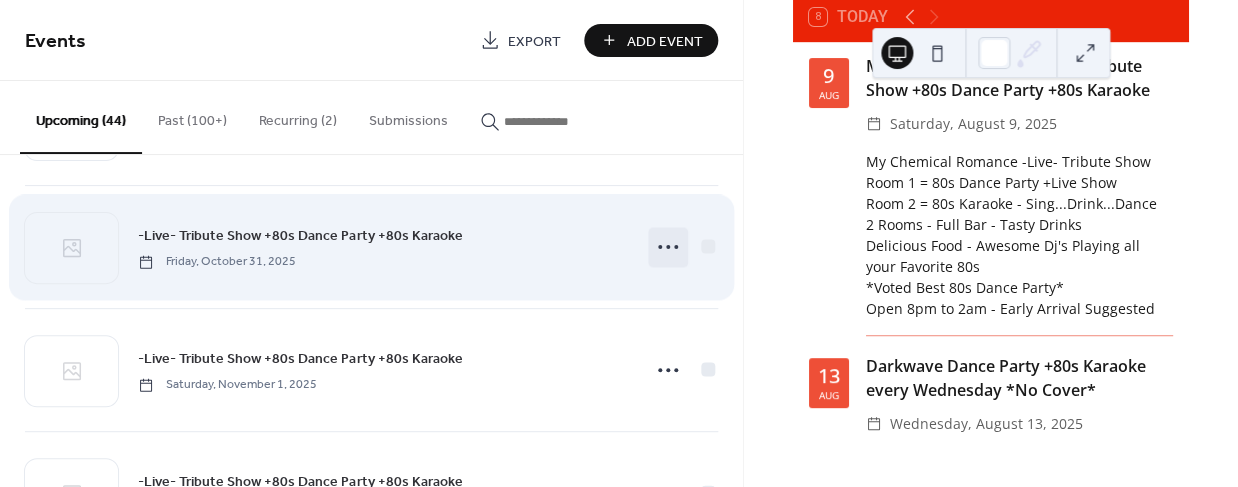 click 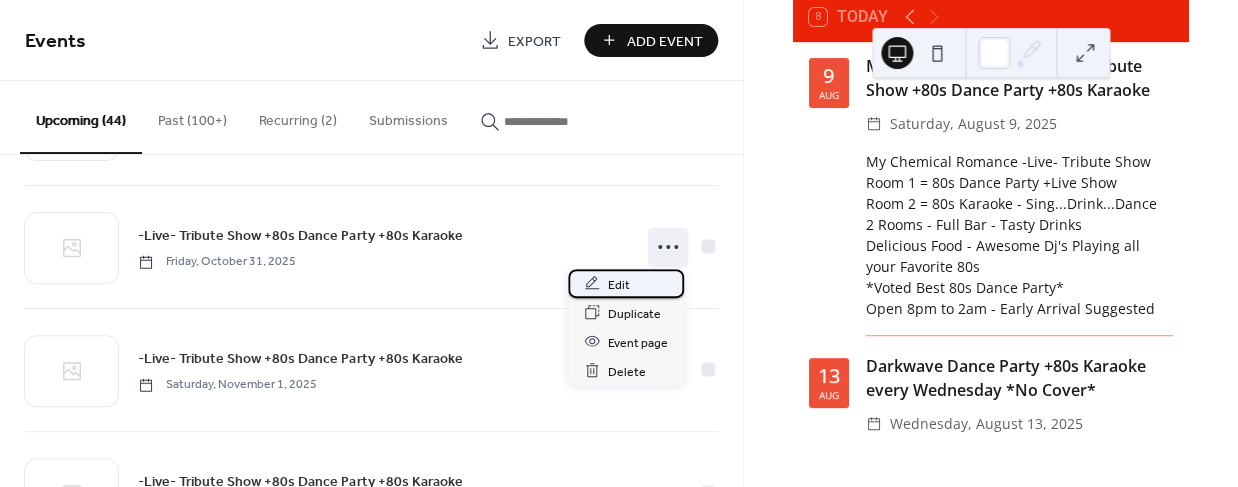click on "Edit" at bounding box center [619, 284] 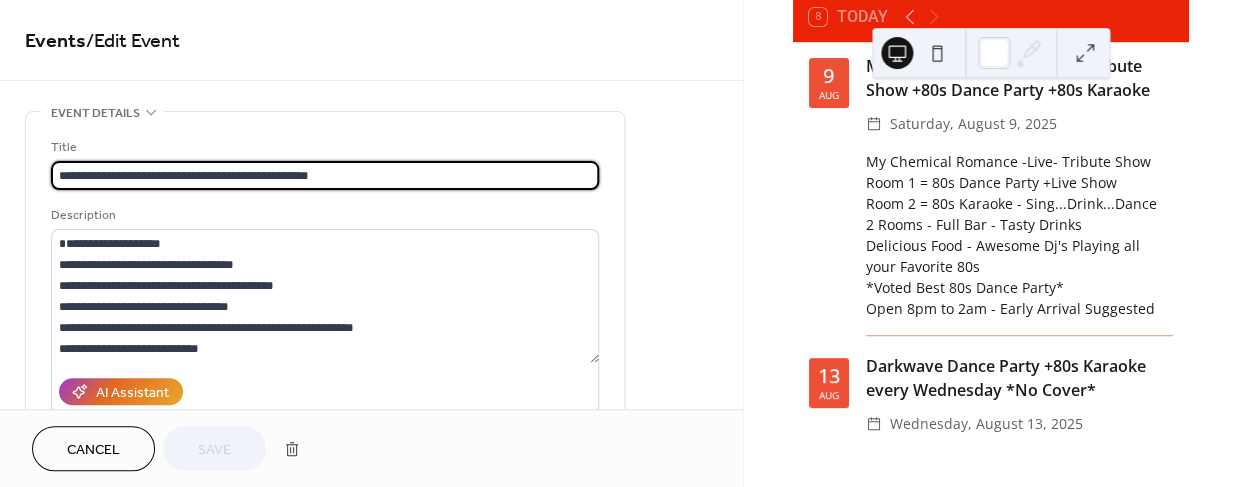 drag, startPoint x: 191, startPoint y: 174, endPoint x: 19, endPoint y: 173, distance: 172.00291 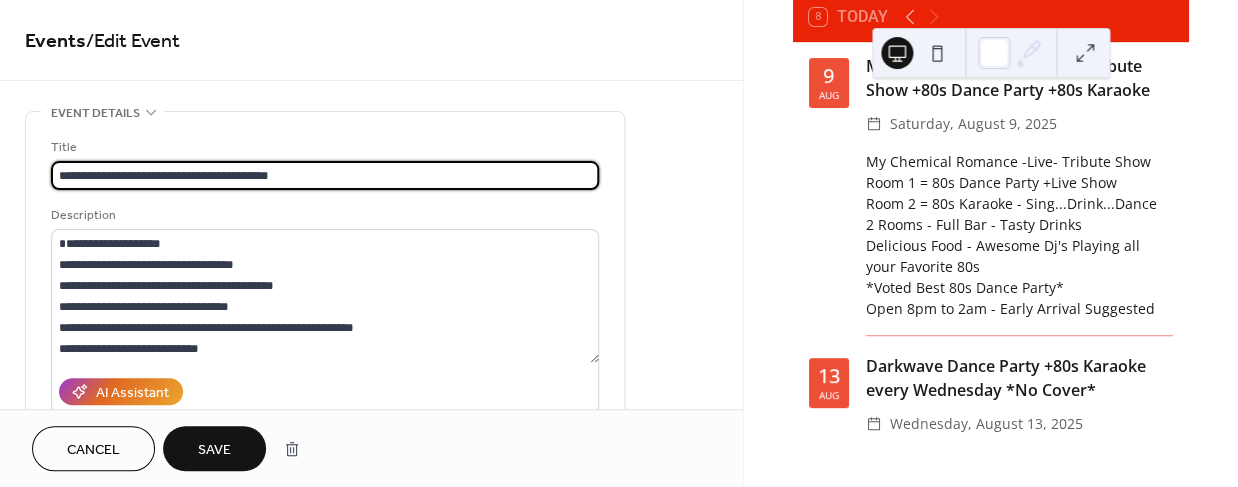 click on "**********" at bounding box center (325, 175) 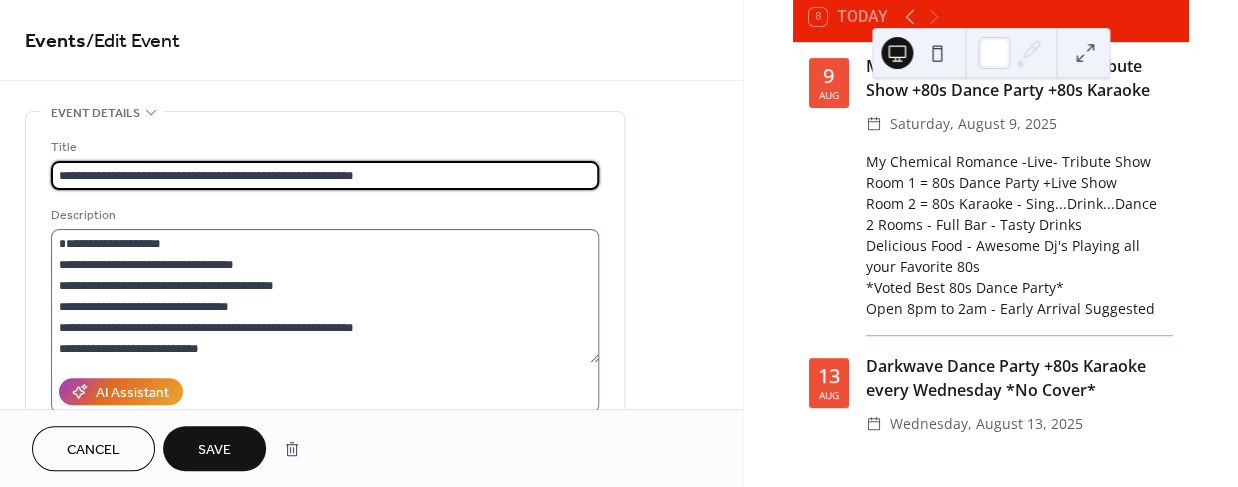type on "**********" 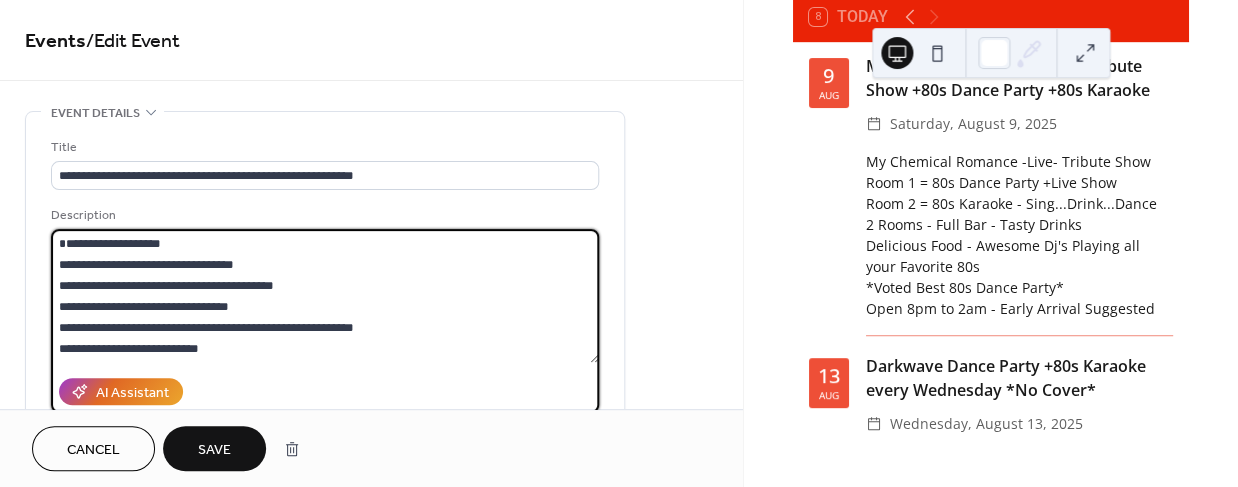 drag, startPoint x: 183, startPoint y: 240, endPoint x: 43, endPoint y: 249, distance: 140.28899 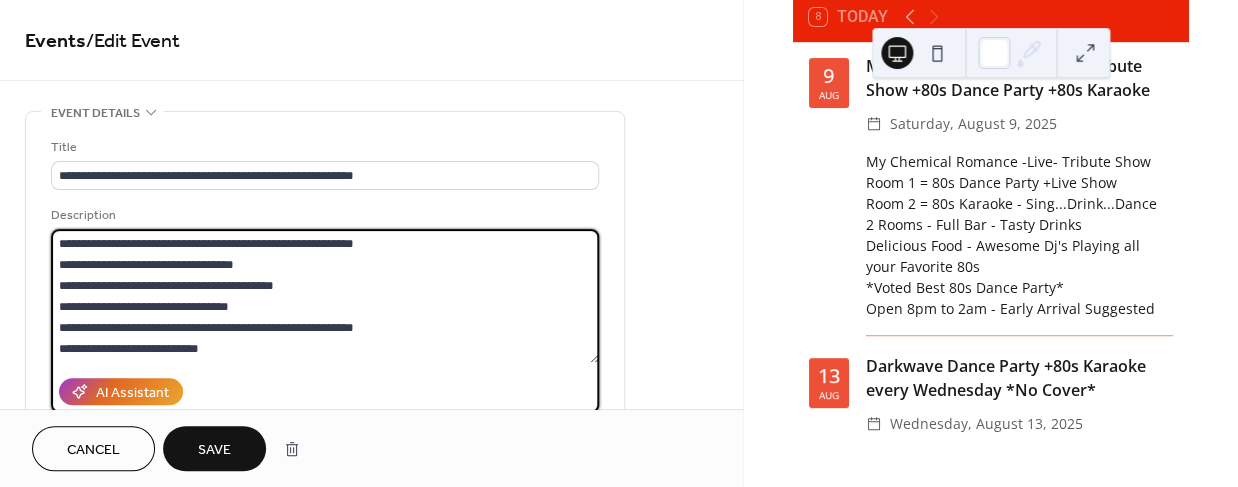 click on "**********" at bounding box center (325, 296) 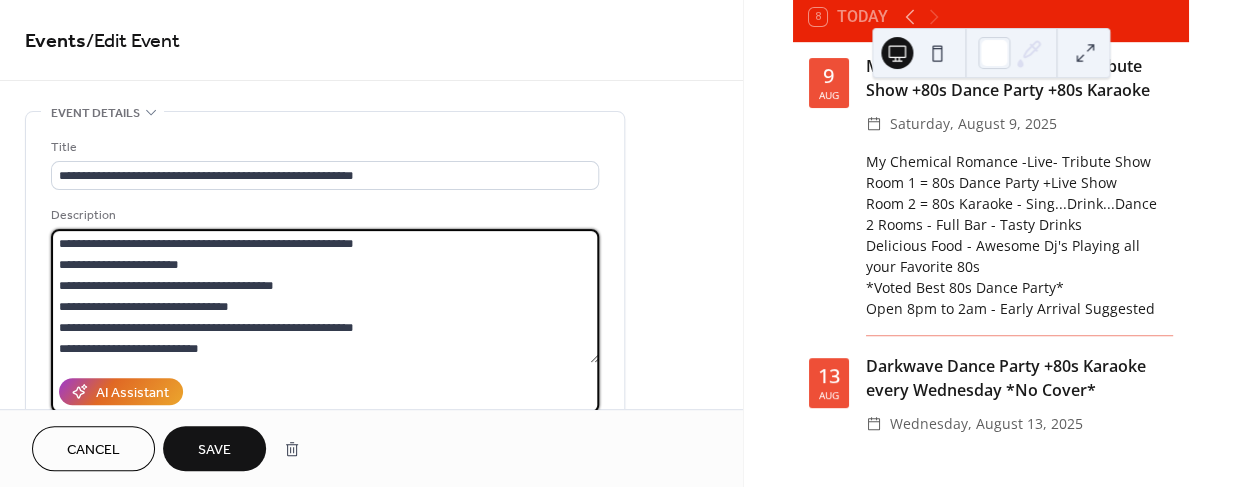 type on "**********" 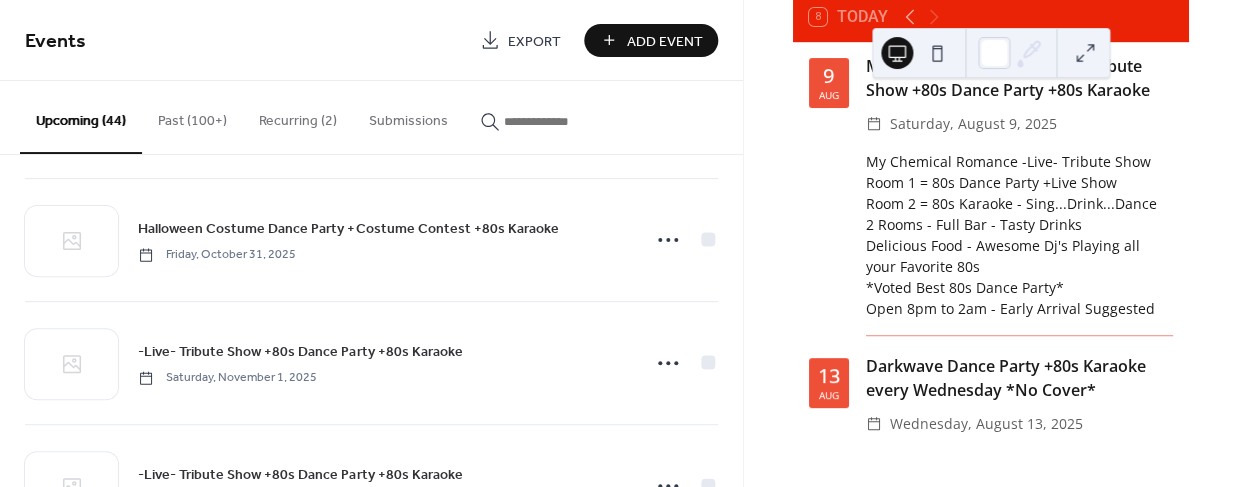 scroll, scrollTop: 2954, scrollLeft: 0, axis: vertical 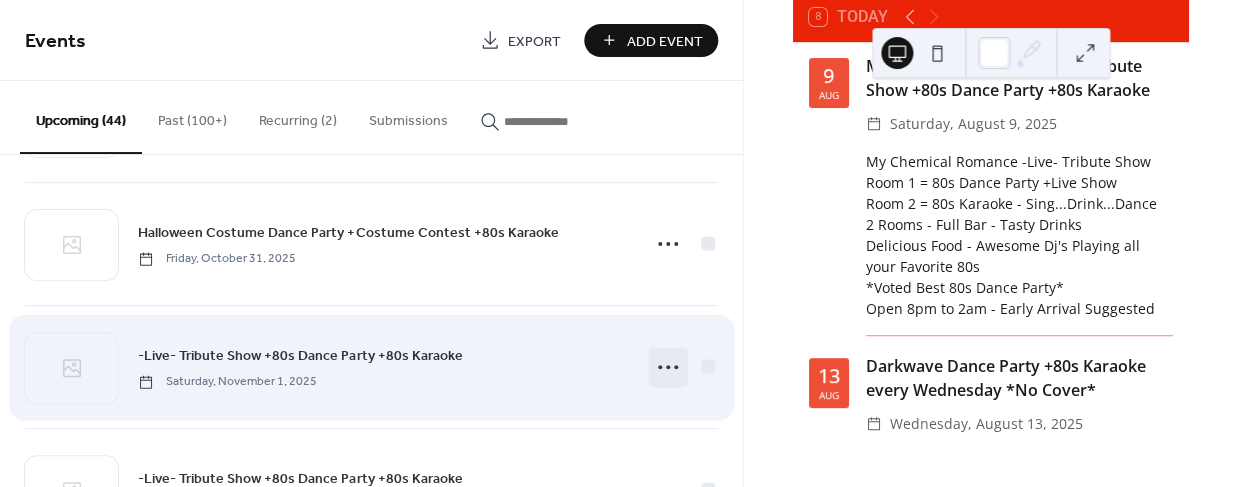 click 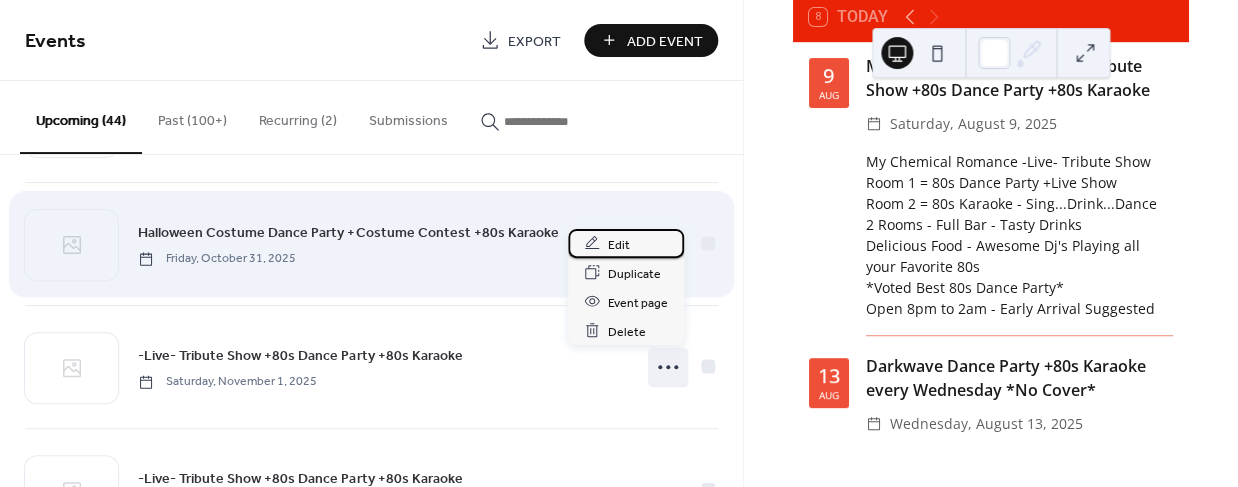 click on "Edit" at bounding box center [619, 244] 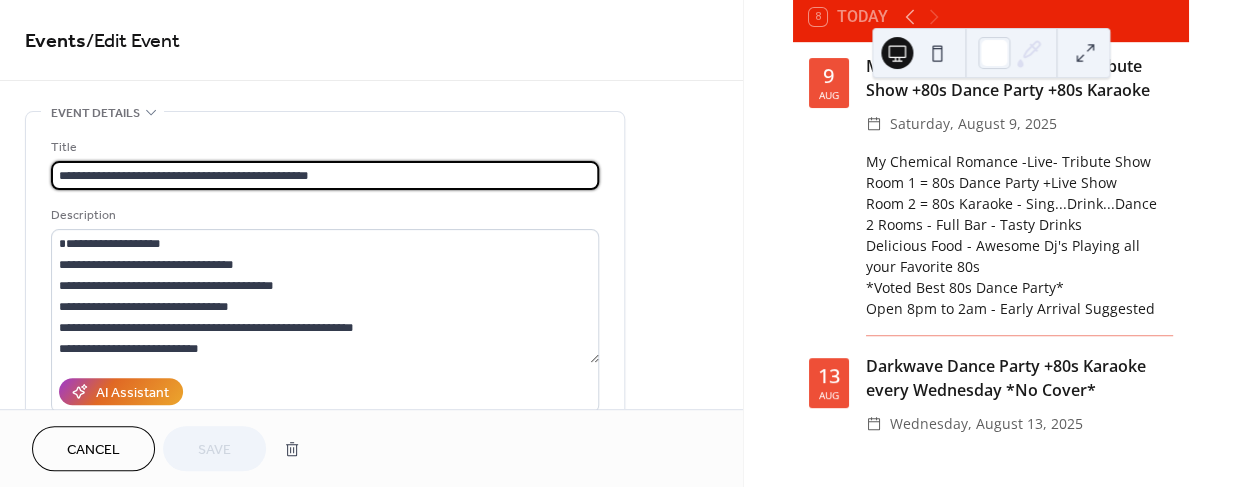 drag, startPoint x: 192, startPoint y: 175, endPoint x: 0, endPoint y: 172, distance: 192.02344 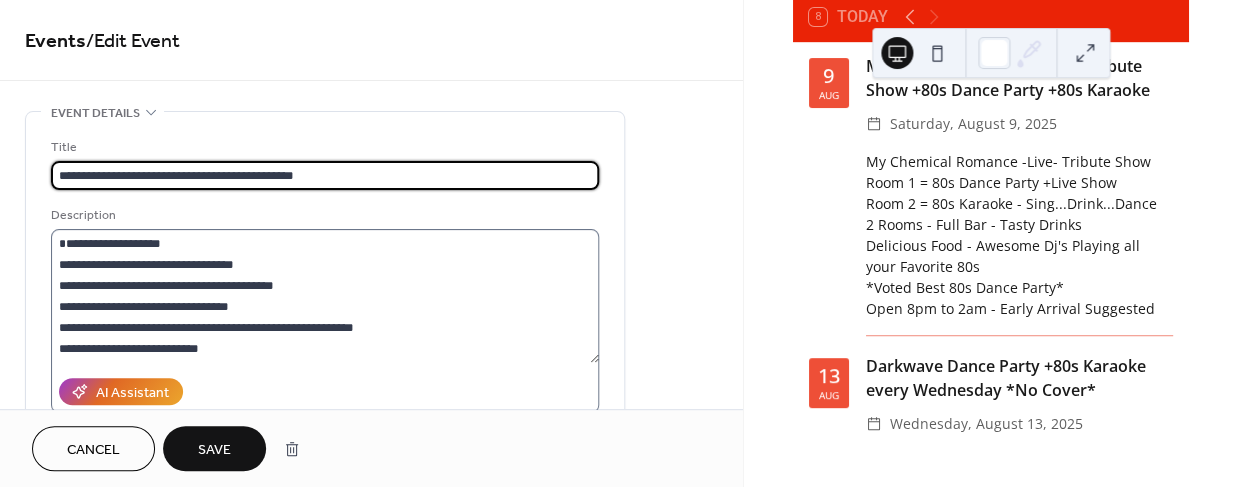 type on "**********" 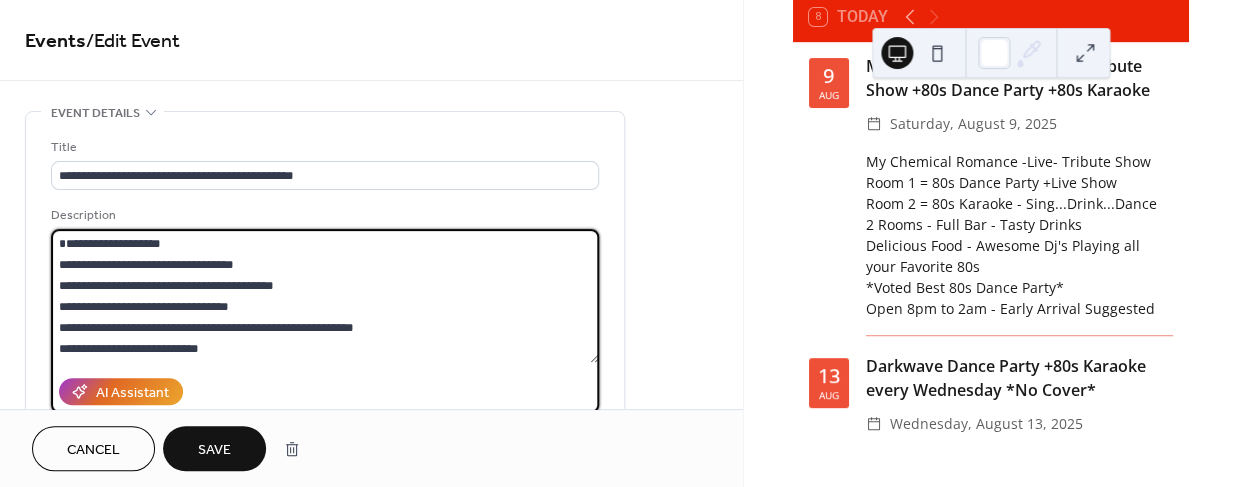 drag, startPoint x: 173, startPoint y: 242, endPoint x: -18, endPoint y: 248, distance: 191.09422 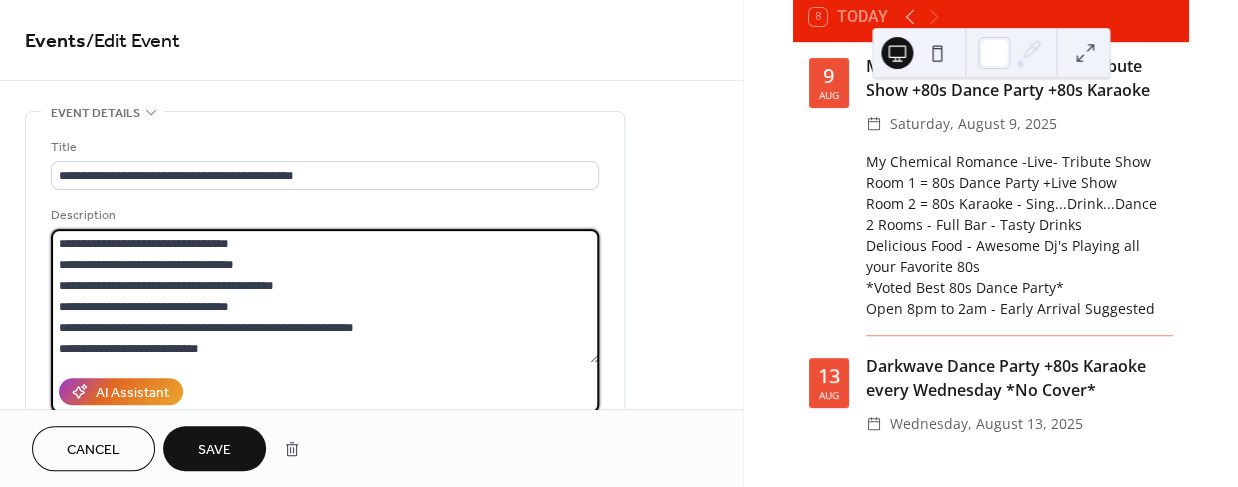 click on "**********" at bounding box center [325, 296] 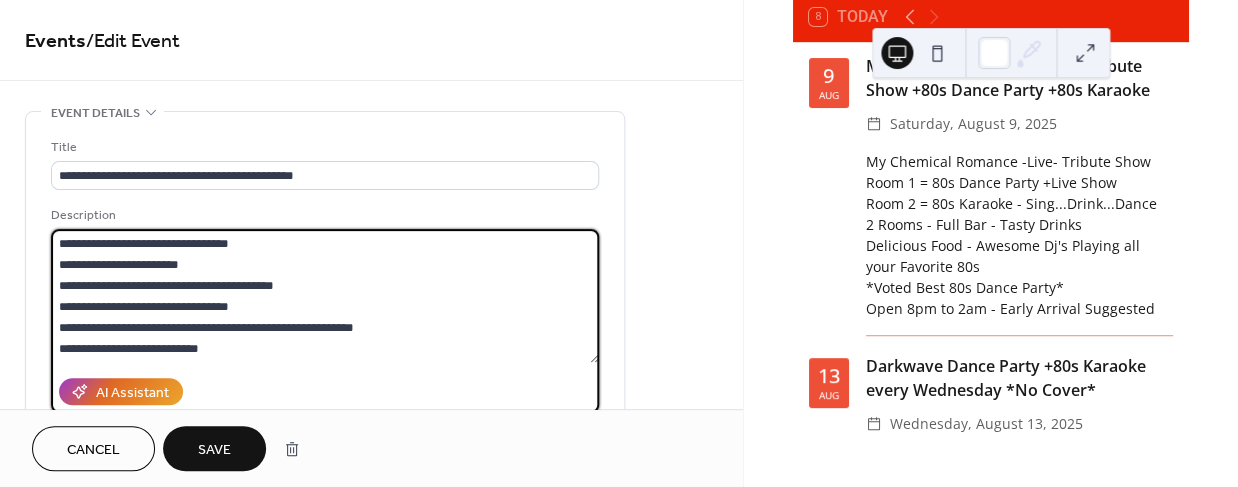type on "**********" 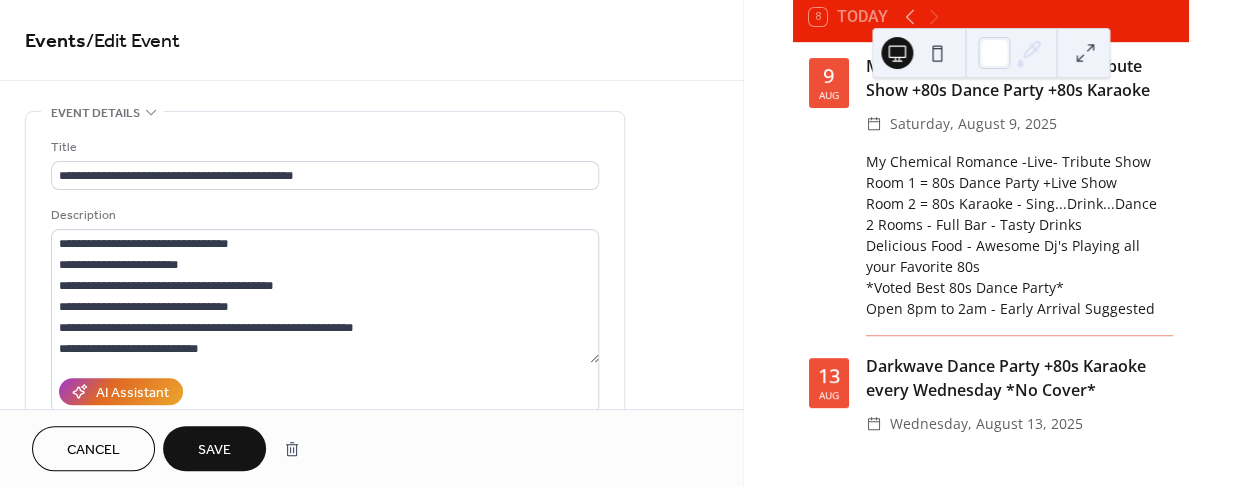 click on "Save" at bounding box center [214, 448] 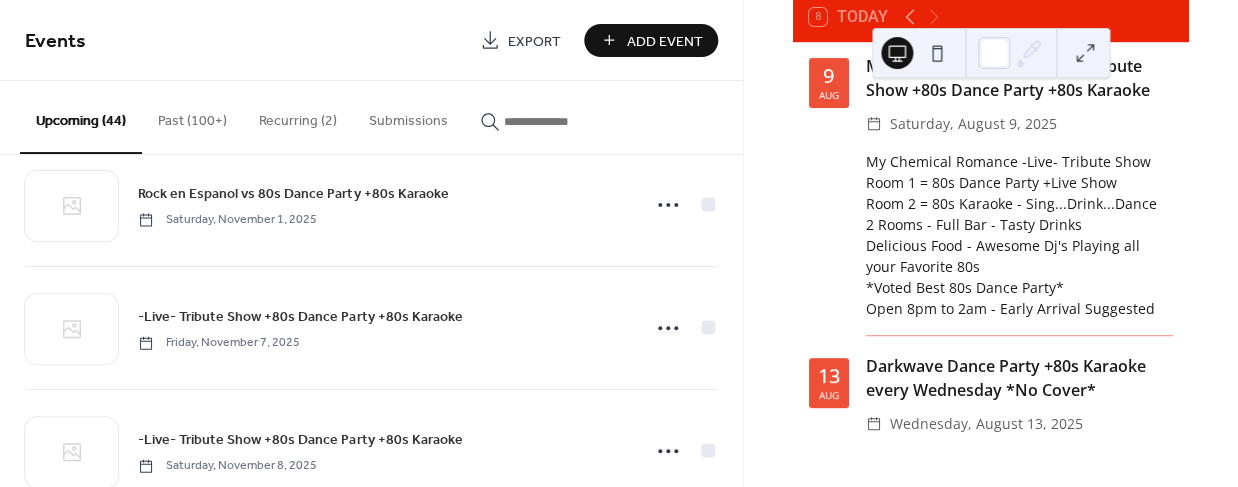 scroll, scrollTop: 3121, scrollLeft: 0, axis: vertical 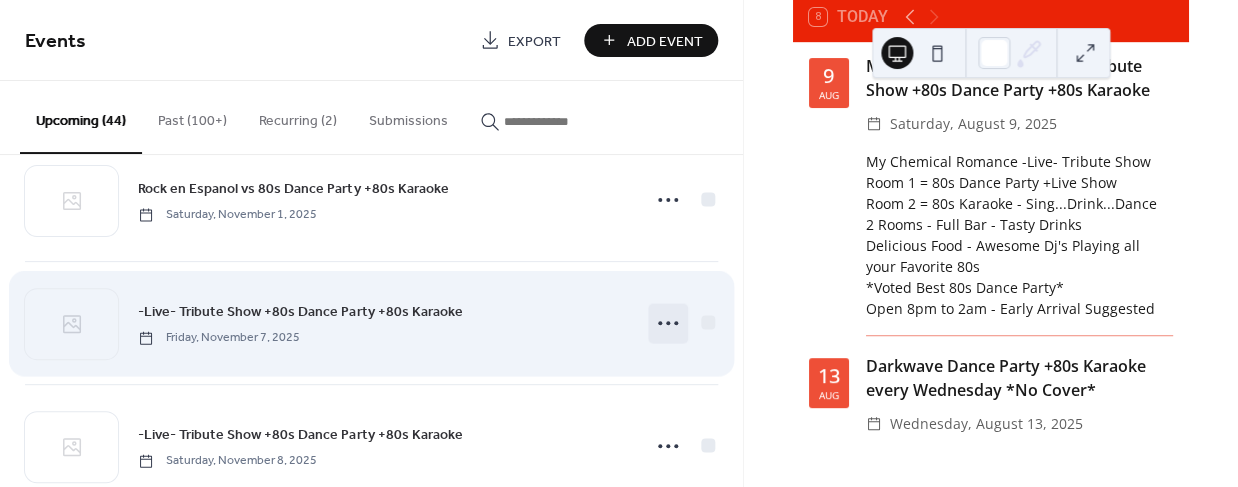 click 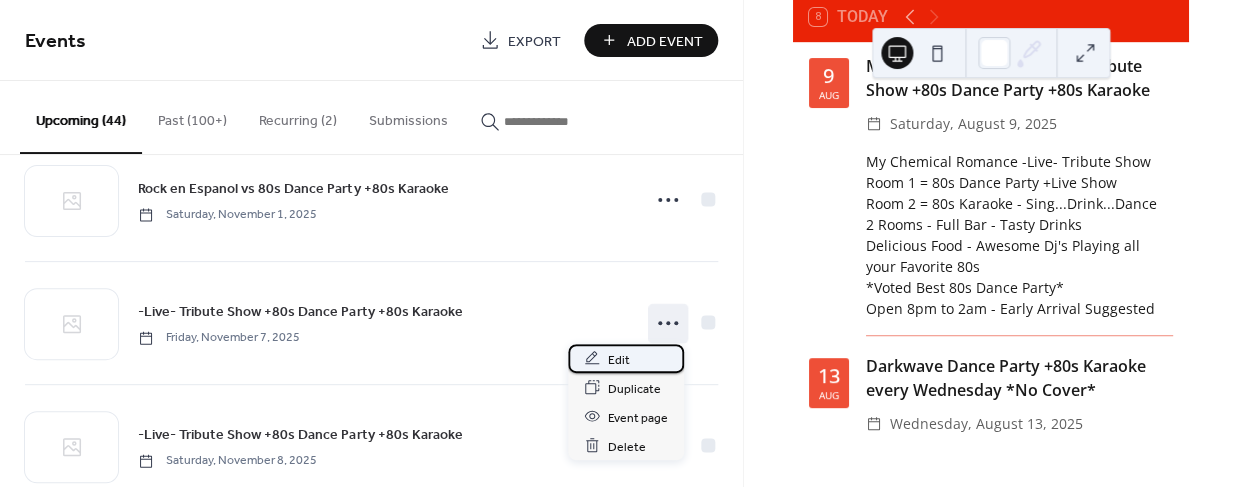 click on "Edit" at bounding box center [619, 359] 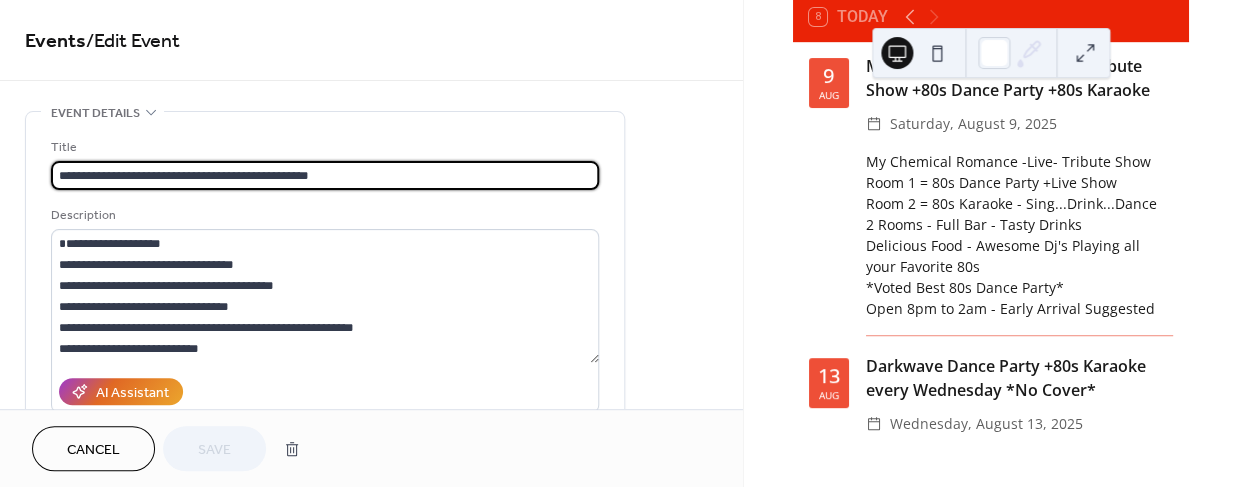 drag, startPoint x: 167, startPoint y: 174, endPoint x: 20, endPoint y: 183, distance: 147.27525 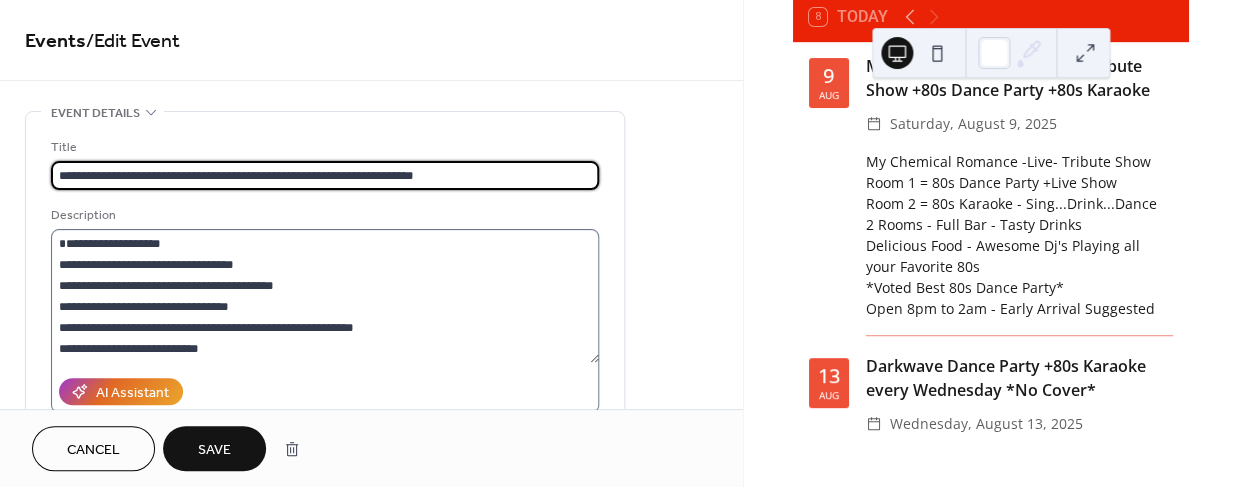type on "**********" 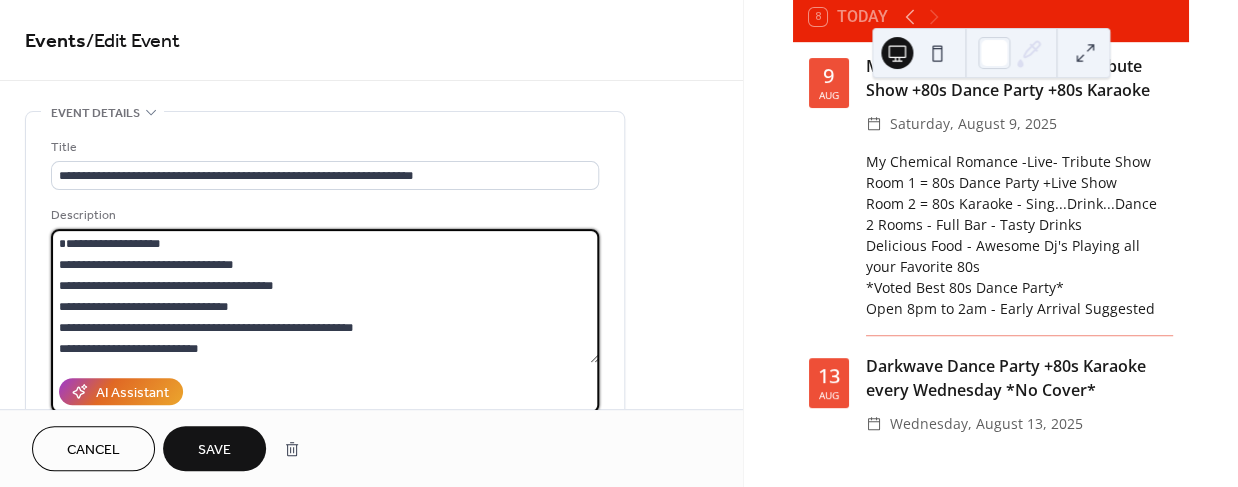 drag, startPoint x: 80, startPoint y: 244, endPoint x: 37, endPoint y: 246, distance: 43.046486 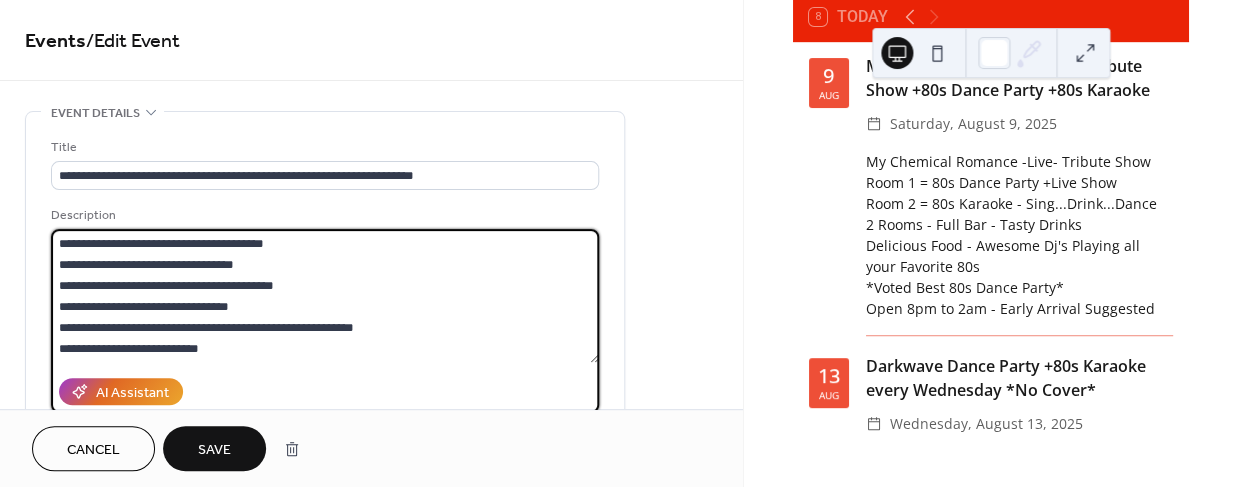 type on "**********" 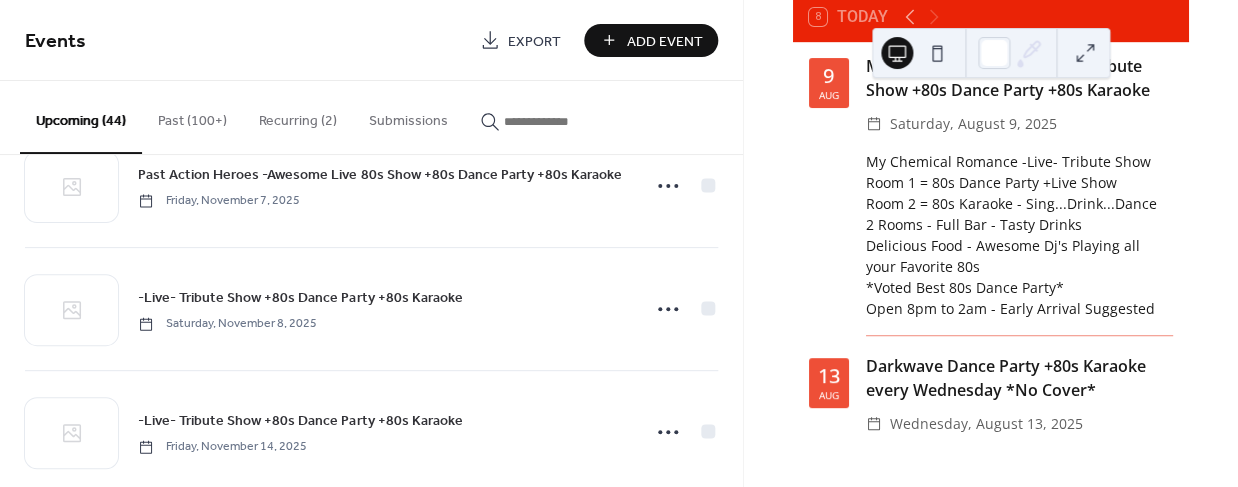 scroll, scrollTop: 3221, scrollLeft: 0, axis: vertical 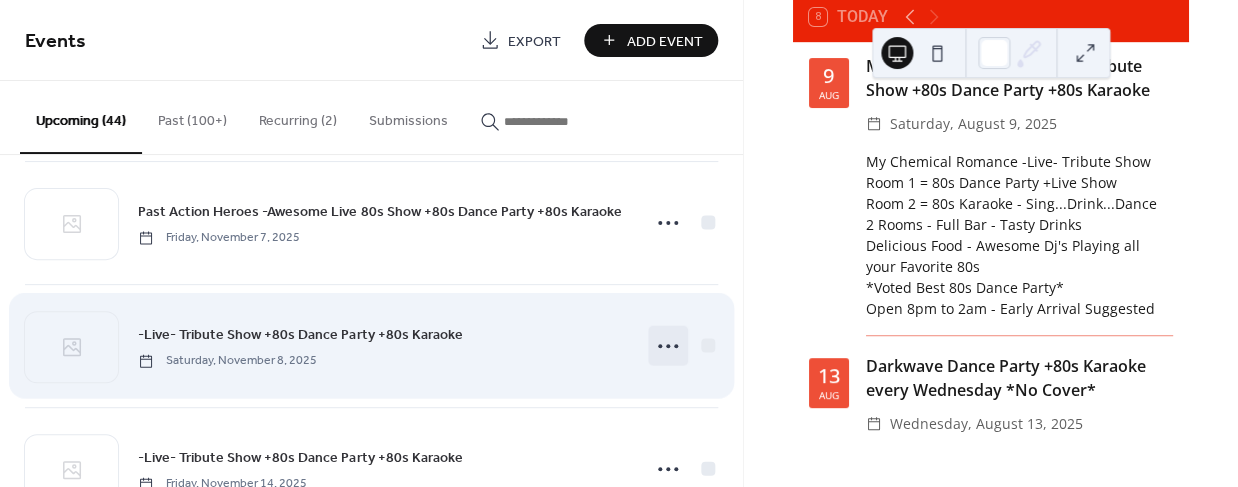 click 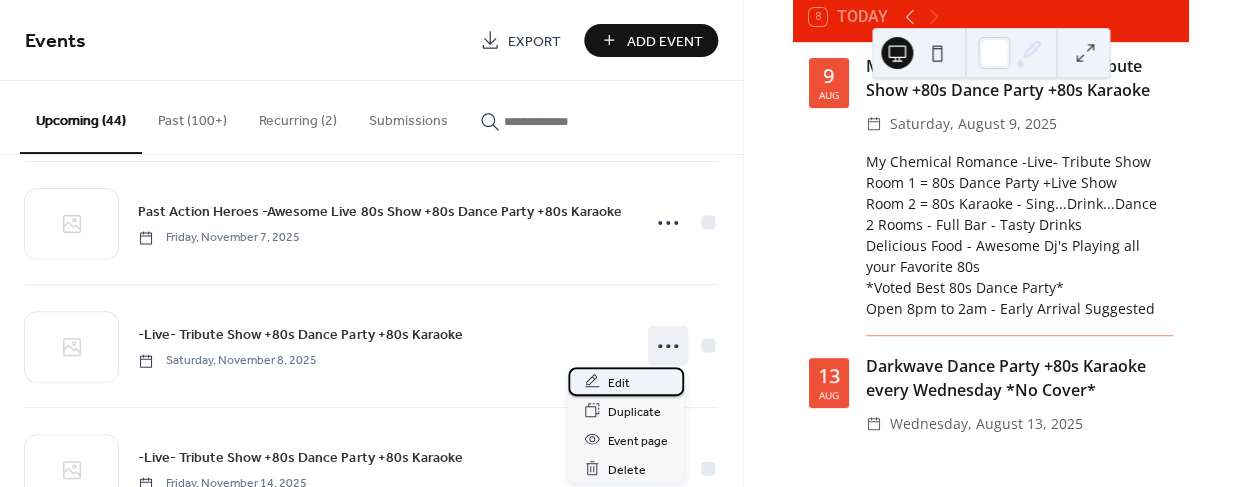 click on "Edit" at bounding box center [619, 382] 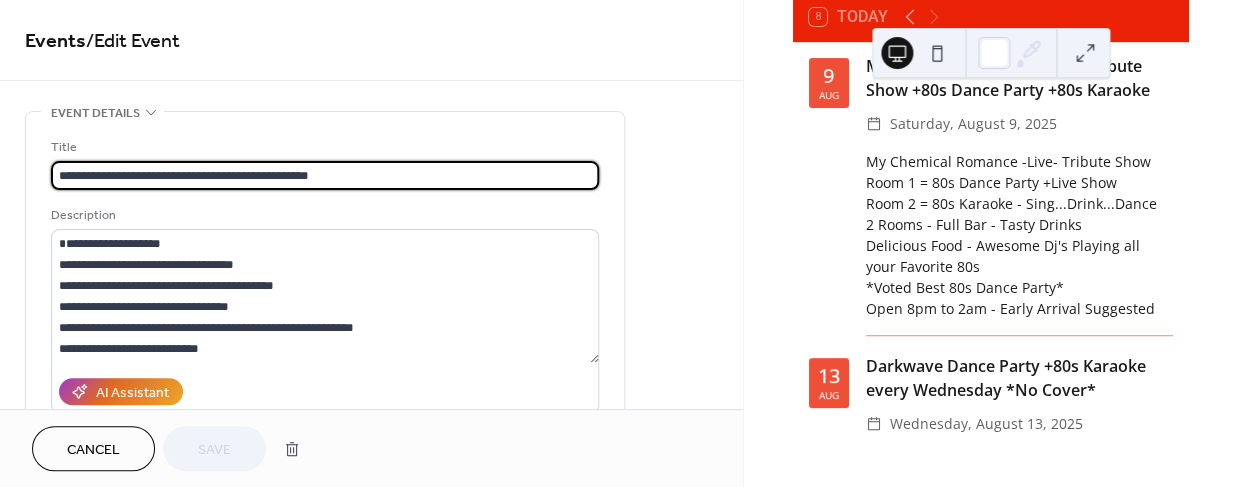 click on "**********" at bounding box center [325, 175] 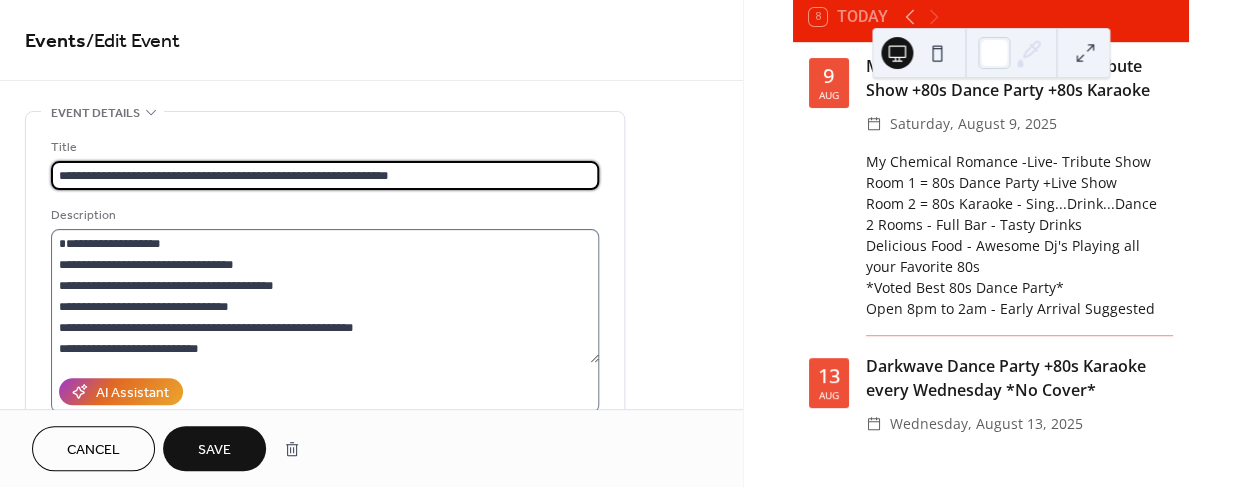 type on "**********" 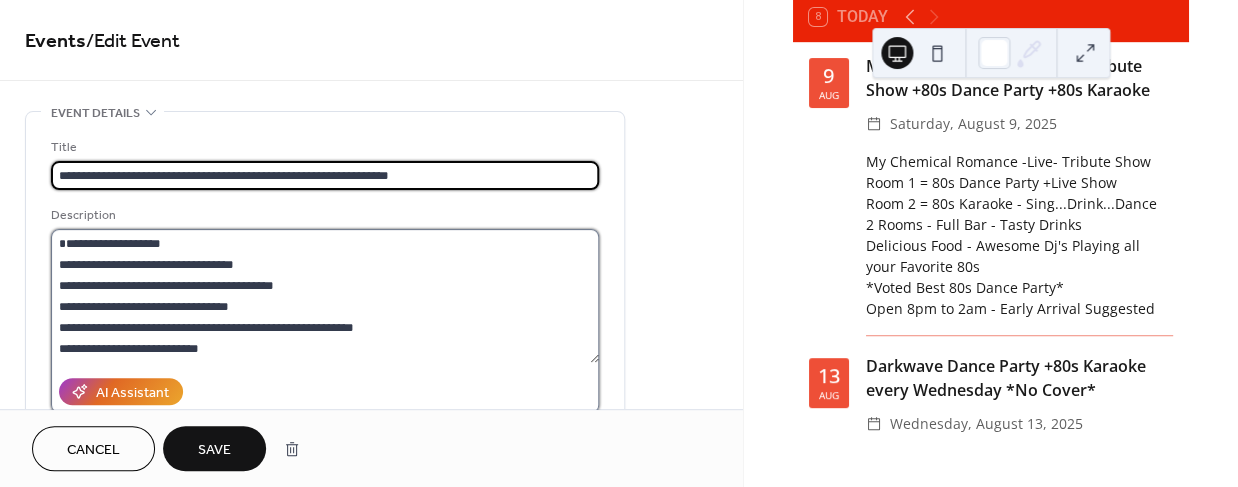 click on "**********" at bounding box center (325, 296) 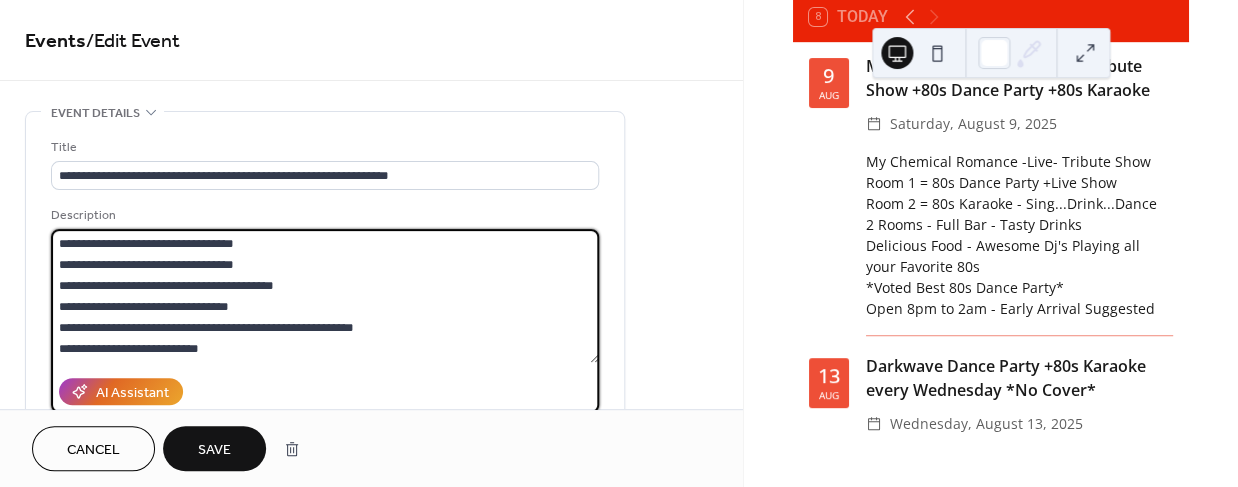 type on "**********" 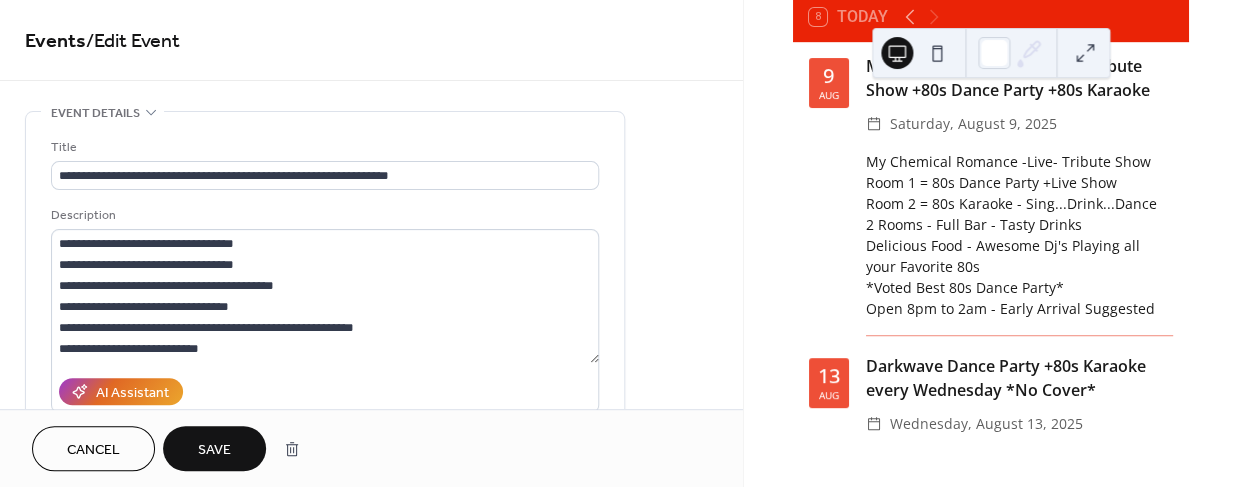 click on "Save" at bounding box center (214, 450) 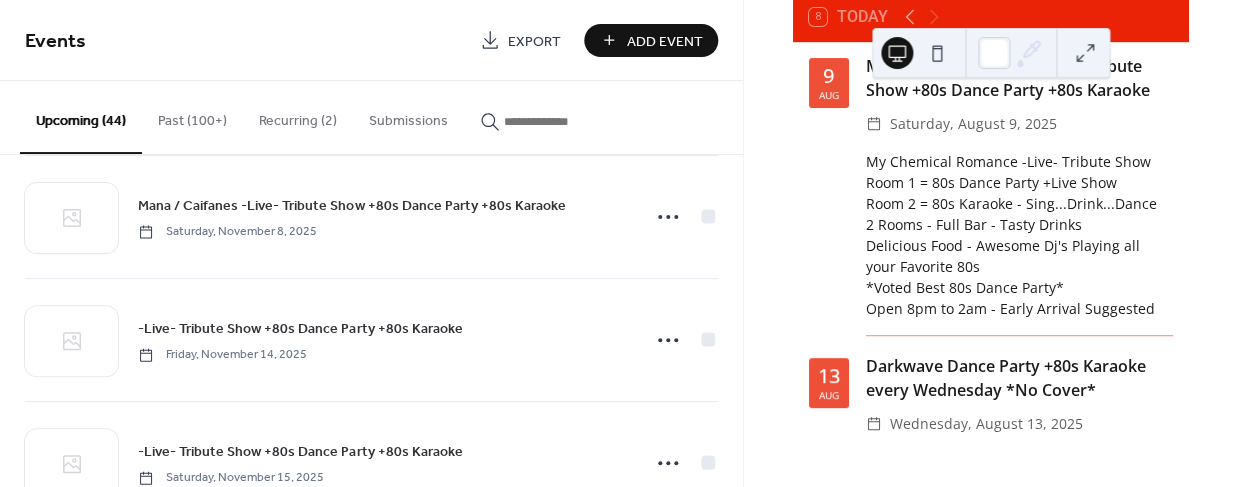 scroll, scrollTop: 3347, scrollLeft: 0, axis: vertical 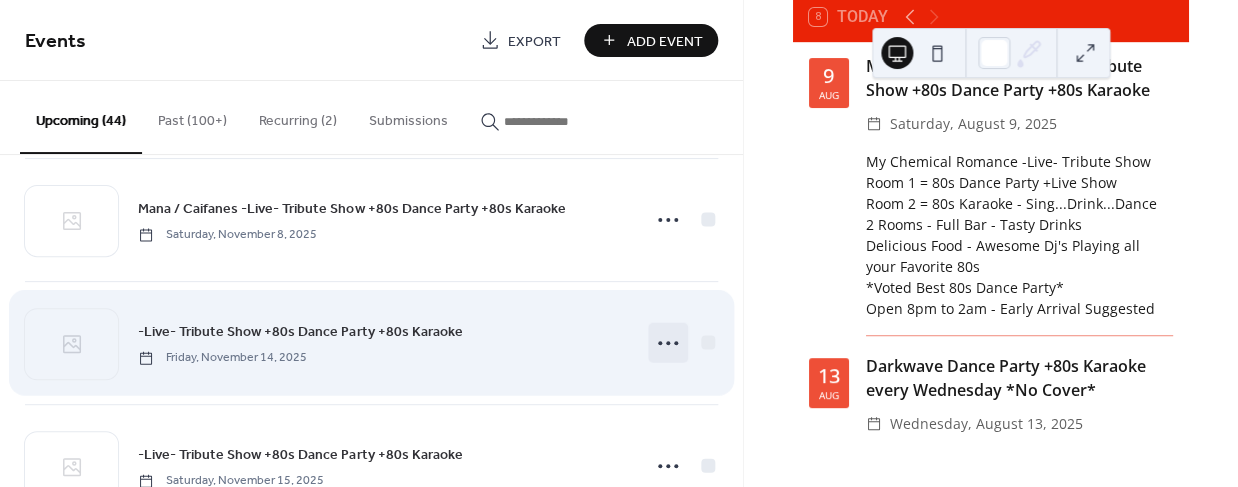 click 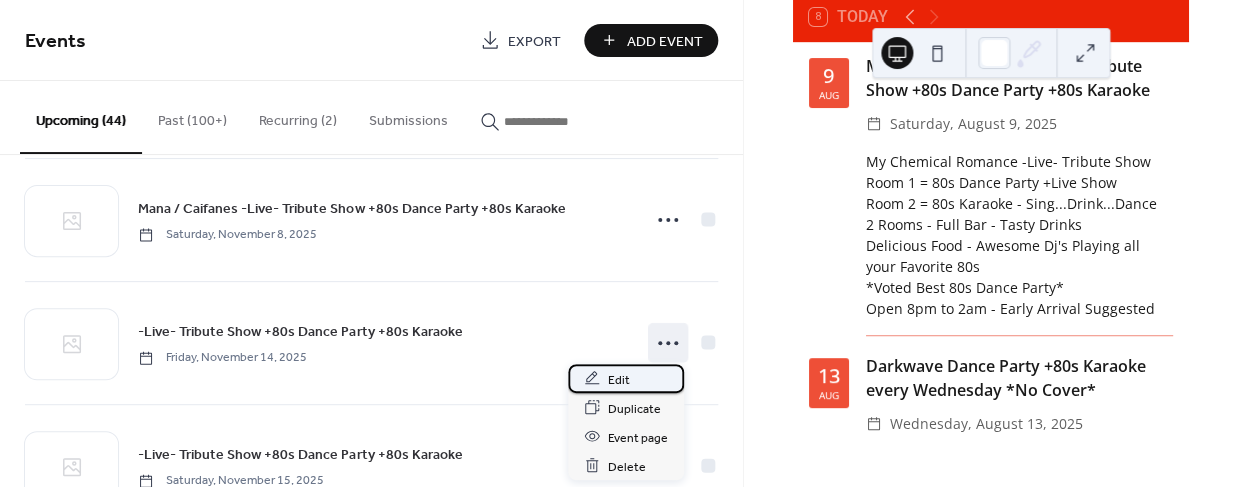 click on "Edit" at bounding box center (619, 379) 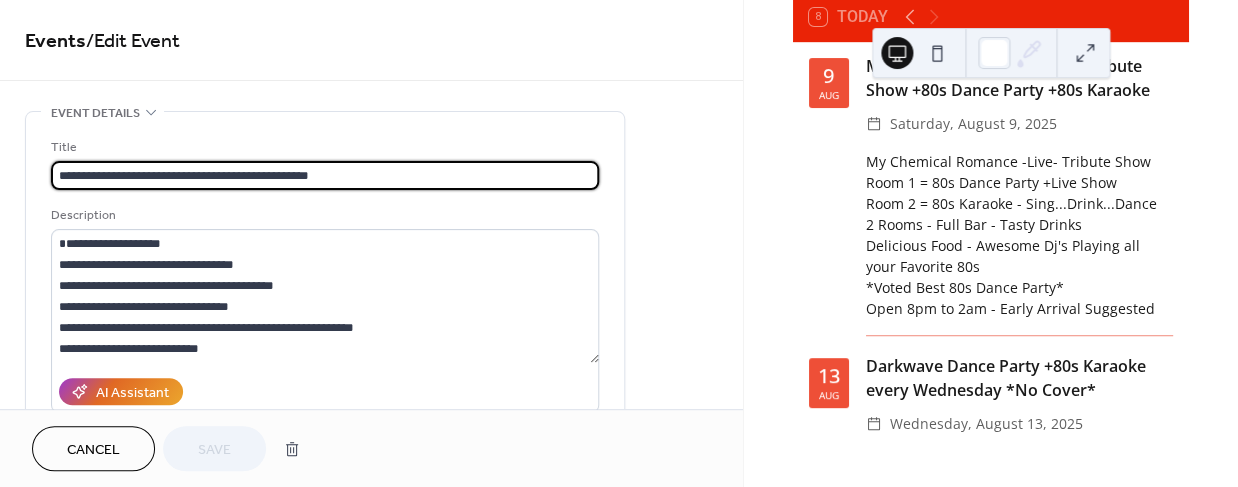 drag, startPoint x: 99, startPoint y: 173, endPoint x: 1, endPoint y: 166, distance: 98.24968 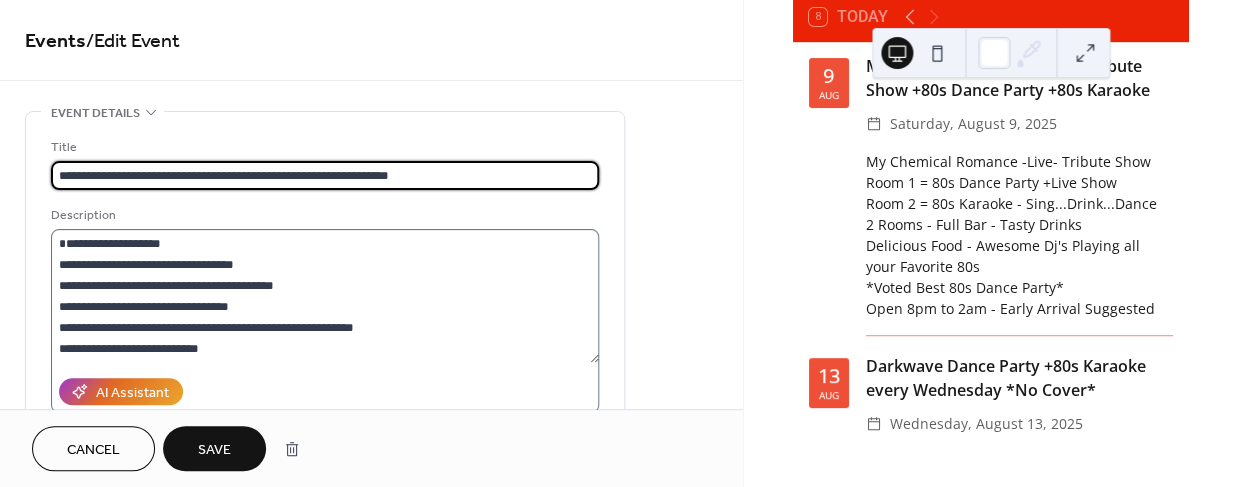 type on "**********" 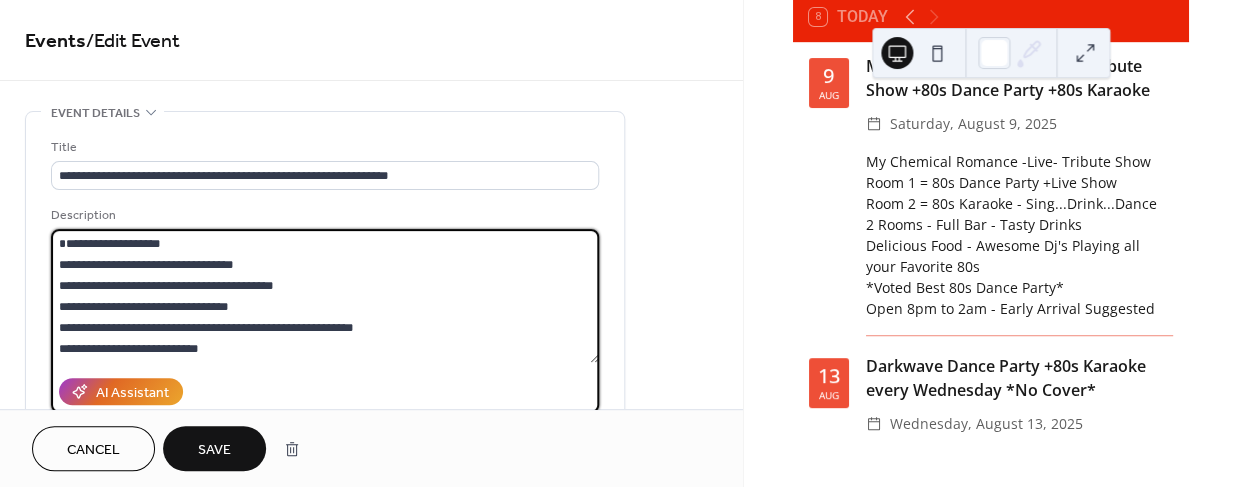 drag, startPoint x: 132, startPoint y: 243, endPoint x: -2, endPoint y: 239, distance: 134.0597 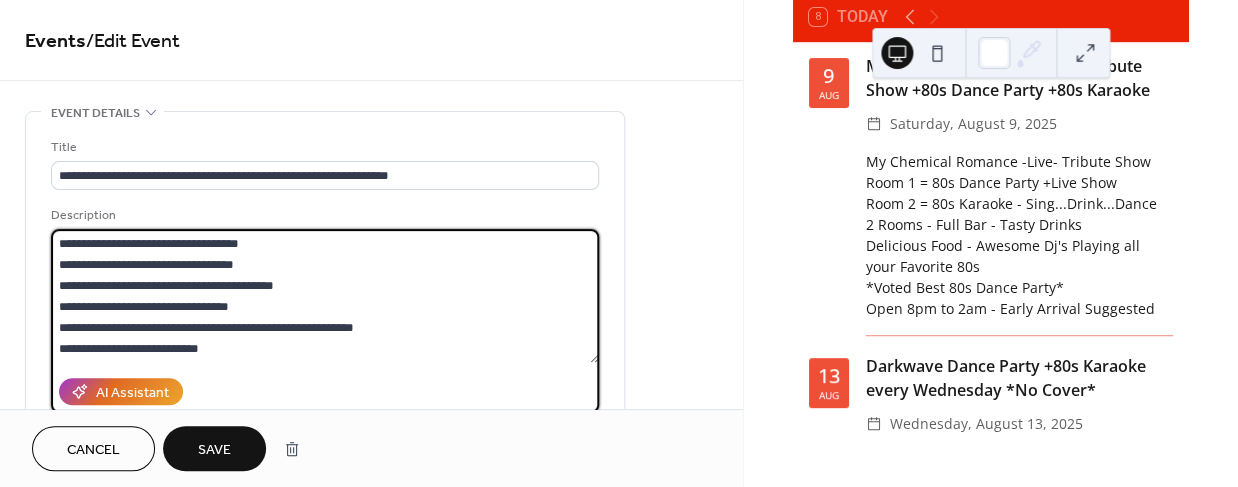 type on "**********" 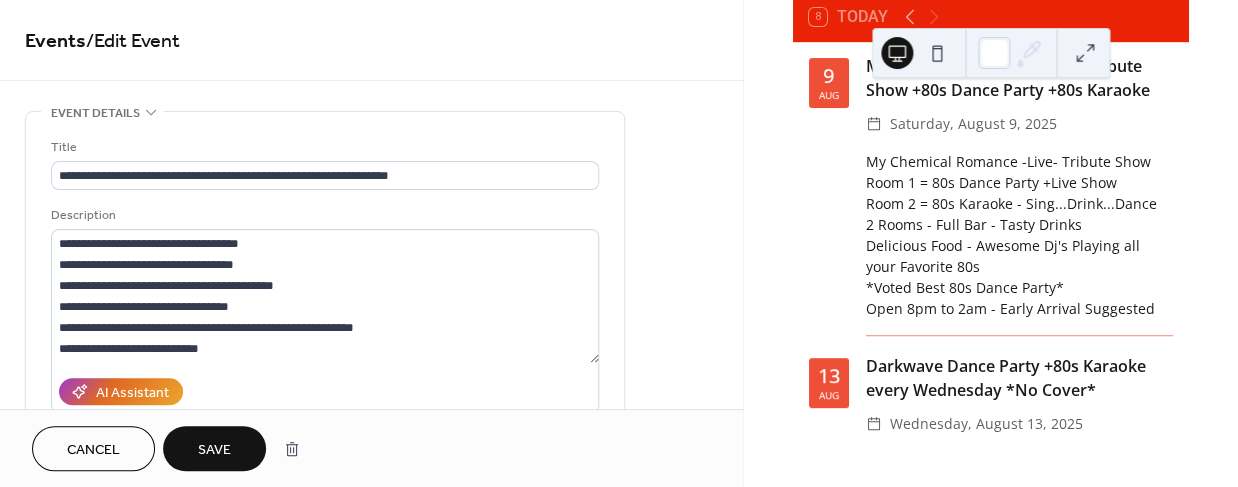click on "Save" at bounding box center (214, 450) 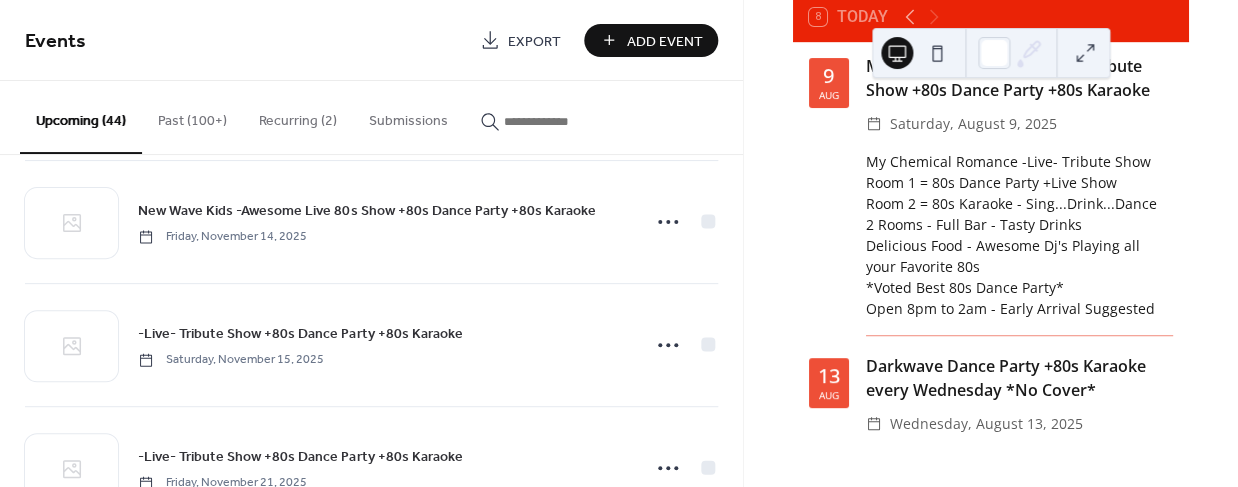 scroll, scrollTop: 3472, scrollLeft: 0, axis: vertical 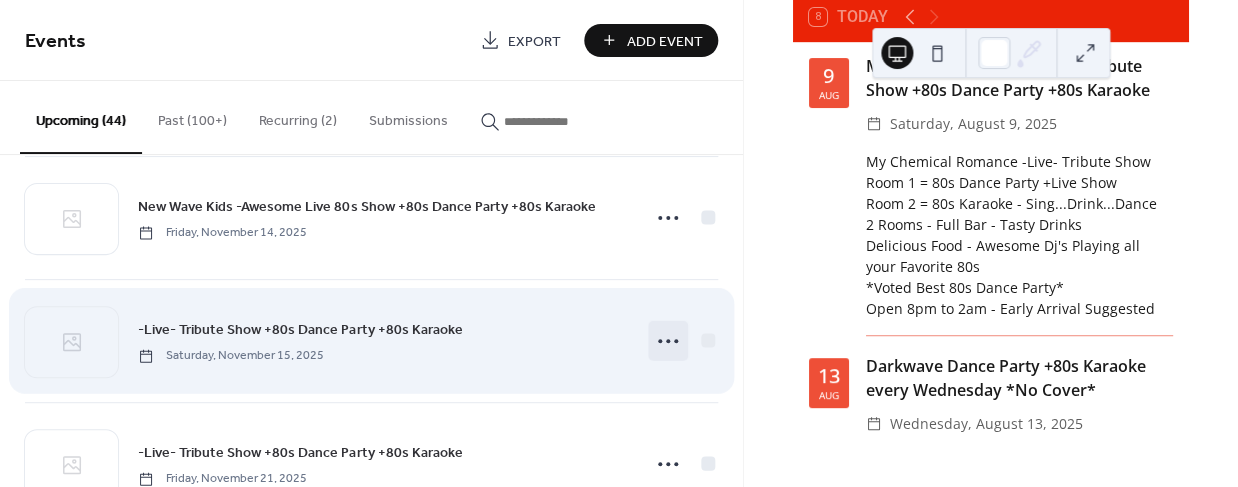 click 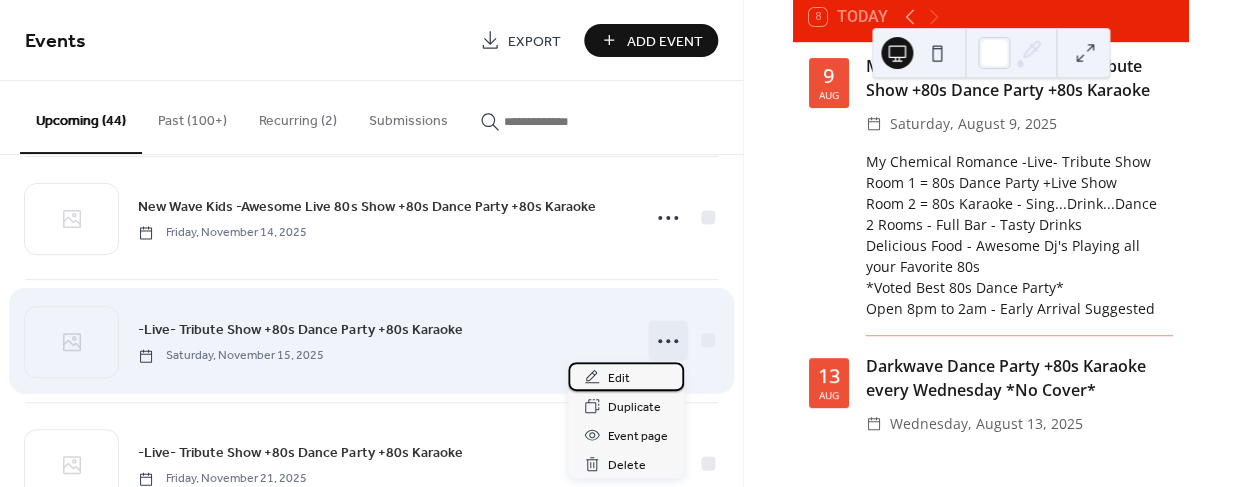 click on "Edit" at bounding box center [619, 378] 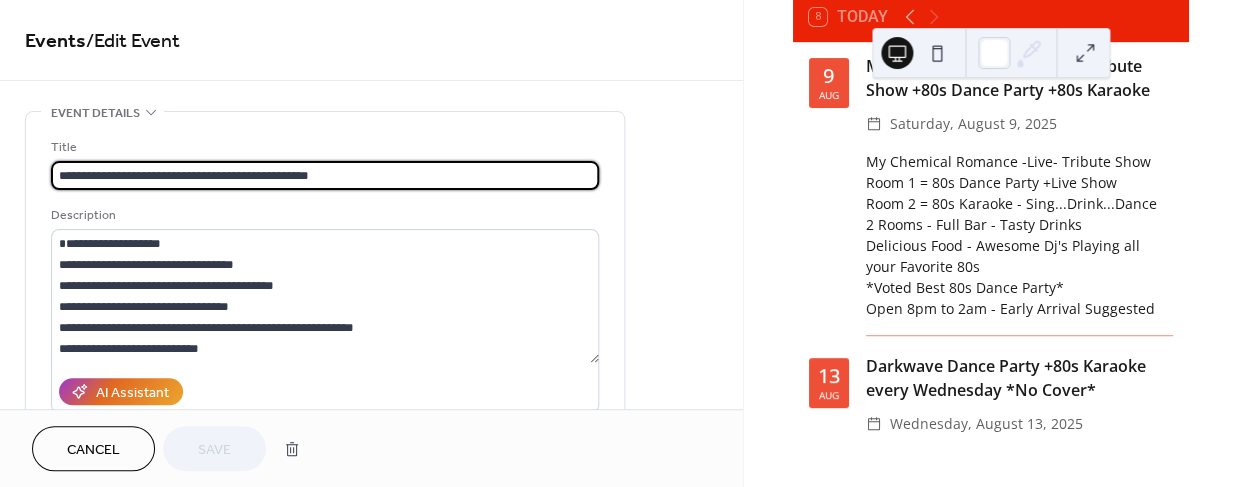 click on "**********" at bounding box center (325, 175) 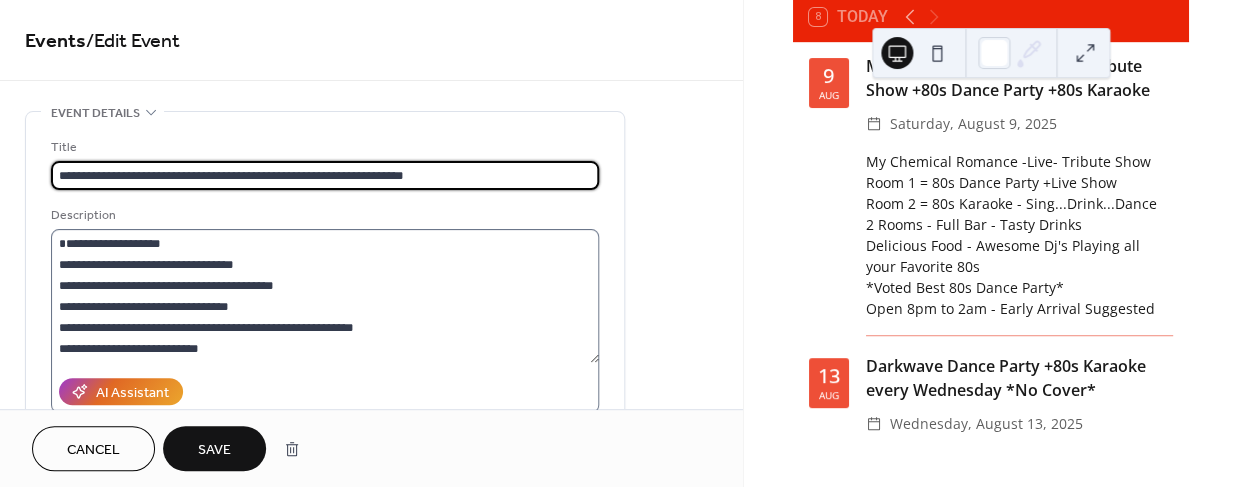 type on "**********" 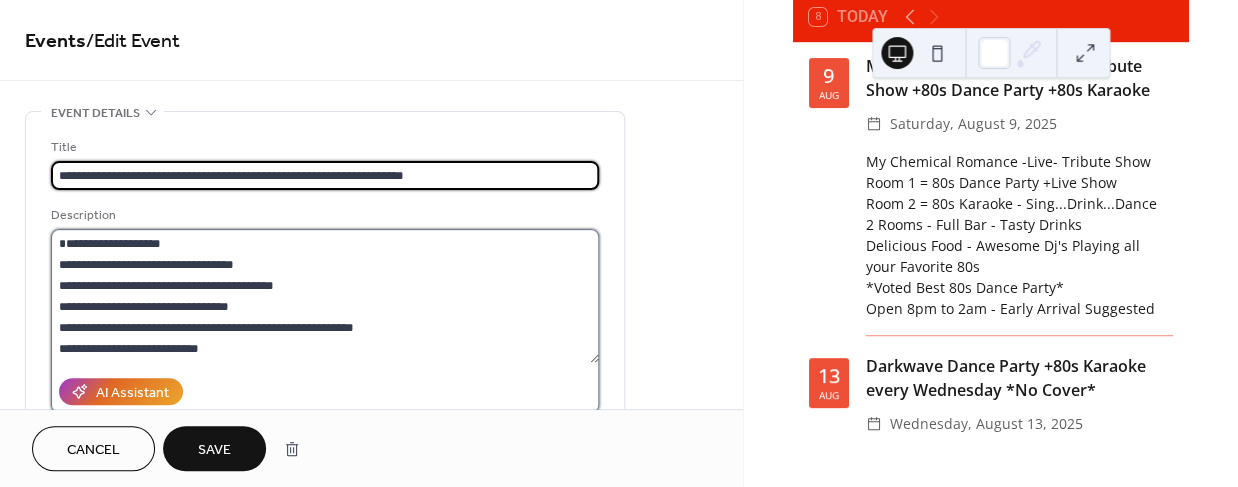 click on "**********" at bounding box center [325, 296] 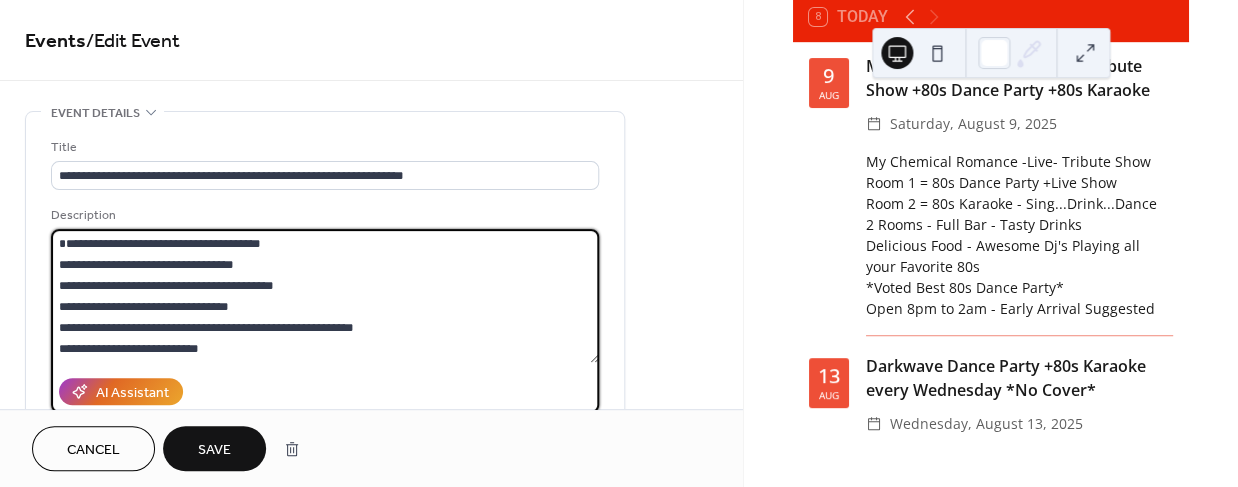 type on "**********" 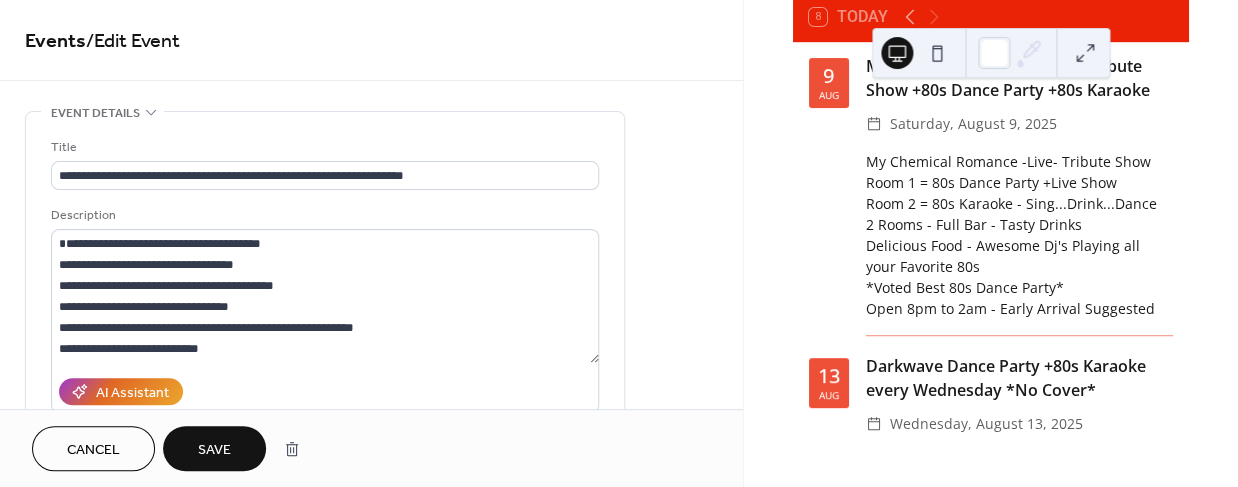 click on "Save" at bounding box center (214, 450) 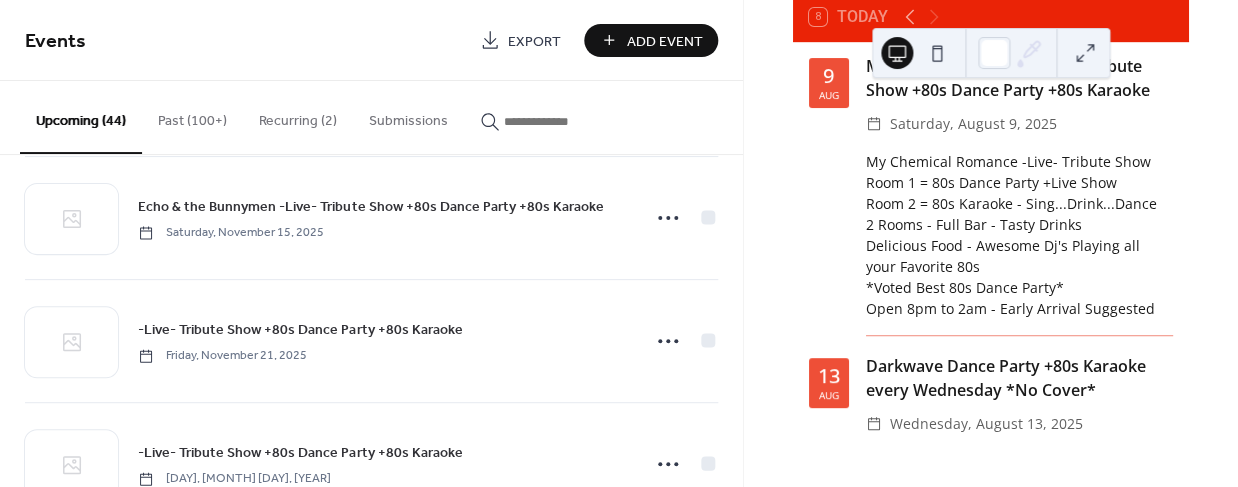 scroll, scrollTop: 3593, scrollLeft: 0, axis: vertical 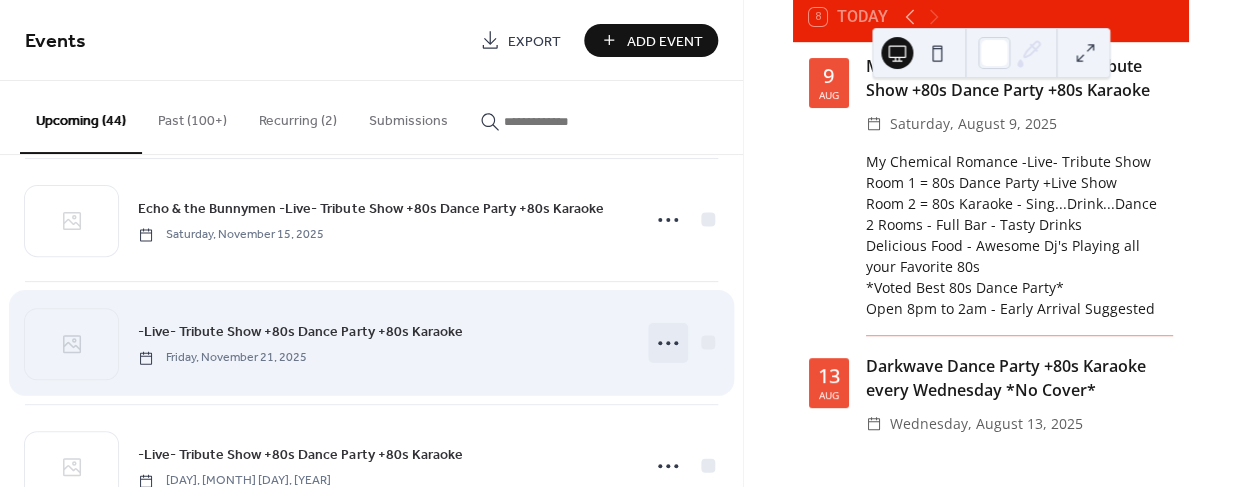 click 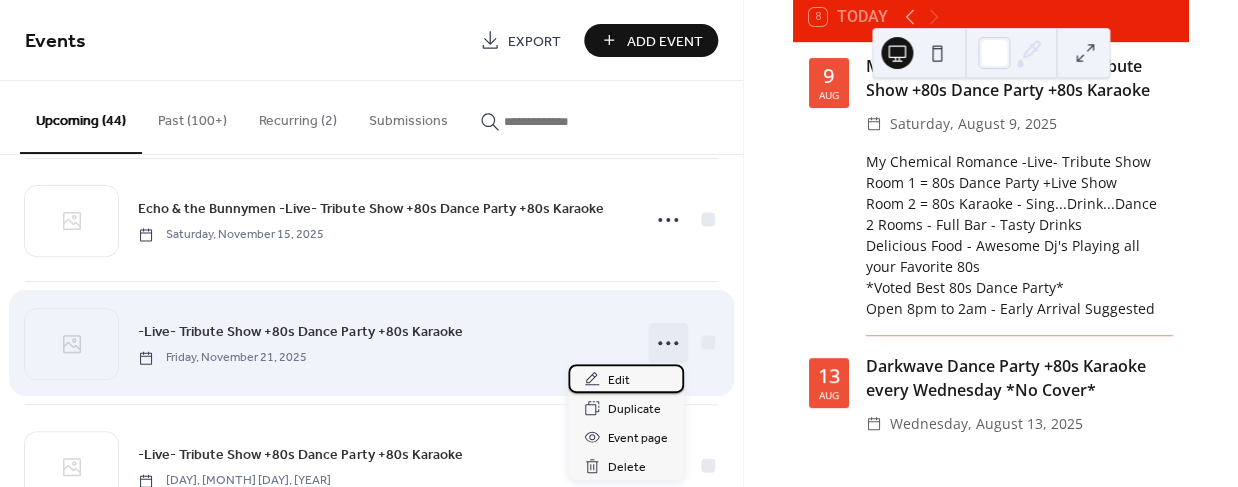 click on "Edit" at bounding box center [619, 380] 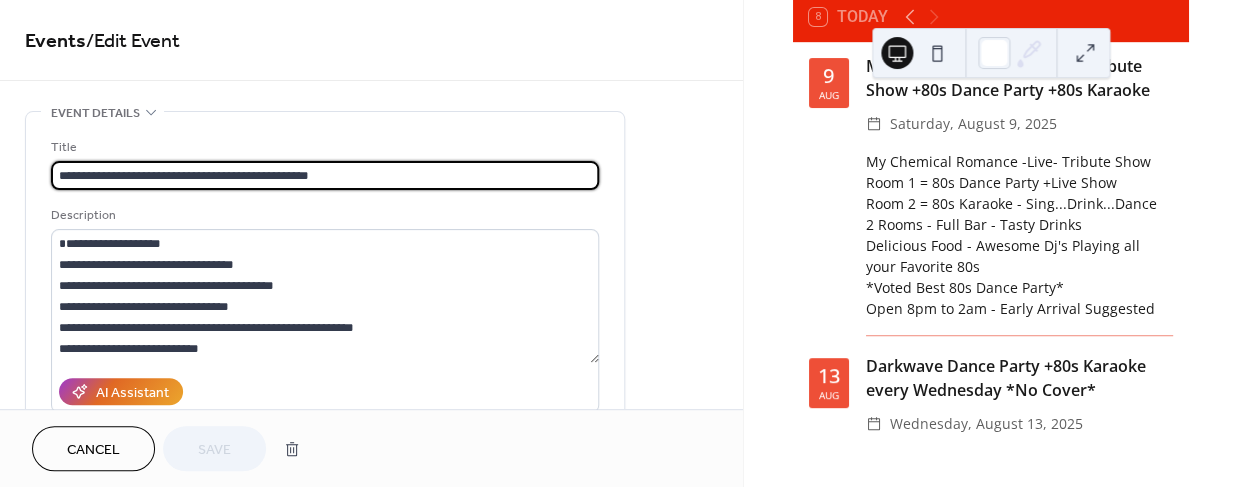 click on "**********" at bounding box center (325, 175) 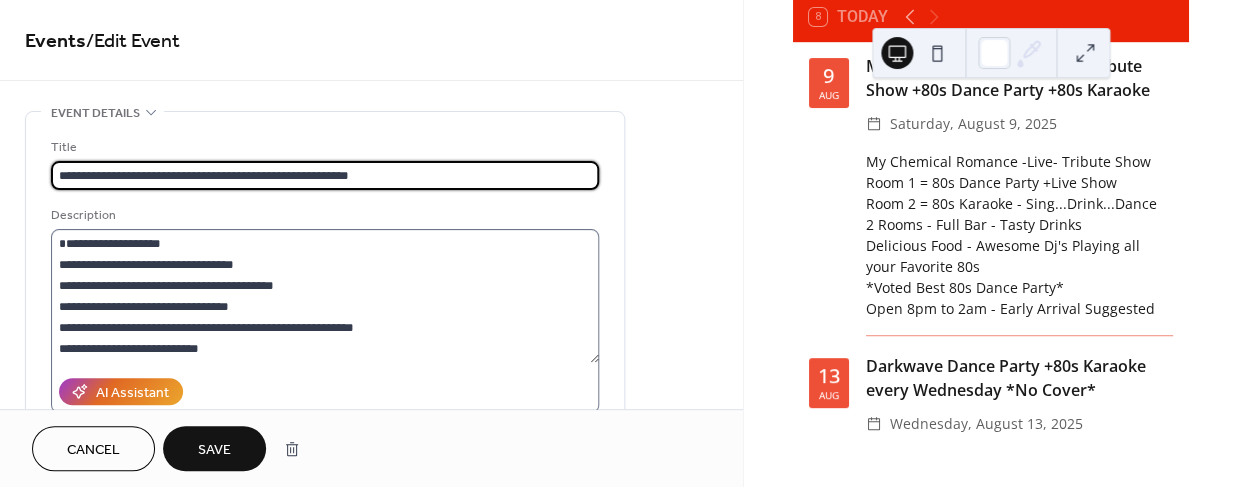 type on "**********" 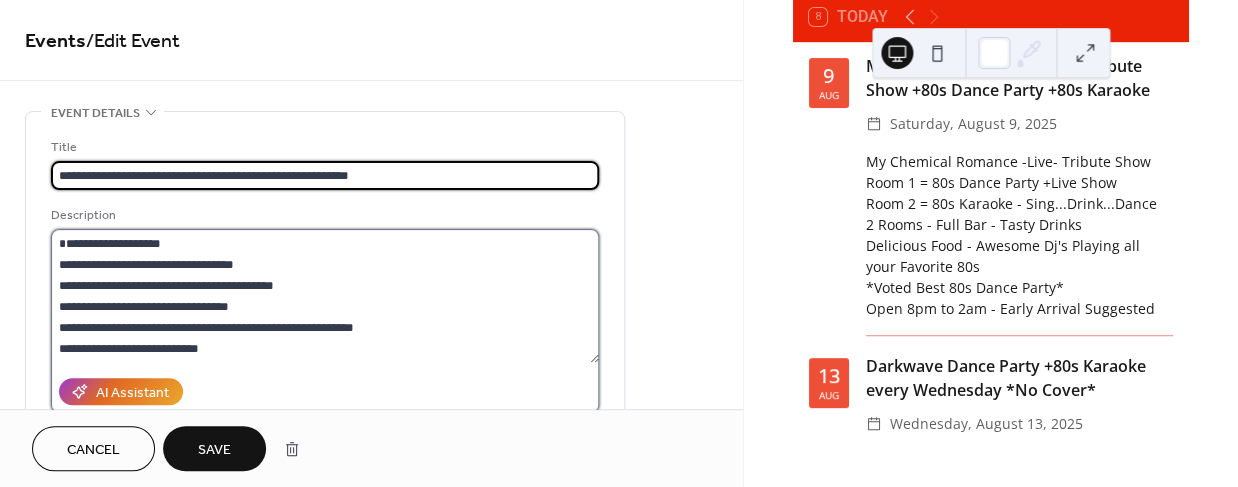 click on "**********" at bounding box center (325, 296) 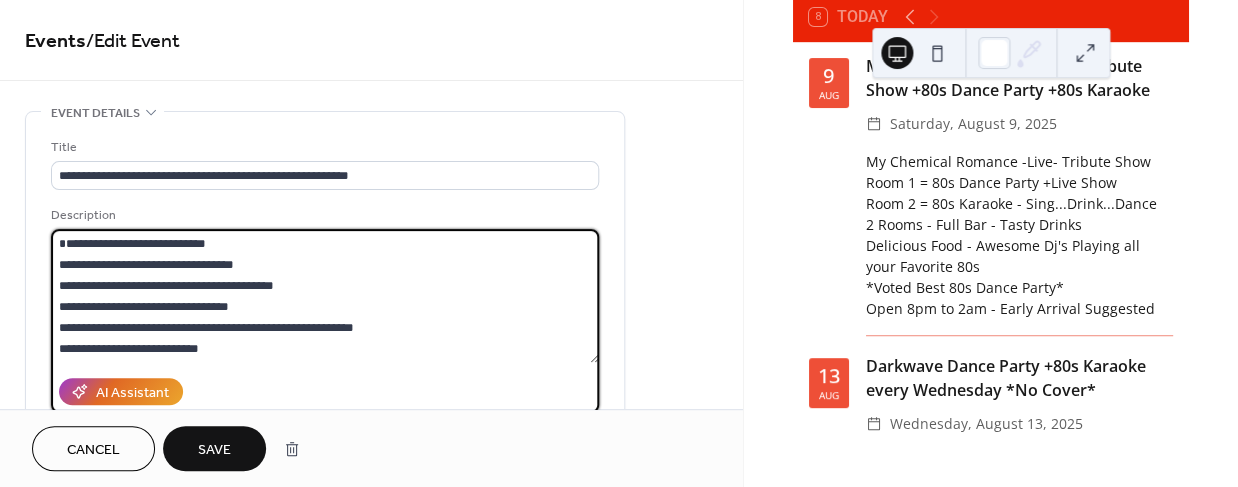 type on "**********" 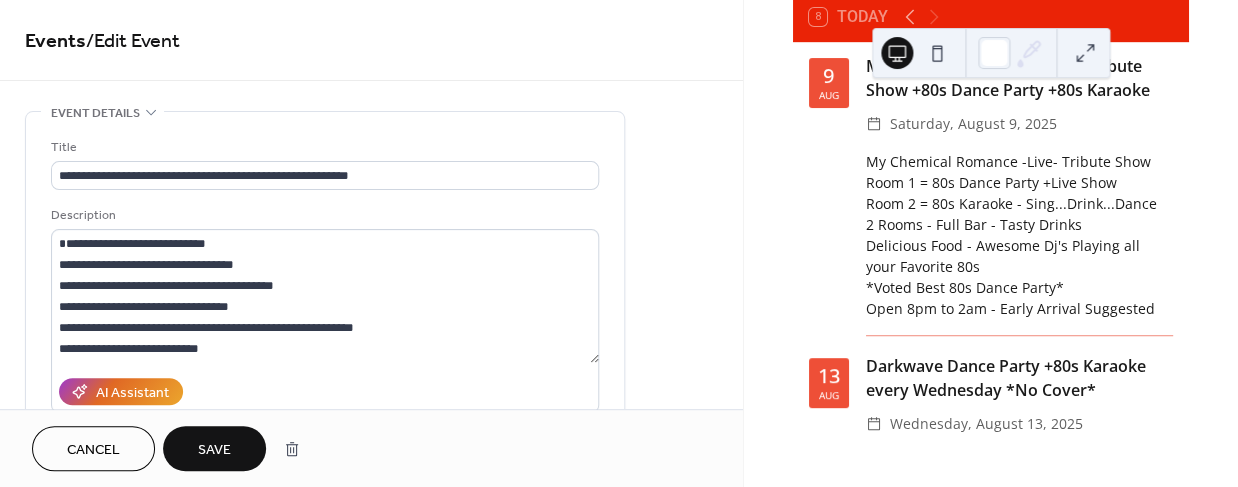 click on "Save" at bounding box center [214, 450] 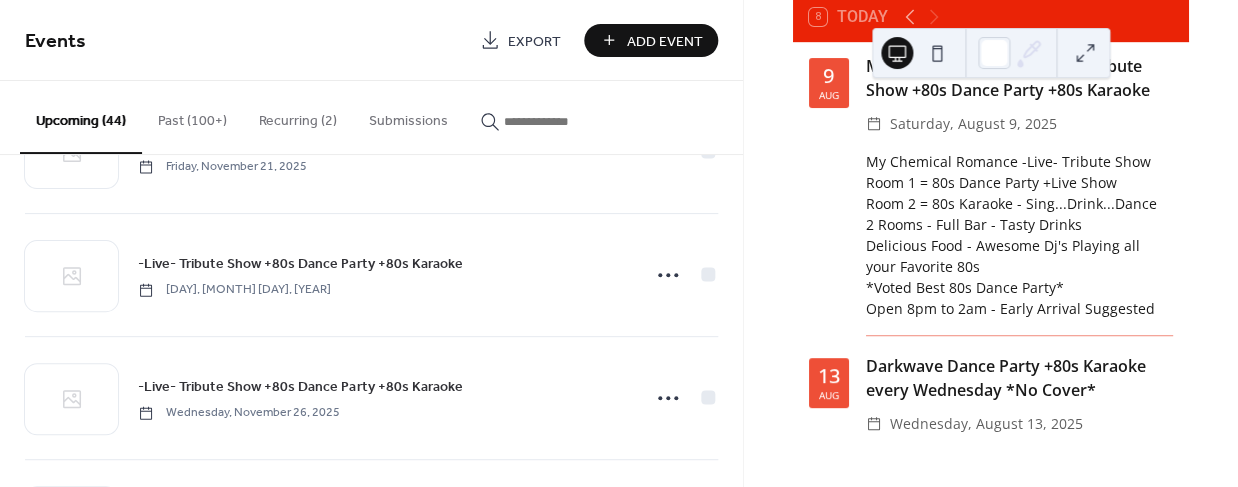 scroll, scrollTop: 3787, scrollLeft: 0, axis: vertical 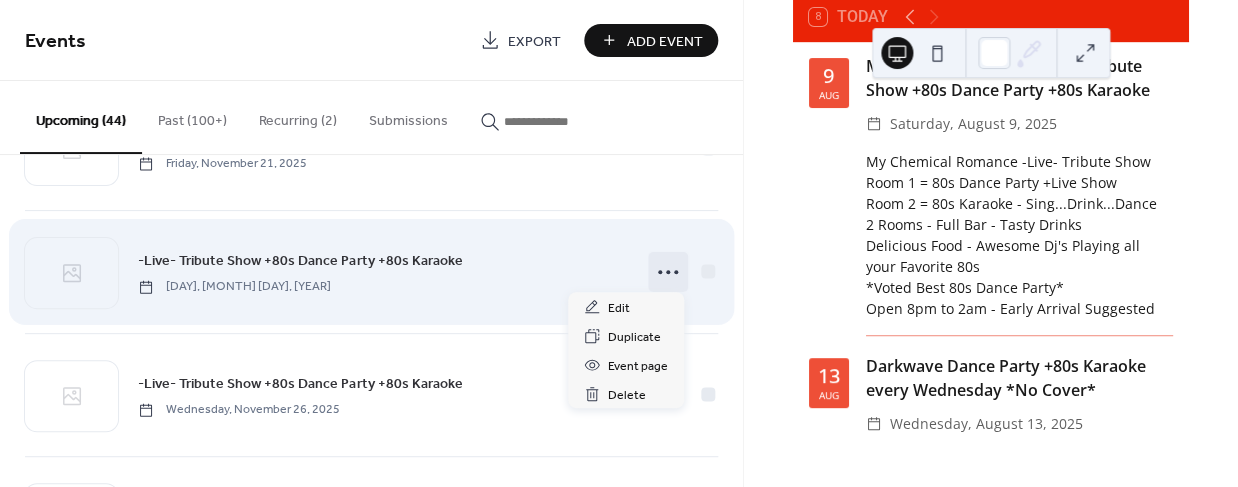 click 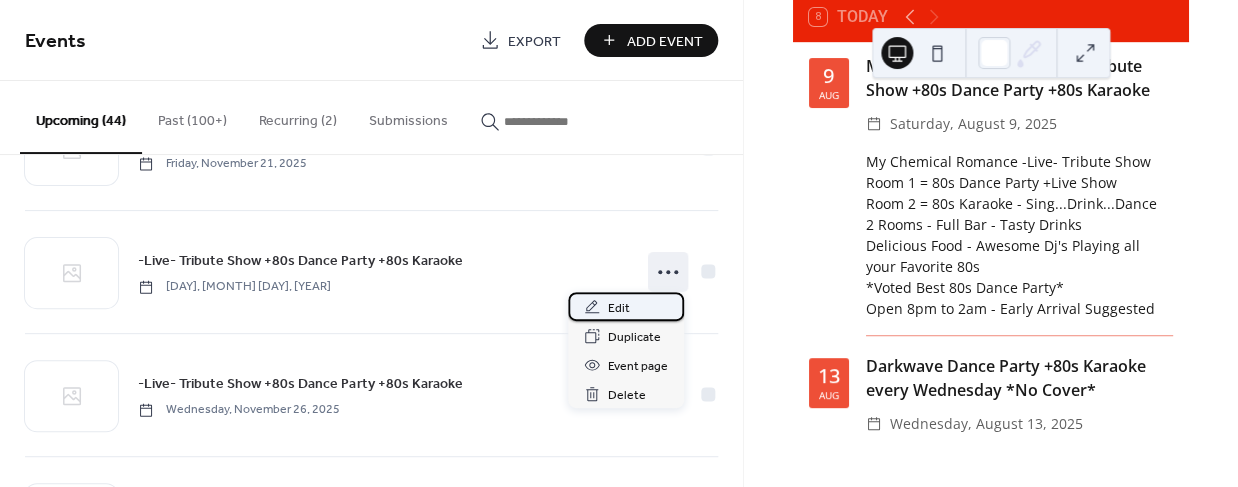 click on "Edit" at bounding box center [619, 308] 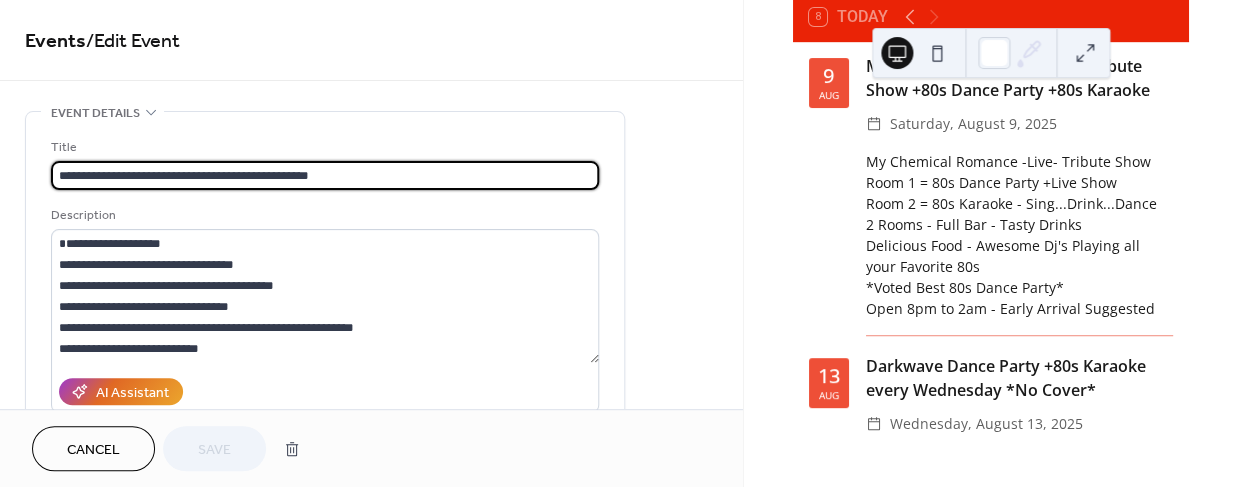 click on "**********" at bounding box center [325, 175] 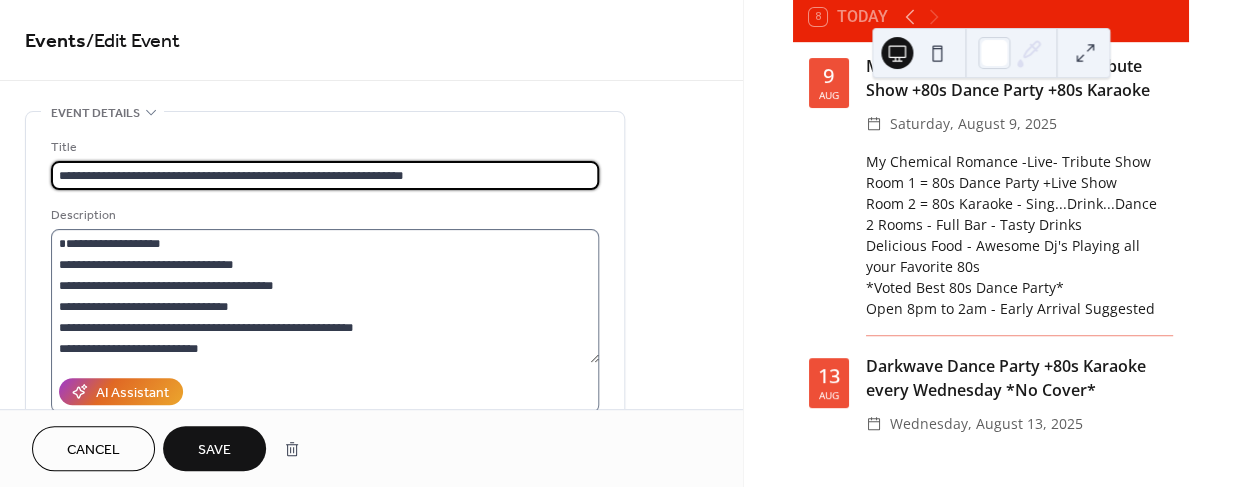 type on "**********" 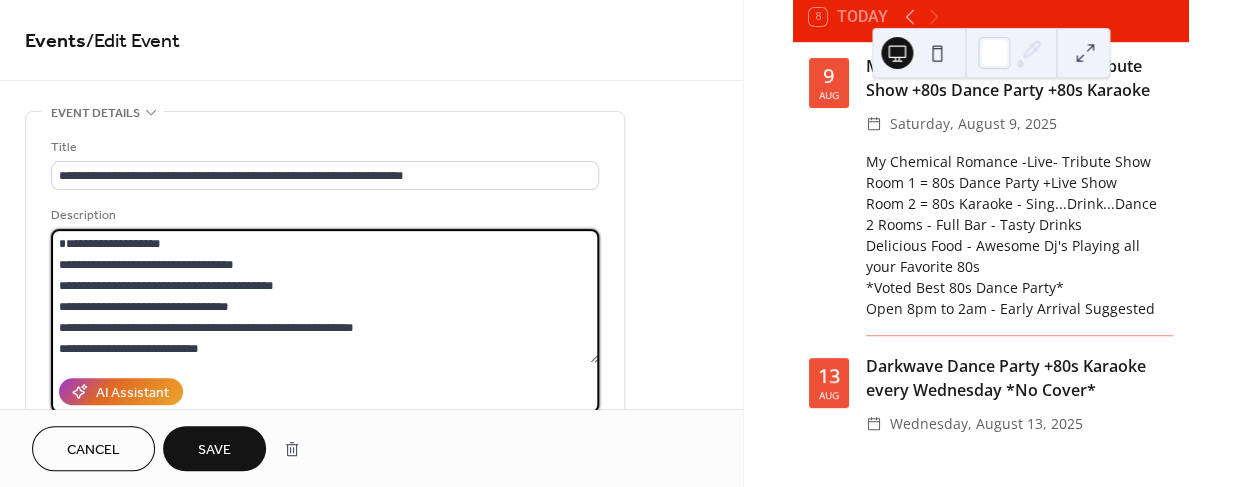 click on "**********" at bounding box center [325, 296] 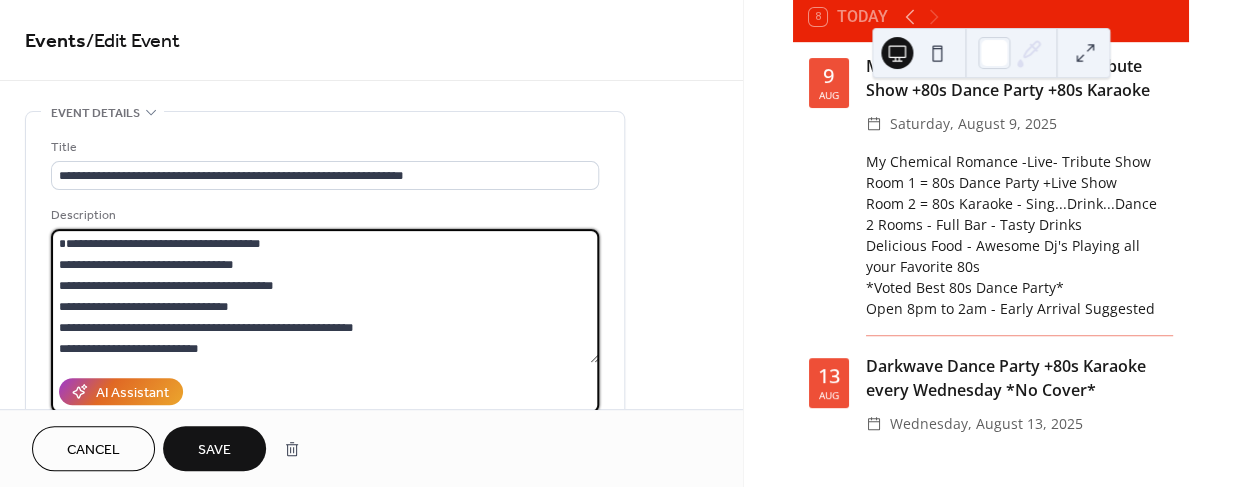 type on "**********" 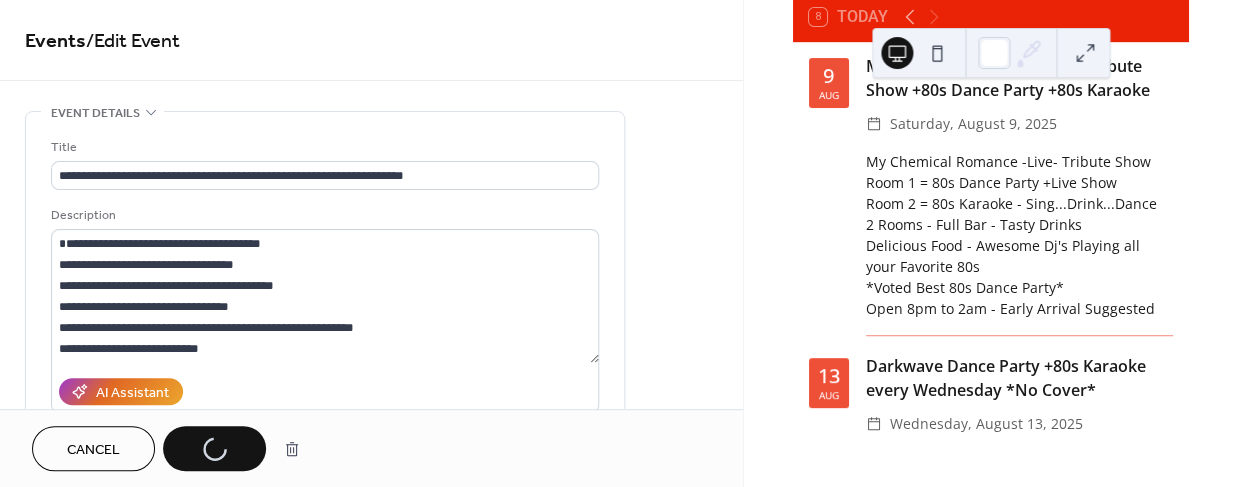 click on "Cancel Save" at bounding box center [171, 448] 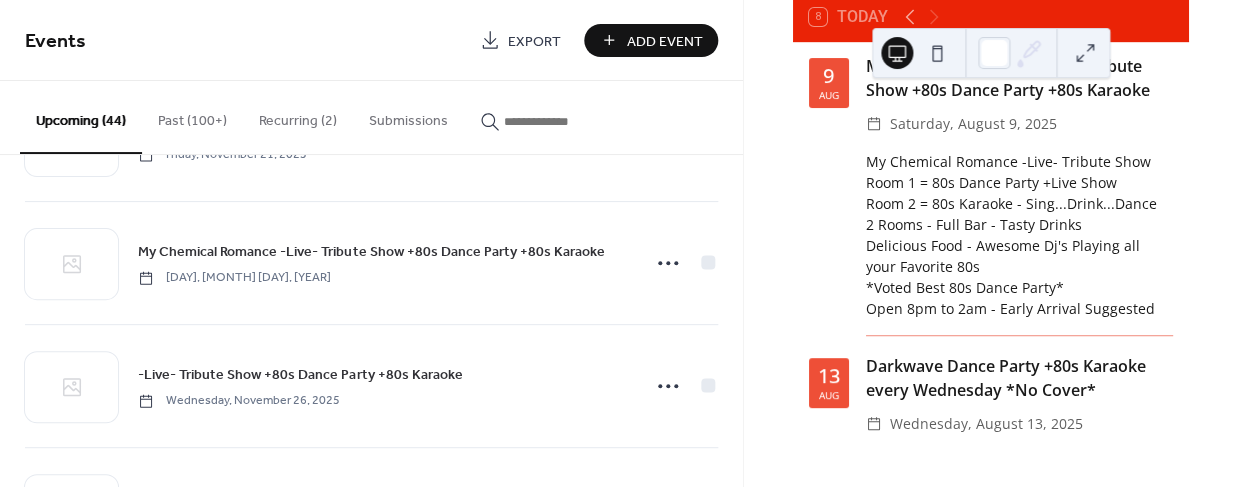 scroll, scrollTop: 3817, scrollLeft: 0, axis: vertical 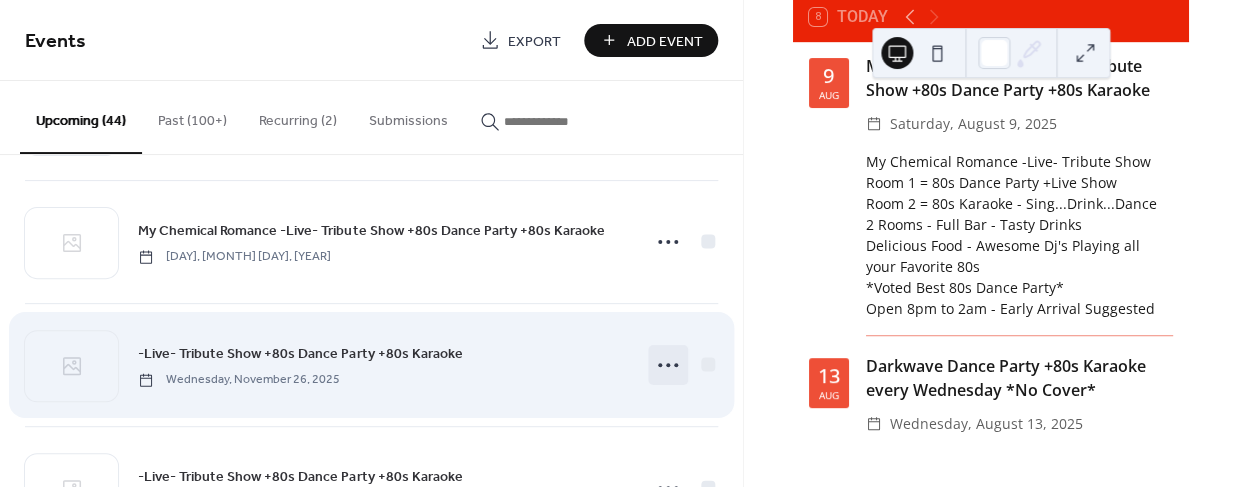 click 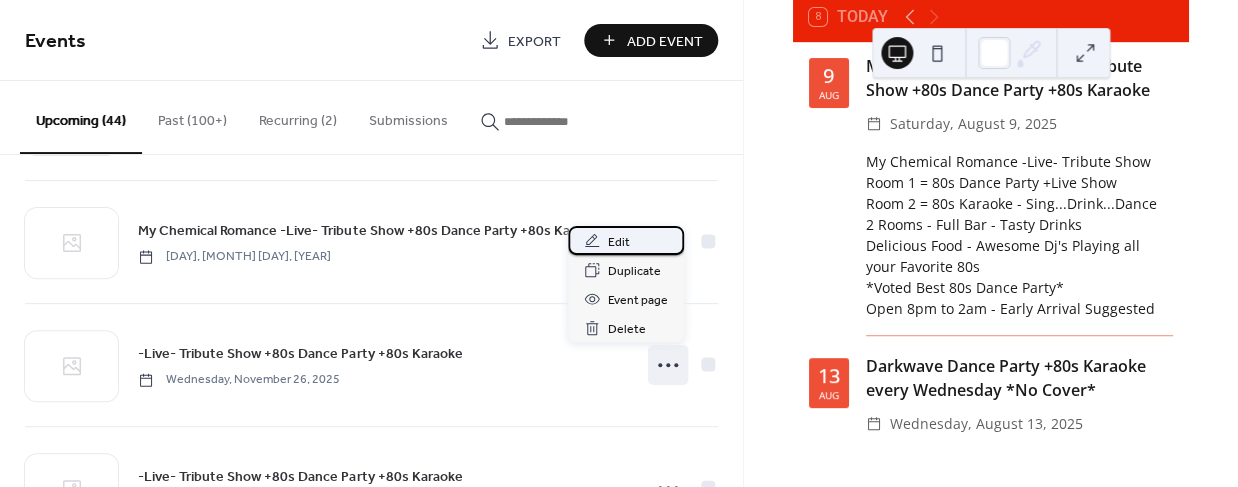 click on "Edit" at bounding box center [626, 240] 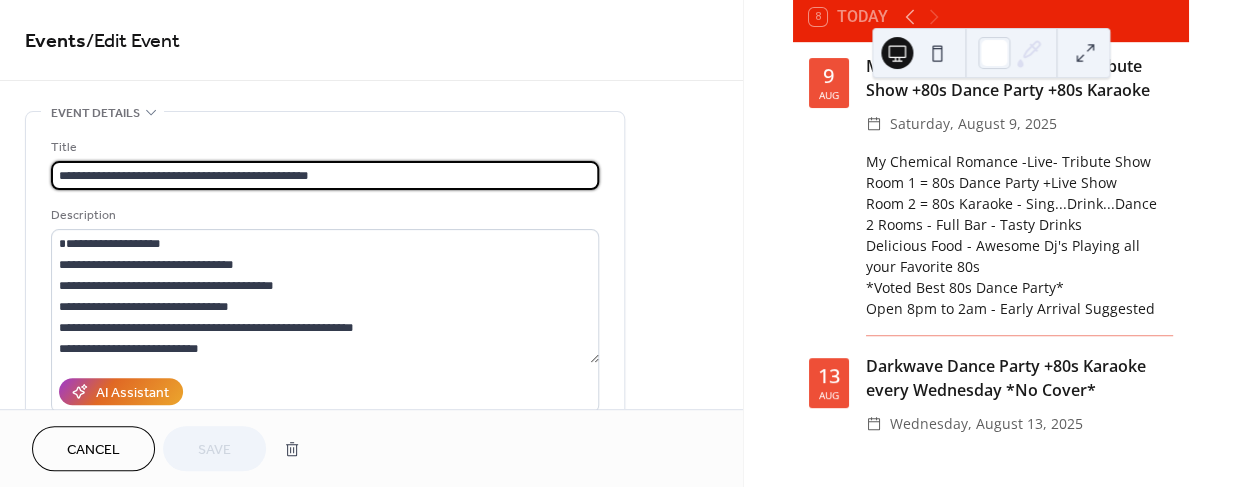 drag, startPoint x: 253, startPoint y: 175, endPoint x: 17, endPoint y: 173, distance: 236.00847 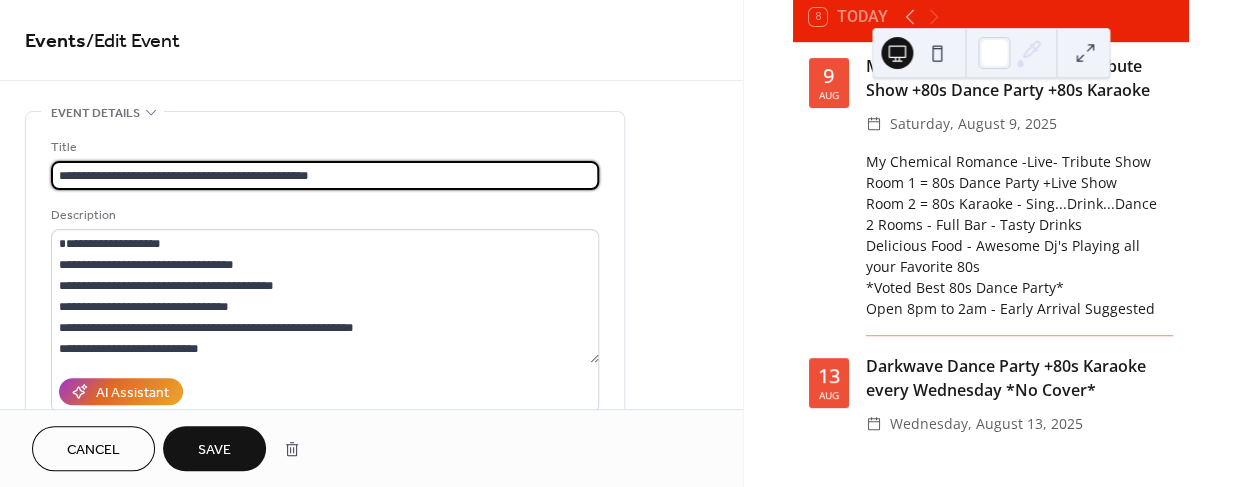click on "**********" at bounding box center (325, 175) 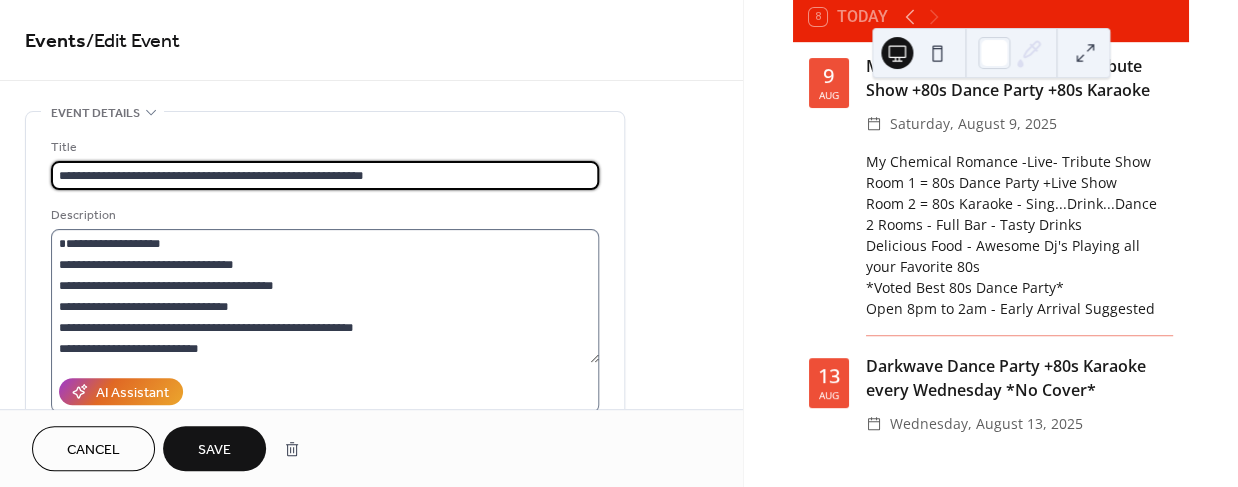 type on "**********" 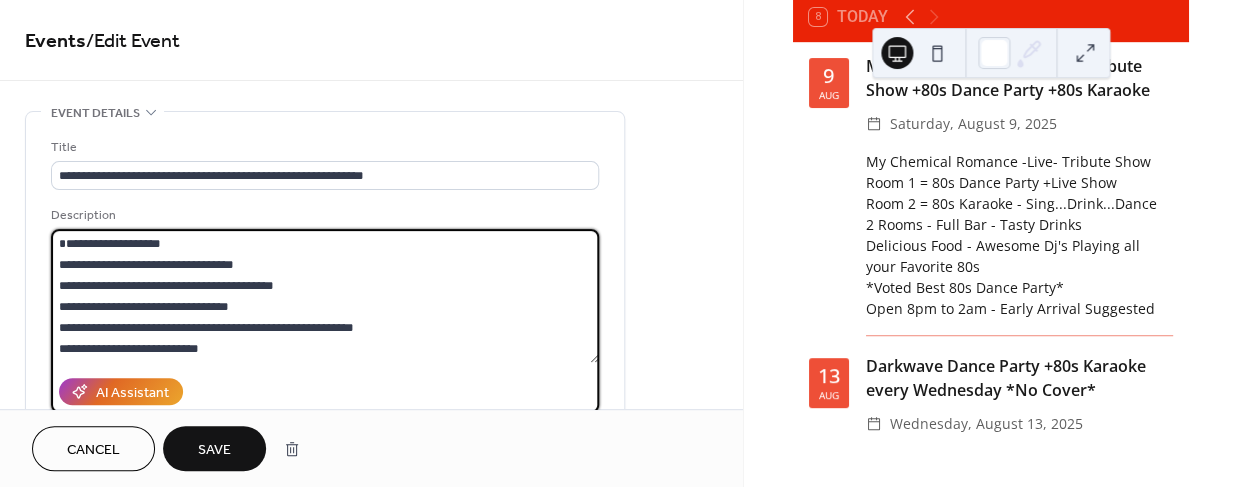 drag, startPoint x: 124, startPoint y: 243, endPoint x: 30, endPoint y: 241, distance: 94.02127 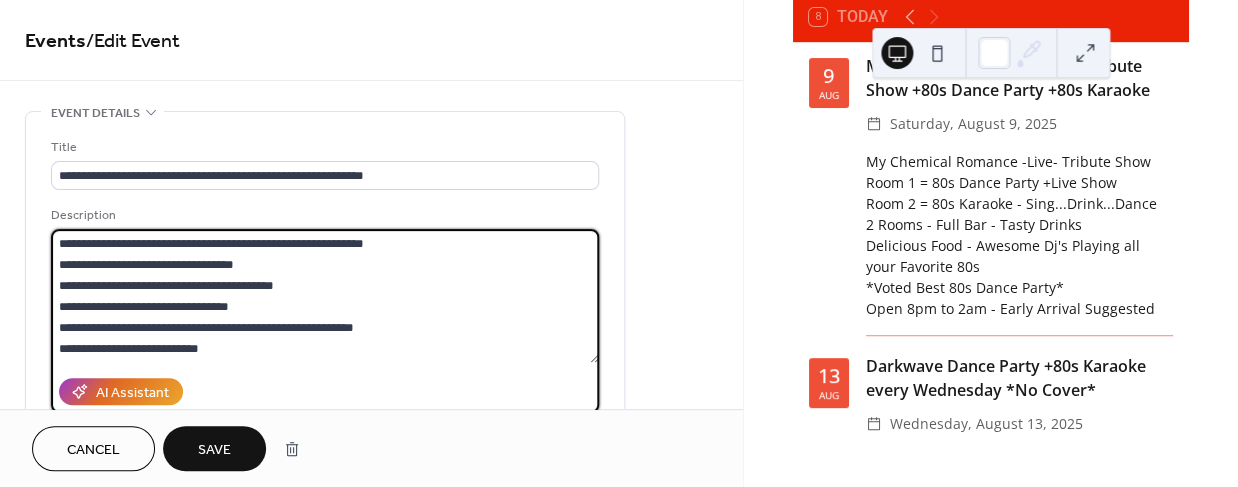 click on "**********" at bounding box center [325, 296] 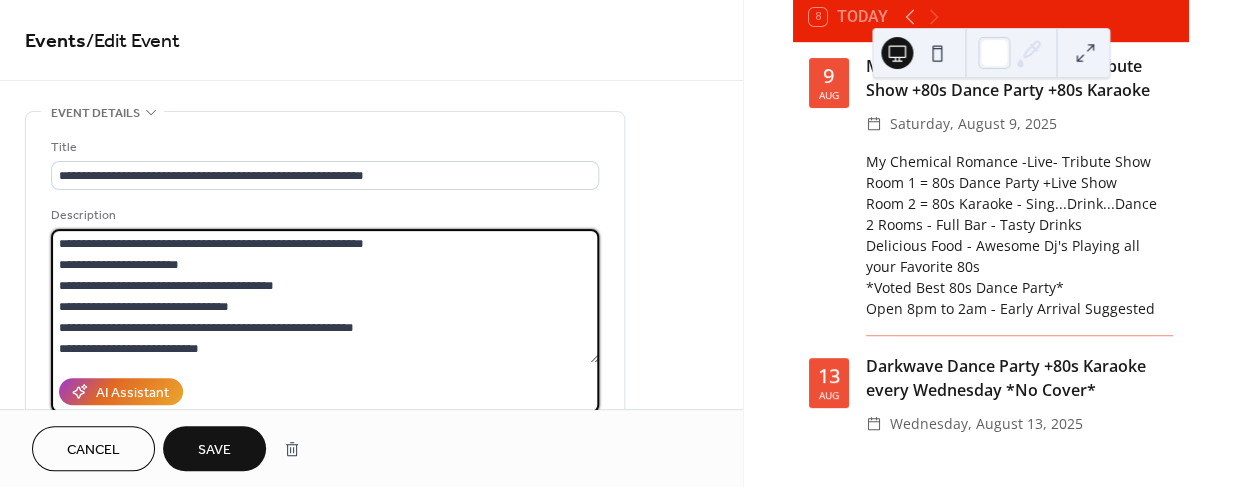 type on "**********" 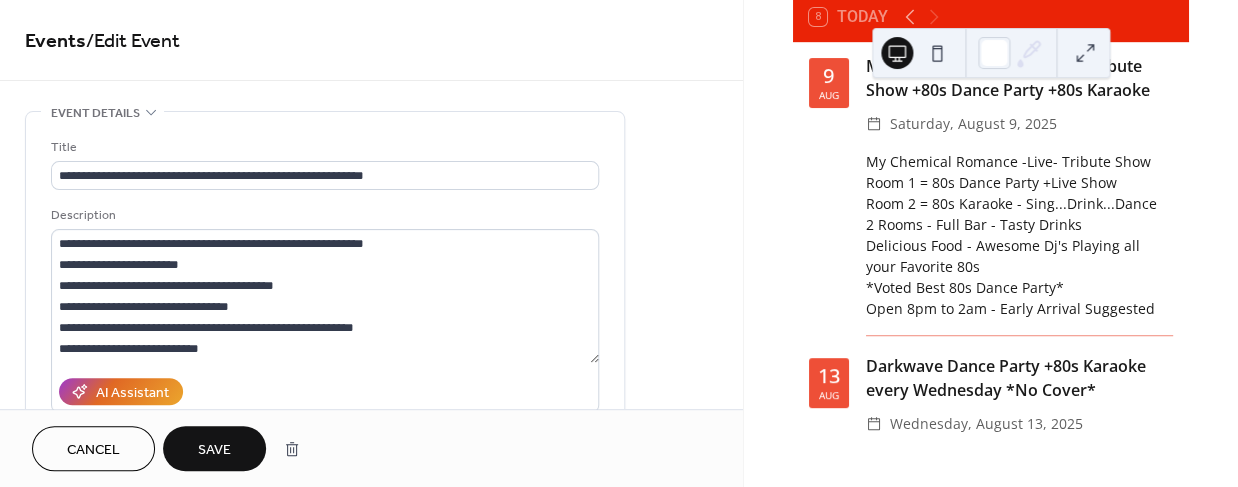 click on "Save" at bounding box center [214, 450] 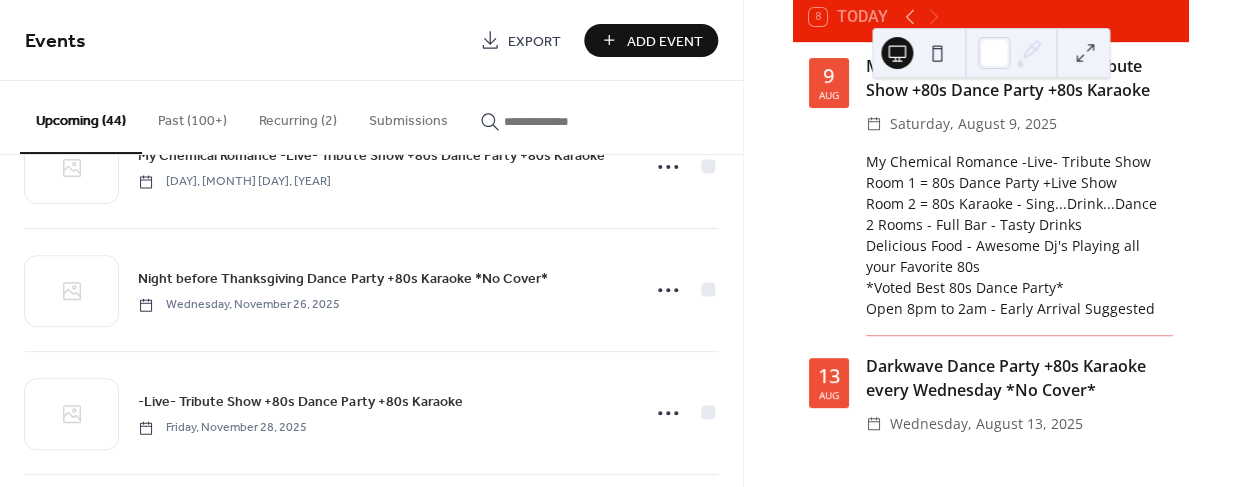 scroll, scrollTop: 3915, scrollLeft: 0, axis: vertical 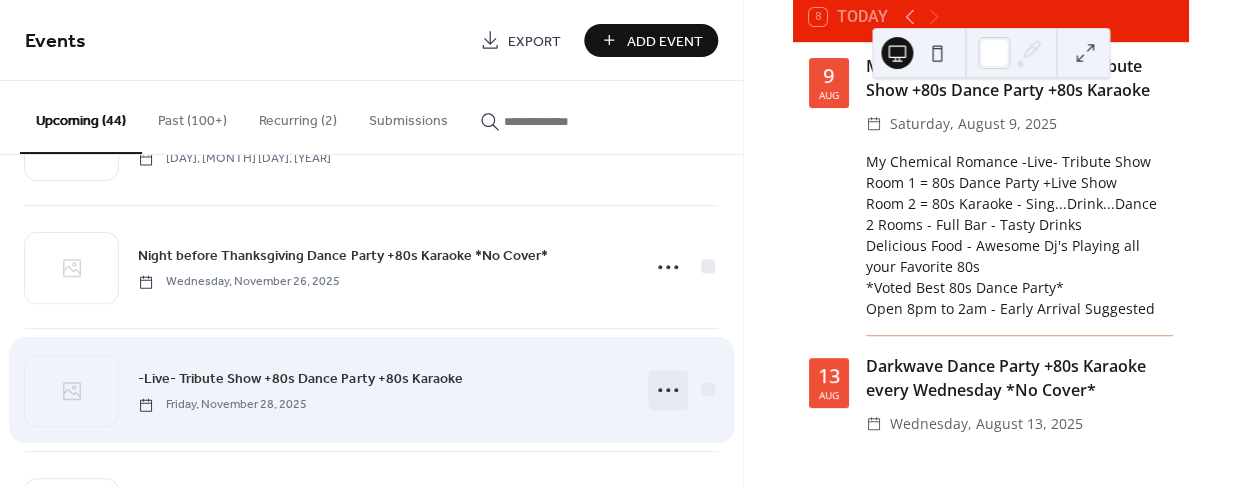 click 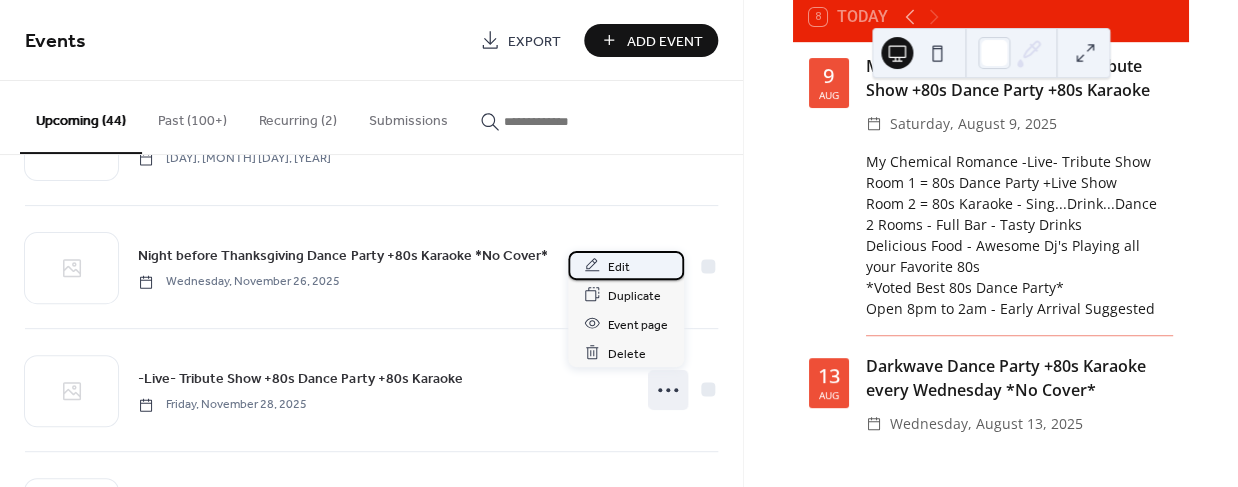 click on "Edit" at bounding box center [626, 265] 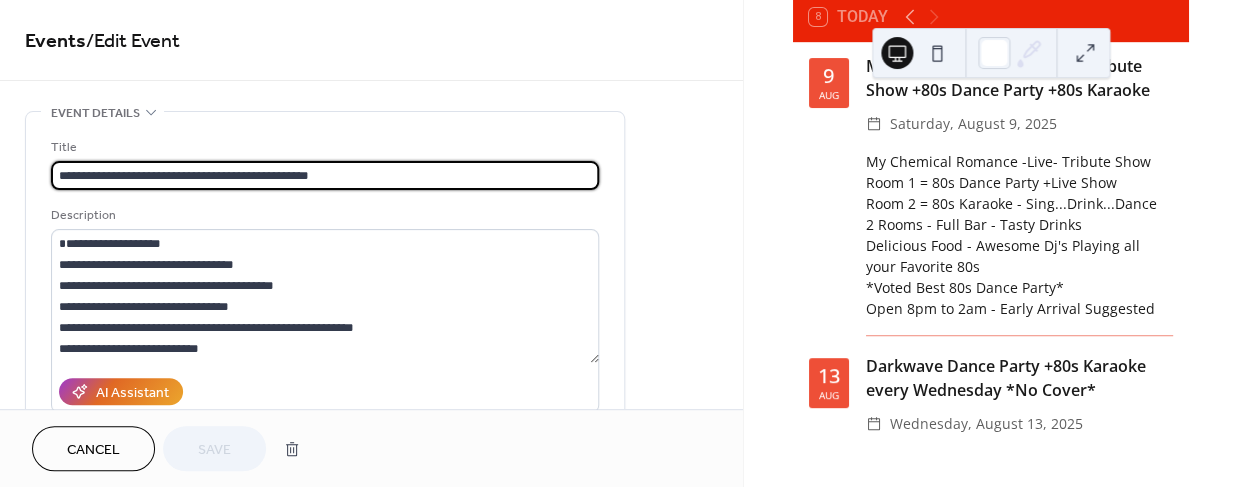 drag, startPoint x: 190, startPoint y: 174, endPoint x: 31, endPoint y: 177, distance: 159.0283 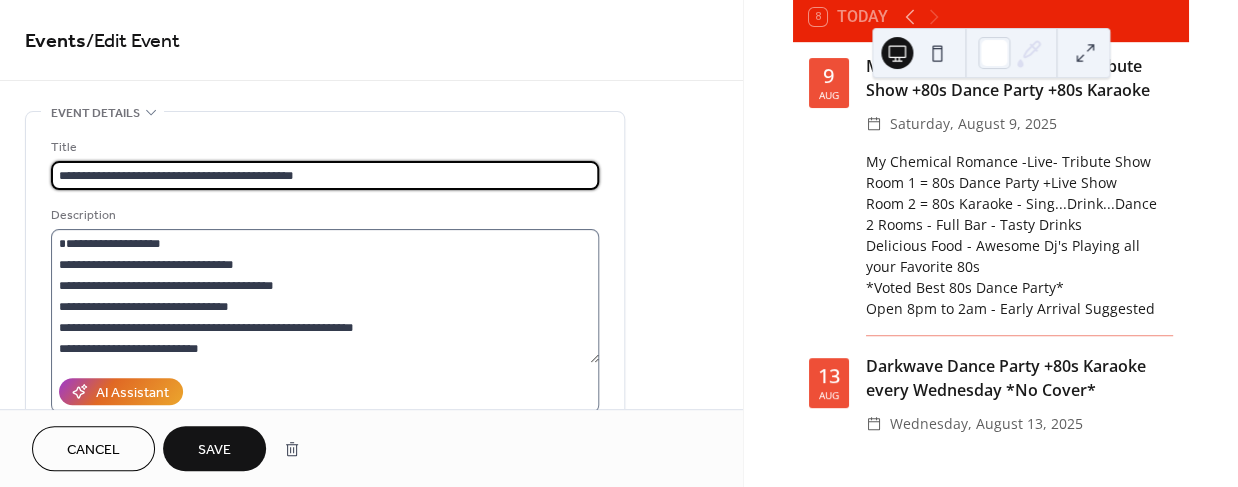 type on "**********" 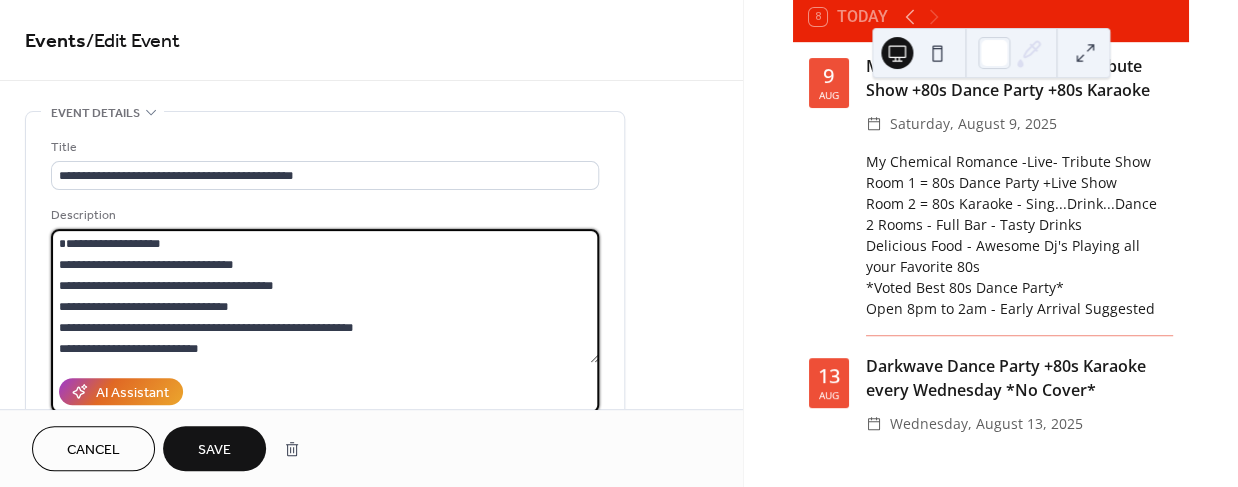 drag, startPoint x: 168, startPoint y: 242, endPoint x: 5, endPoint y: 235, distance: 163.15024 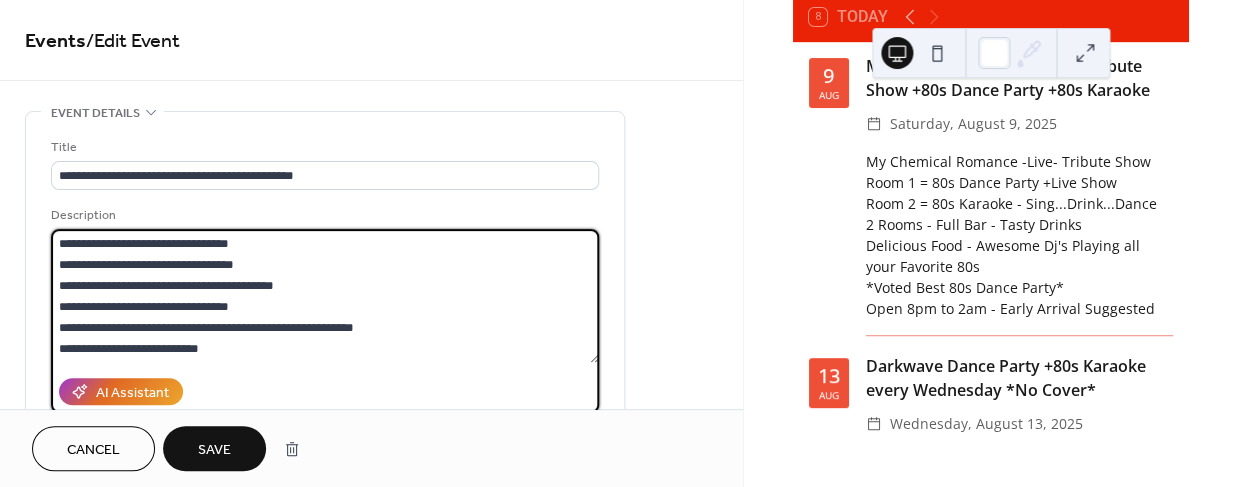click on "**********" at bounding box center (325, 296) 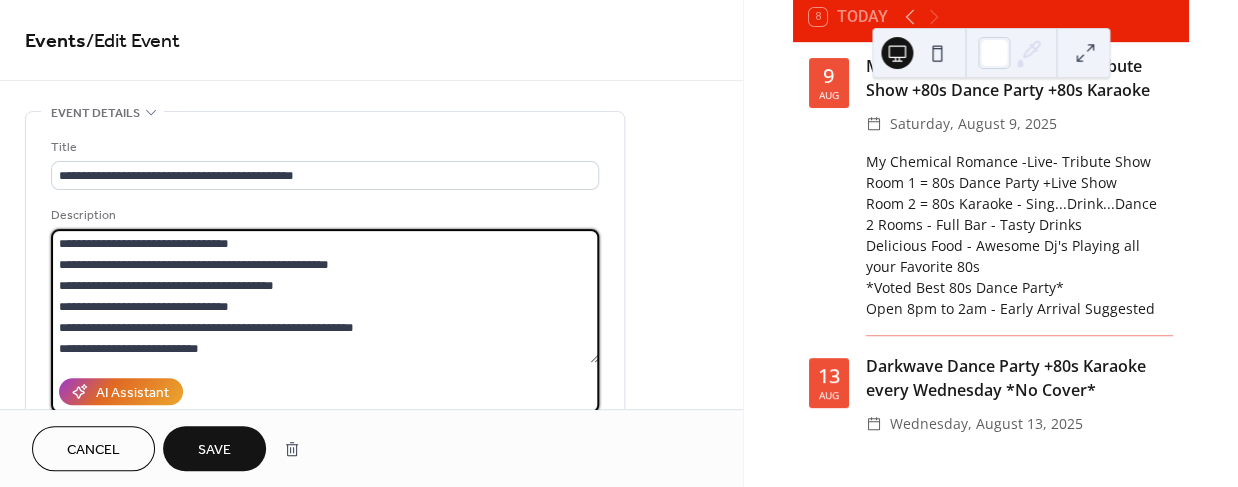 click on "**********" at bounding box center (325, 296) 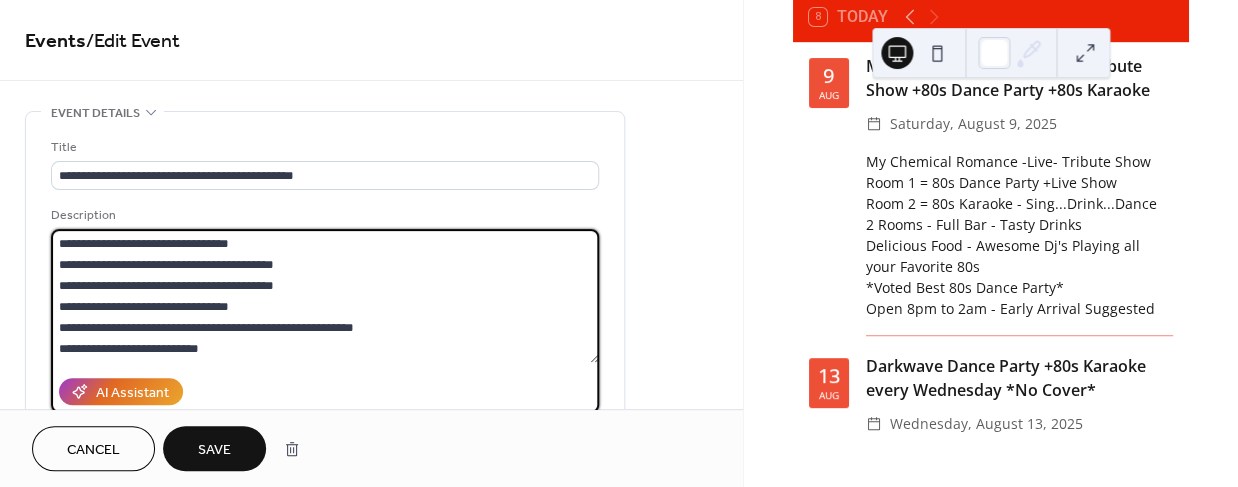click on "**********" at bounding box center [325, 296] 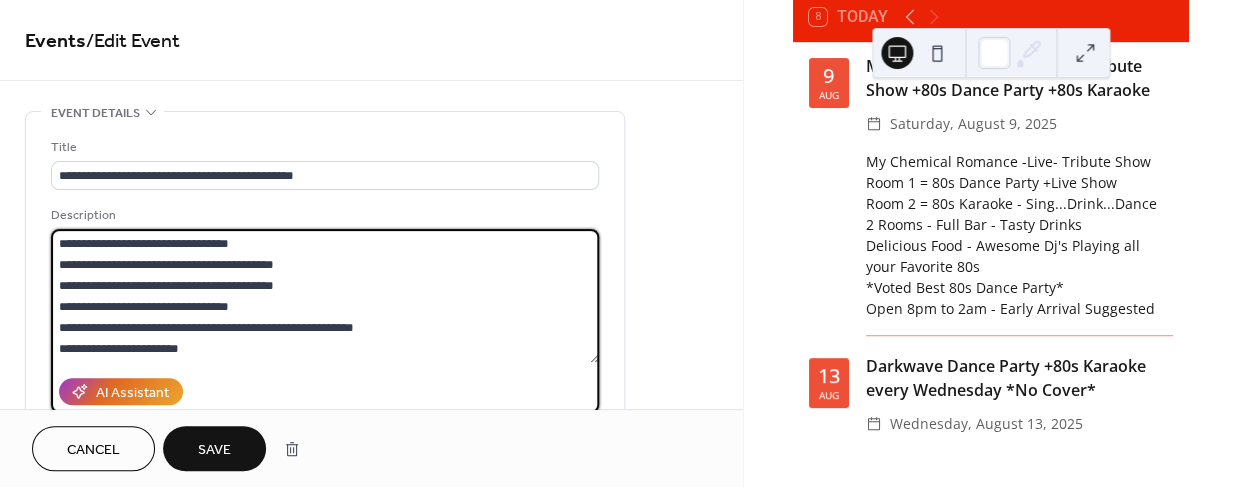 type on "**********" 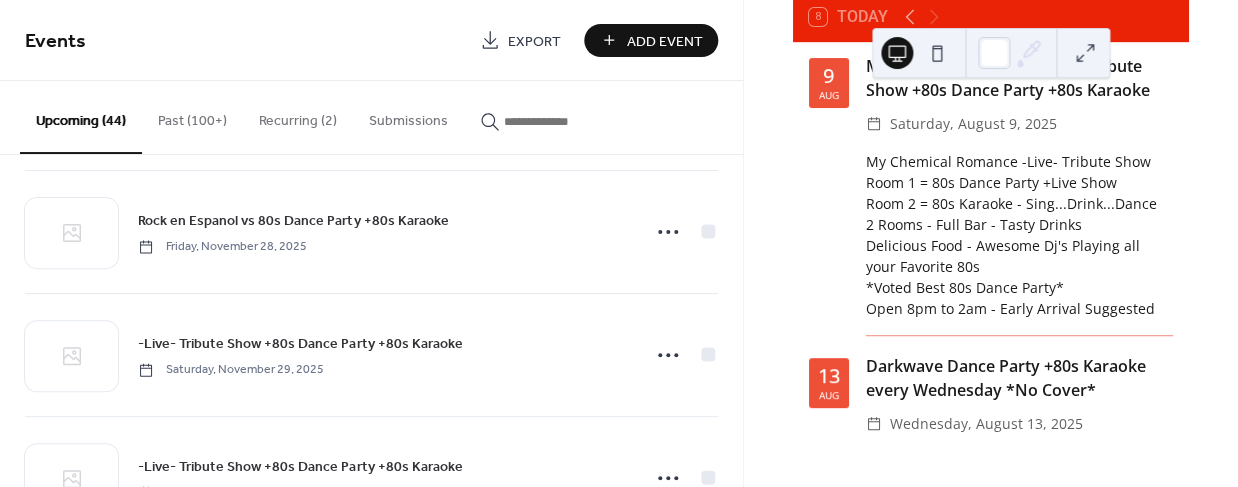 scroll, scrollTop: 4083, scrollLeft: 0, axis: vertical 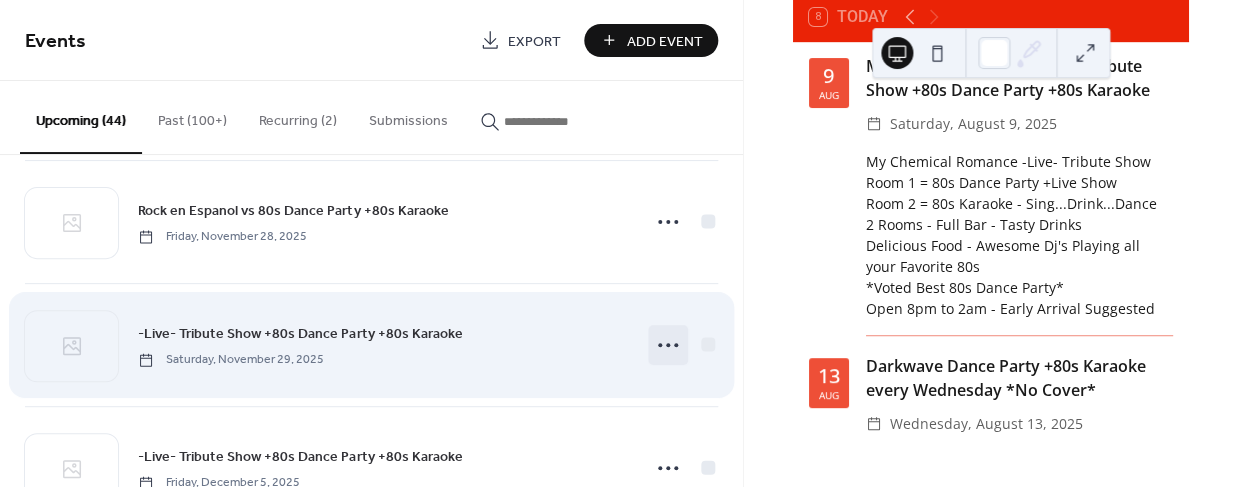 click 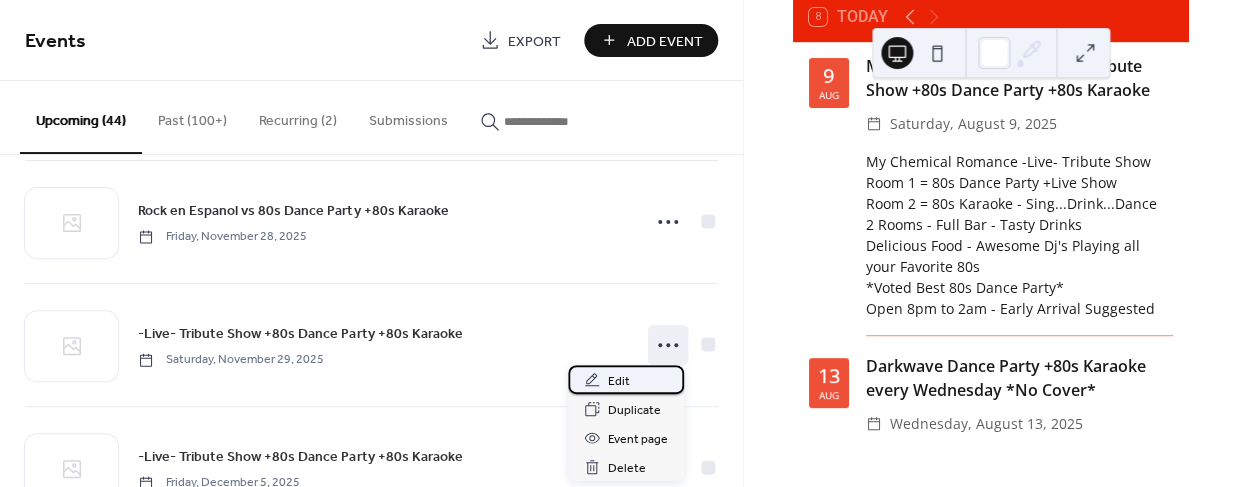 click on "Edit" at bounding box center [619, 381] 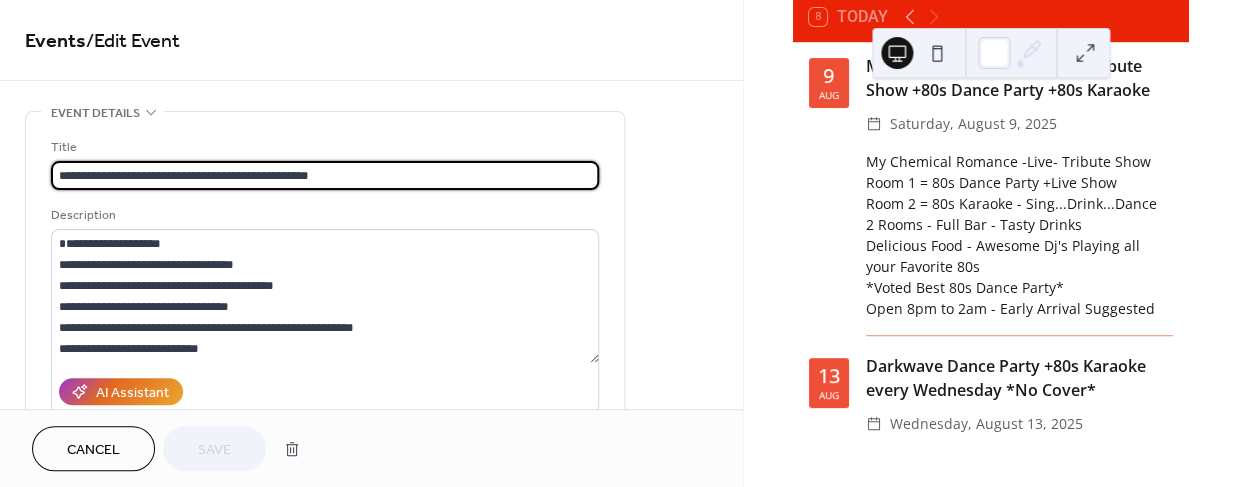 click on "**********" at bounding box center (325, 175) 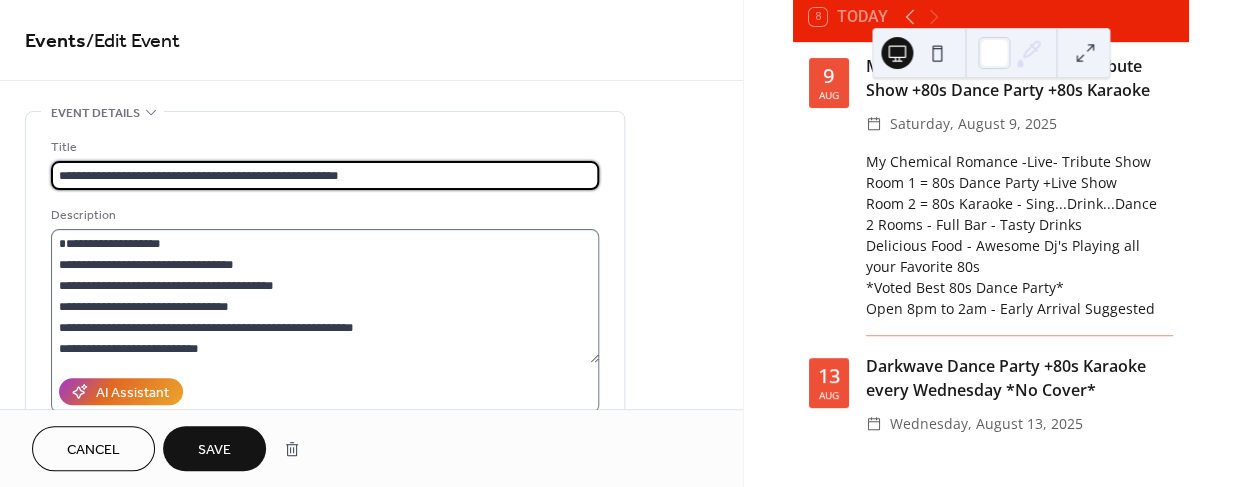 type on "**********" 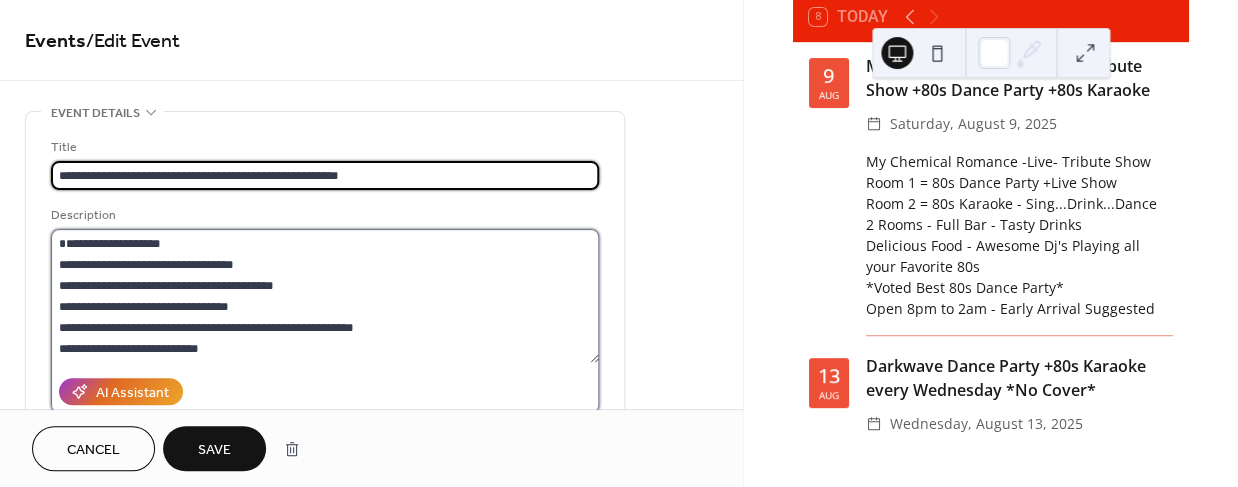 click on "**********" at bounding box center [325, 296] 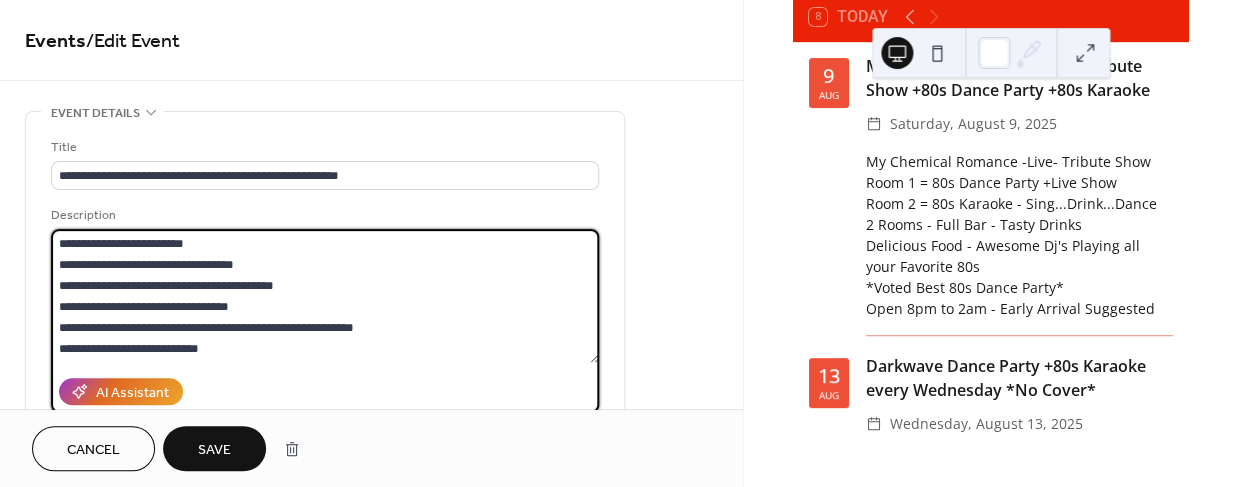 type on "**********" 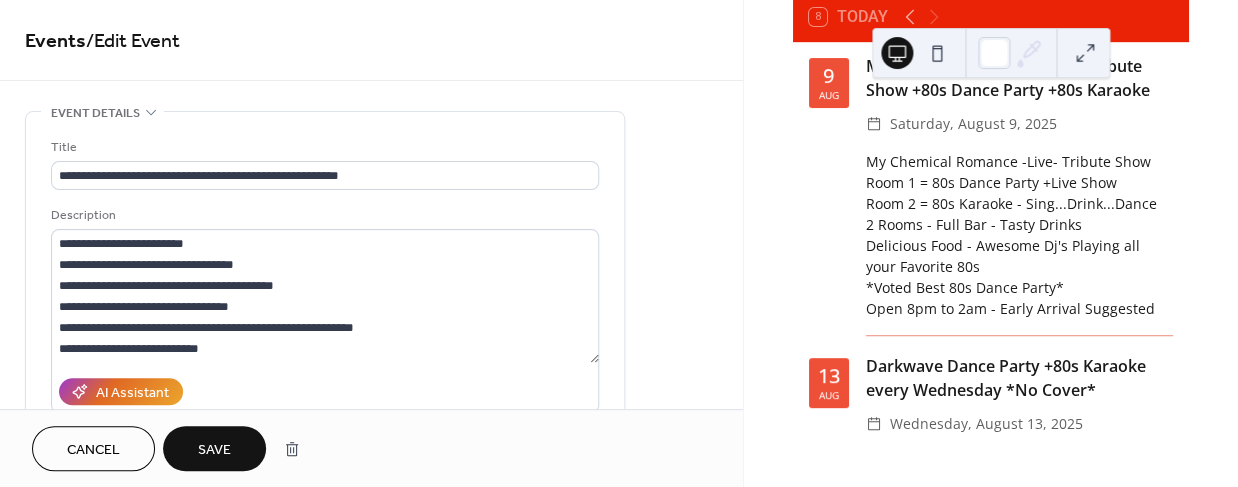 click on "Save" at bounding box center (214, 450) 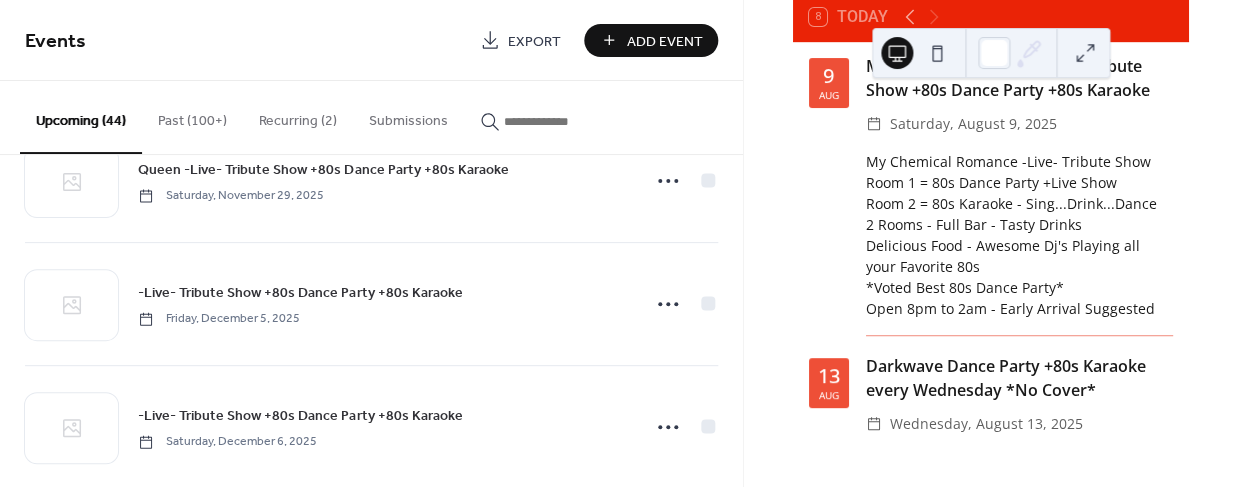 scroll, scrollTop: 4250, scrollLeft: 0, axis: vertical 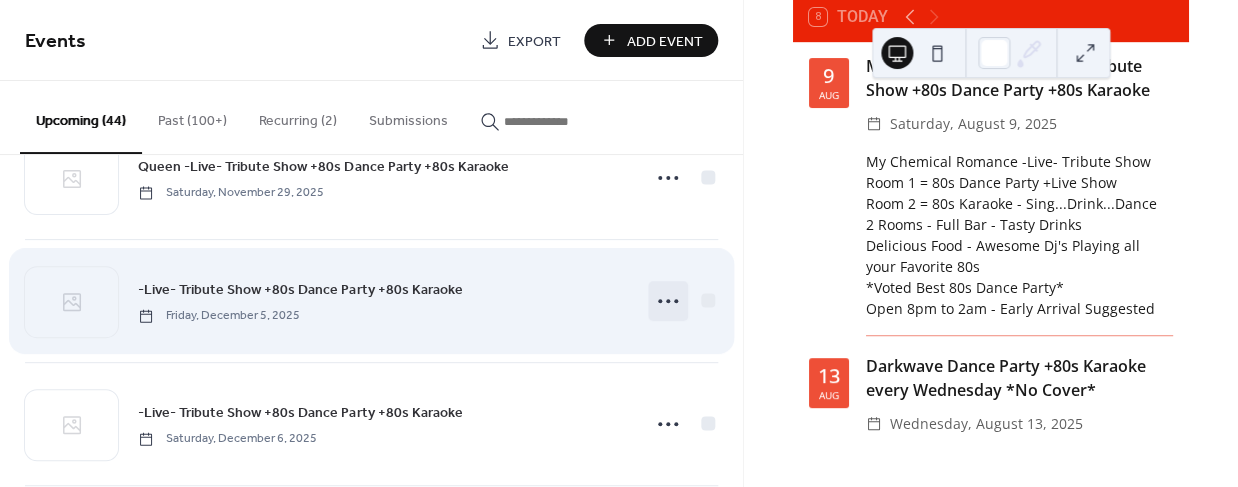 click 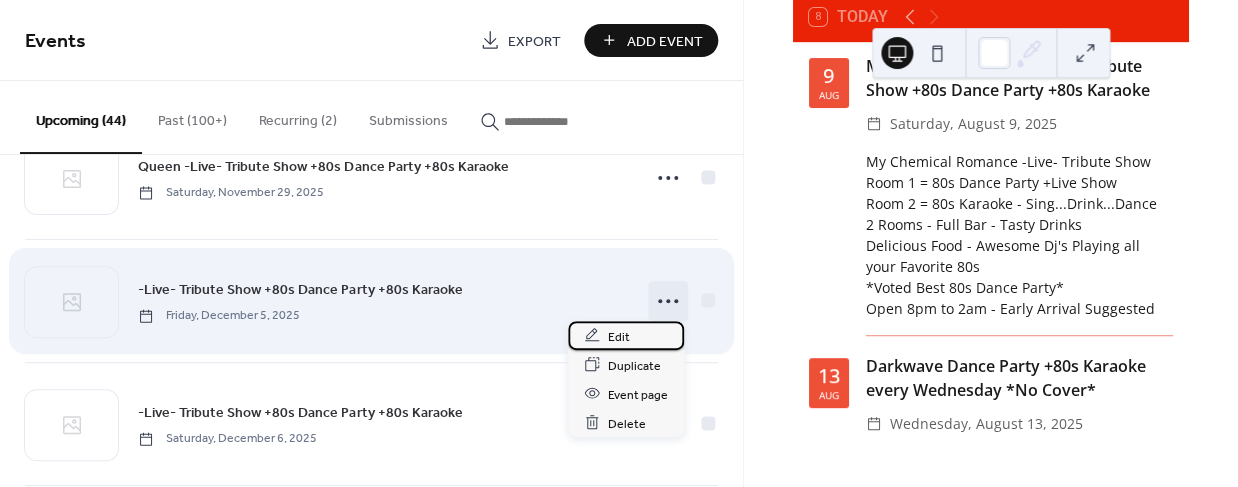 click on "Edit" at bounding box center (619, 336) 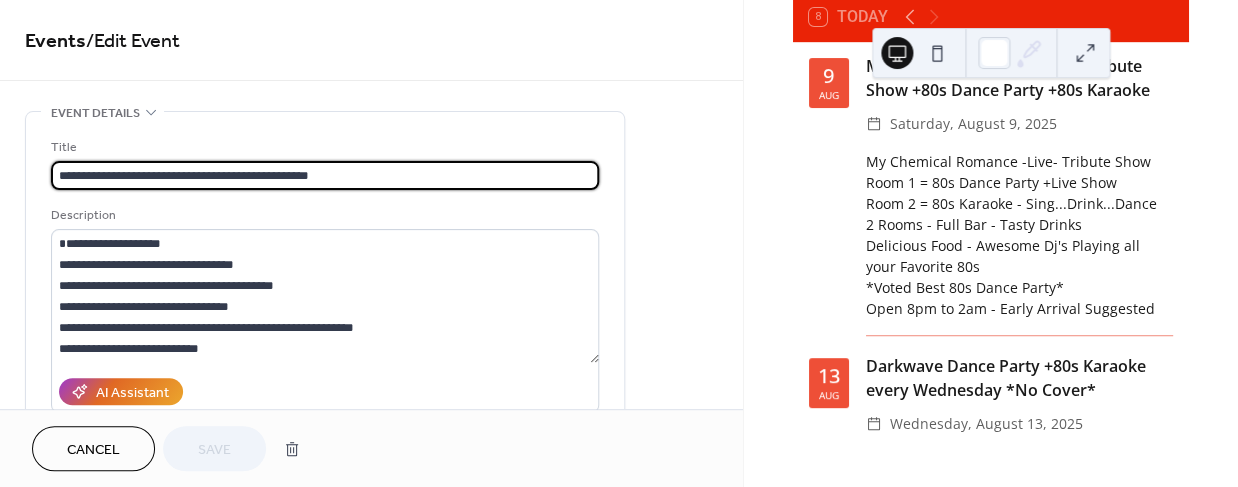 drag, startPoint x: 123, startPoint y: 176, endPoint x: 11, endPoint y: 171, distance: 112.11155 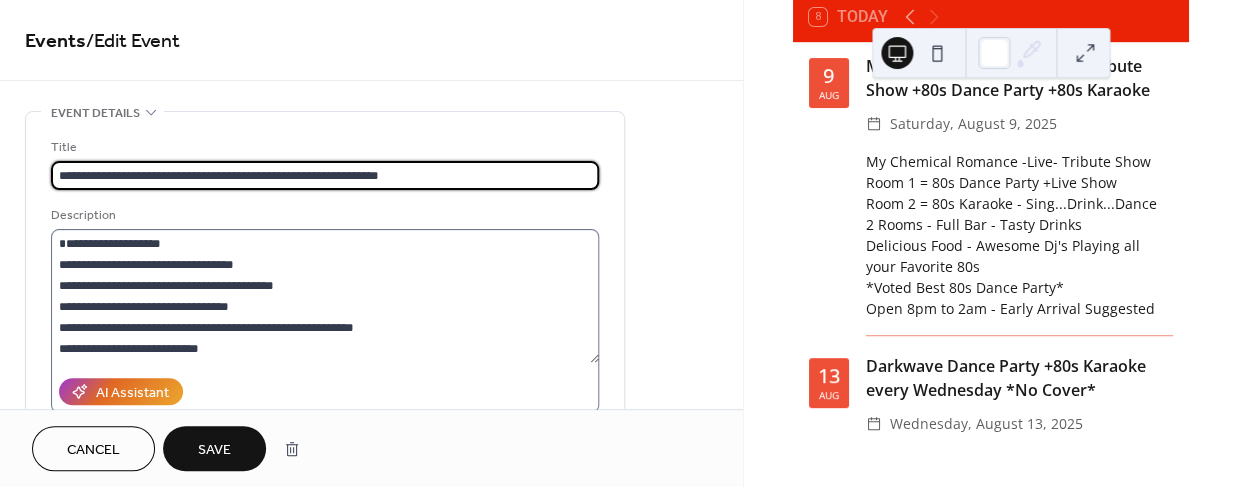 type on "**********" 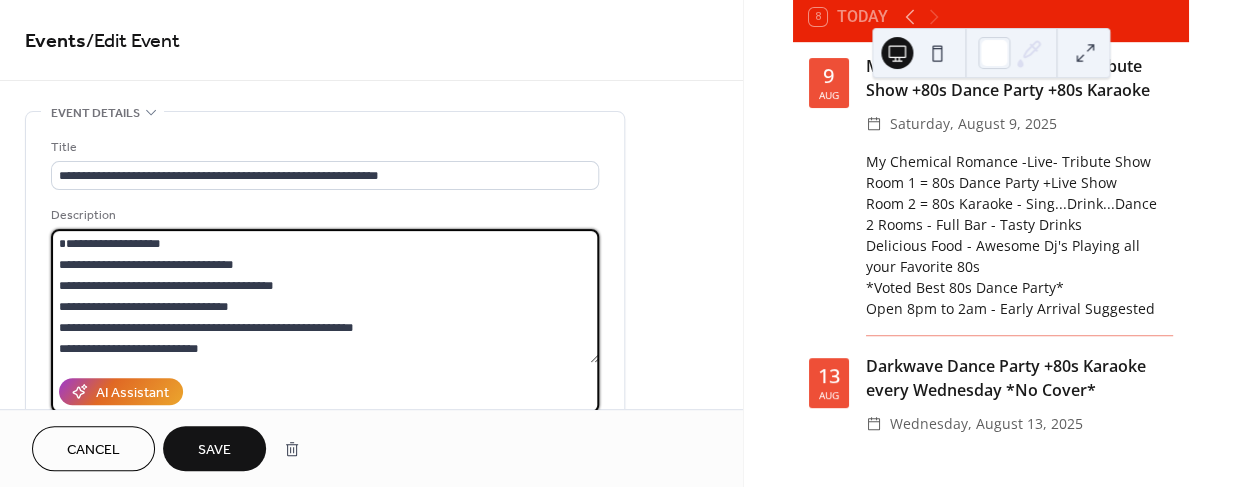 drag, startPoint x: 131, startPoint y: 243, endPoint x: 1, endPoint y: 240, distance: 130.0346 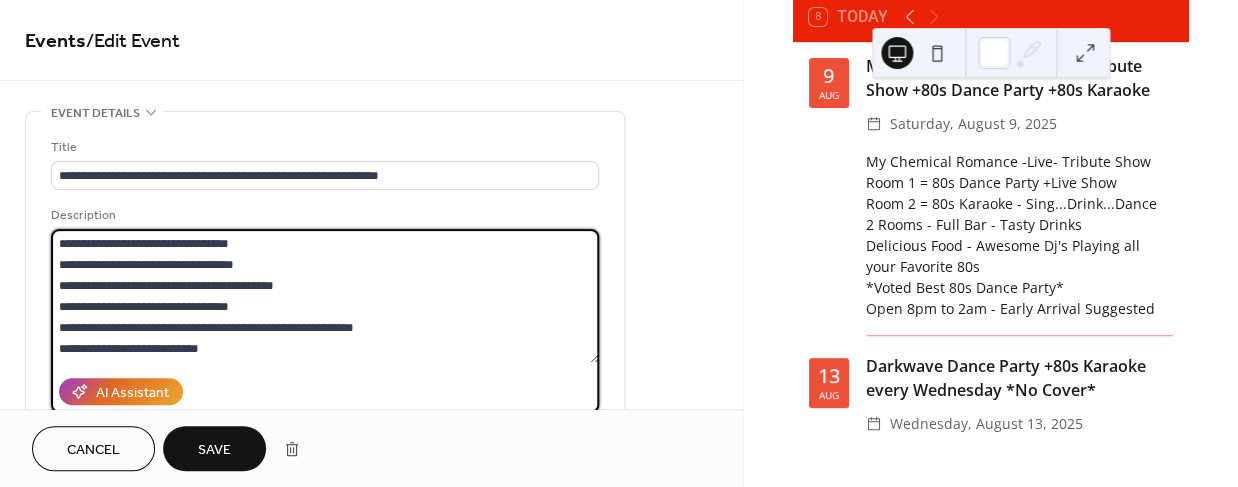 type on "**********" 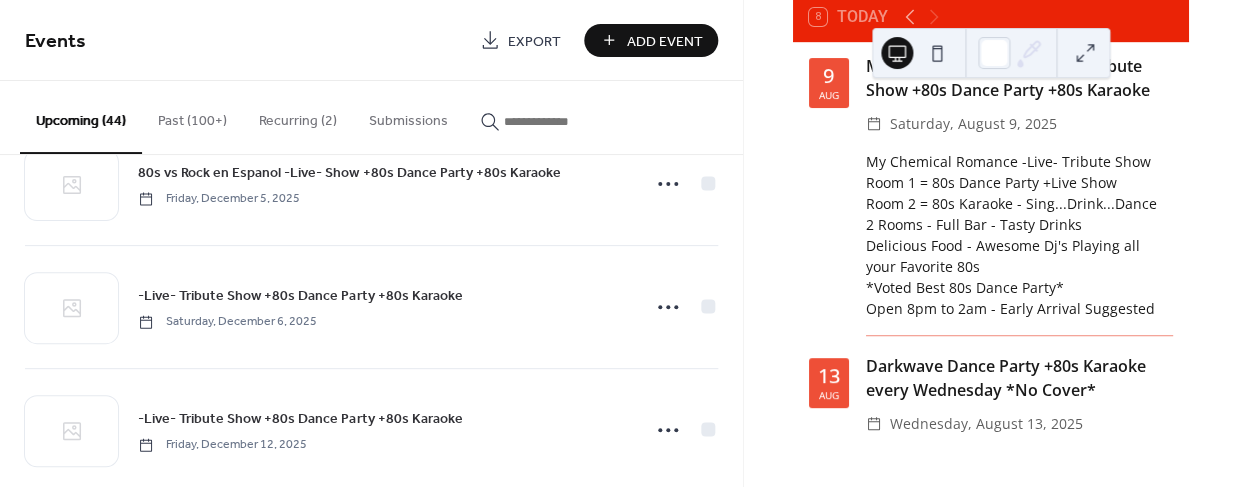 scroll, scrollTop: 4369, scrollLeft: 0, axis: vertical 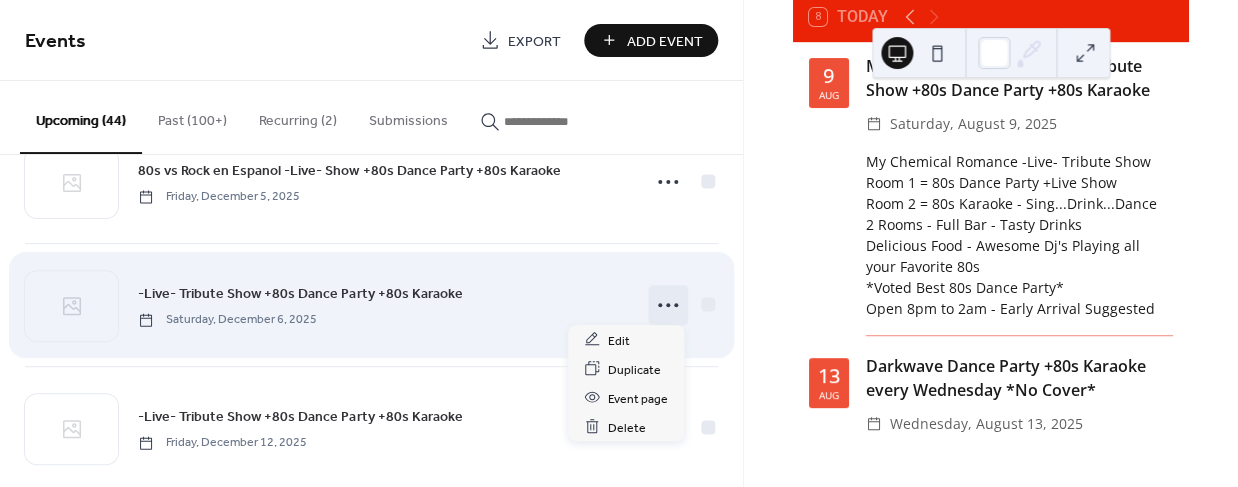 click 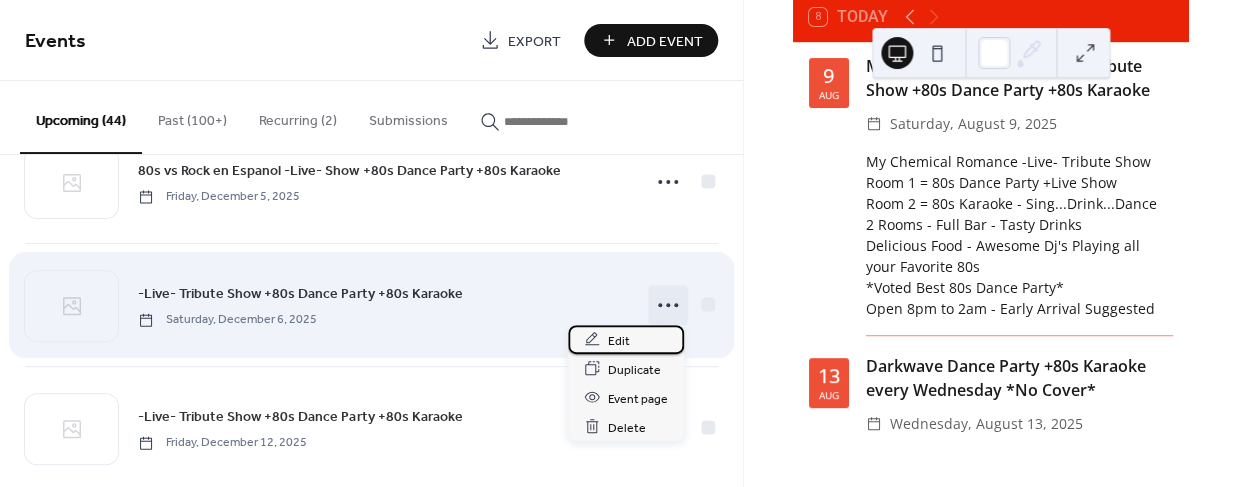 click on "Edit" at bounding box center [619, 340] 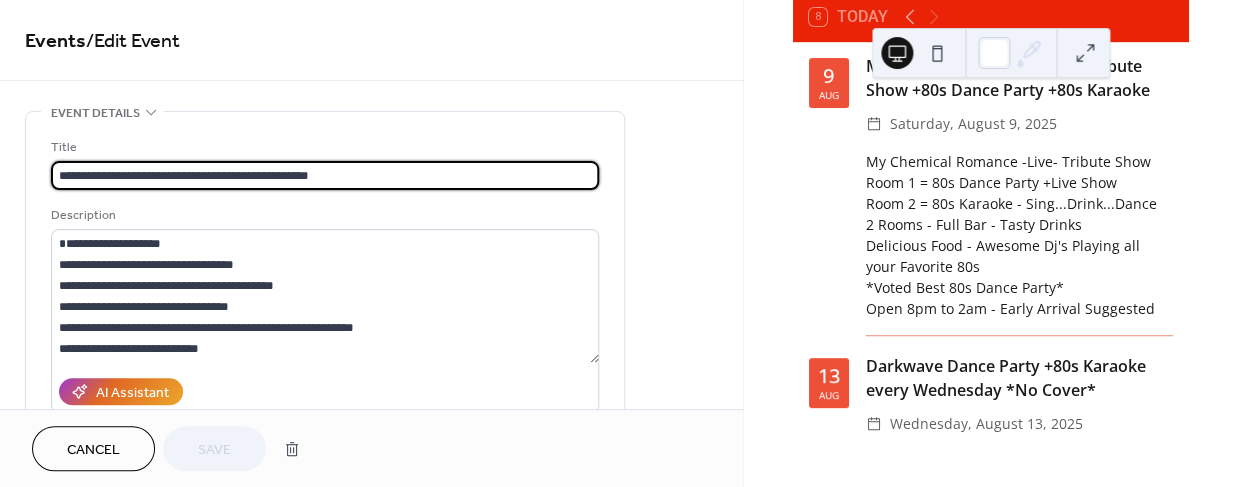 drag, startPoint x: 60, startPoint y: 178, endPoint x: 67, endPoint y: 198, distance: 21.189621 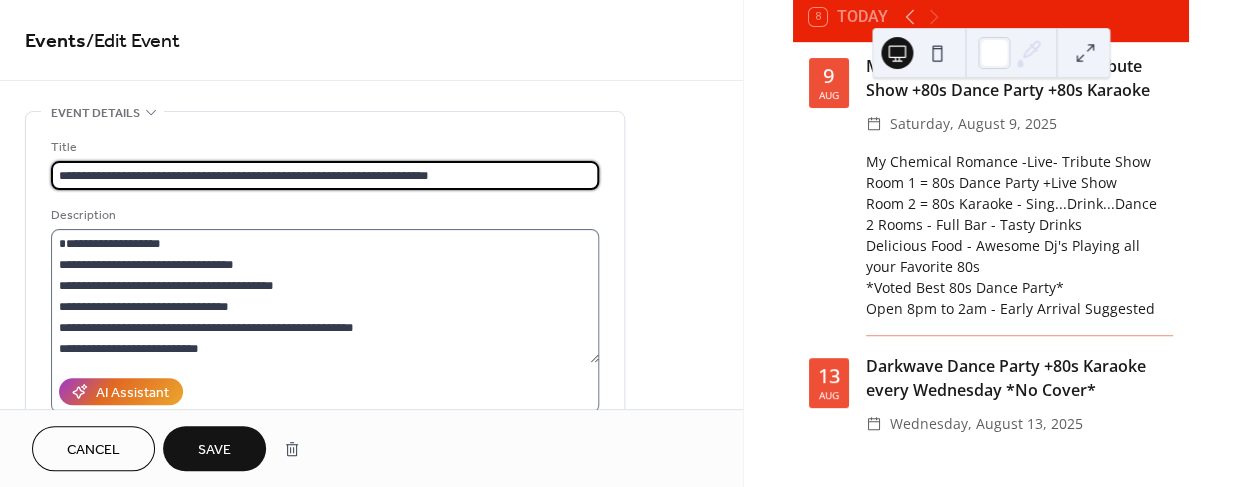 type on "**********" 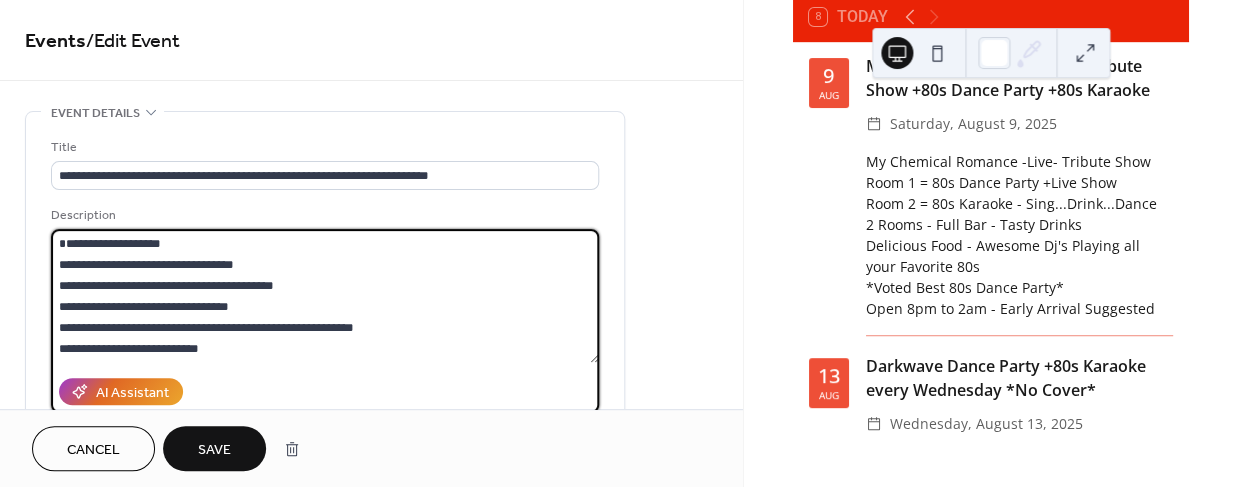 click on "**********" at bounding box center [325, 296] 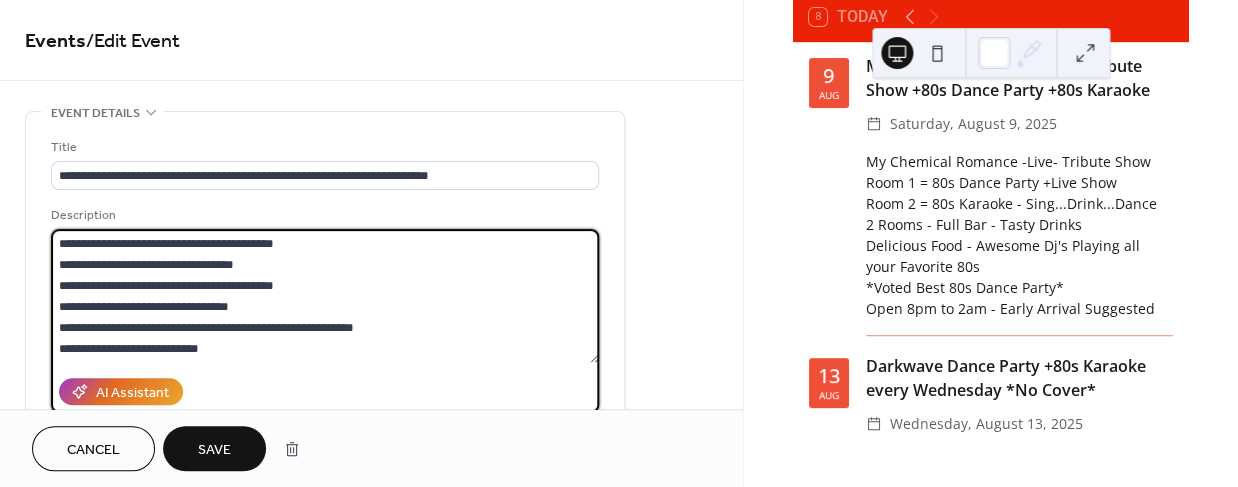 type on "**********" 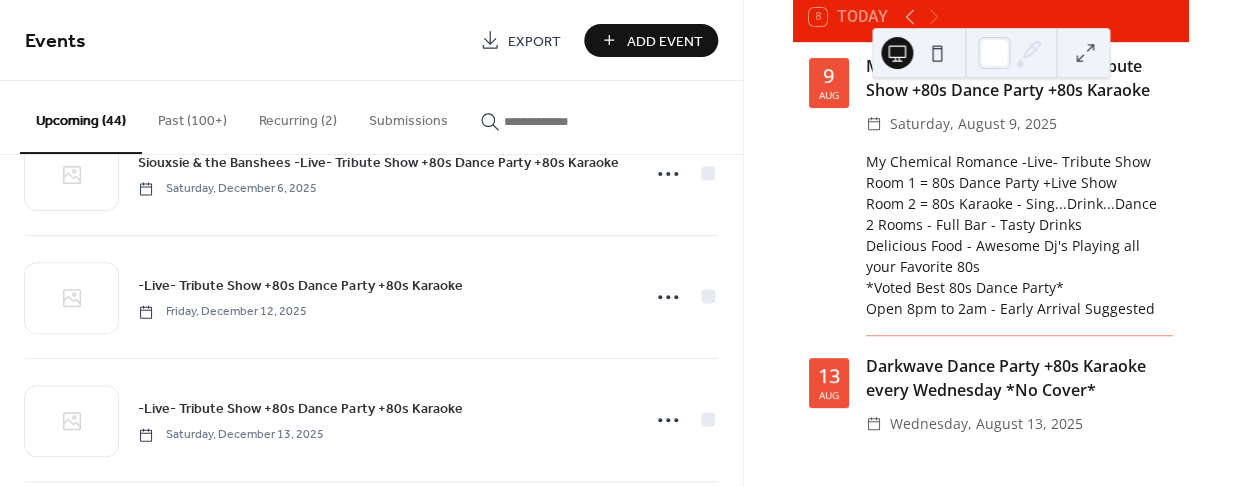 scroll, scrollTop: 4502, scrollLeft: 0, axis: vertical 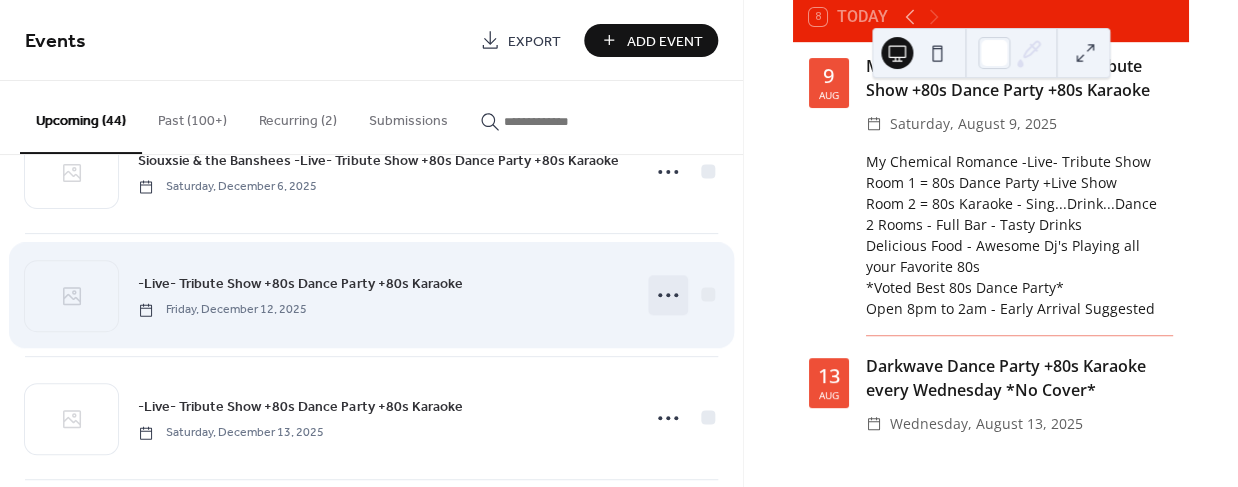 click 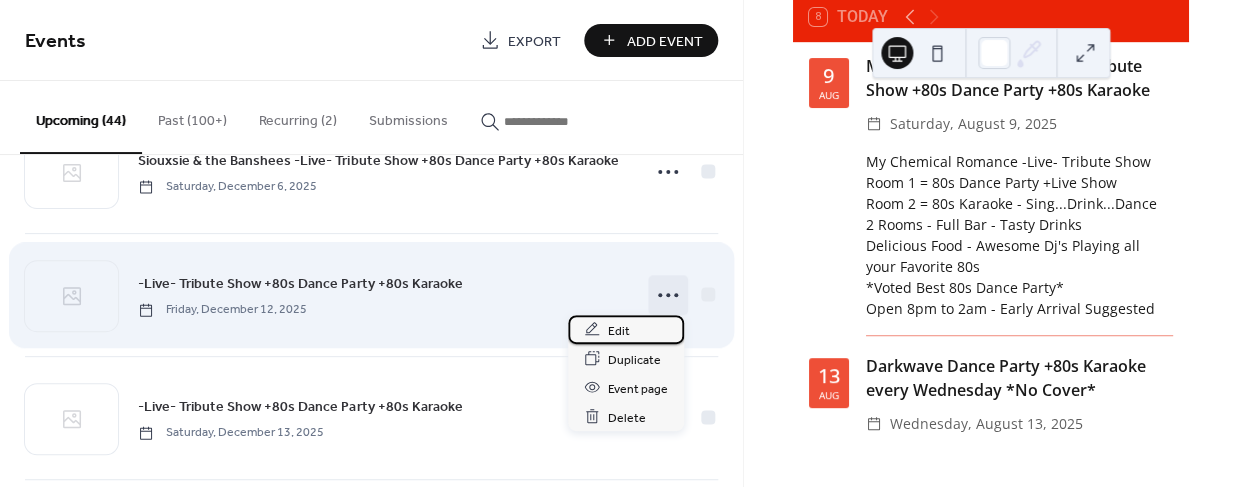 click on "Edit" at bounding box center [626, 329] 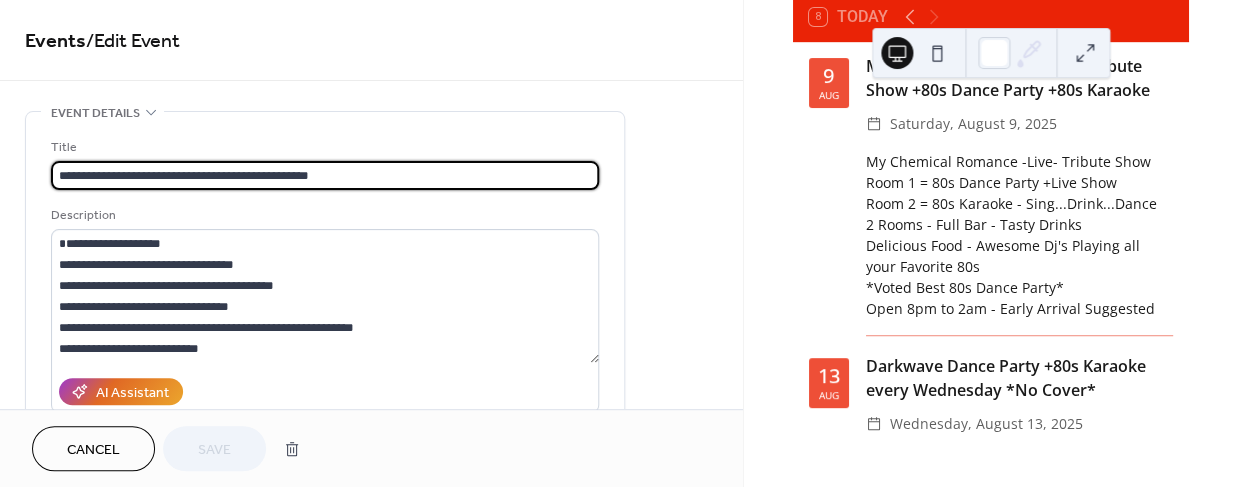 click on "**********" at bounding box center (325, 175) 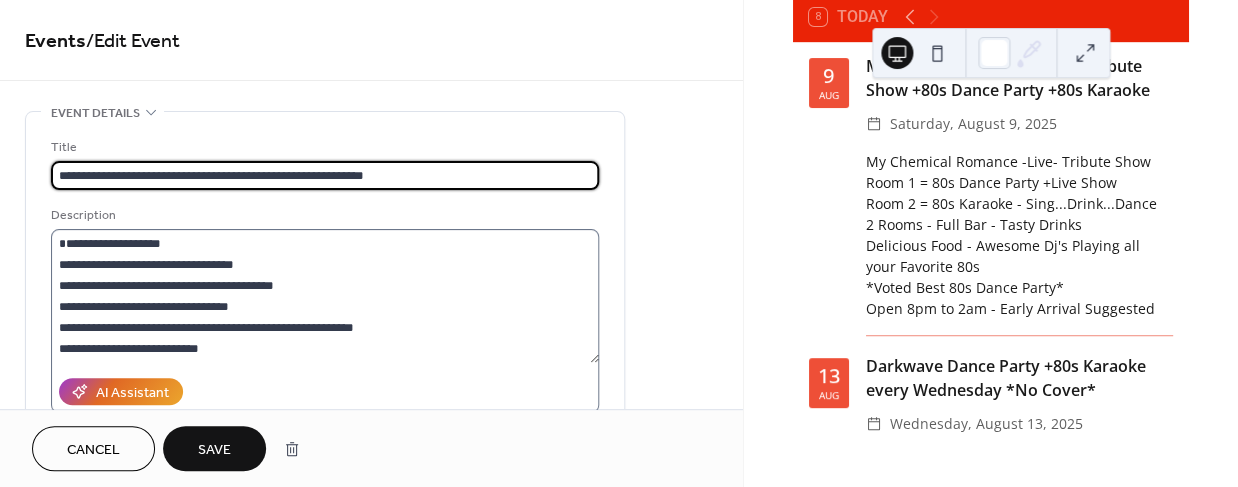 type on "**********" 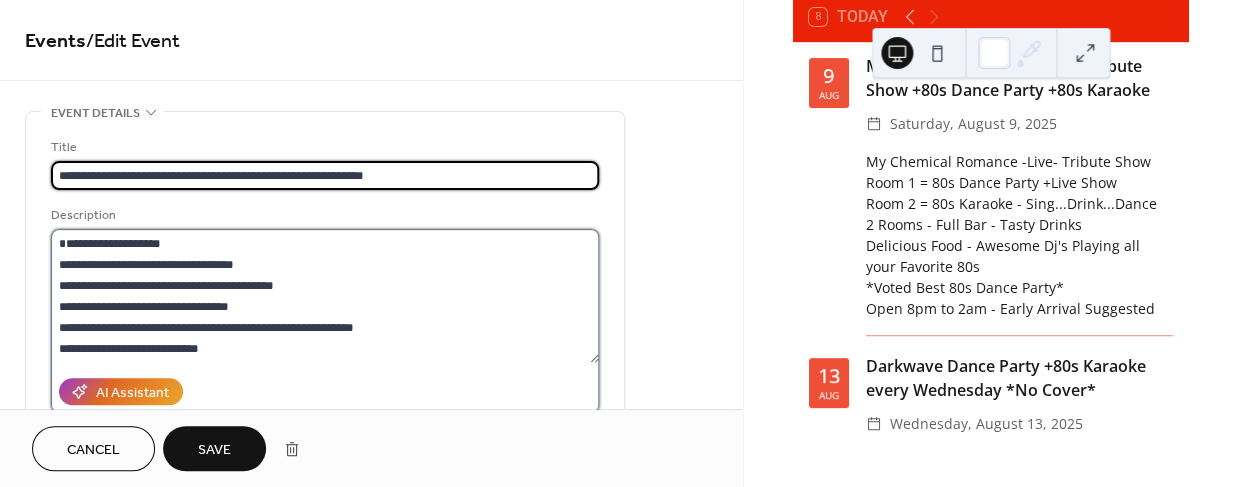 click on "**********" at bounding box center [325, 296] 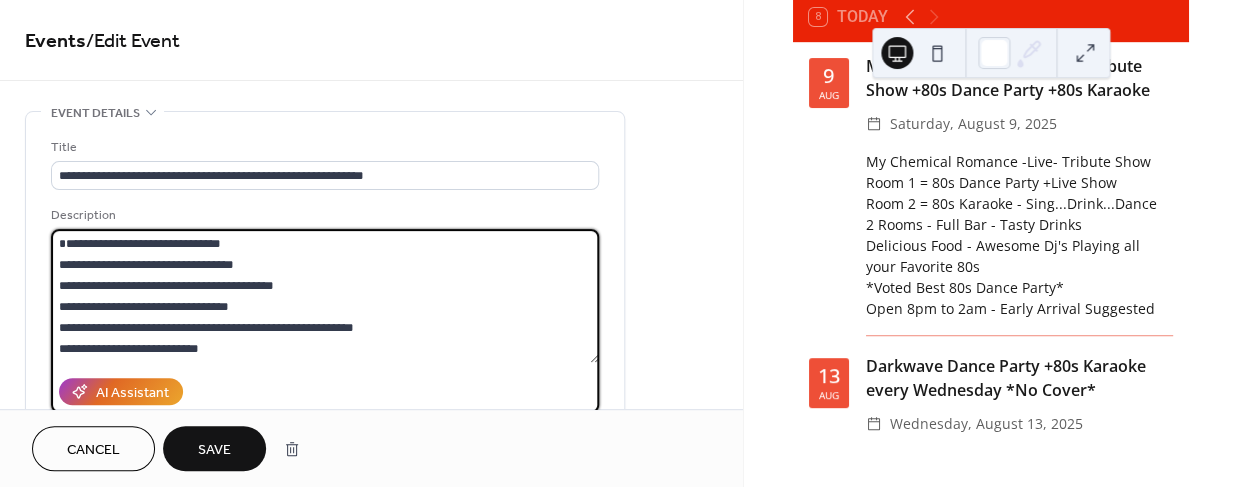 type on "**********" 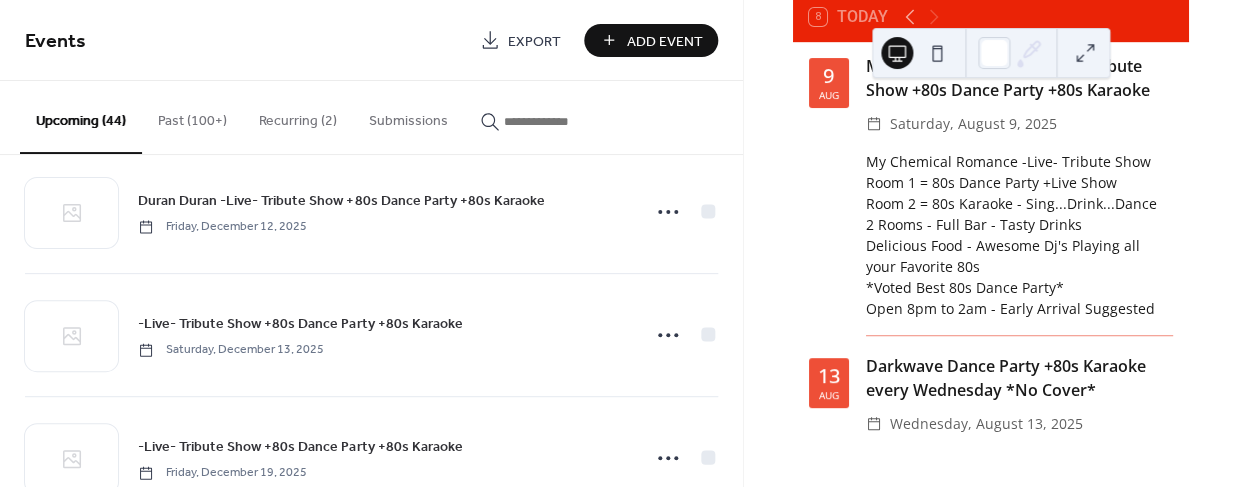scroll, scrollTop: 4585, scrollLeft: 0, axis: vertical 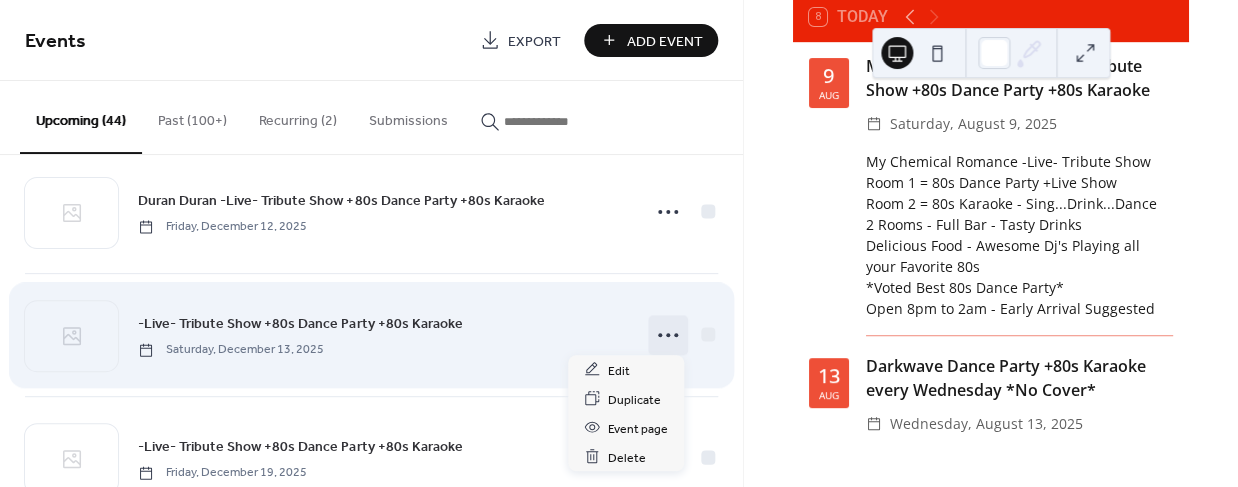 click 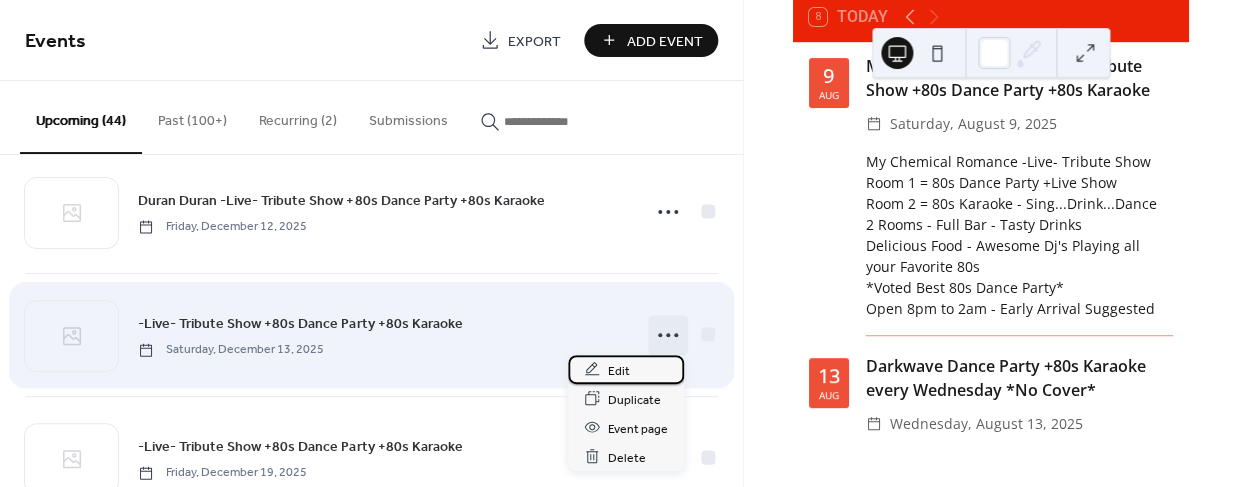 click on "Edit" at bounding box center [619, 370] 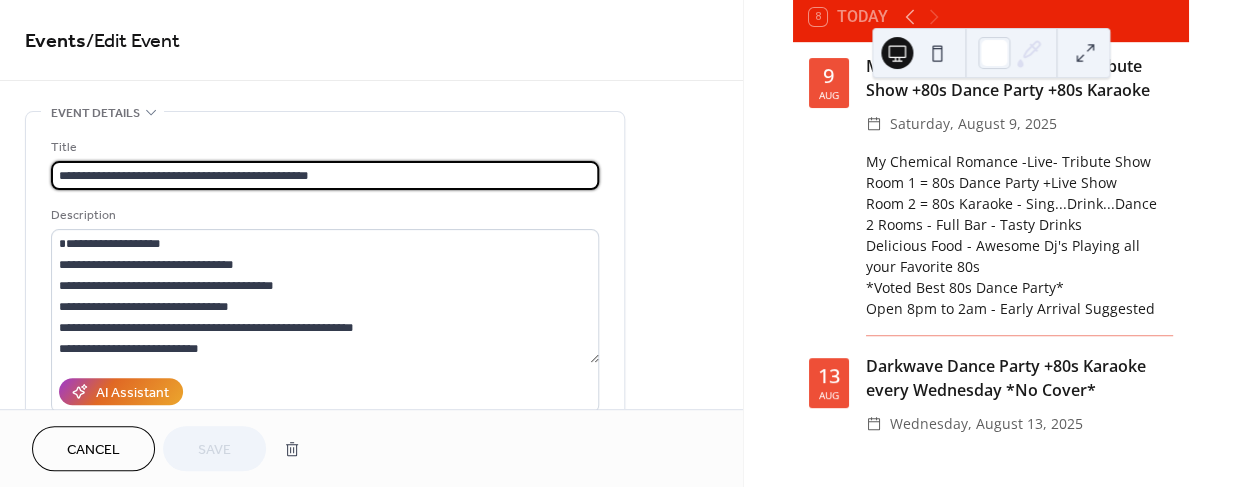 click on "**********" at bounding box center [325, 175] 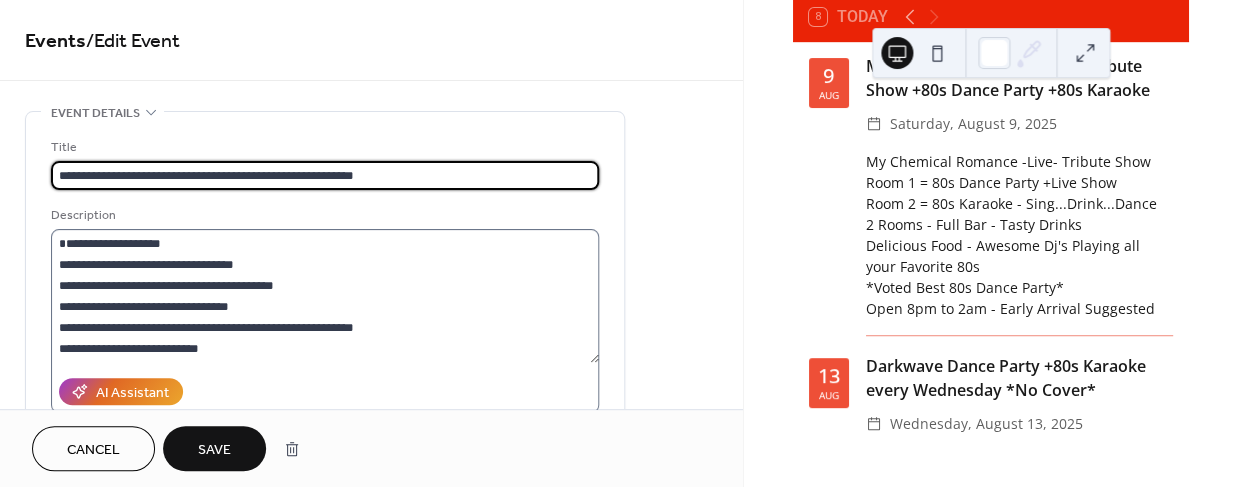 type on "**********" 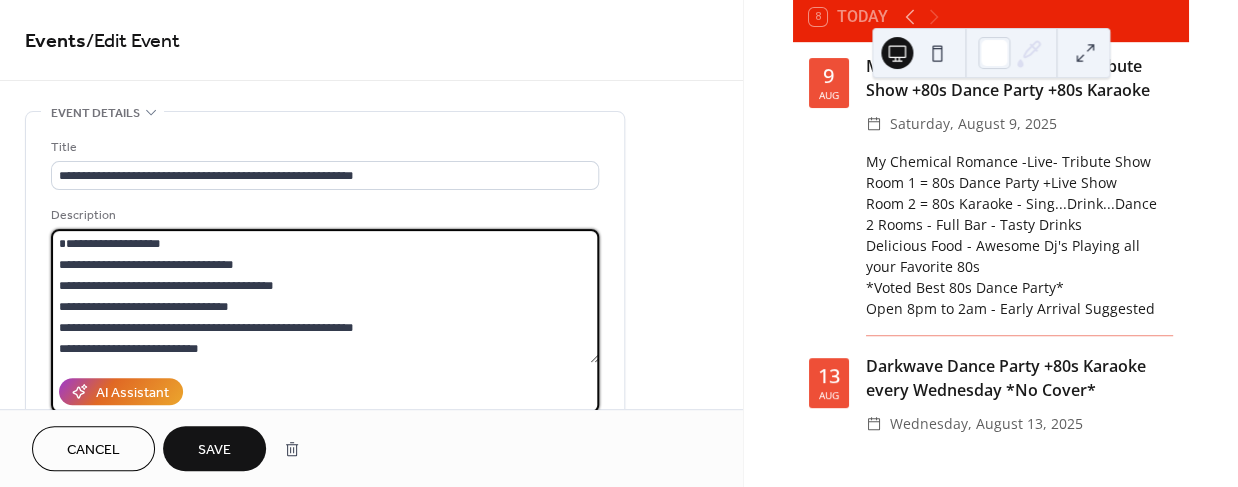 click on "**********" at bounding box center (325, 296) 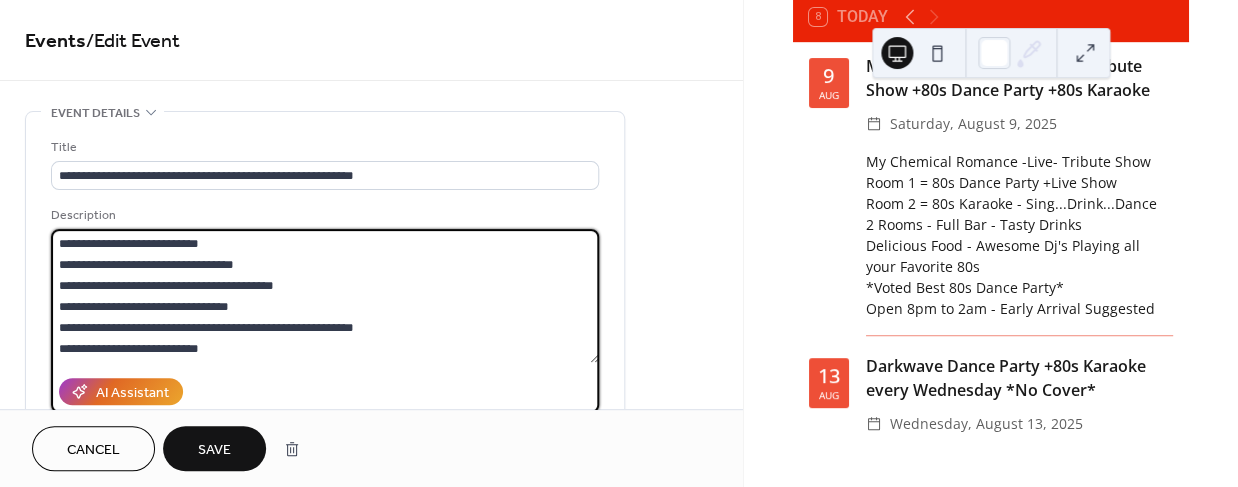 type on "**********" 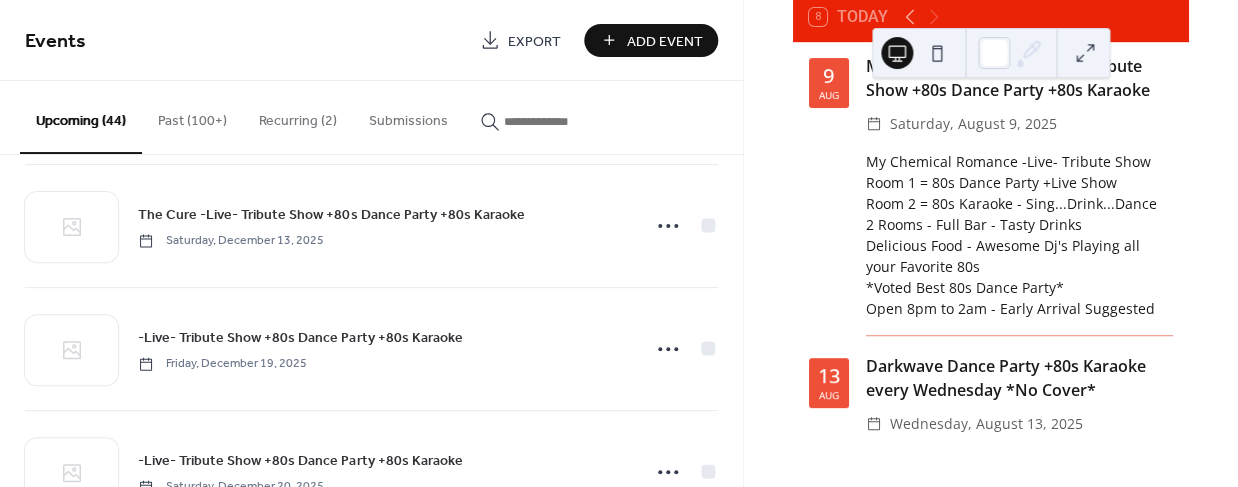 scroll, scrollTop: 4690, scrollLeft: 0, axis: vertical 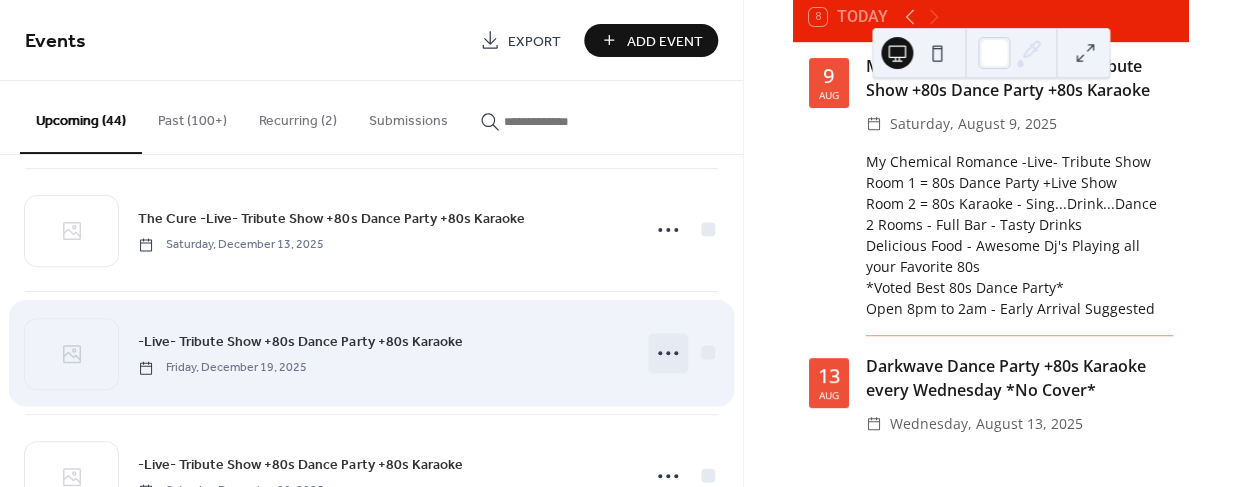 click 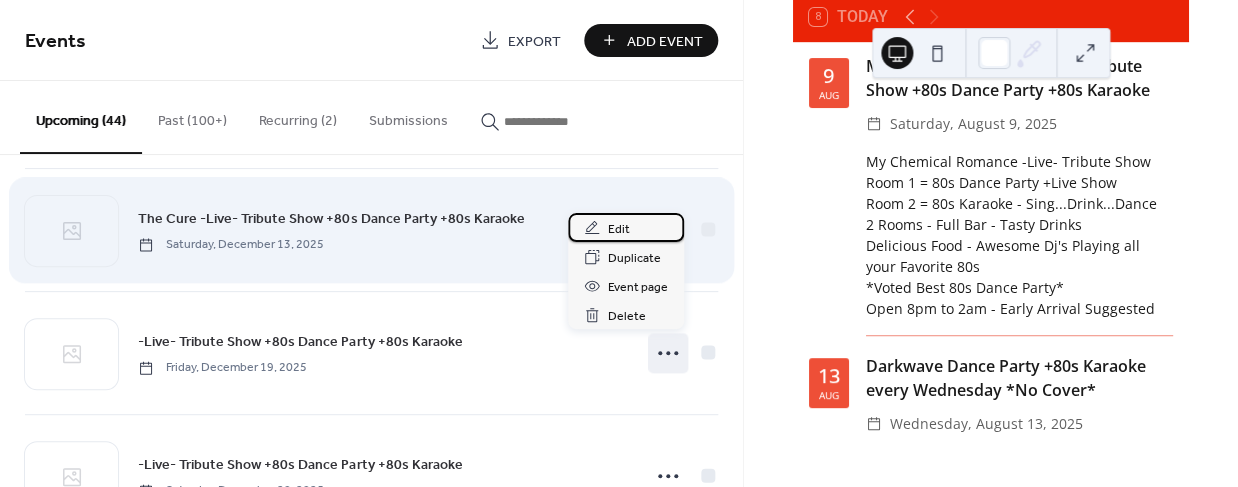 click on "Edit" at bounding box center (619, 229) 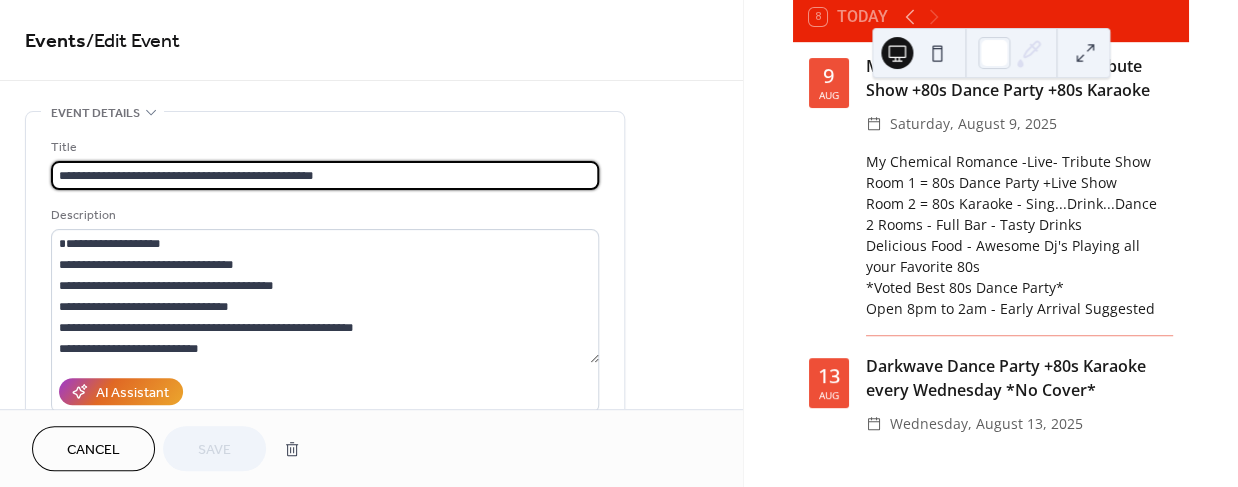 click on "**********" at bounding box center [325, 175] 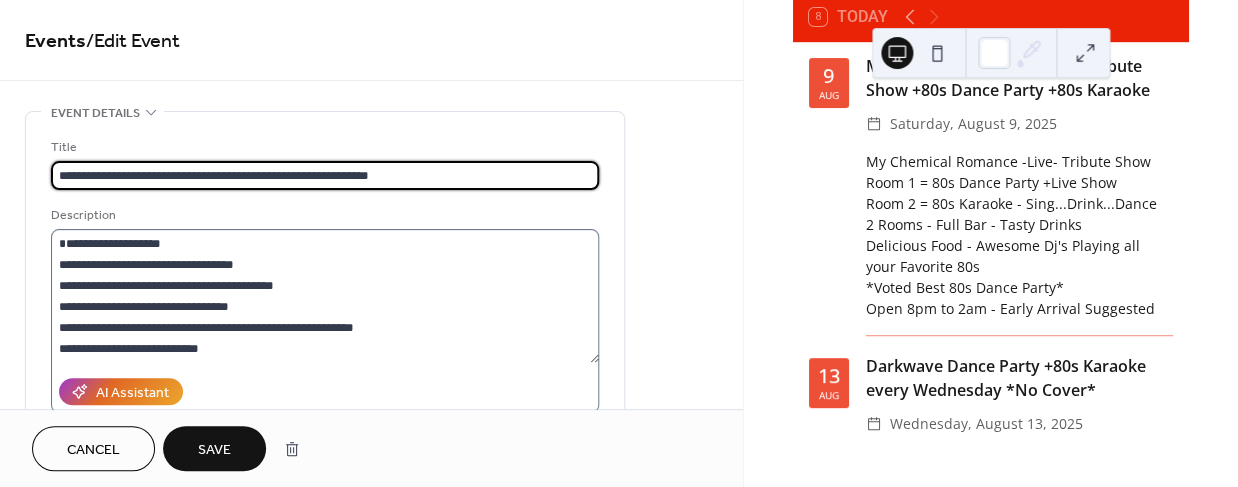 type on "**********" 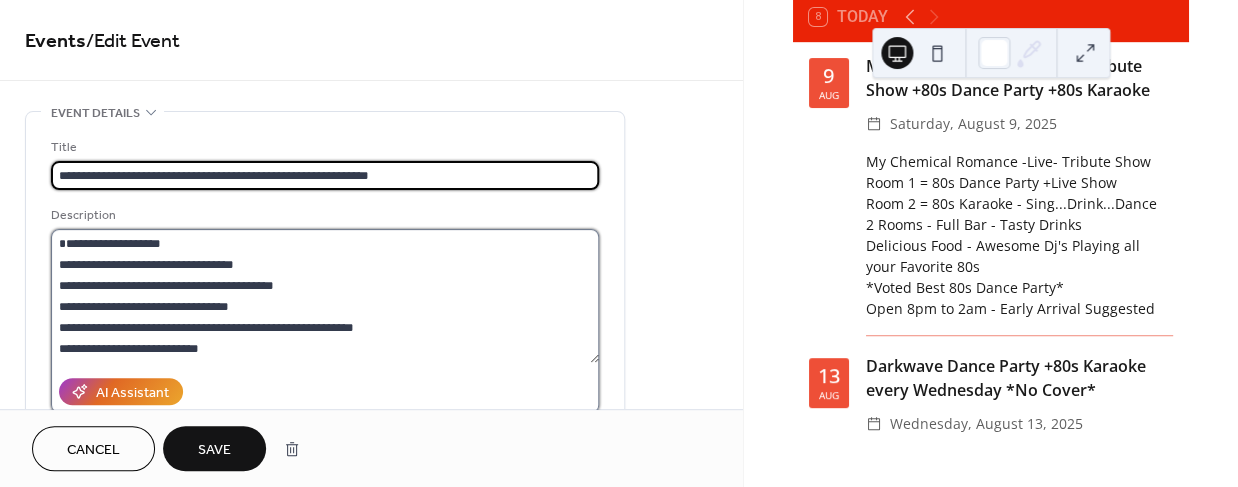 click on "**********" at bounding box center (325, 296) 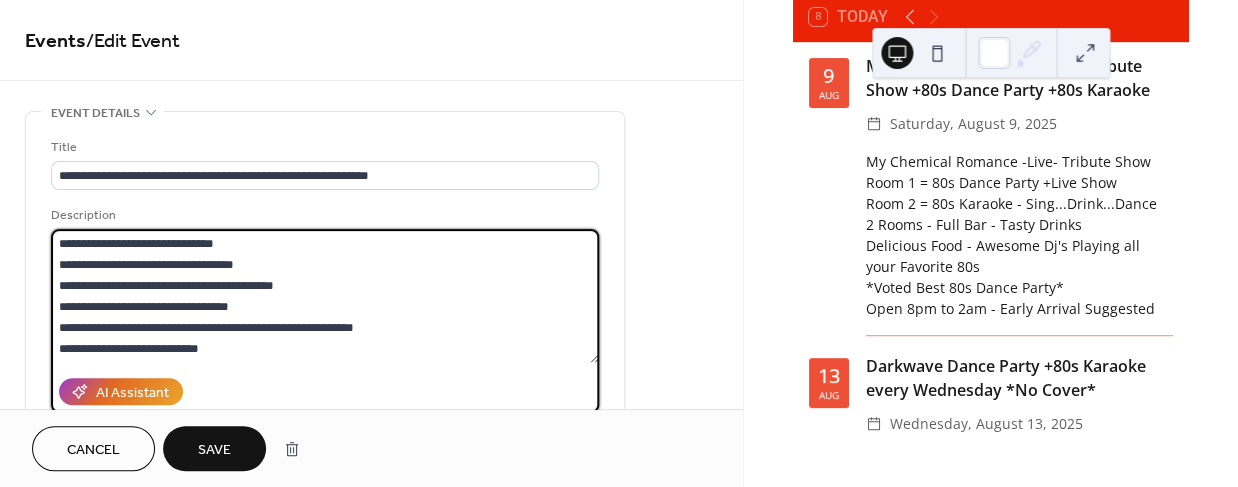 type on "**********" 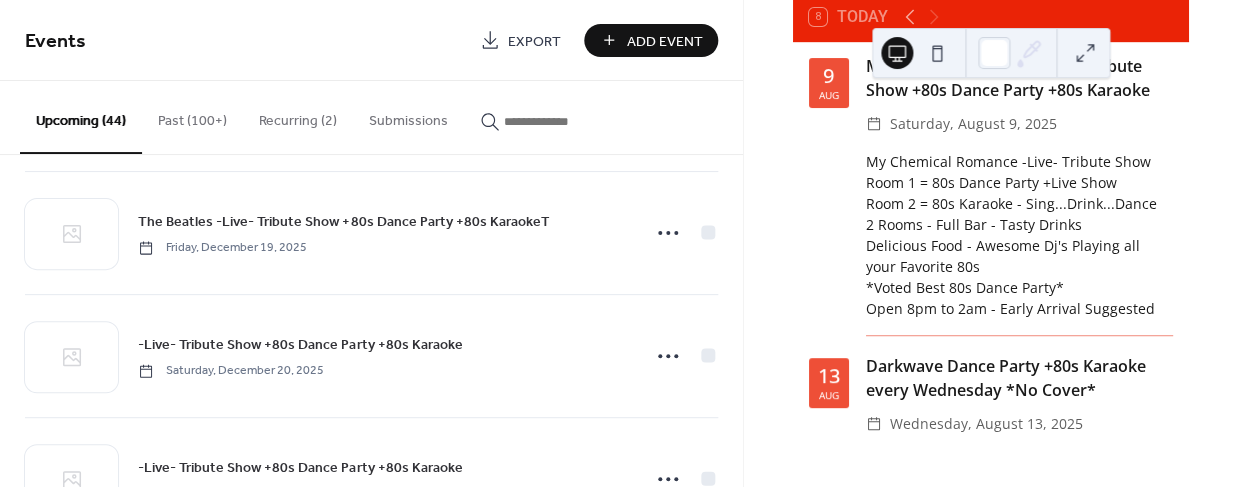 scroll, scrollTop: 4801, scrollLeft: 0, axis: vertical 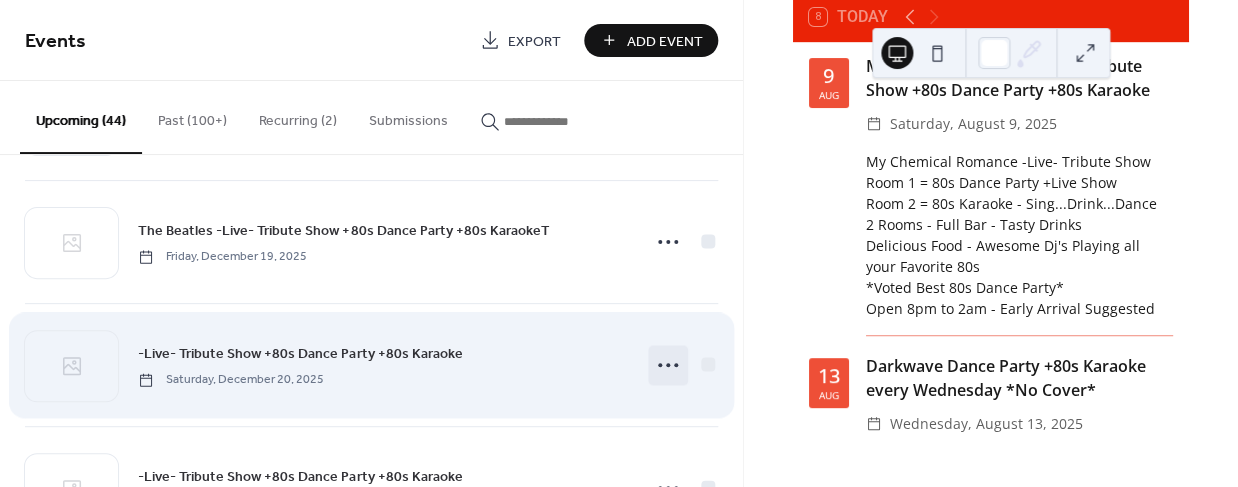 click 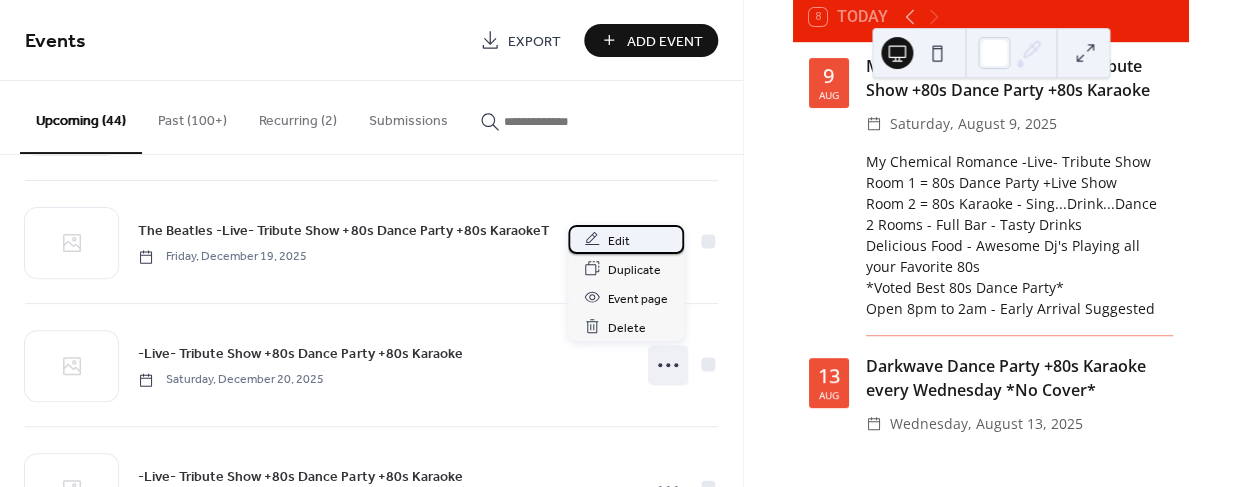 click on "Edit" at bounding box center (619, 240) 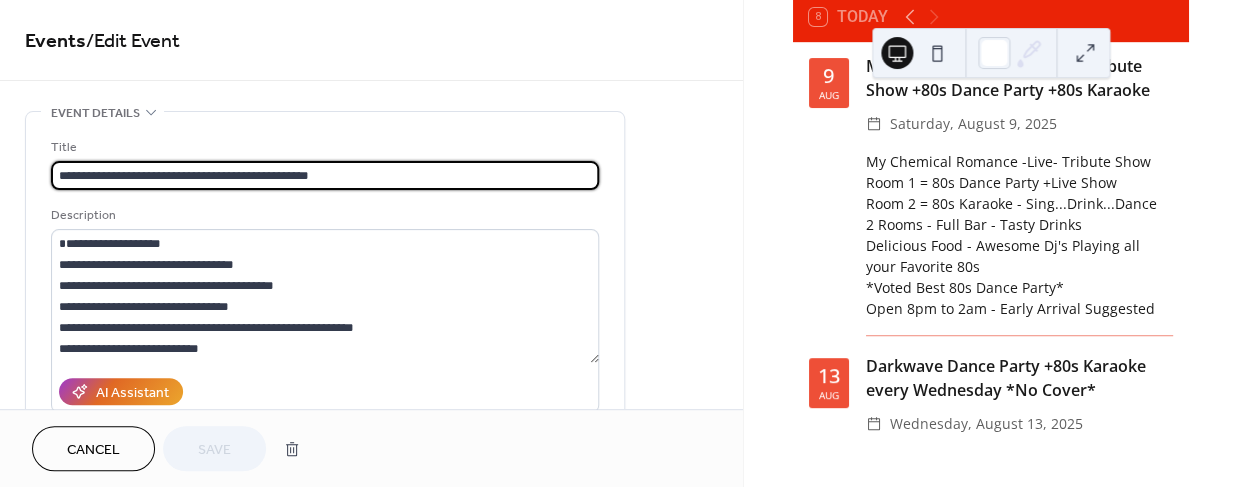 click on "**********" at bounding box center (325, 175) 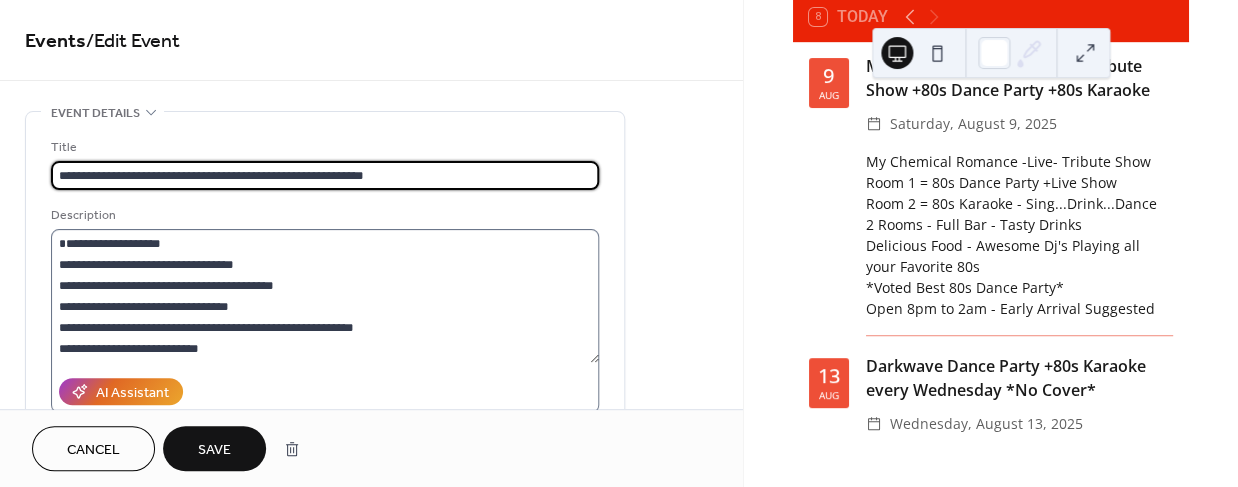 type on "**********" 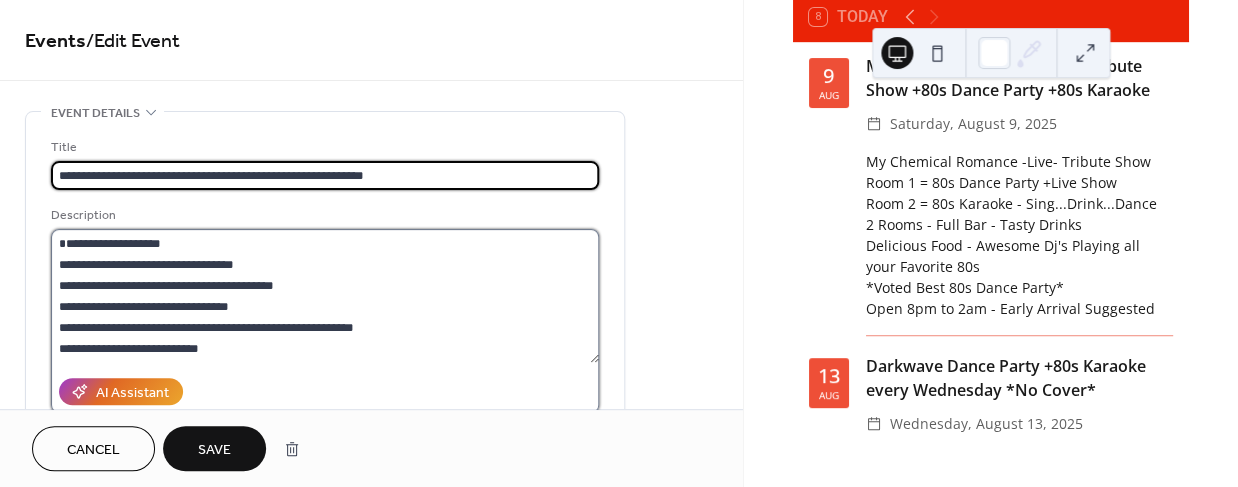 click on "**********" at bounding box center (325, 296) 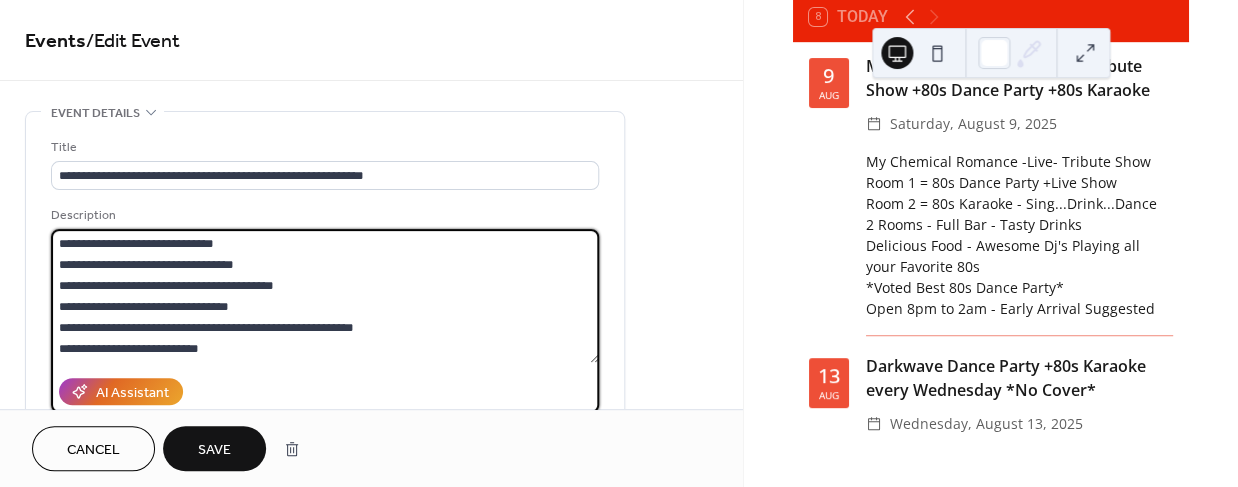 type on "**********" 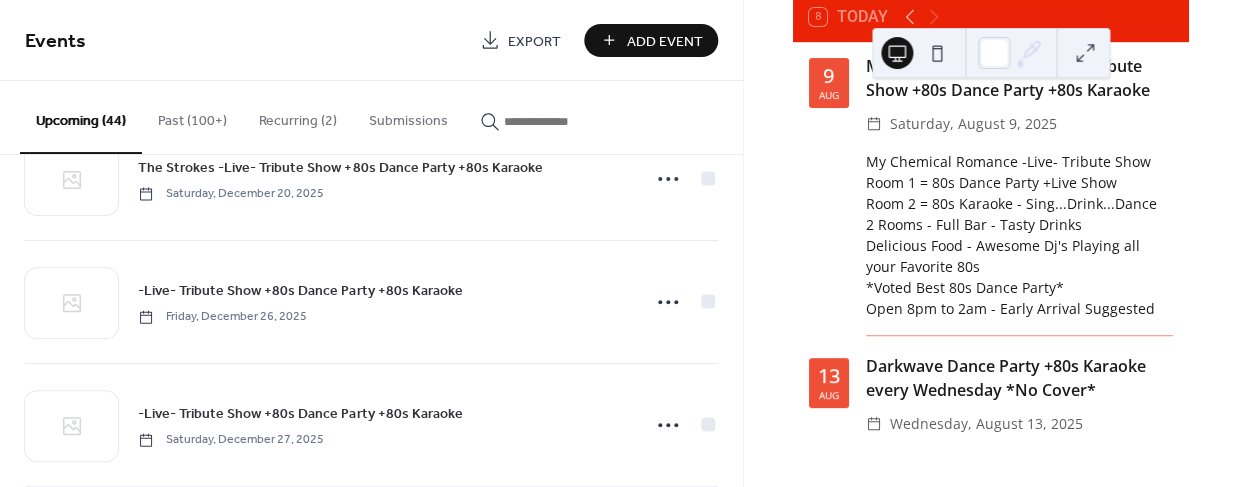 scroll, scrollTop: 4994, scrollLeft: 0, axis: vertical 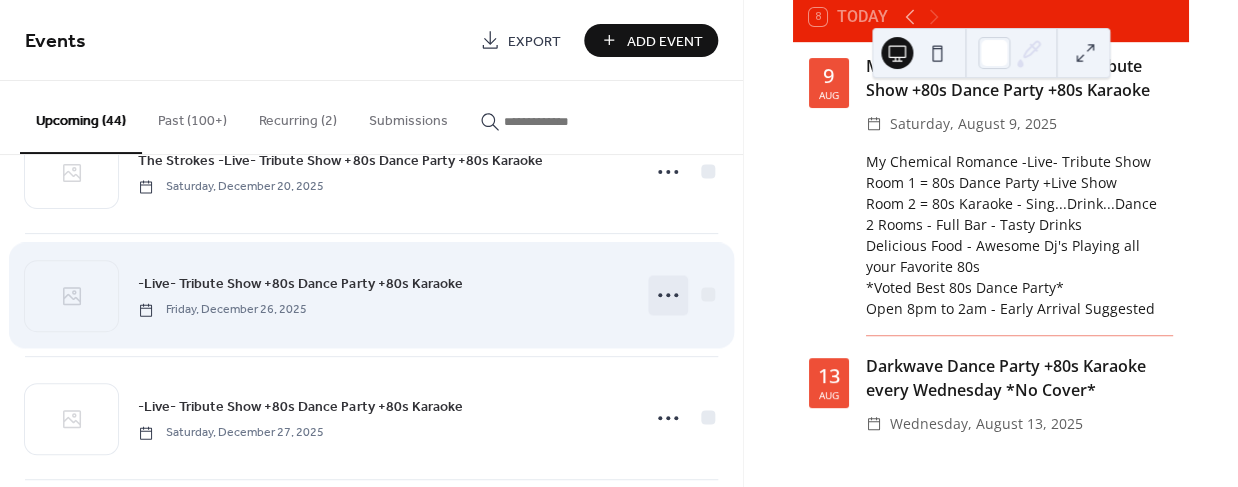 click 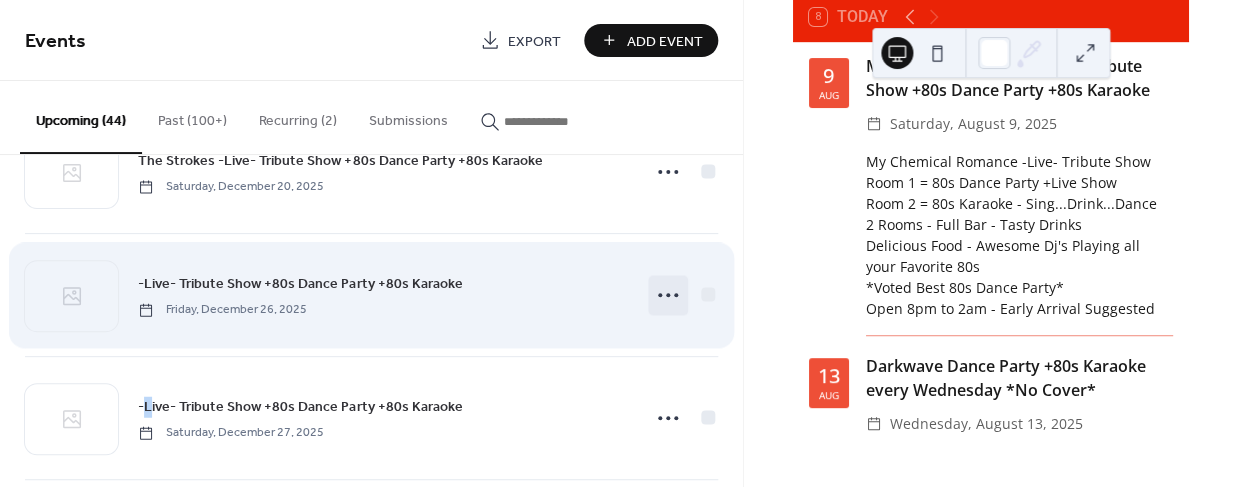 click 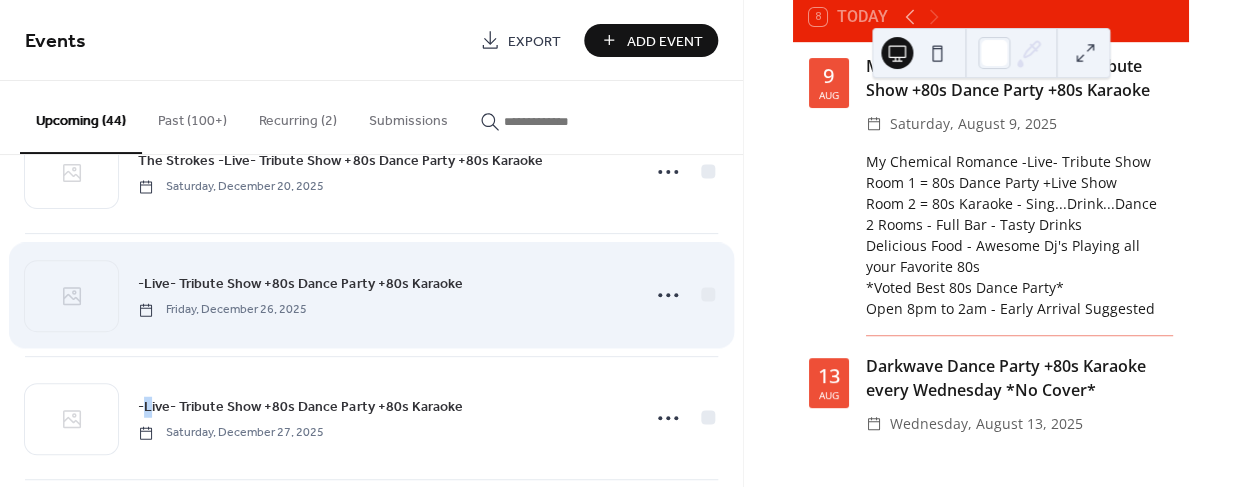 click on "-Live- Tribute Show +80s Dance Party +80s Karaoke Friday, [MONTH] 26, 2025" at bounding box center [371, 295] 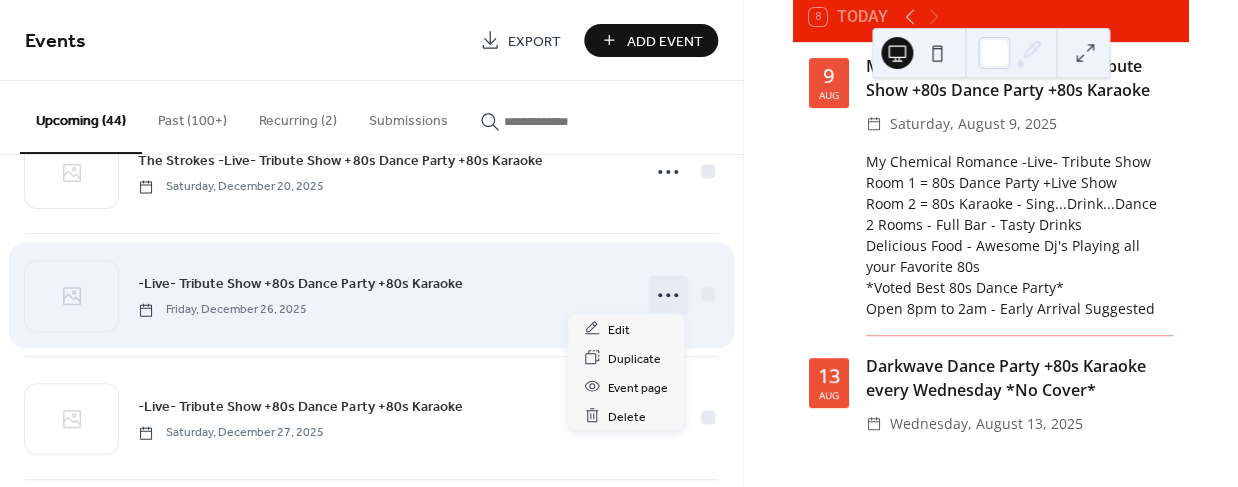 click 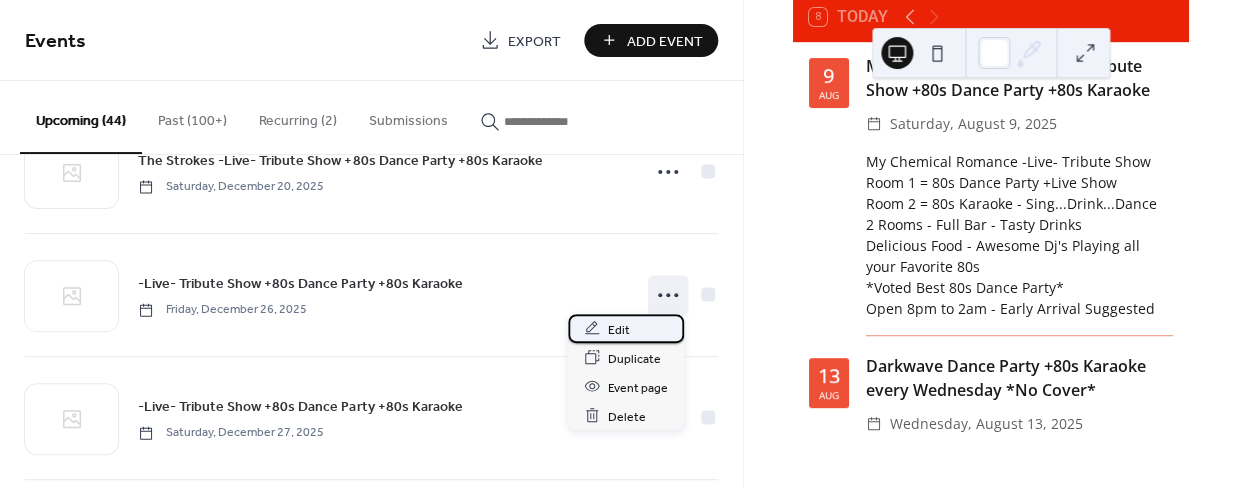 click on "Edit" at bounding box center (619, 329) 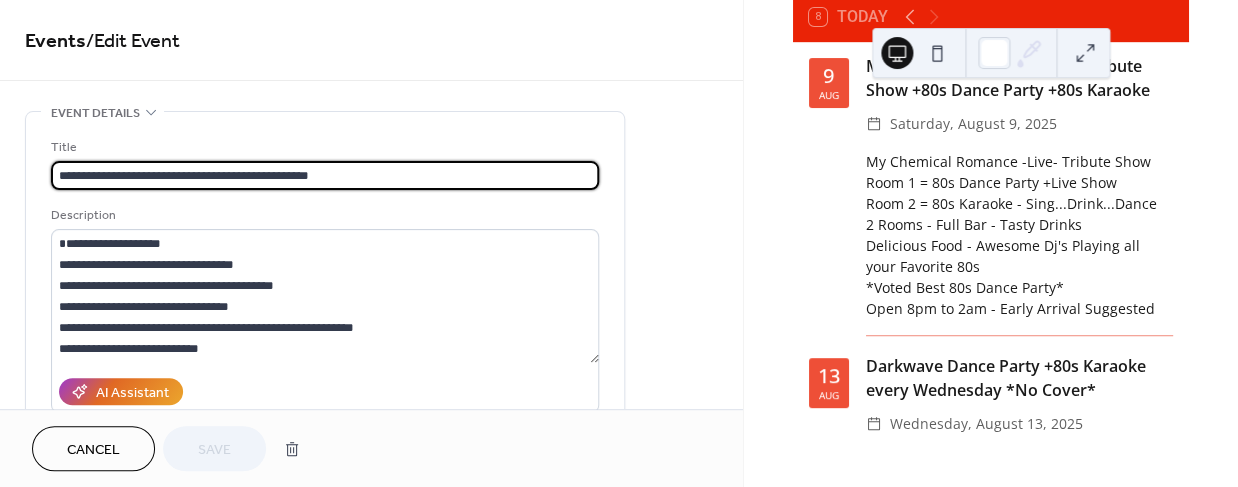drag, startPoint x: 197, startPoint y: 175, endPoint x: 2, endPoint y: 164, distance: 195.31001 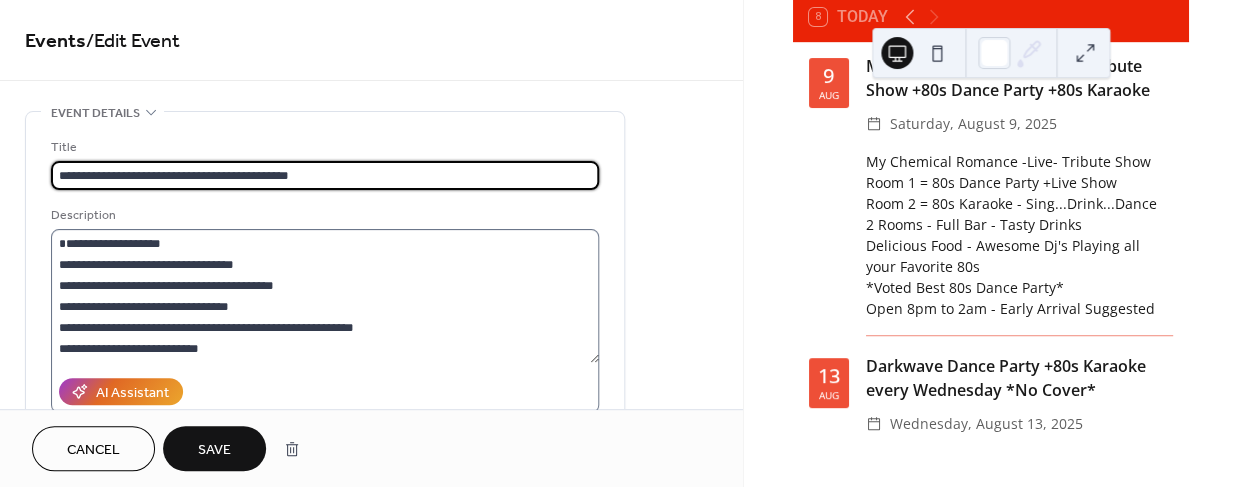 type on "**********" 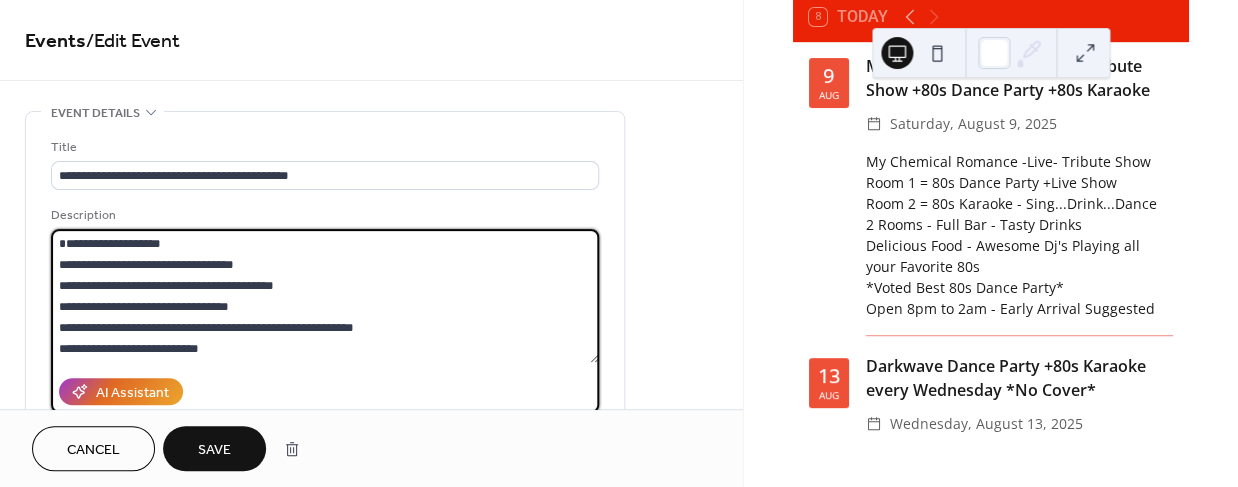 drag, startPoint x: 123, startPoint y: 240, endPoint x: 6, endPoint y: 242, distance: 117.01709 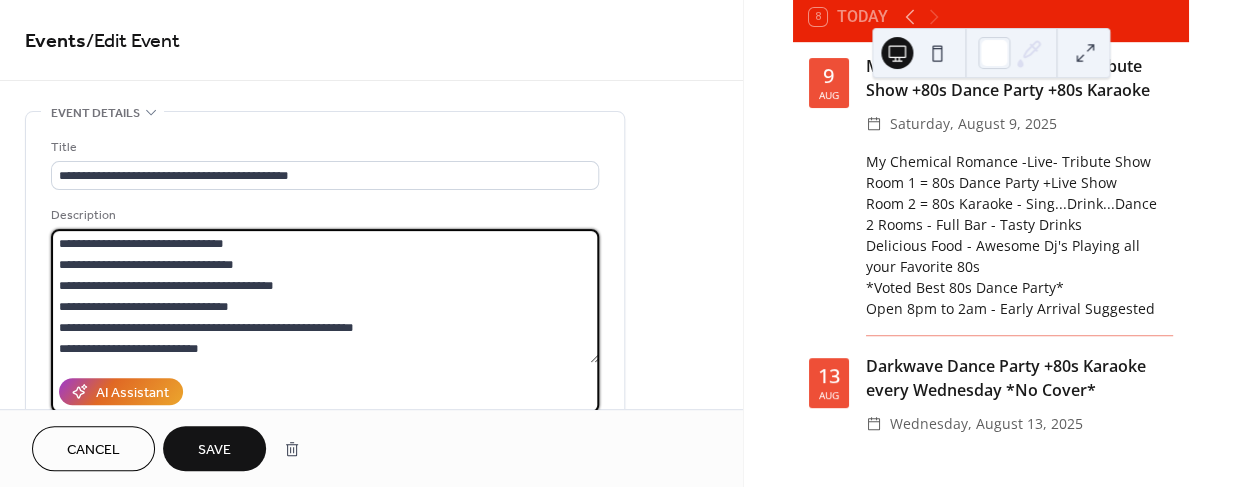 click on "**********" at bounding box center [325, 296] 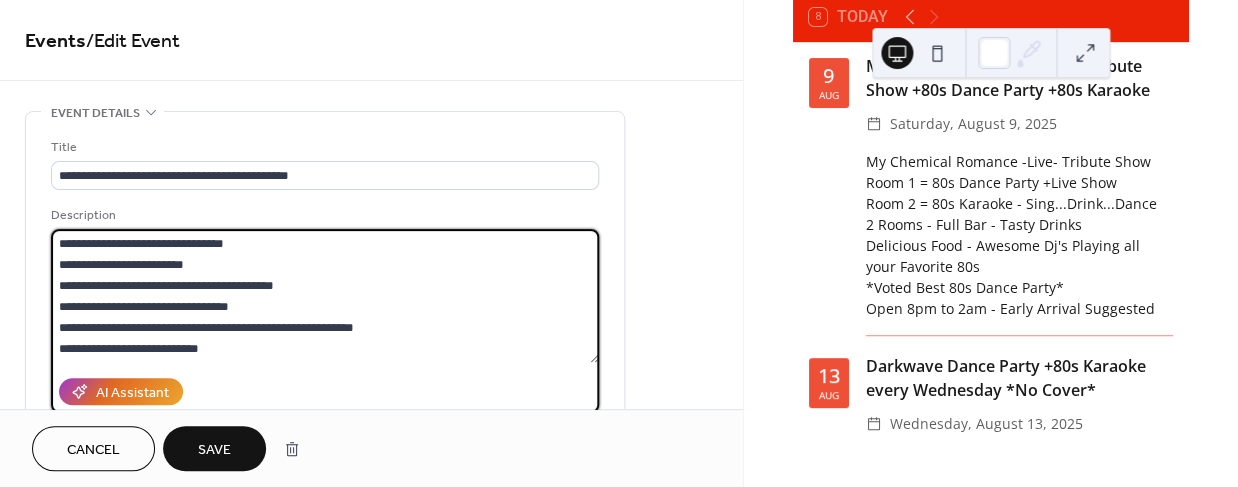 click on "**********" at bounding box center (325, 296) 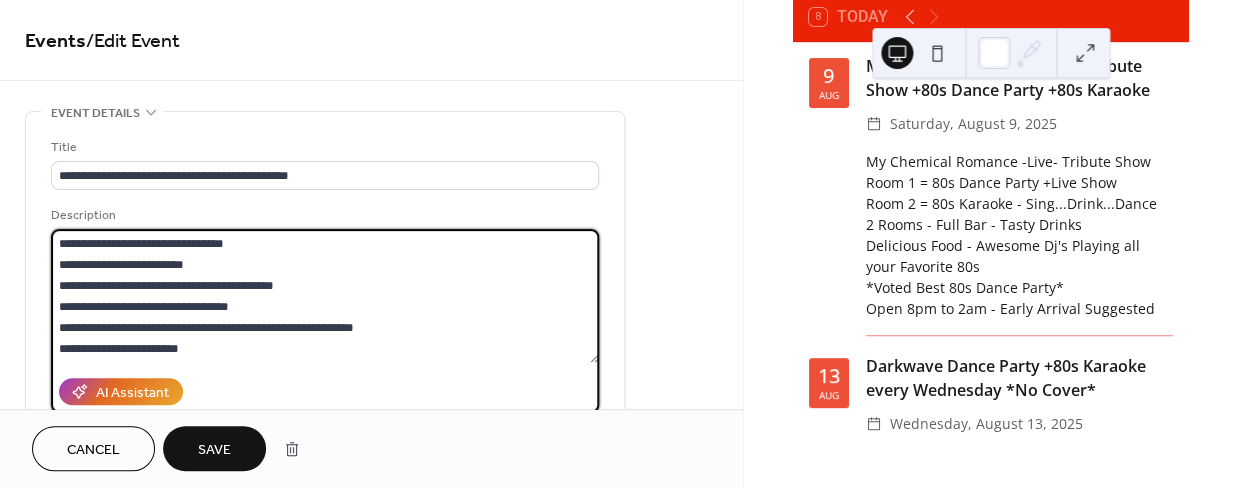 type on "**********" 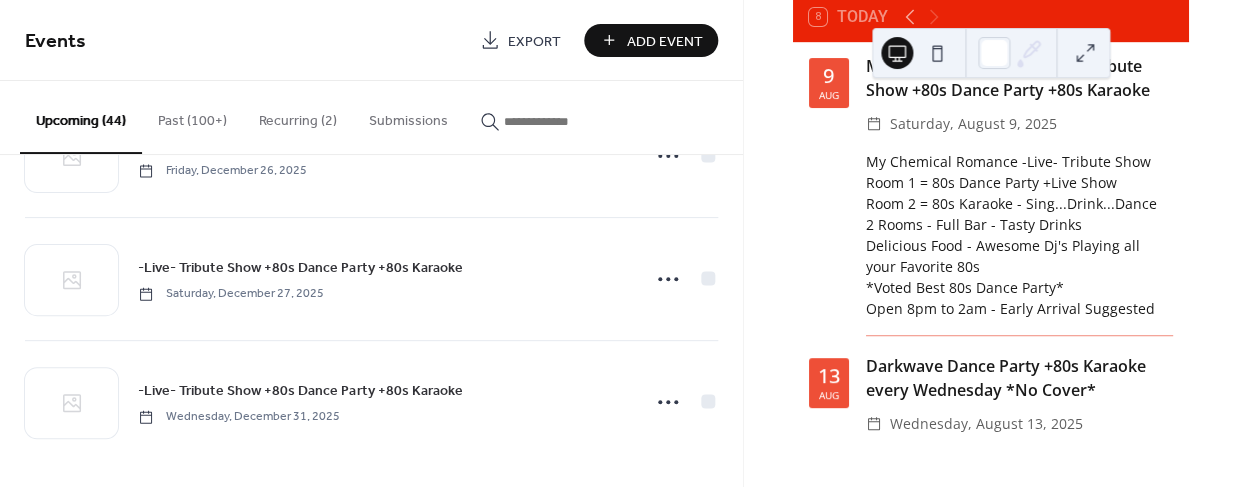scroll, scrollTop: 5125, scrollLeft: 0, axis: vertical 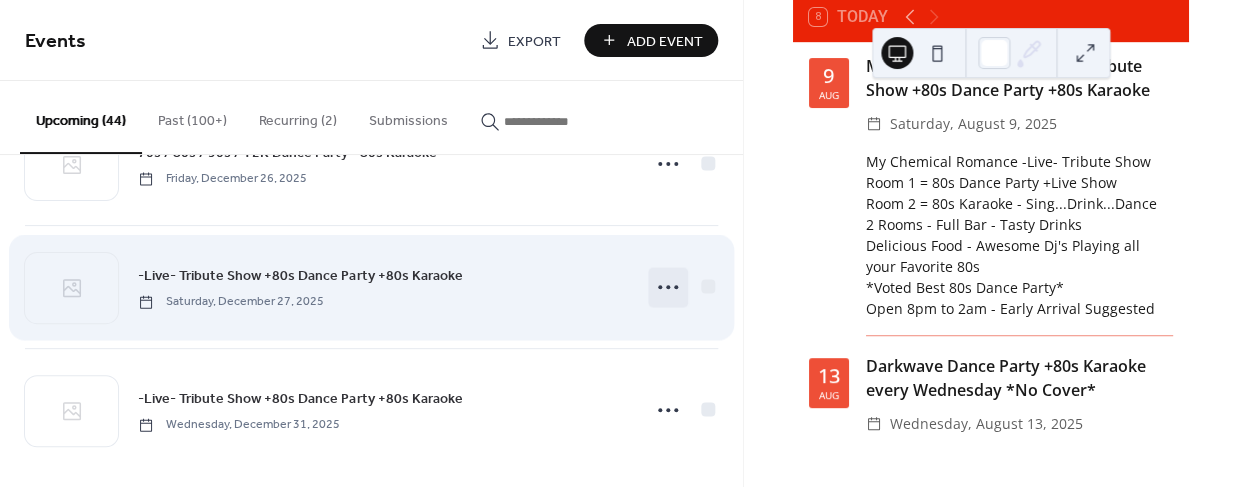 click 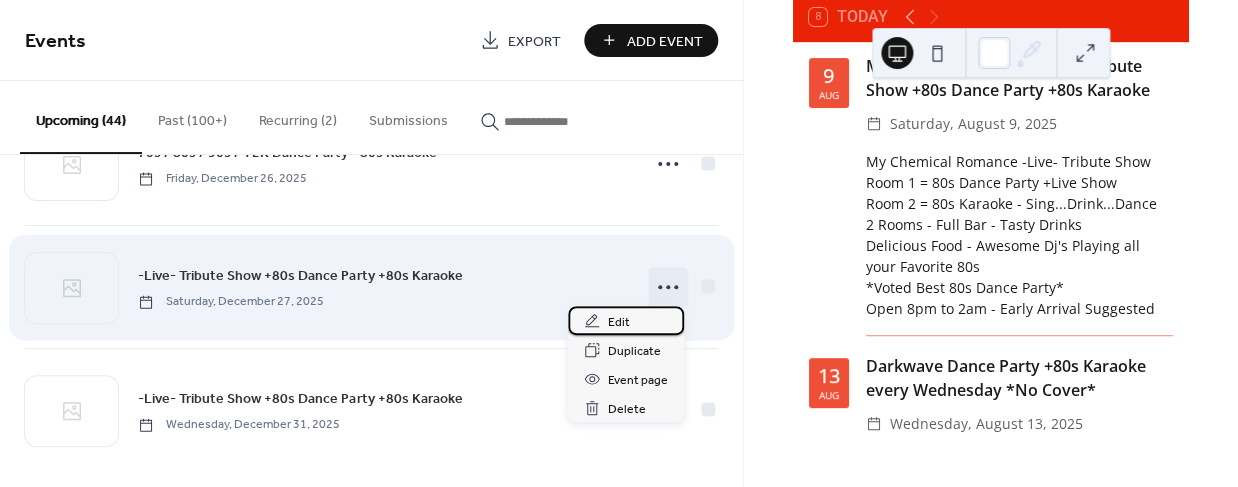 click on "Edit" at bounding box center [619, 322] 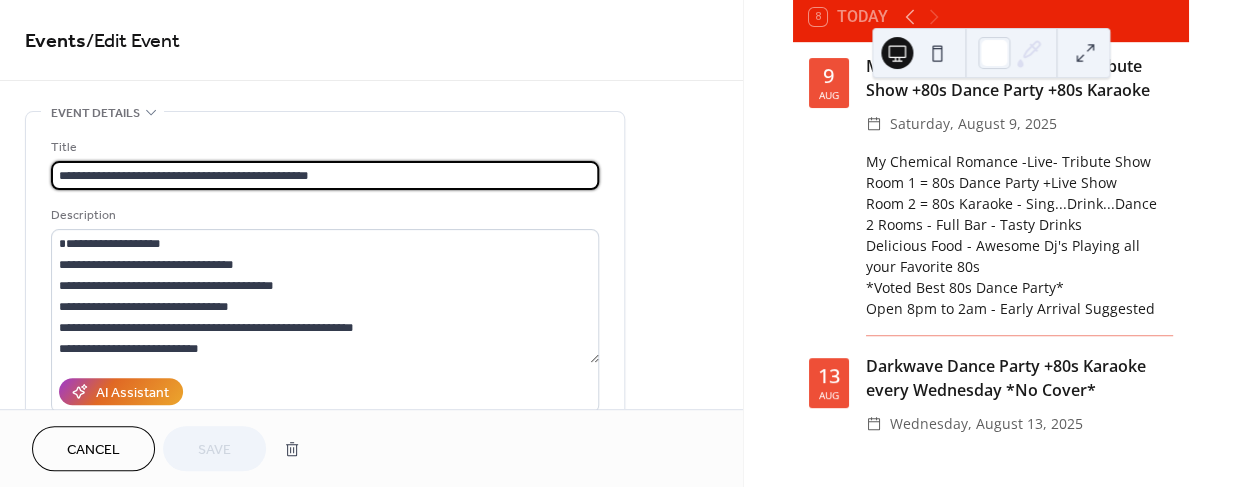 click on "**********" at bounding box center [325, 175] 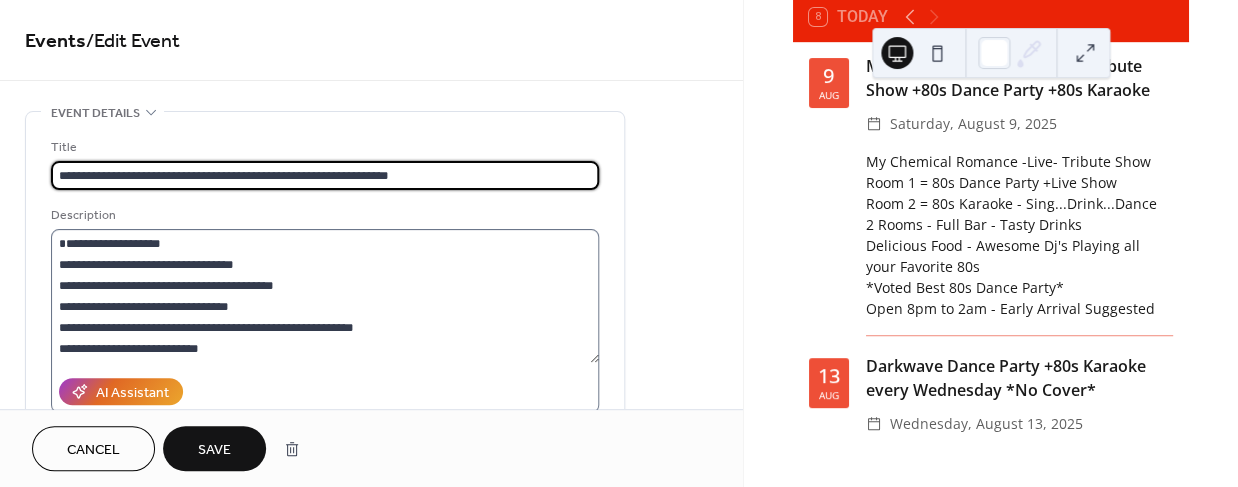 type on "**********" 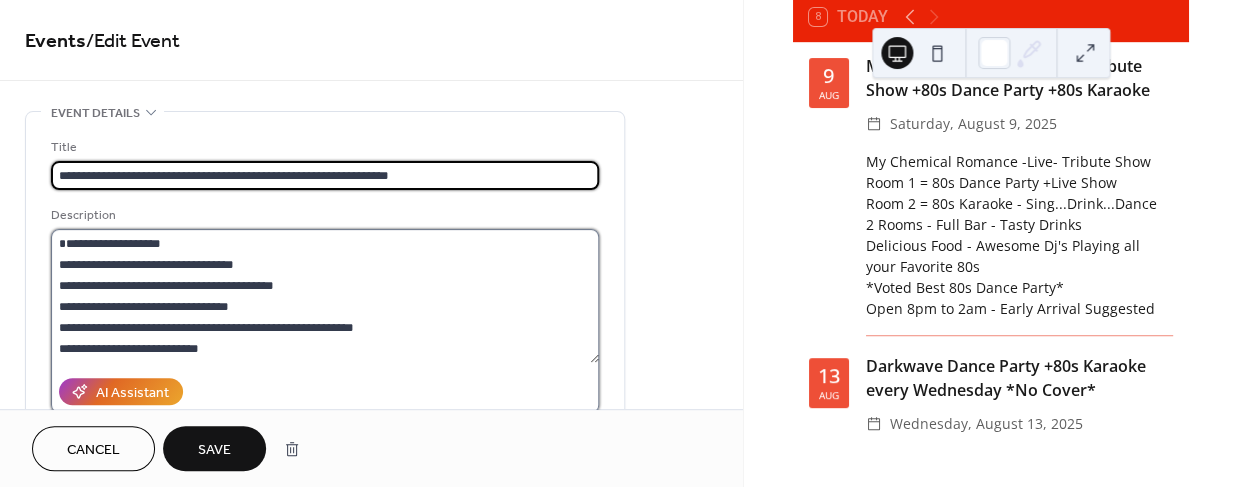 click on "**********" at bounding box center [325, 296] 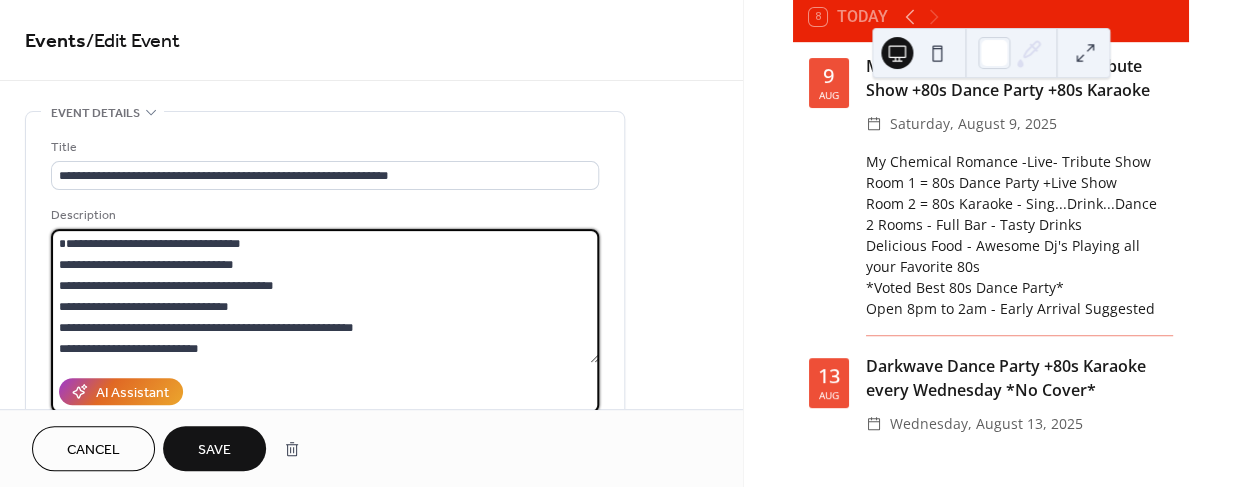 type on "**********" 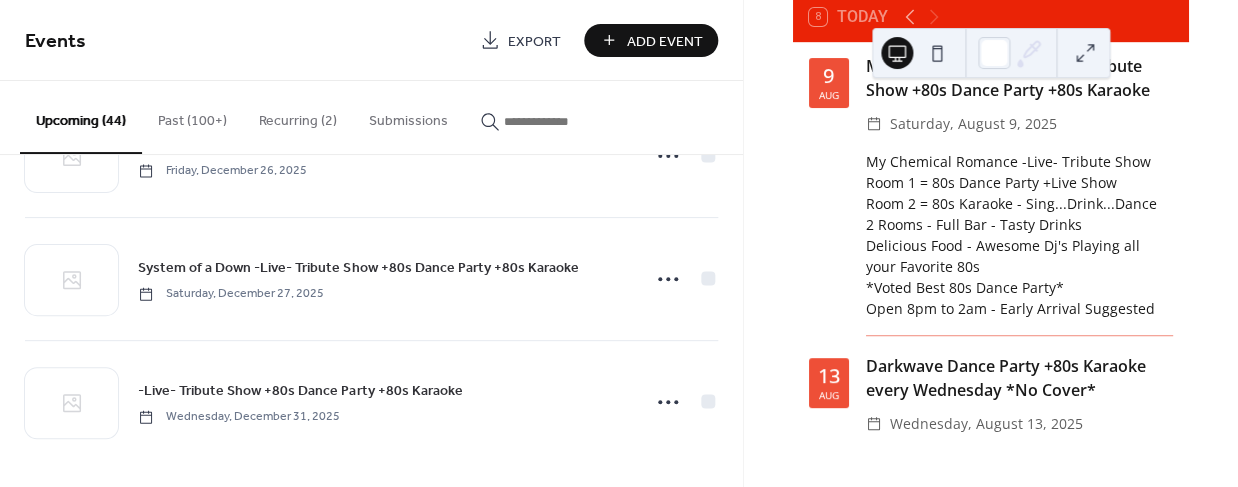 scroll, scrollTop: 5133, scrollLeft: 0, axis: vertical 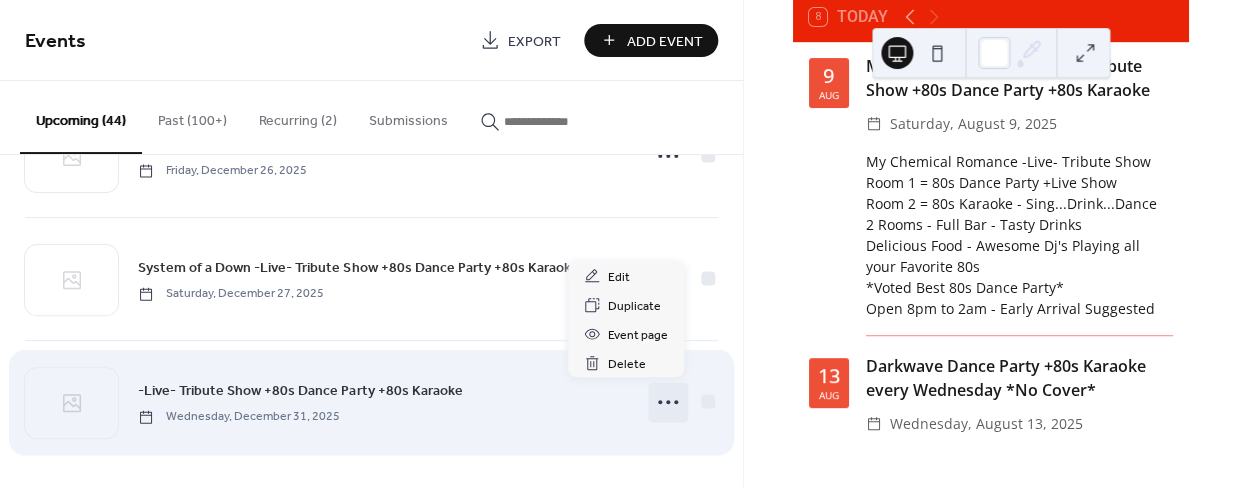 click 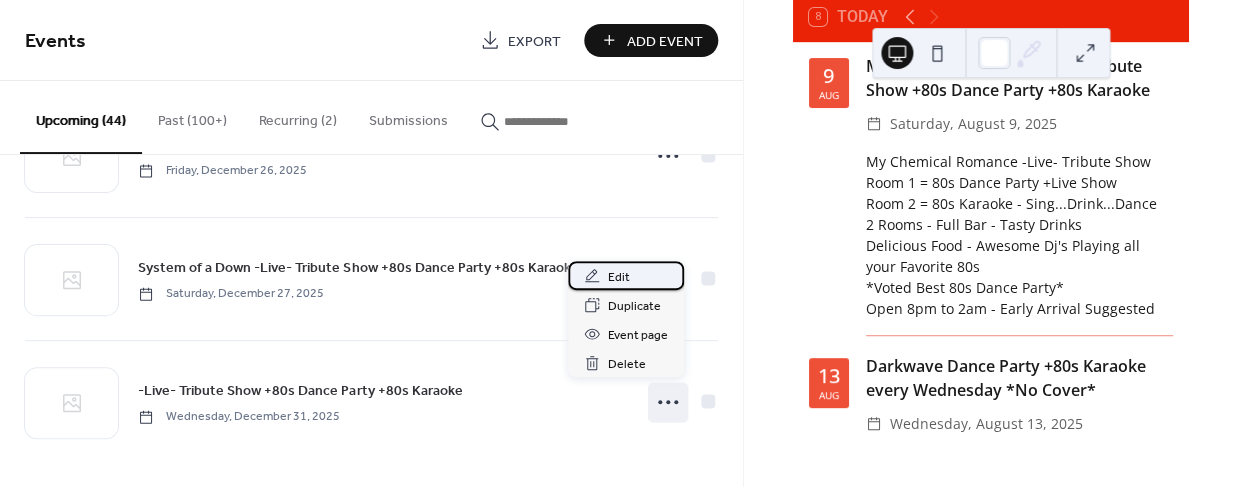 click on "Edit" at bounding box center [619, 277] 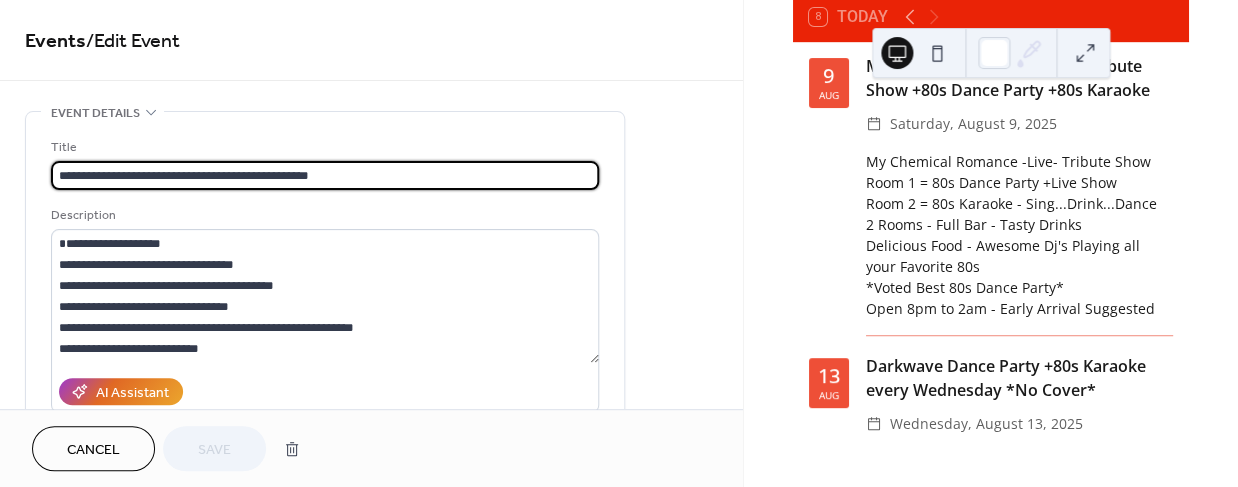 drag, startPoint x: 255, startPoint y: 173, endPoint x: 44, endPoint y: 170, distance: 211.02133 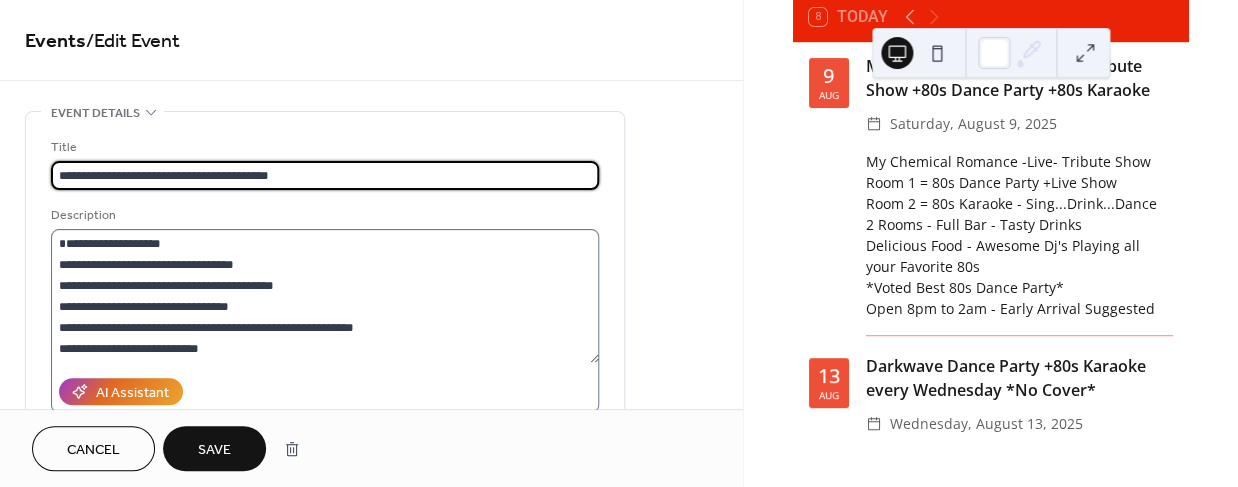 type on "**********" 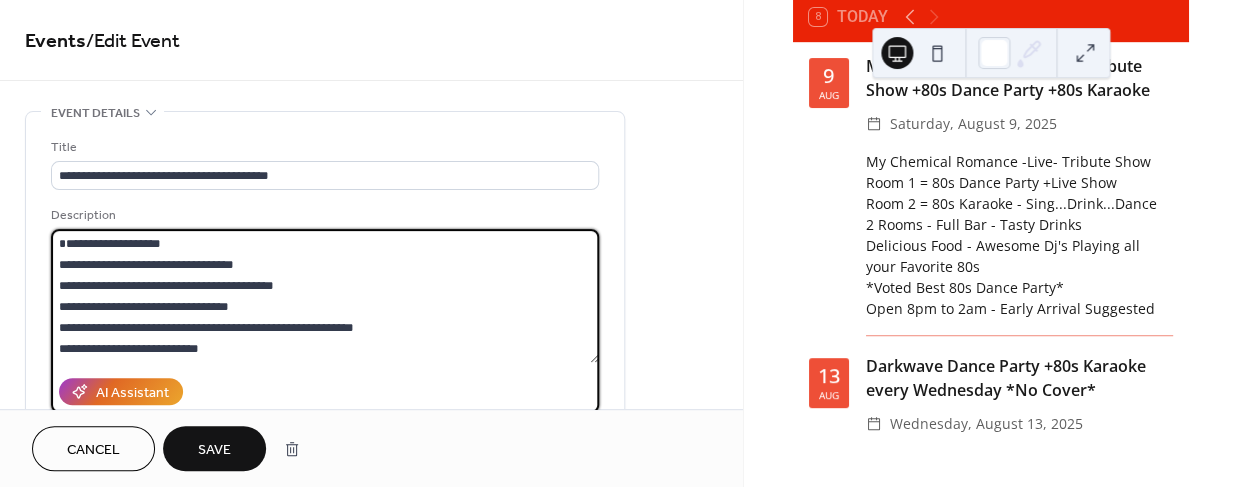 drag, startPoint x: 91, startPoint y: 236, endPoint x: -15, endPoint y: 231, distance: 106.11786 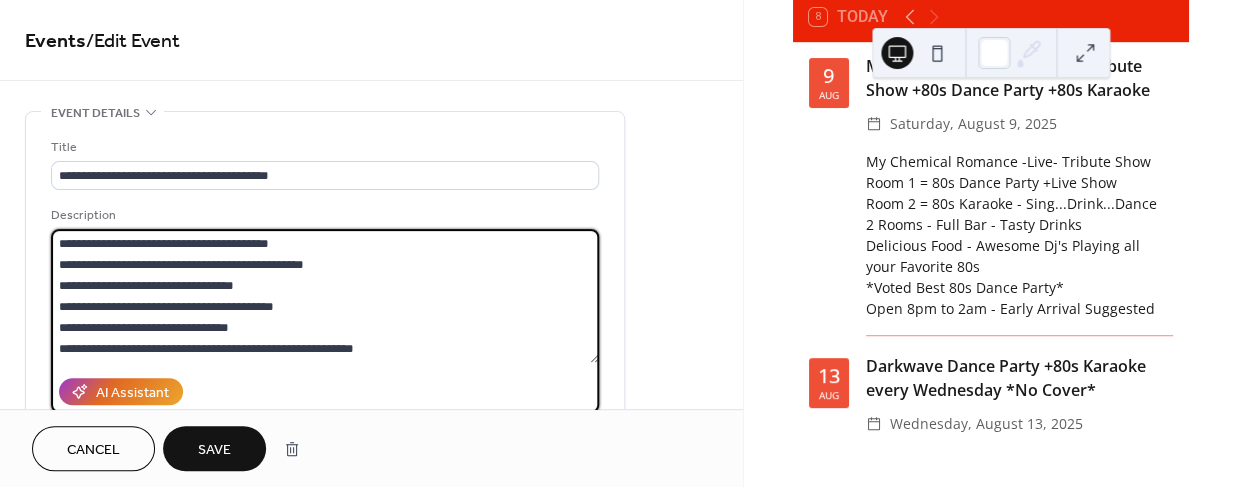click on "**********" at bounding box center [325, 296] 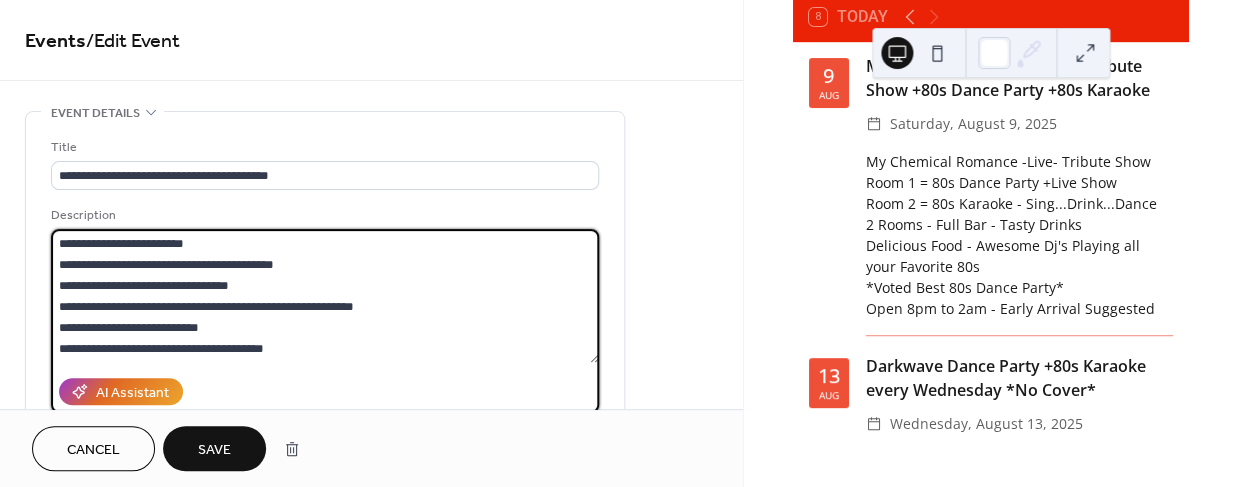 scroll, scrollTop: 41, scrollLeft: 0, axis: vertical 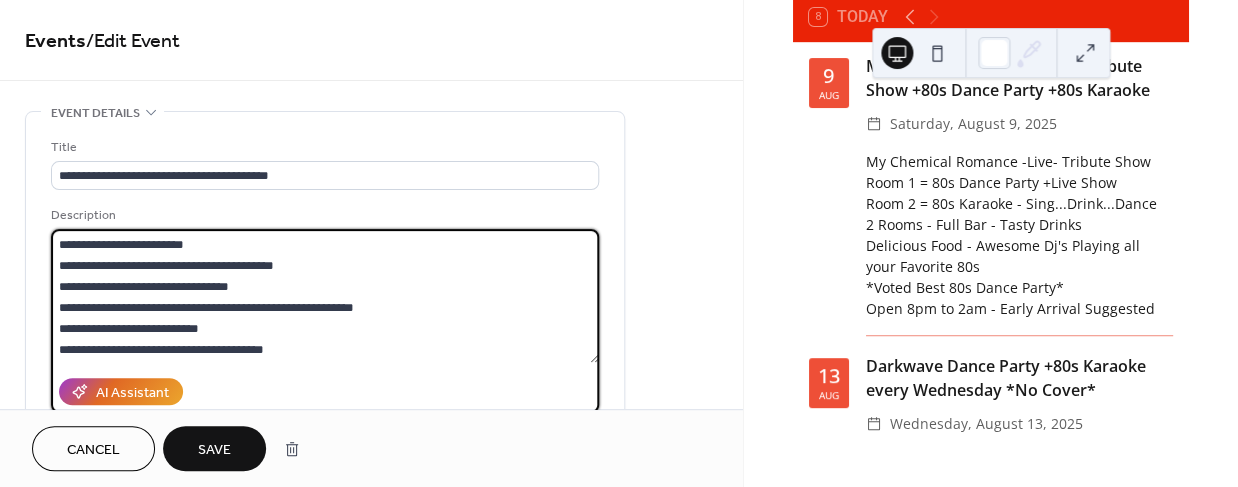 click on "**********" at bounding box center [325, 296] 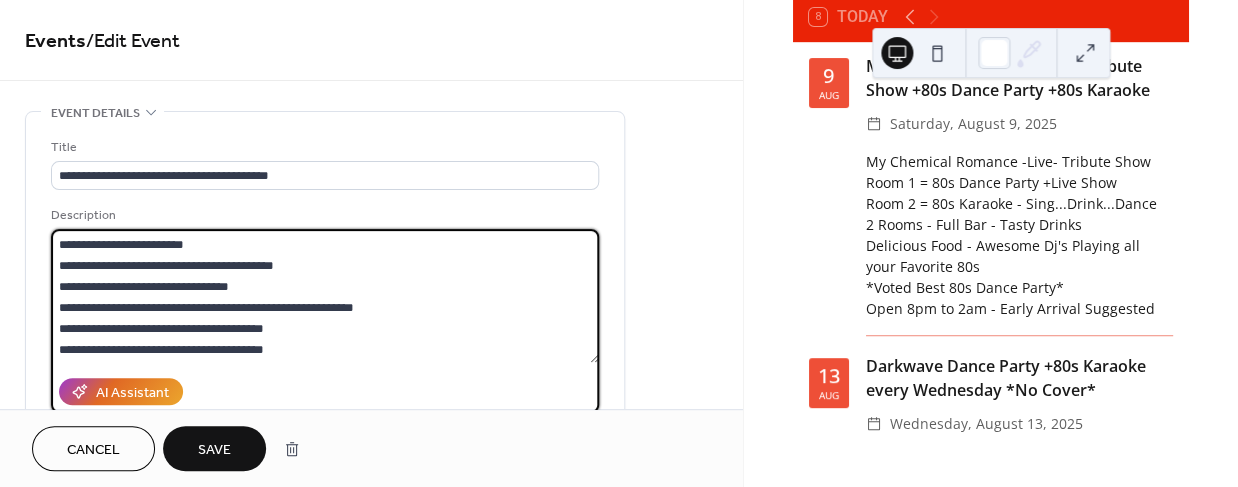 click on "**********" at bounding box center [325, 296] 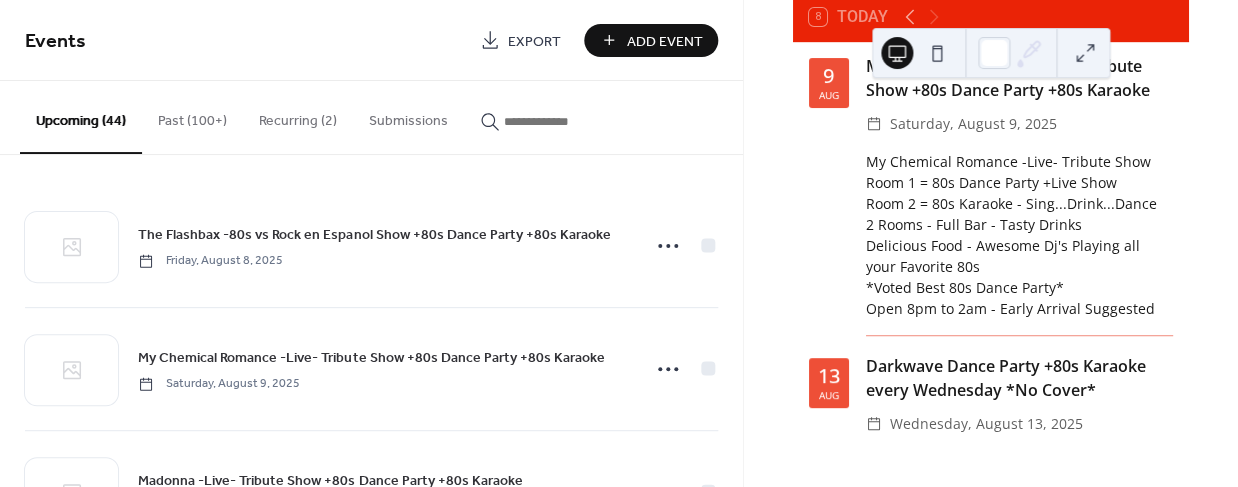 click on "Recurring (2)" at bounding box center (298, 116) 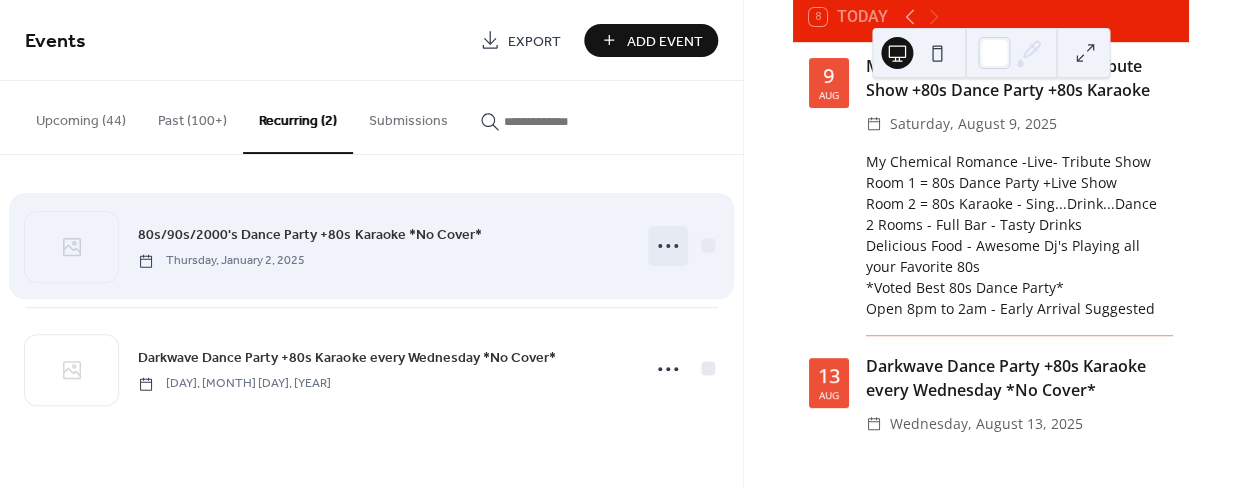 click 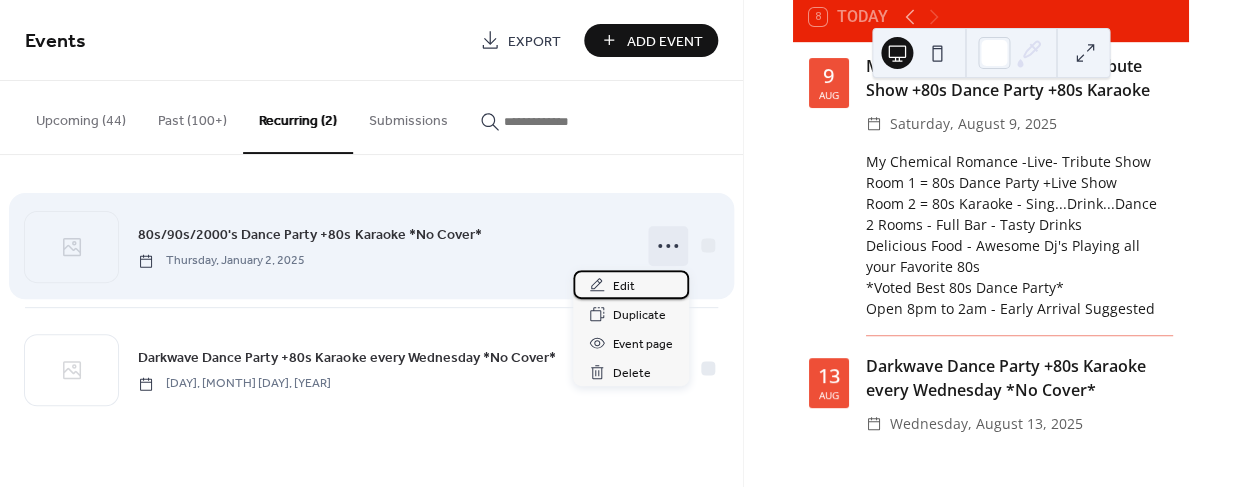 click on "Edit" at bounding box center (624, 286) 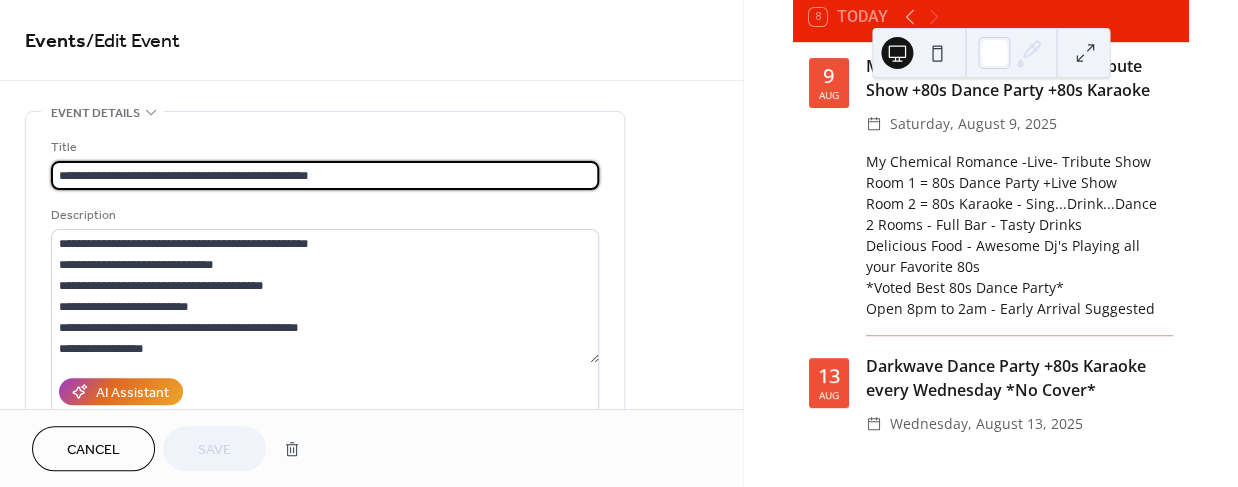 drag, startPoint x: 136, startPoint y: 174, endPoint x: 106, endPoint y: 177, distance: 30.149628 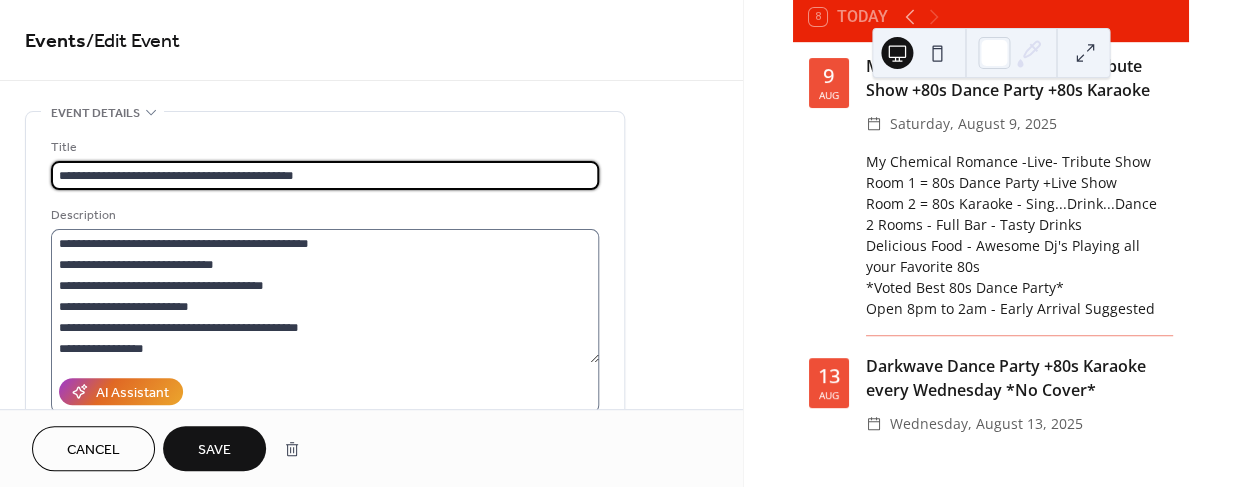 type on "**********" 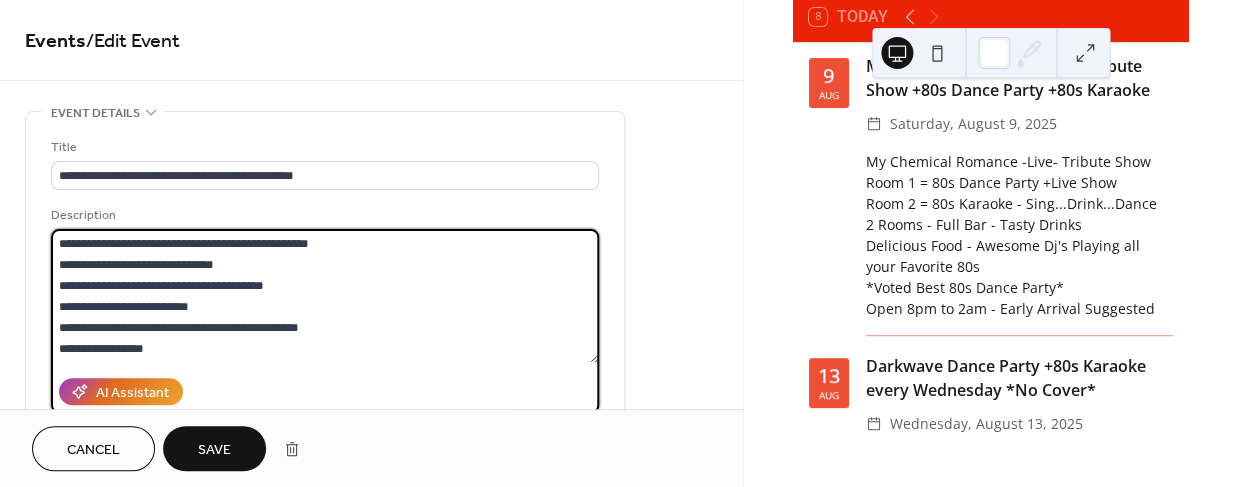 drag, startPoint x: 142, startPoint y: 243, endPoint x: 107, endPoint y: 245, distance: 35.057095 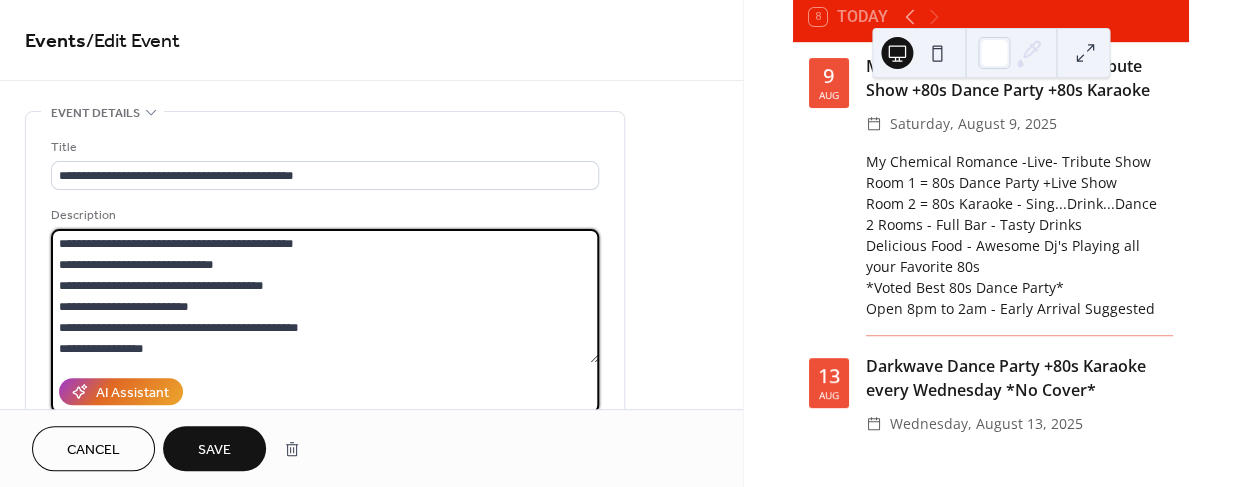 drag, startPoint x: 163, startPoint y: 263, endPoint x: 125, endPoint y: 263, distance: 38 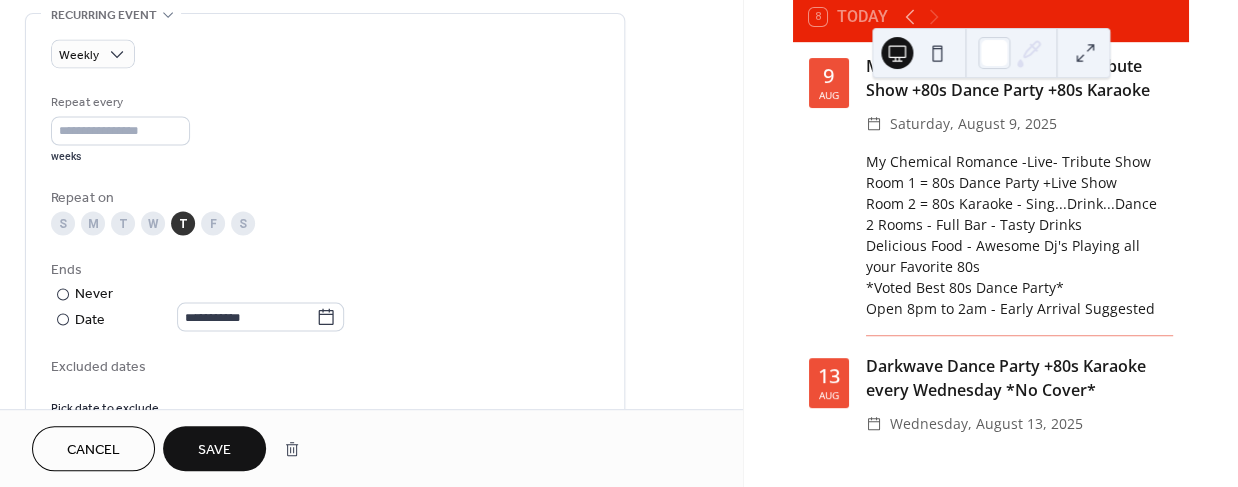 scroll, scrollTop: 881, scrollLeft: 0, axis: vertical 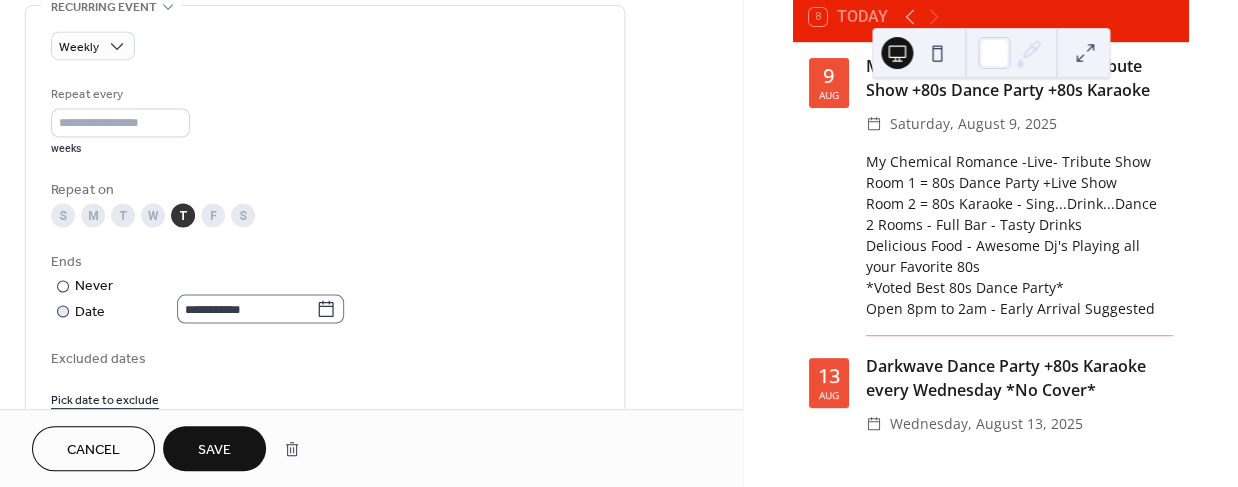 type on "**********" 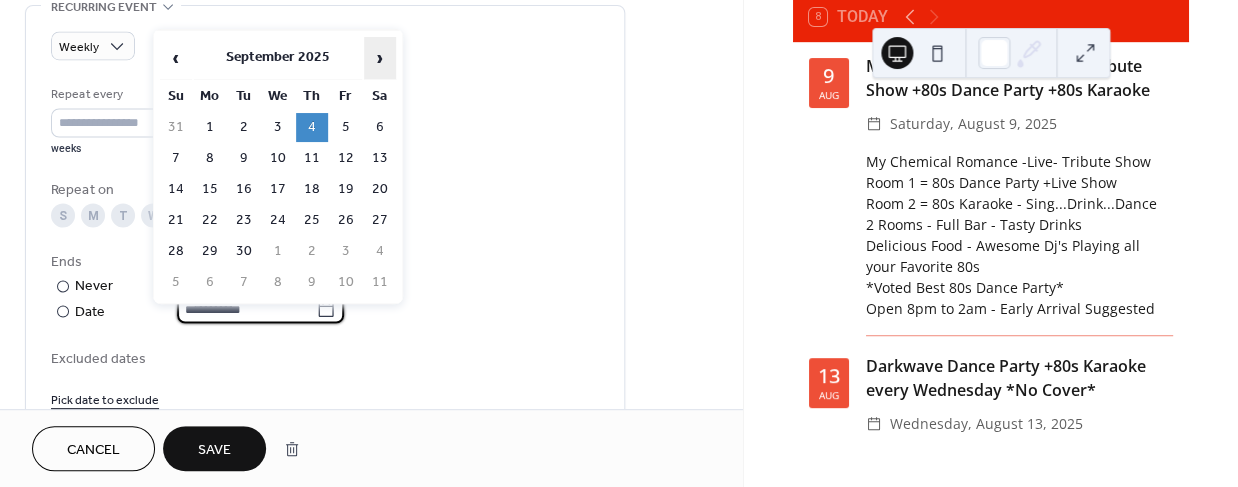 click on "›" at bounding box center [380, 58] 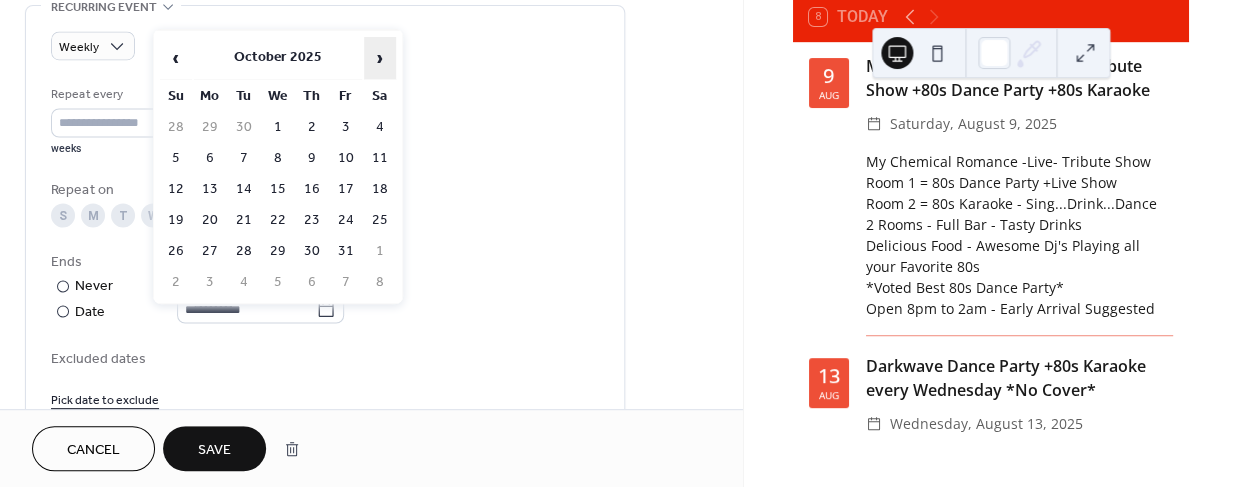 click on "›" at bounding box center (380, 58) 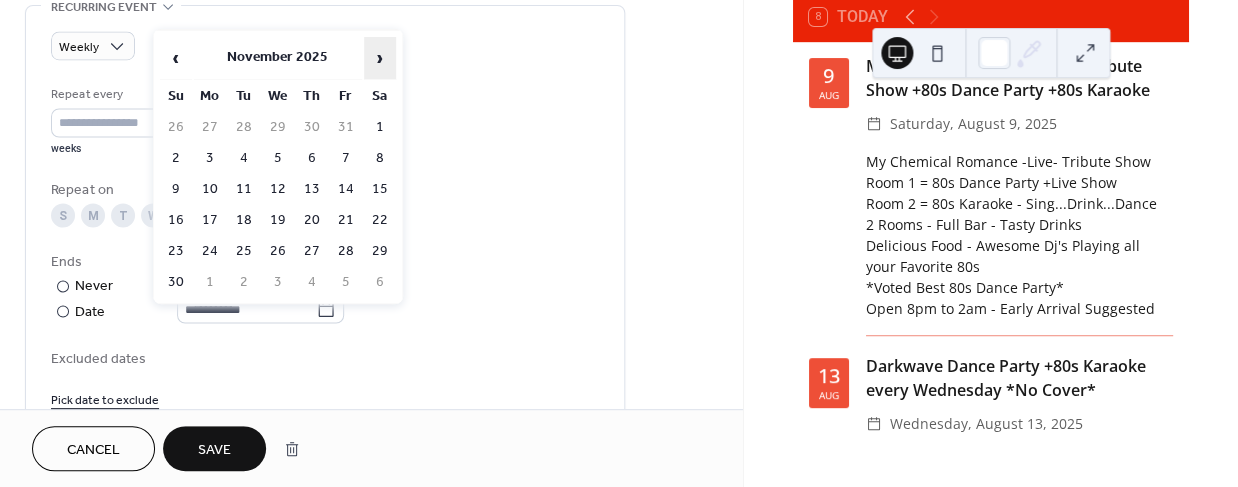 click on "›" at bounding box center [380, 58] 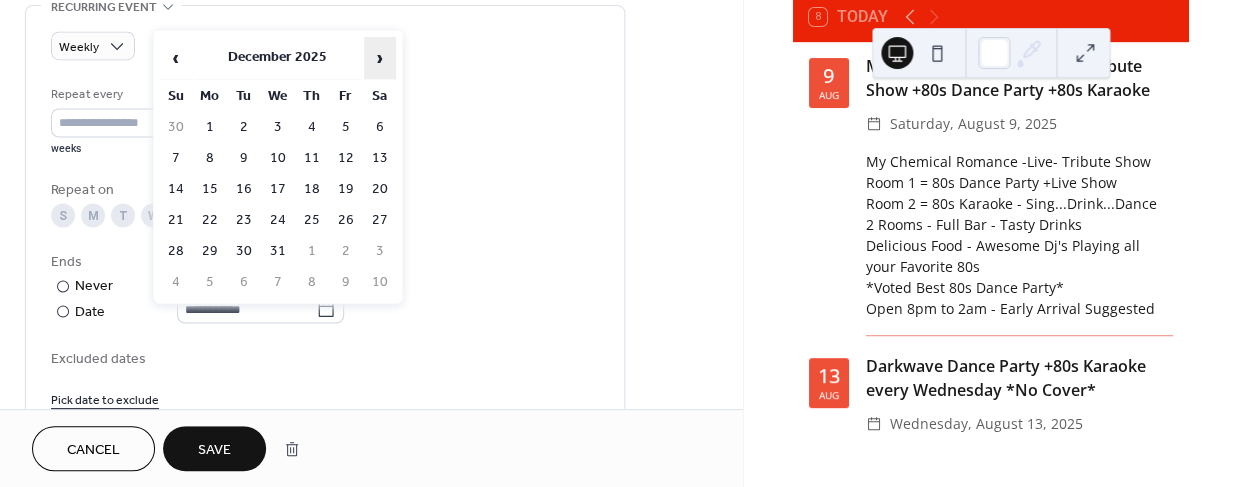 click on "›" at bounding box center [380, 58] 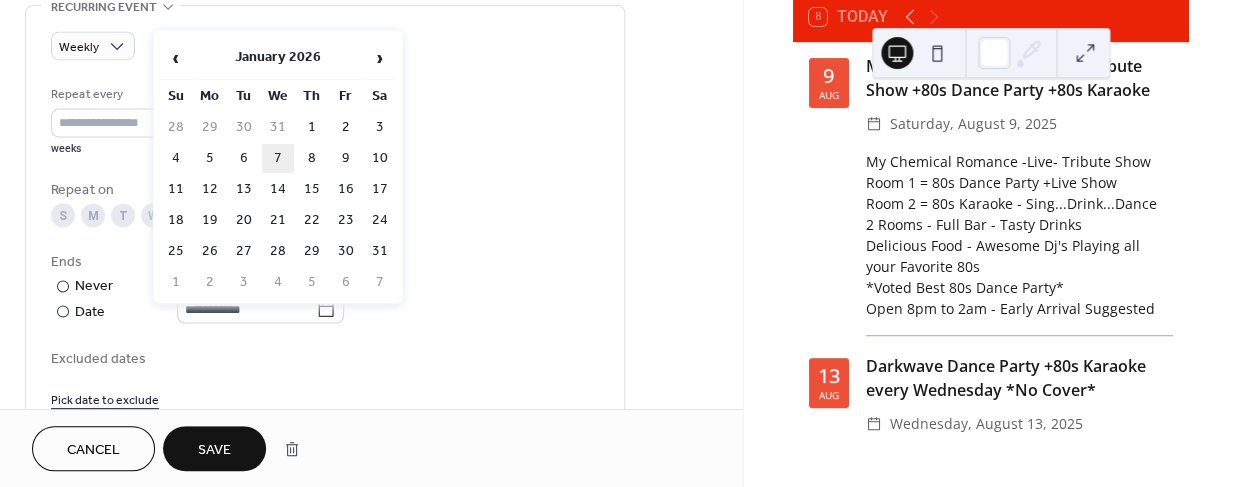 click on "7" at bounding box center (278, 158) 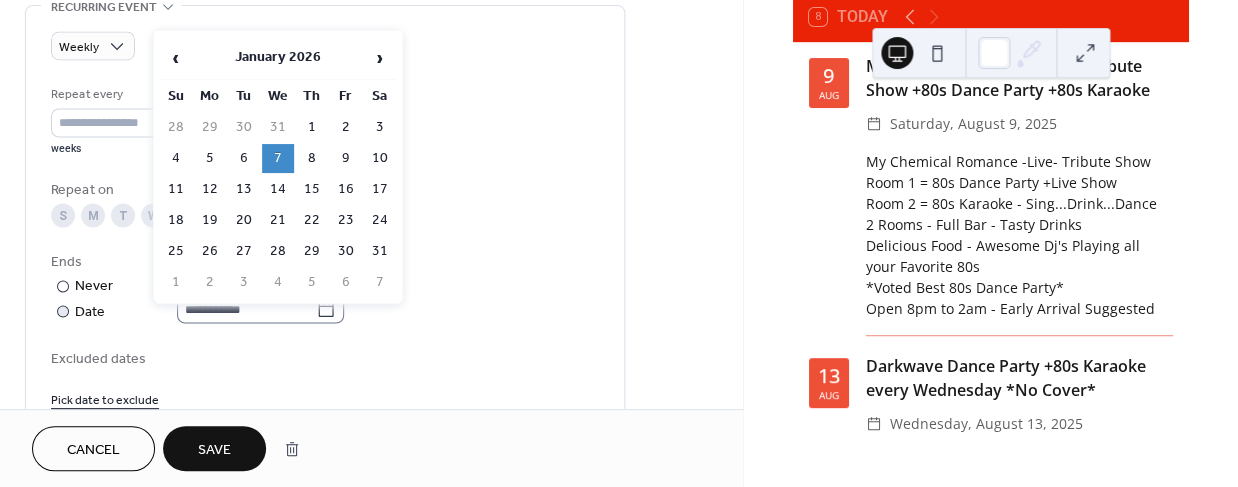 click 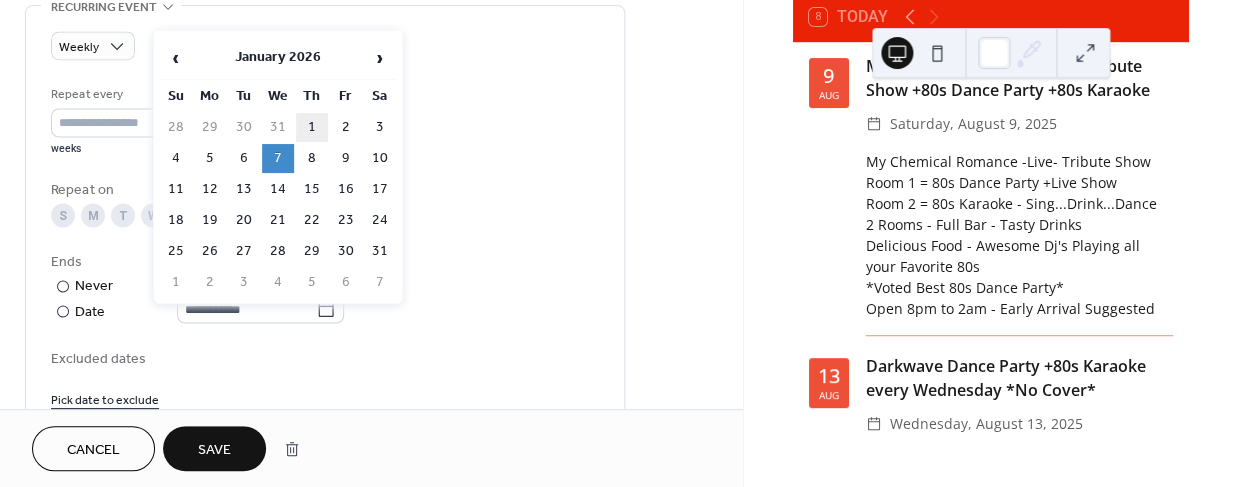 click on "1" at bounding box center [312, 127] 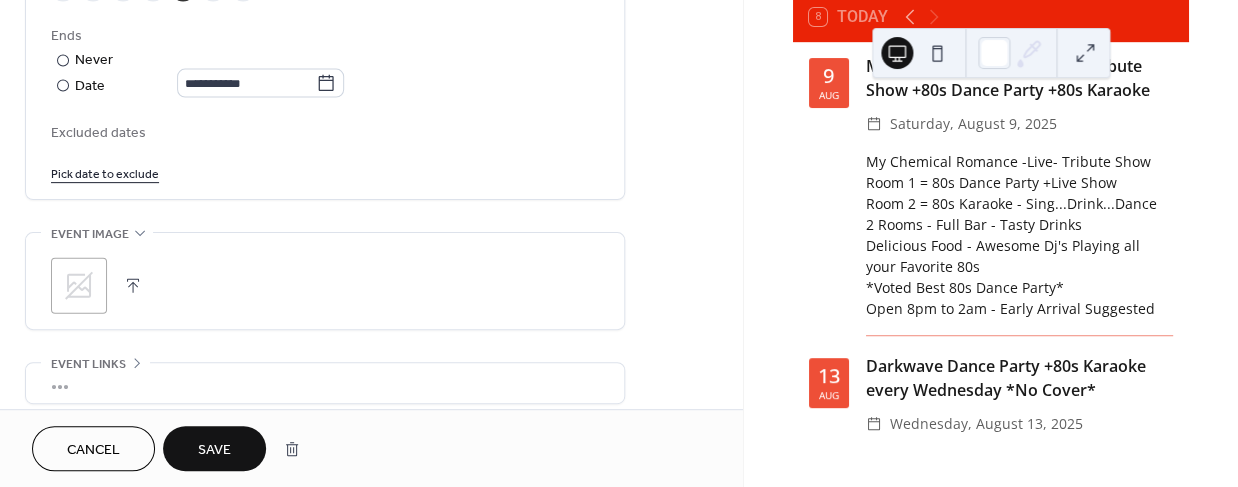 scroll, scrollTop: 1107, scrollLeft: 0, axis: vertical 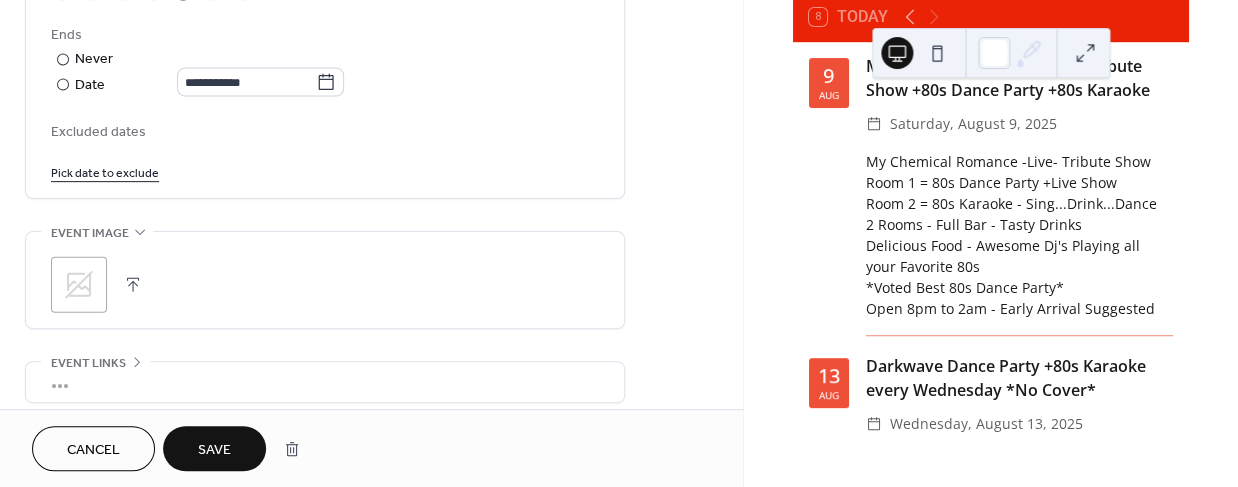 click on "Pick date to exclude" at bounding box center [105, 172] 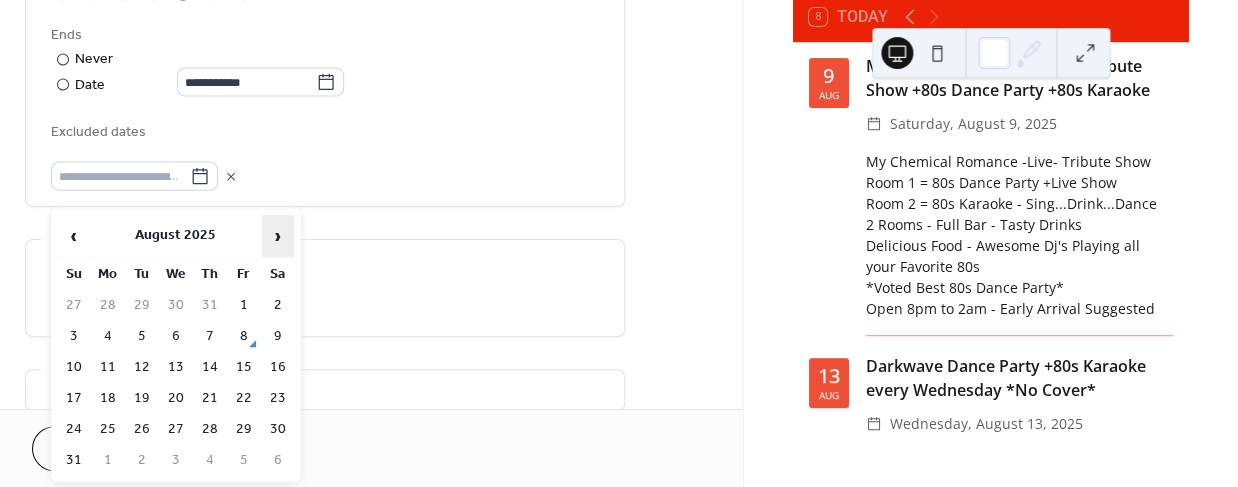 click on "›" at bounding box center [278, 236] 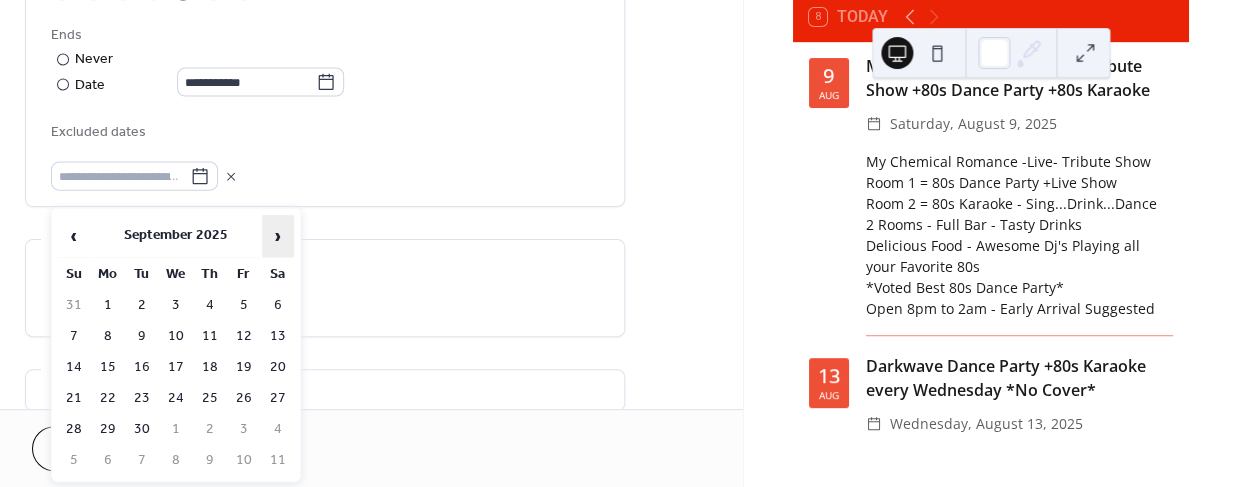 click on "›" at bounding box center (278, 236) 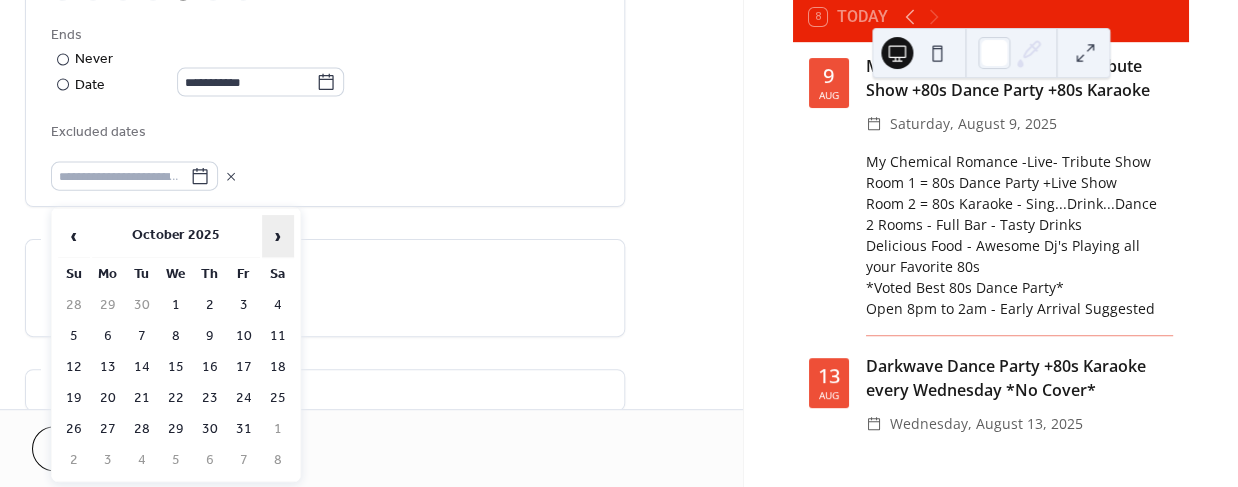 click on "›" at bounding box center [278, 236] 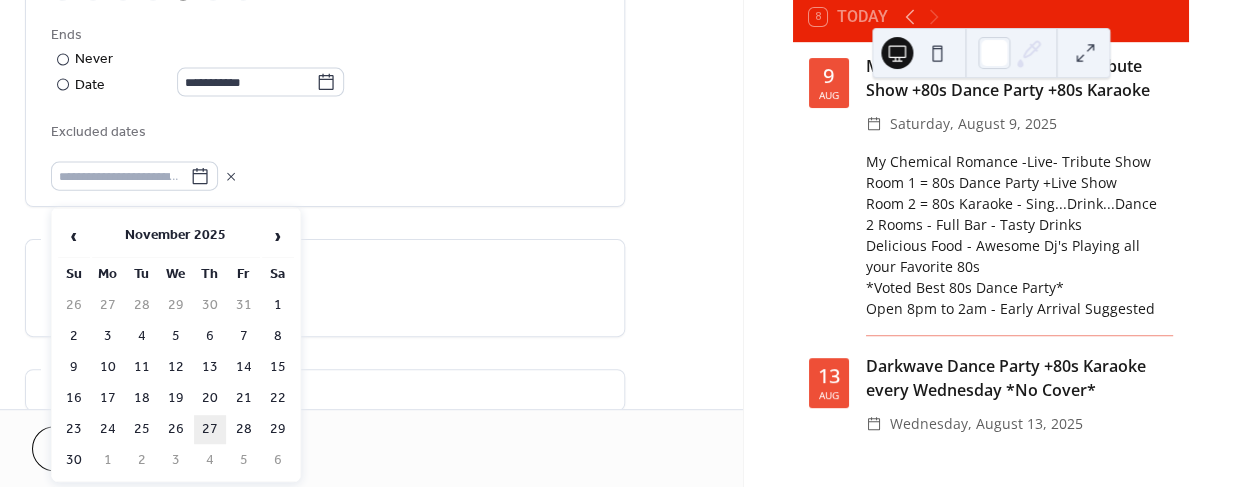 click on "27" at bounding box center (210, 429) 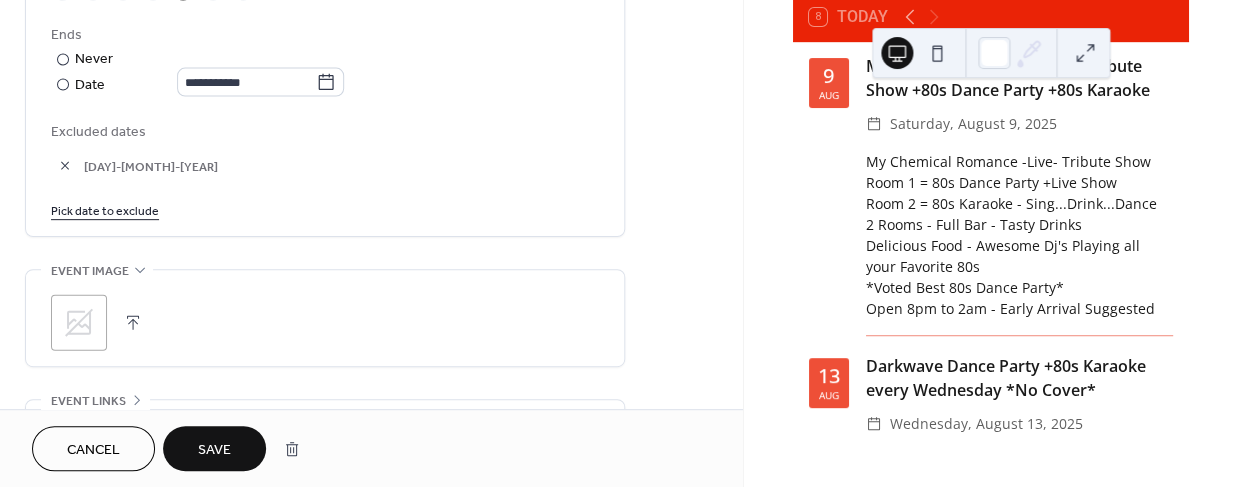 click on "Pick date to exclude" at bounding box center [105, 210] 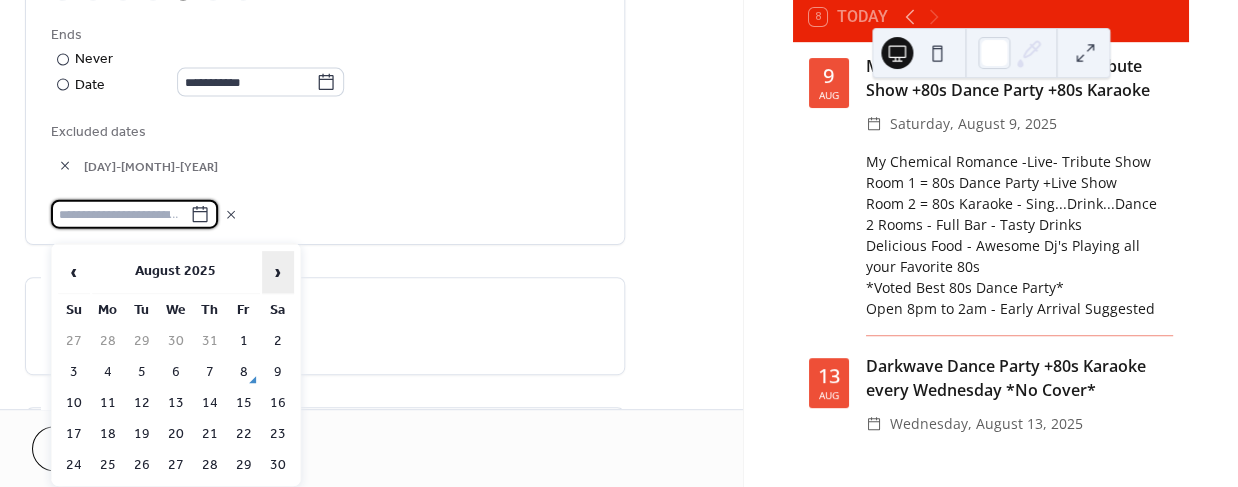click on "›" at bounding box center [278, 272] 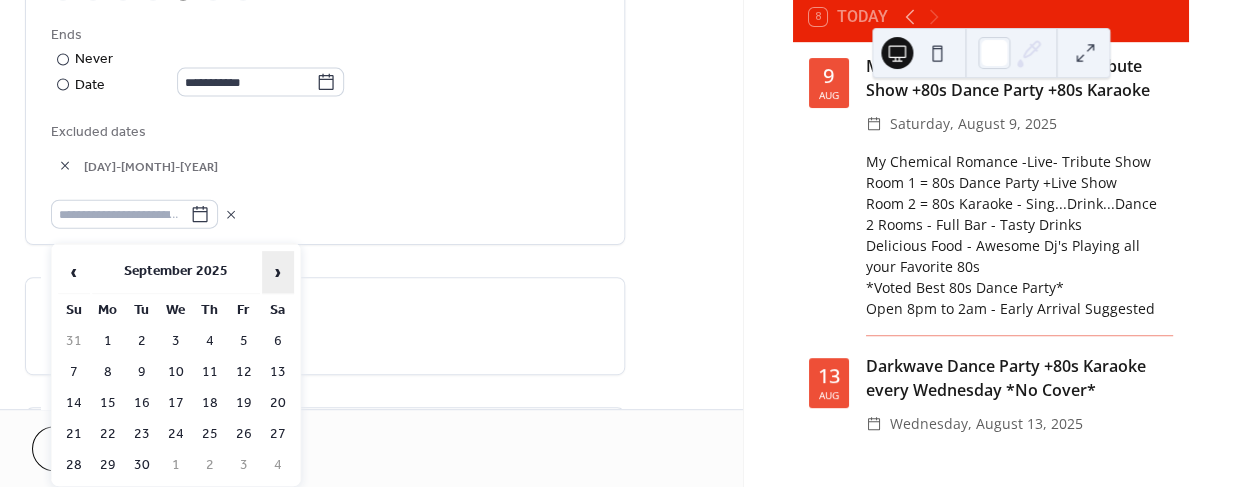 click on "›" at bounding box center [278, 272] 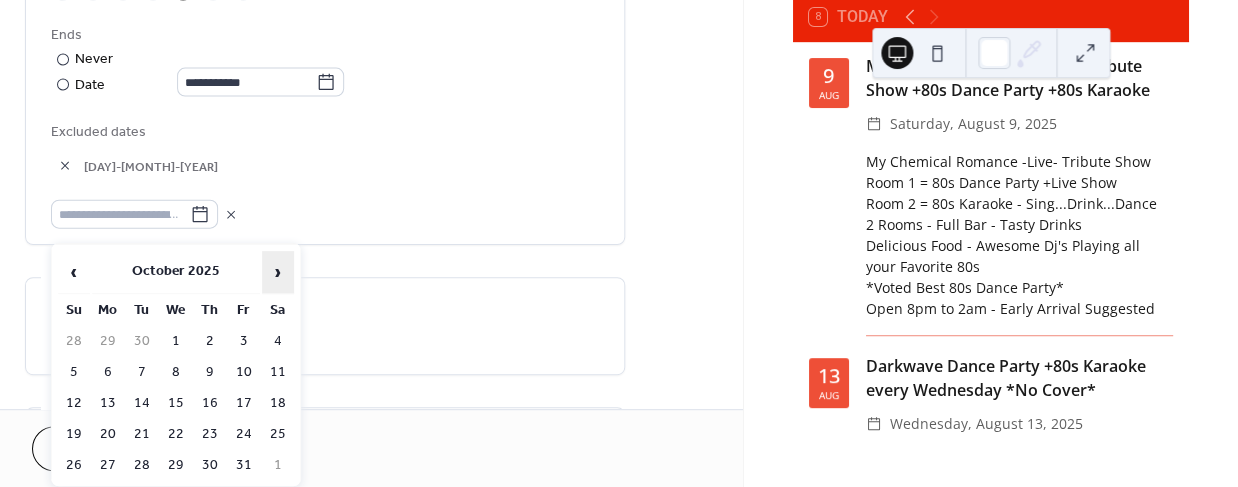 click on "›" at bounding box center (278, 272) 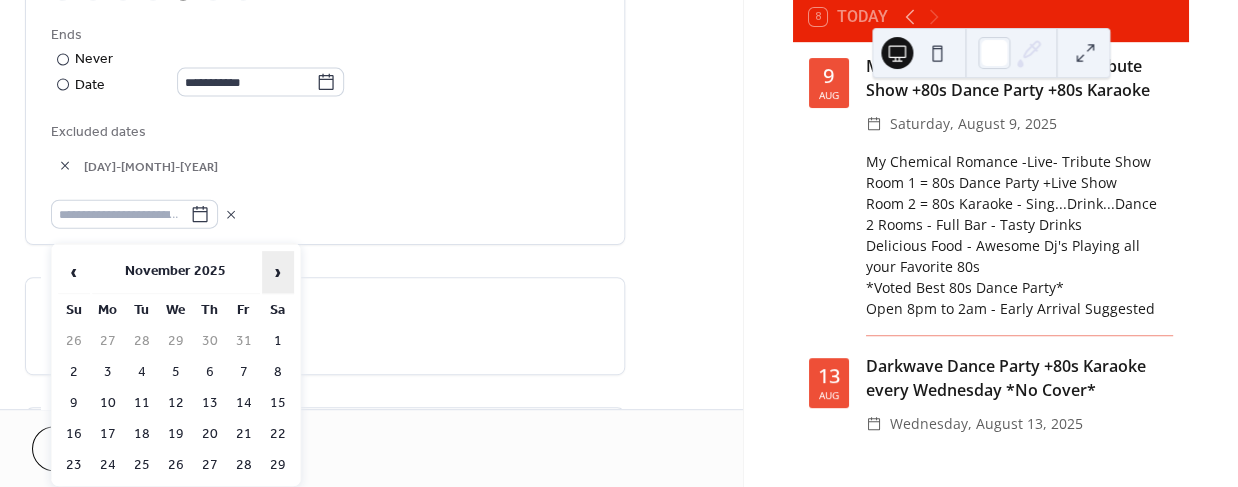 click on "›" at bounding box center (278, 272) 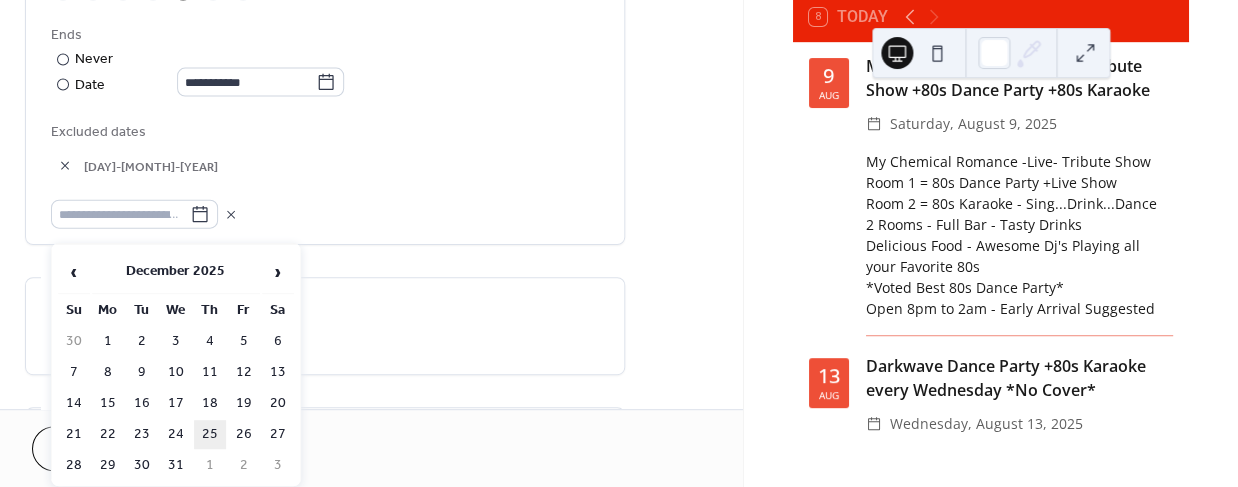 click on "25" at bounding box center (210, 434) 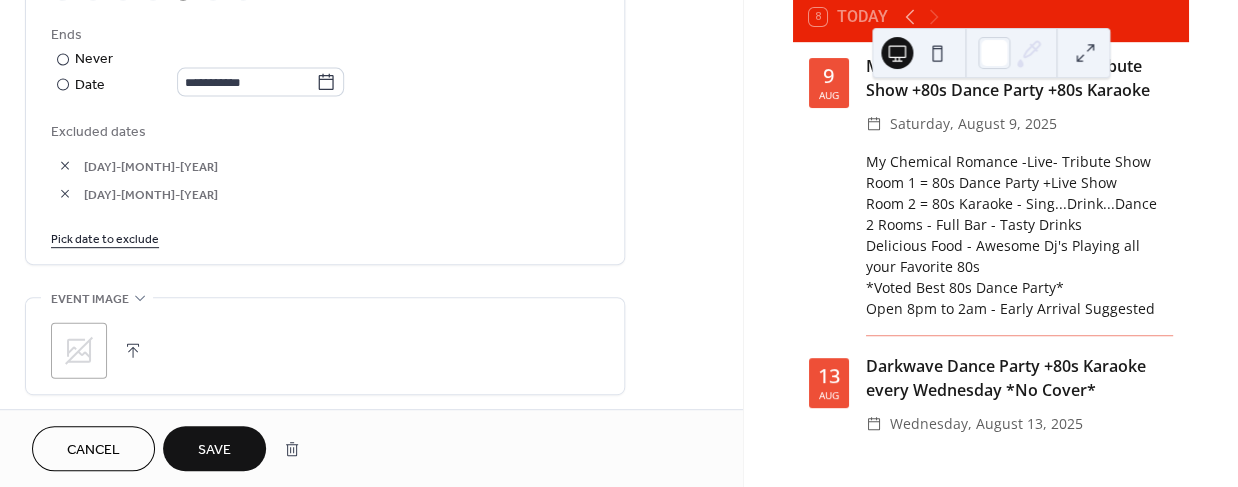 click on "Pick date to exclude" at bounding box center (105, 238) 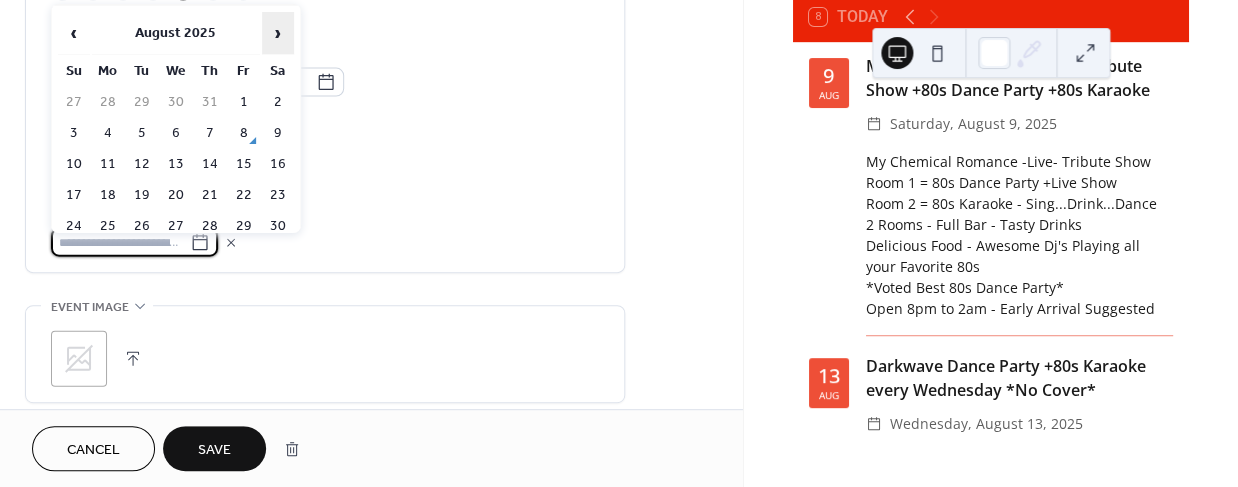 click on "›" at bounding box center (278, 33) 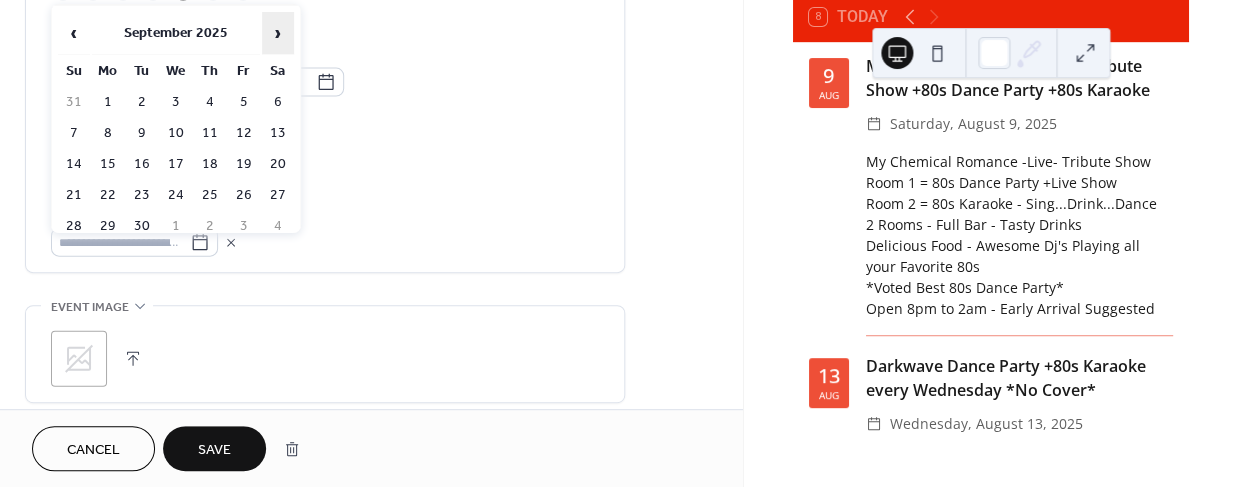 click on "›" at bounding box center (278, 33) 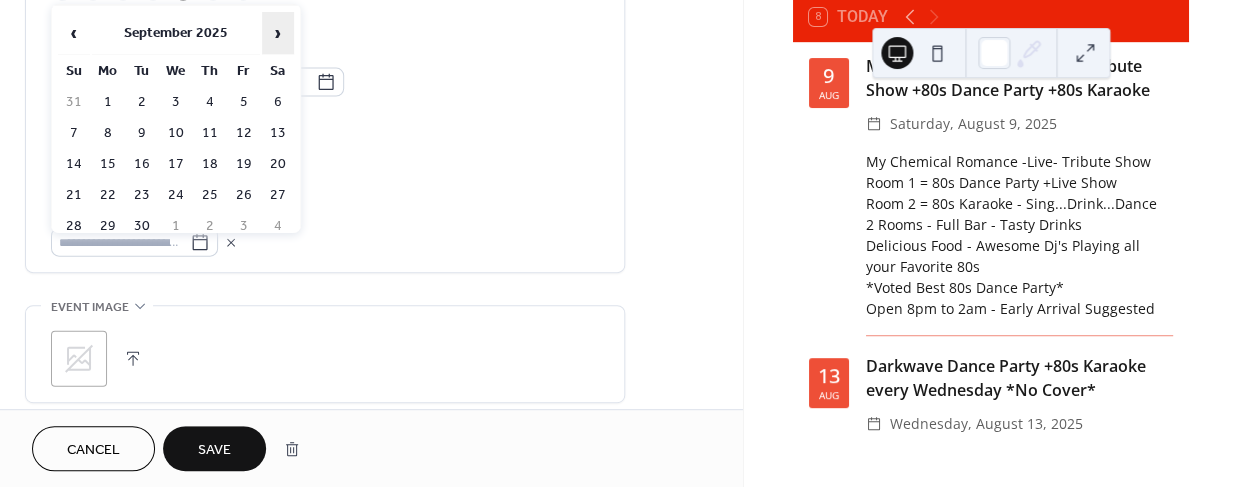 click on "›" at bounding box center (278, 33) 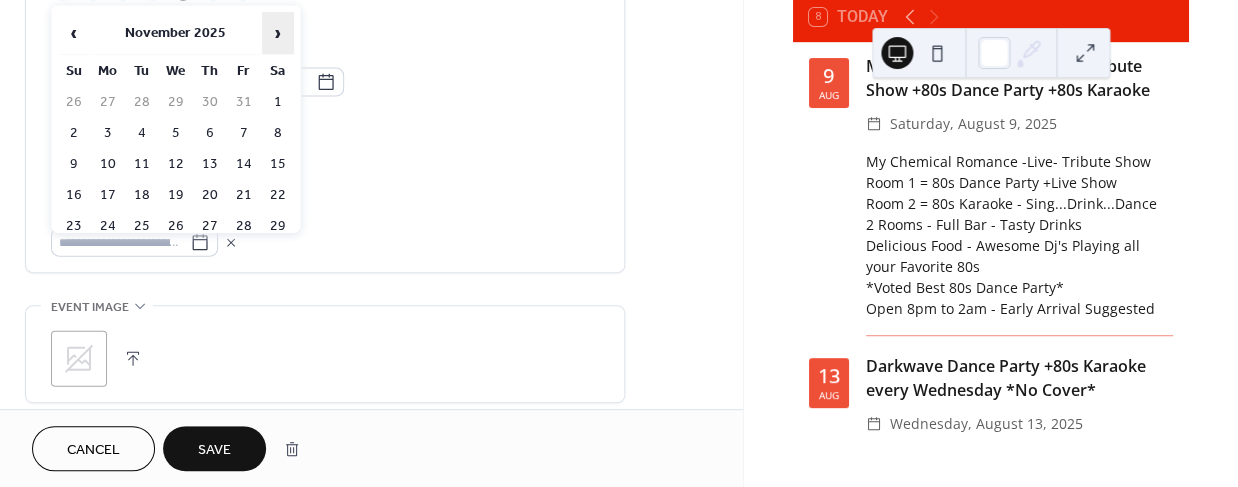 click on "›" at bounding box center (278, 33) 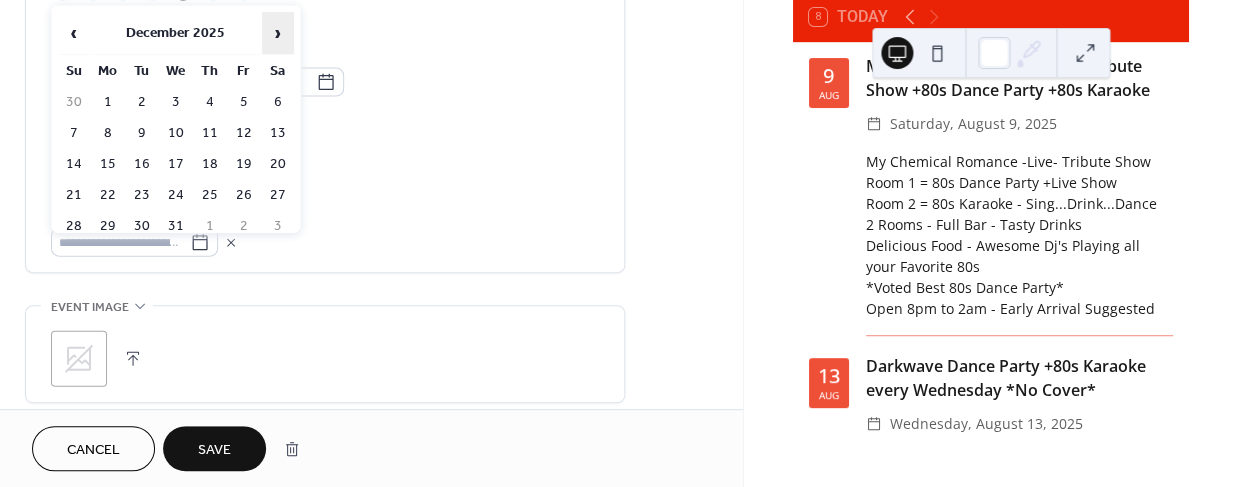 click on "›" at bounding box center (278, 33) 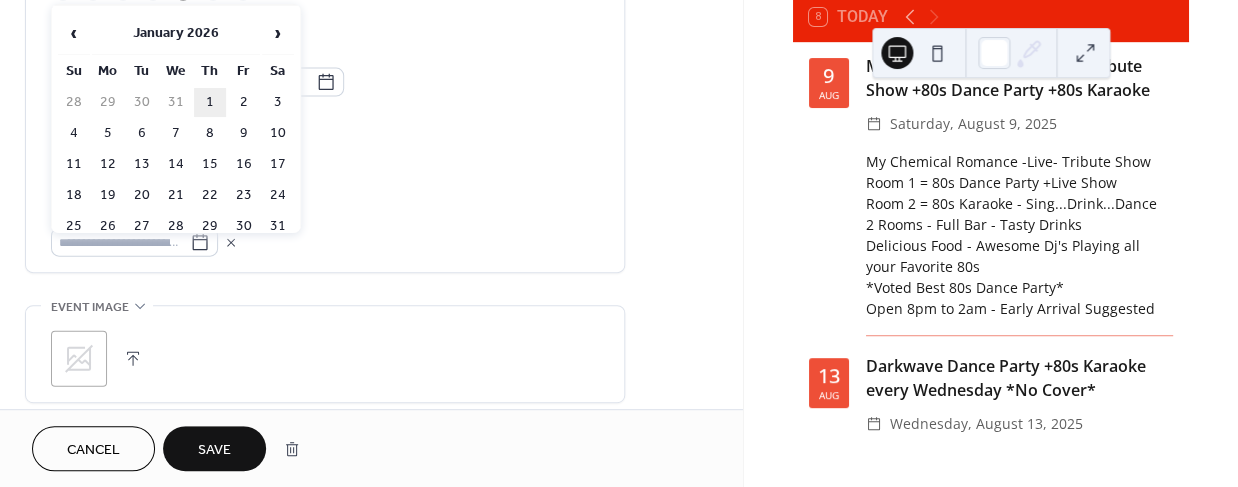 click on "1" at bounding box center (210, 102) 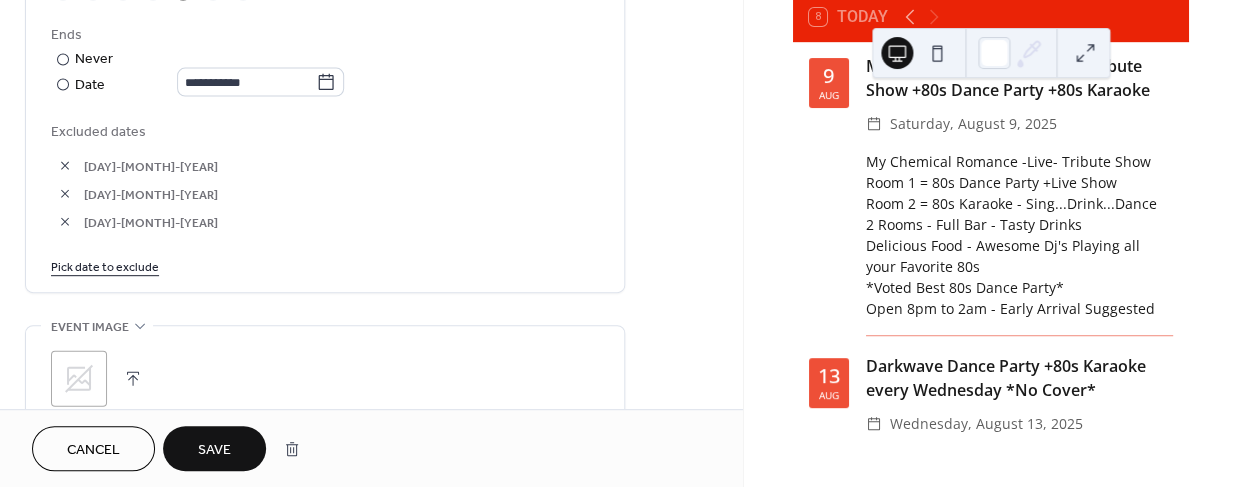 click on "Save" at bounding box center [214, 450] 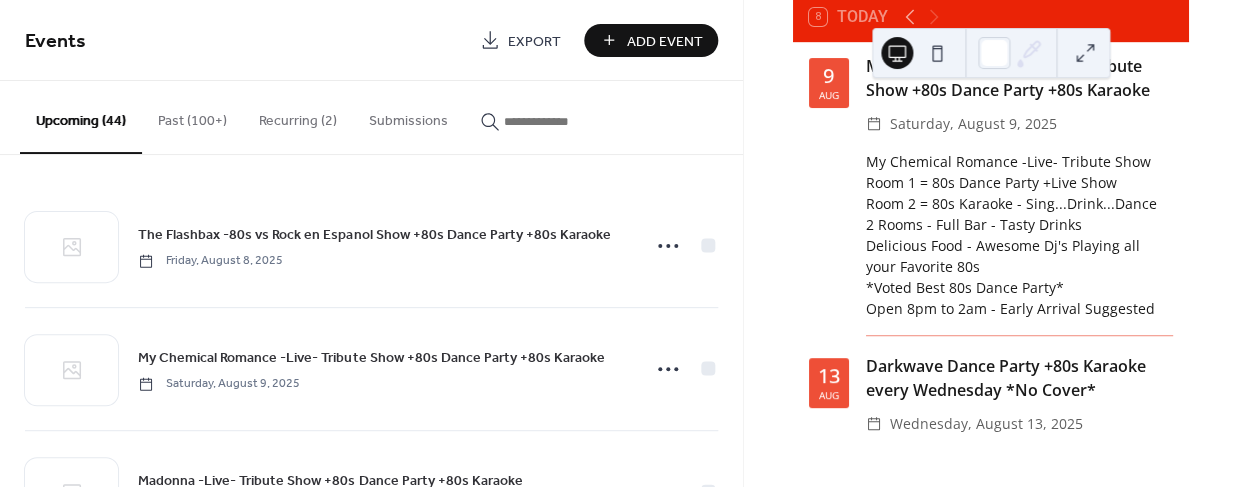 click on "Recurring (2)" at bounding box center [298, 116] 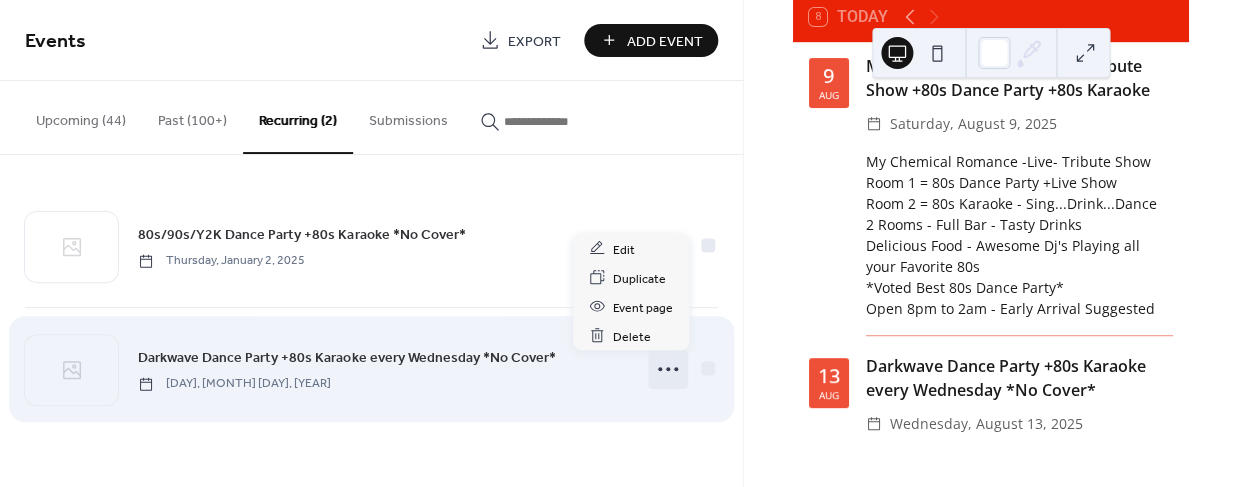 click 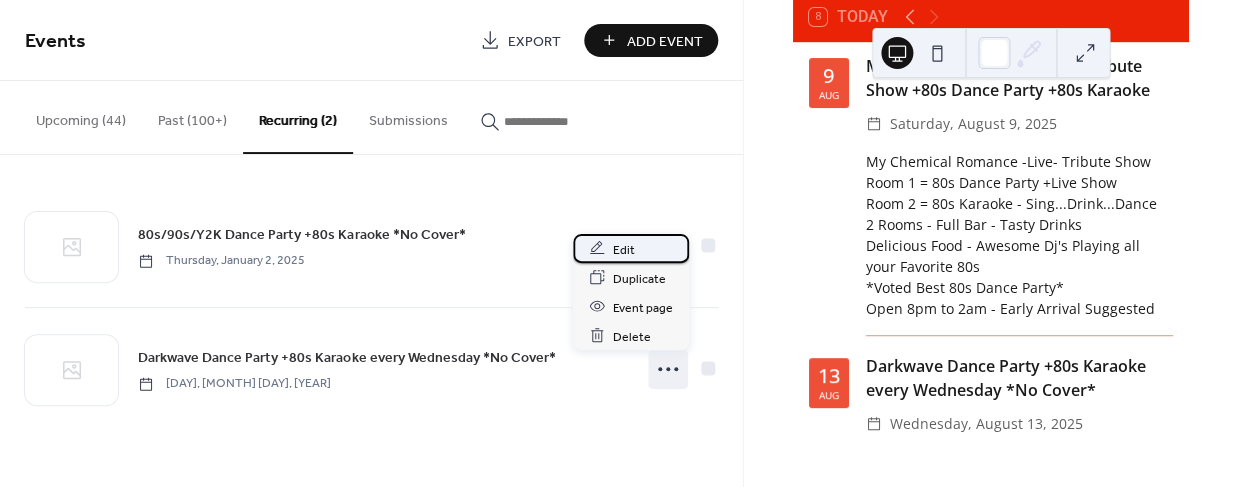 click on "Edit" at bounding box center (624, 249) 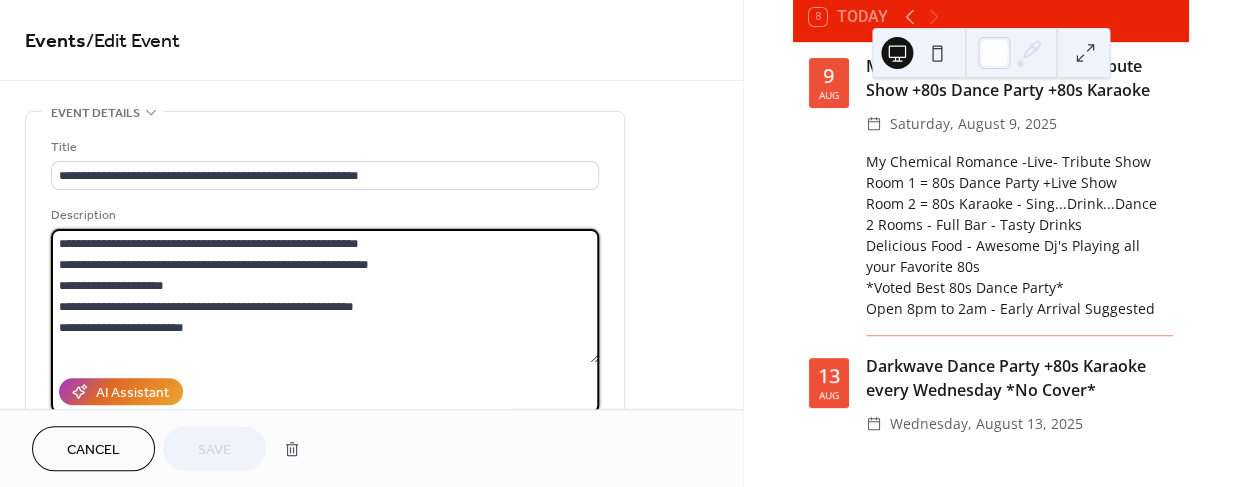 drag, startPoint x: 266, startPoint y: 264, endPoint x: 266, endPoint y: 276, distance: 12 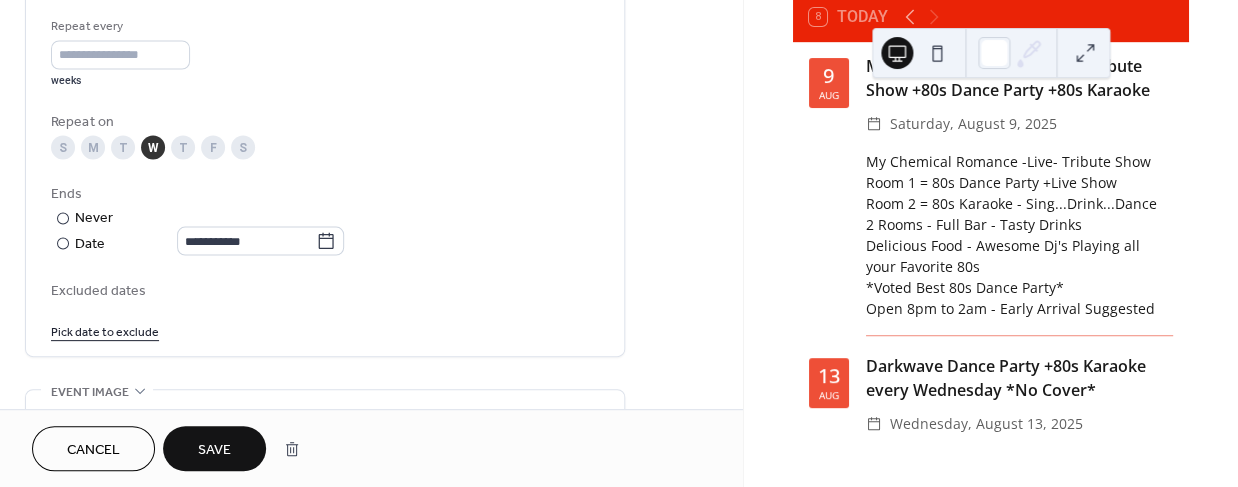 scroll, scrollTop: 952, scrollLeft: 0, axis: vertical 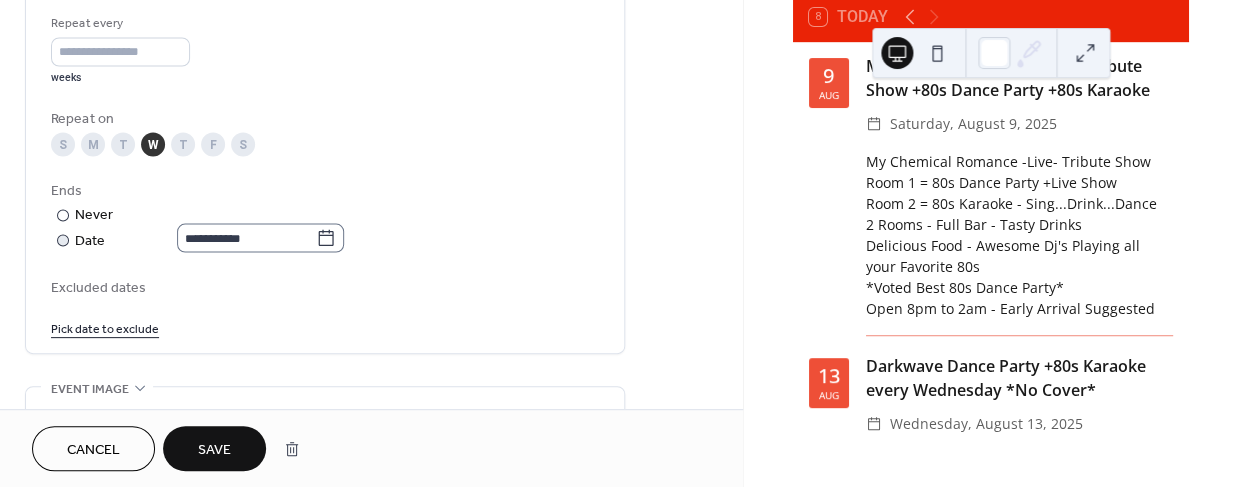 type on "**********" 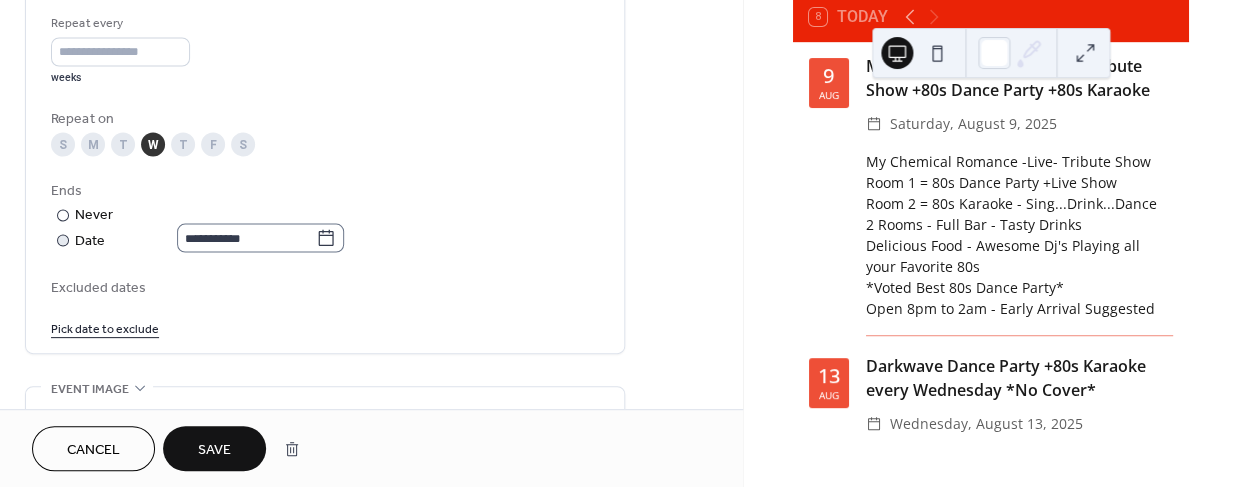 click 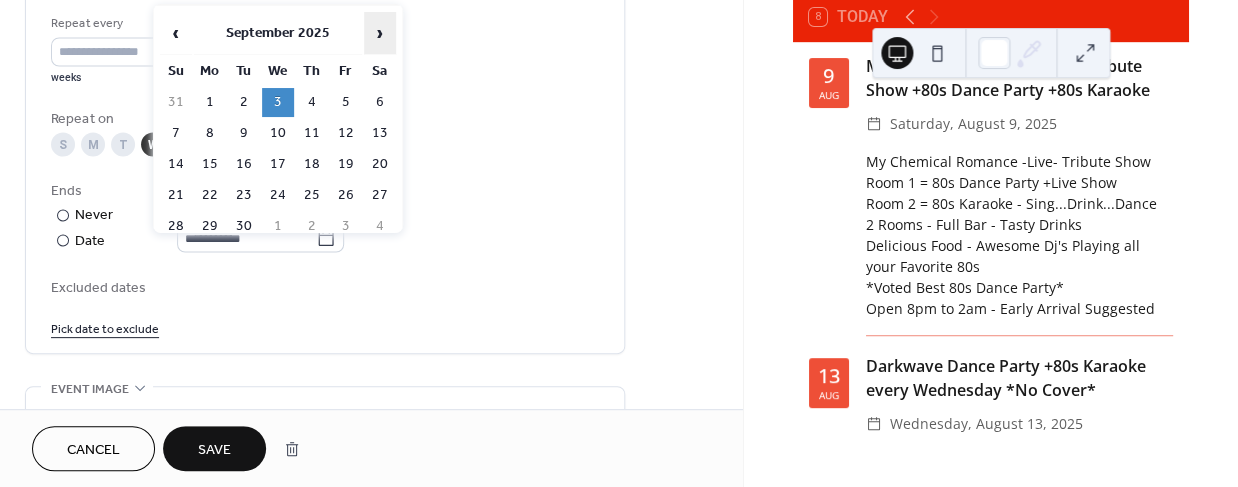 click on "›" at bounding box center (380, 33) 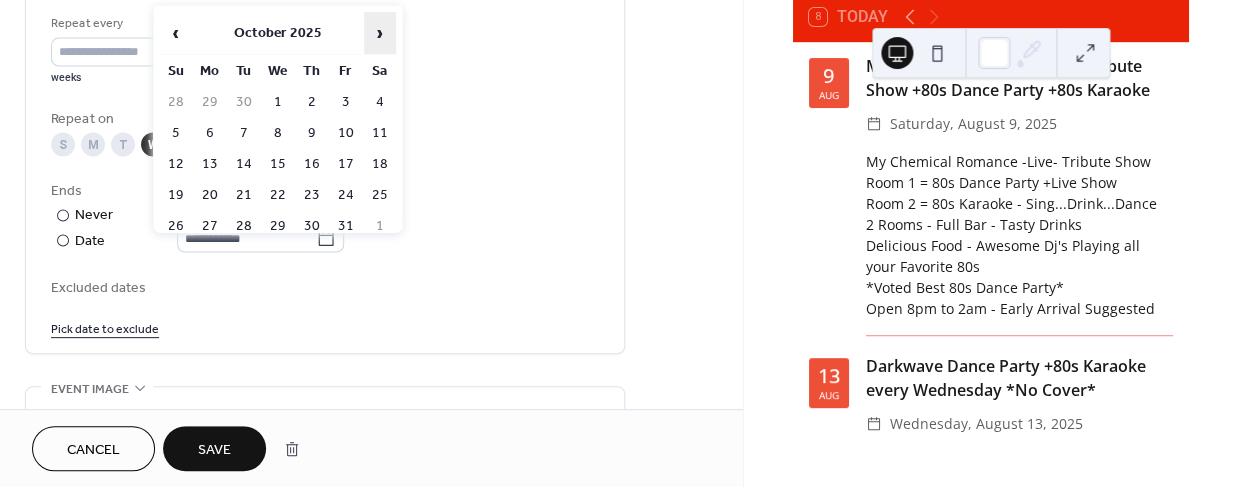 click on "›" at bounding box center (380, 33) 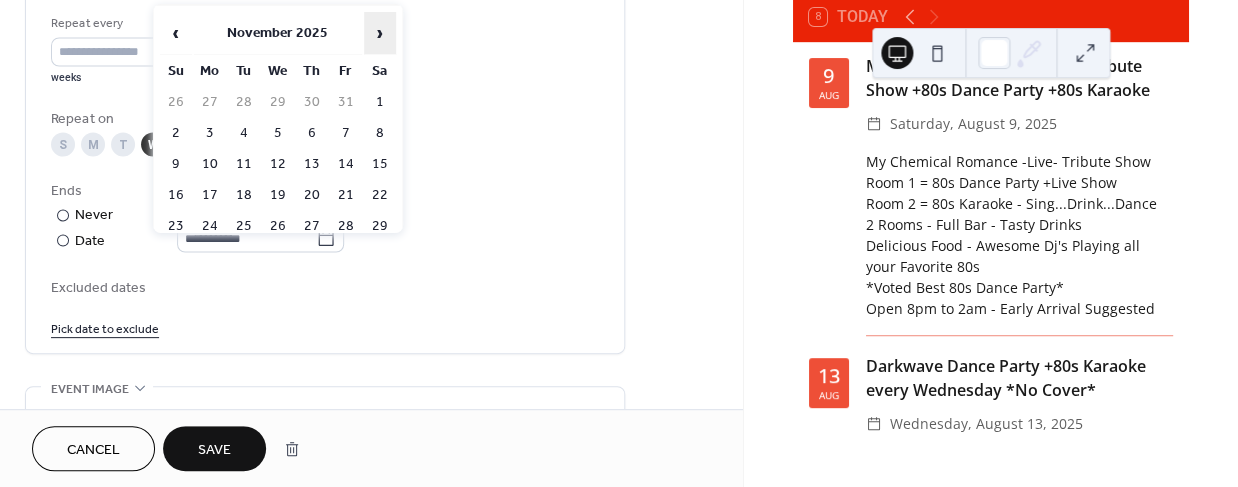 click on "›" at bounding box center (380, 33) 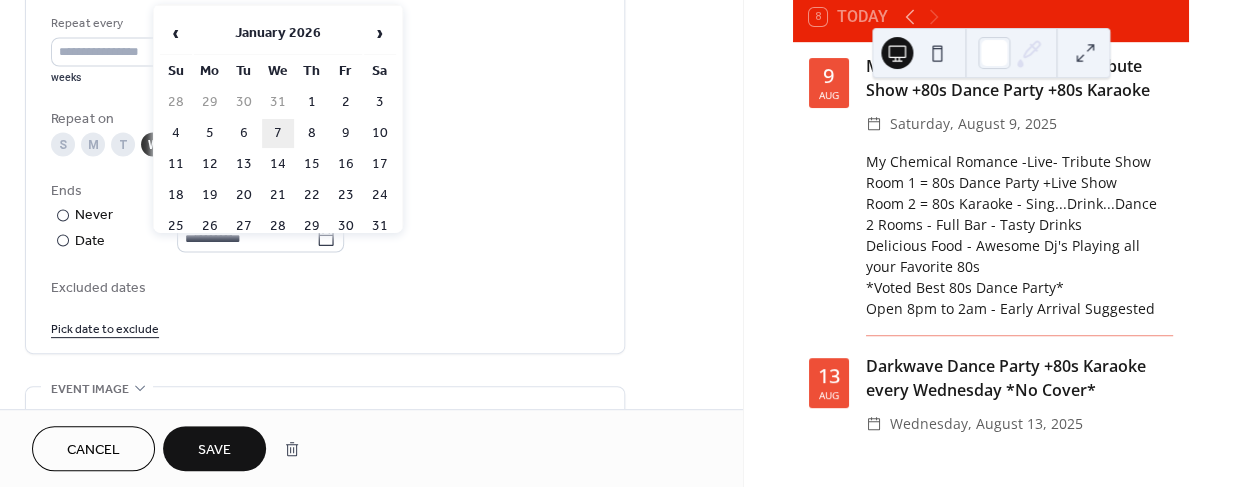 click on "7" at bounding box center [278, 133] 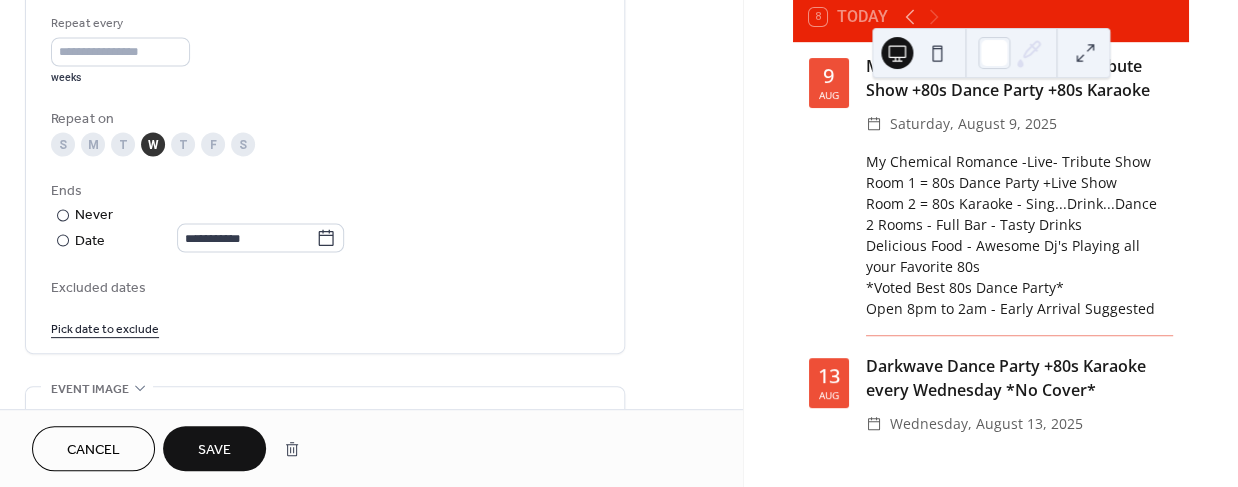 type on "**********" 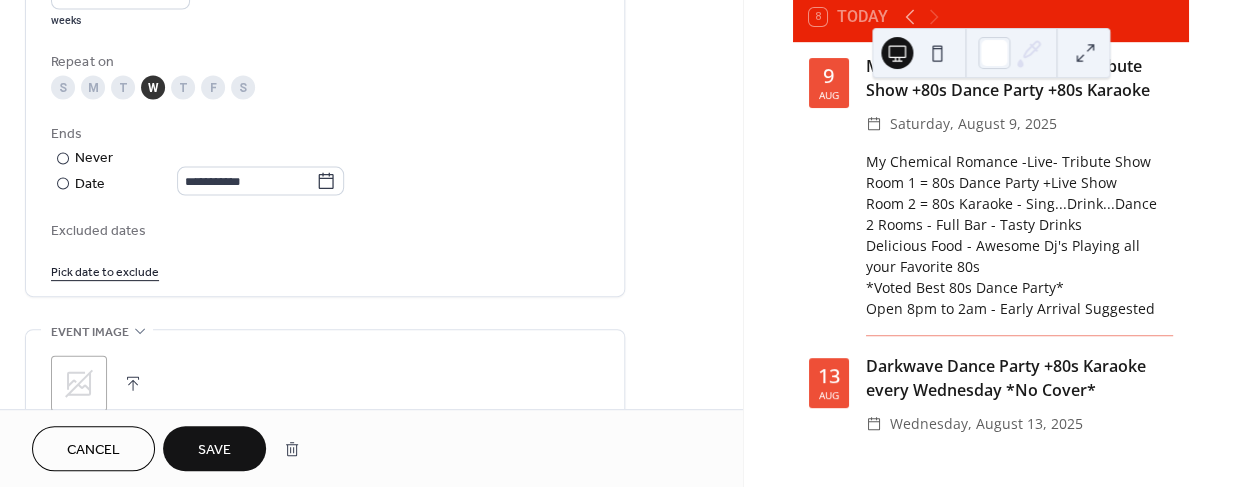 scroll, scrollTop: 1012, scrollLeft: 0, axis: vertical 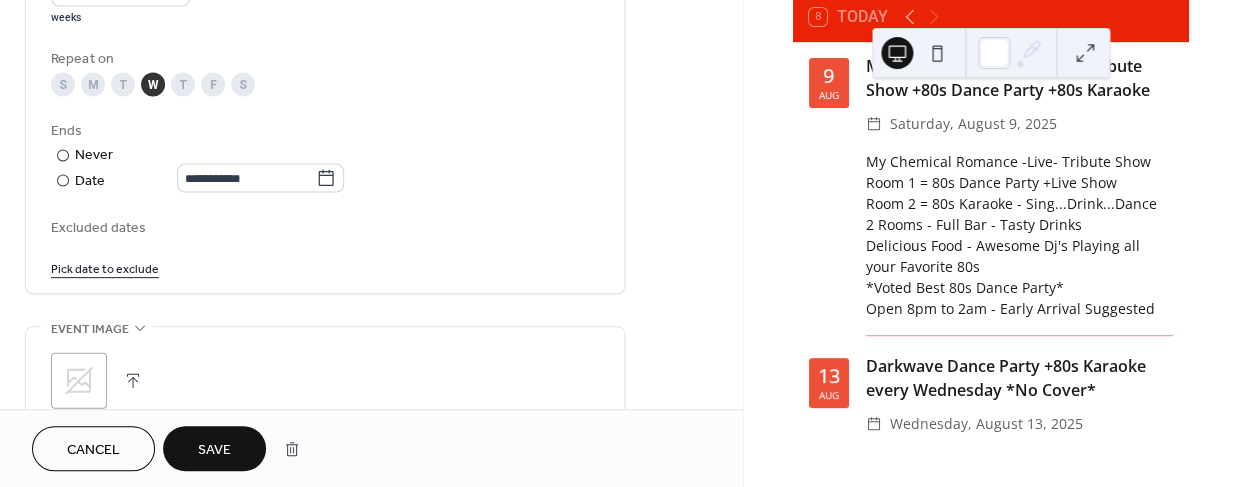 click on "Pick date to exclude" at bounding box center [105, 267] 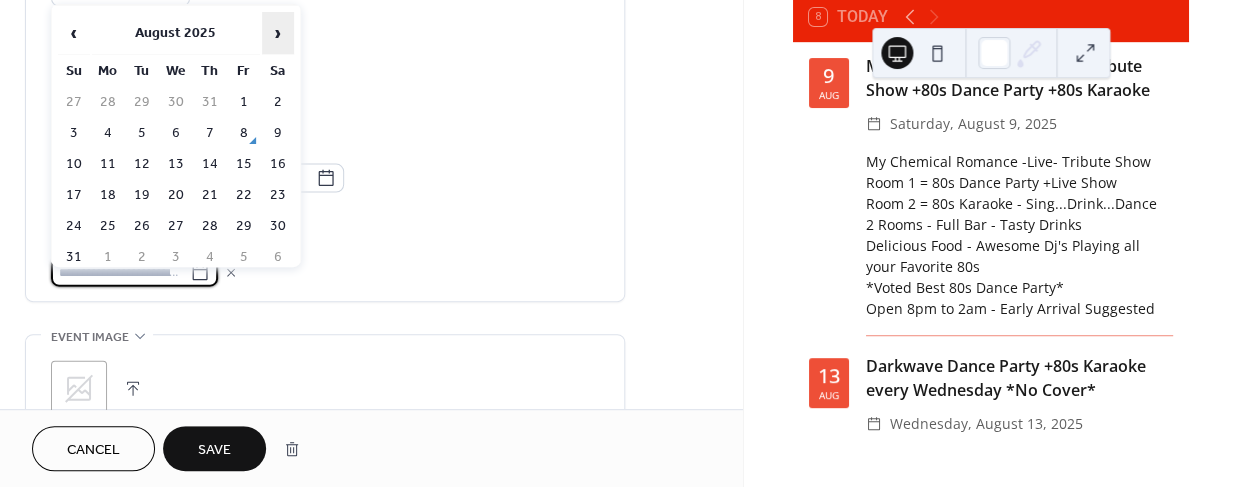 click on "›" at bounding box center (278, 33) 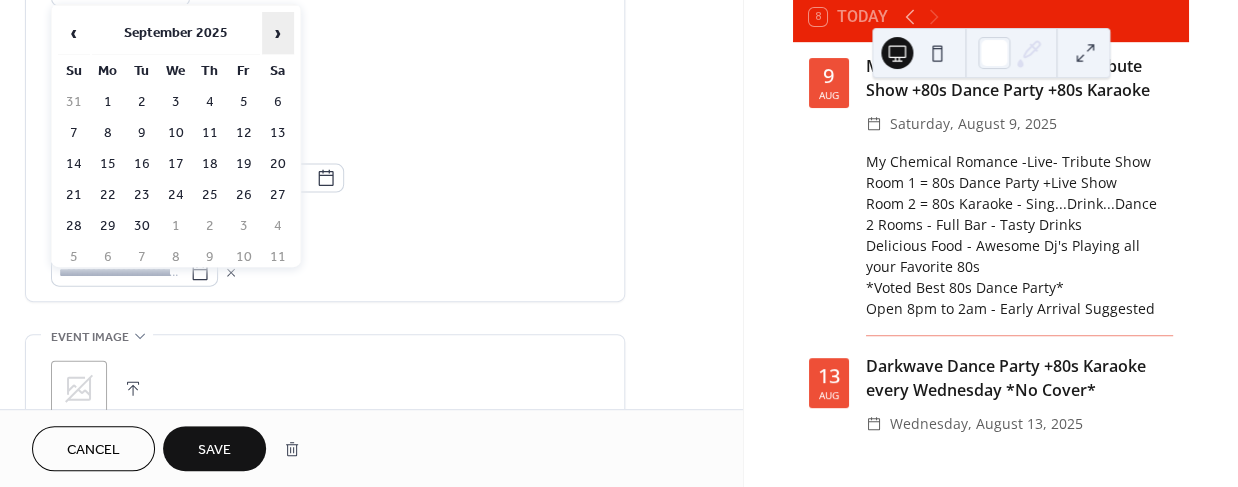 click on "›" at bounding box center (278, 33) 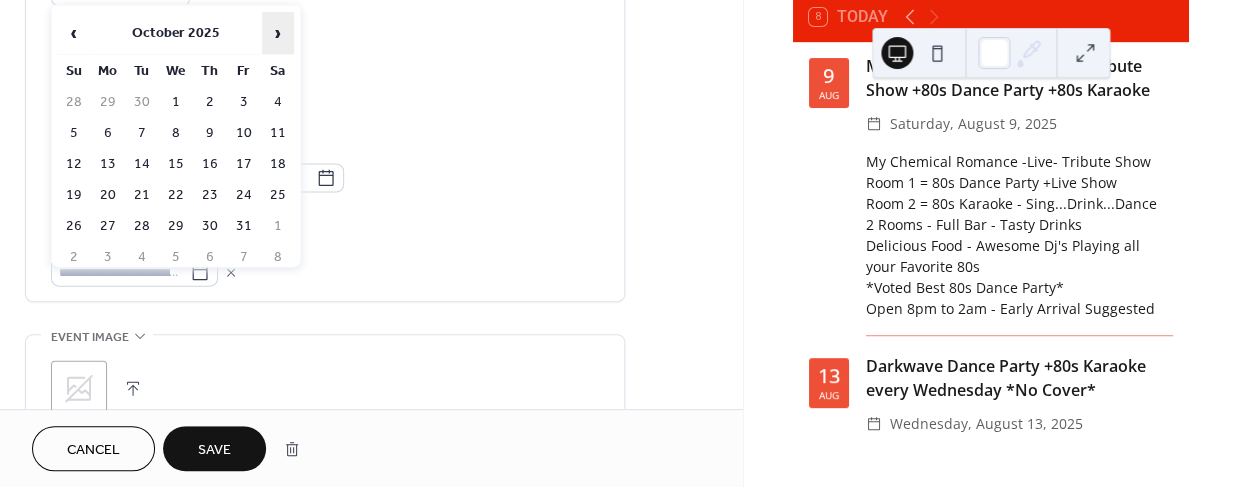 click on "›" at bounding box center (278, 33) 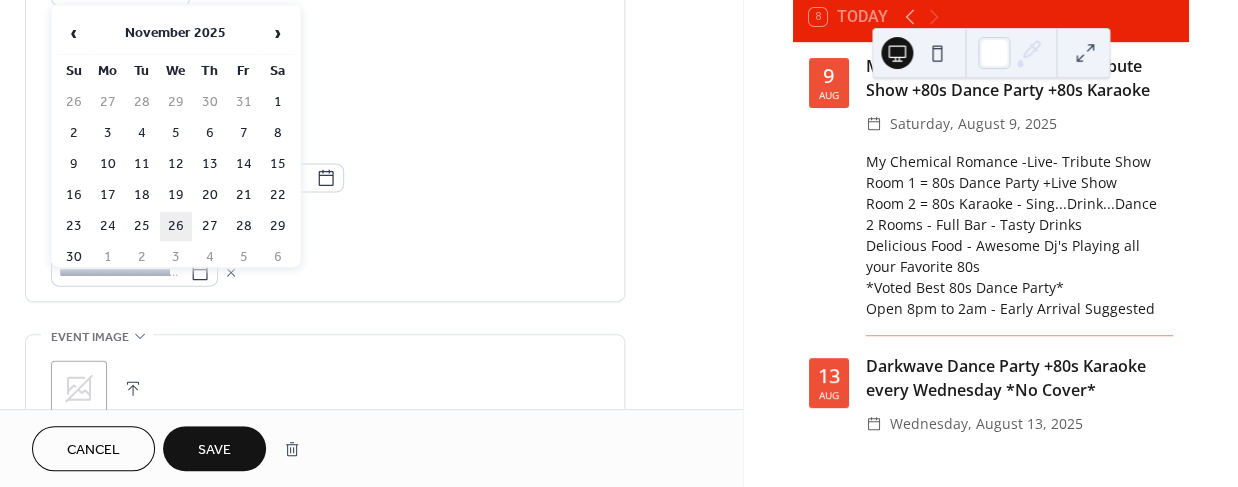 click on "26" at bounding box center (176, 226) 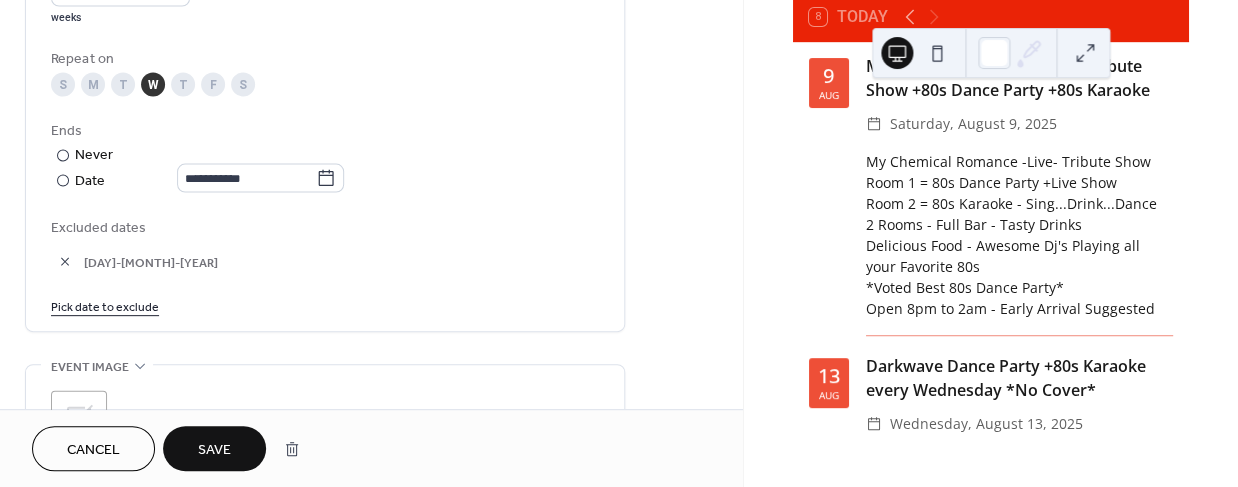 click on "Pick date to exclude" at bounding box center (105, 305) 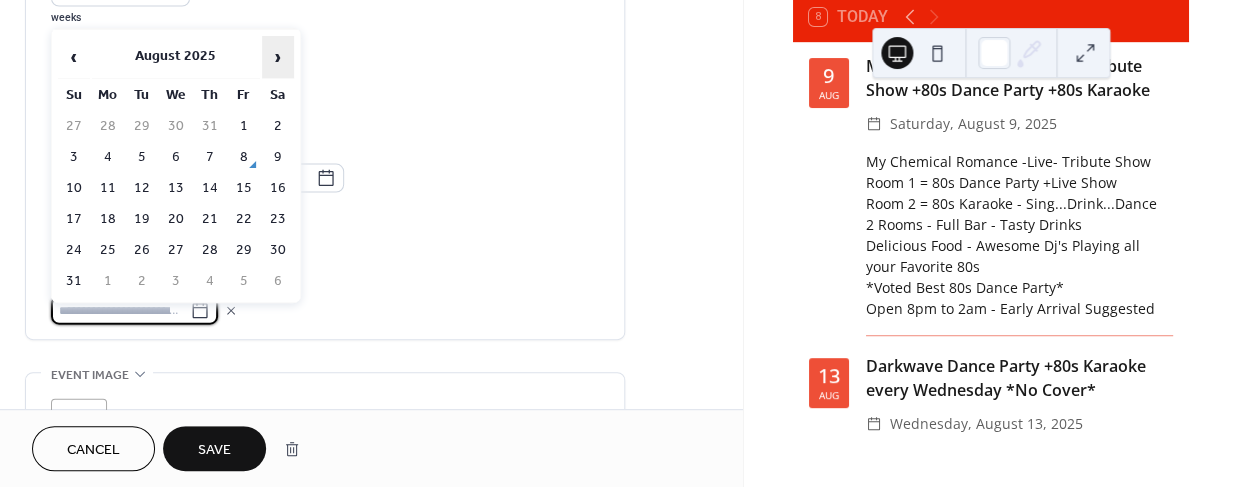click on "›" at bounding box center (278, 57) 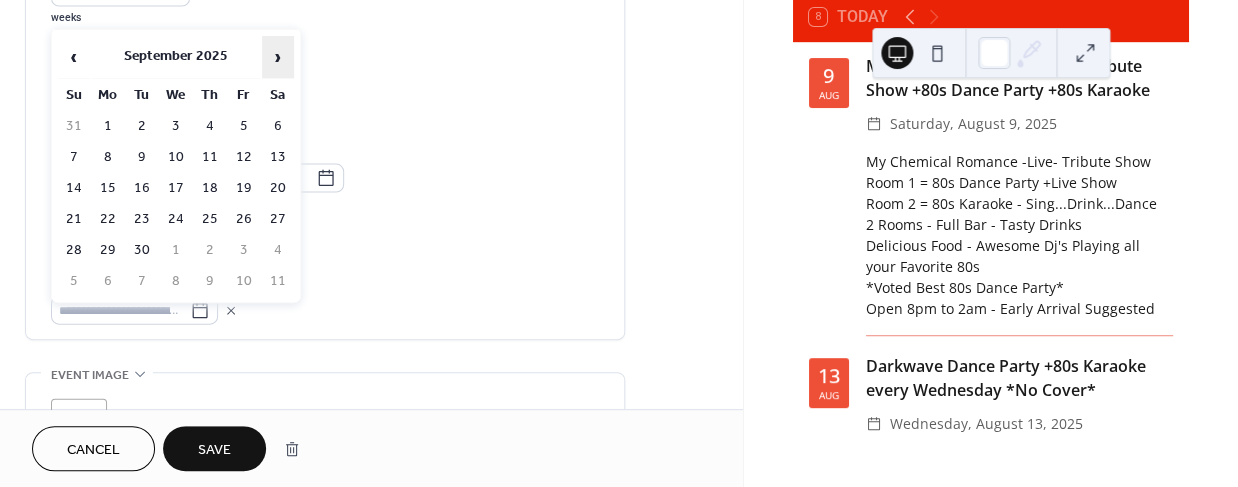 click on "›" at bounding box center (278, 57) 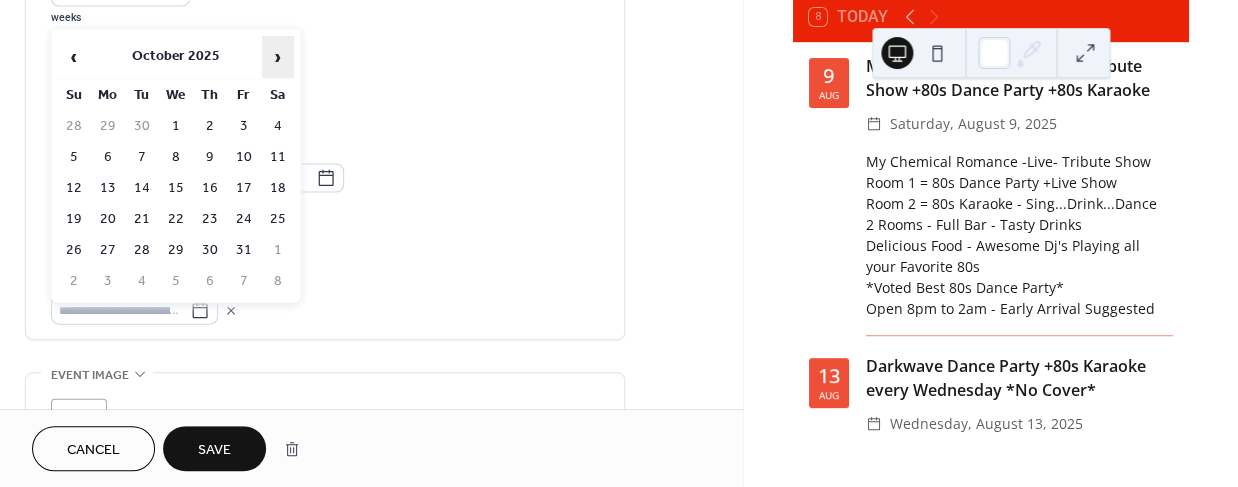 click on "›" at bounding box center [278, 57] 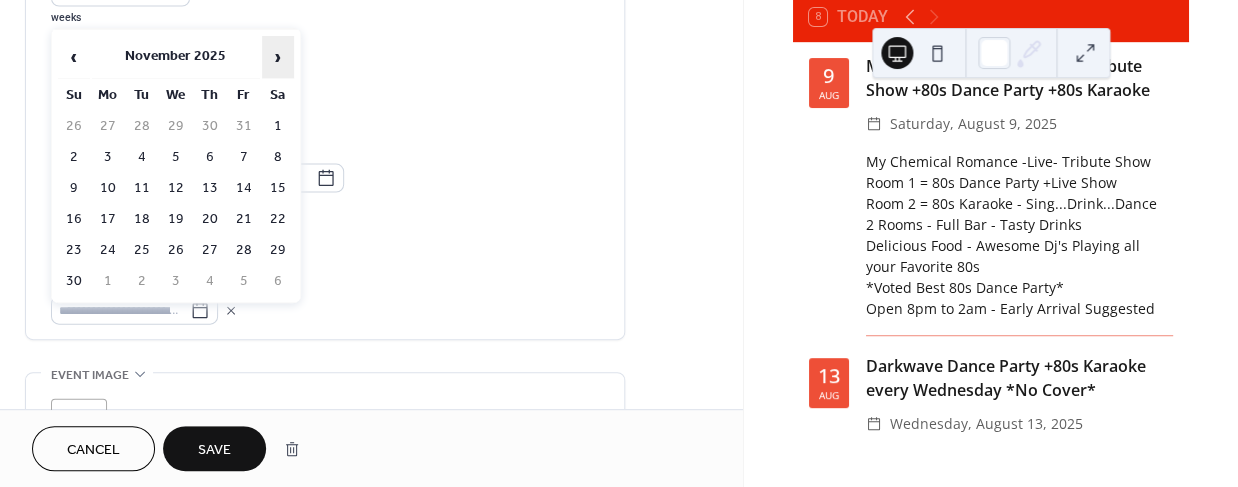 click on "›" at bounding box center [278, 57] 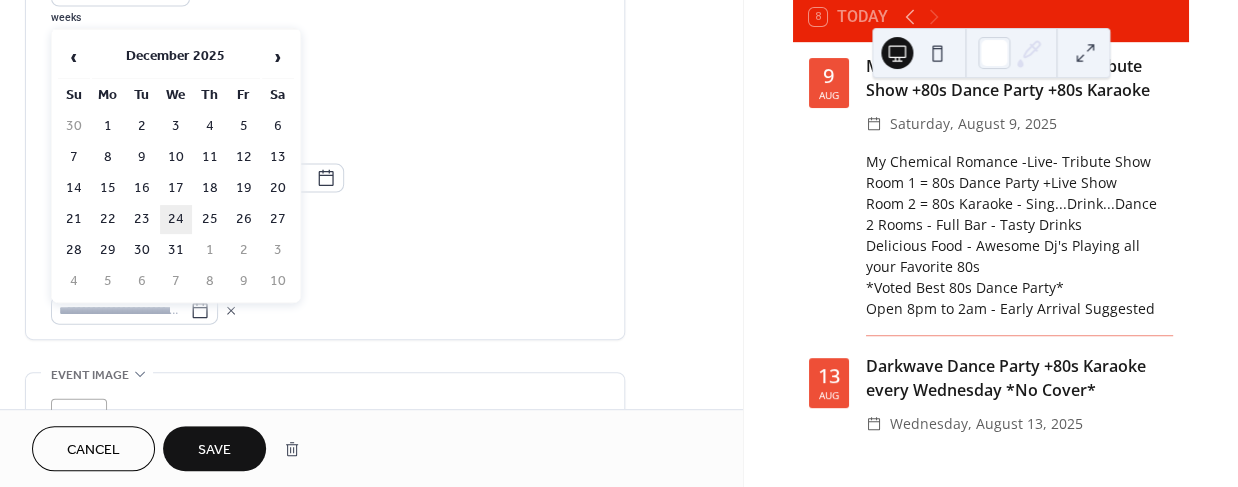 click on "24" at bounding box center (176, 219) 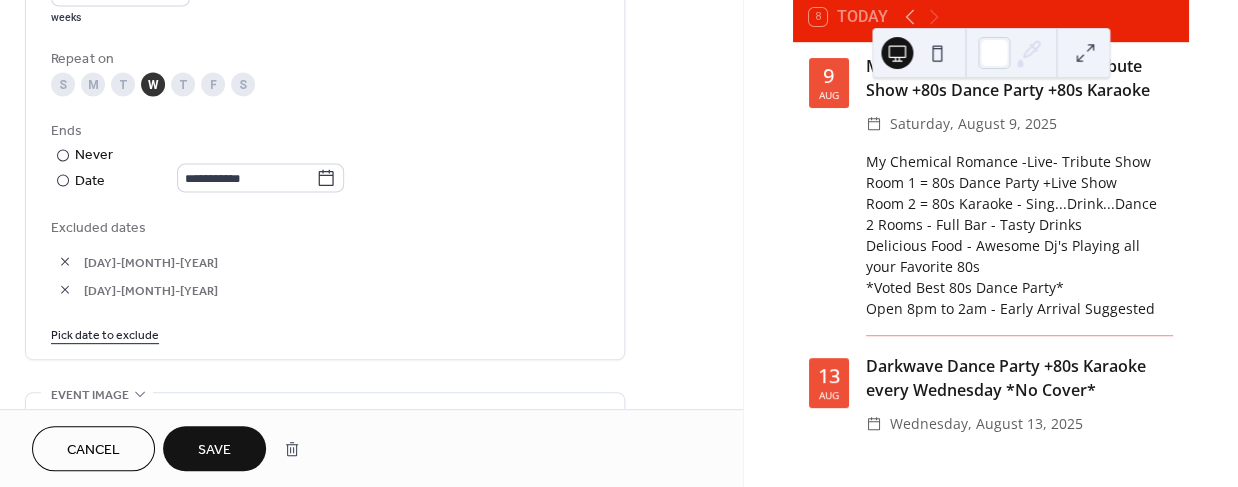 click on "Pick date to exclude" at bounding box center (105, 333) 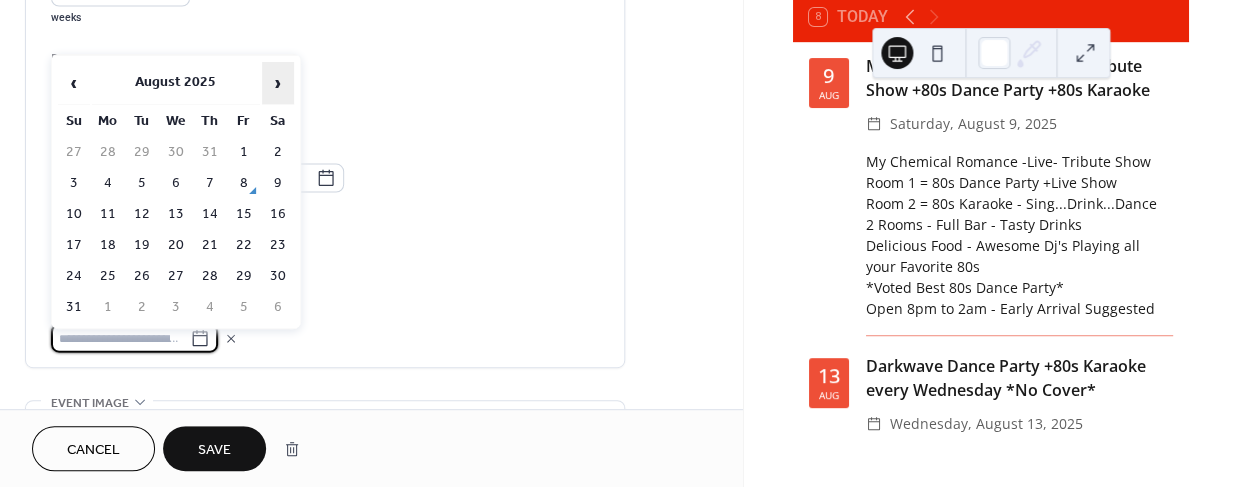 click on "›" at bounding box center [278, 83] 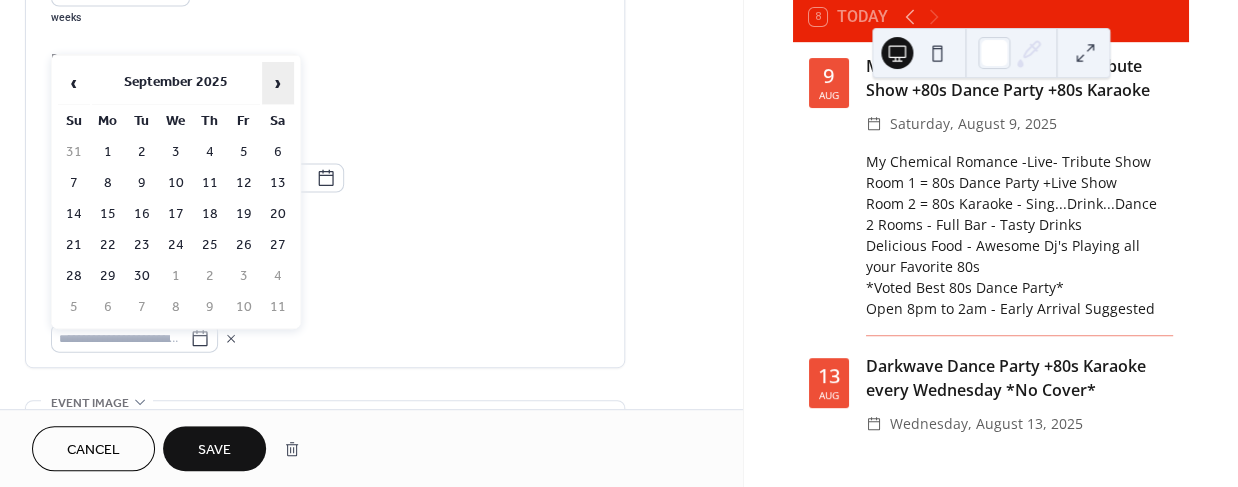 click on "›" at bounding box center (278, 83) 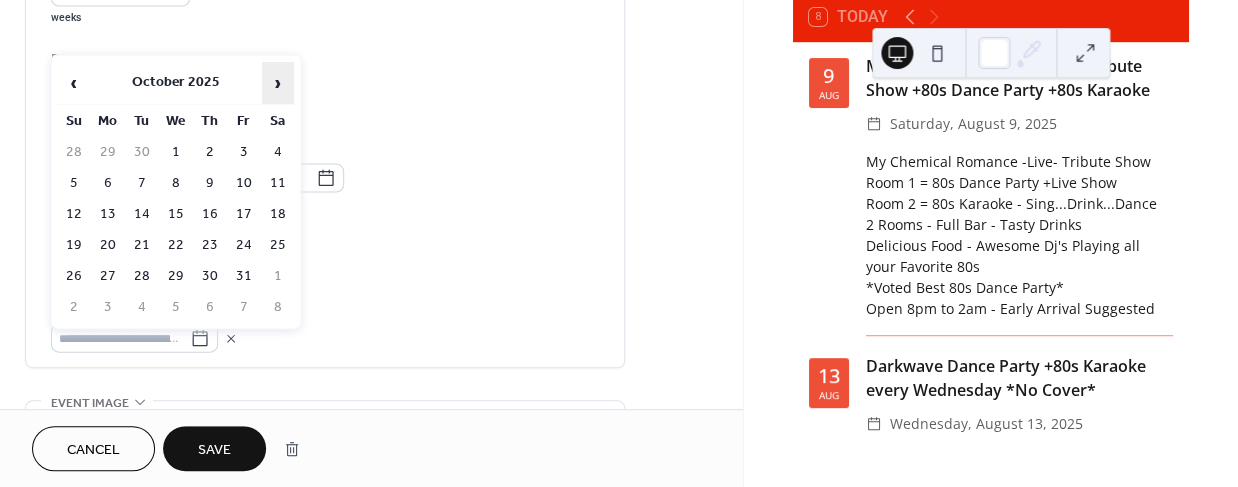 click on "›" at bounding box center [278, 83] 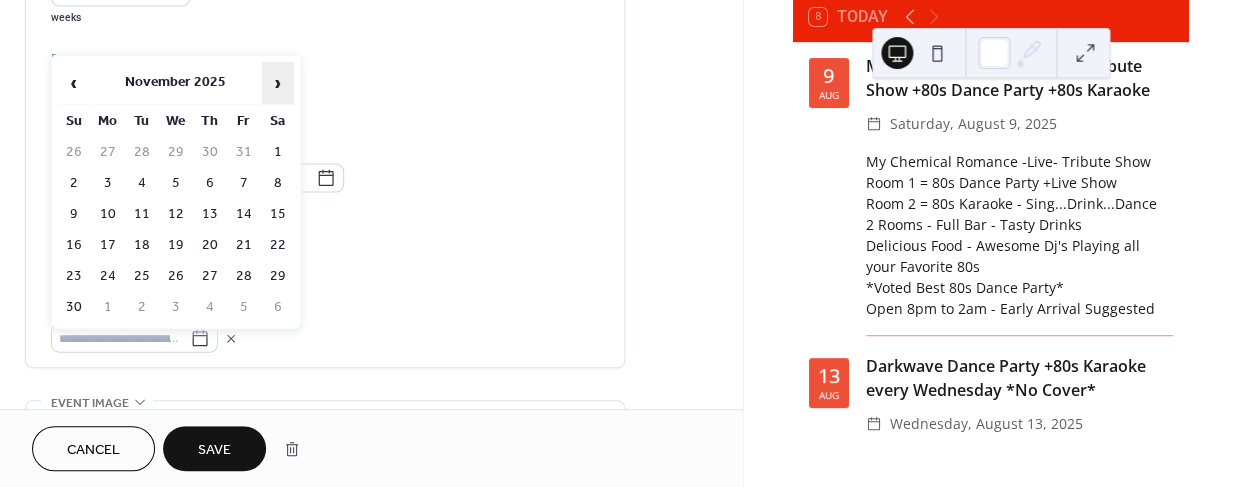 click on "›" at bounding box center [278, 83] 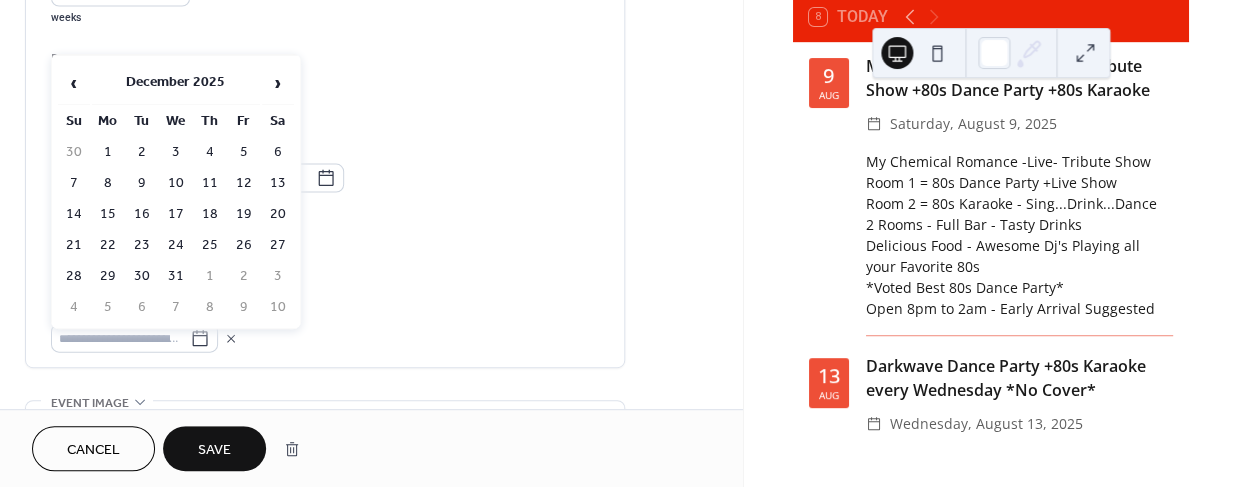 click on "31" at bounding box center [176, 276] 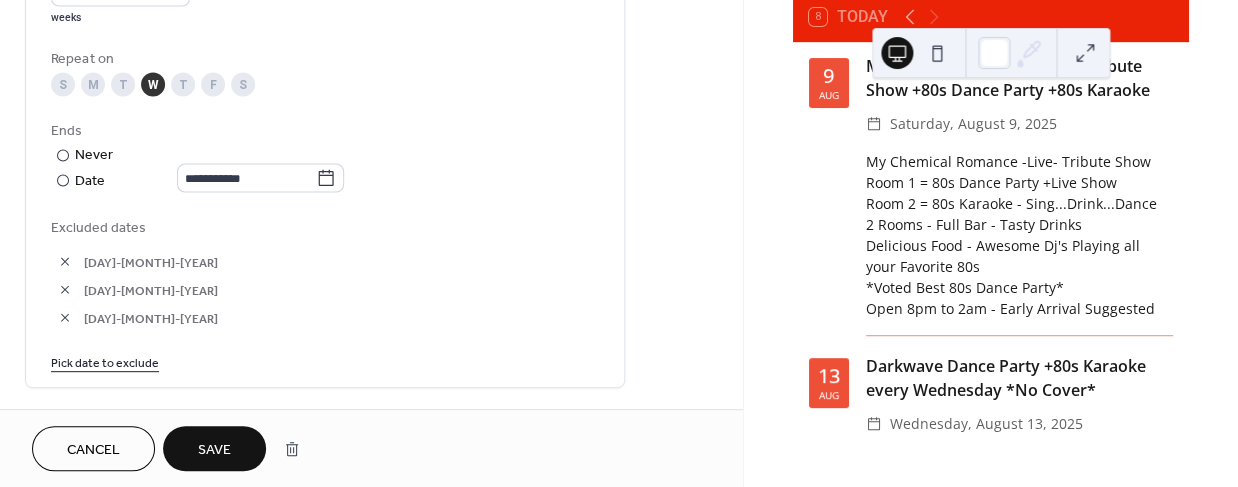 click on "Pick date to exclude" at bounding box center [105, 361] 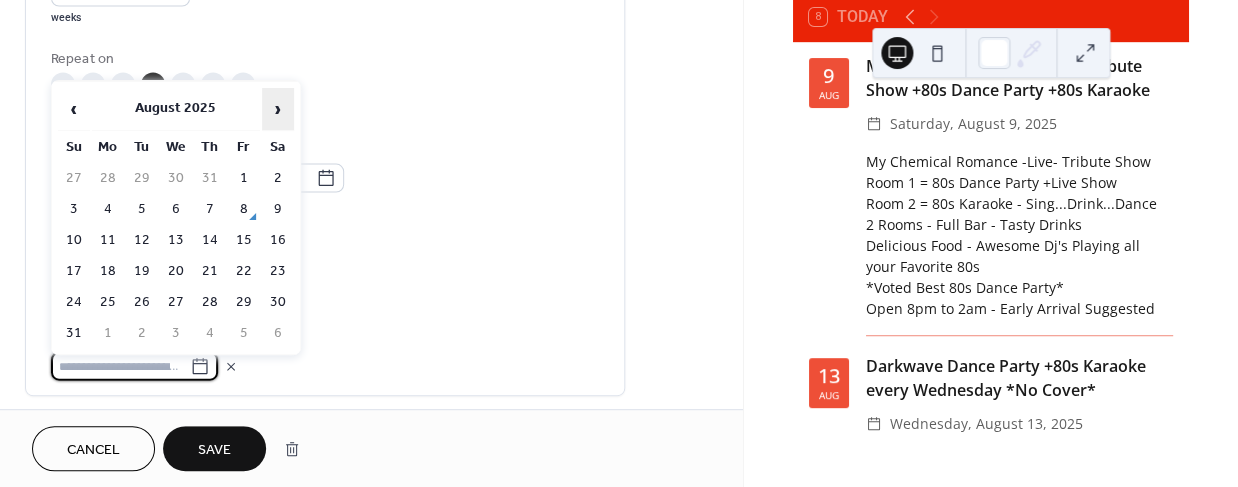 click on "›" at bounding box center [278, 109] 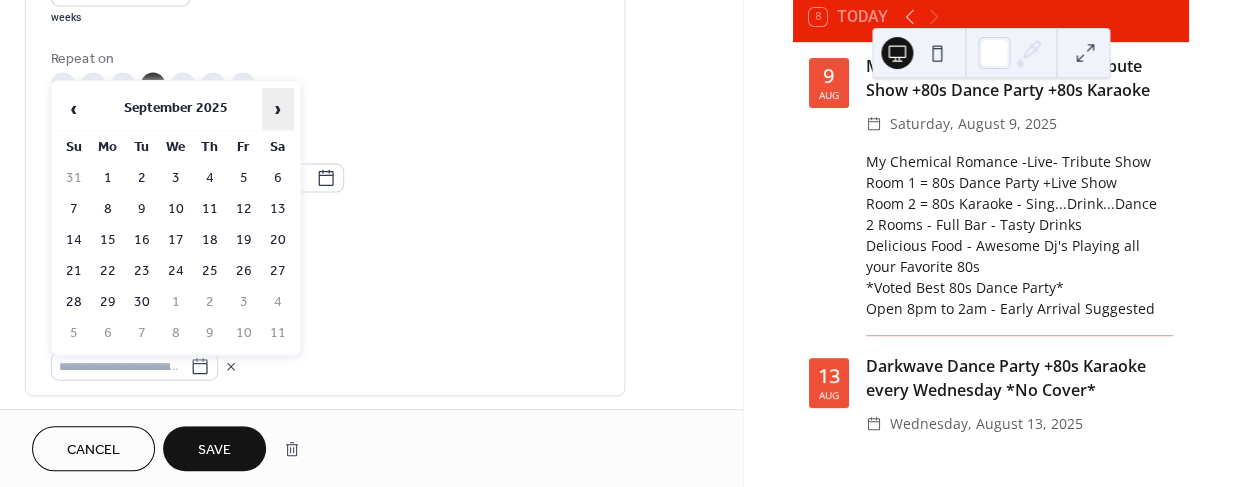 click on "›" at bounding box center [278, 109] 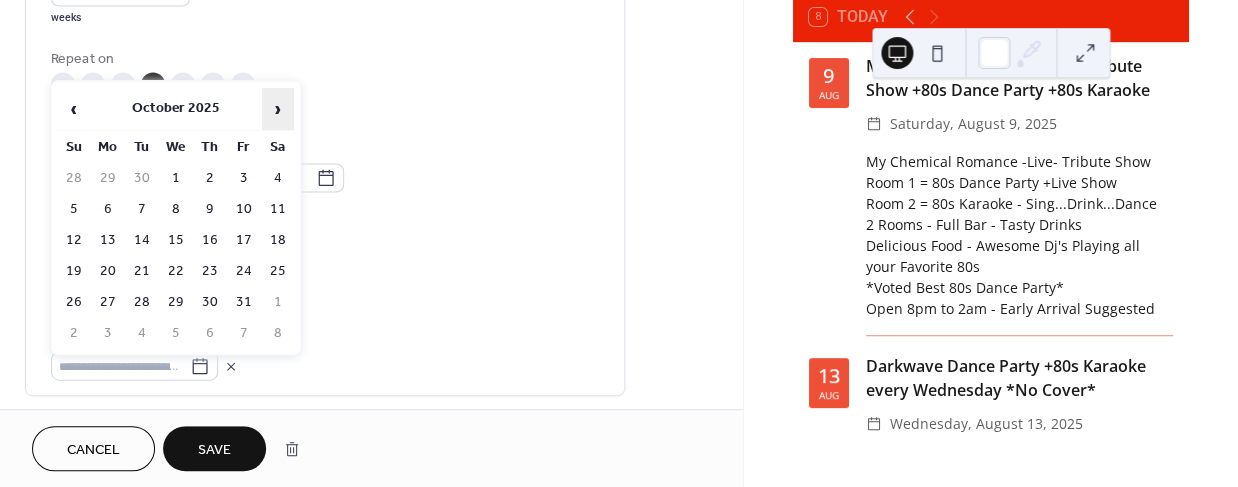 click on "›" at bounding box center (278, 109) 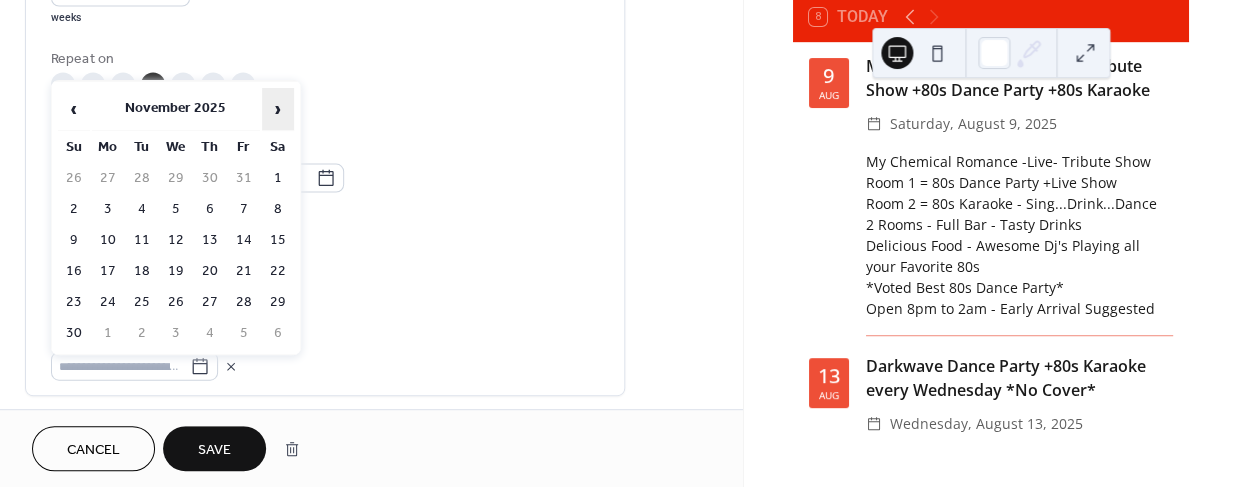 click on "›" at bounding box center [278, 109] 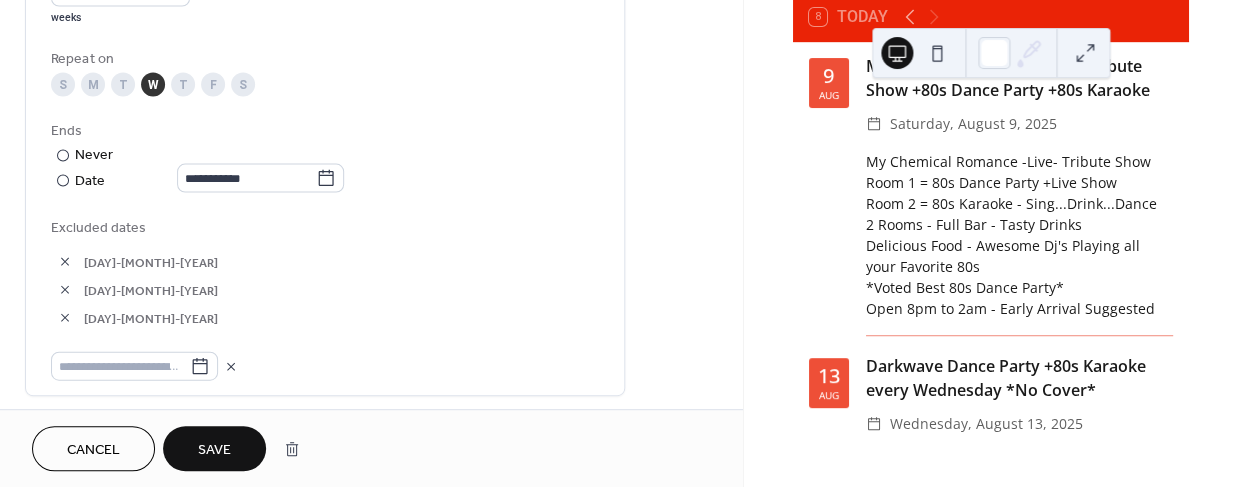 click on "Excluded dates 26-[MONTH]-2025 24-[MONTH]-2025 31-[MONTH]-2025" at bounding box center [325, 298] 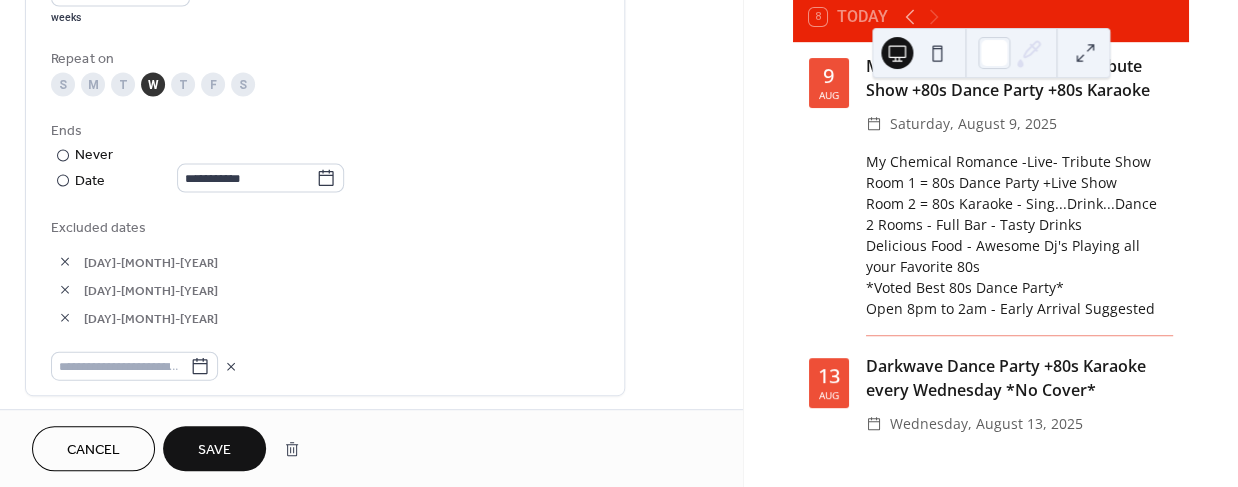 click on "Save" at bounding box center (214, 450) 